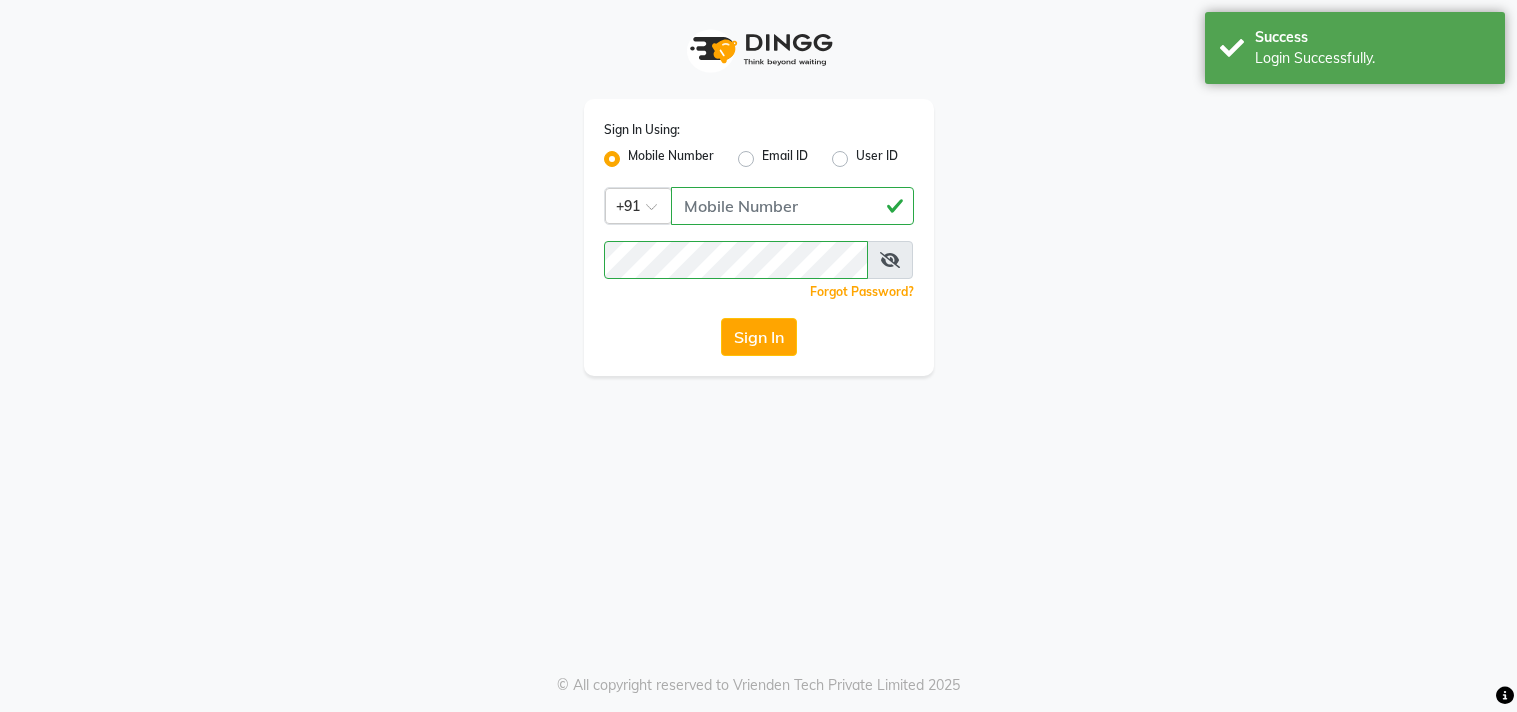 scroll, scrollTop: 0, scrollLeft: 0, axis: both 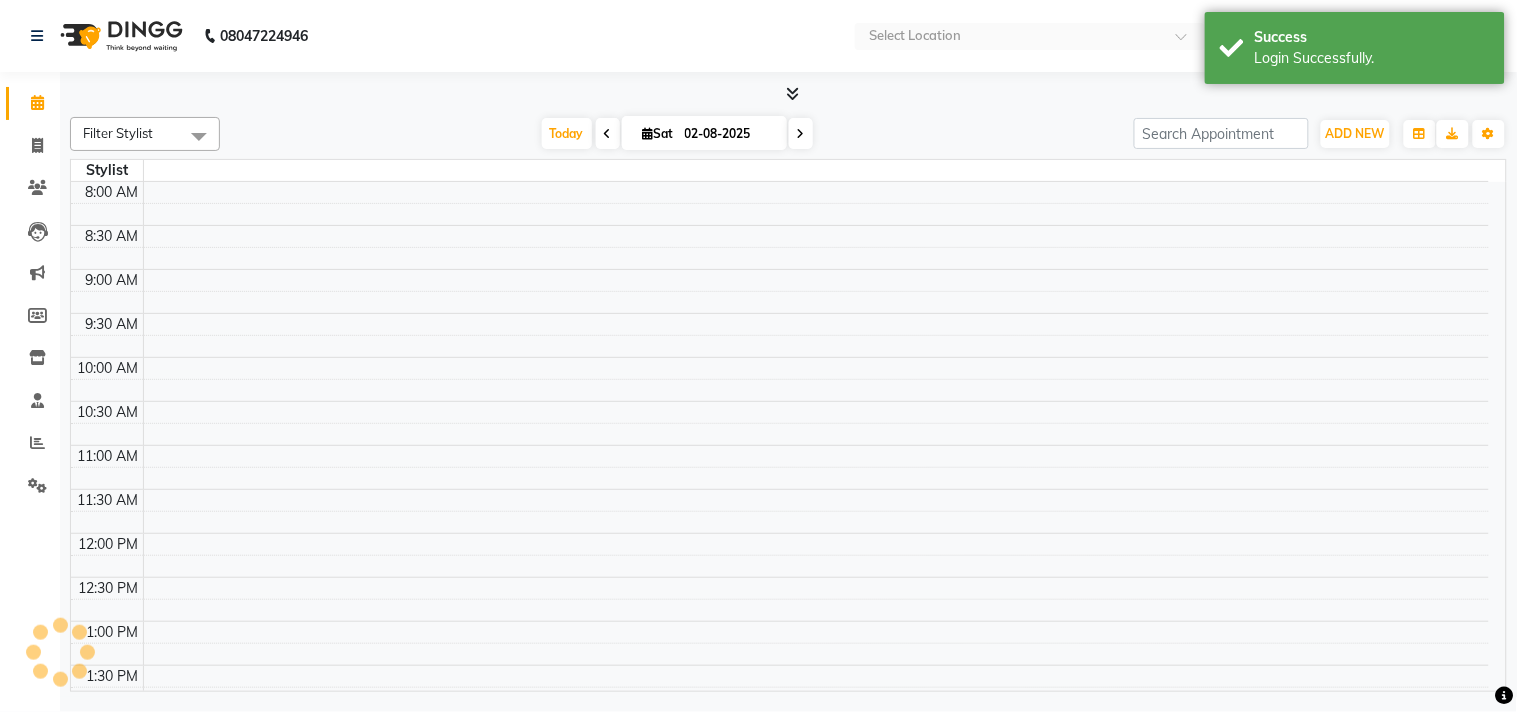 select on "en" 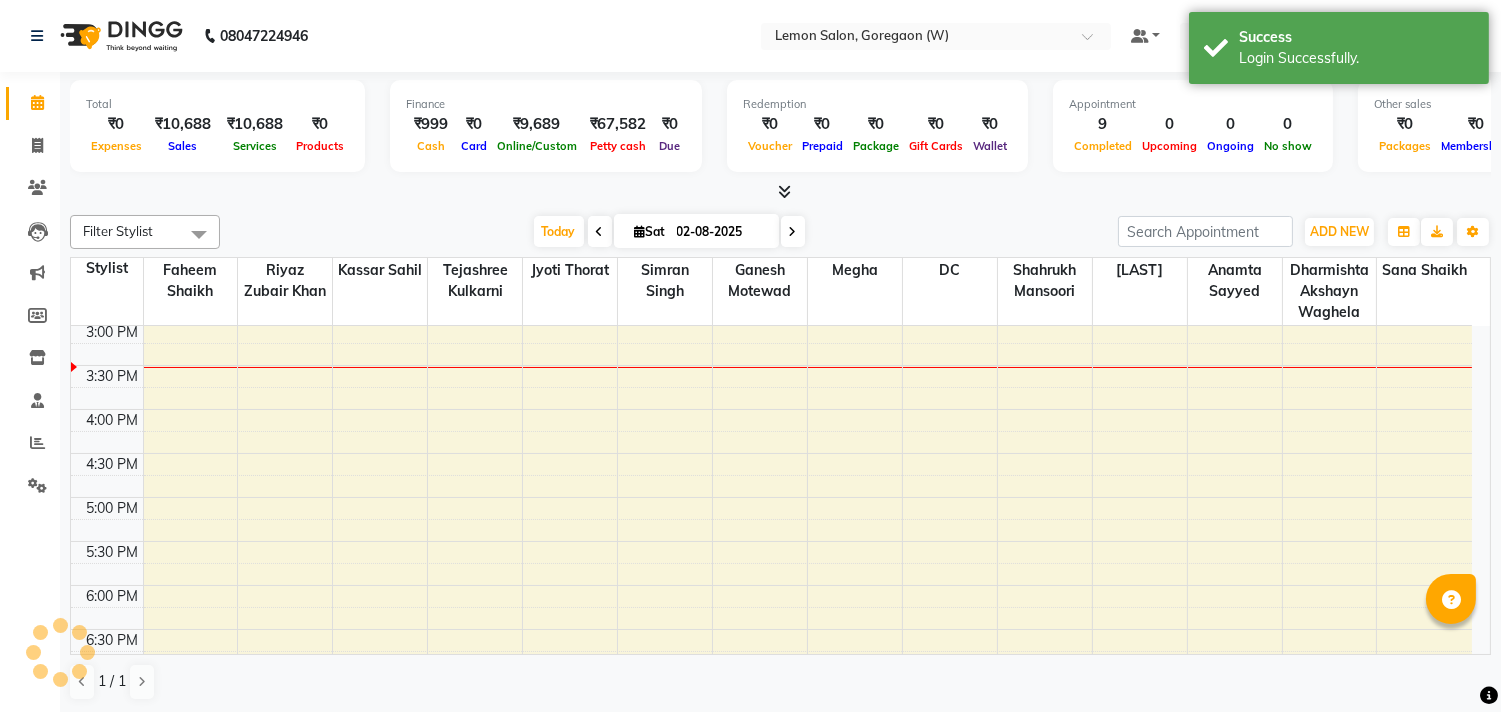 scroll, scrollTop: 0, scrollLeft: 0, axis: both 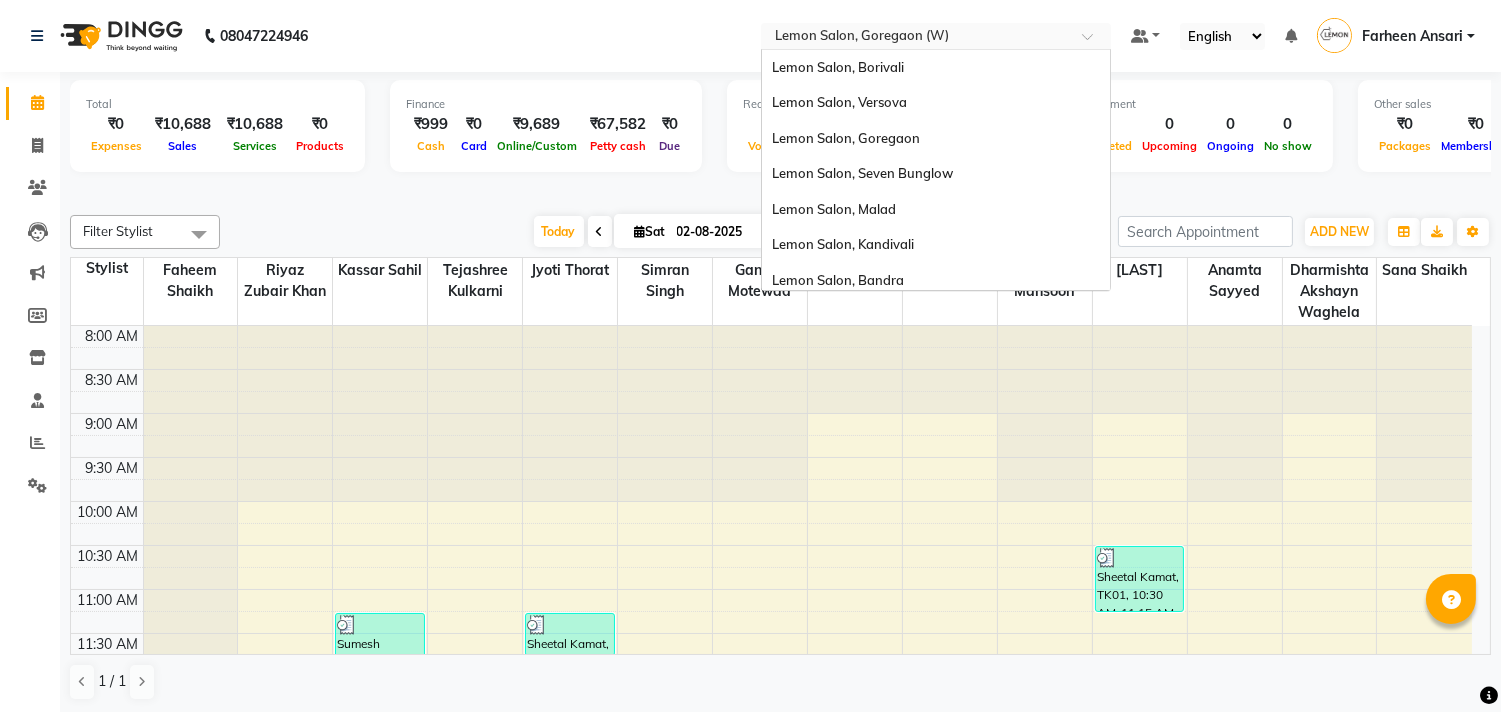 click at bounding box center [916, 38] 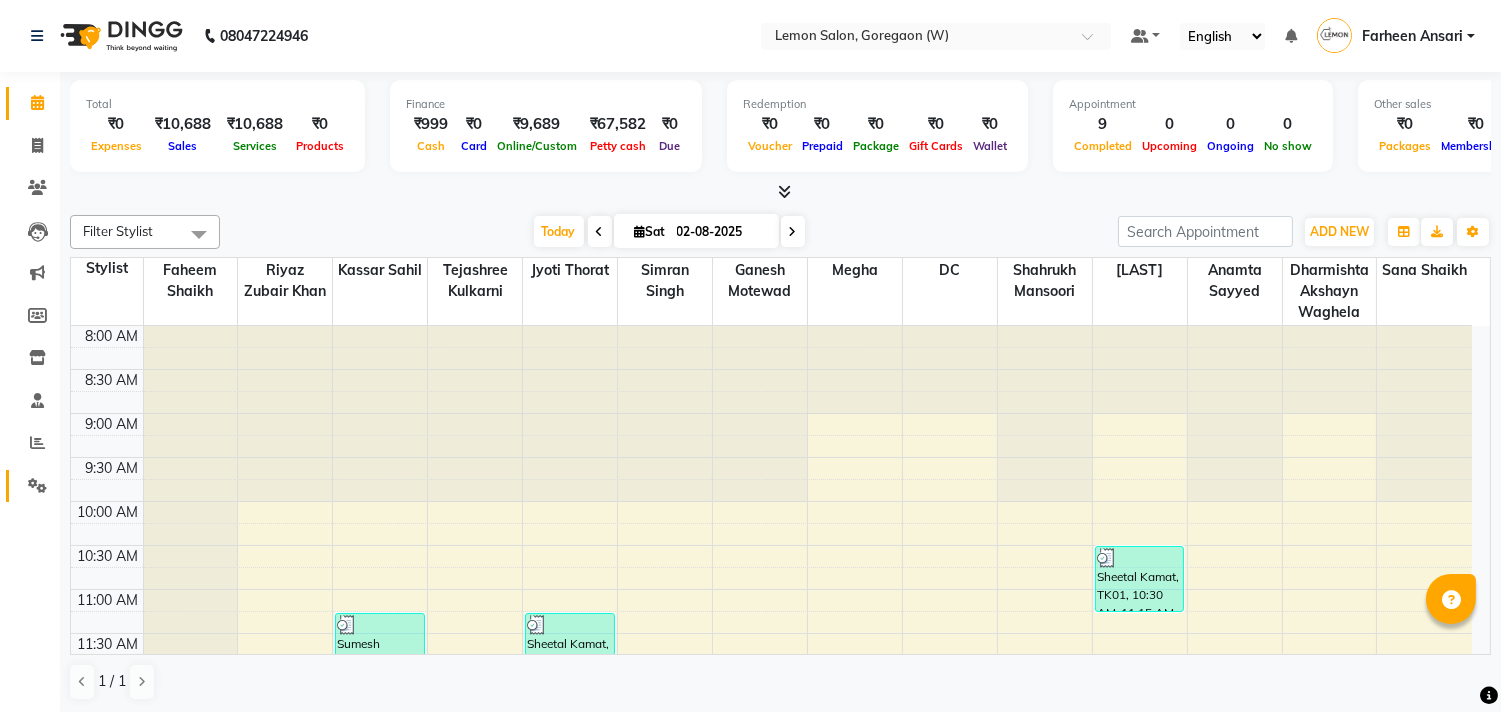 click on "Settings" 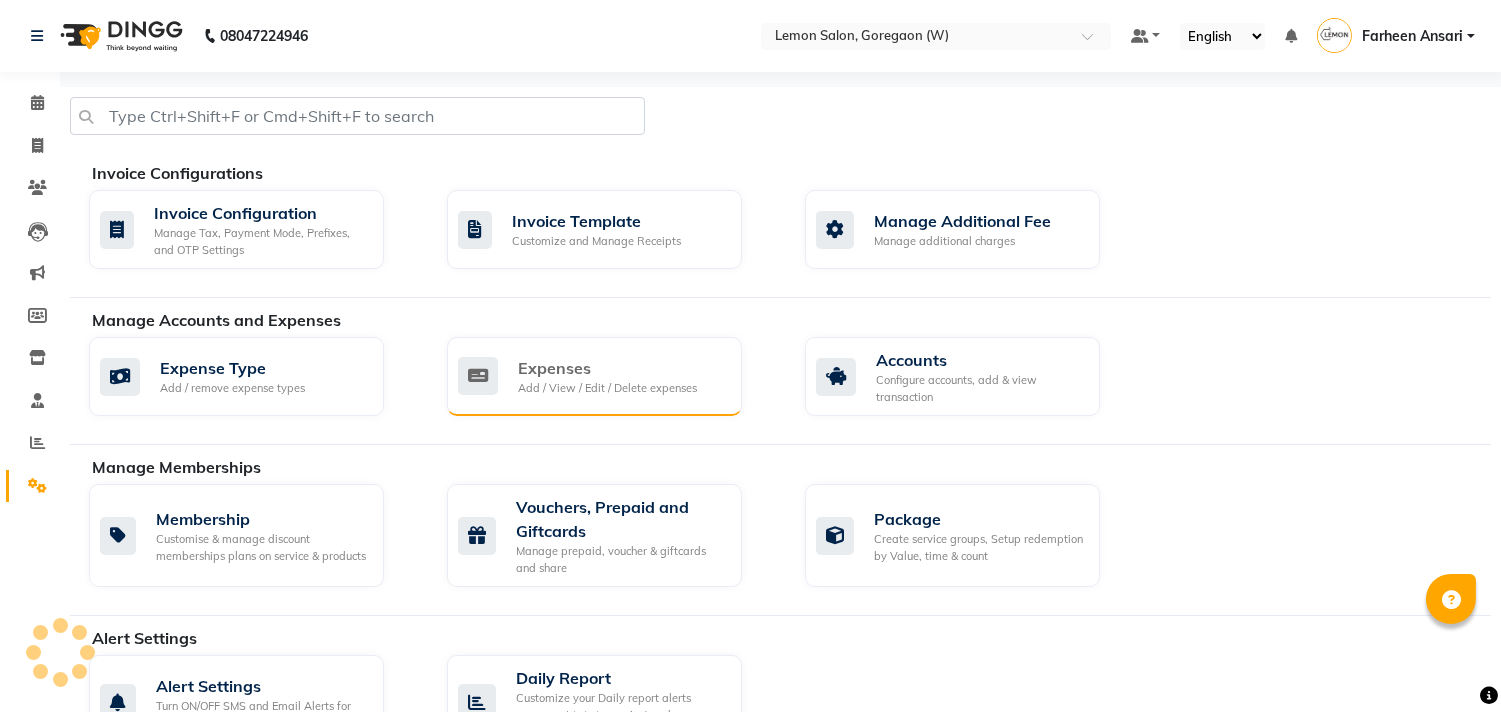 click on "Add / View / Edit / Delete expenses" 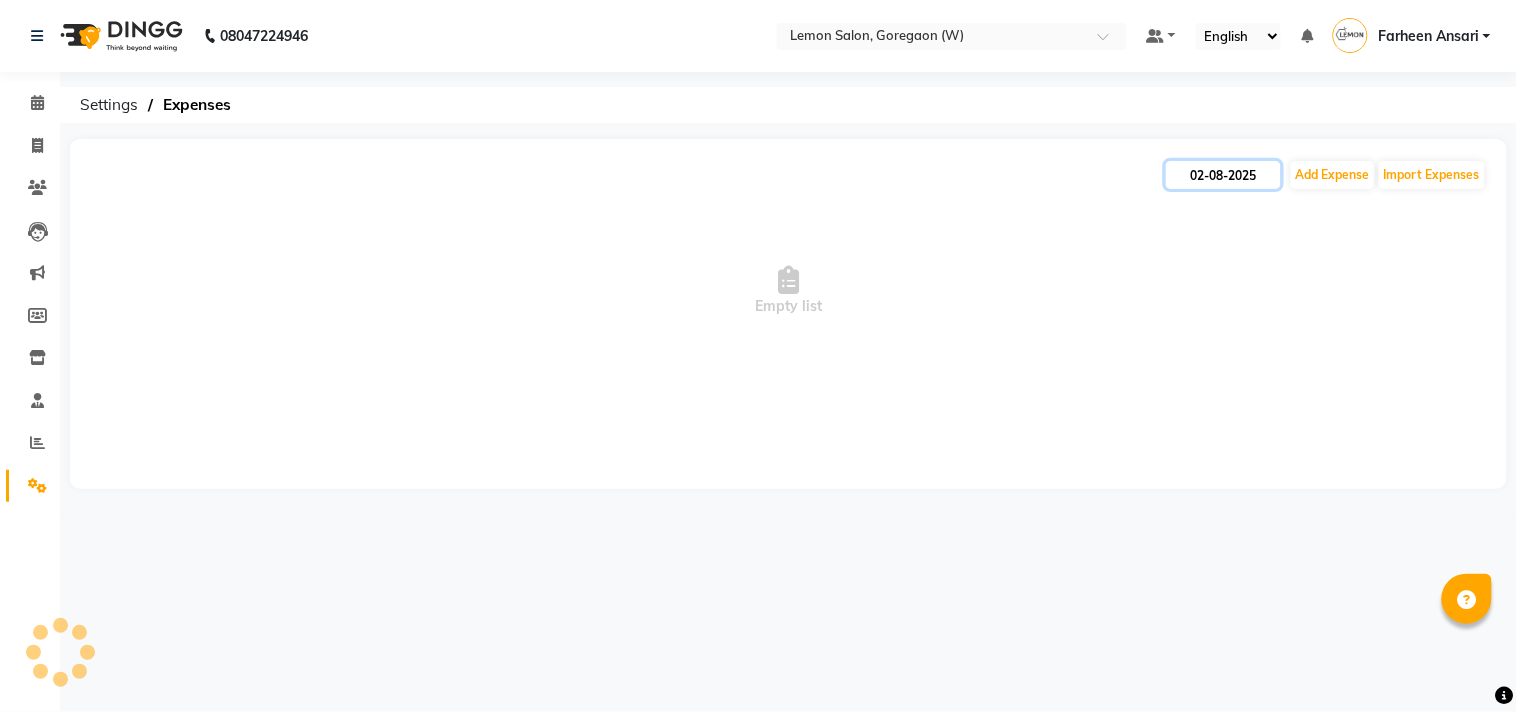 click on "02-08-2025" 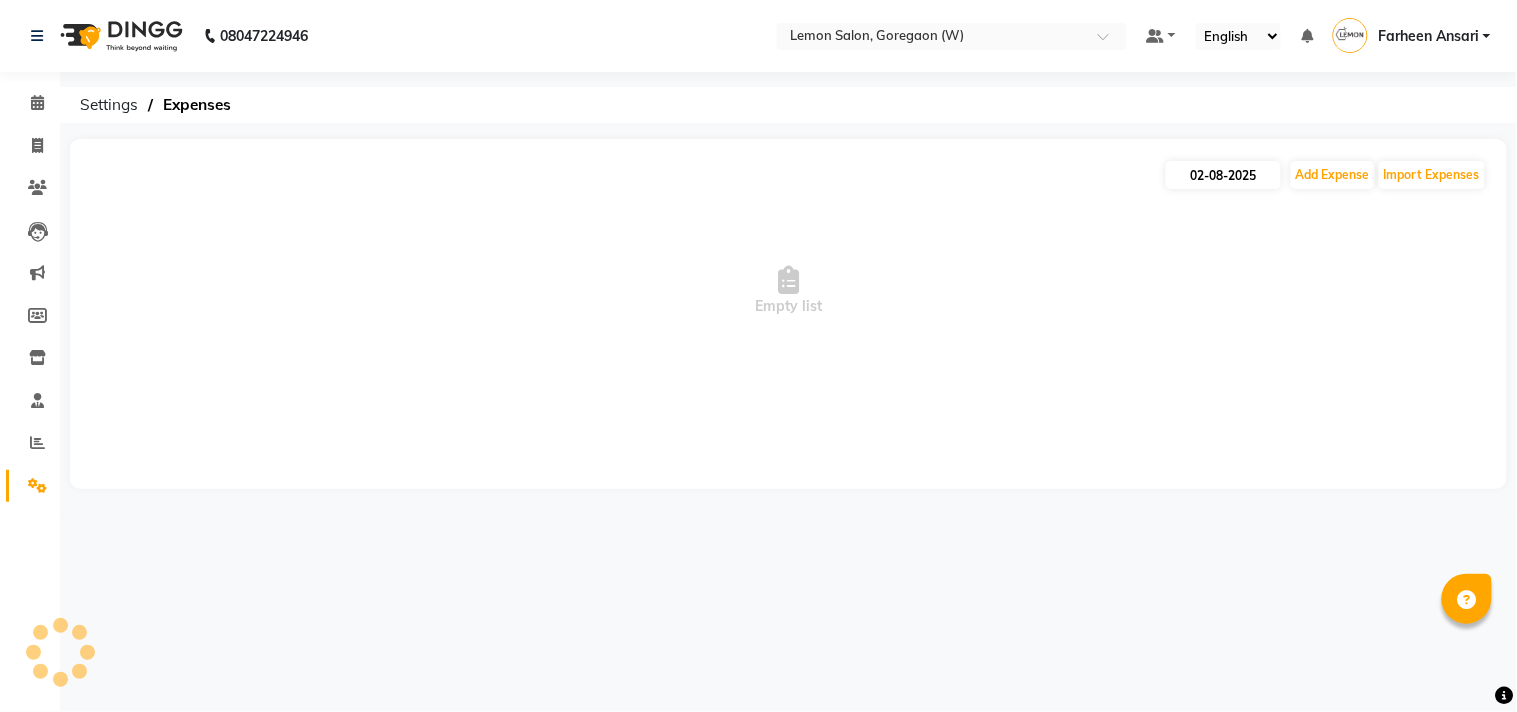 select on "8" 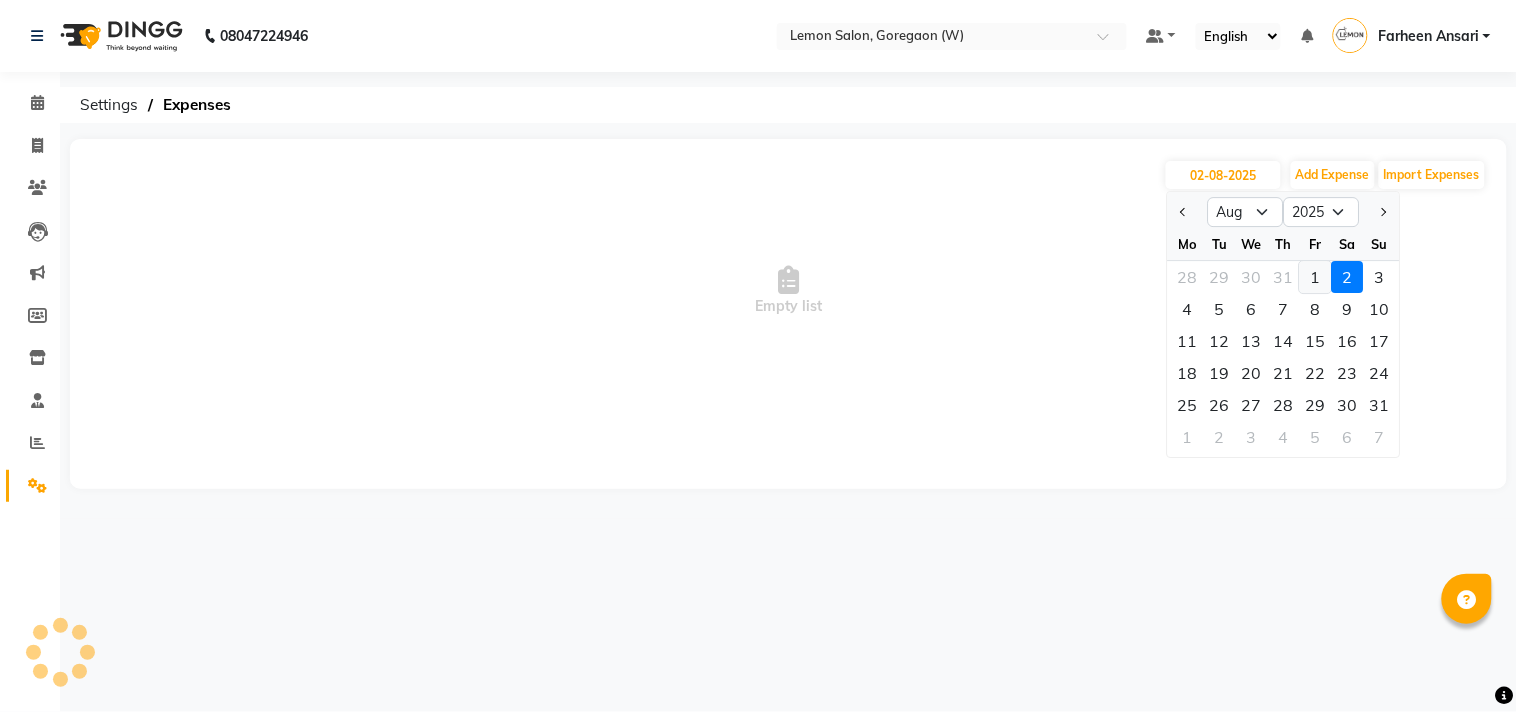 click on "1" 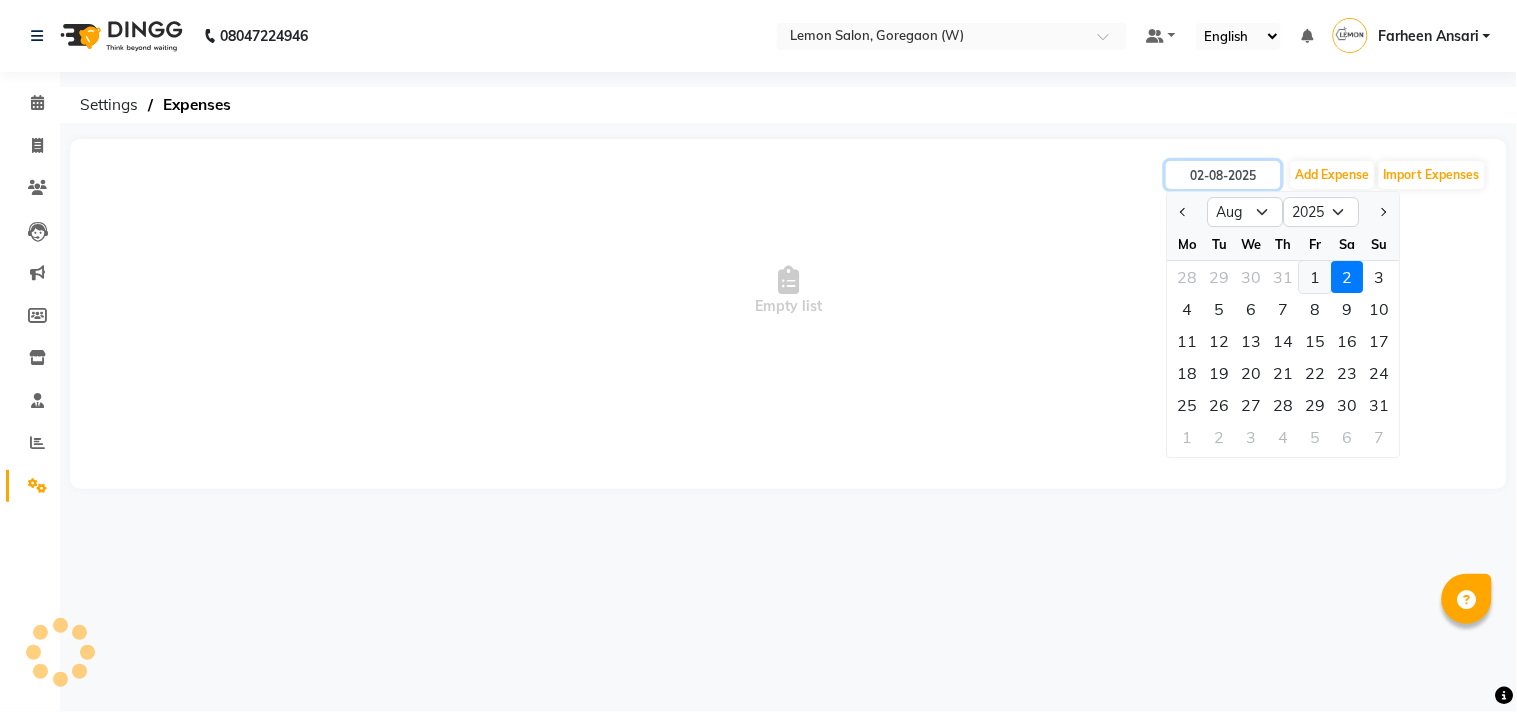 type on "01-08-2025" 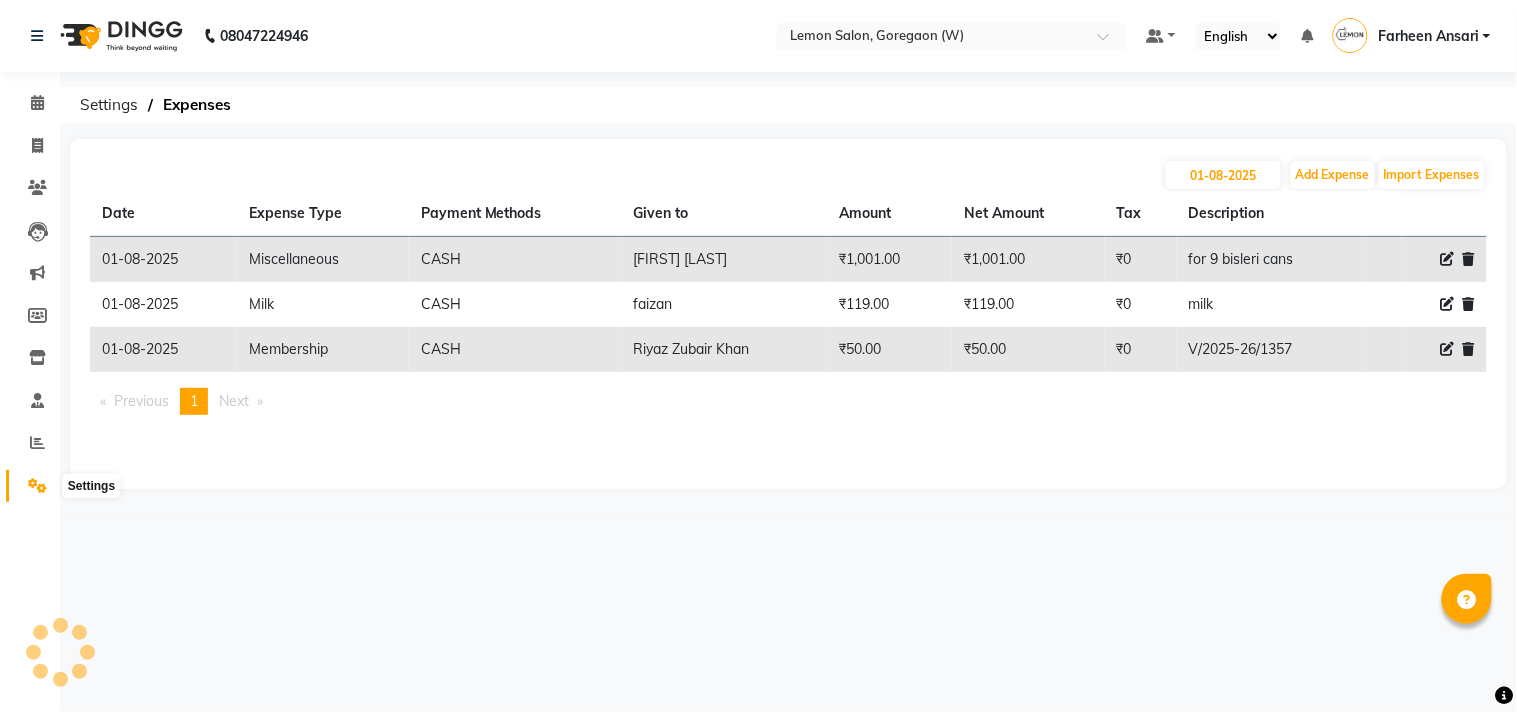 click 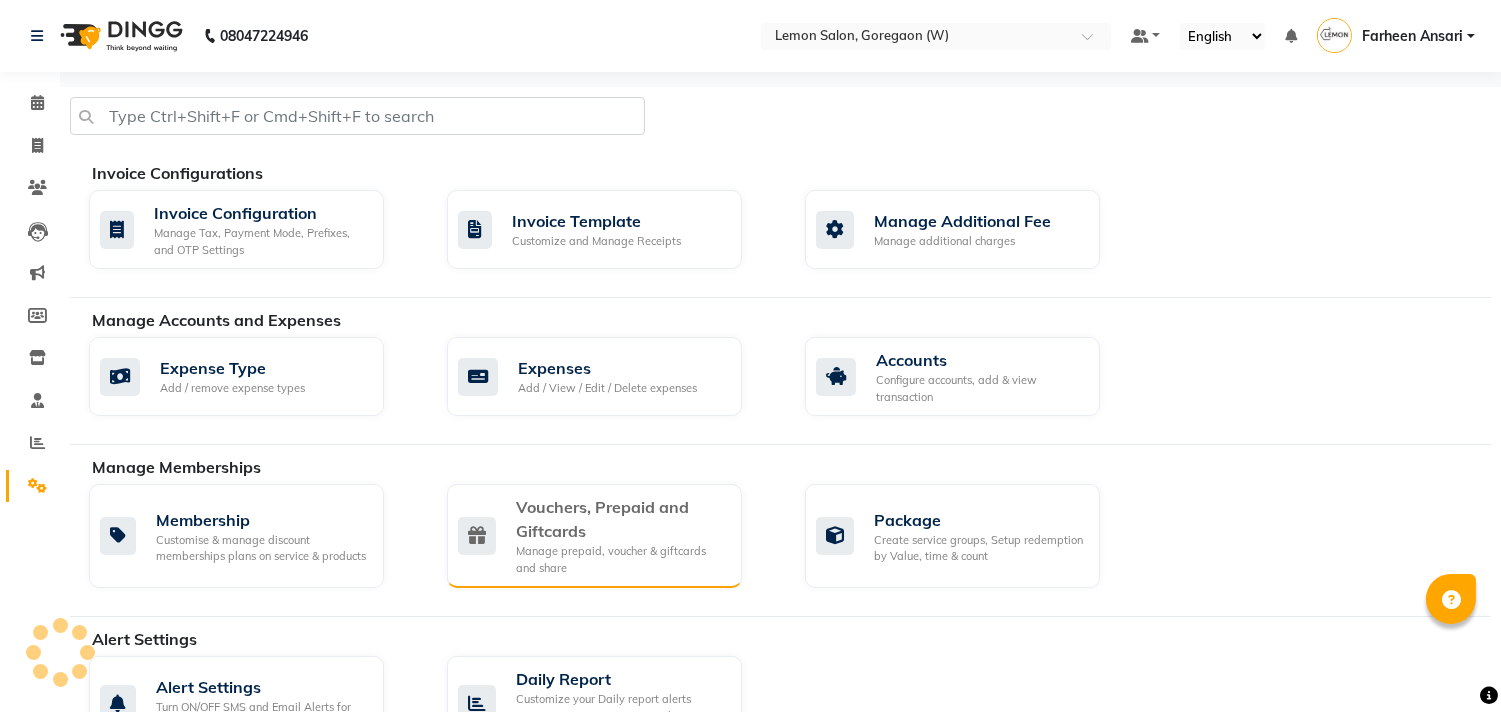 scroll, scrollTop: 333, scrollLeft: 0, axis: vertical 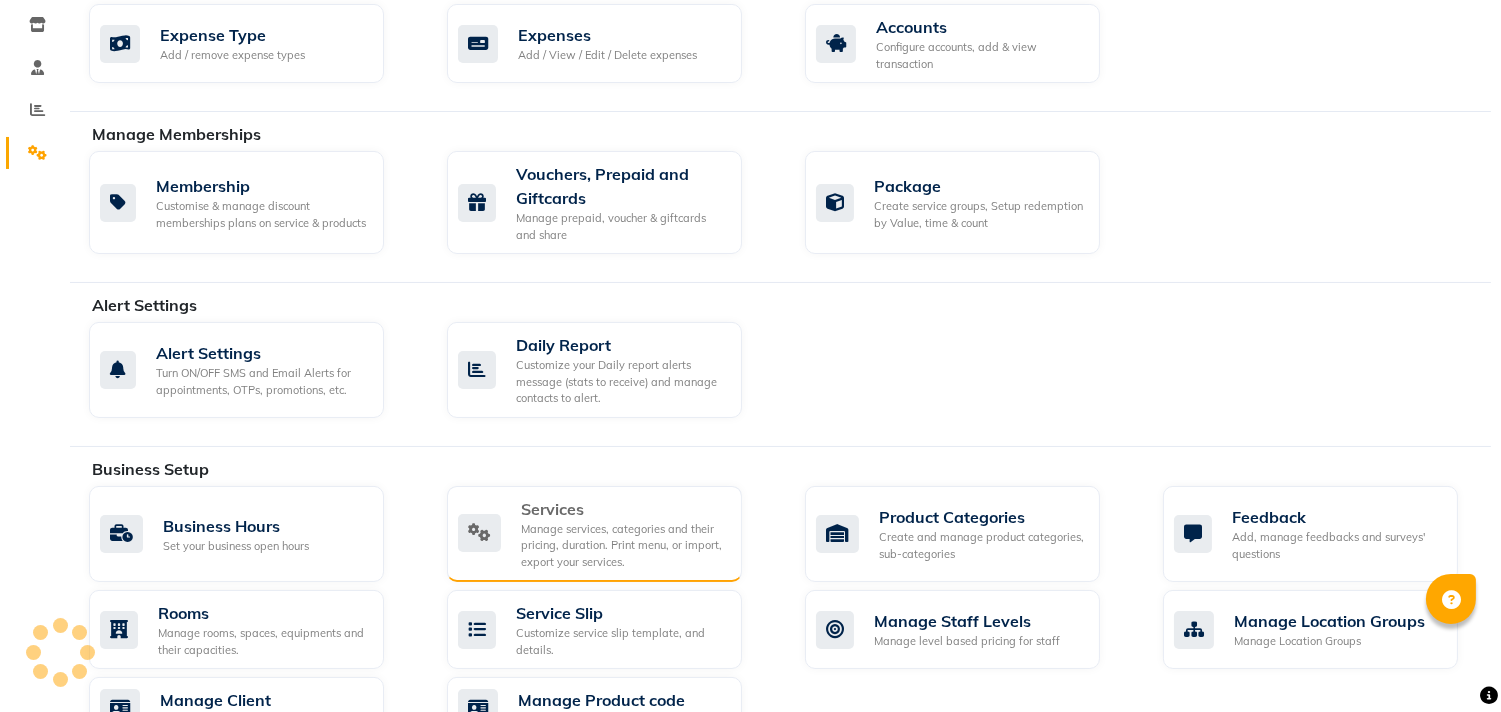 click on "Services" 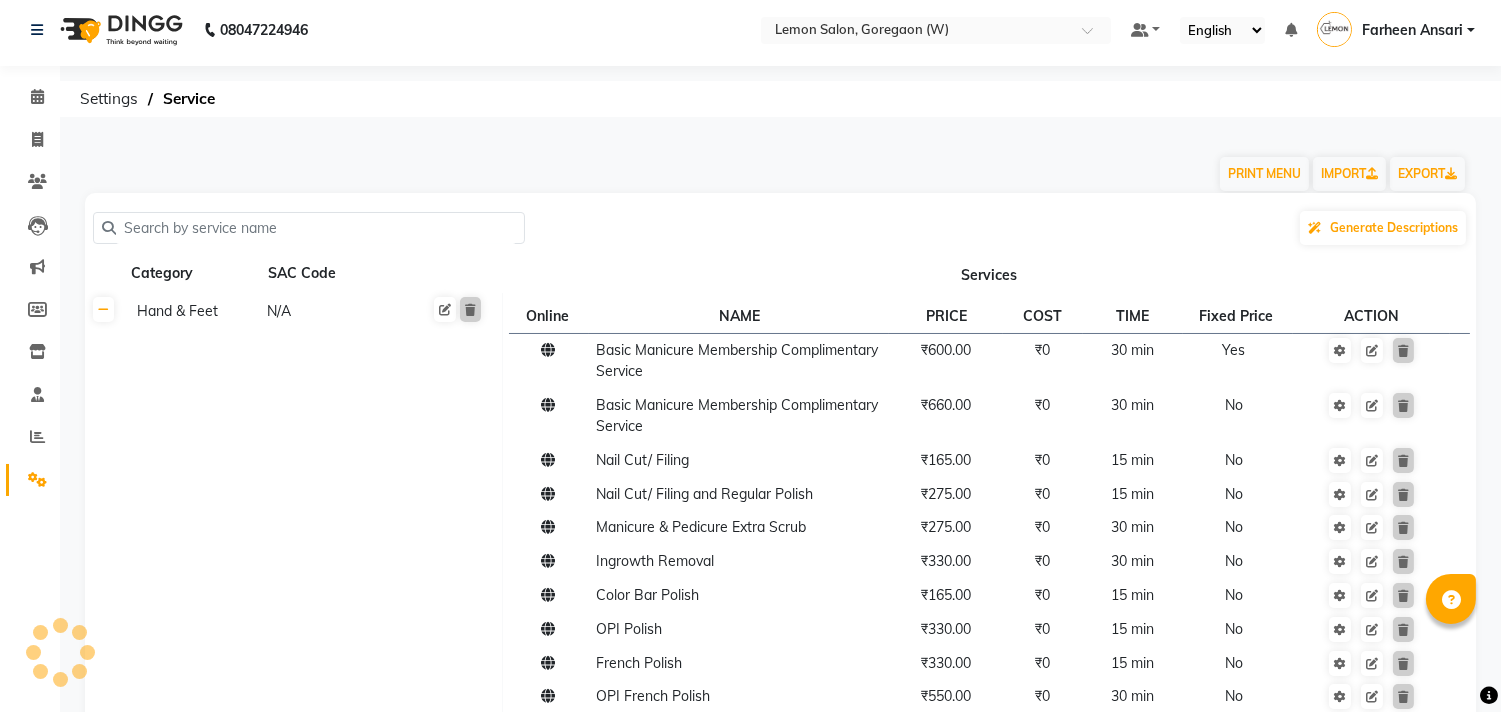 scroll, scrollTop: 0, scrollLeft: 0, axis: both 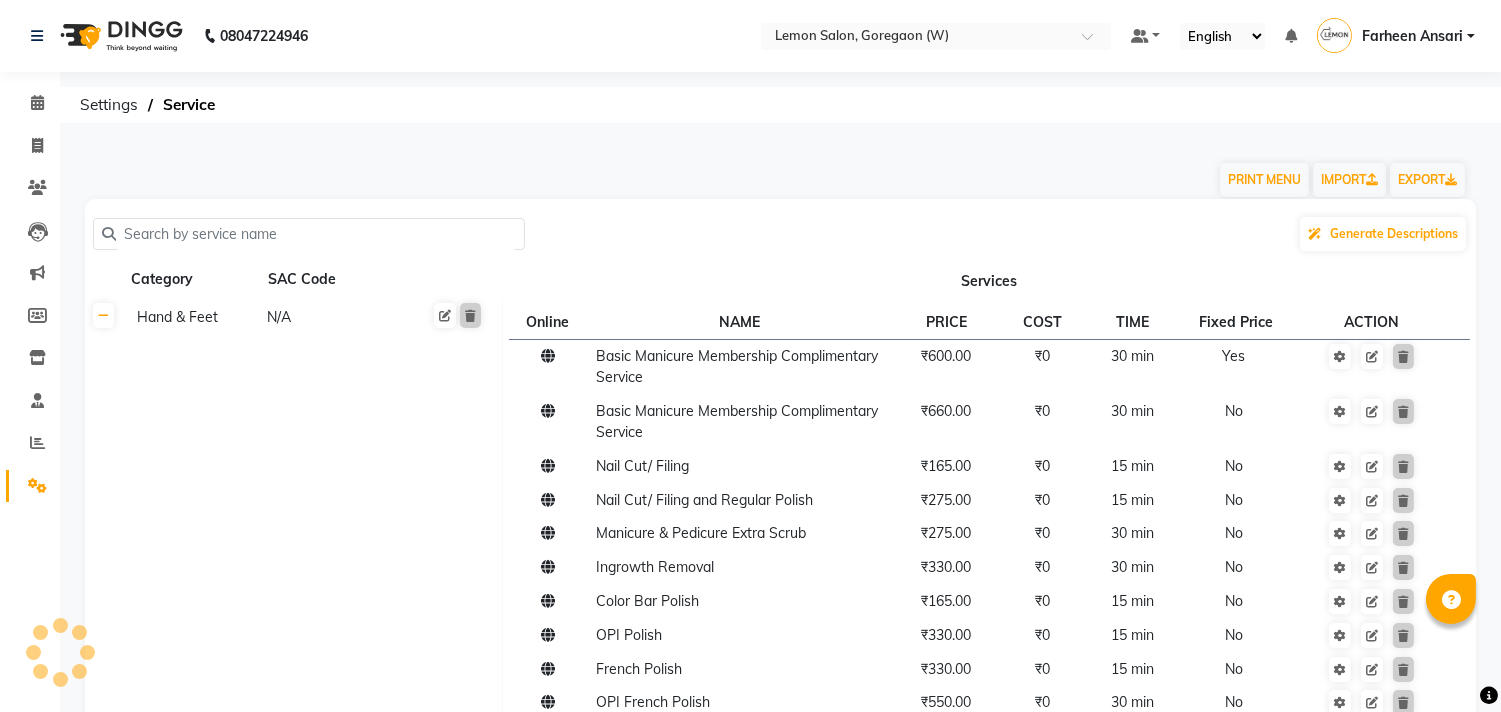 click 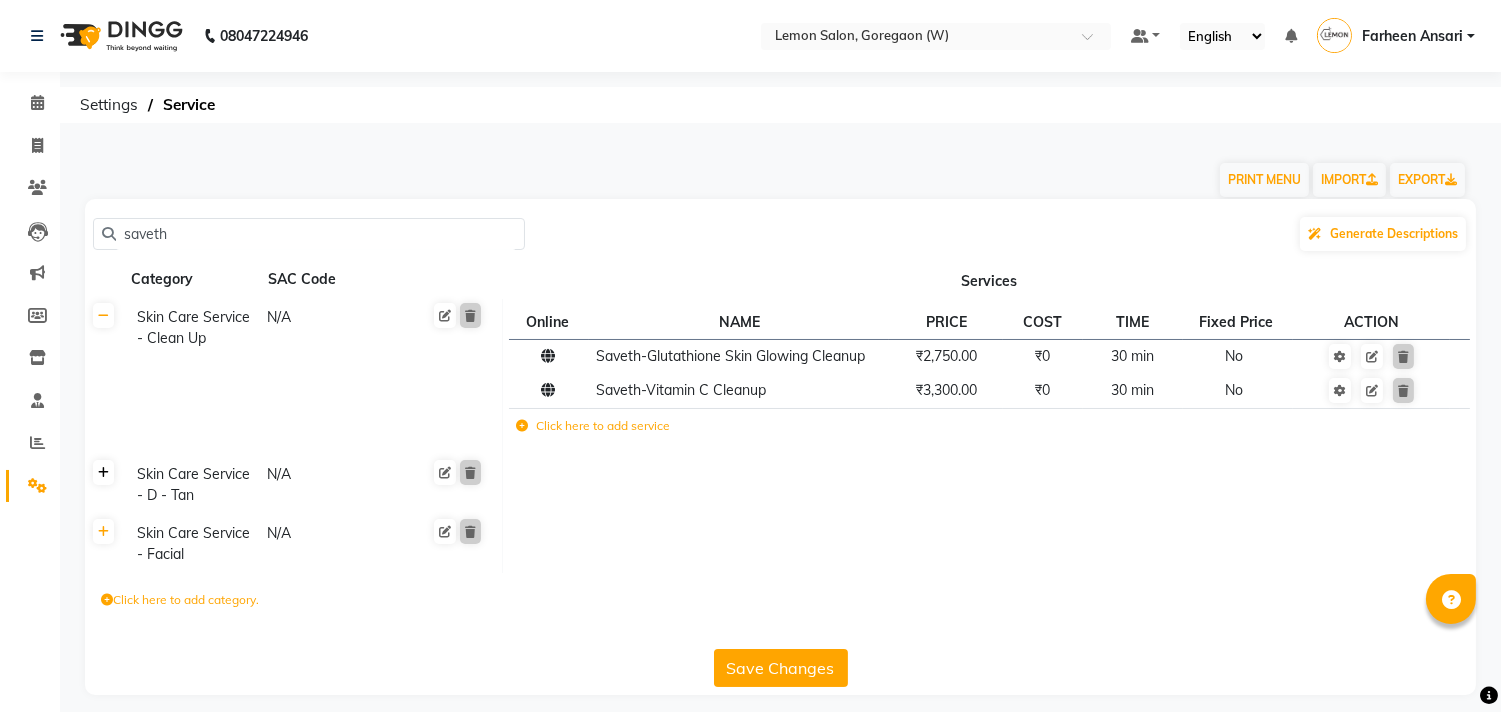 type on "saveth" 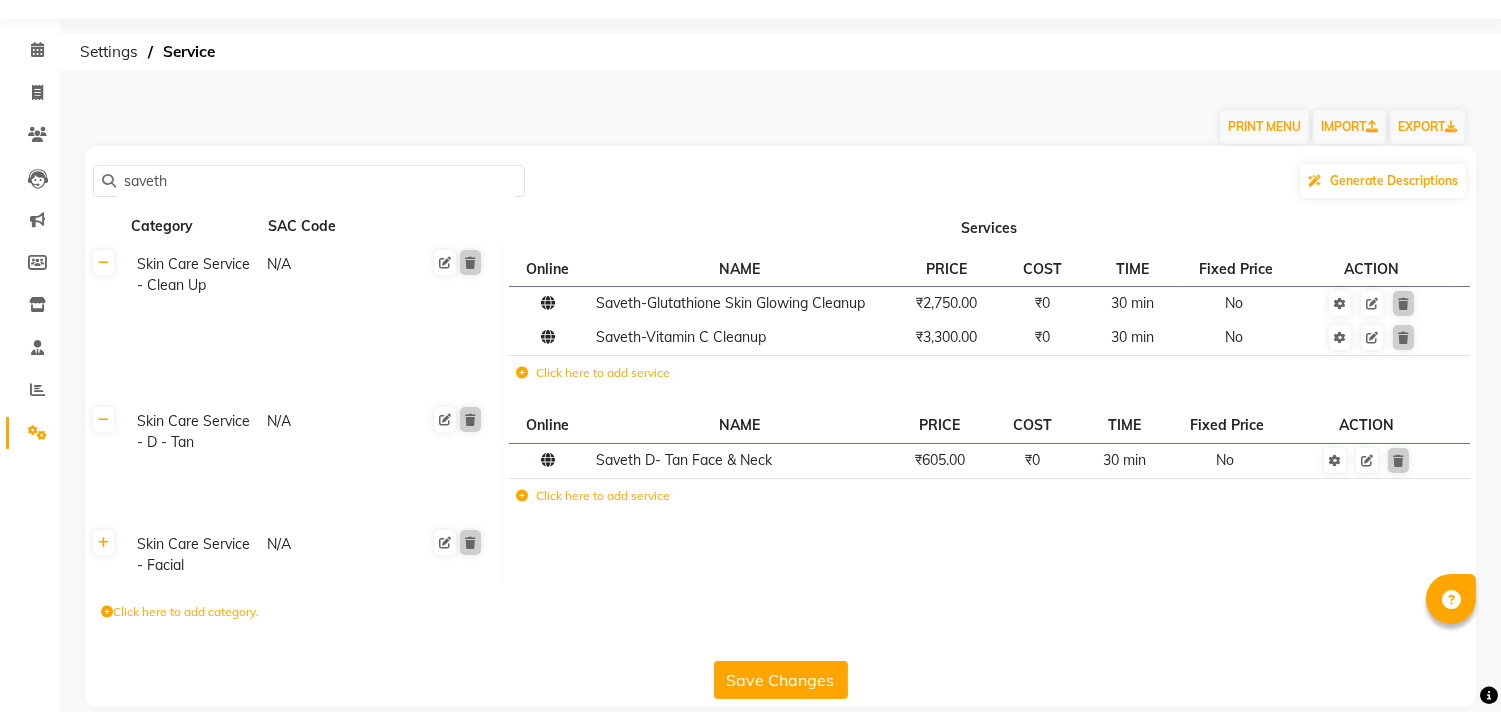 scroll, scrollTop: 77, scrollLeft: 0, axis: vertical 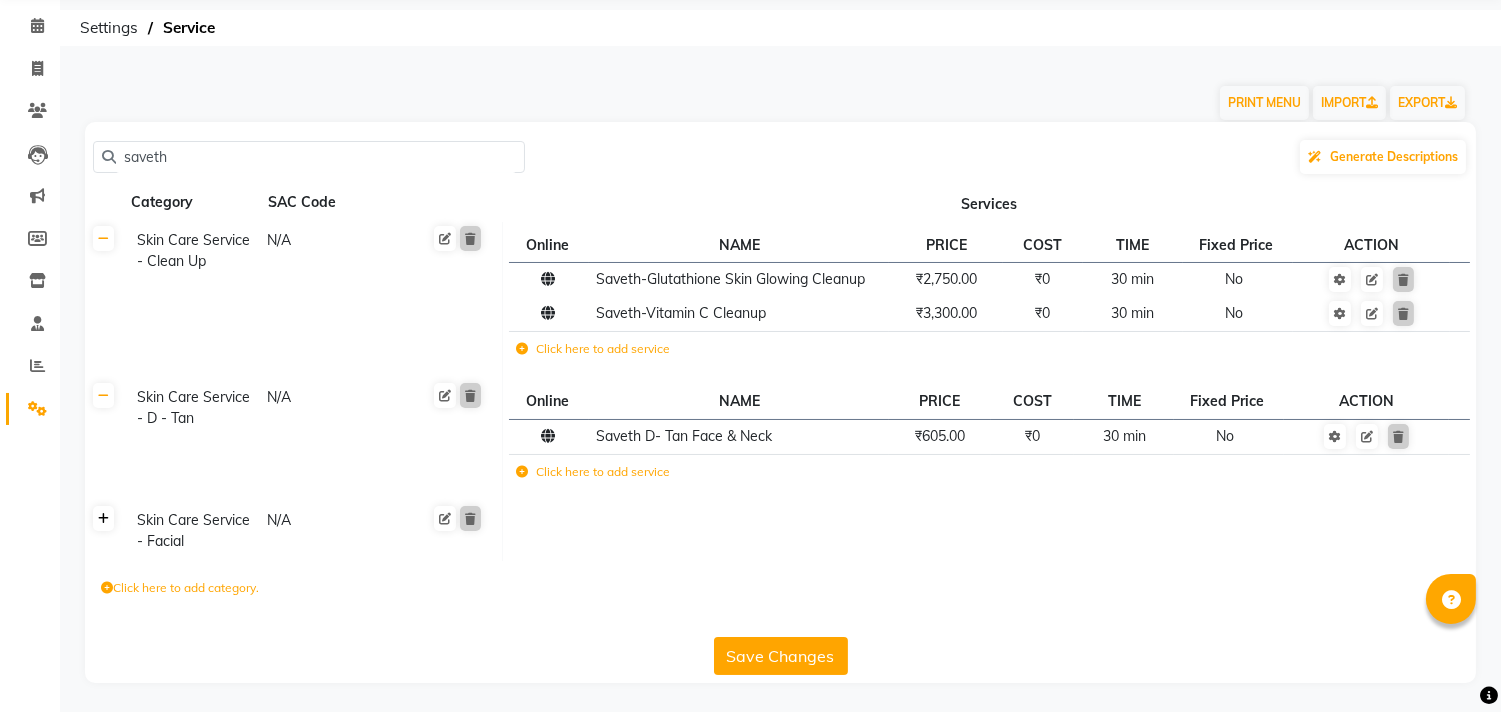 click 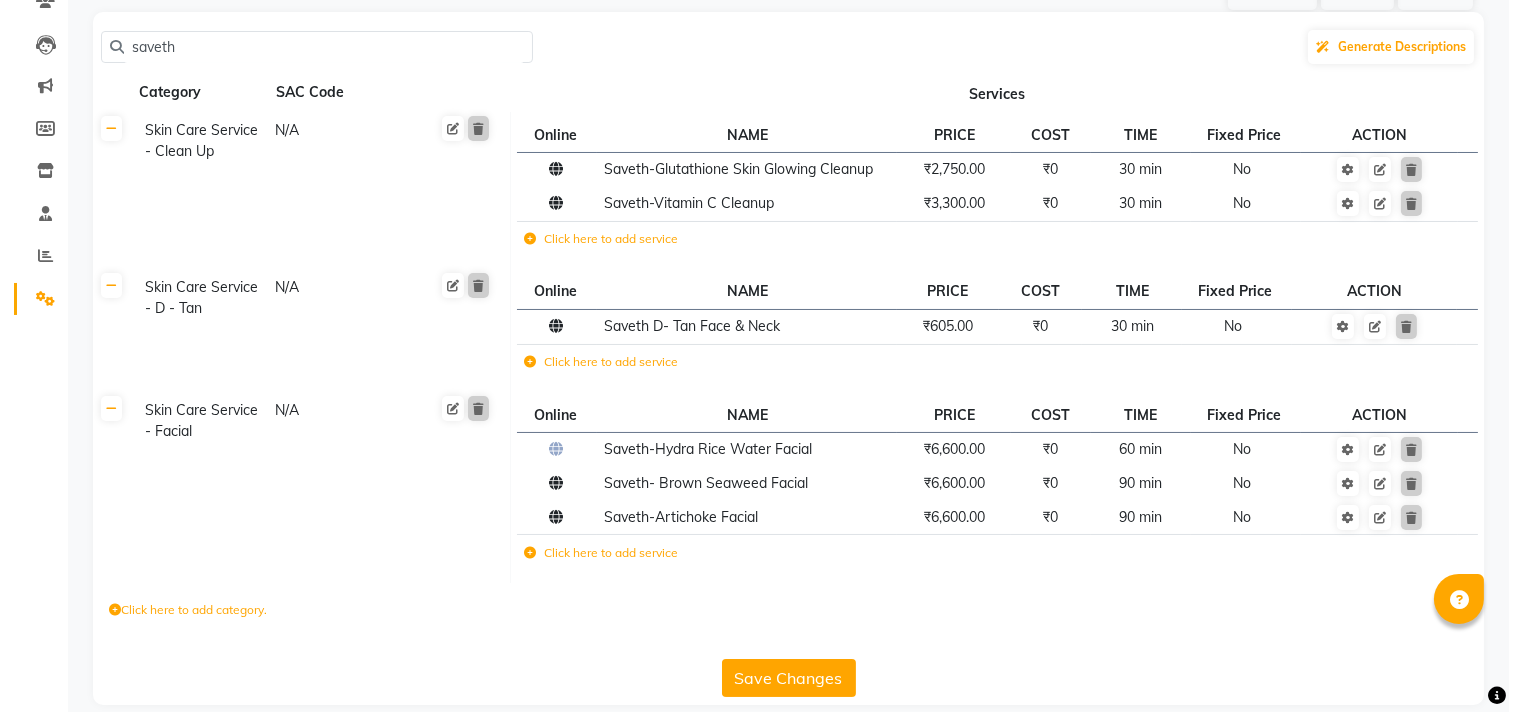 scroll, scrollTop: 188, scrollLeft: 0, axis: vertical 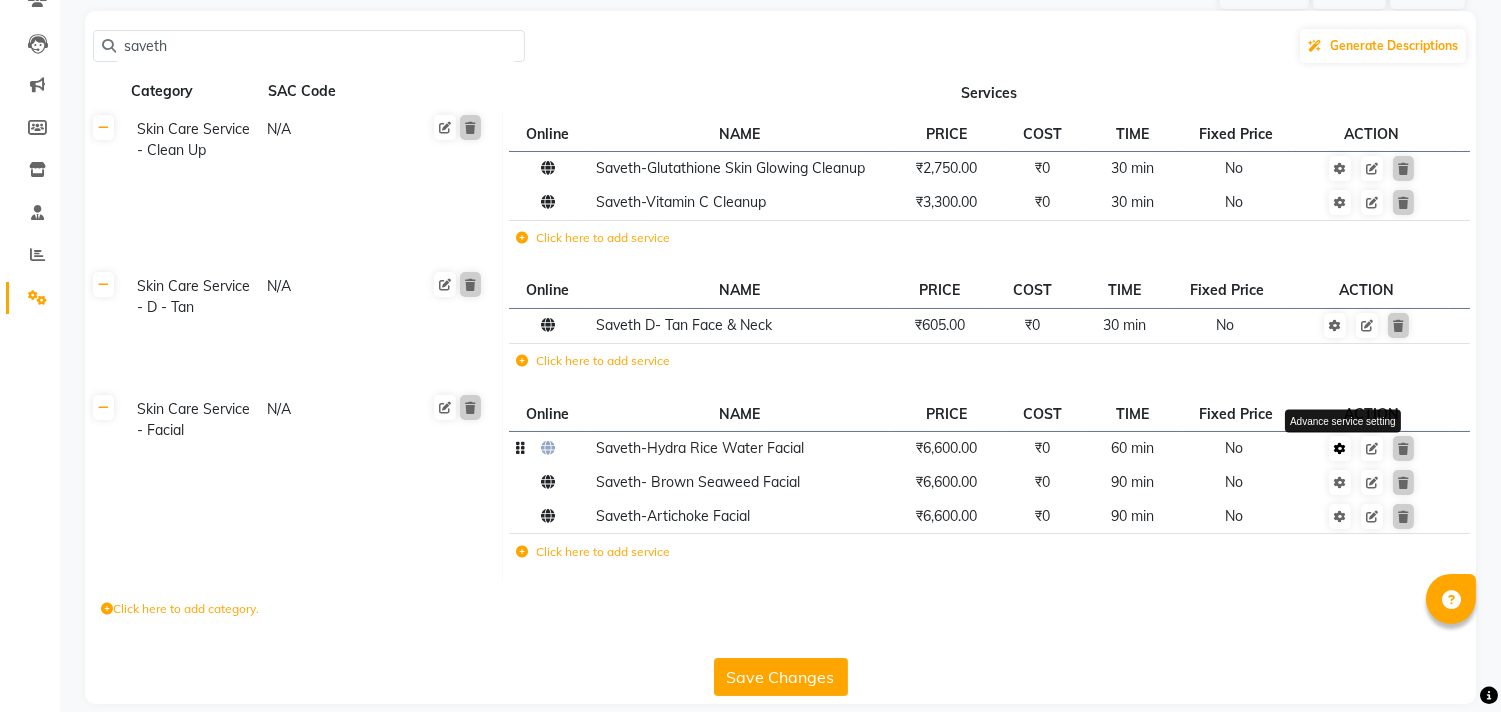 click 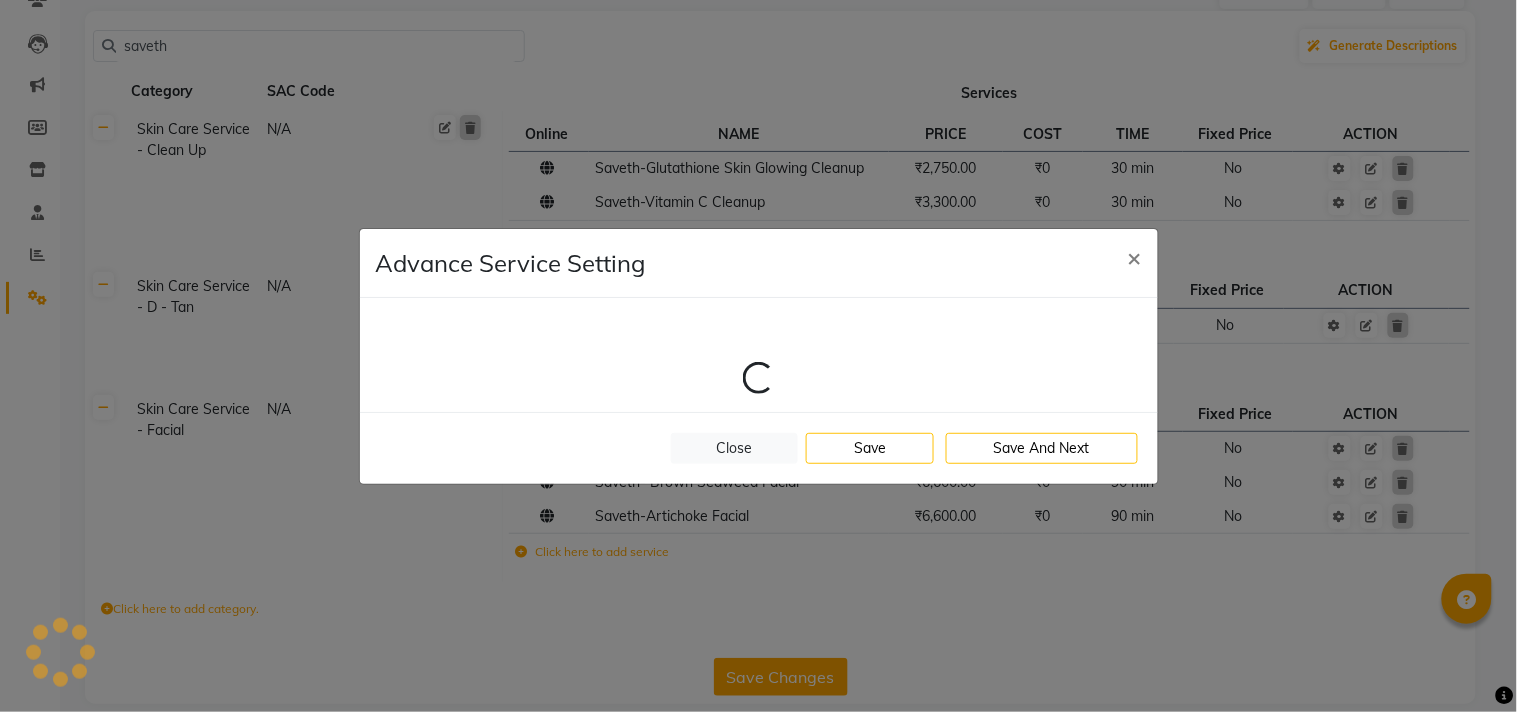 select on "46: 115381" 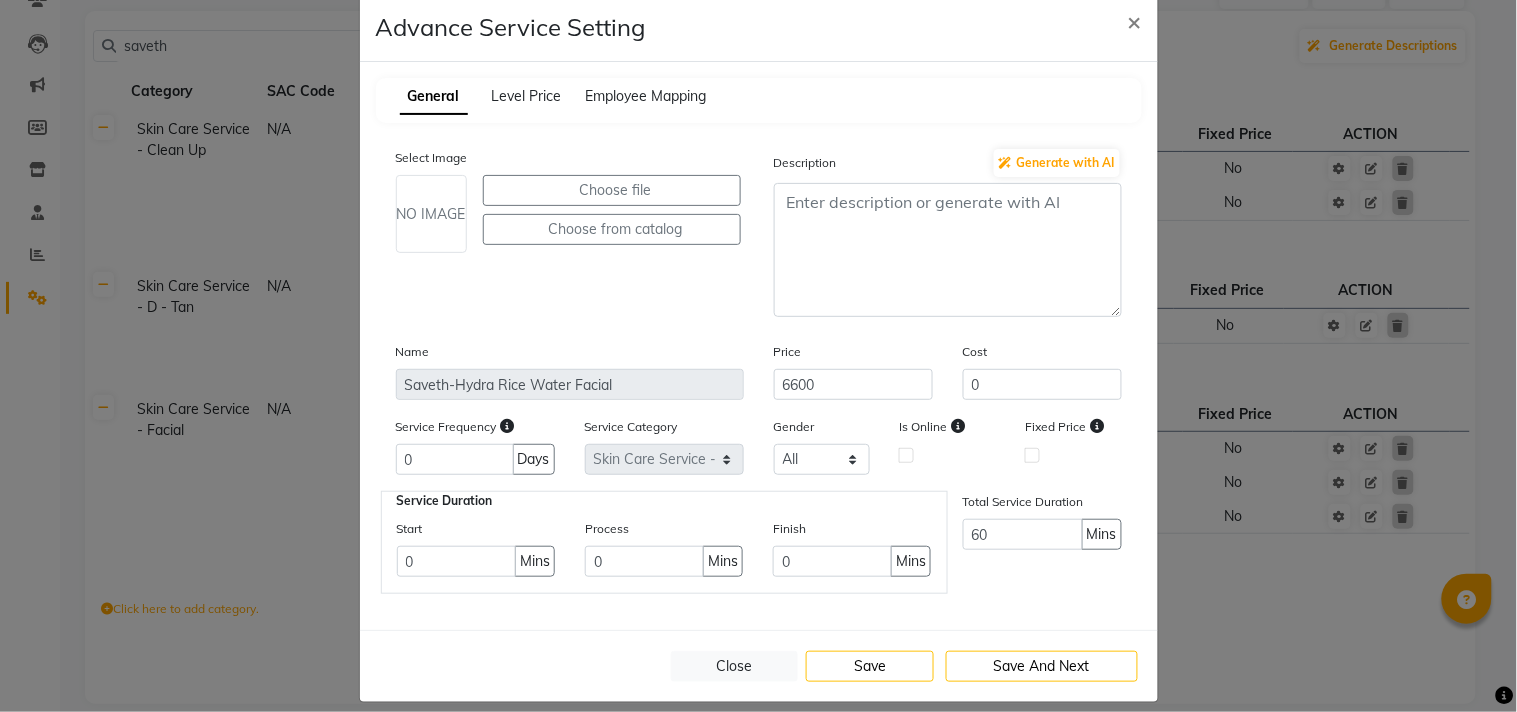 scroll, scrollTop: 56, scrollLeft: 0, axis: vertical 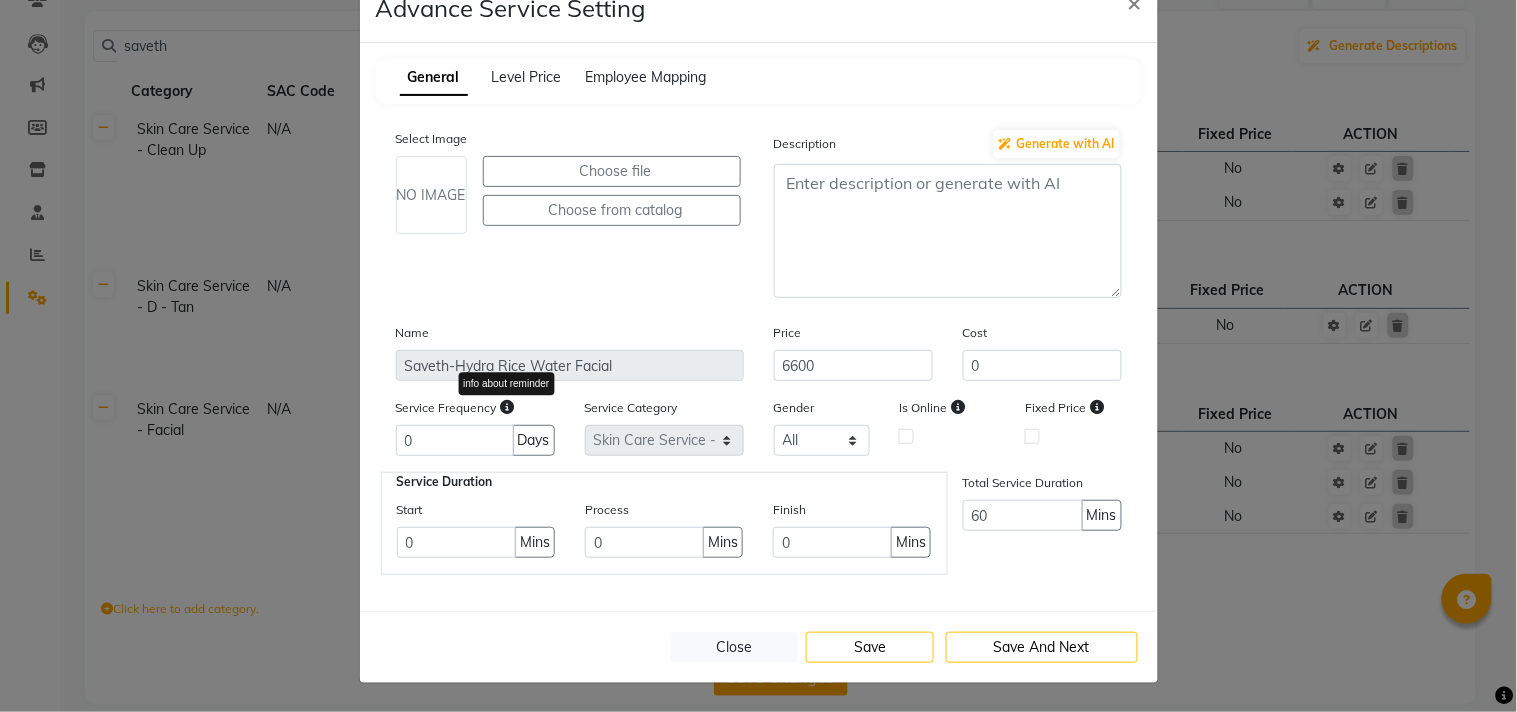 click 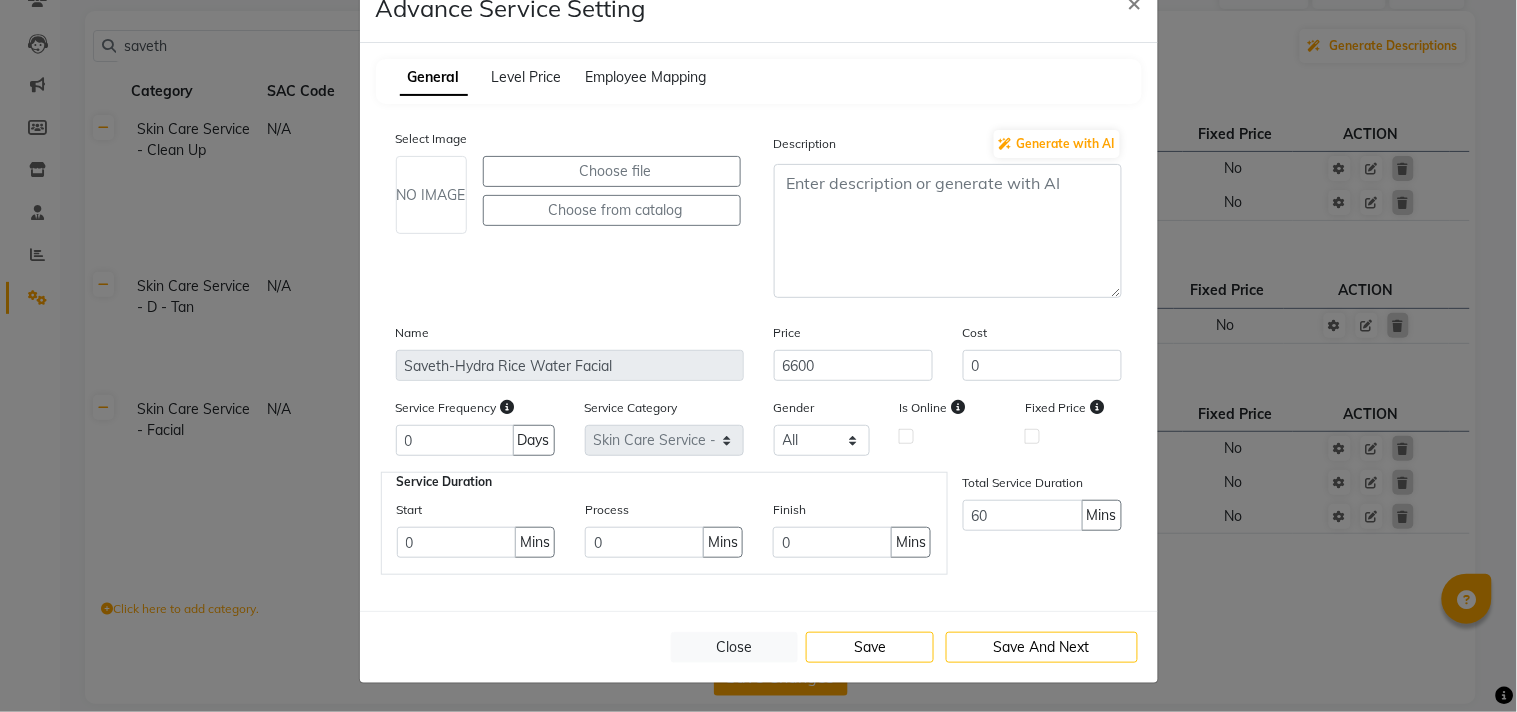 scroll, scrollTop: 0, scrollLeft: 0, axis: both 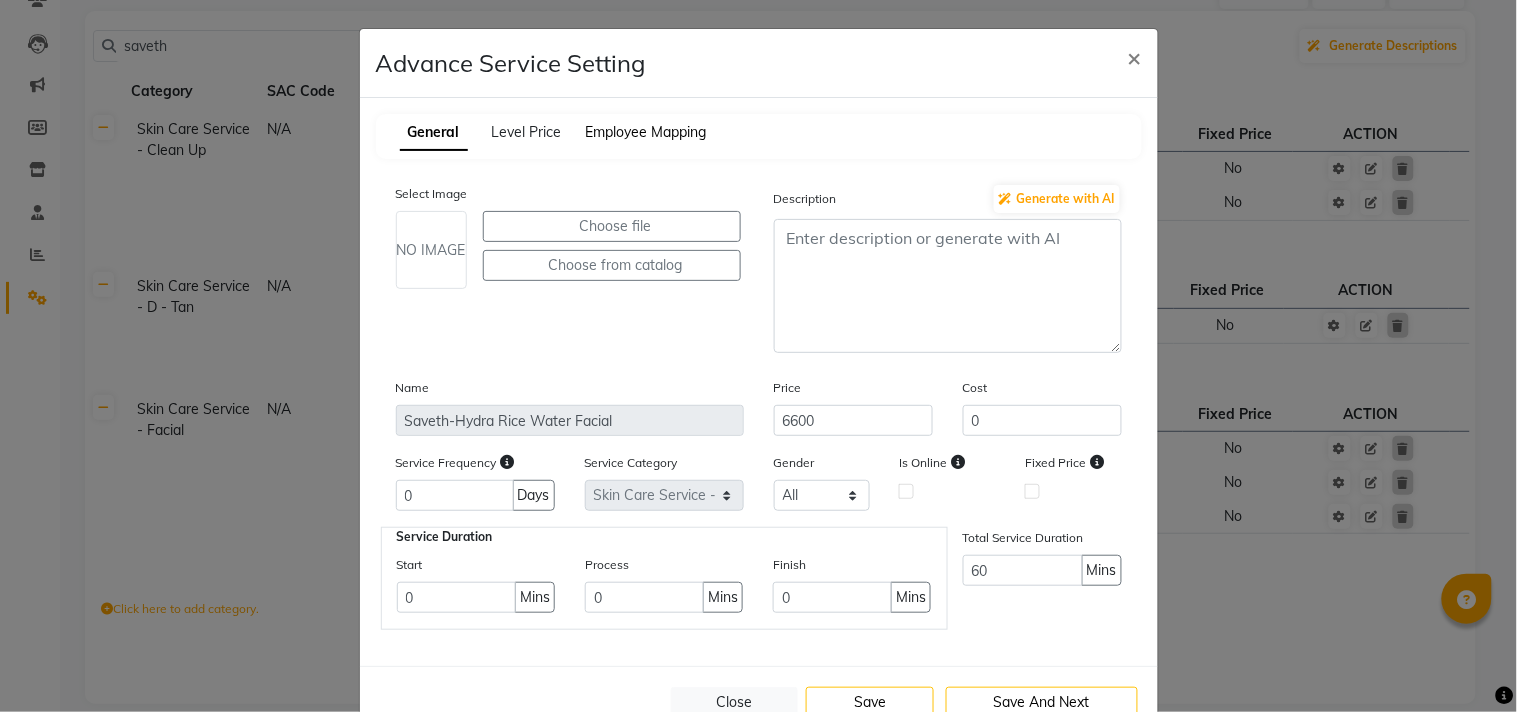 click on "Employee Mapping" 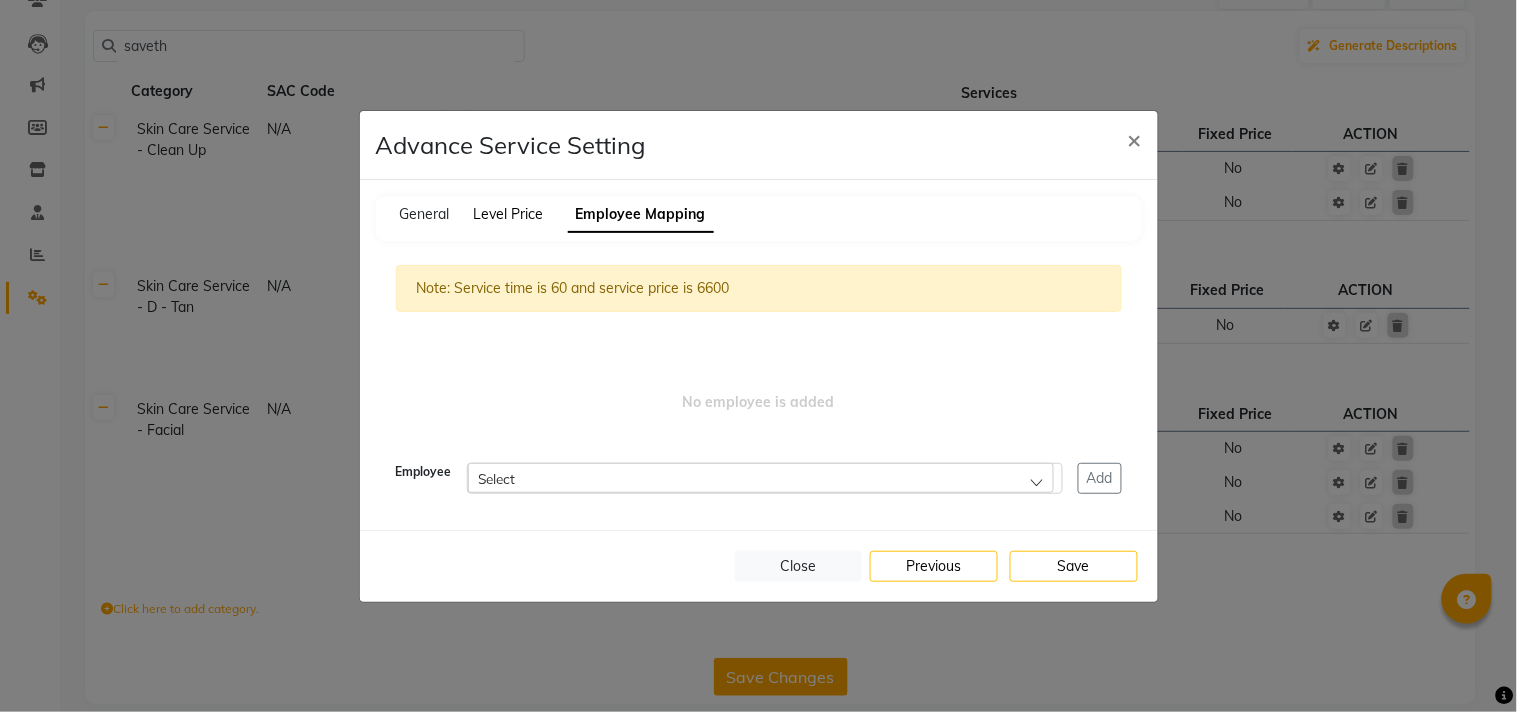 click on "Level Price" 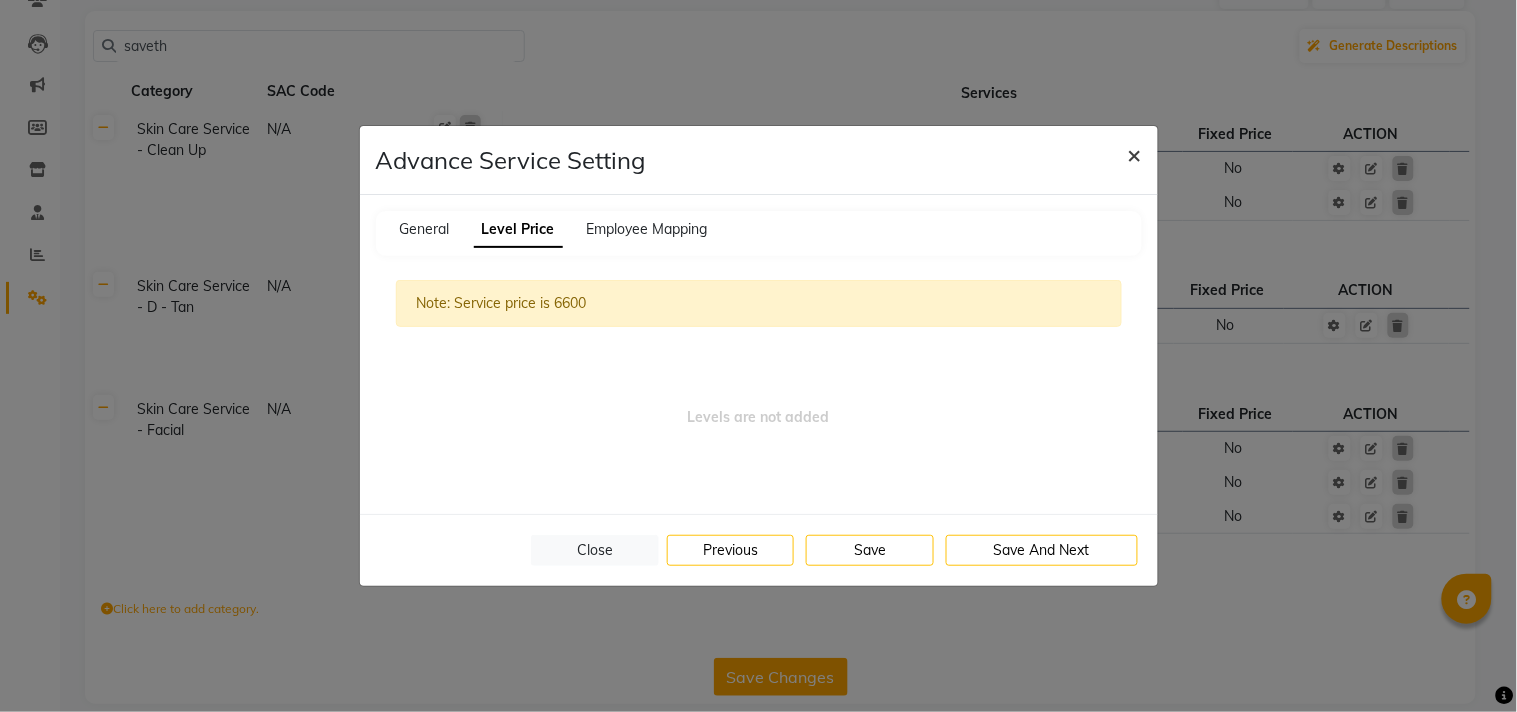 click on "×" 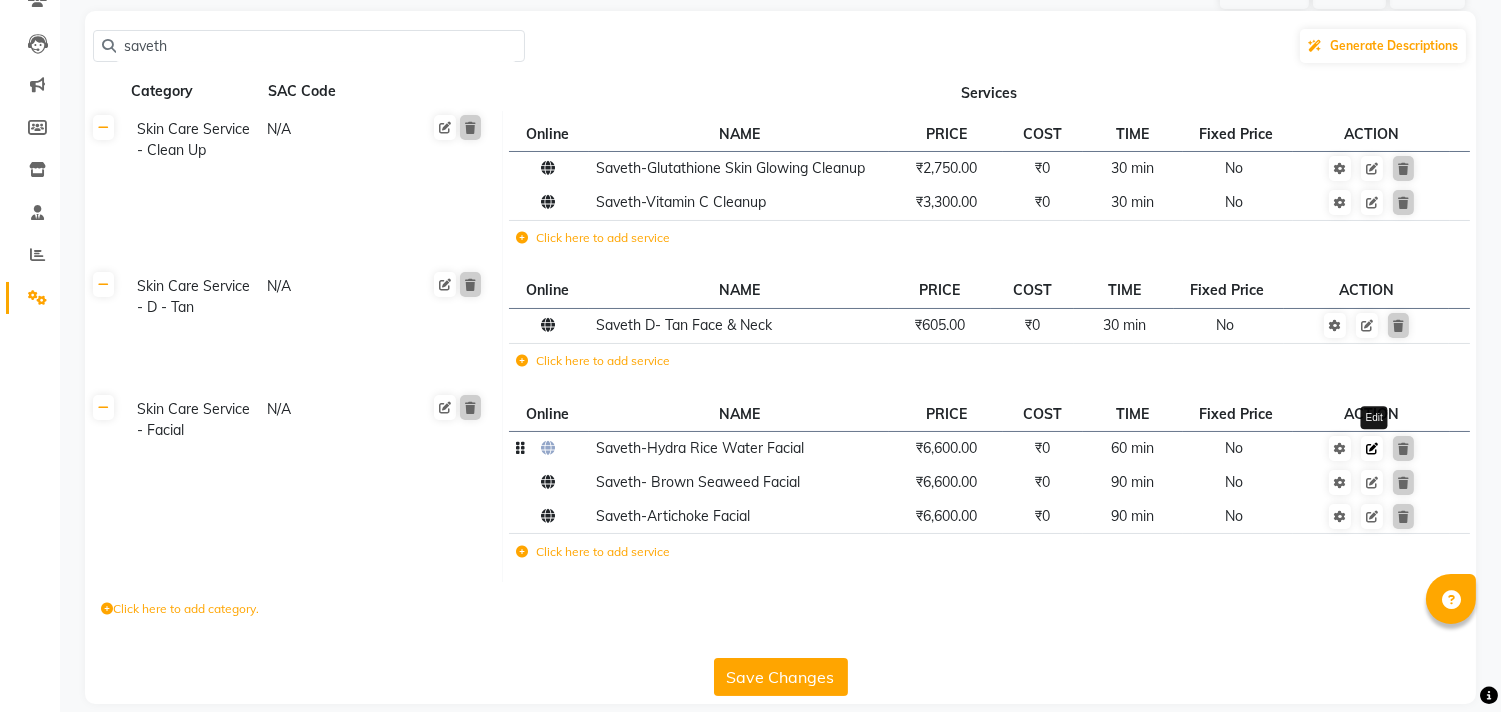 click 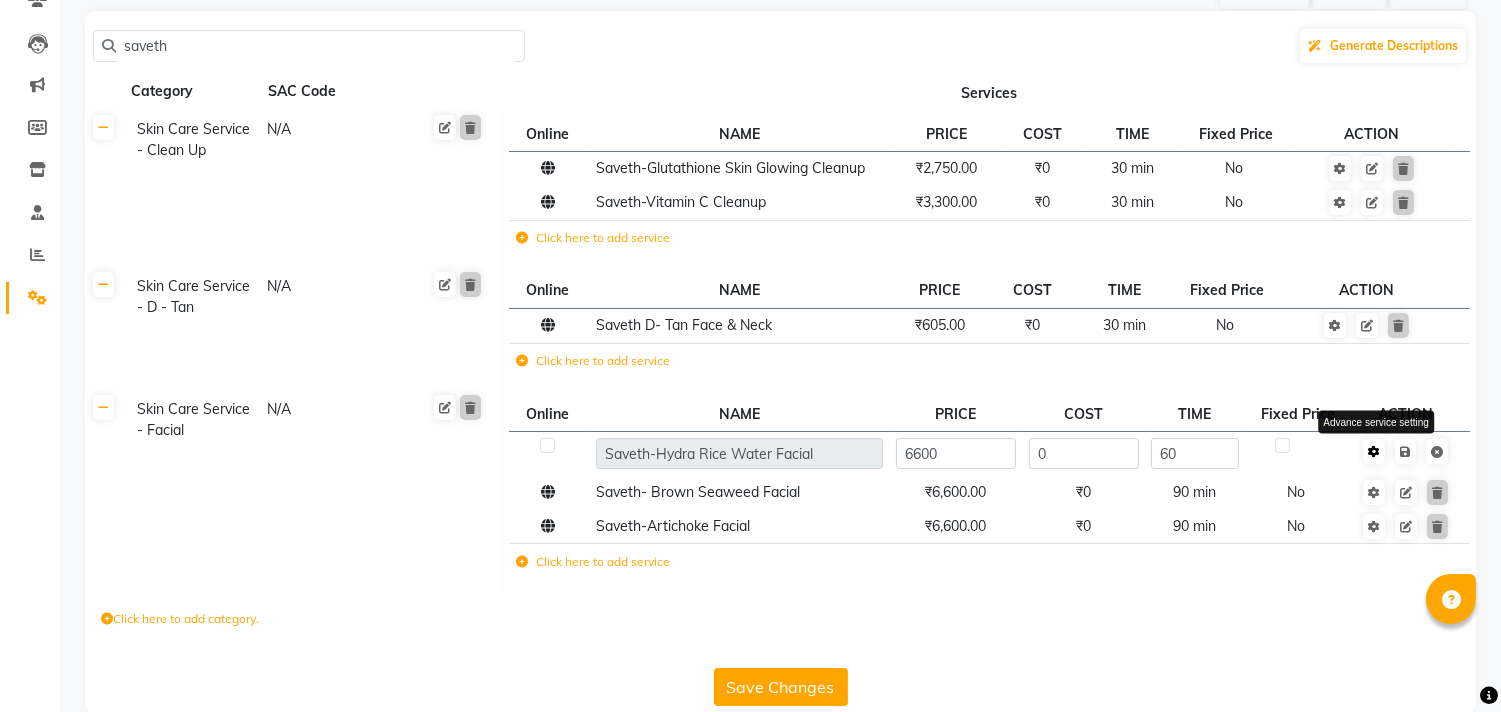click 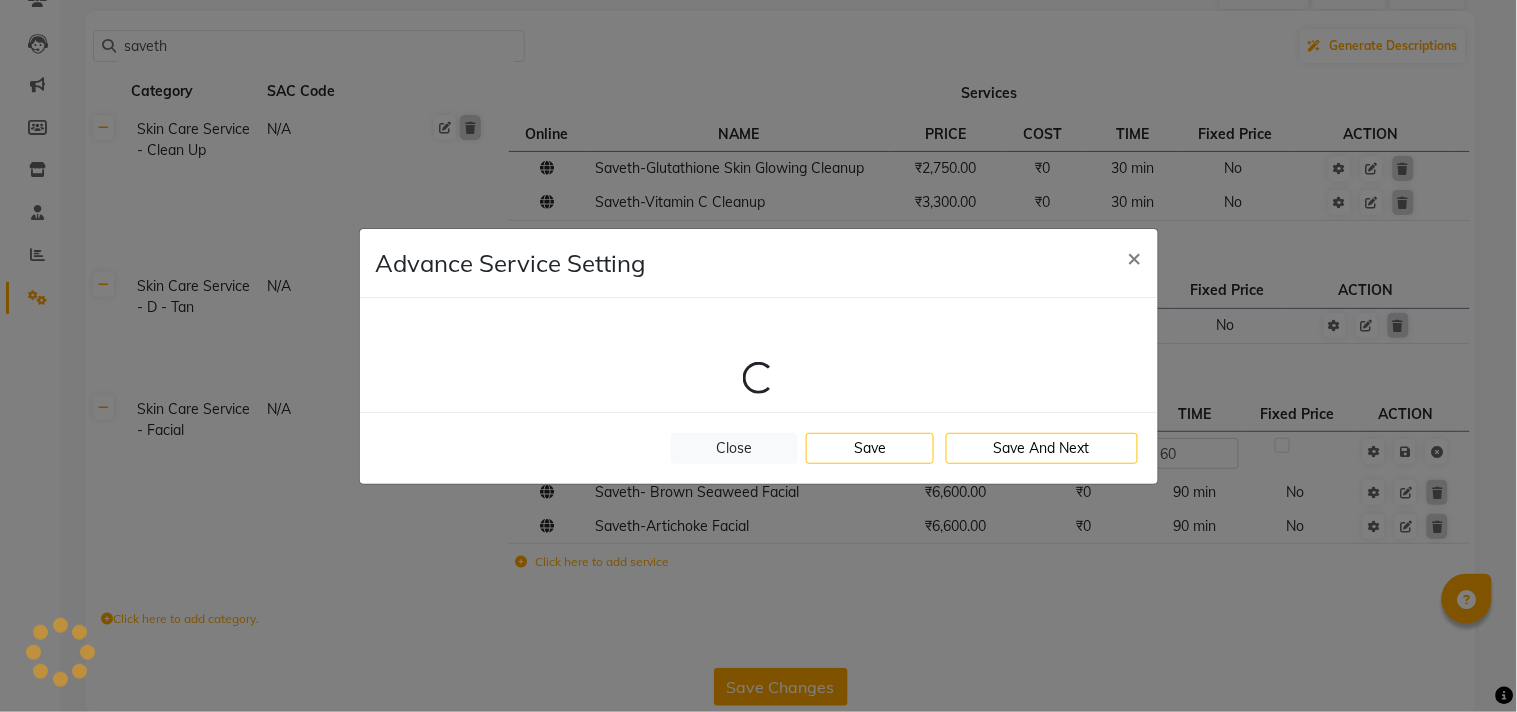 select on "46: 115381" 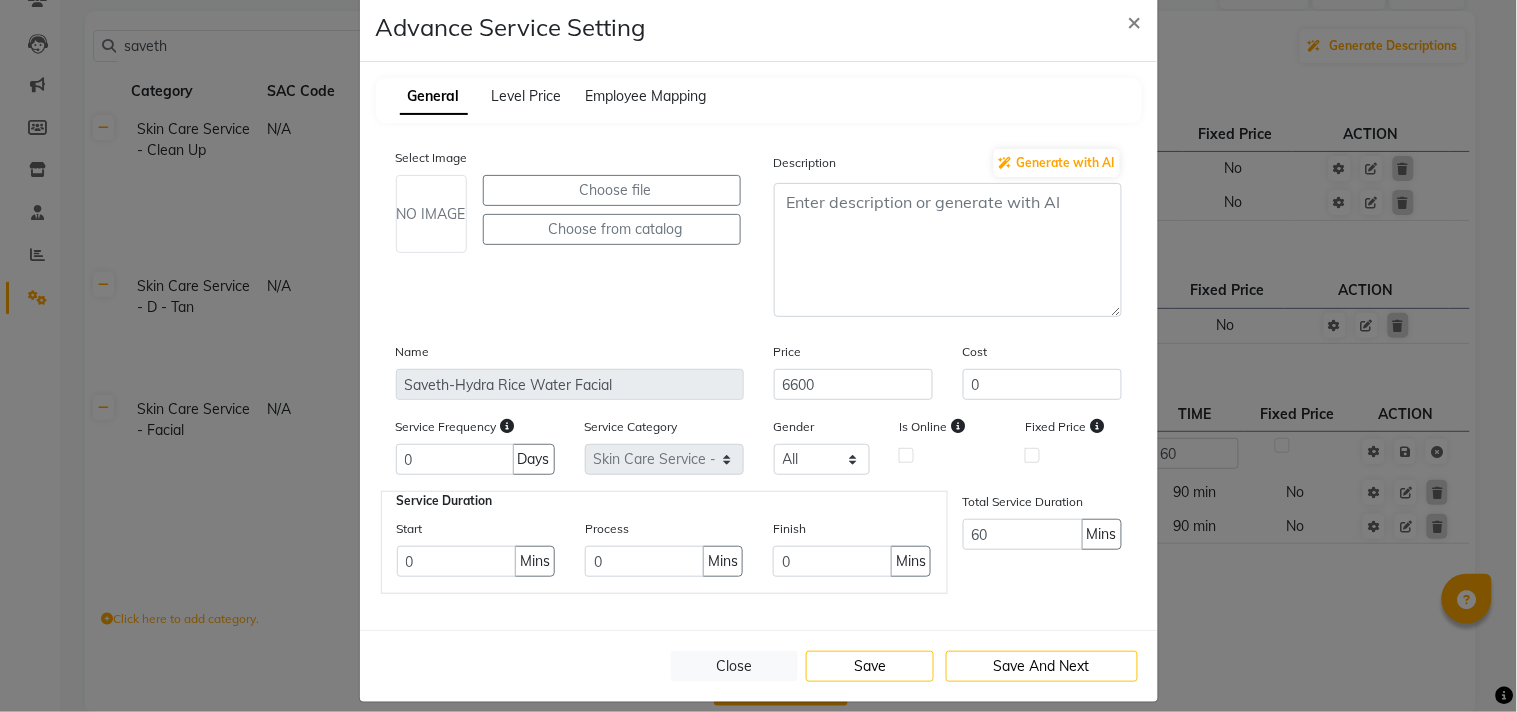 scroll, scrollTop: 56, scrollLeft: 0, axis: vertical 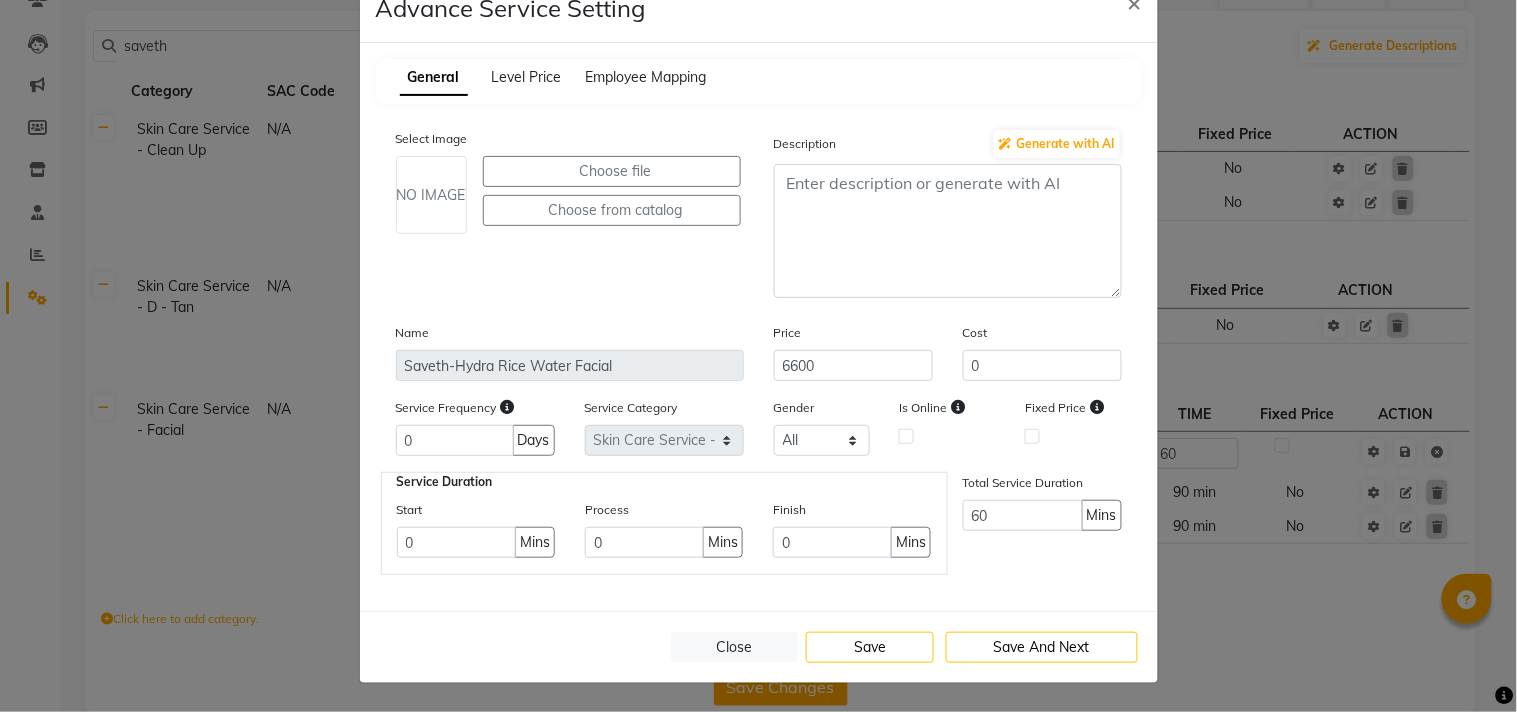 click 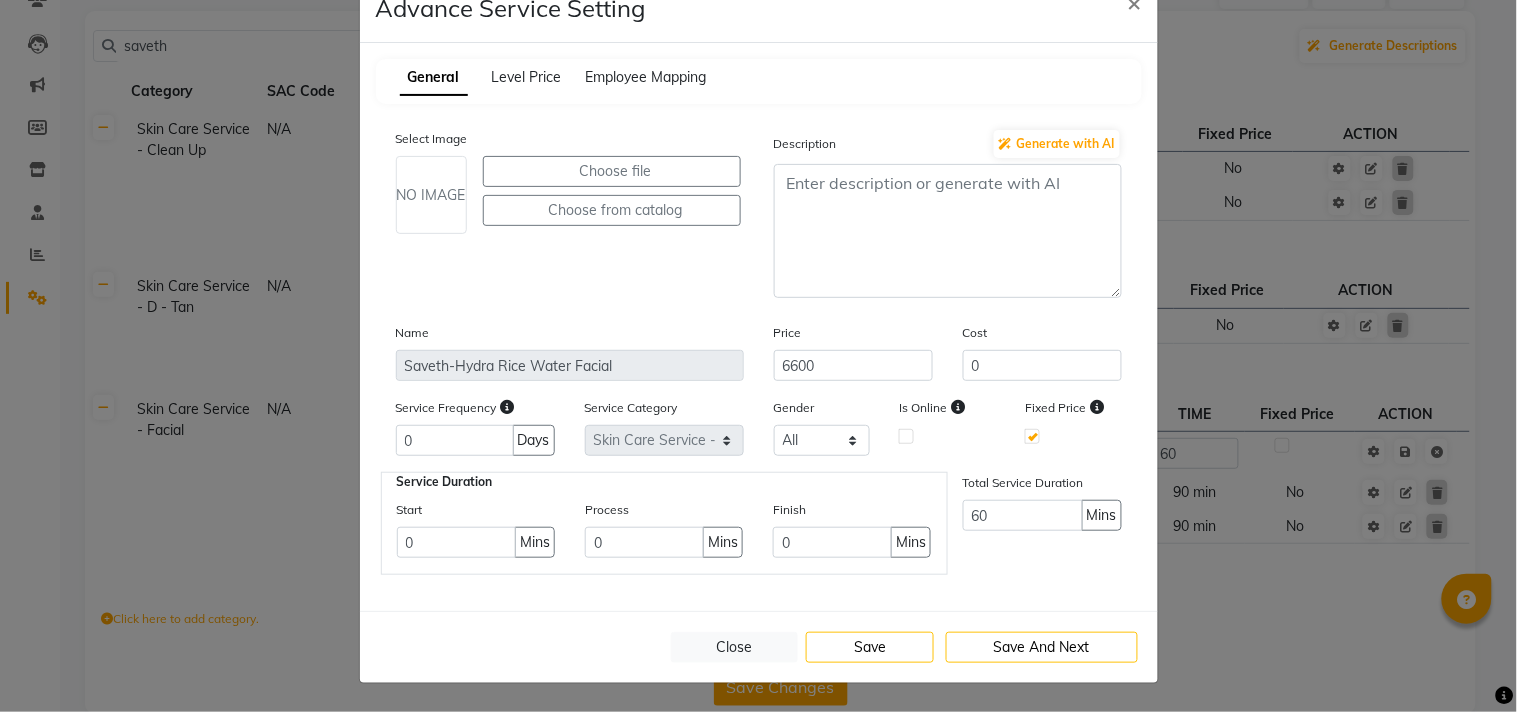 click 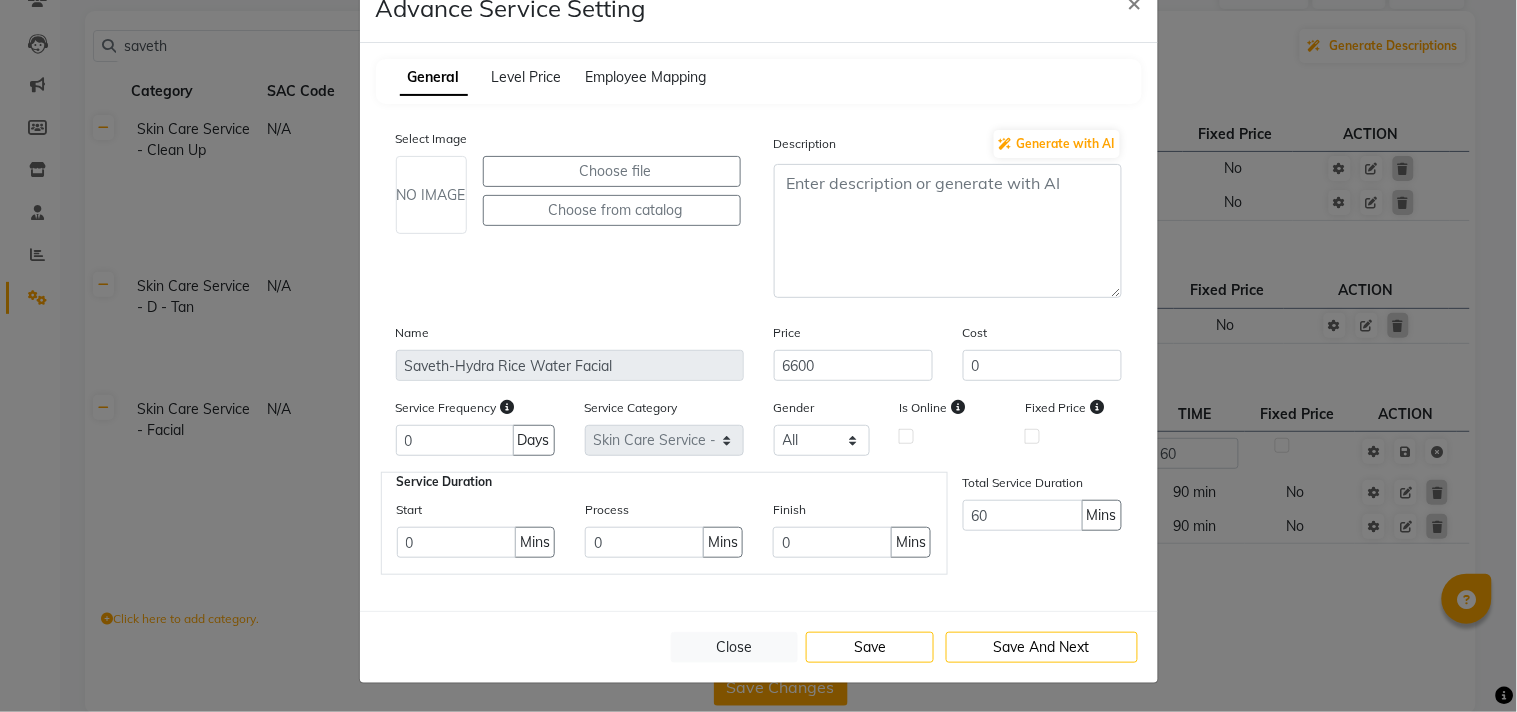click 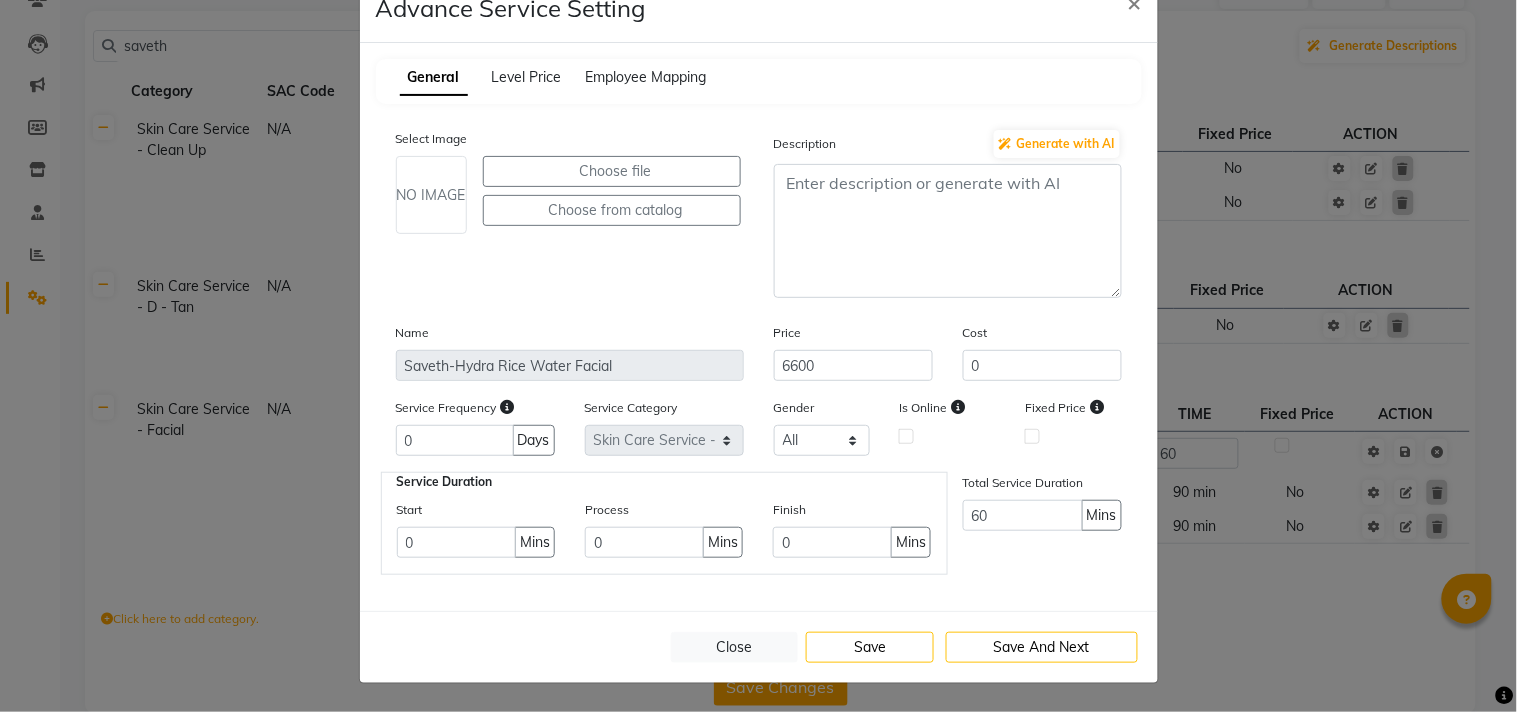 click at bounding box center [906, 435] 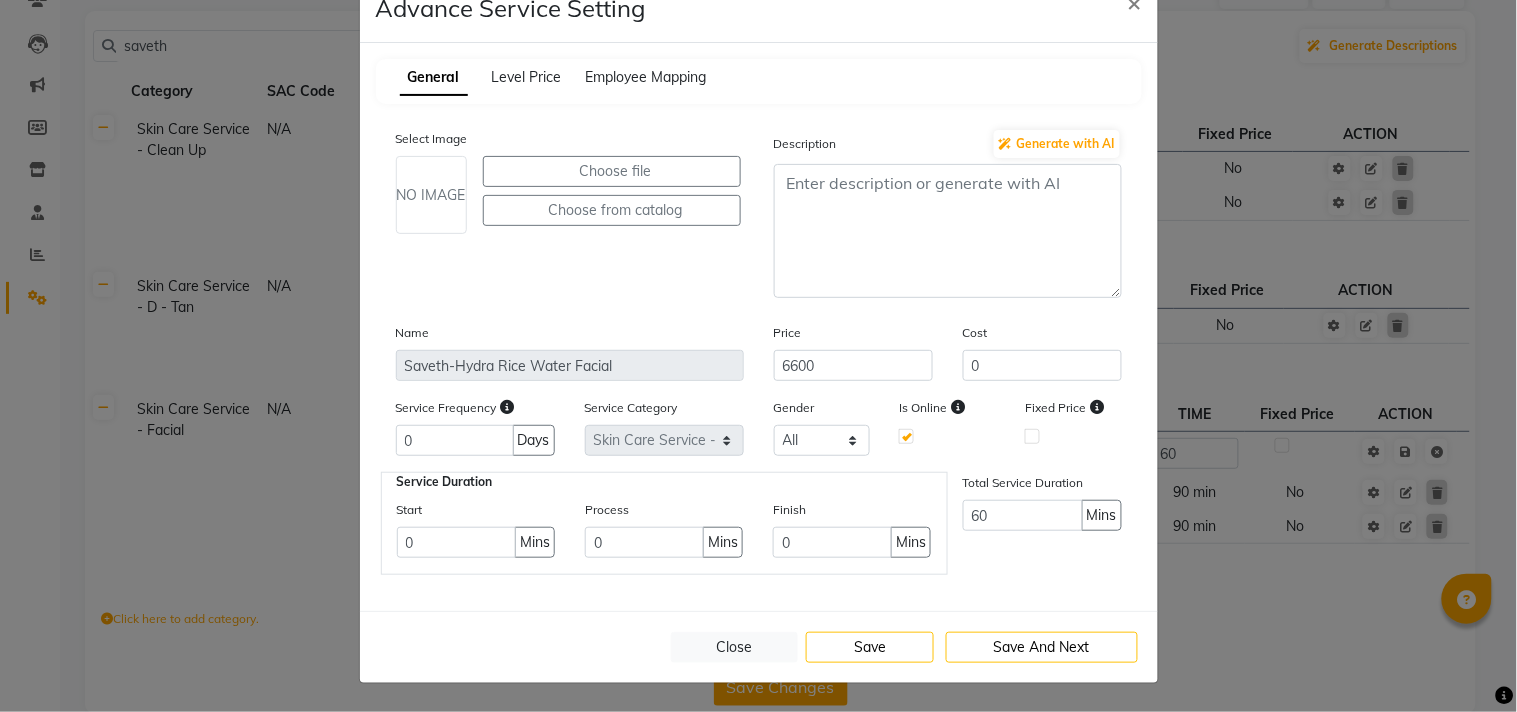 click 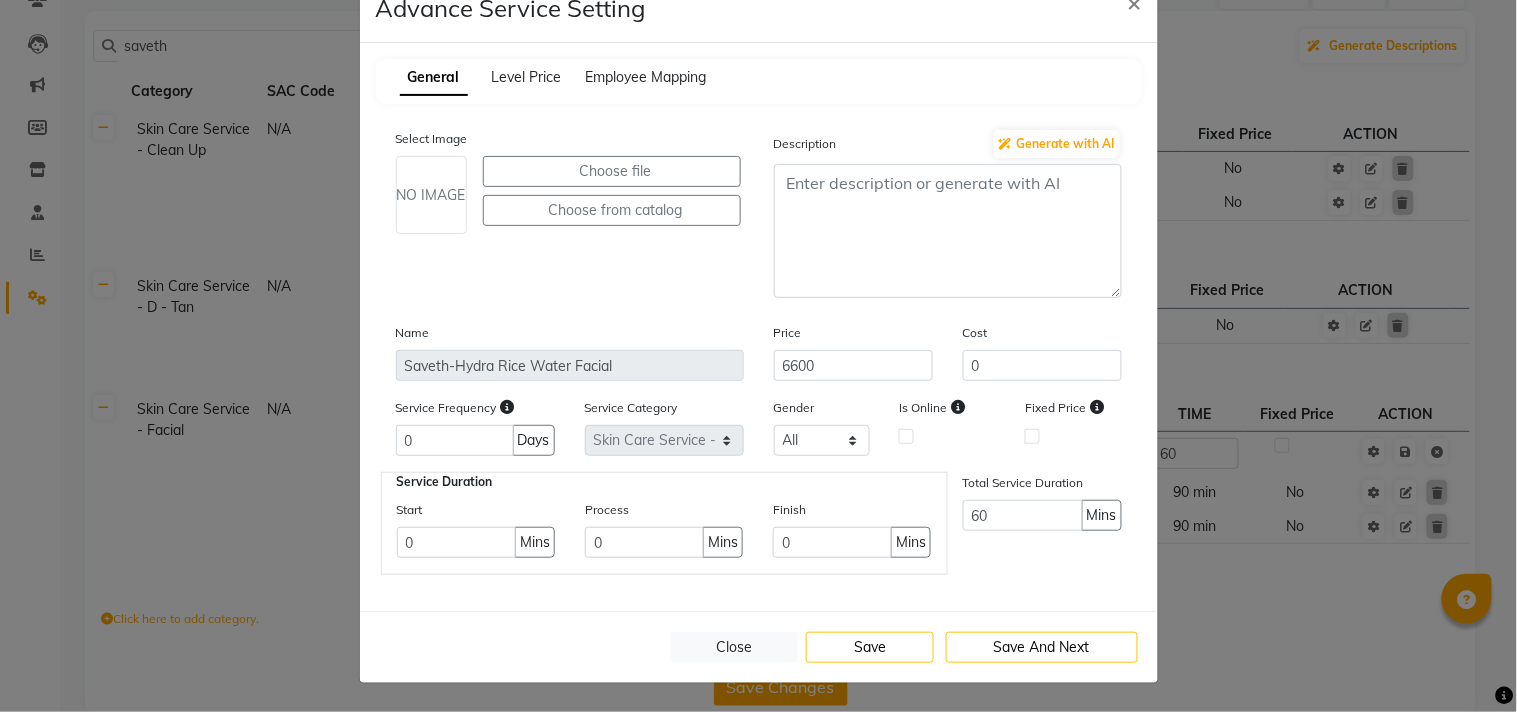 click 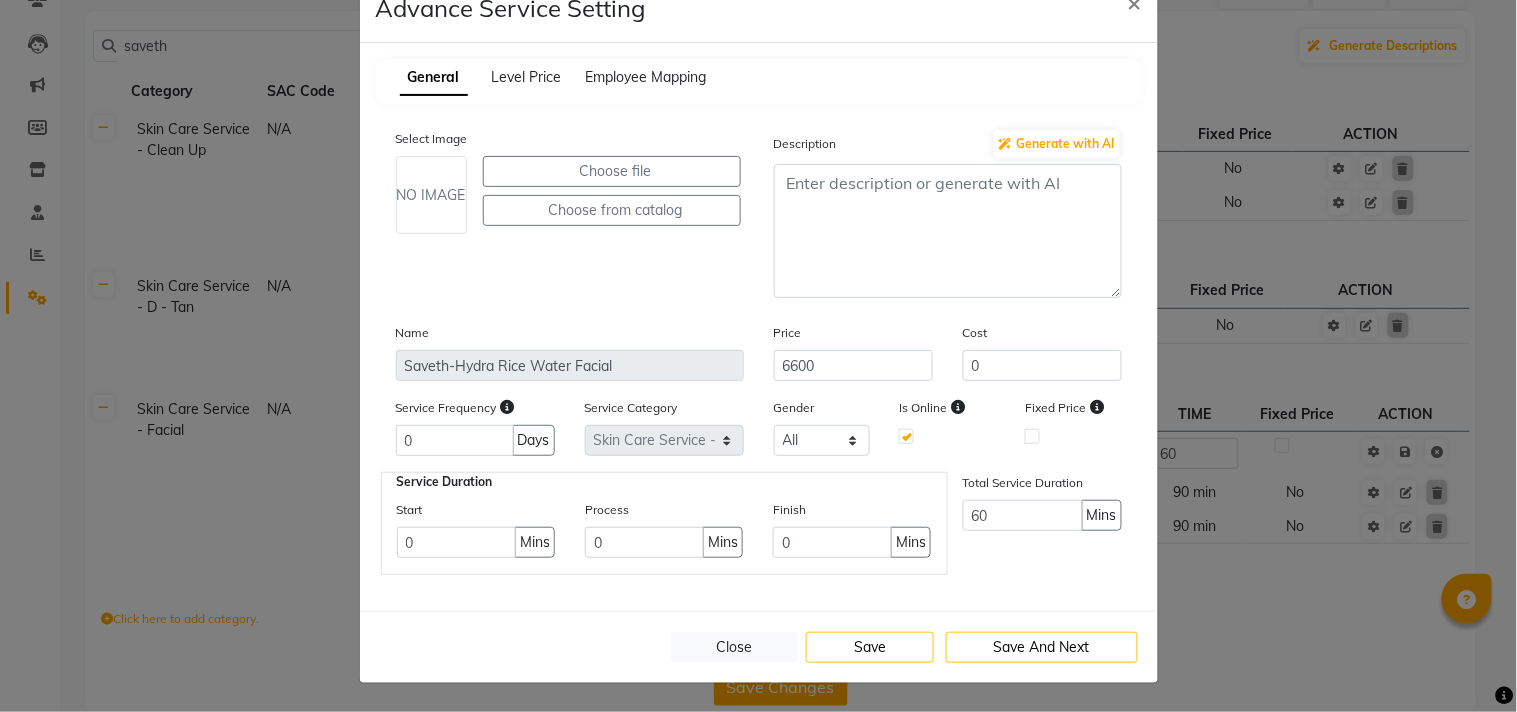 click 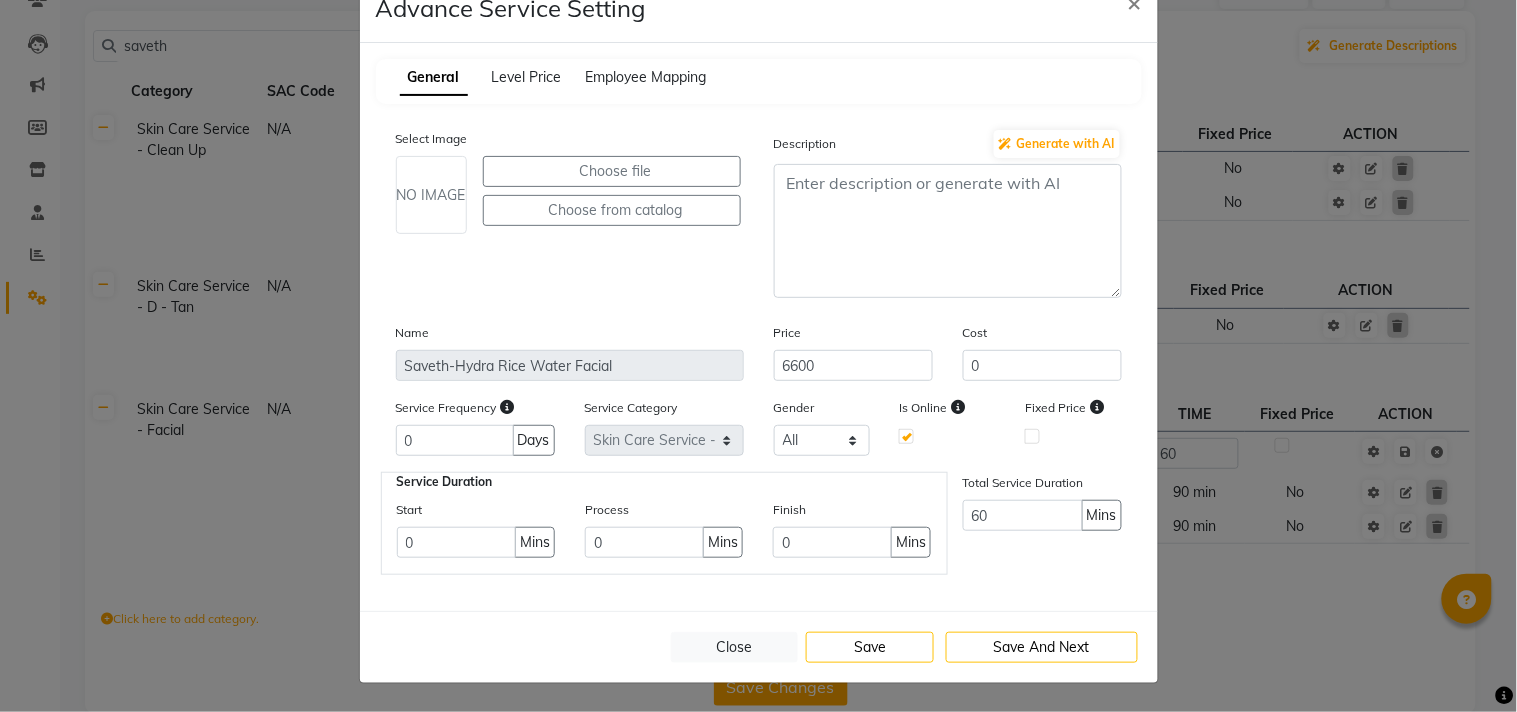 click 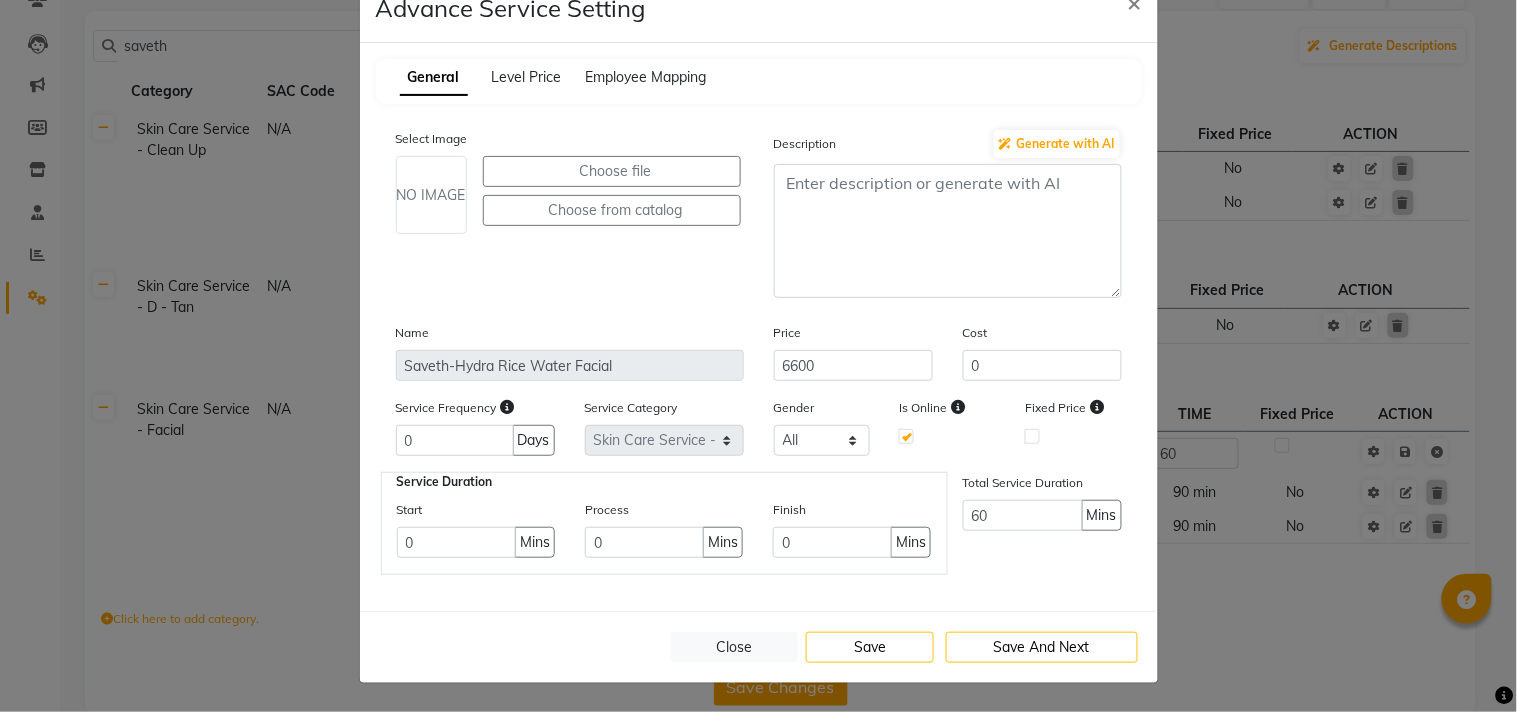 click 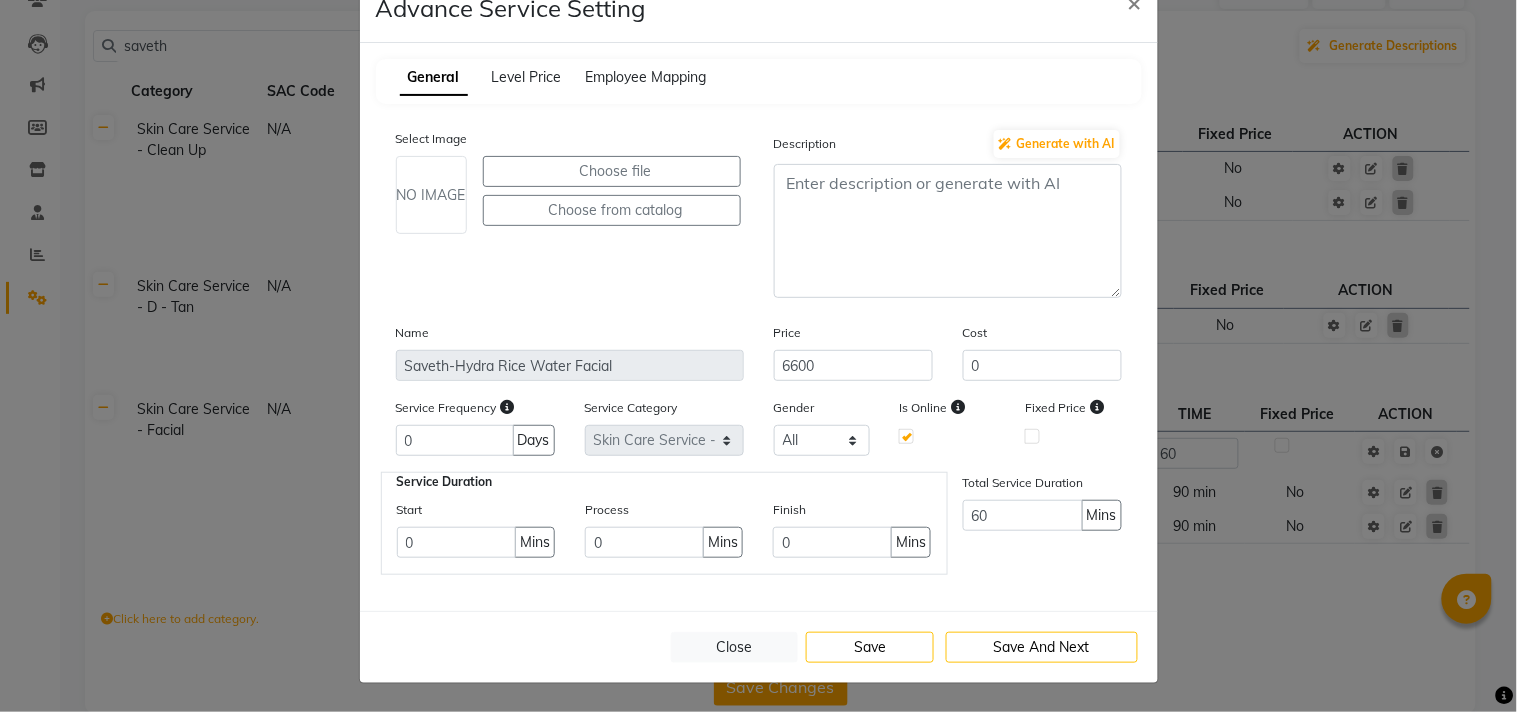 click at bounding box center [906, 435] 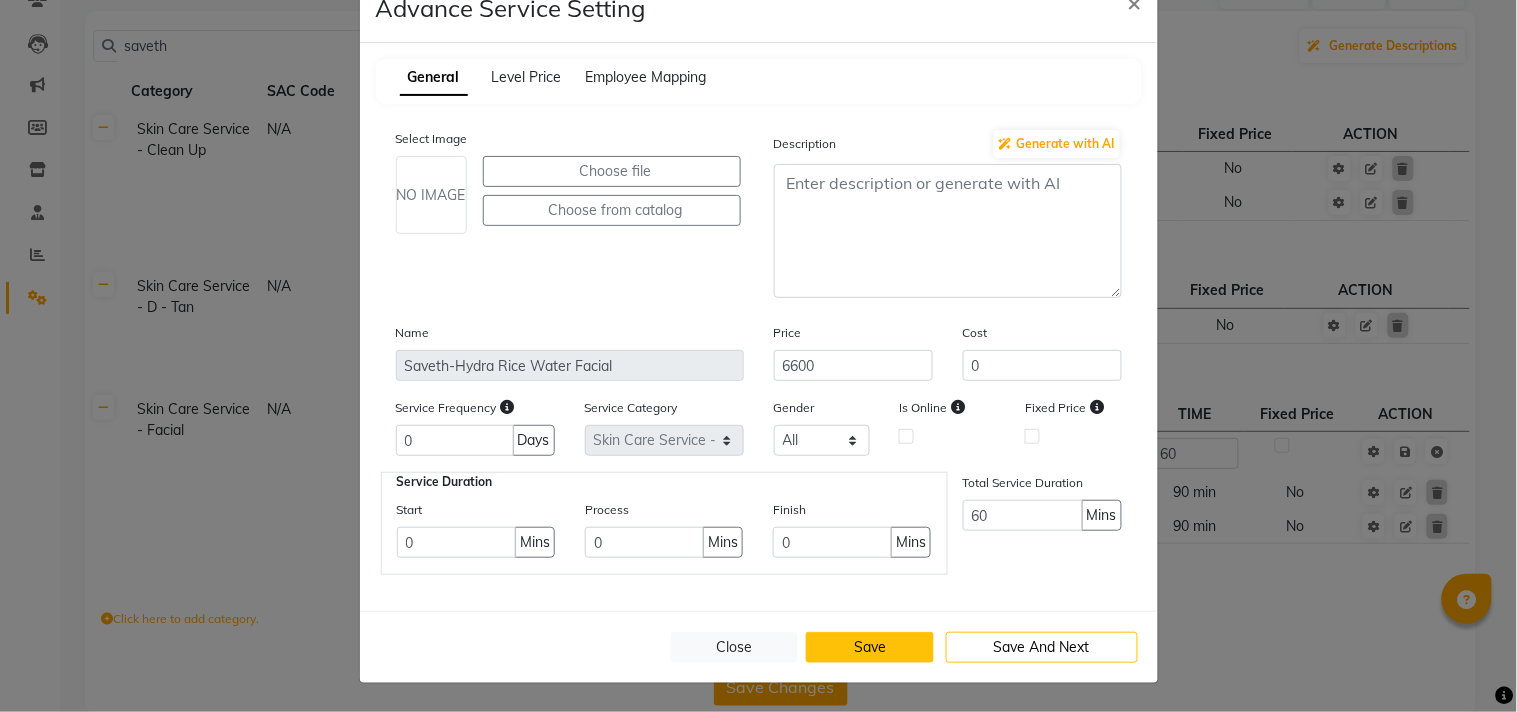 click on "Save" 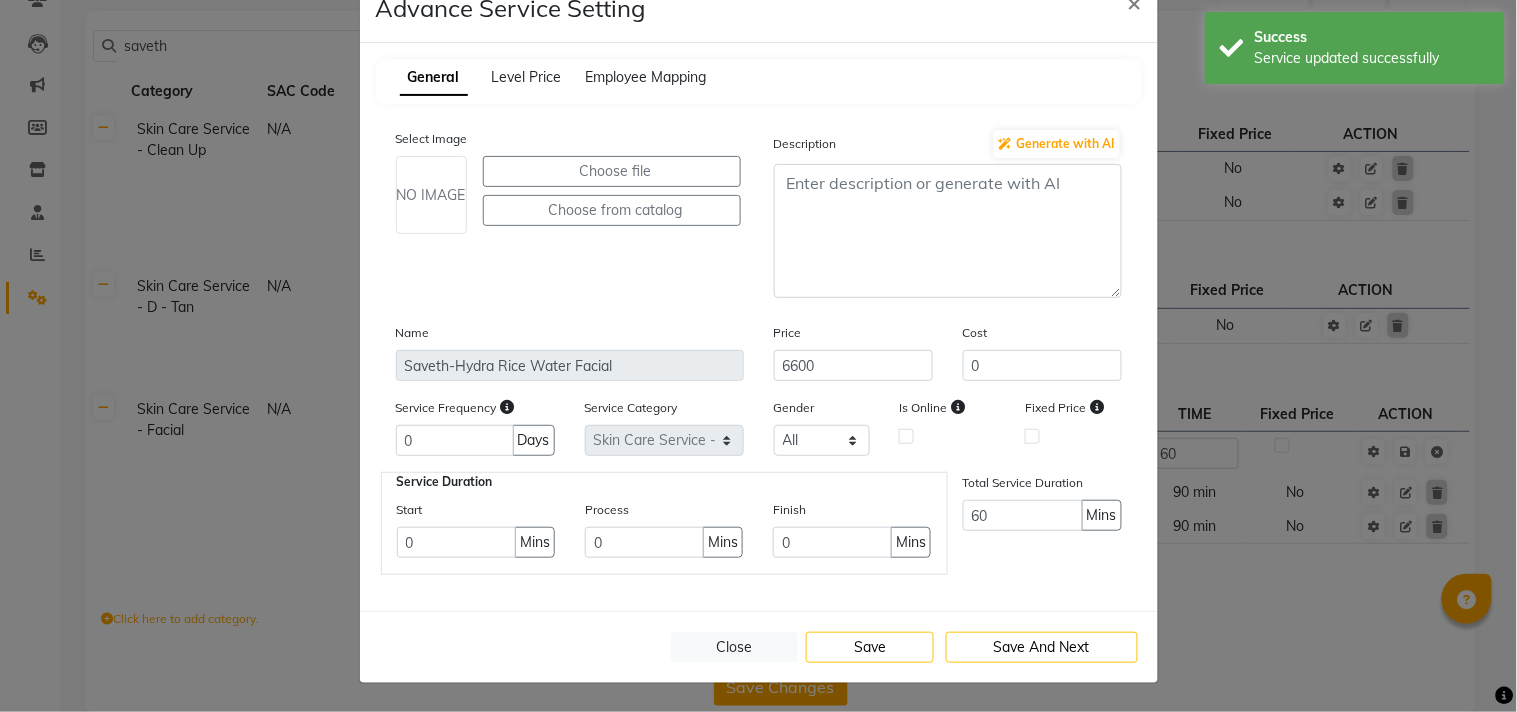 click on "Advance Service Setting × General Level Price Employee Mapping Select Image NO IMAGE Choose file  Choose from catalog  Description Generate with AI Name Saveth-Hydra Rice Water Facial Price 6600 Cost 0 Service Frequency 0 Days Service Category Select  Hand & Feet  Hair wash with conditioning - Loreal/Olaplex  Skin Care Service - Clean Up  Hair Service - Olaplex Ritual  Kerastase  Hair Service - Hair Color MEN  Hair Service - Hair Color WOMEN  Hair Service – Haircut MEN  Hair Service – Haircut WOMEN  Color  Hair Color Service Balayage  Hair Color Service Ombre  Shine / Toning Treatment  Hair Service - Olaplex  Hair wash with conditioning - Loreal  Hair wash with conditioning  Hair wash with conditioning-Olaplex  Hair wash with conditioning (Moroccan Oil)  Hair wash with conditioning Naturica  Hair wash with conditioning Keratin  Blow Dry  Ironing  Iron Tong / Hair Tong  Hair Texture Service - Keratin  Hair Texture Service -Cysteine  Hair Texture Service - Smoothening  Hair Texture Service - Nano Plastia 0" 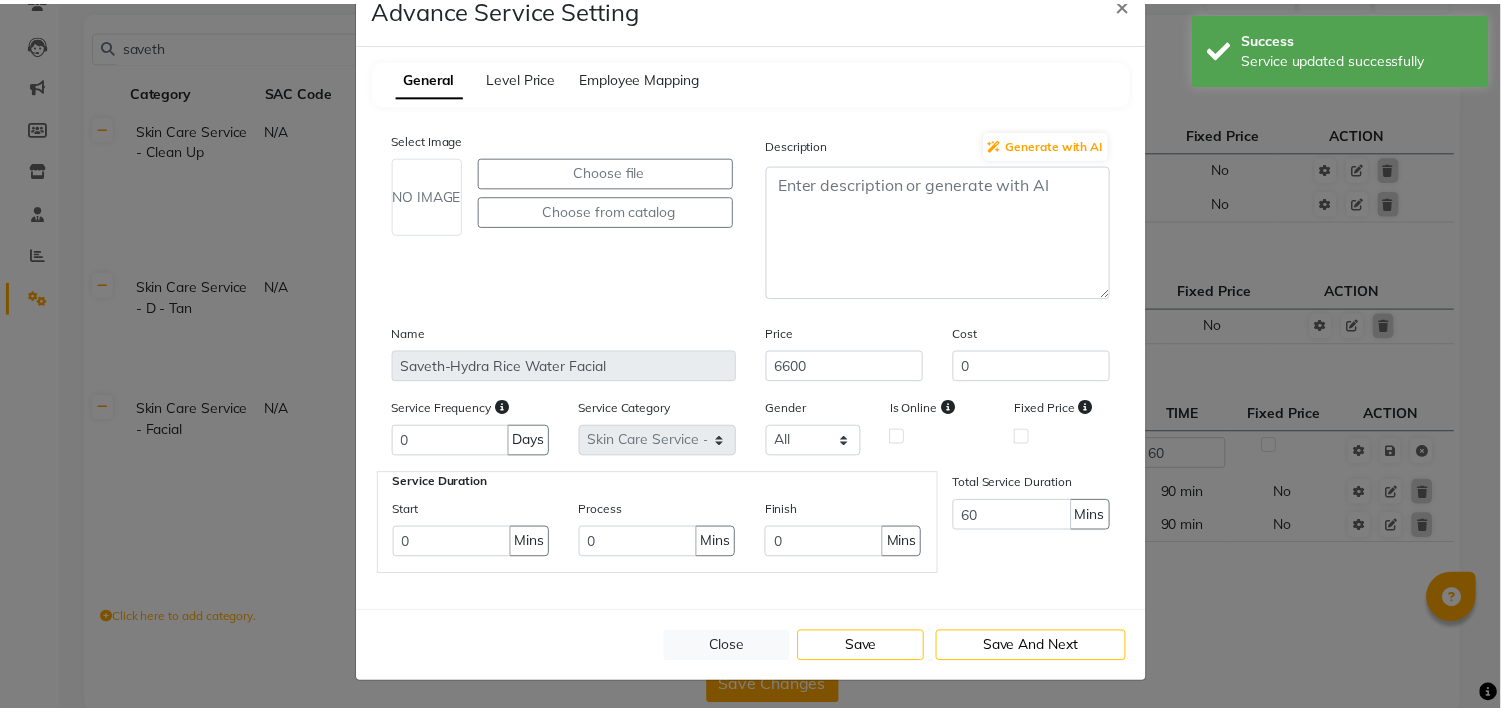 scroll, scrollTop: 0, scrollLeft: 0, axis: both 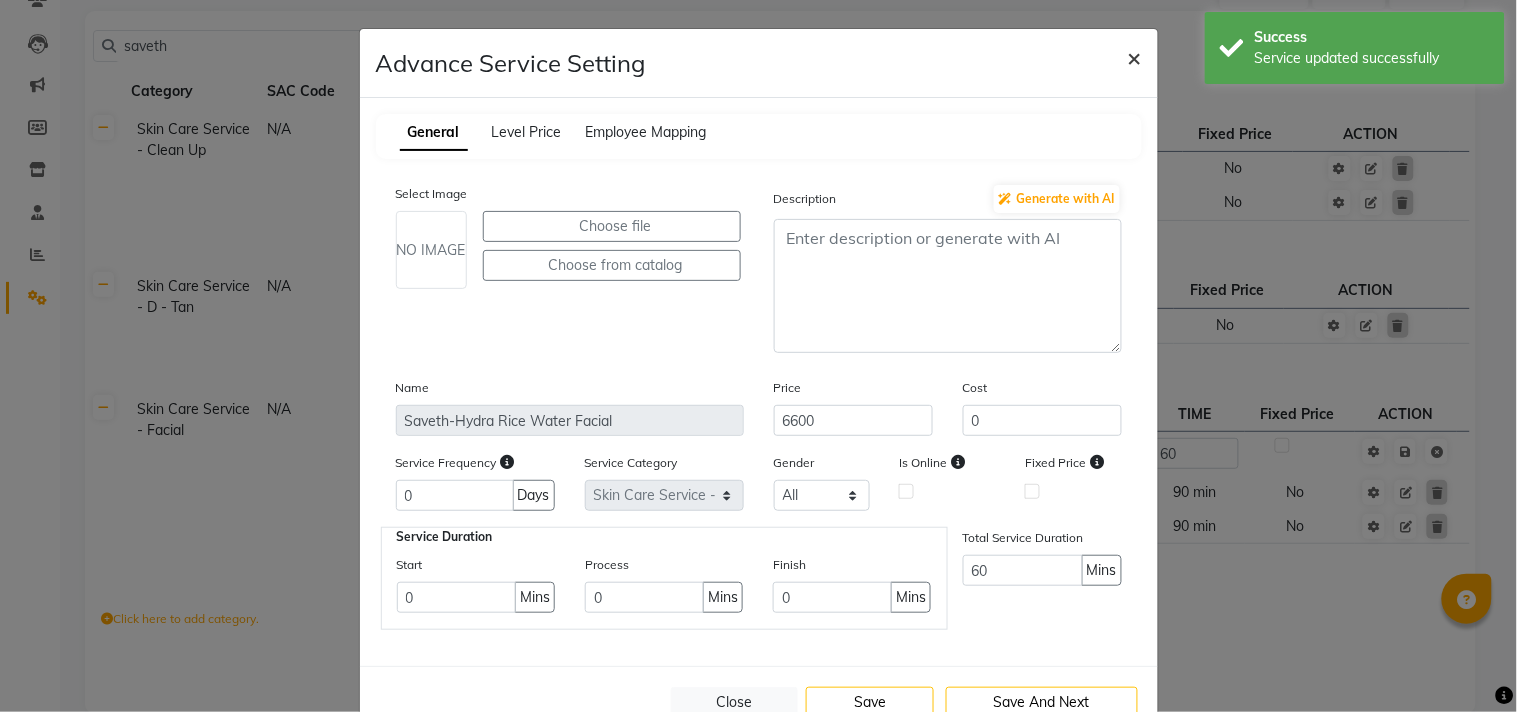 click on "×" 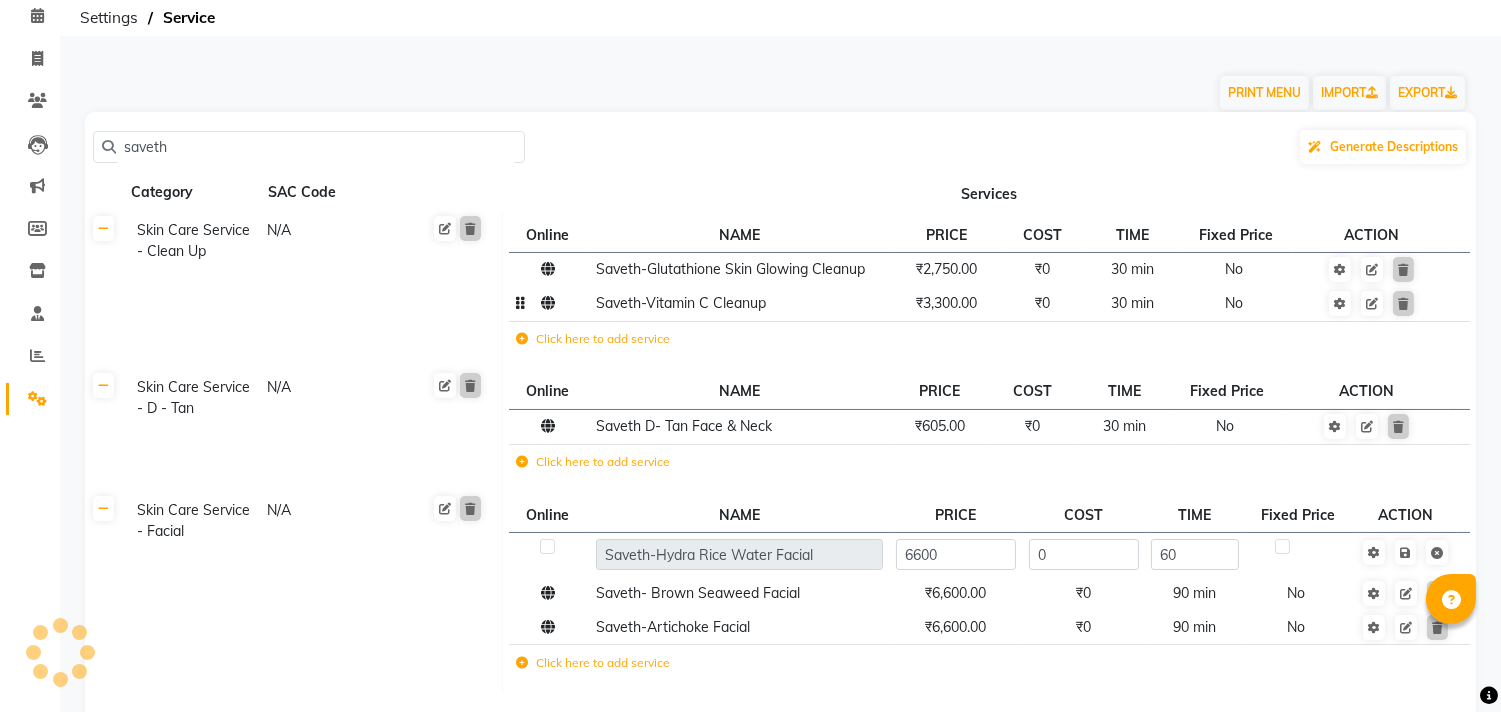 scroll, scrollTop: 0, scrollLeft: 0, axis: both 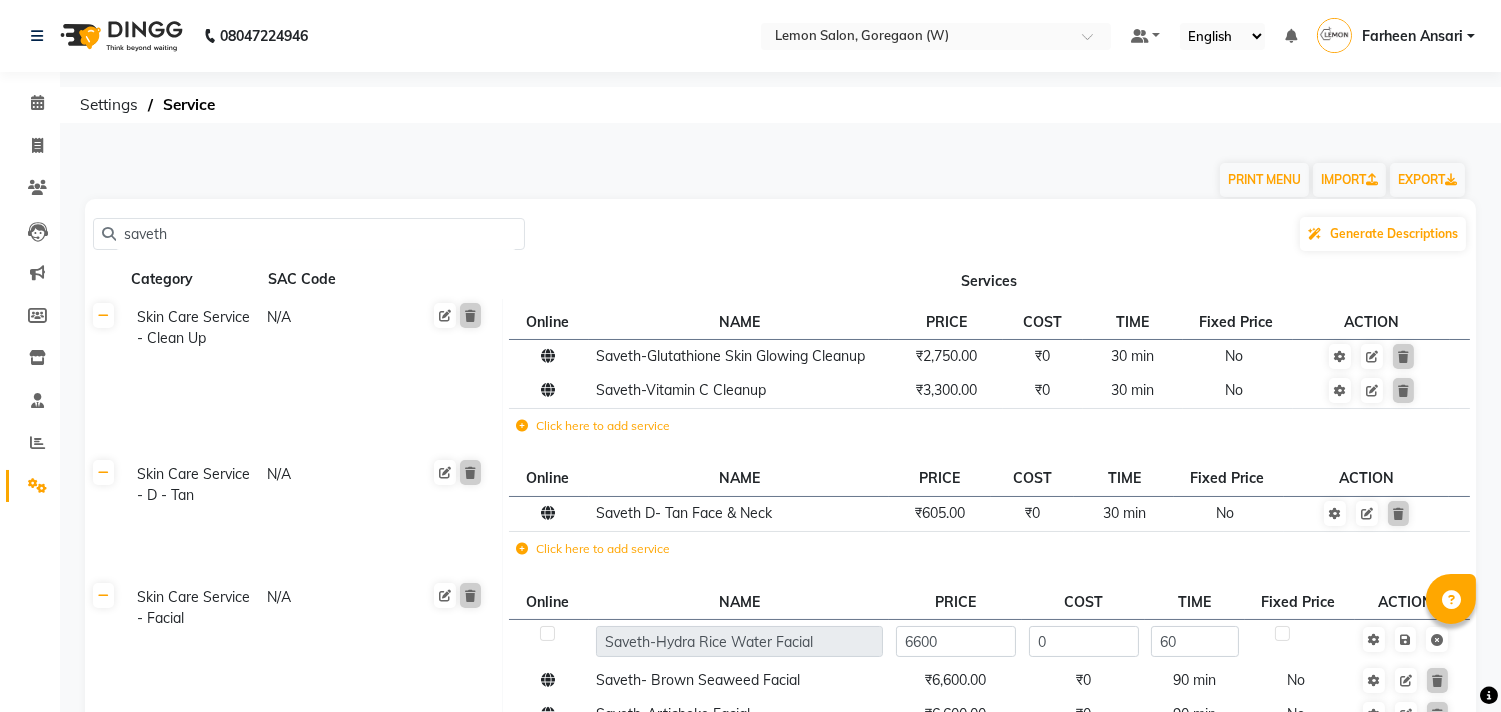 click on "saveth" 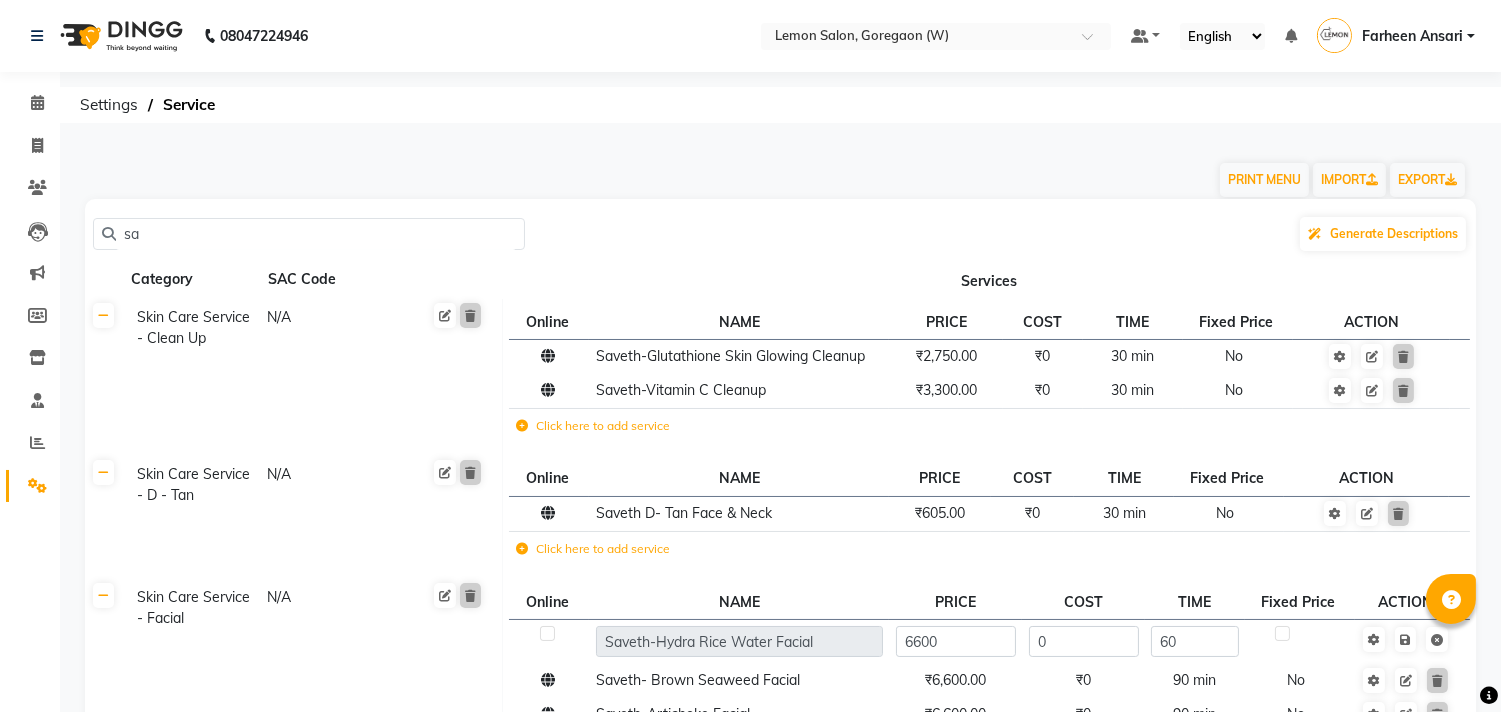 type on "s" 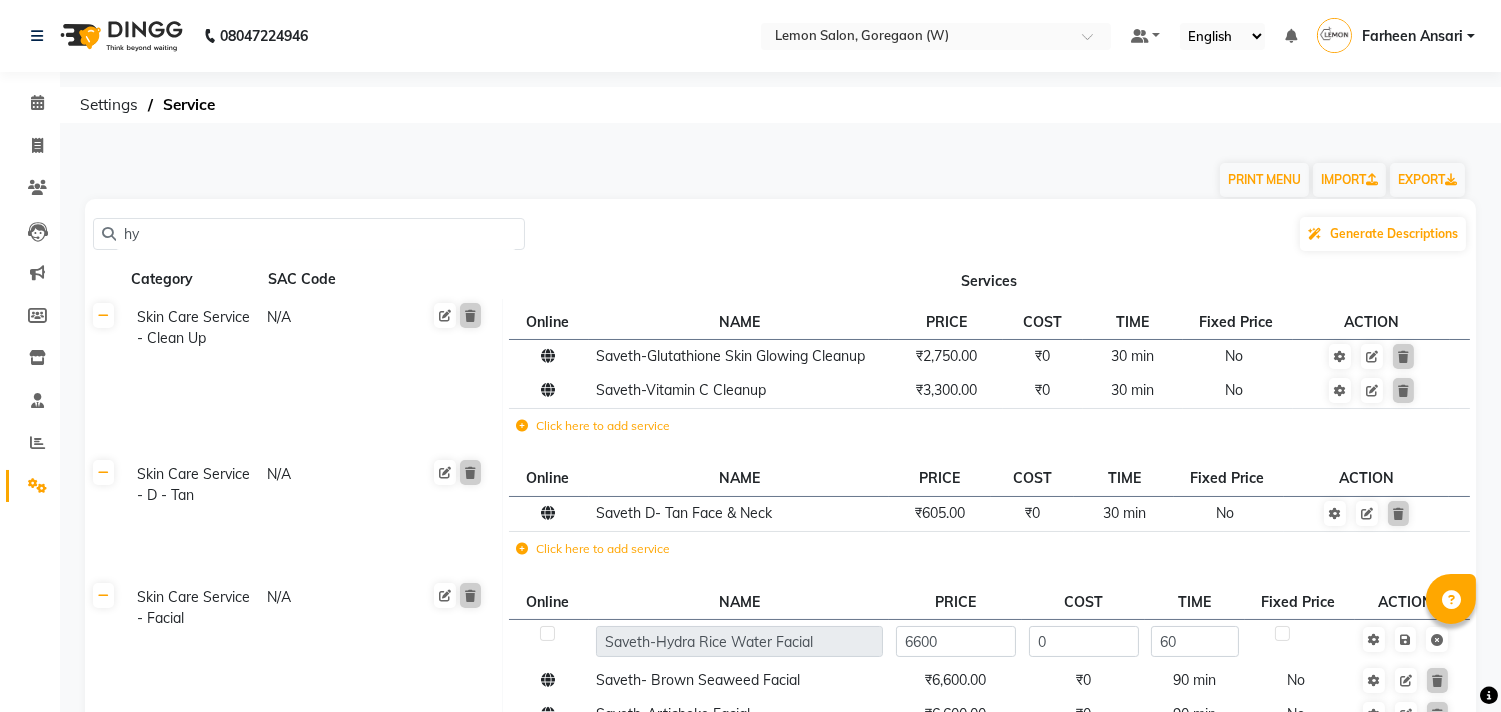 type on "h" 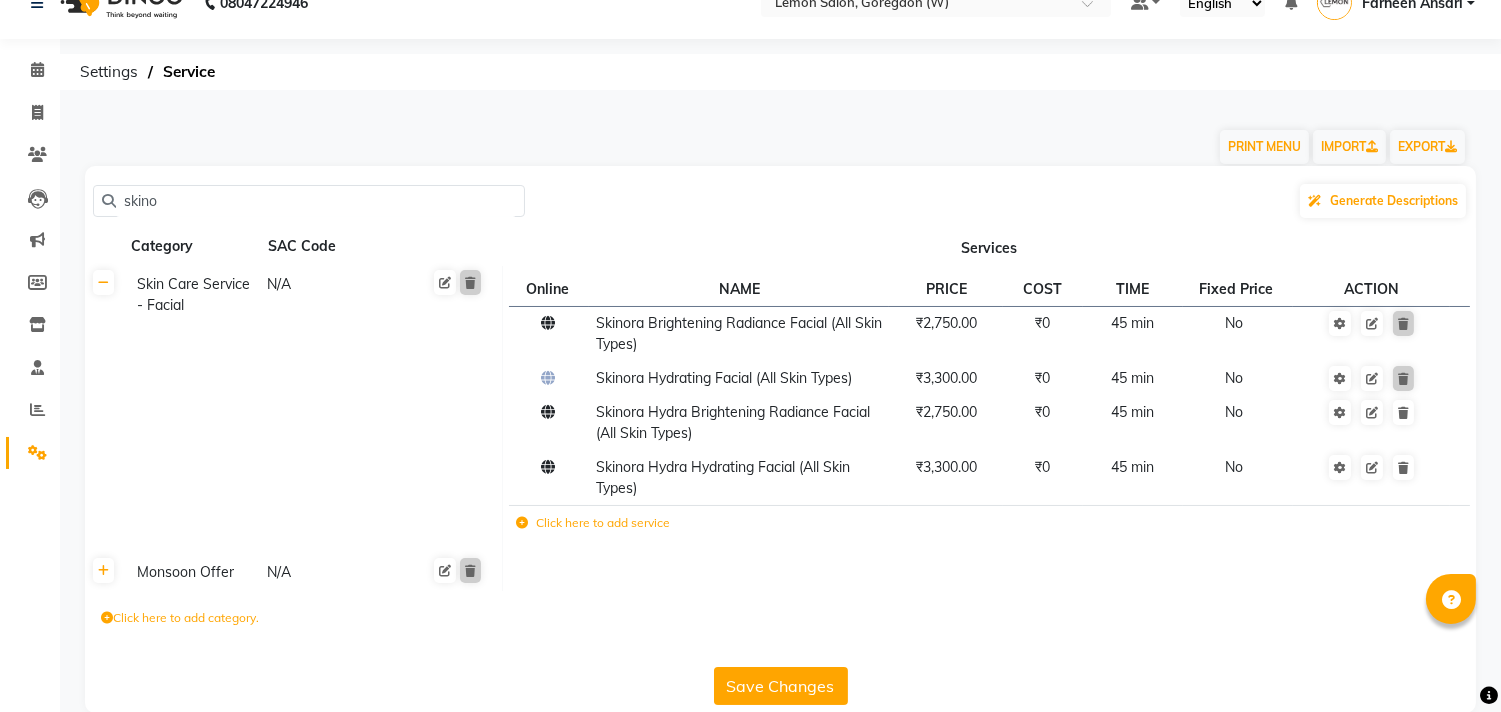 scroll, scrollTop: 64, scrollLeft: 0, axis: vertical 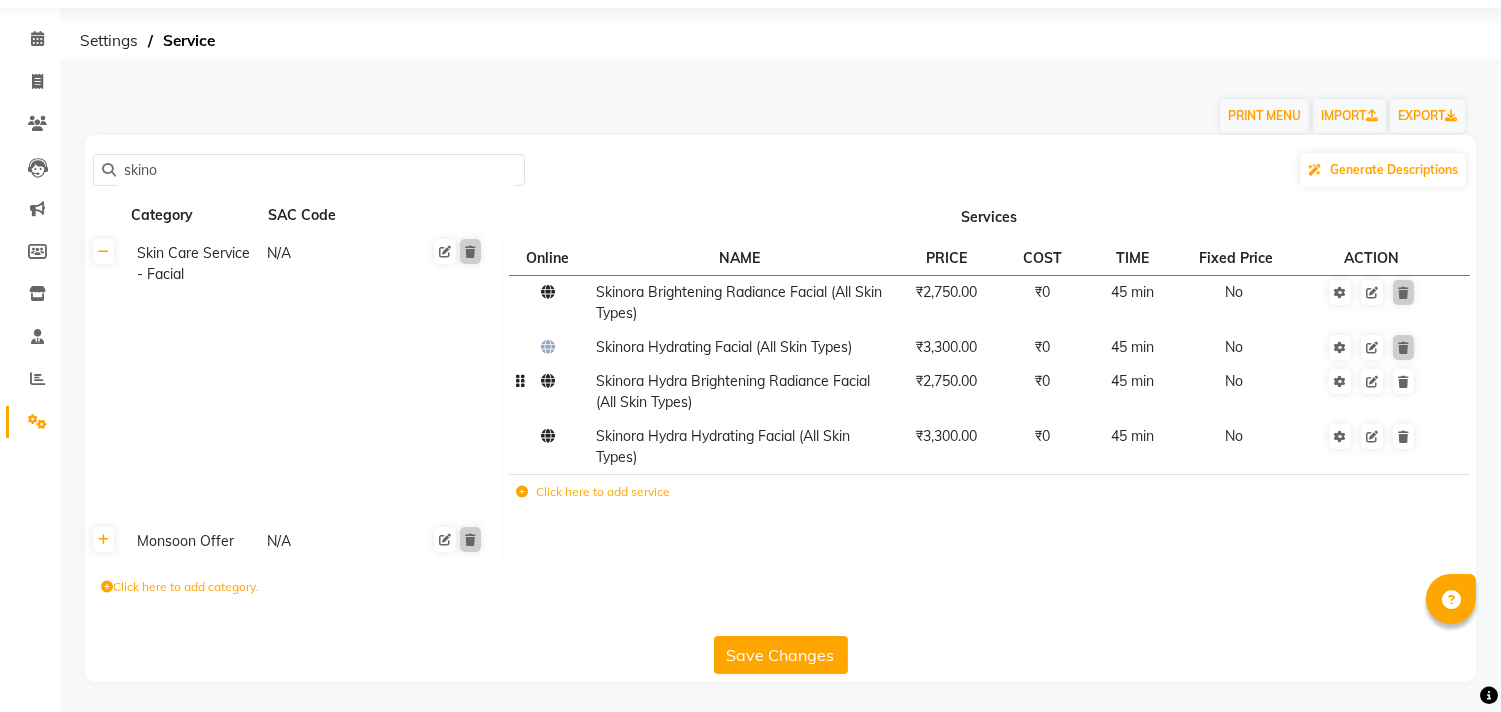 type on "skino" 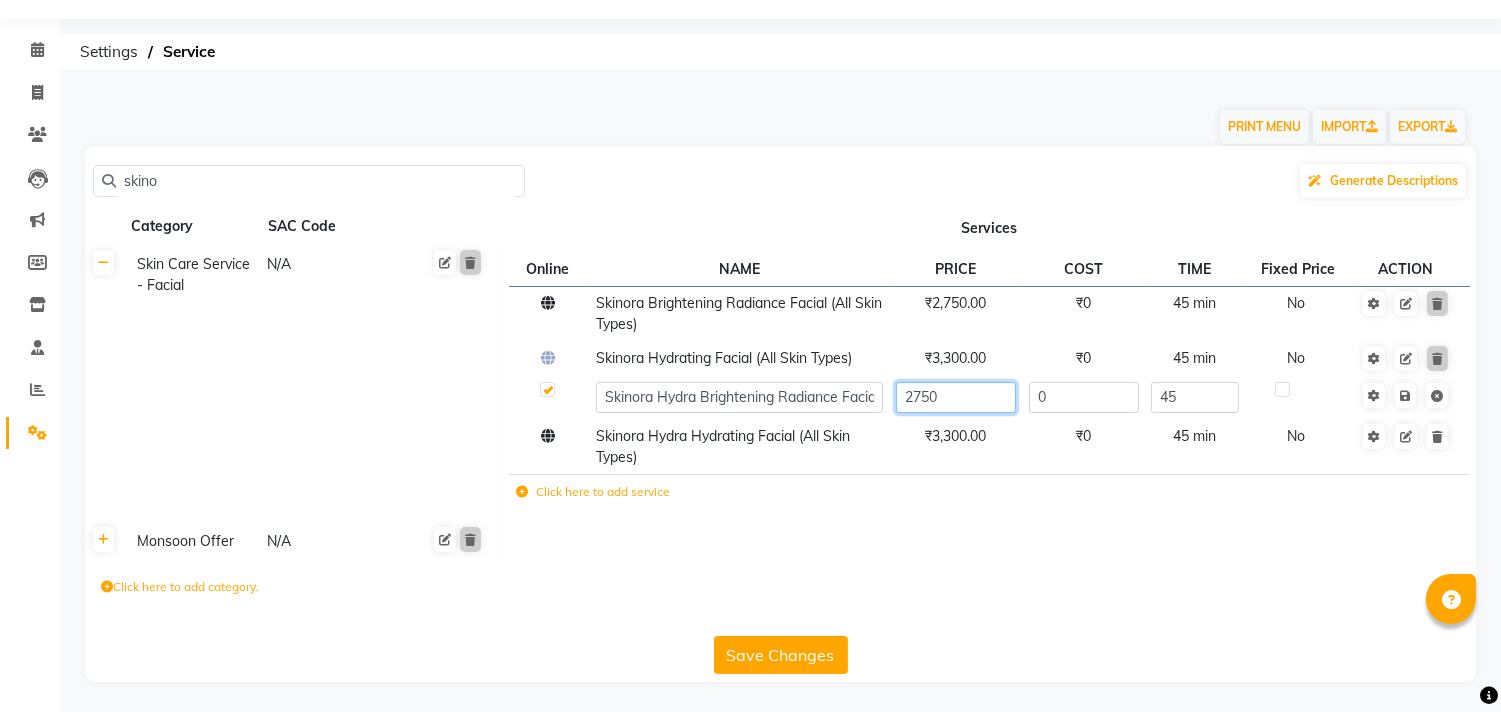 click on "2750" 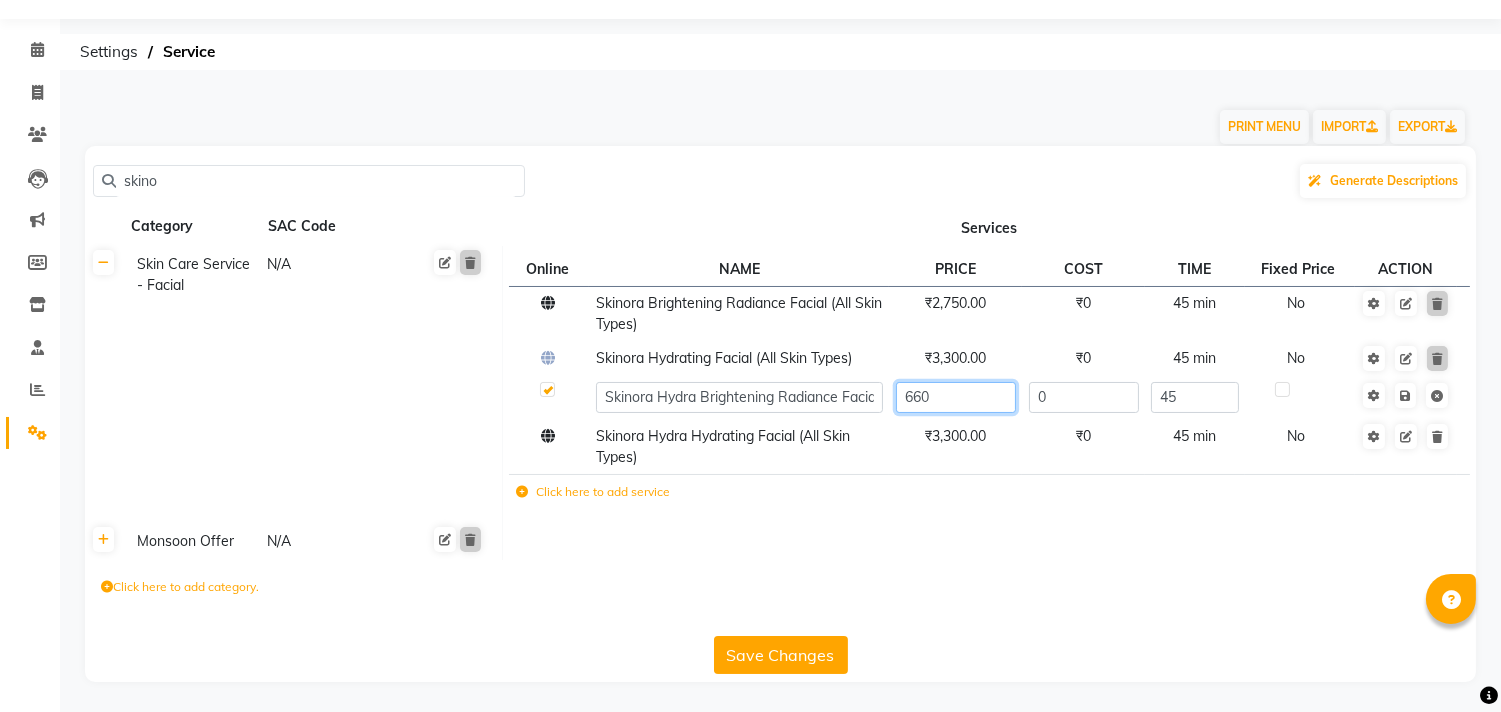 type on "6600" 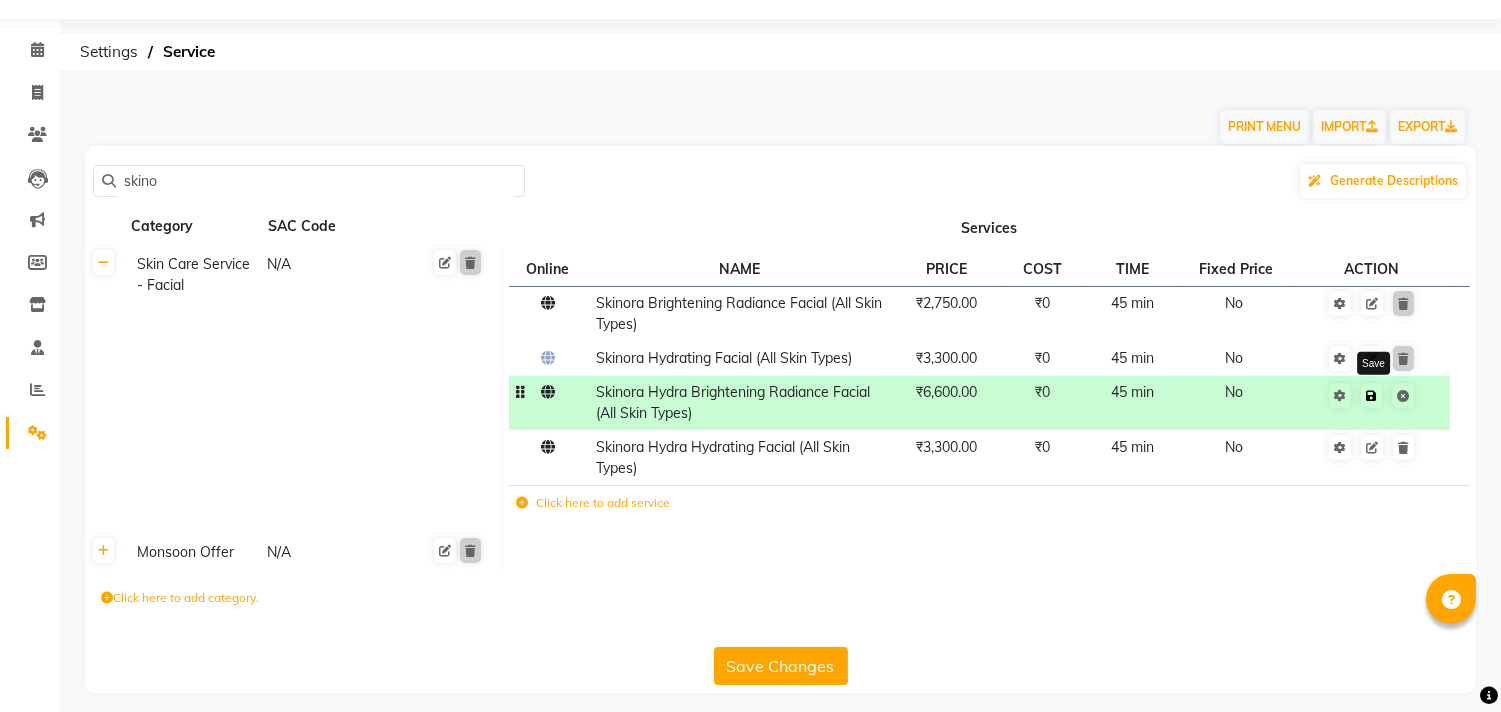 click 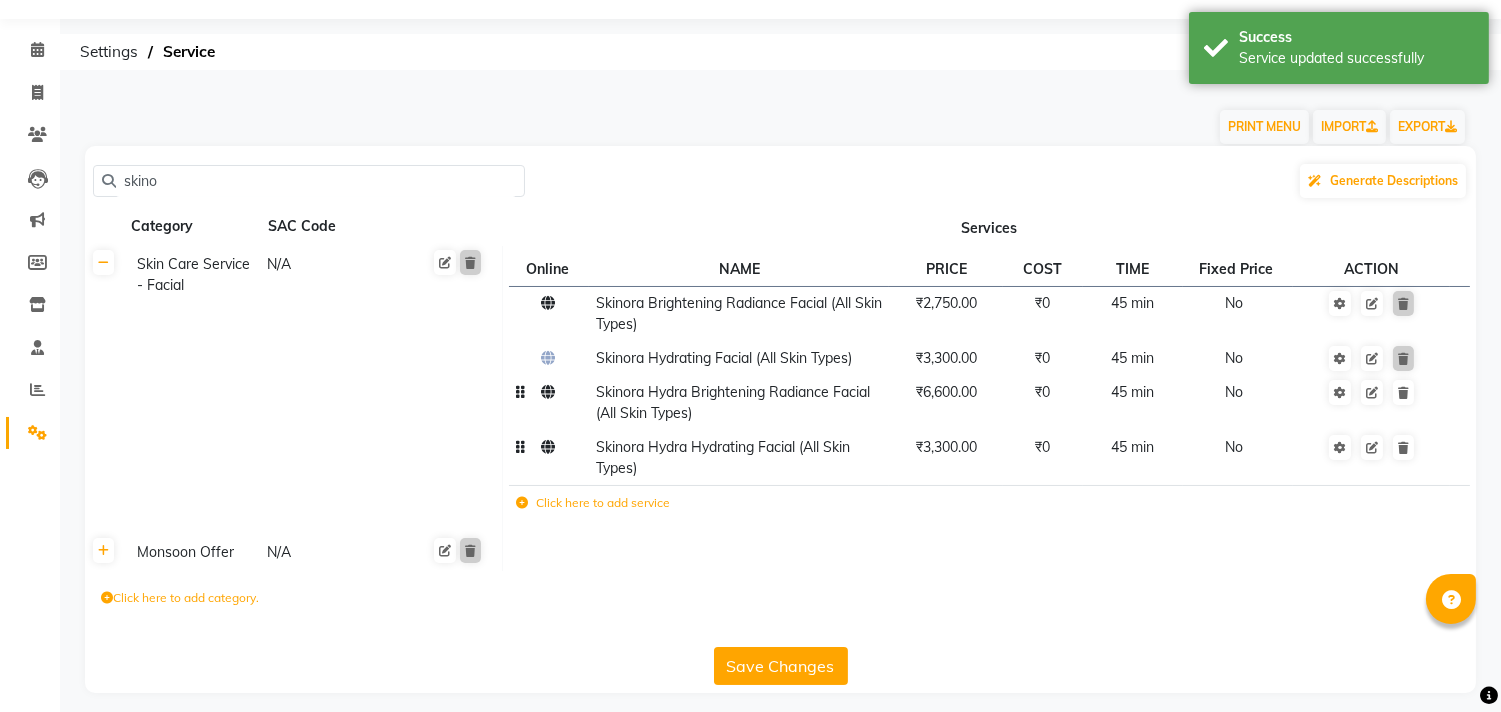 click on "₹3,300.00" 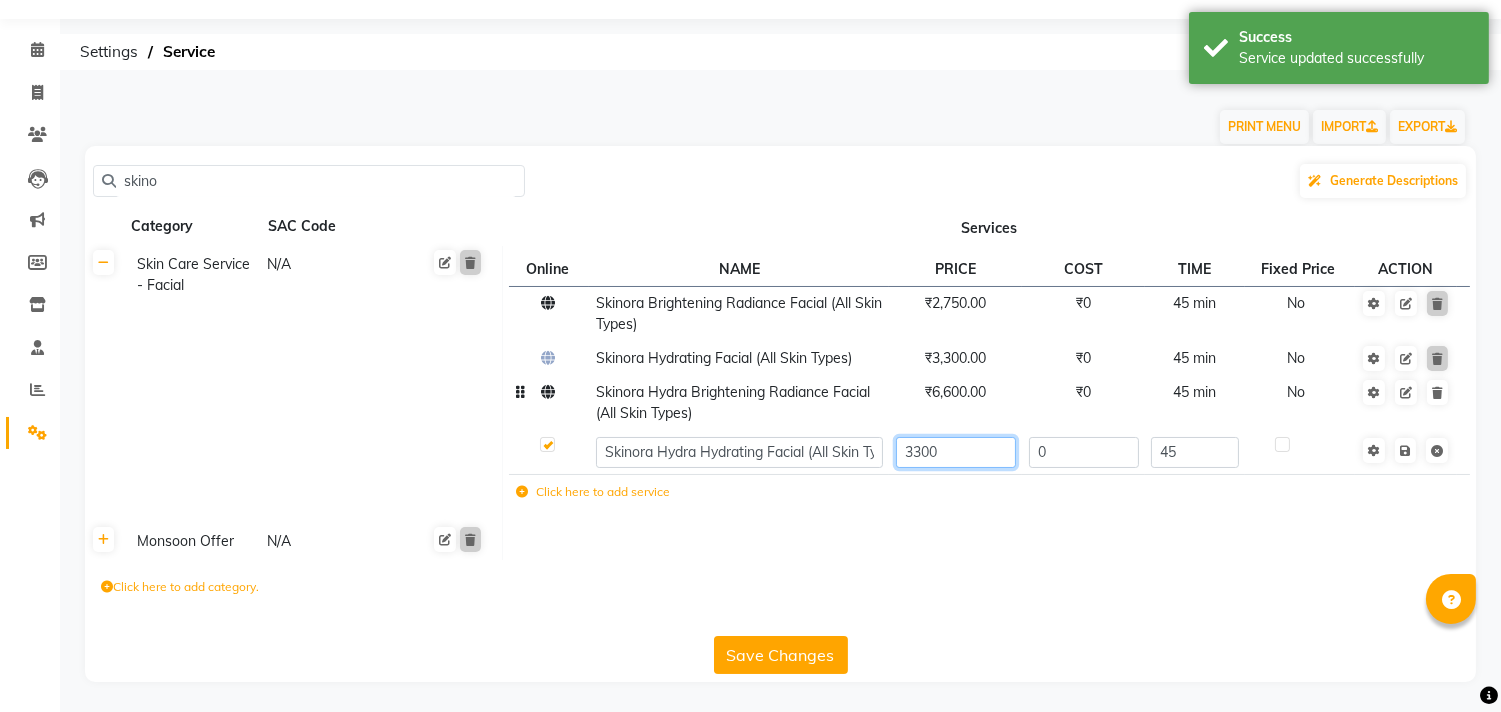 click on "3300" 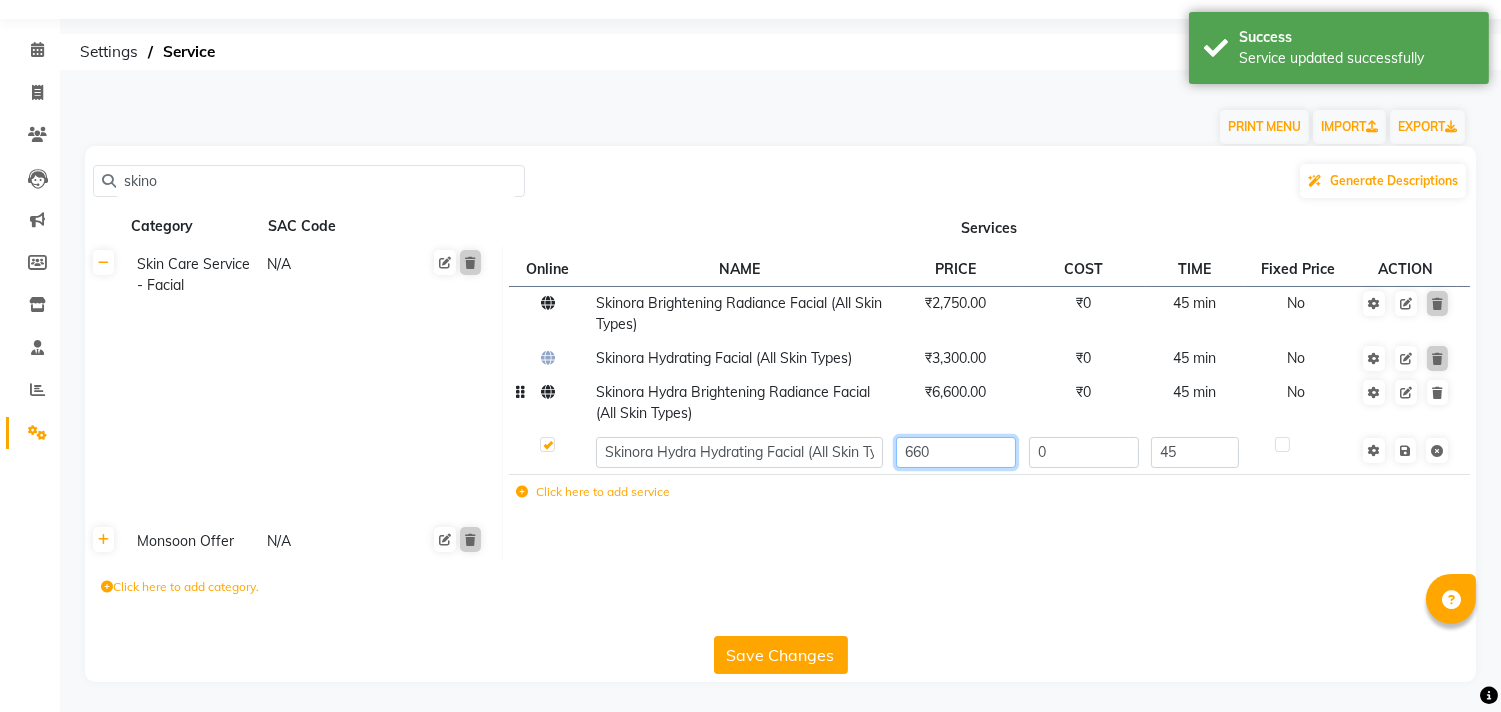 type on "6600" 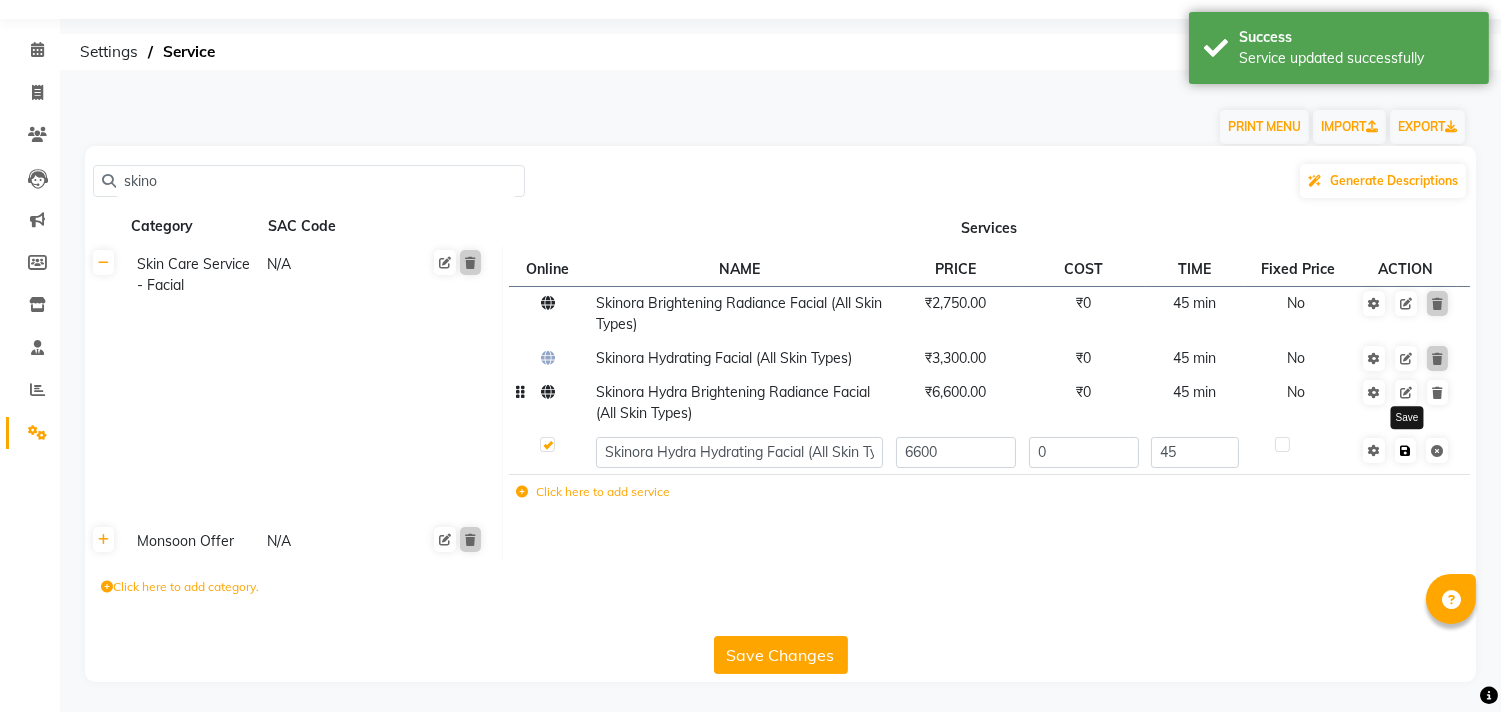 click on "Save" 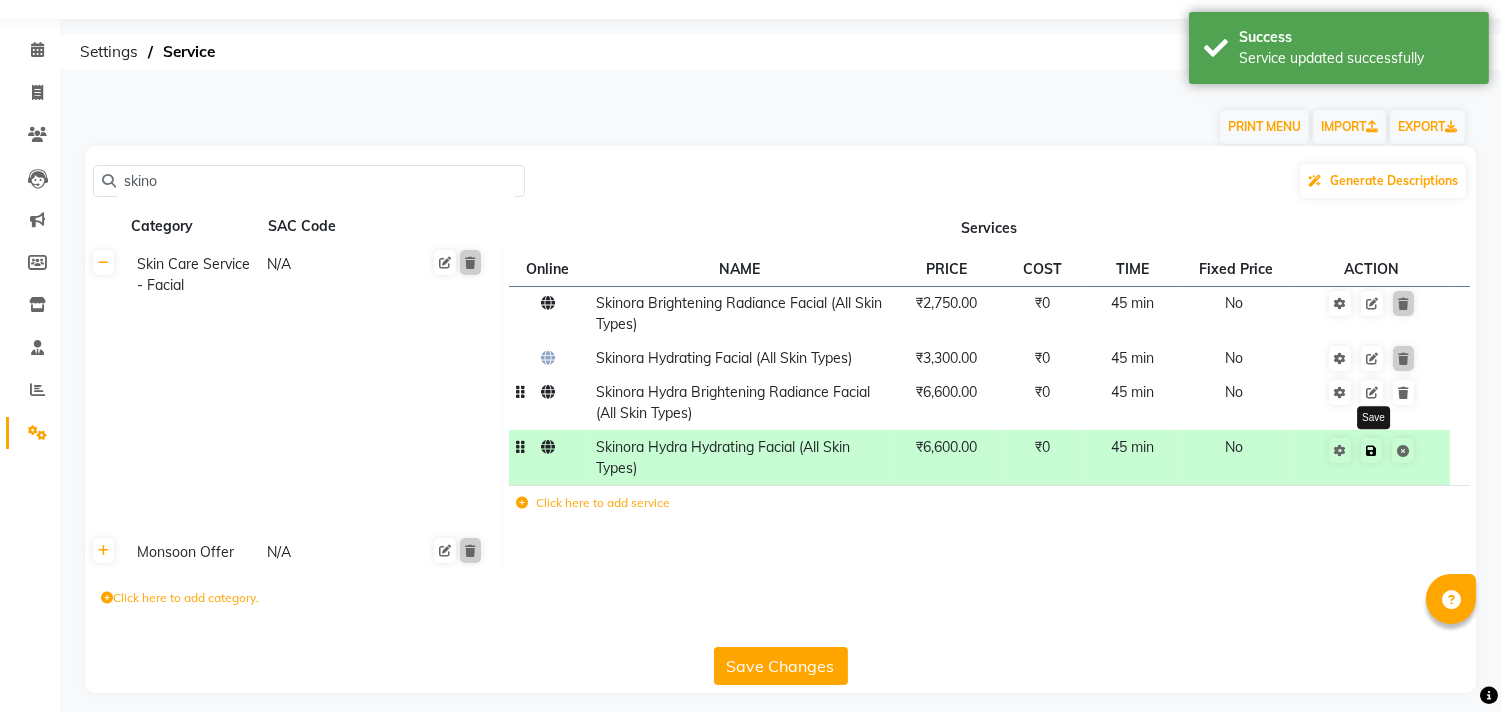 click 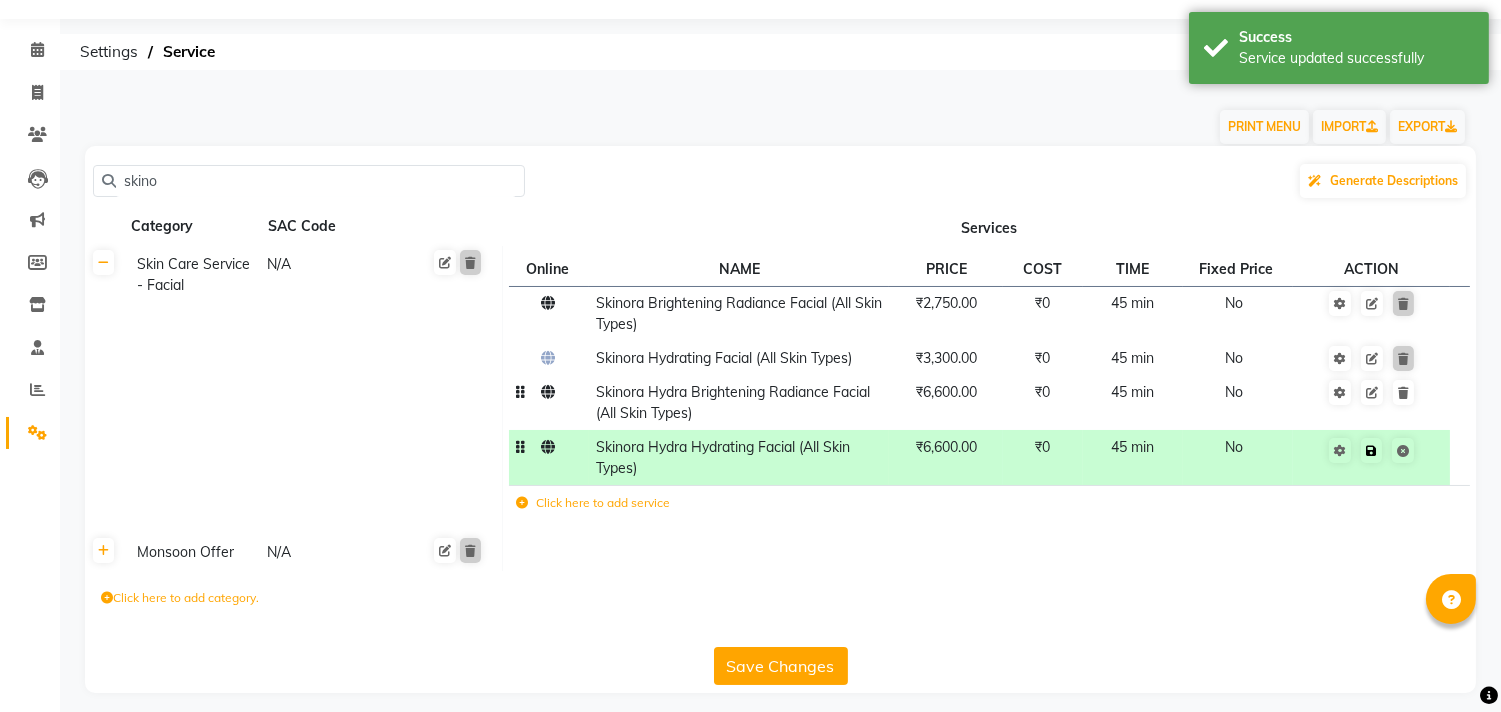 click 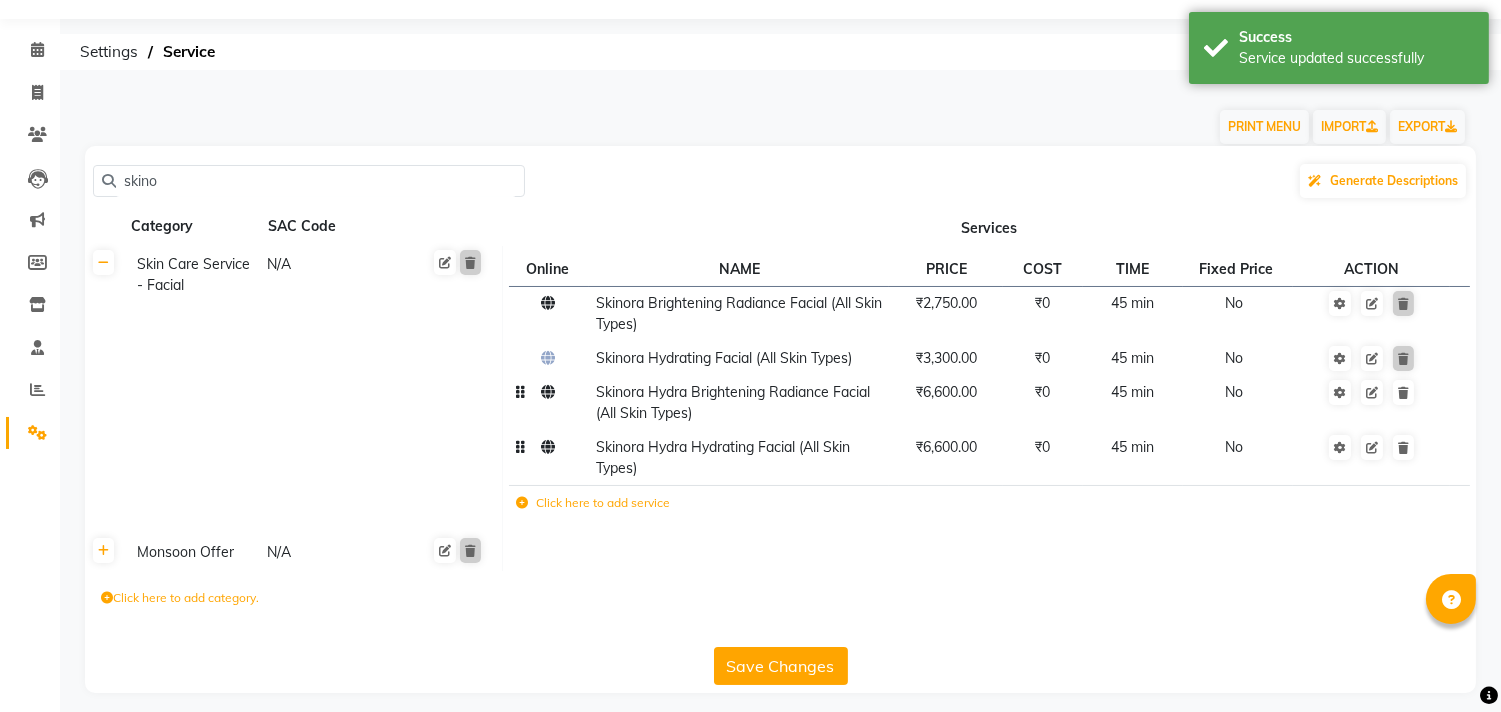 click on "Save Changes" 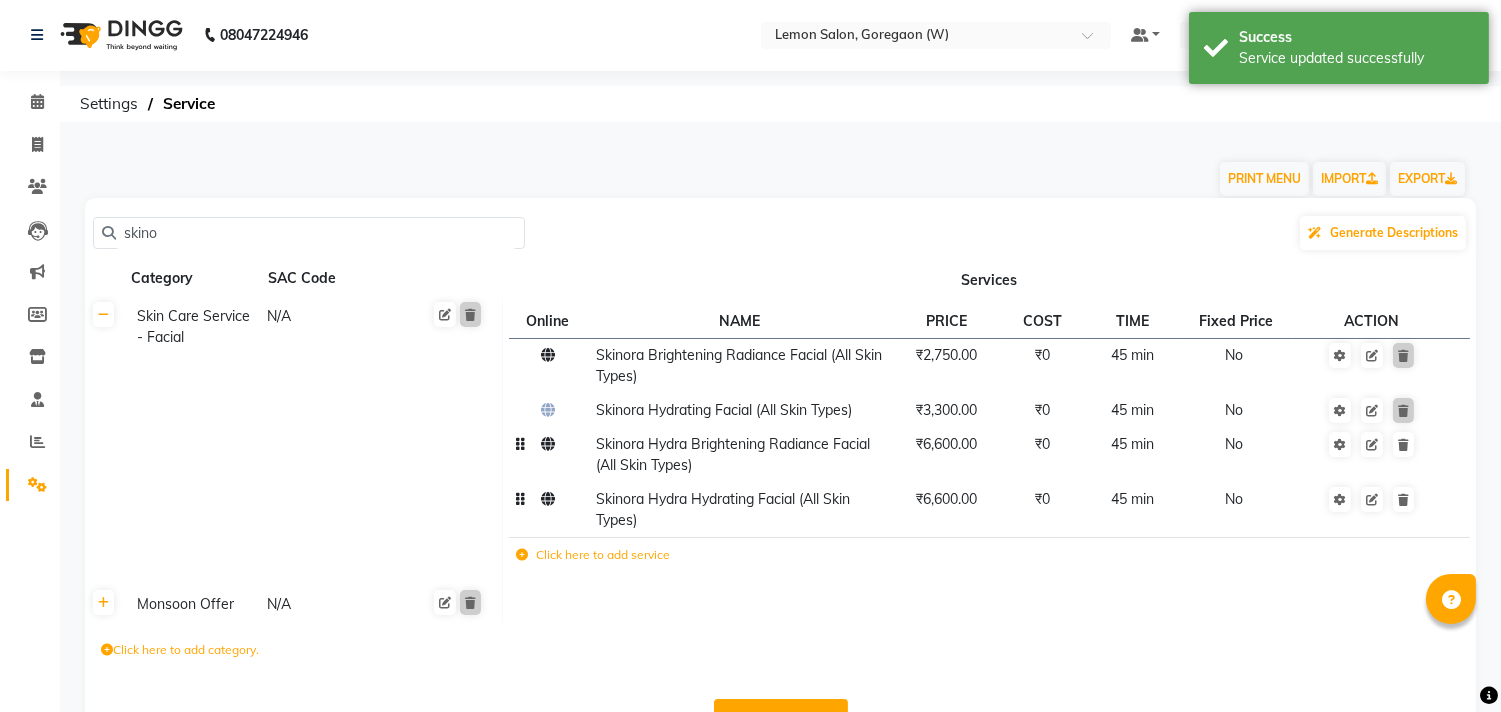 scroll, scrollTop: 0, scrollLeft: 0, axis: both 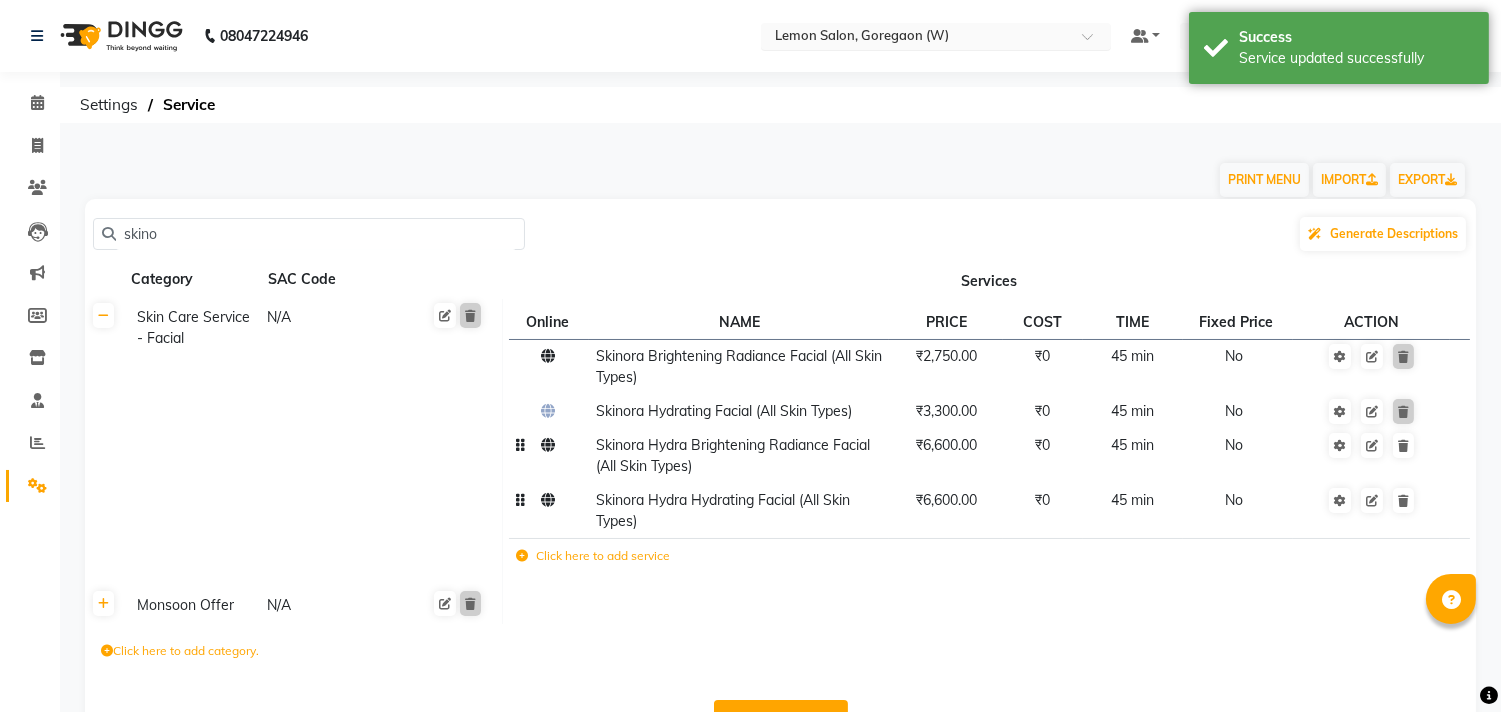 click at bounding box center (916, 38) 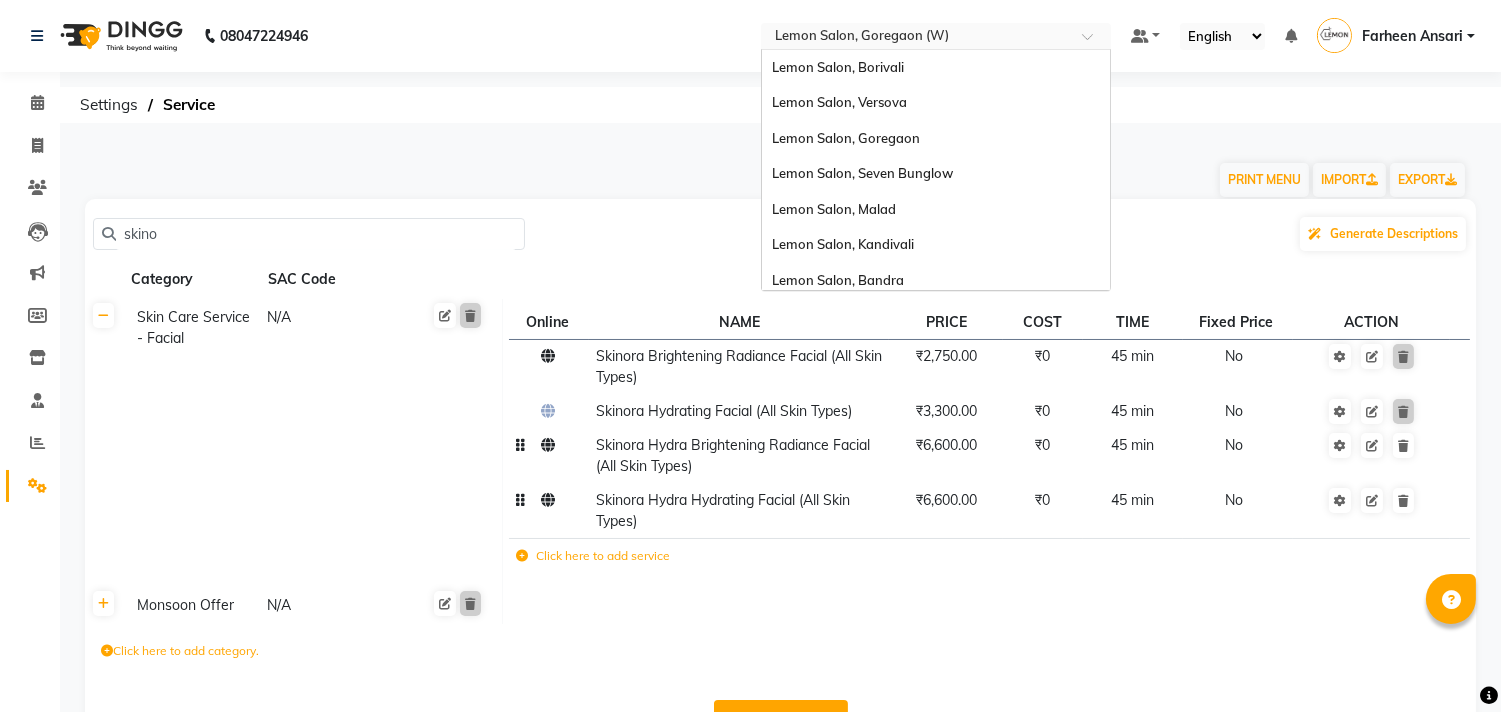 scroll, scrollTop: 185, scrollLeft: 0, axis: vertical 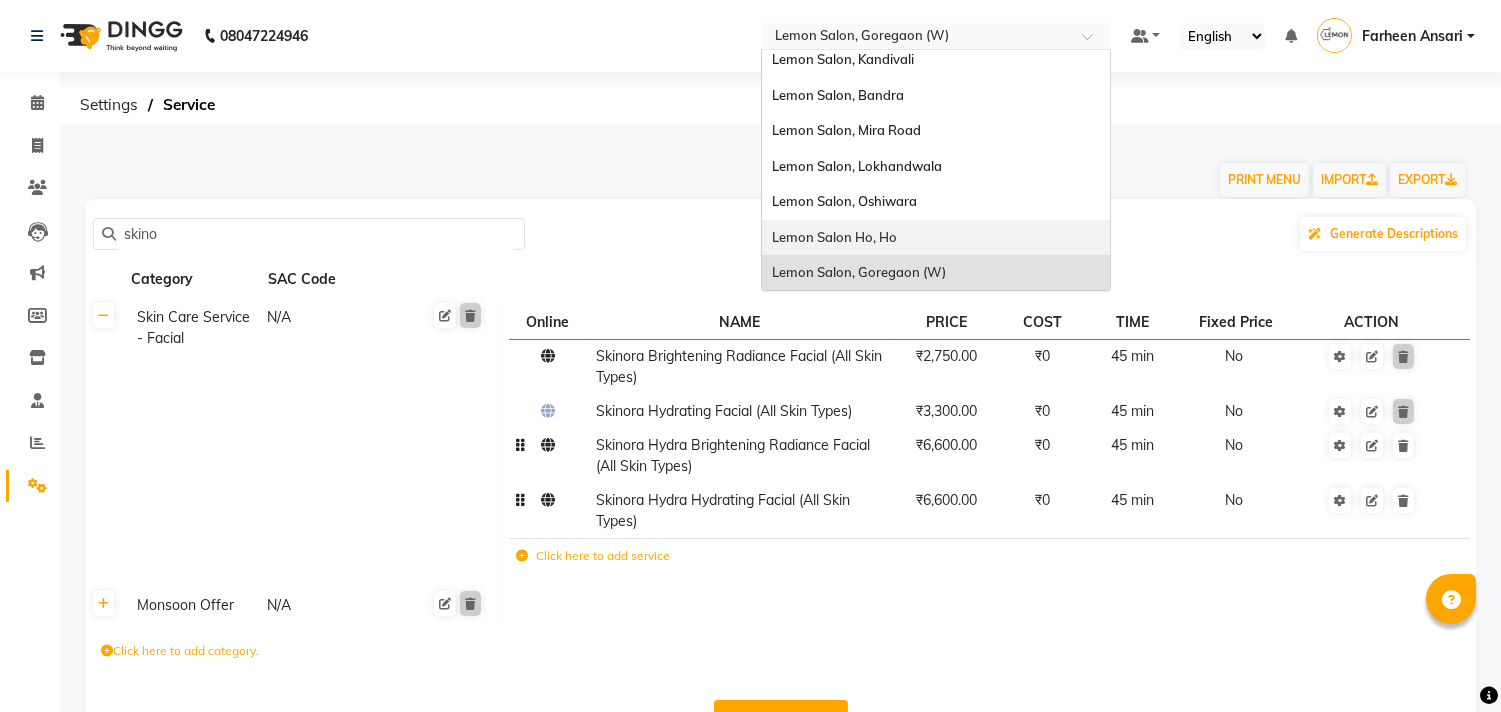click on "Lemon Salon Ho, Ho" at bounding box center [834, 237] 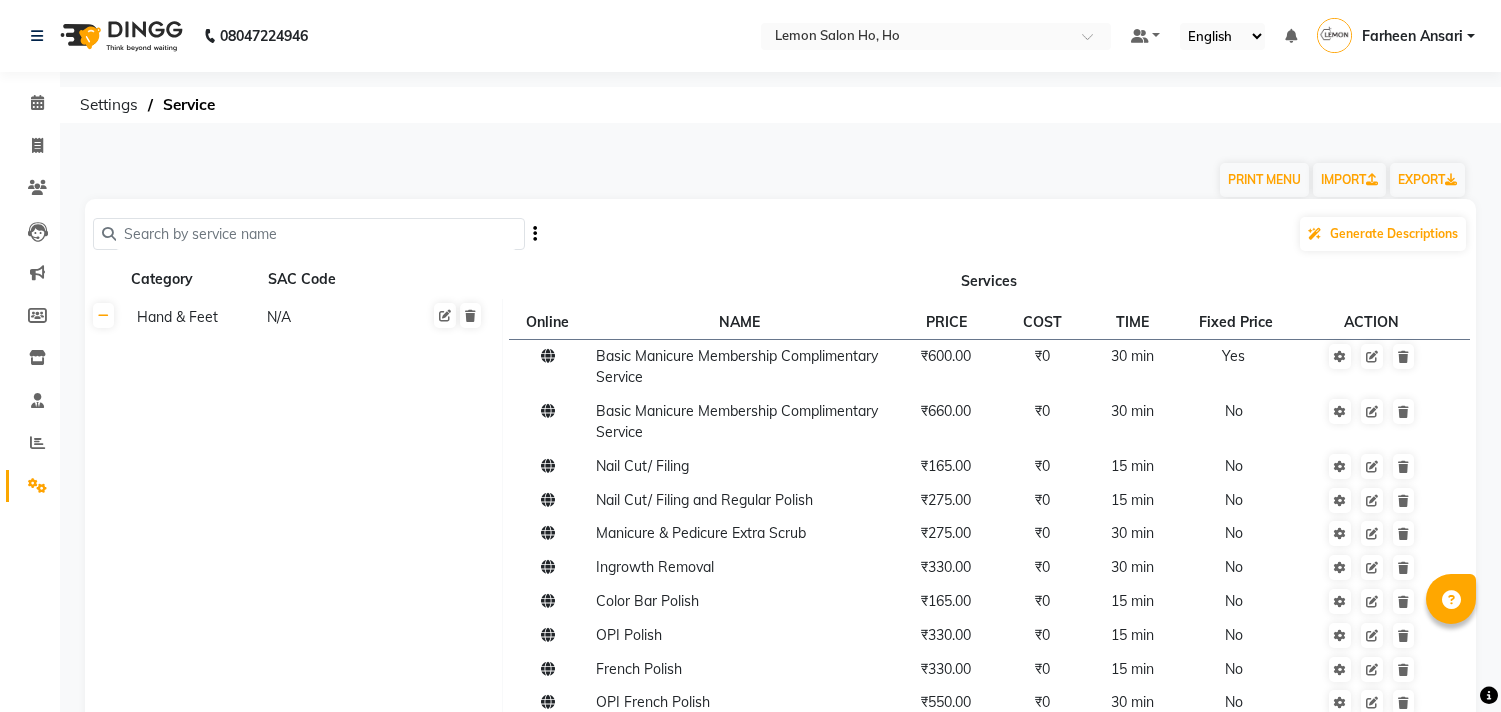 scroll, scrollTop: 0, scrollLeft: 0, axis: both 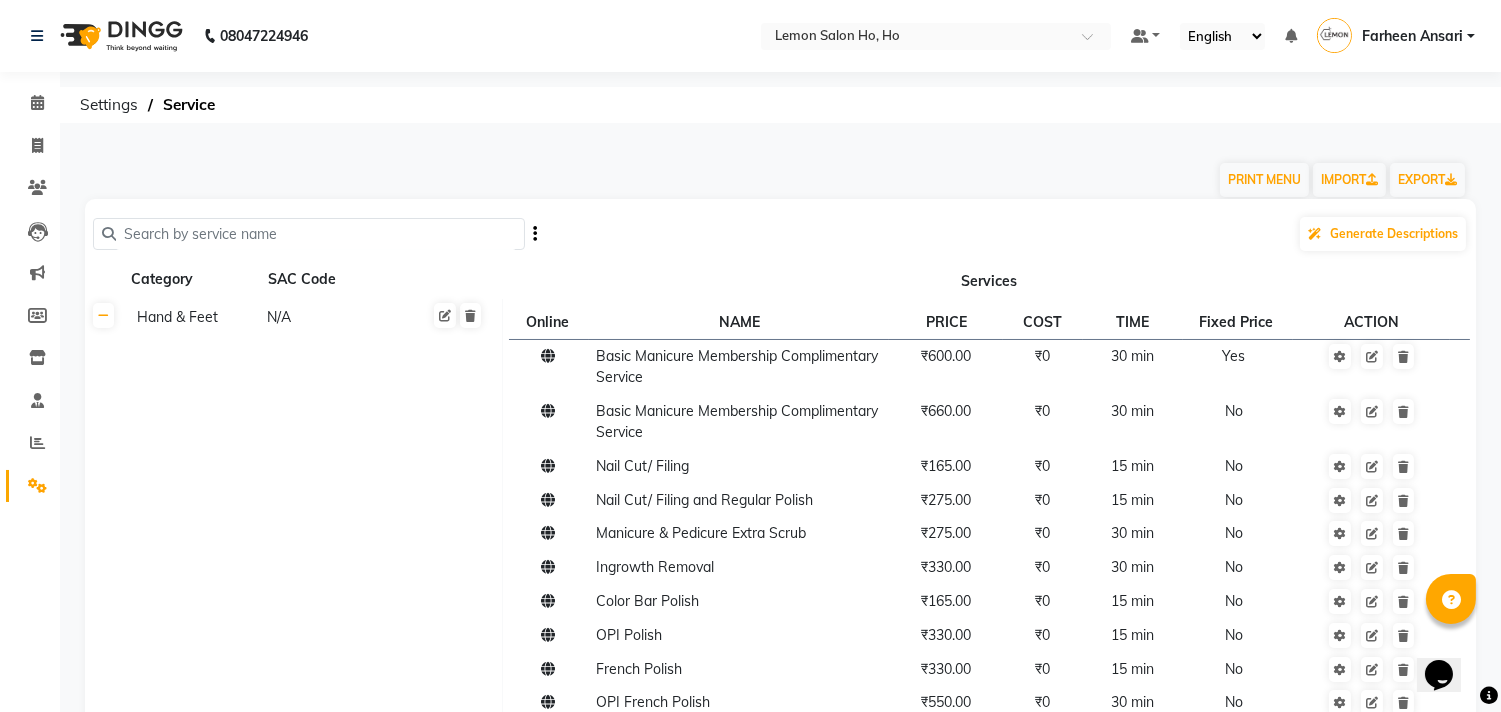 click 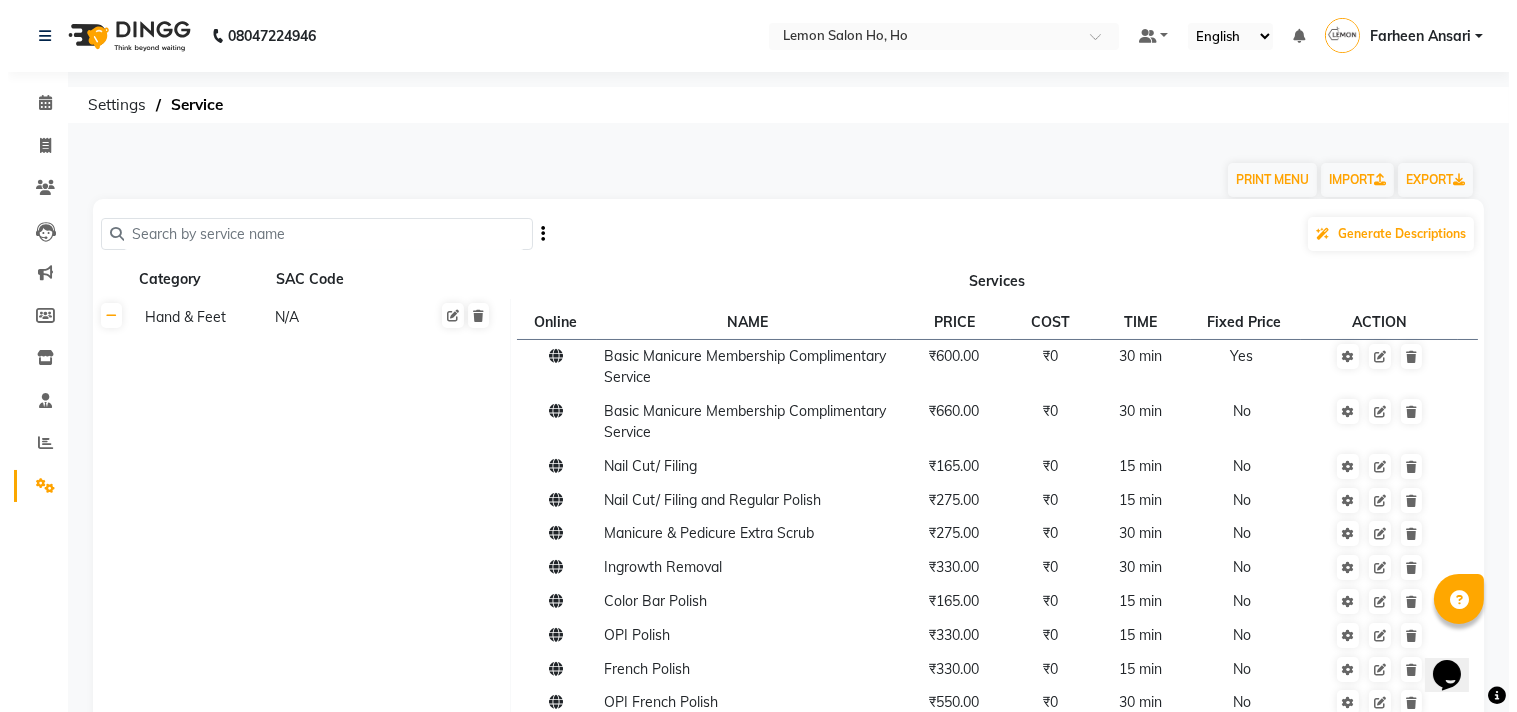 scroll, scrollTop: 0, scrollLeft: 0, axis: both 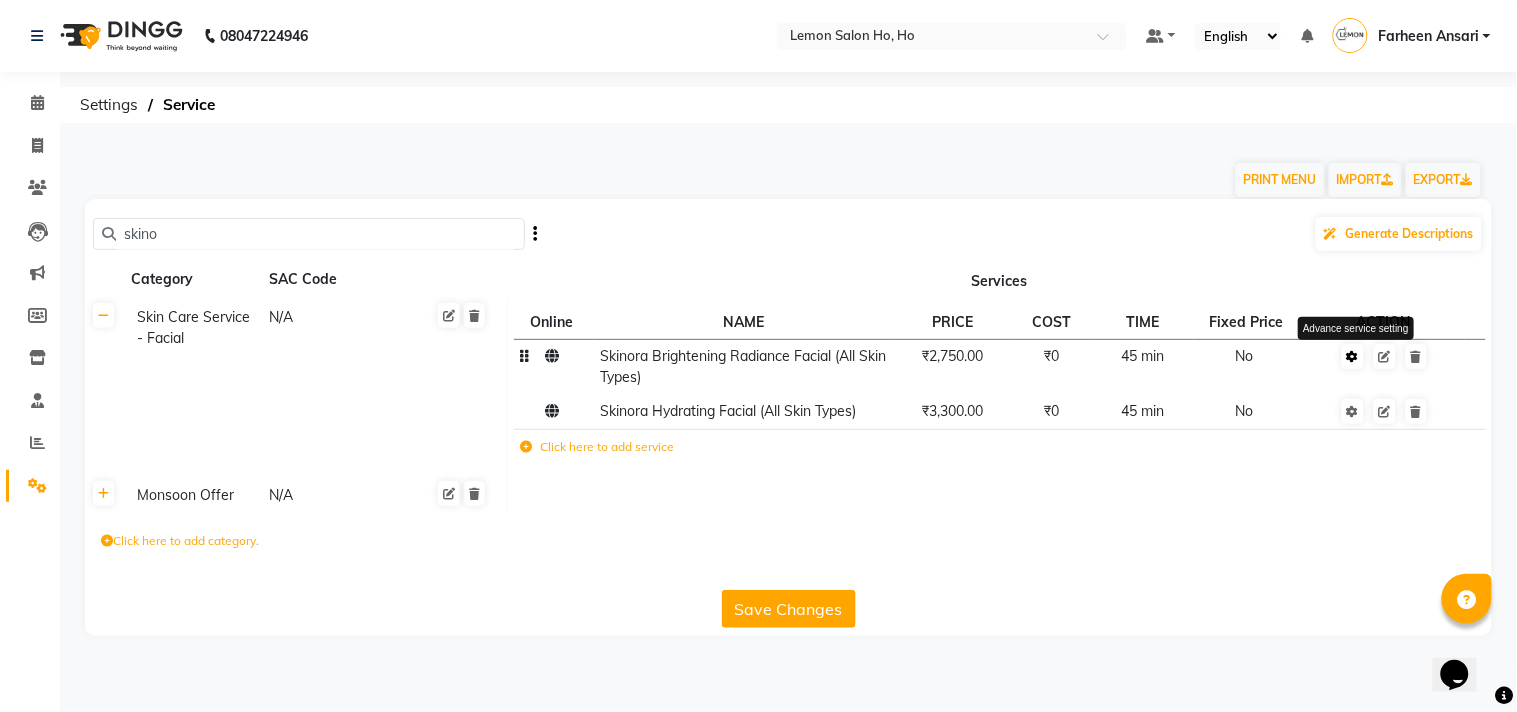 type on "skino" 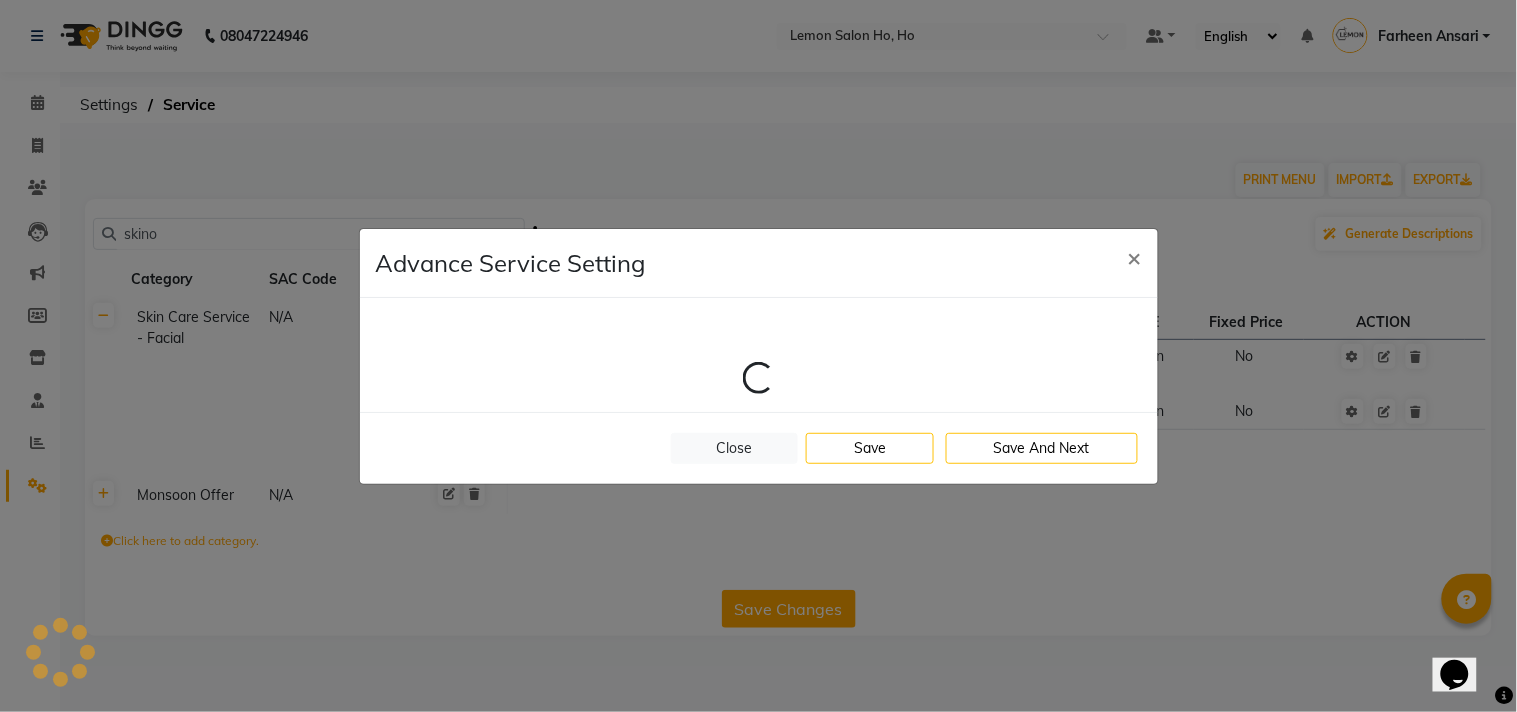 select on "46: 115213" 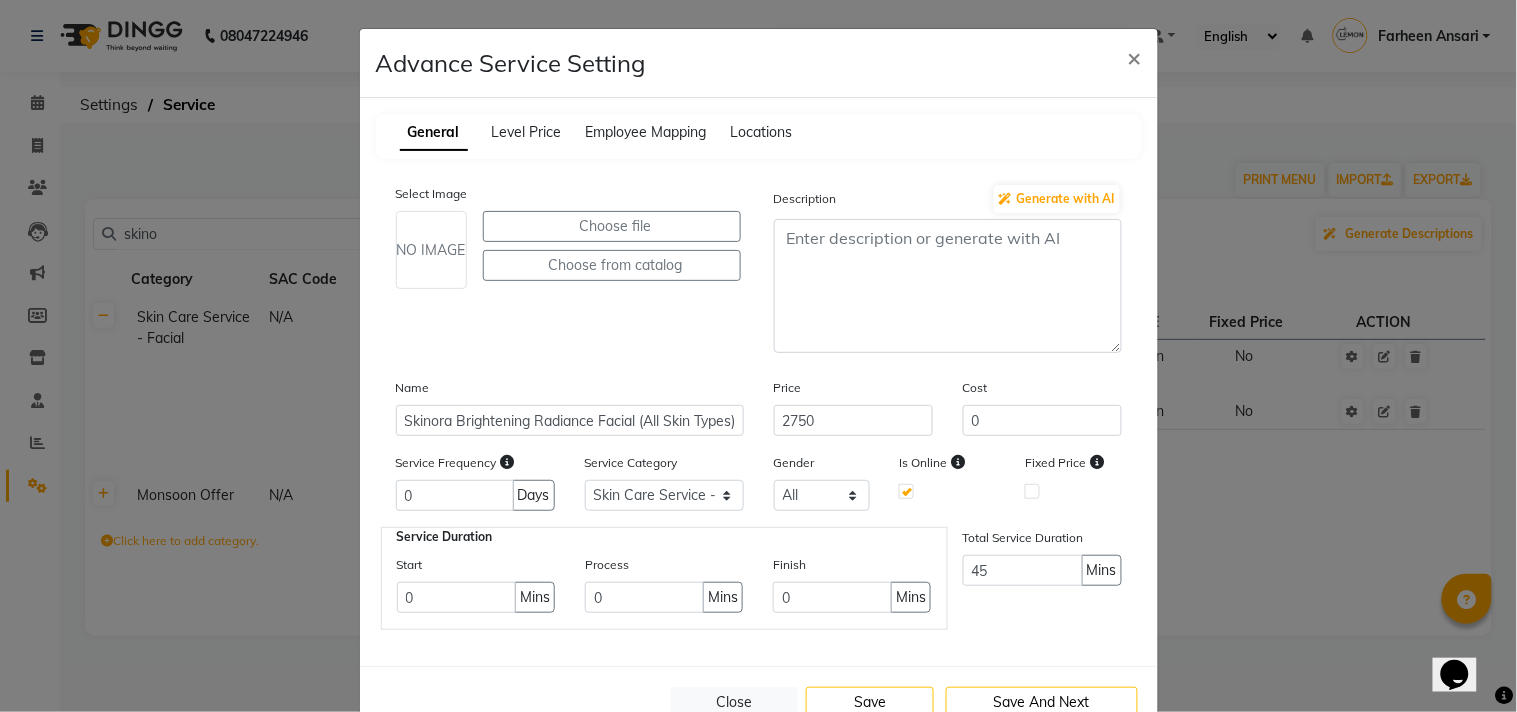 scroll, scrollTop: 56, scrollLeft: 0, axis: vertical 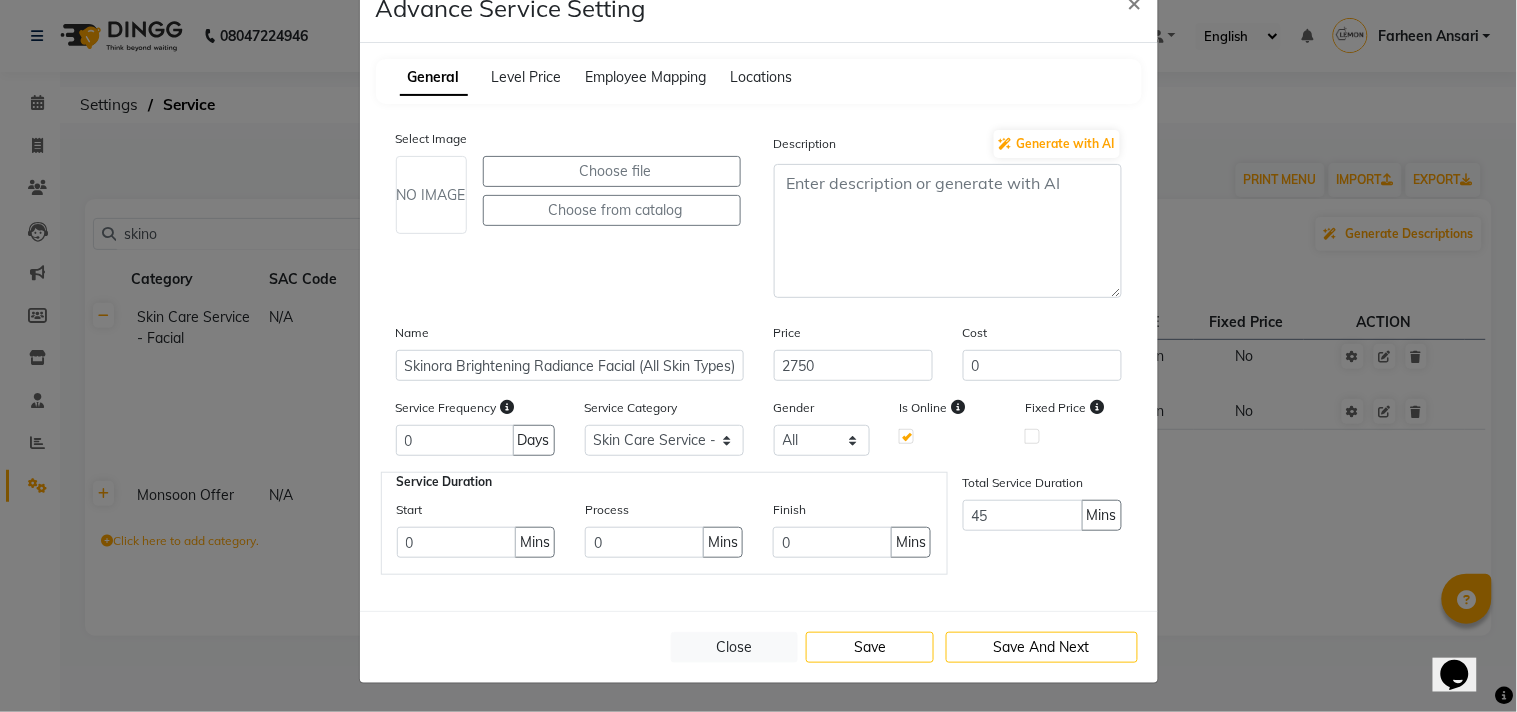 click 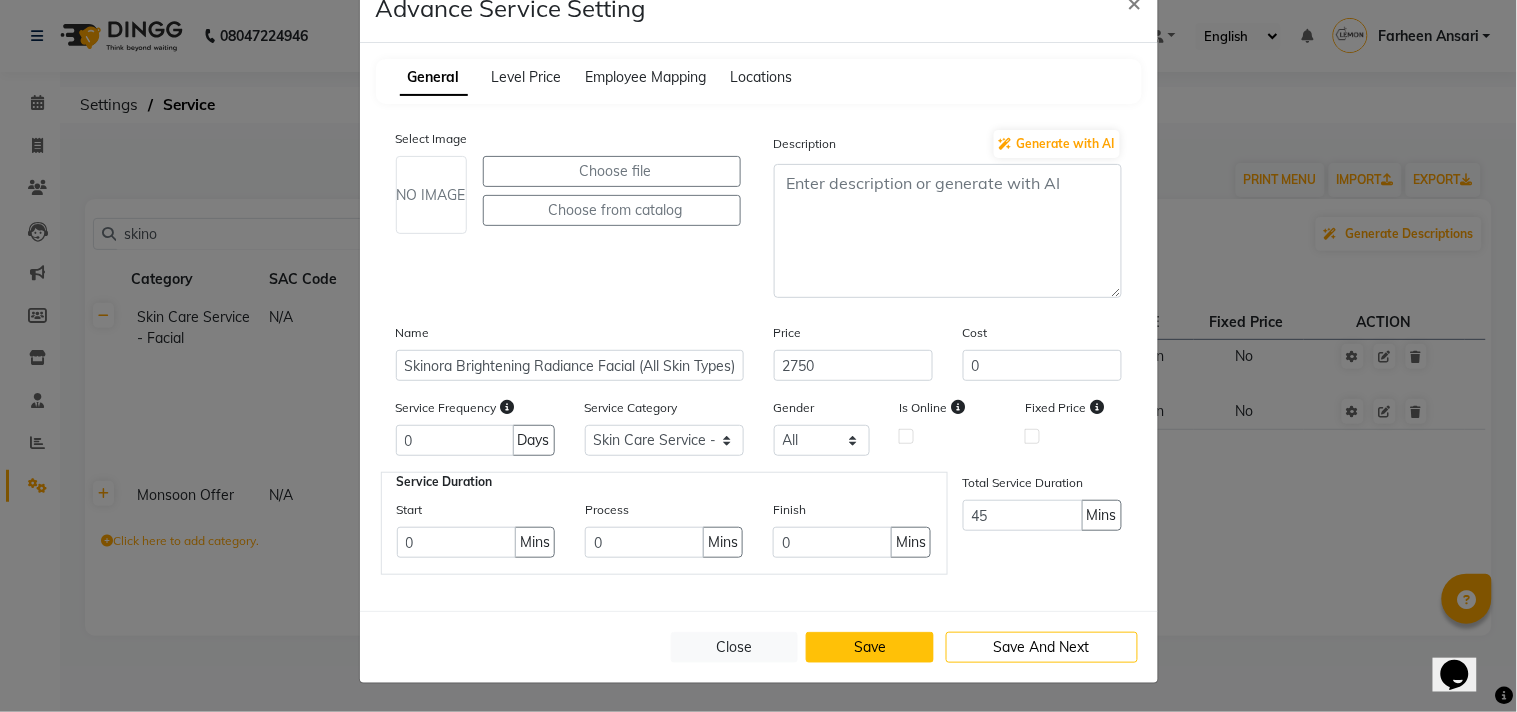 click on "Save" 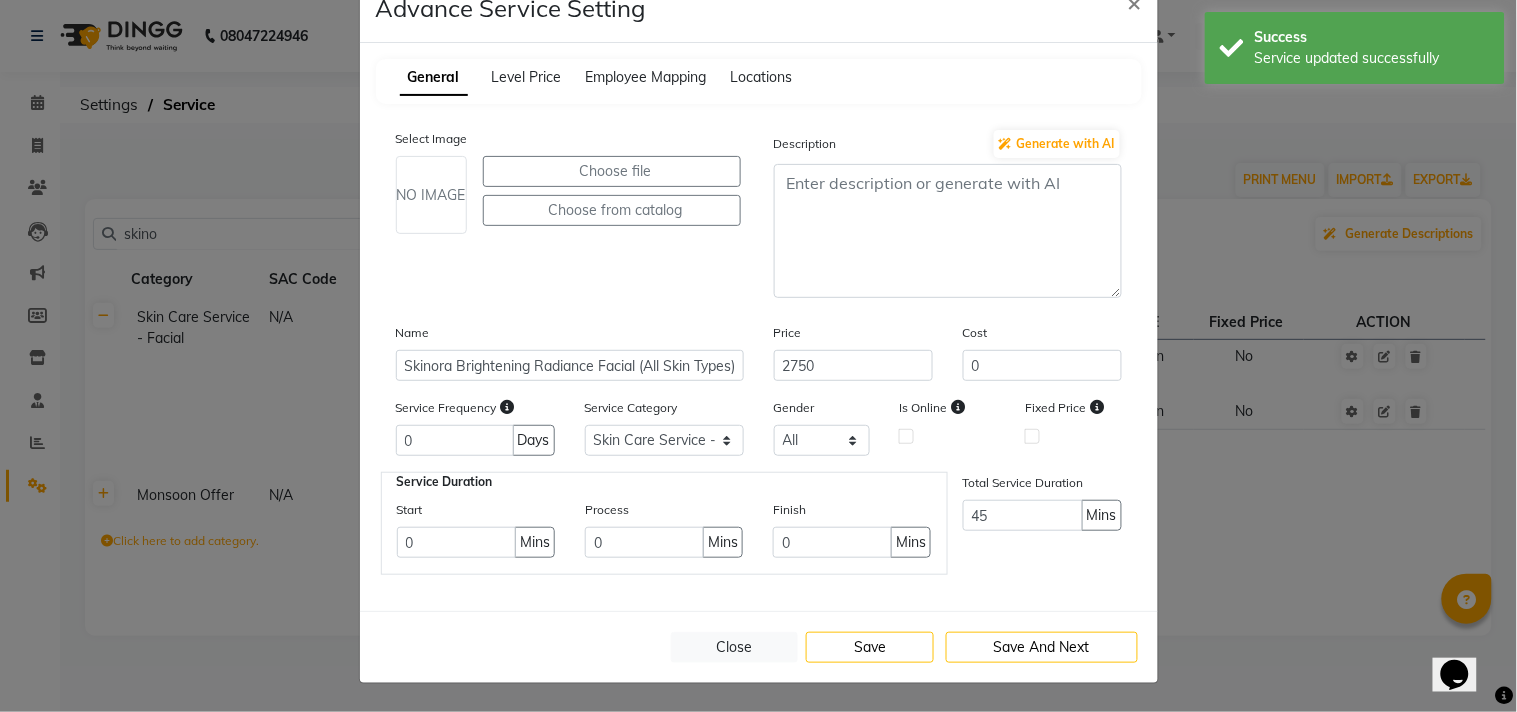 click on "Advance Service Setting × General Level Price Employee Mapping Locations Select Image NO IMAGE Choose file  Choose from catalog  Description Generate with AI Name Skinora Brightening Radiance Facial (All Skin Types) Price 2750 Cost 0 Service Frequency 0 Days Service Category Select  Hand & Feet  Hair wash with conditioning - Loreal/Olaplex  Skin Care Service - Clean Up  Hair Service - Olaplex Ritual  Kerastase  Hair Service - Hair Color MEN  Hair Service - Hair Color WOMEN  Hair Service – Haircut MEN  Hair Service – Haircut WOMEN  Color  Hair Color Service Balayage  Hair Color Service Ombre  Shine / Toning Treatment  Hair Service - Olaplex  Hair wash with conditioning - Loreal  Hair wash with conditioning  Hair wash with conditioning-Olaplex  Hair wash with conditioning (Moroccan Oil)  Hair wash with conditioning Naturica  Hair wash with conditioning Keratin  Blow Dry  Ironing  Iron Tong / Hair Tong  Hair Texture Service - Keratin  Hair Texture Service -Cysteine  Hair Texture Service - Smoothening  Offer" 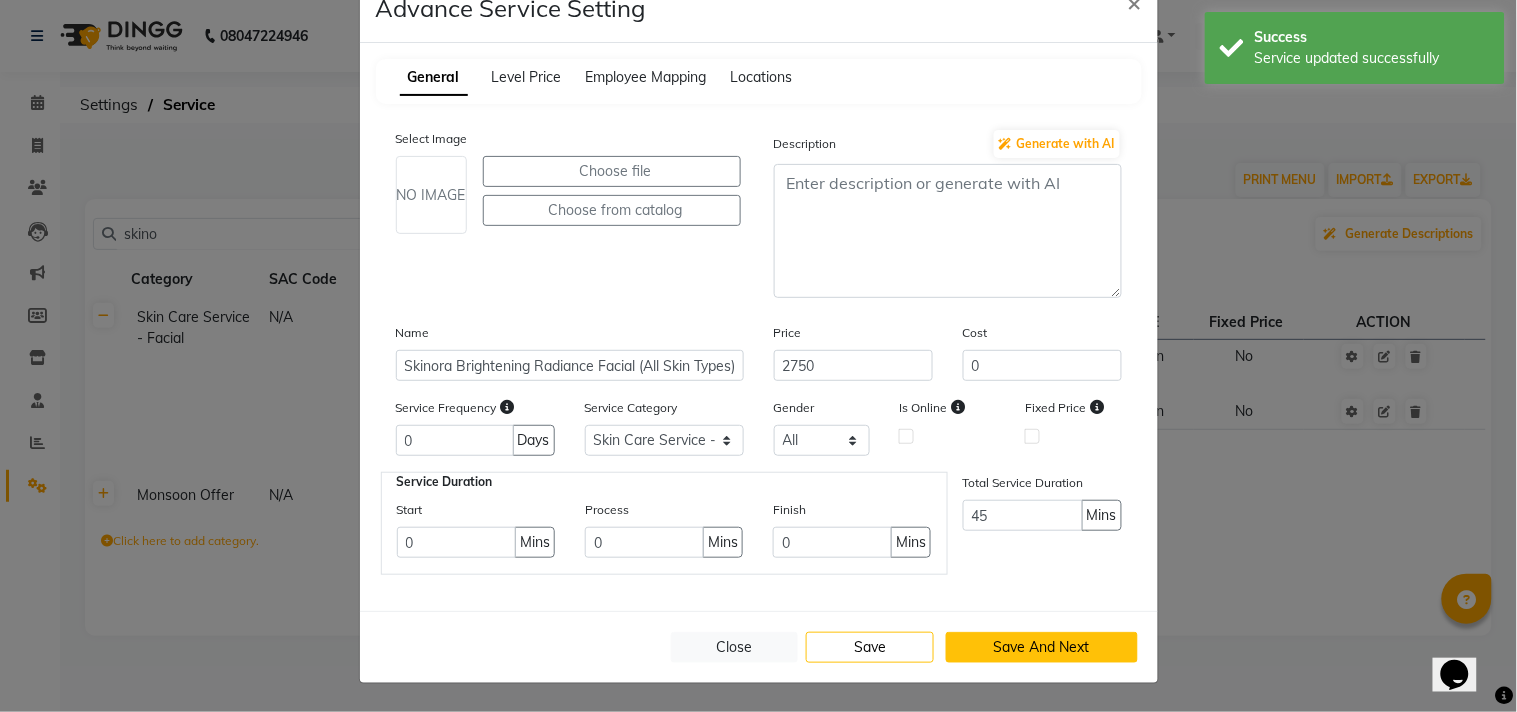 click on "Save And Next" 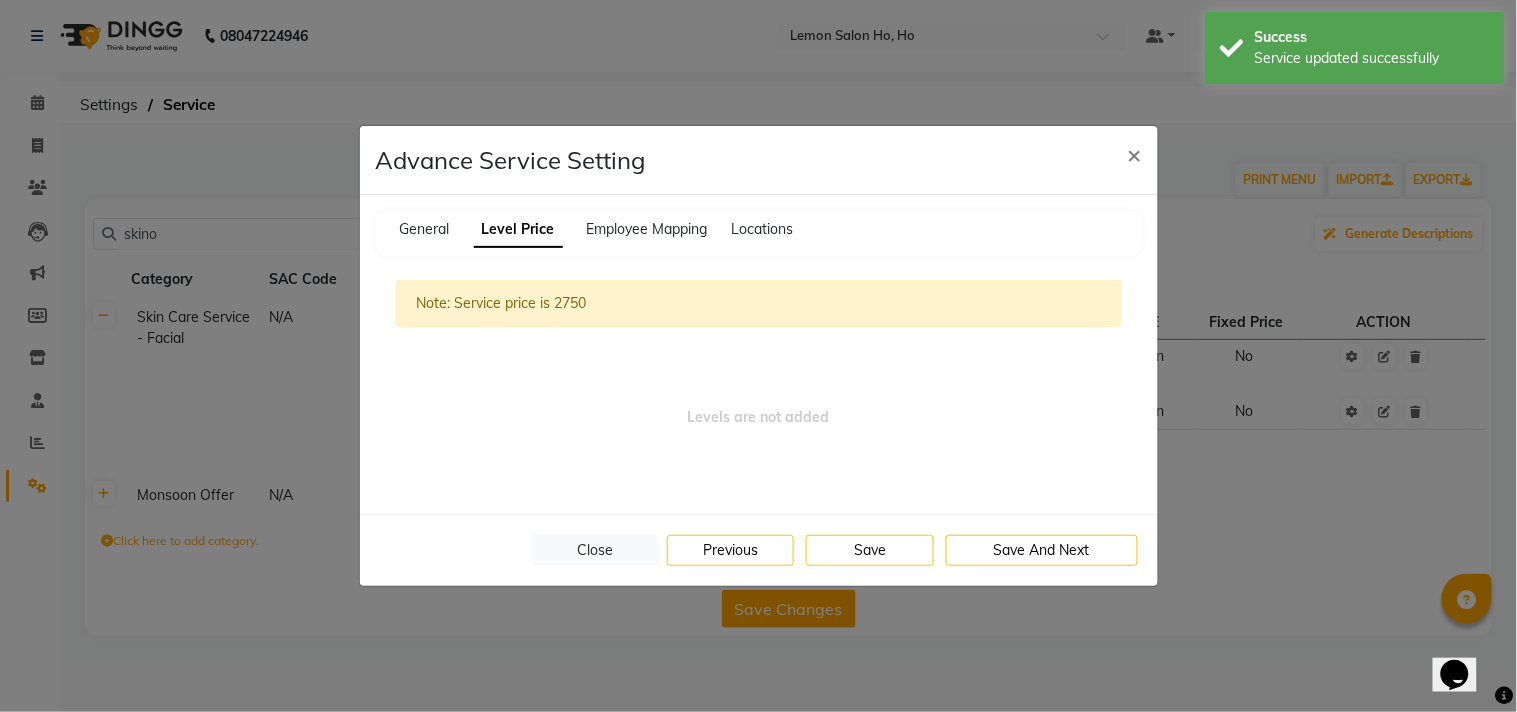 scroll, scrollTop: 0, scrollLeft: 0, axis: both 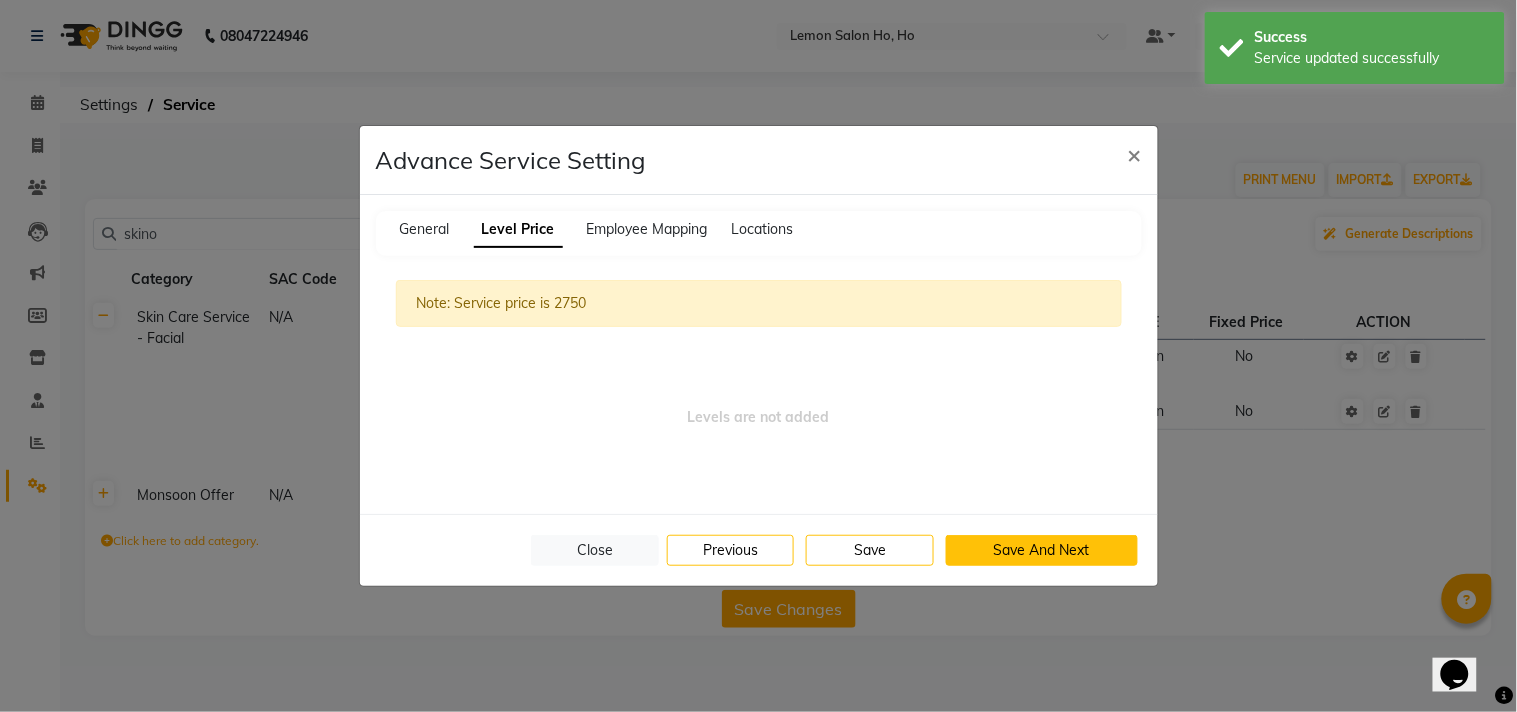 click on "Save And Next" 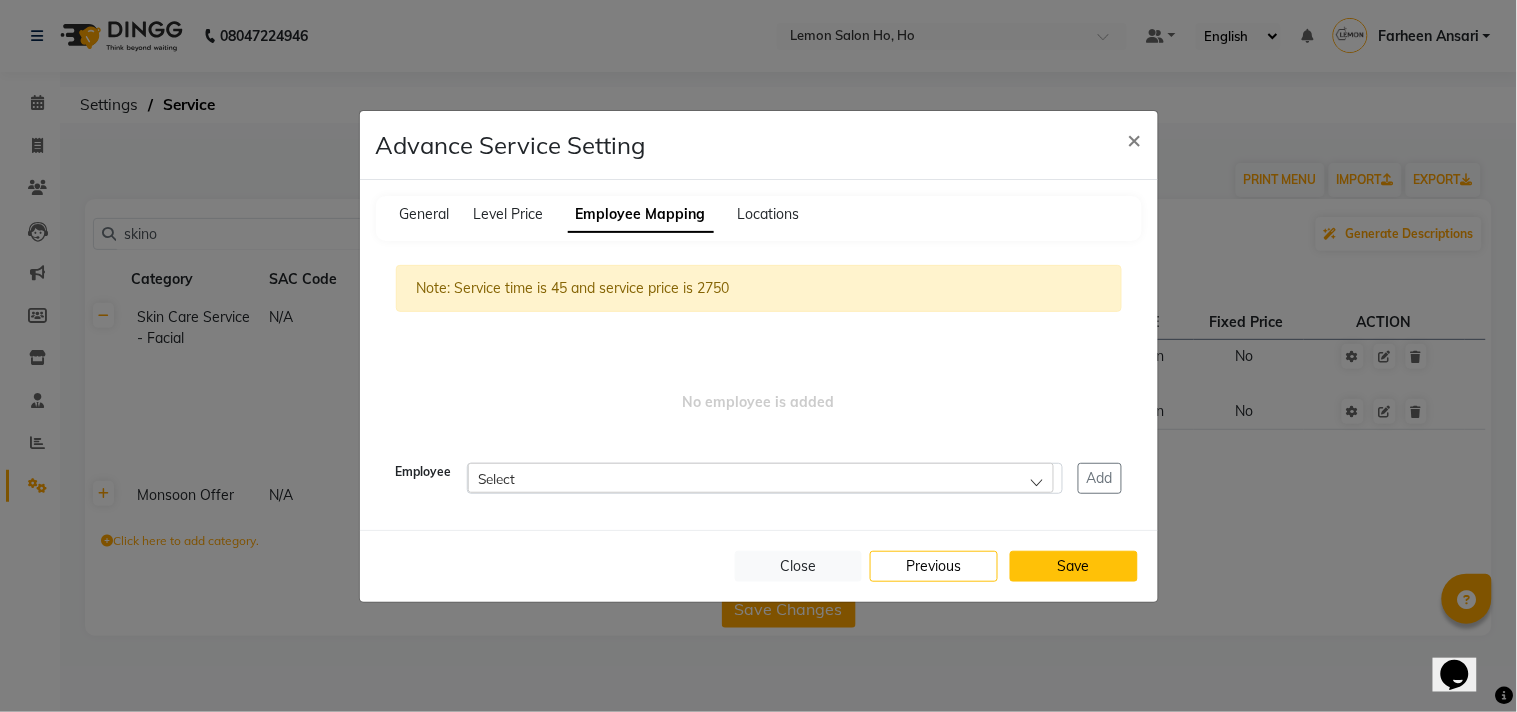 click on "Save" 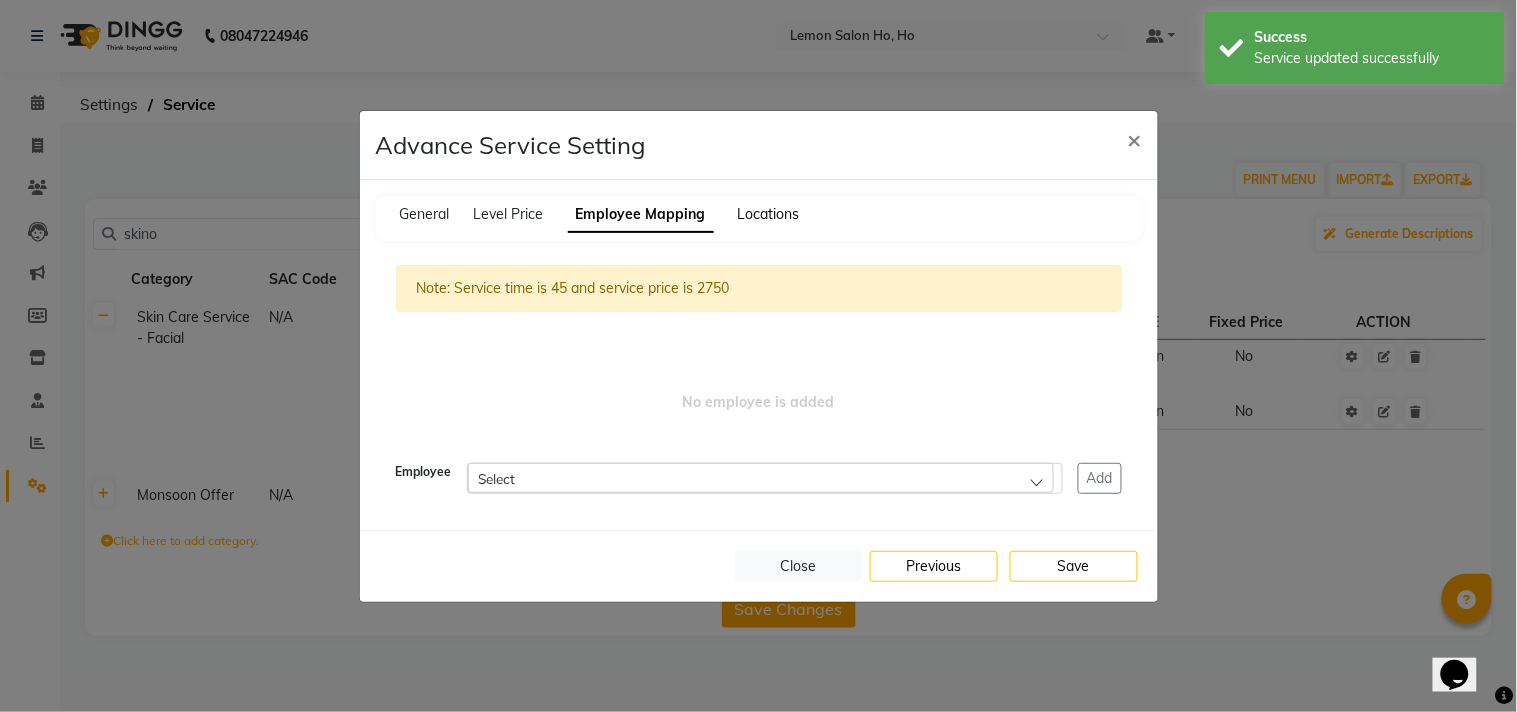 click on "Locations" 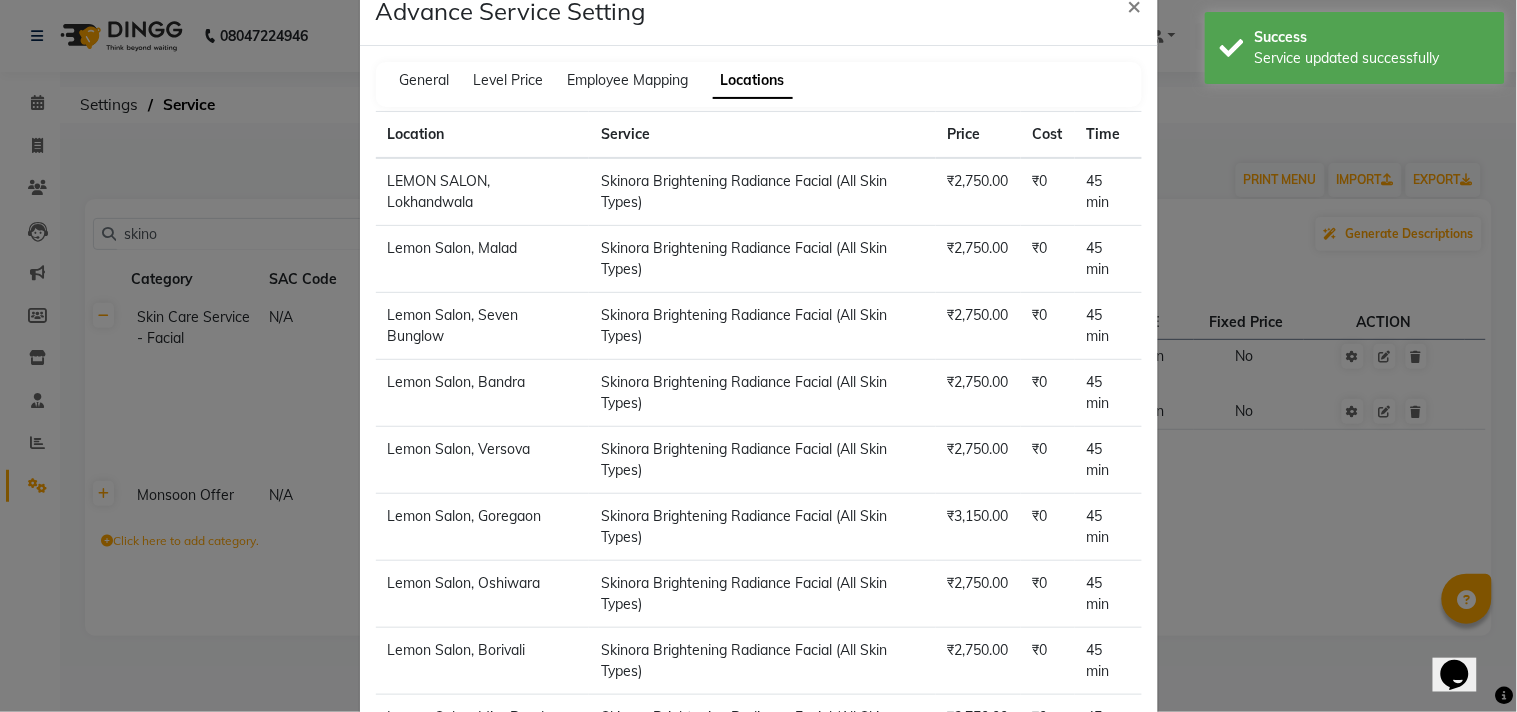 scroll, scrollTop: 0, scrollLeft: 0, axis: both 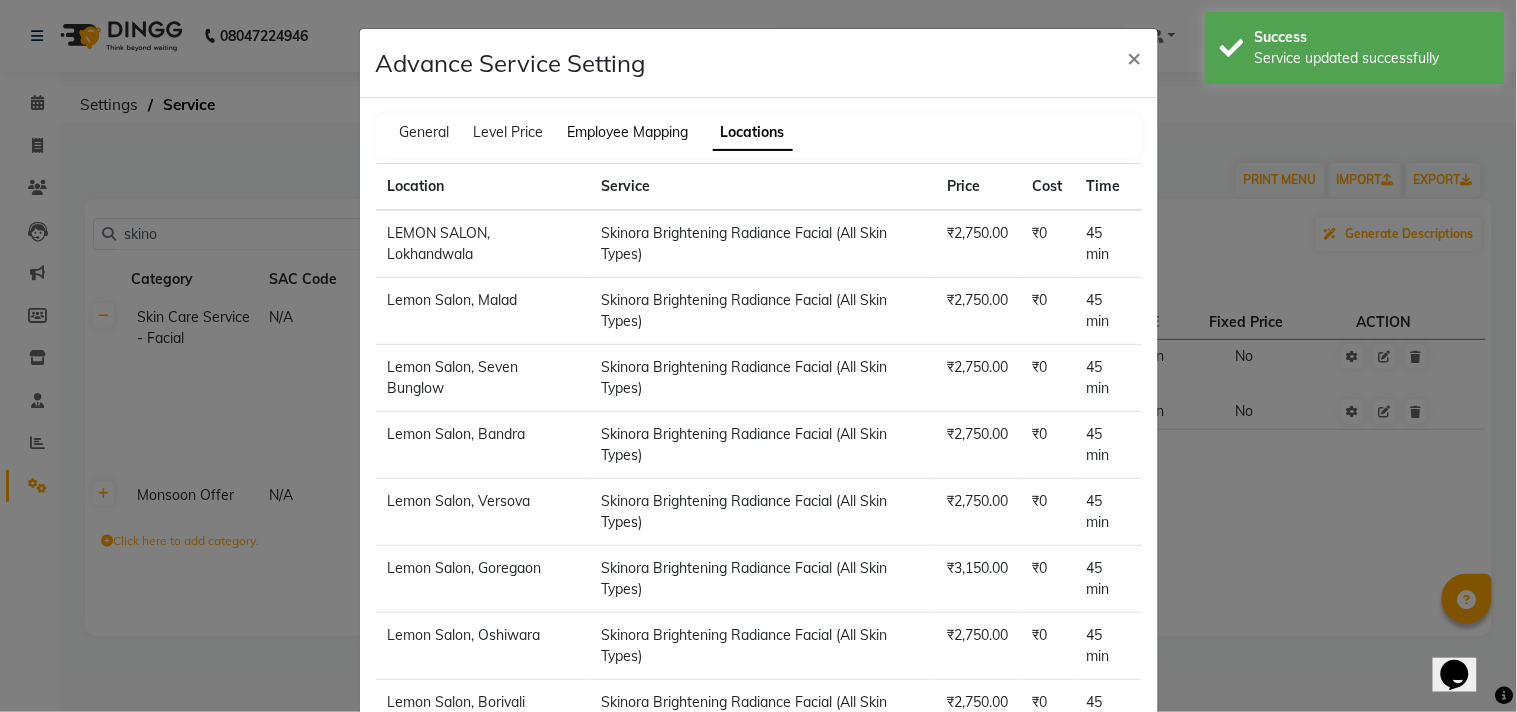click on "Employee Mapping" 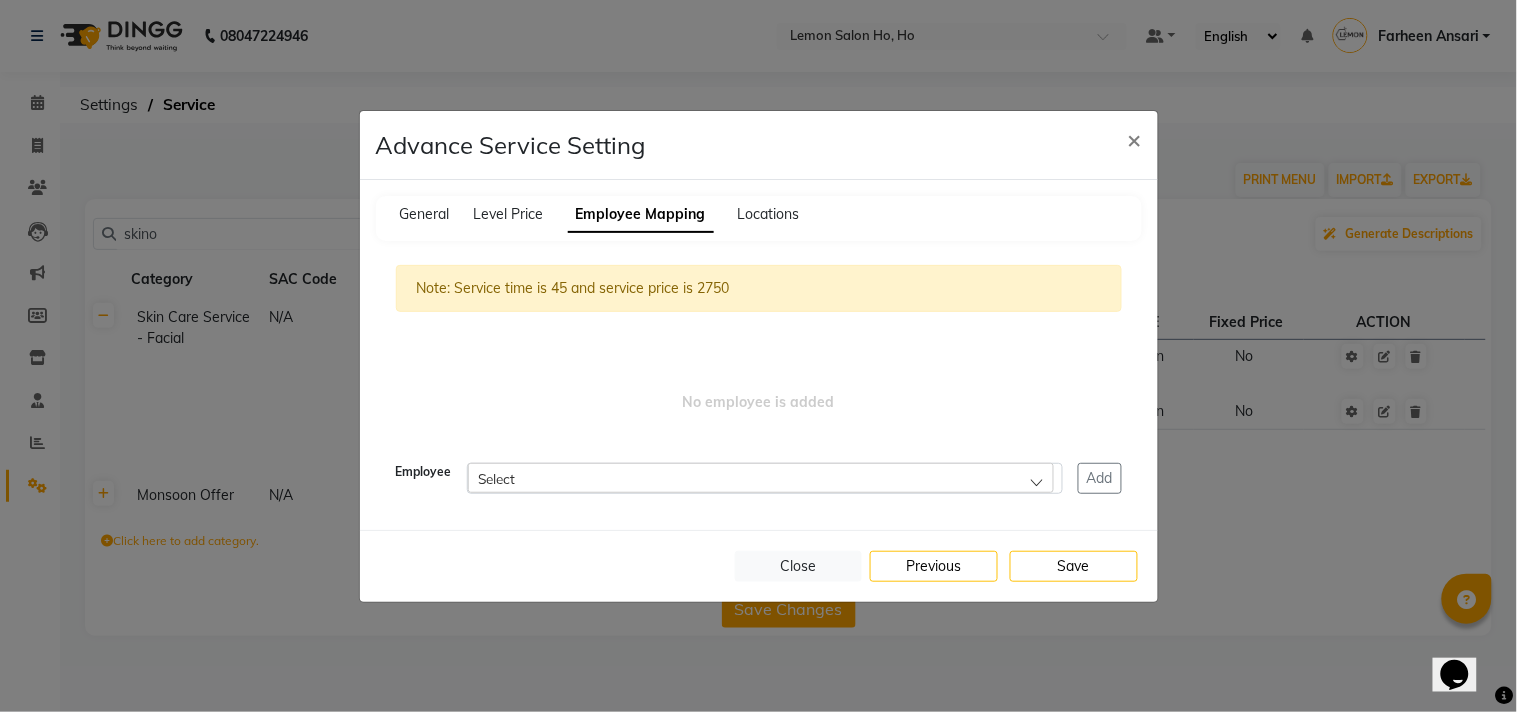 click on "Select" 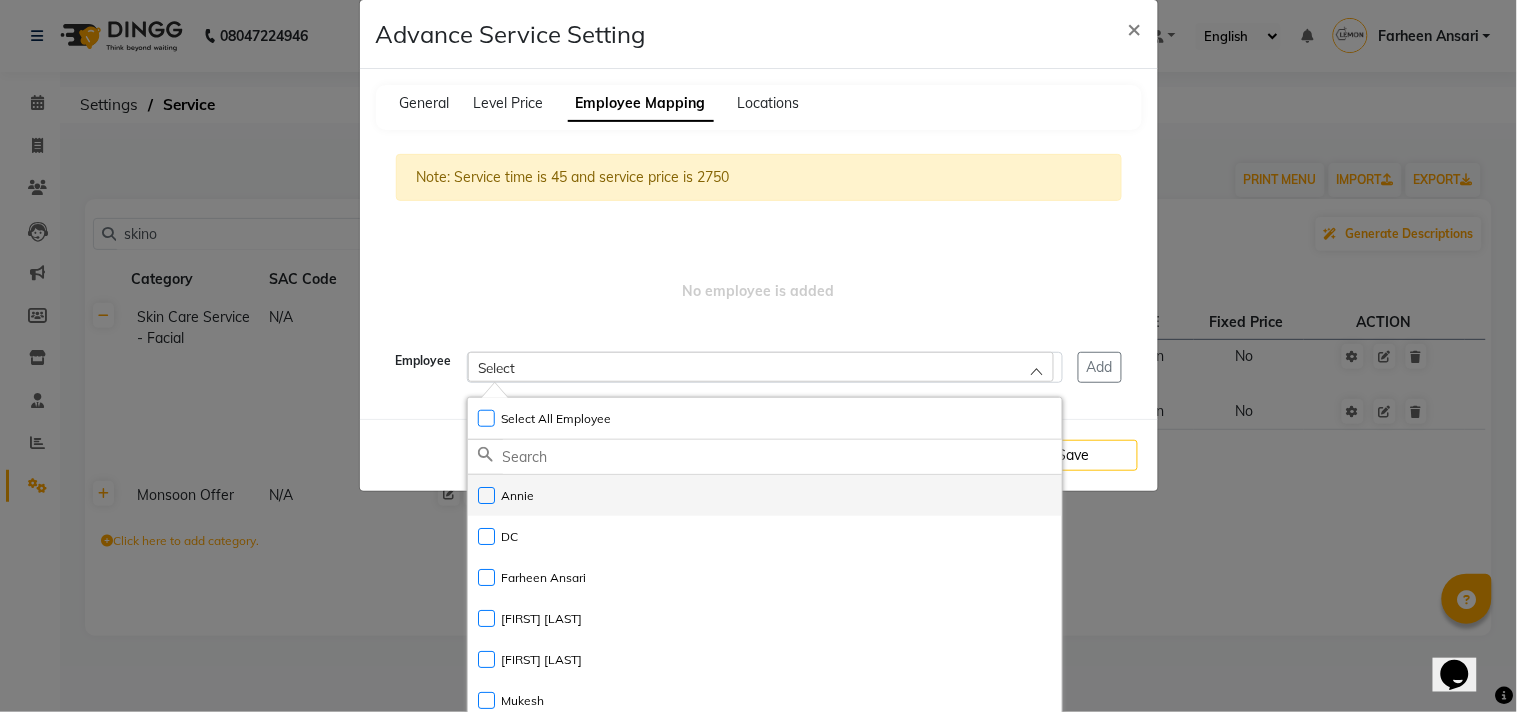 scroll, scrollTop: 174, scrollLeft: 0, axis: vertical 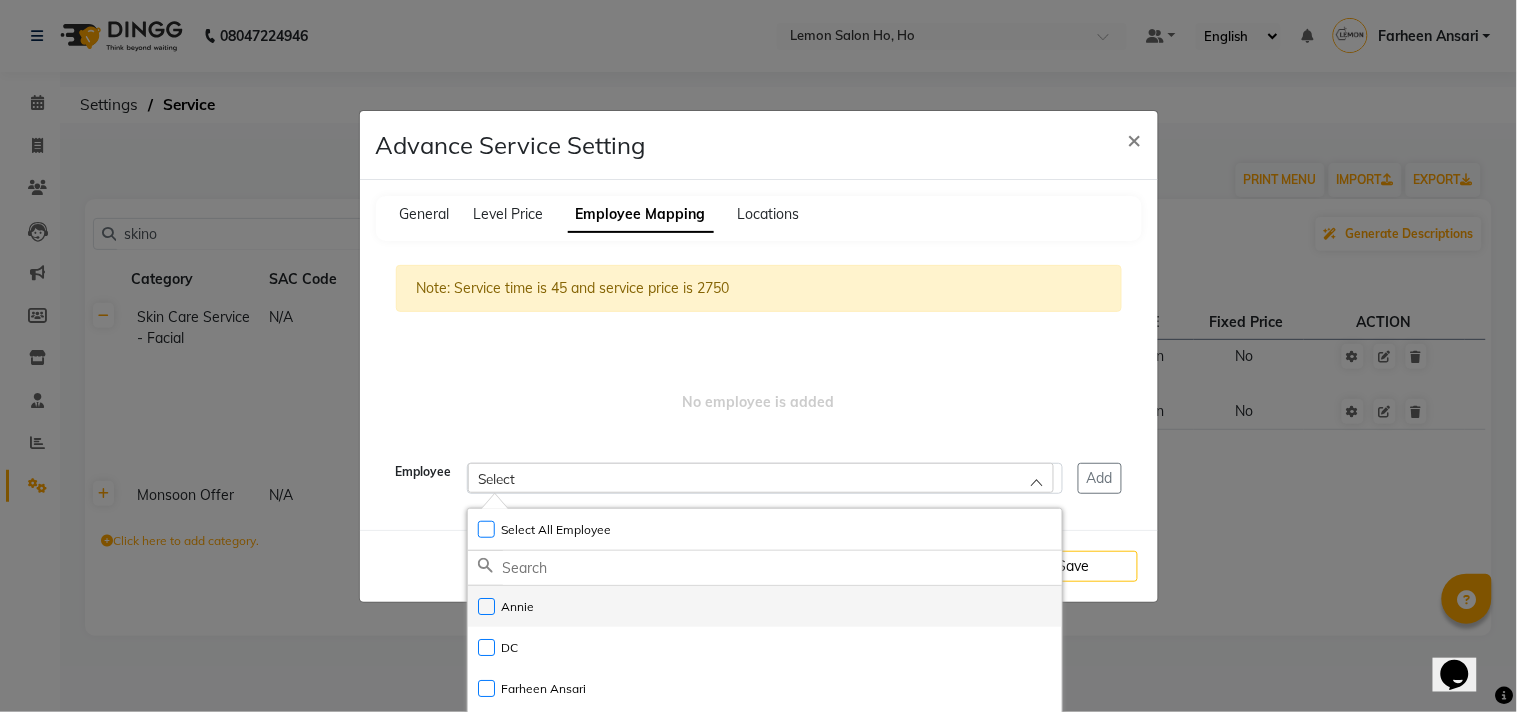 click on "Annie" 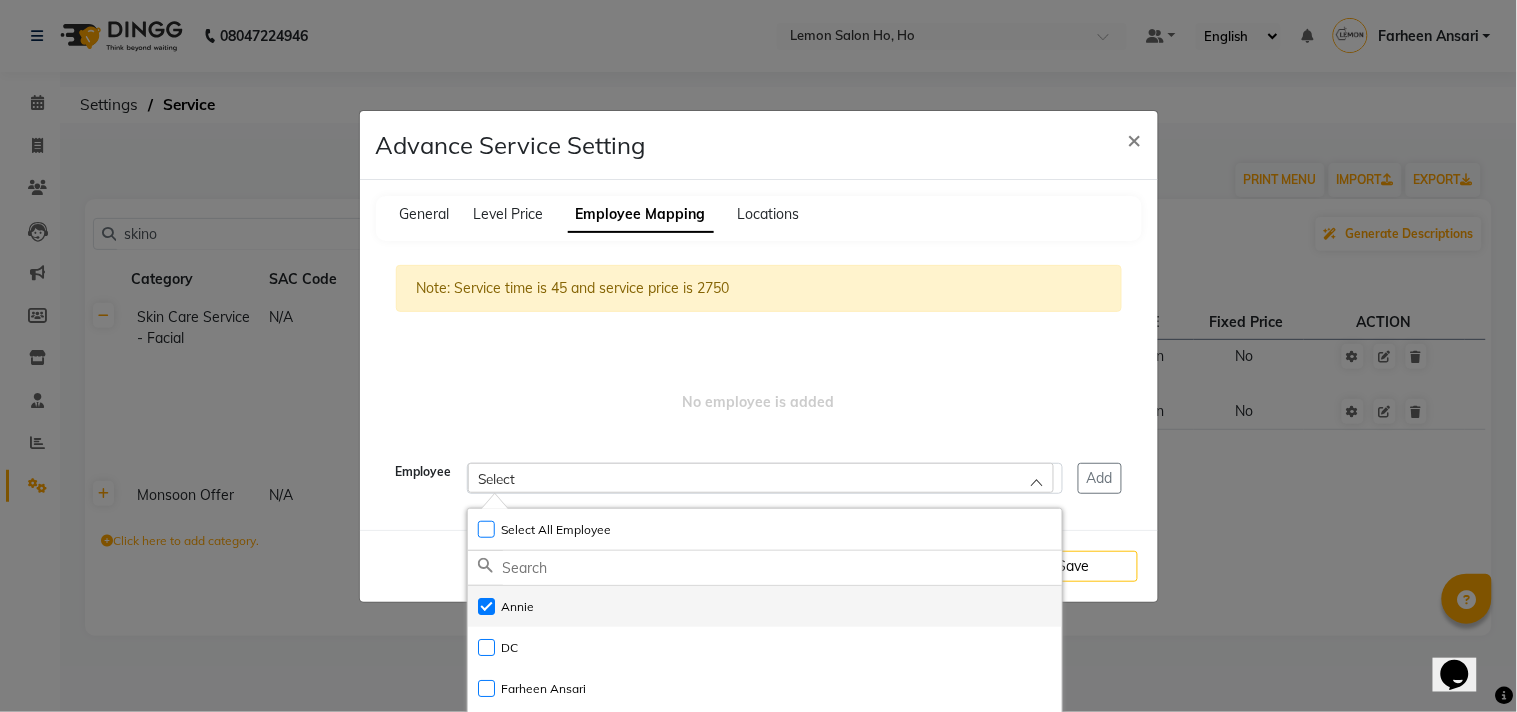 checkbox on "true" 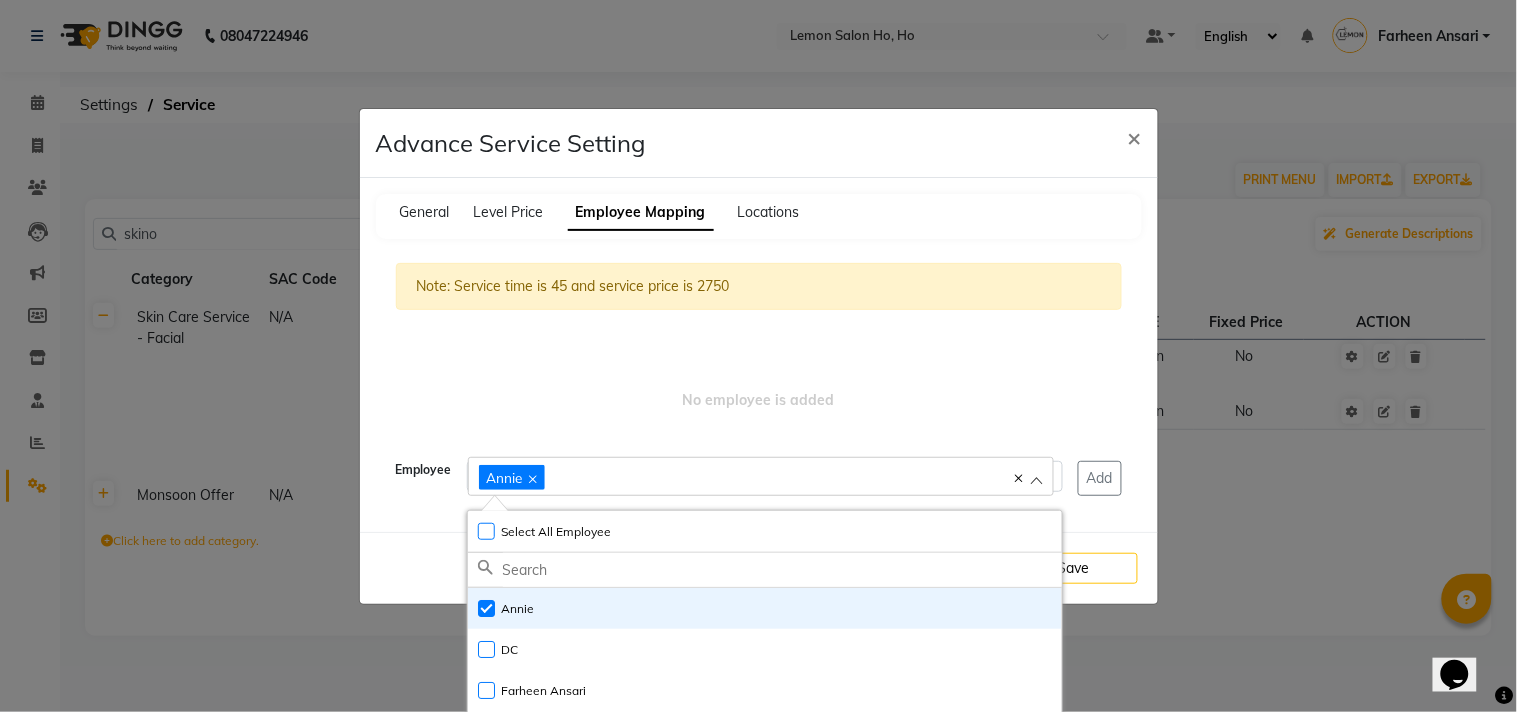 click on "Employee Annie Select All Employee Unselect All Employee Annie DC Farheen Ansari Kalpesh Kumavat  Mohammed Faisal Mukesh  Rohit Bhosle Roselooks Beauty  Add" 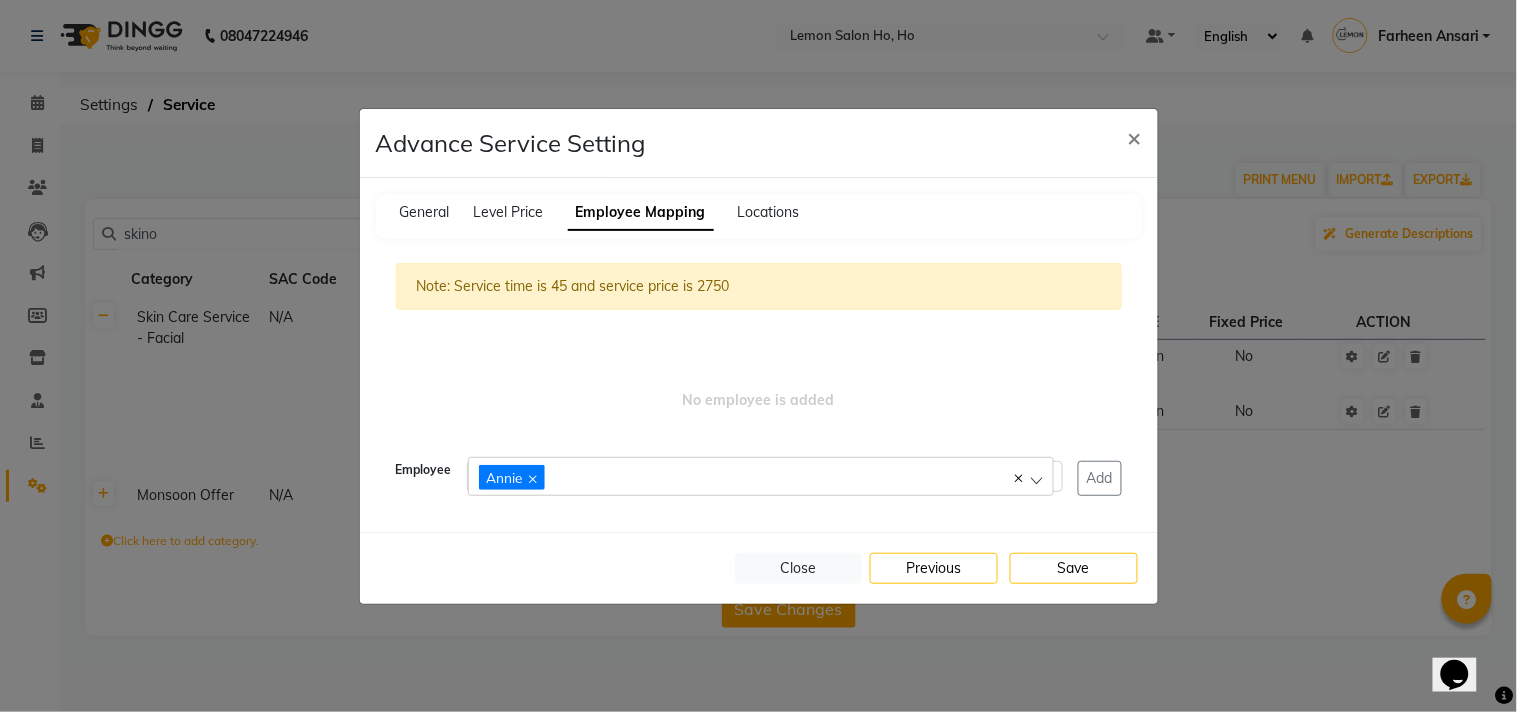 click 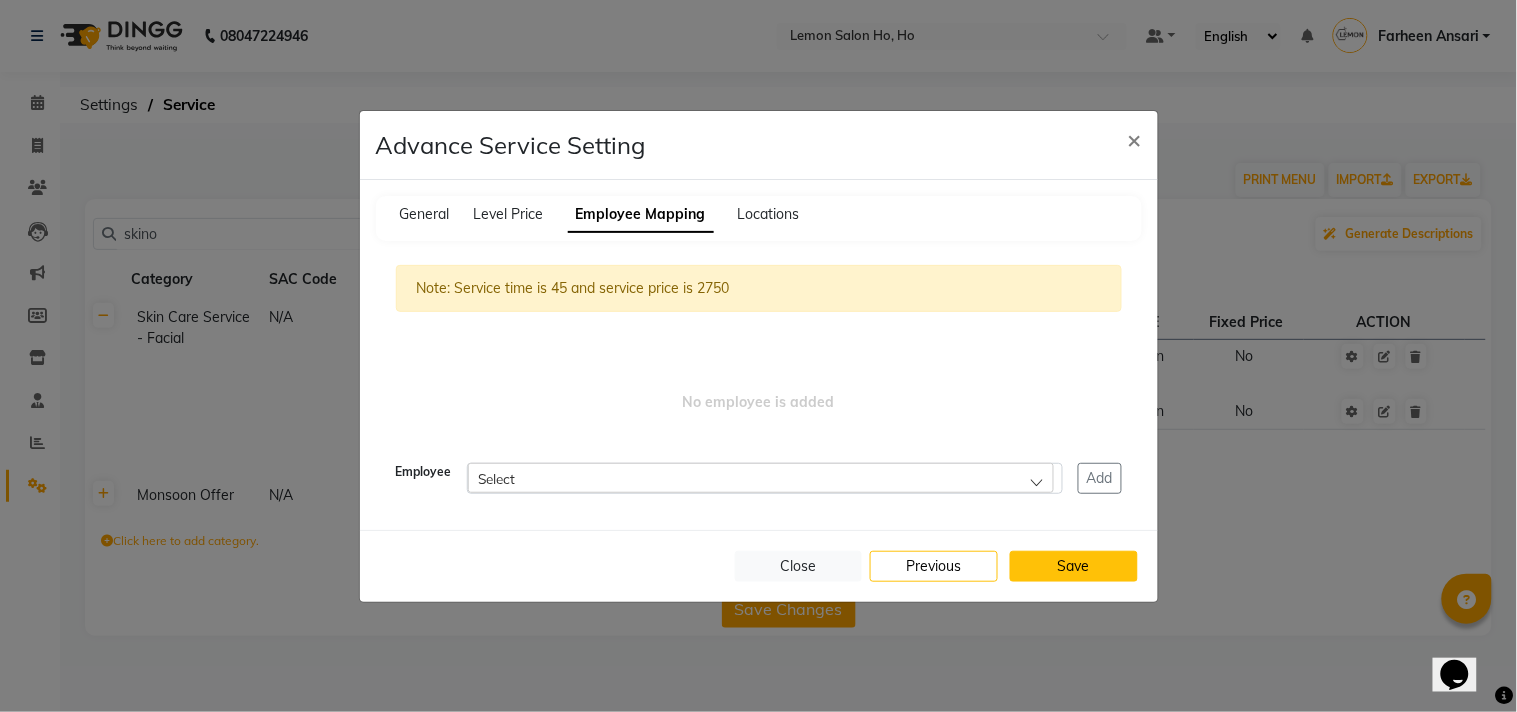 click on "Save" 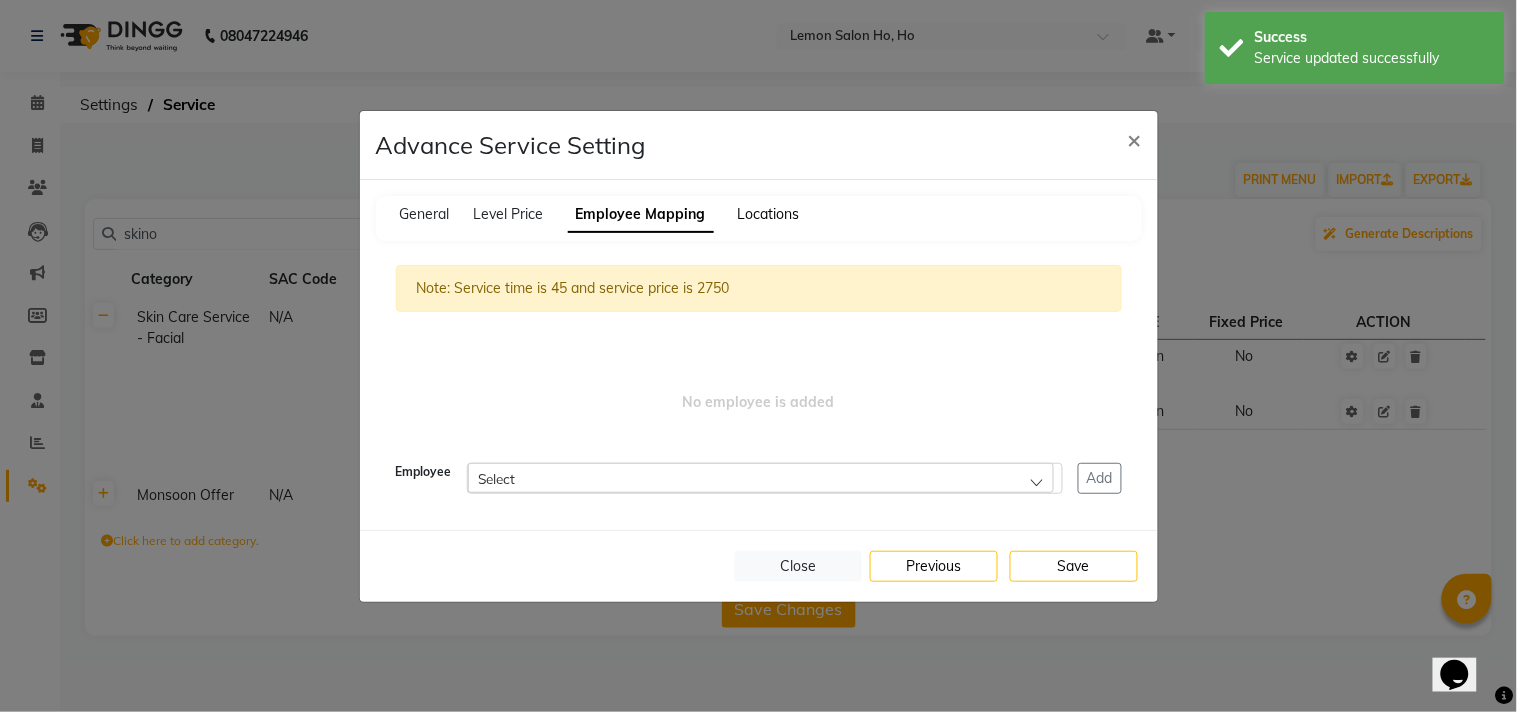 click on "Locations" 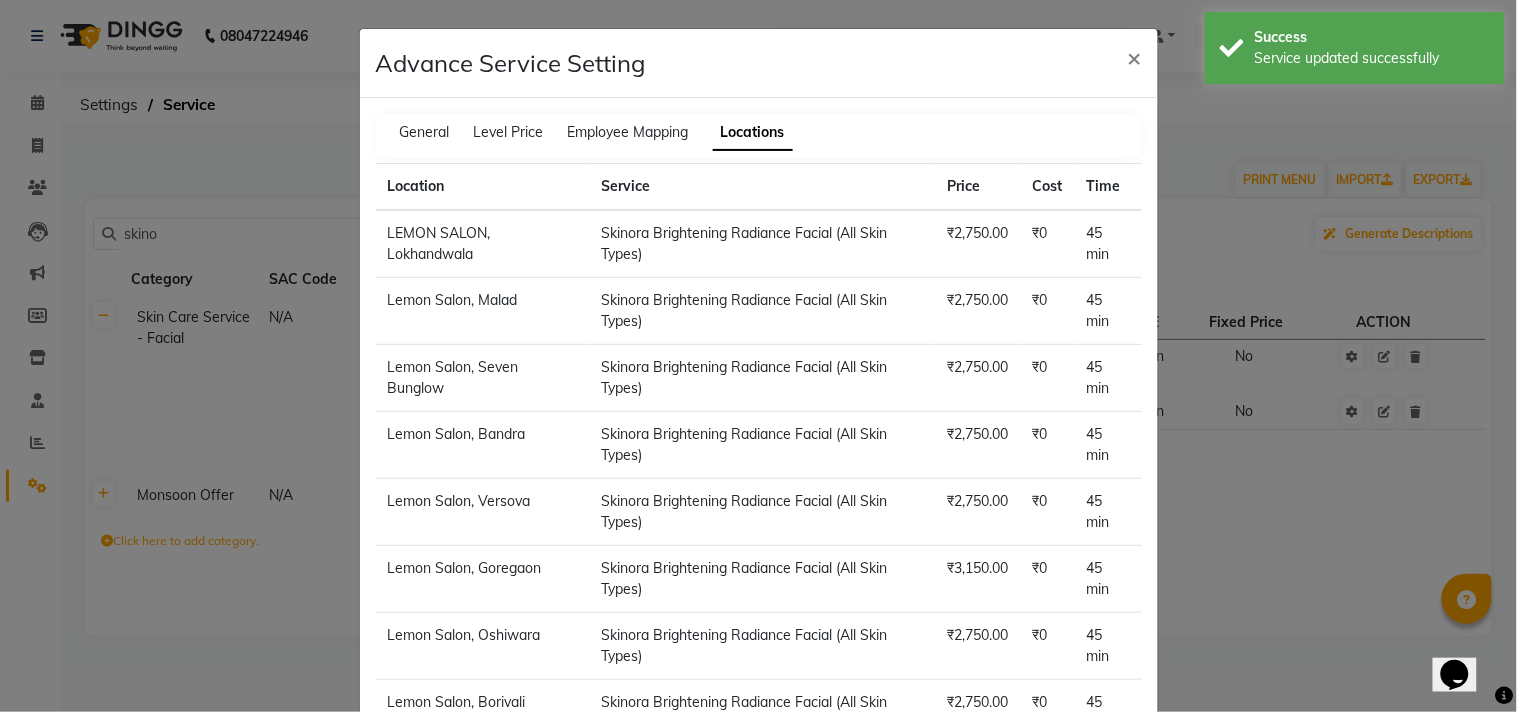 click on "Service" 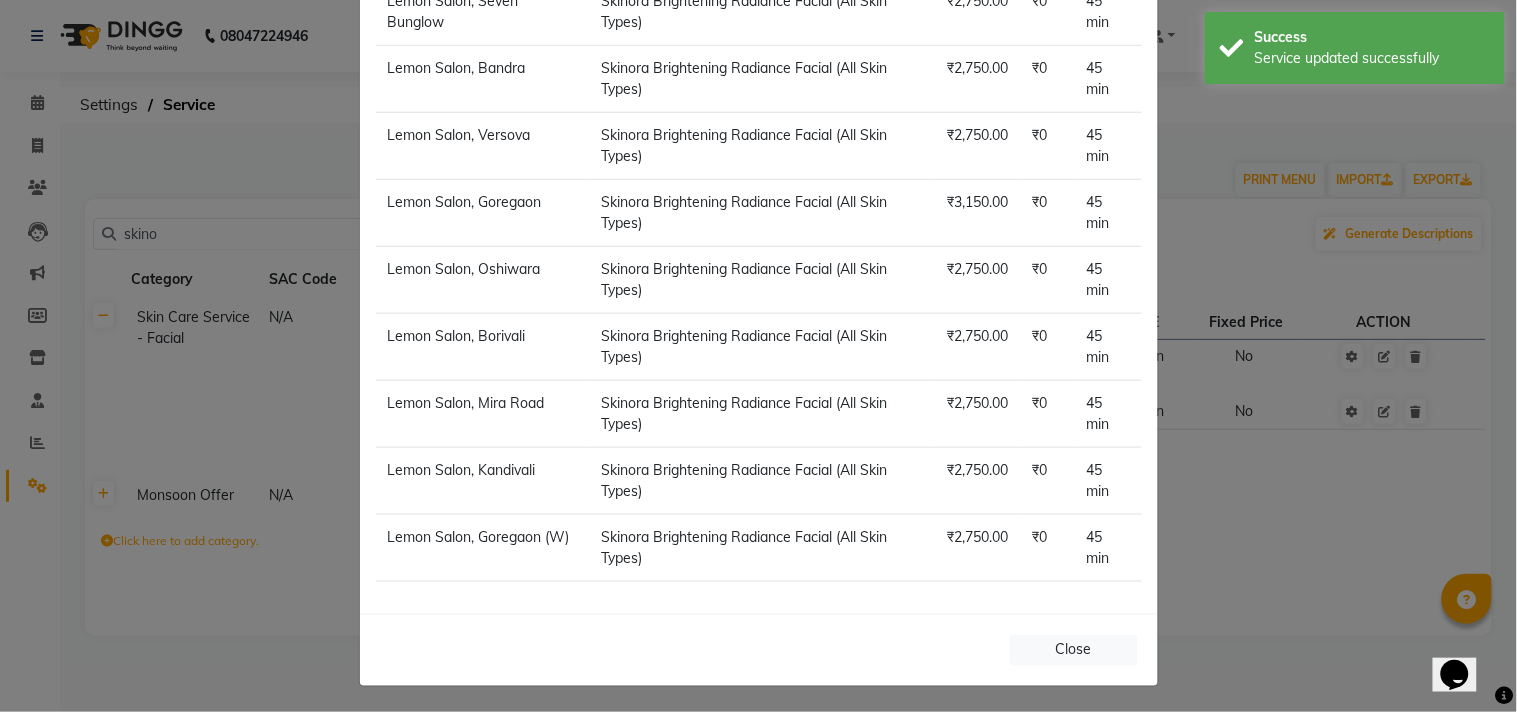 scroll, scrollTop: 368, scrollLeft: 0, axis: vertical 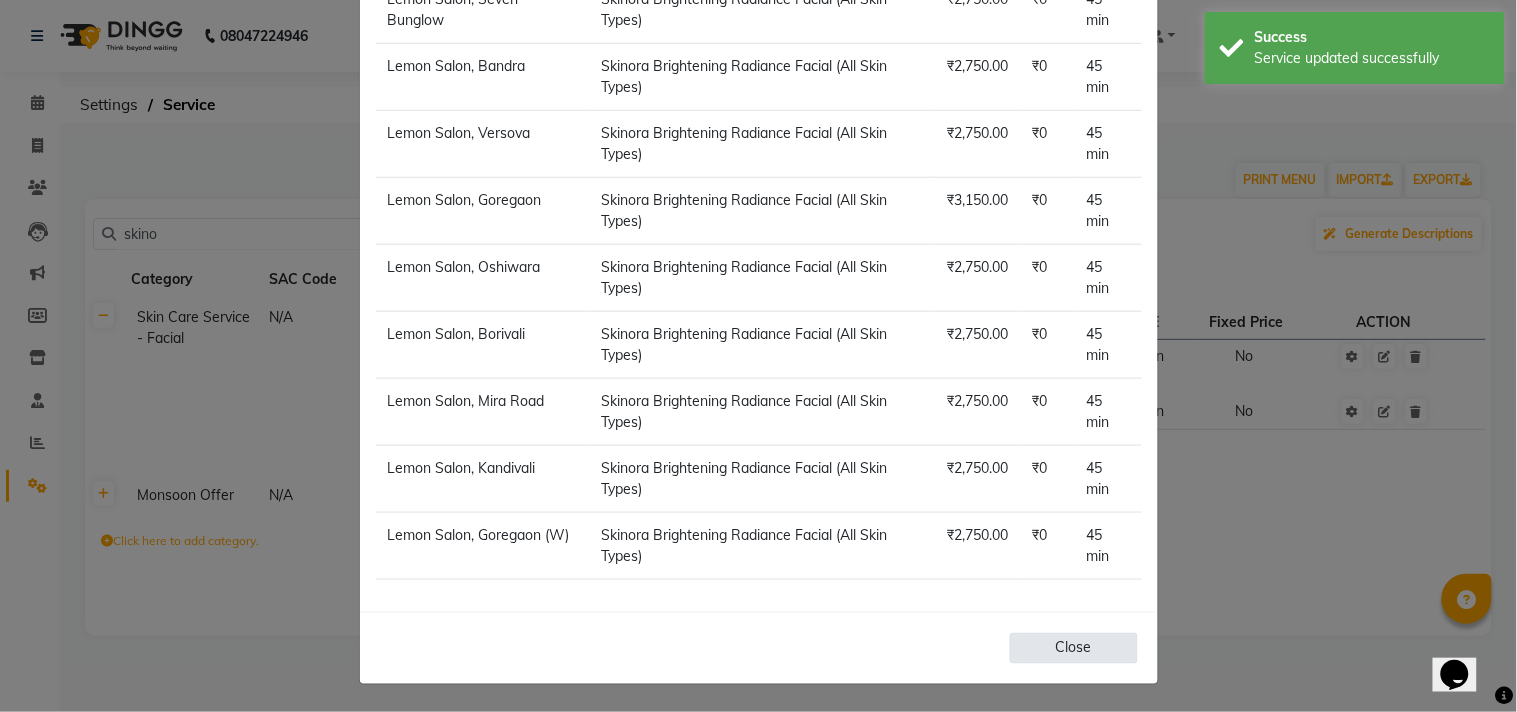 click on "Close" 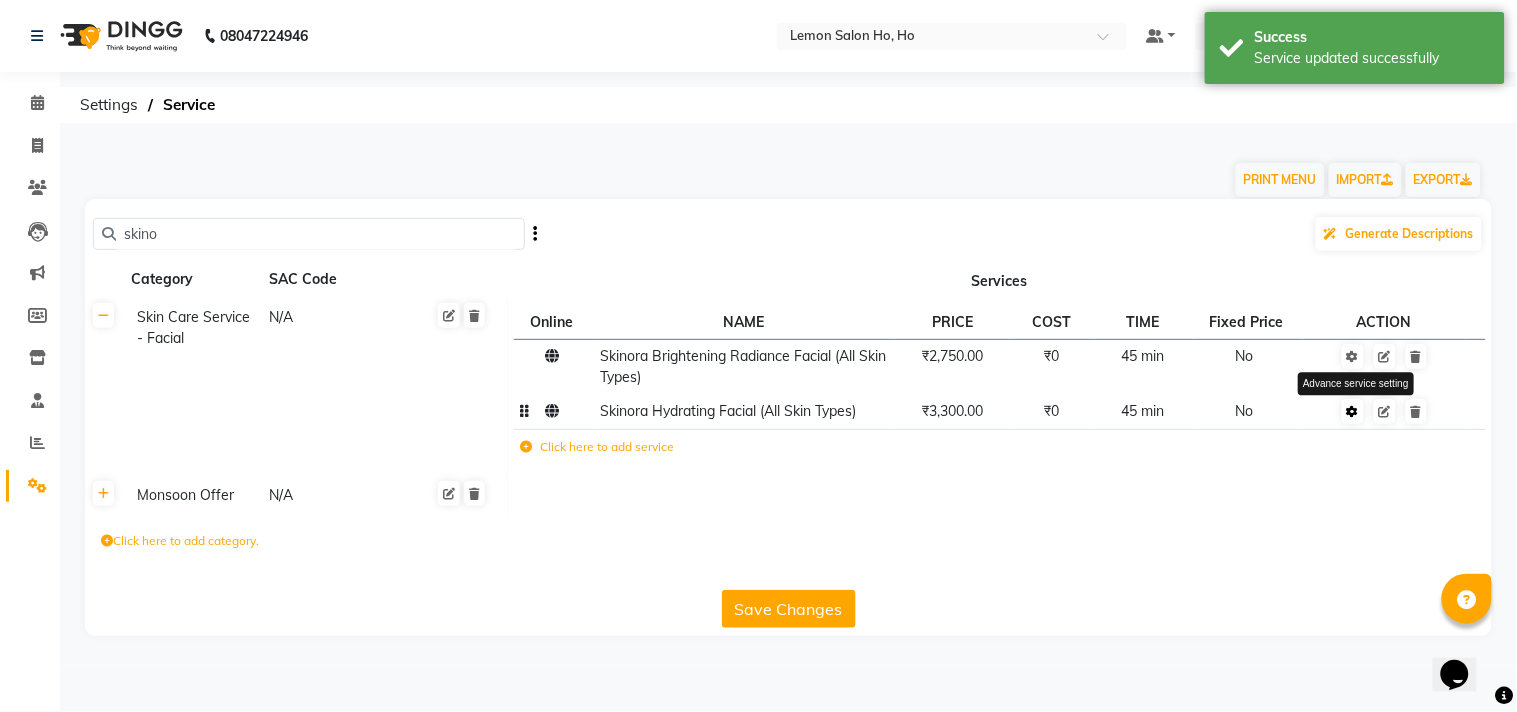 click 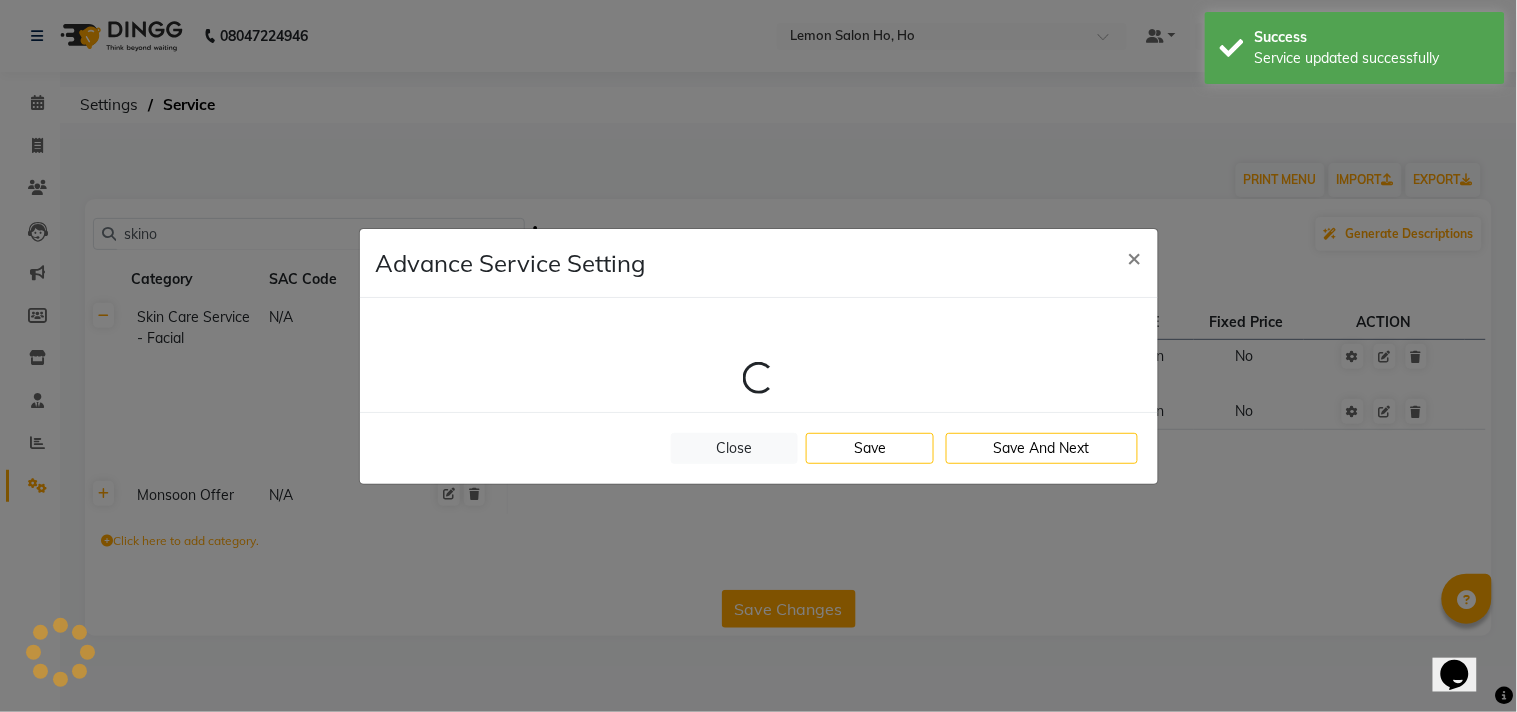 select on "46: 115213" 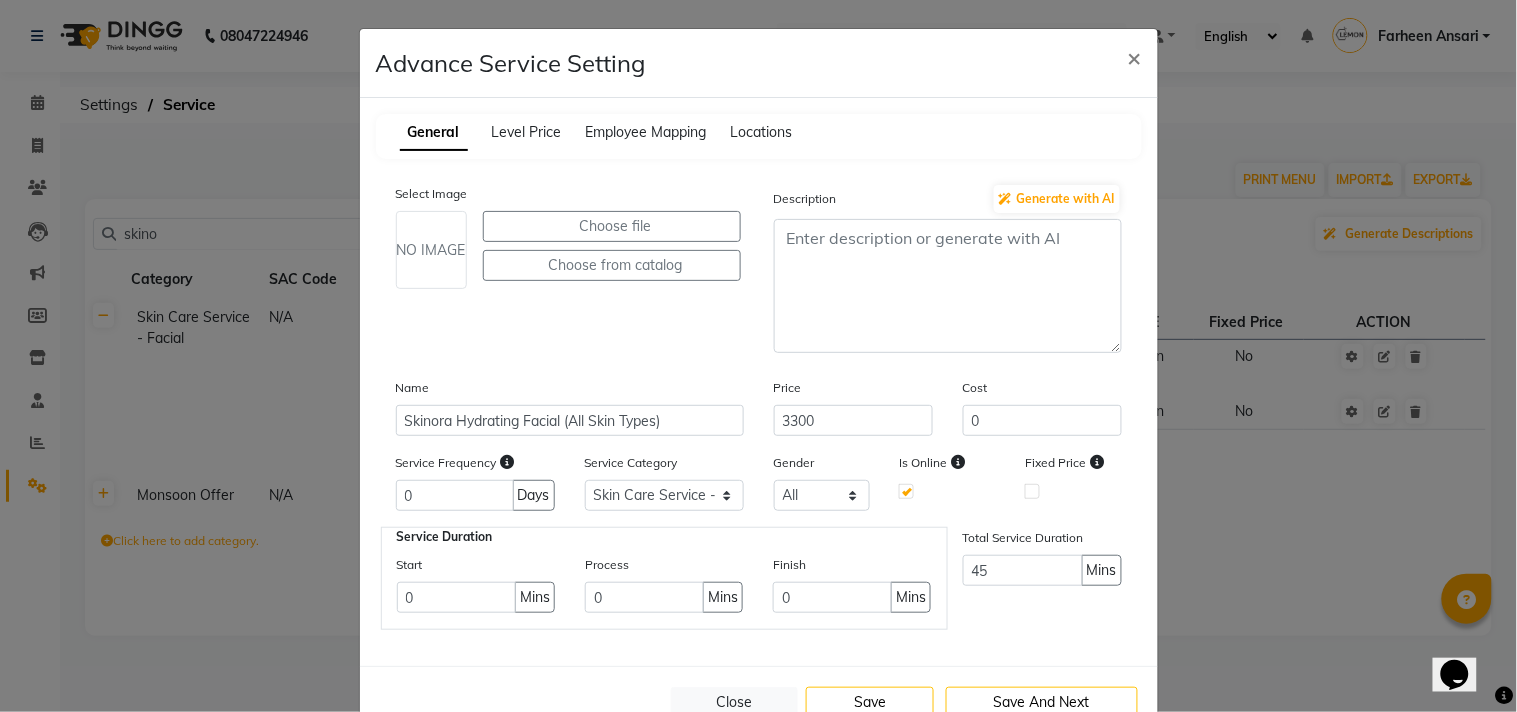 click 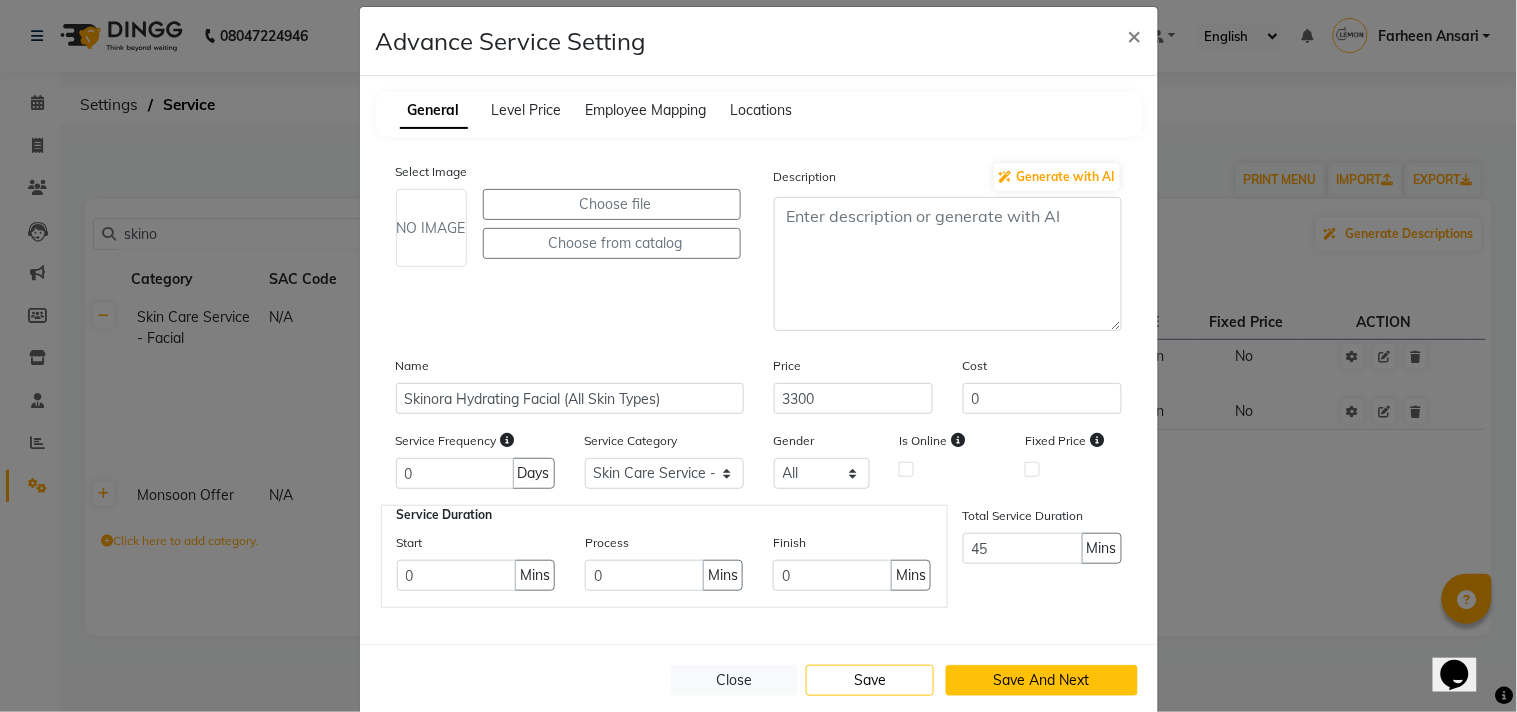 scroll, scrollTop: 56, scrollLeft: 0, axis: vertical 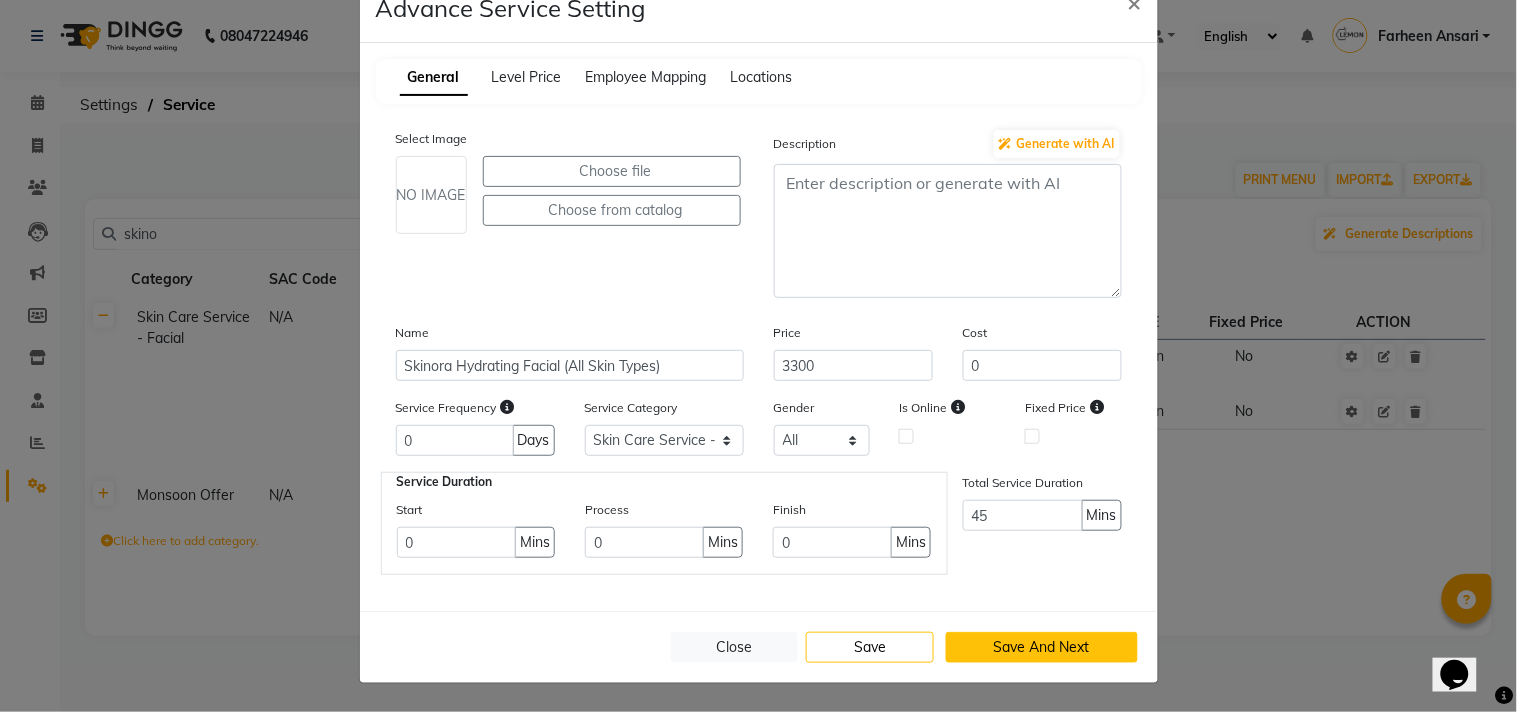 click on "Save And Next" 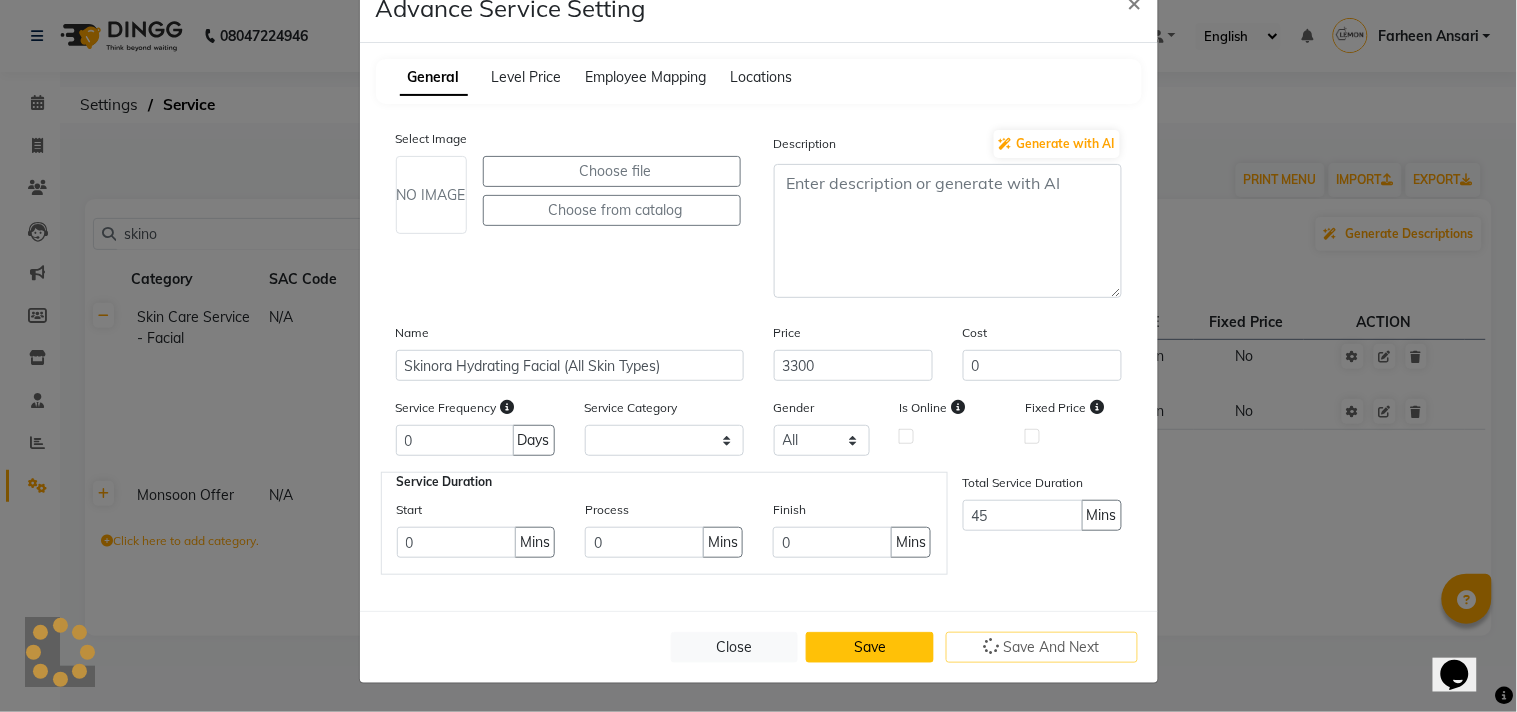 scroll, scrollTop: 0, scrollLeft: 0, axis: both 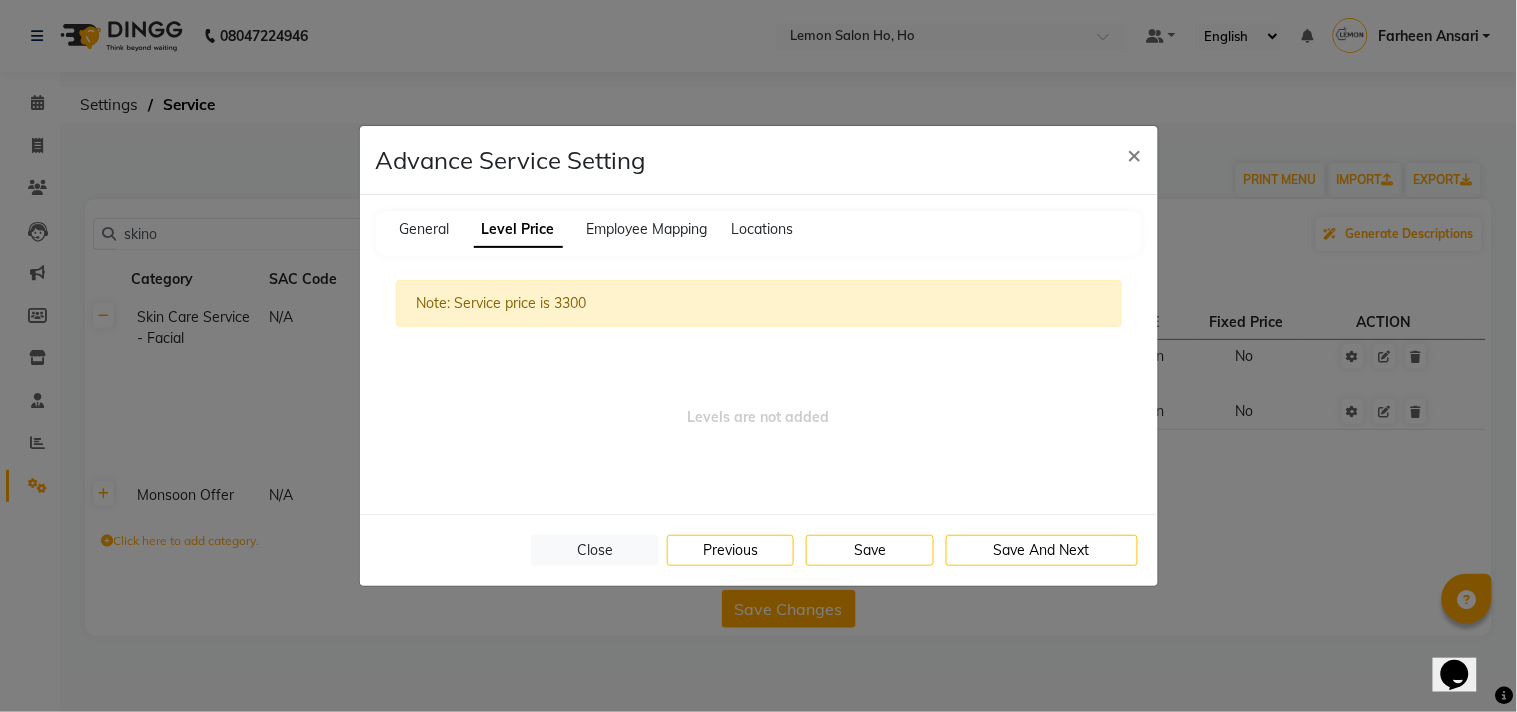 click on "Save And Next" 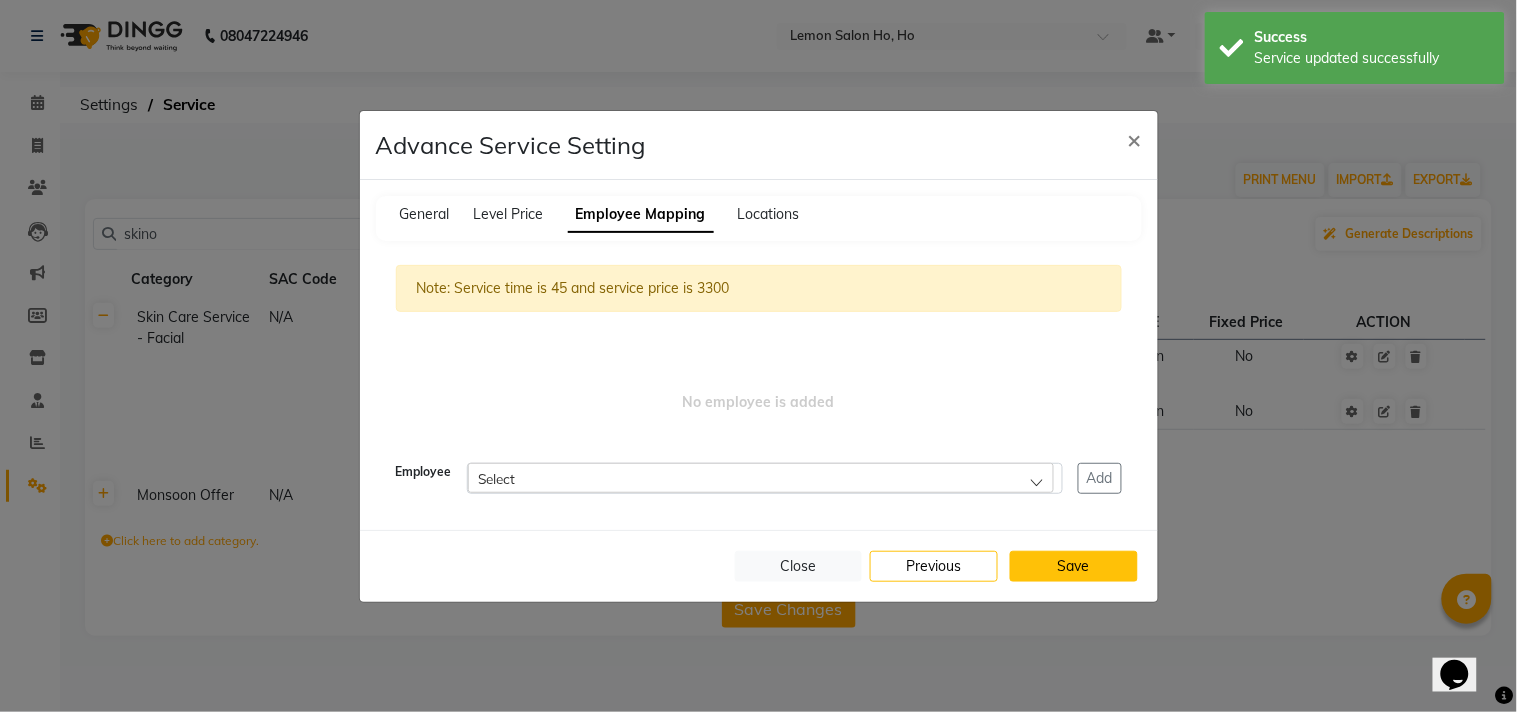 click on "Save" 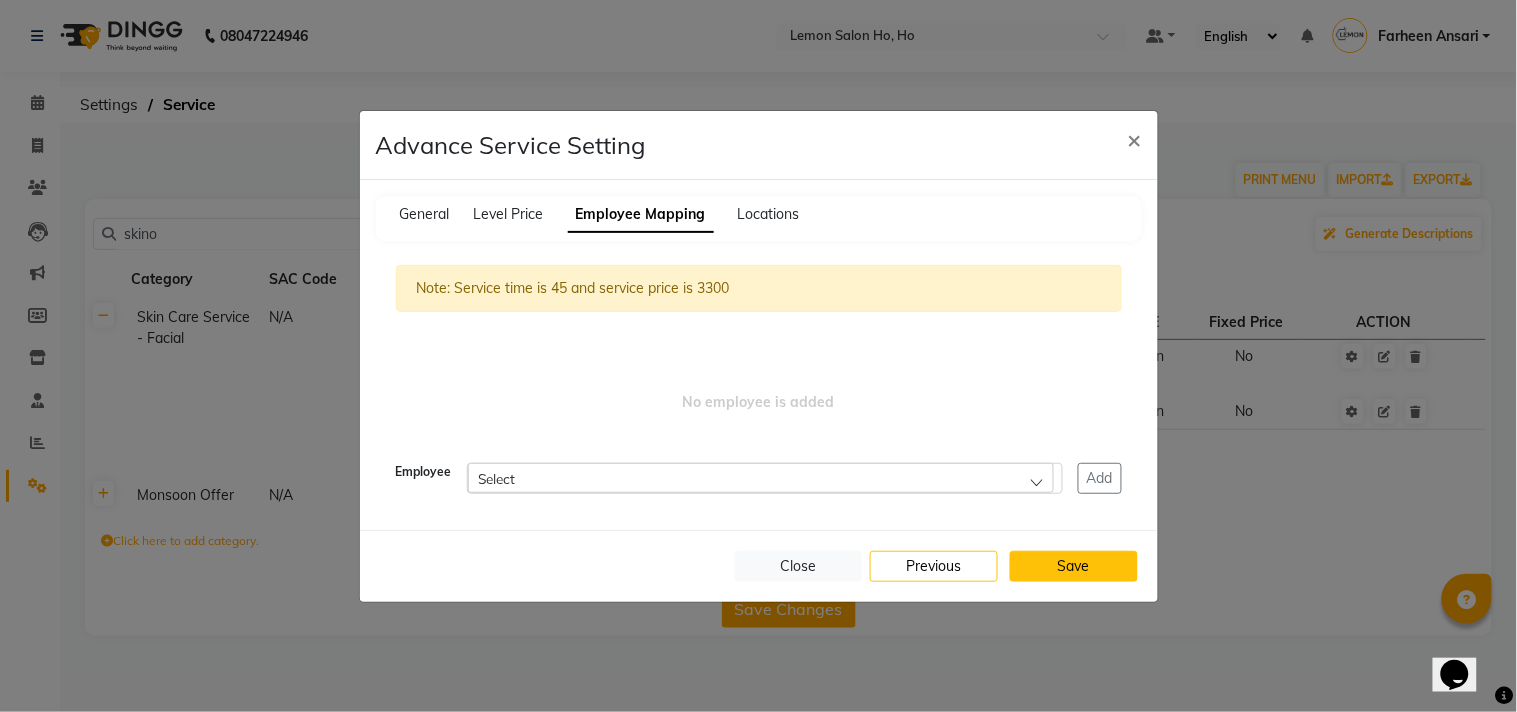 click on "Save" 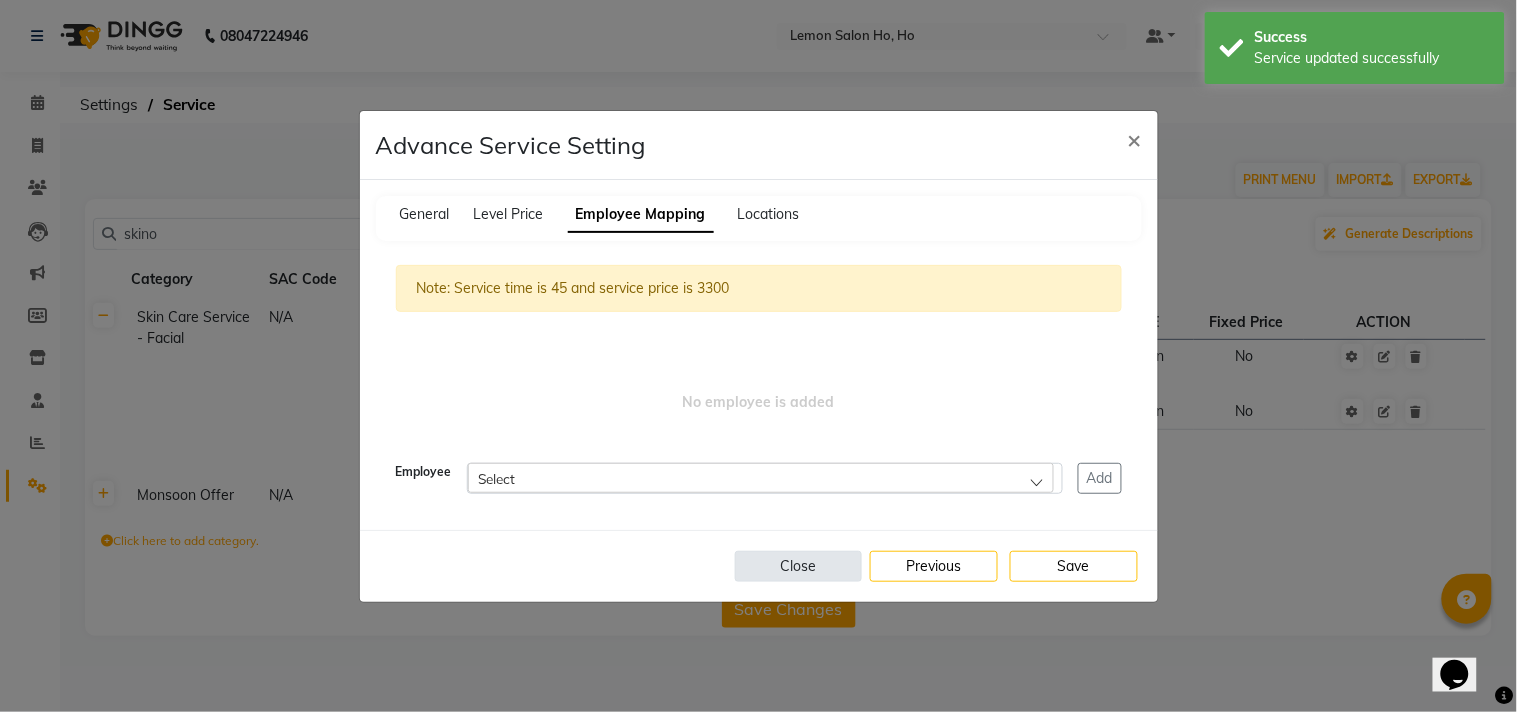 click on "Close" 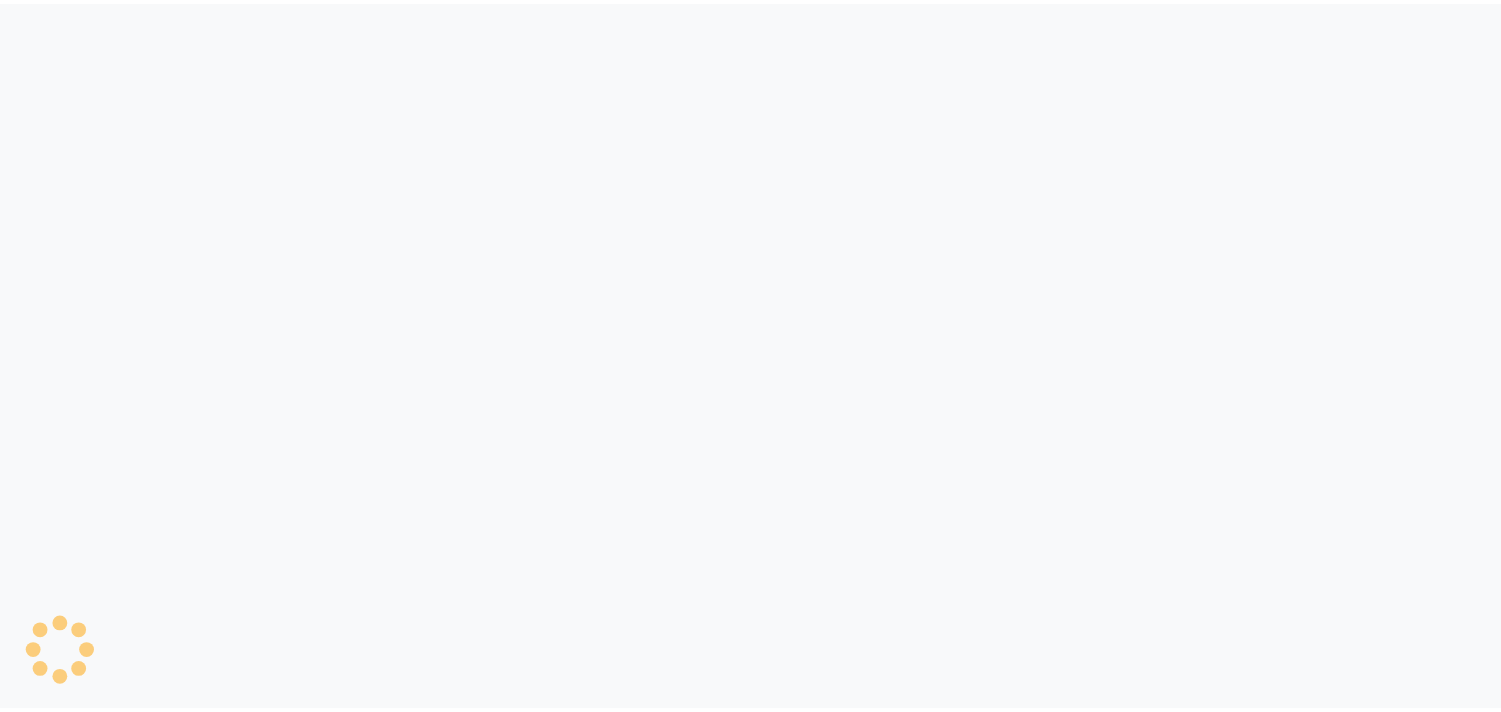scroll, scrollTop: 0, scrollLeft: 0, axis: both 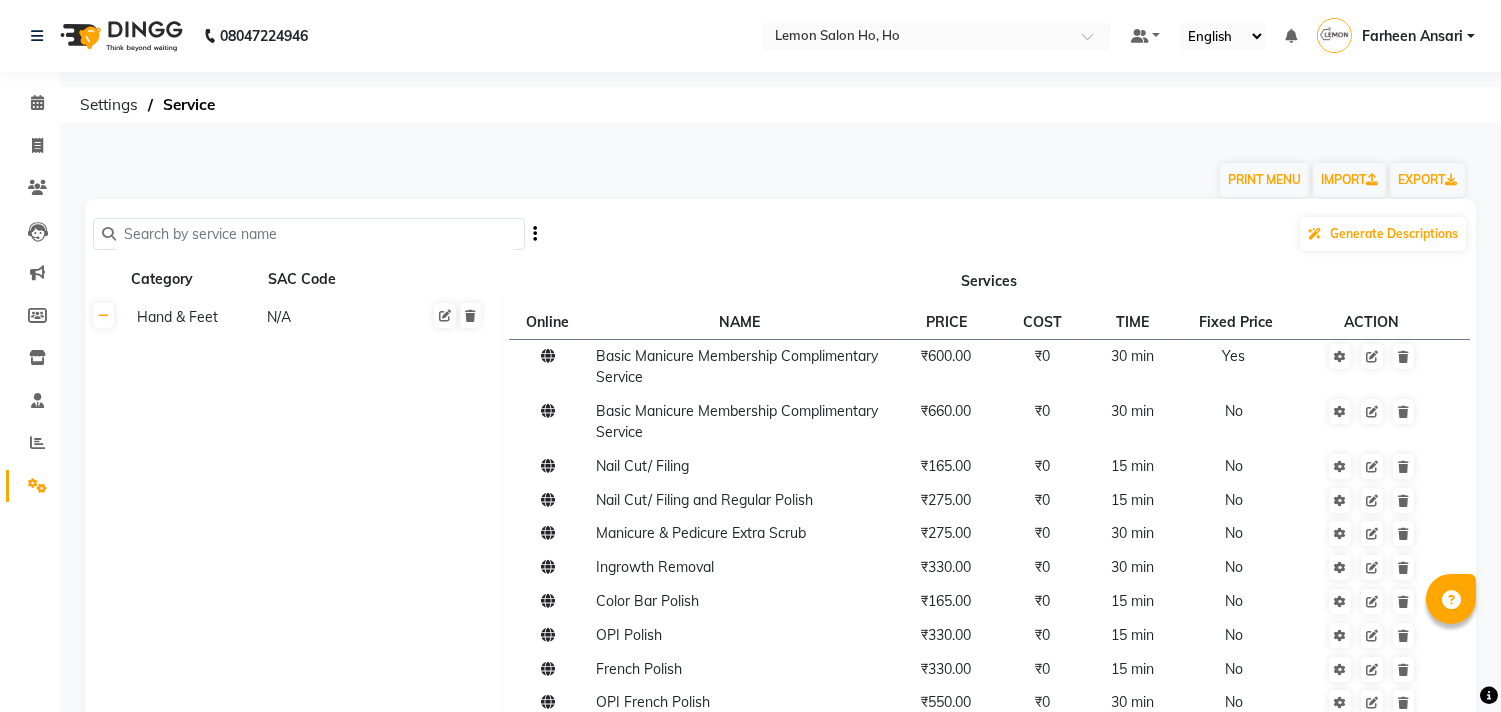 click 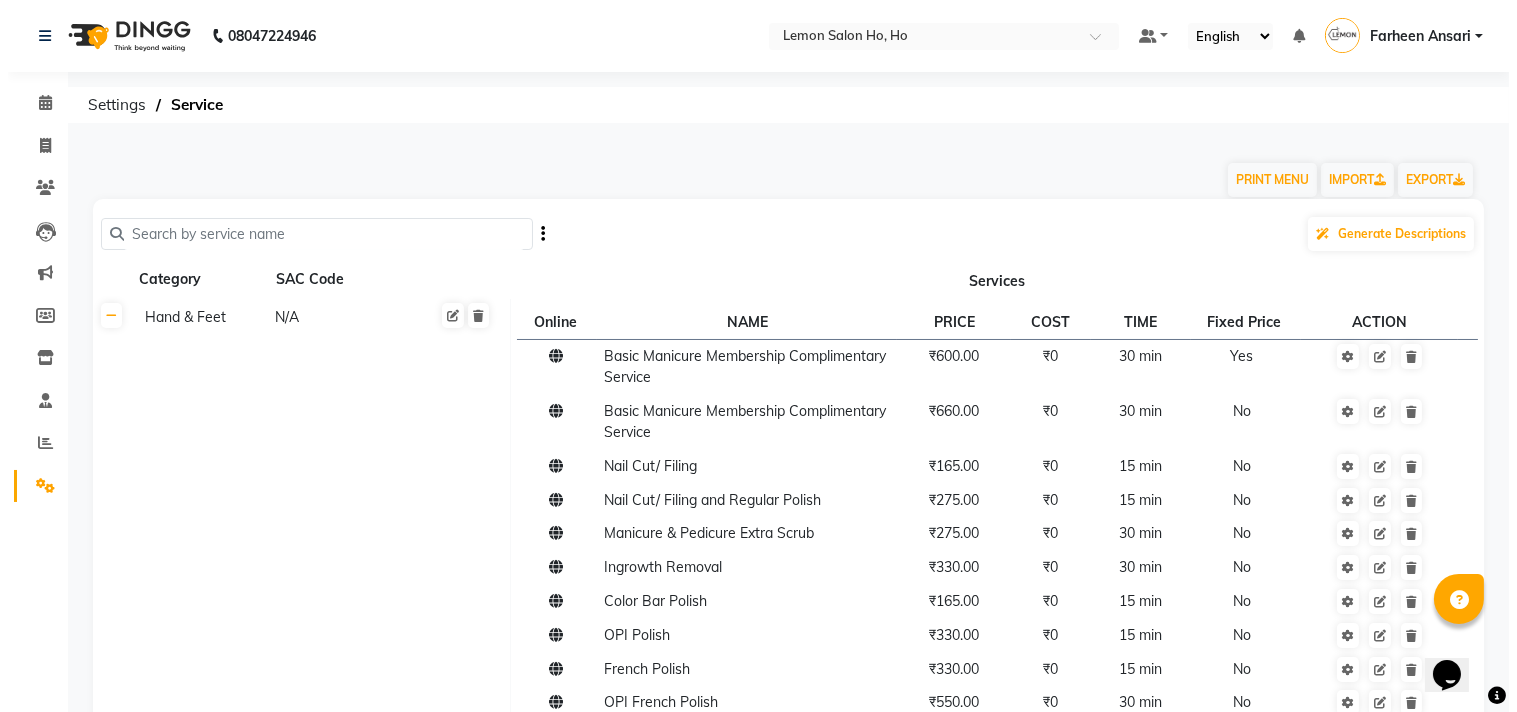 scroll, scrollTop: 0, scrollLeft: 0, axis: both 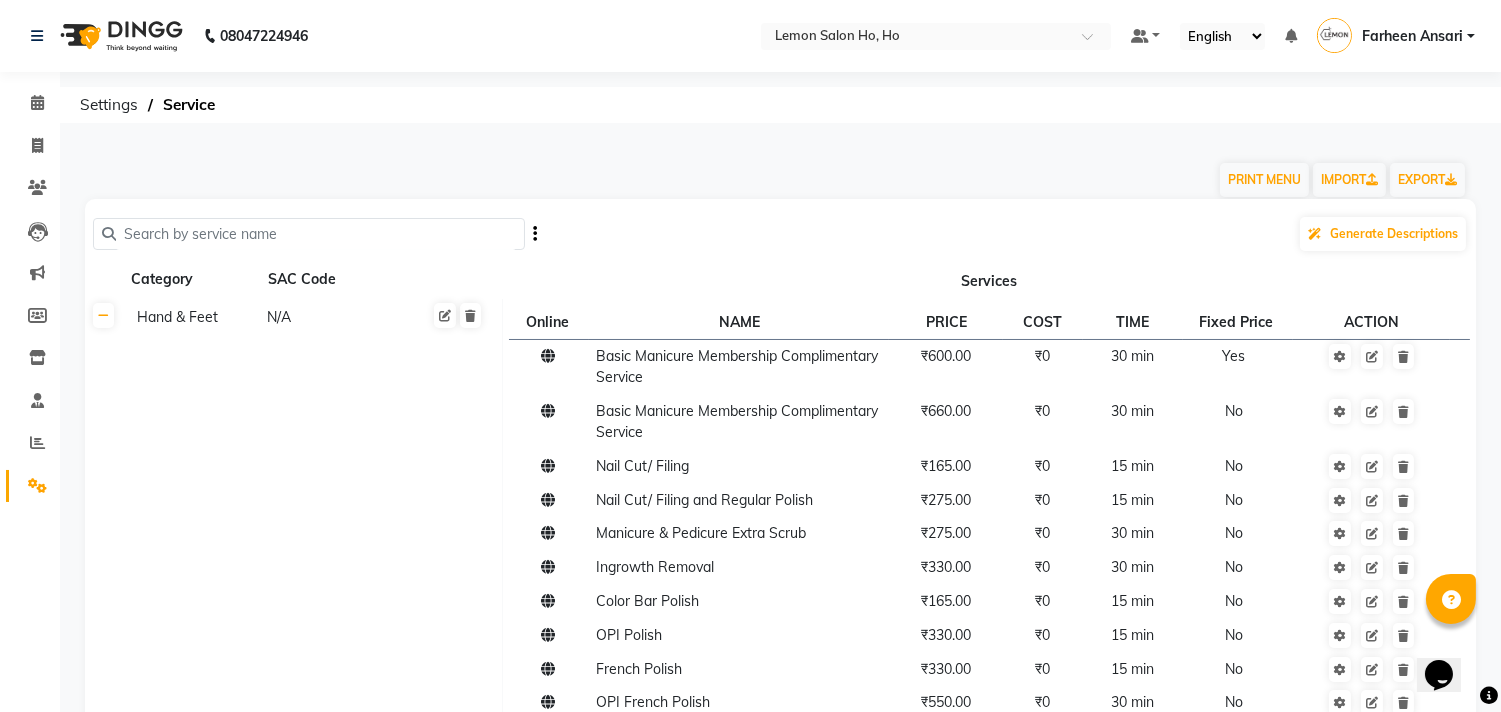 click 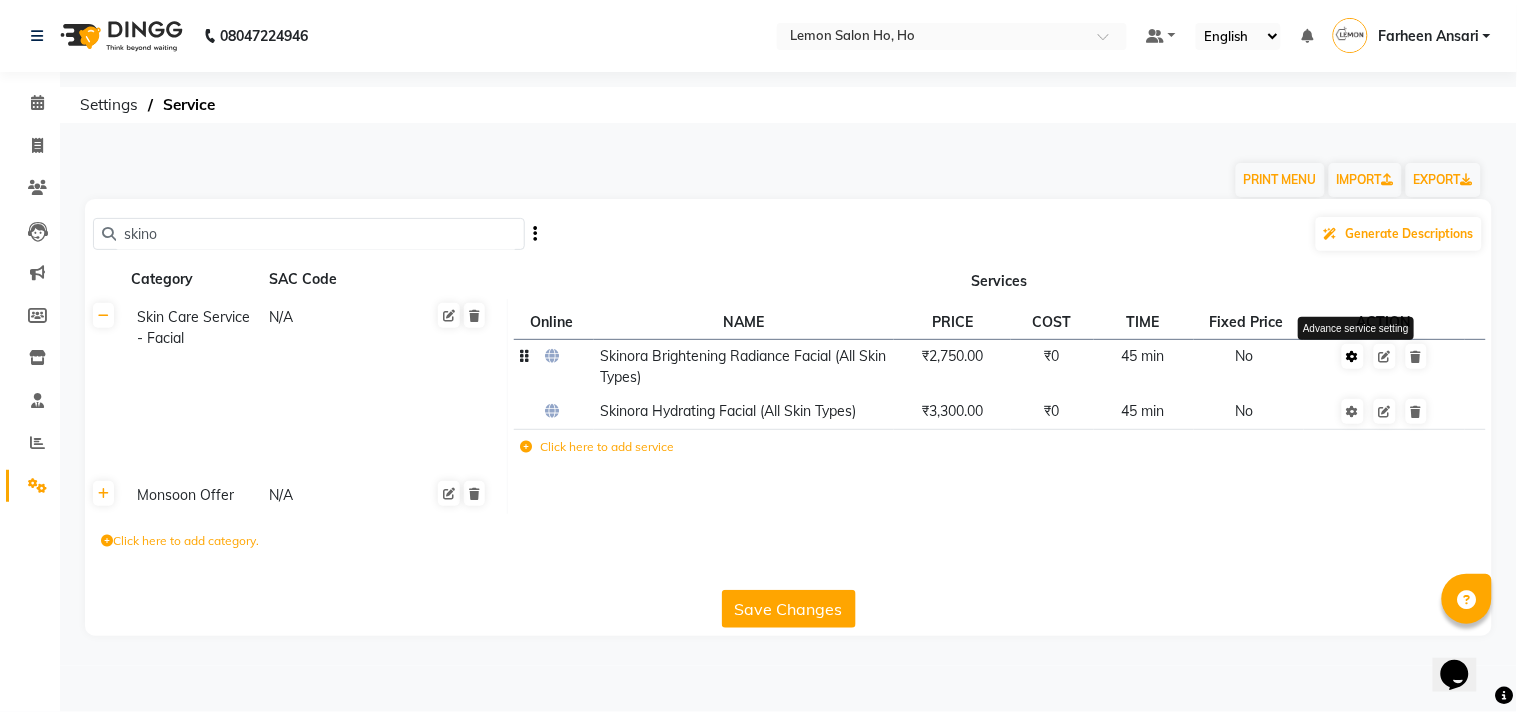 type on "skino" 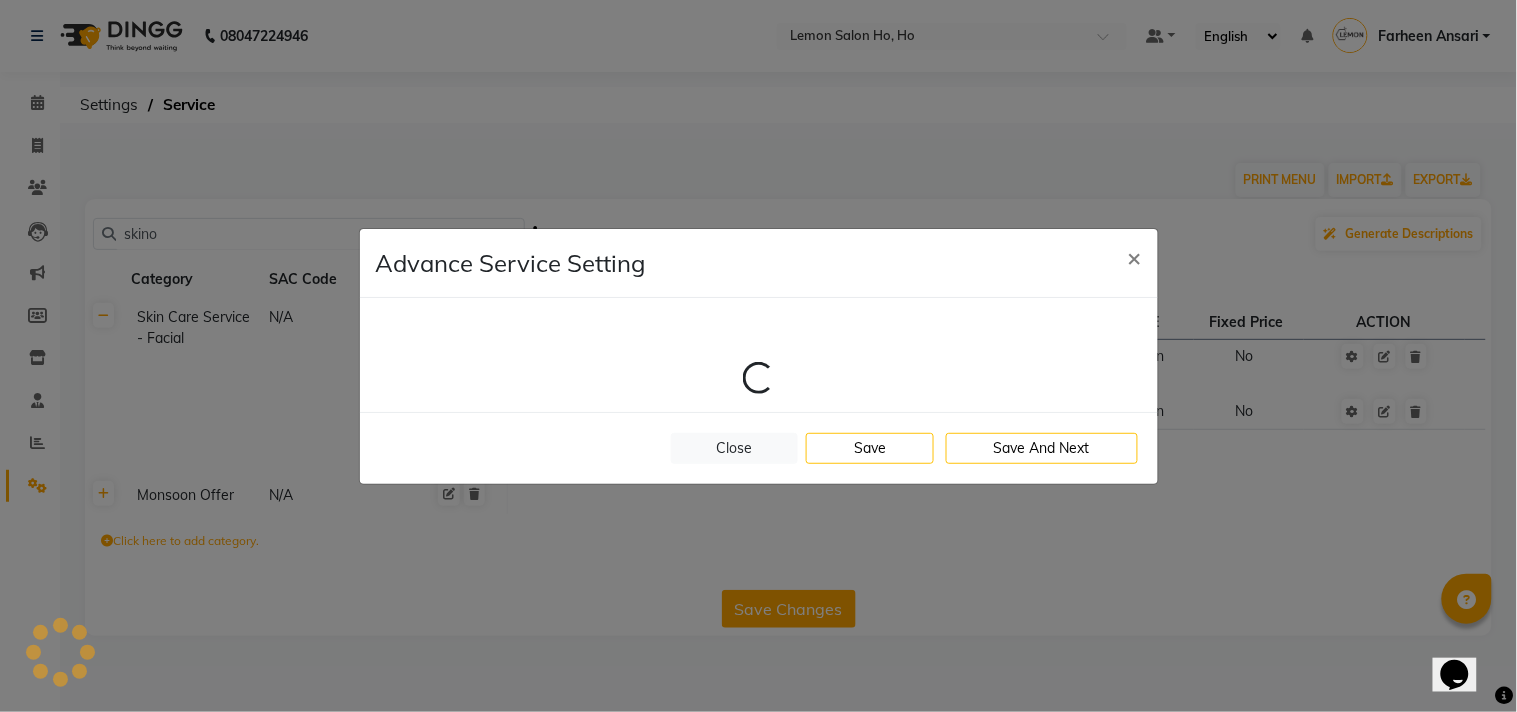 select on "46: 115213" 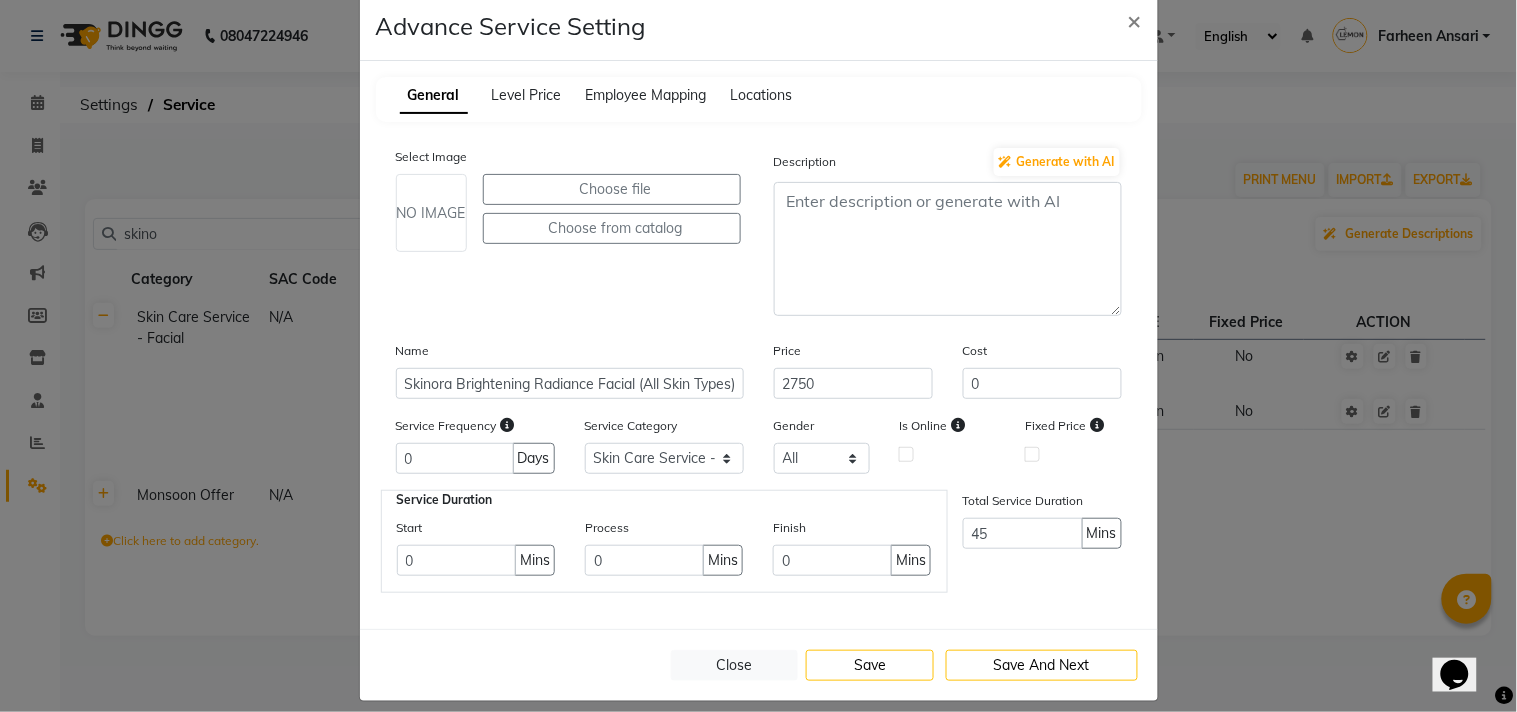 scroll, scrollTop: 56, scrollLeft: 0, axis: vertical 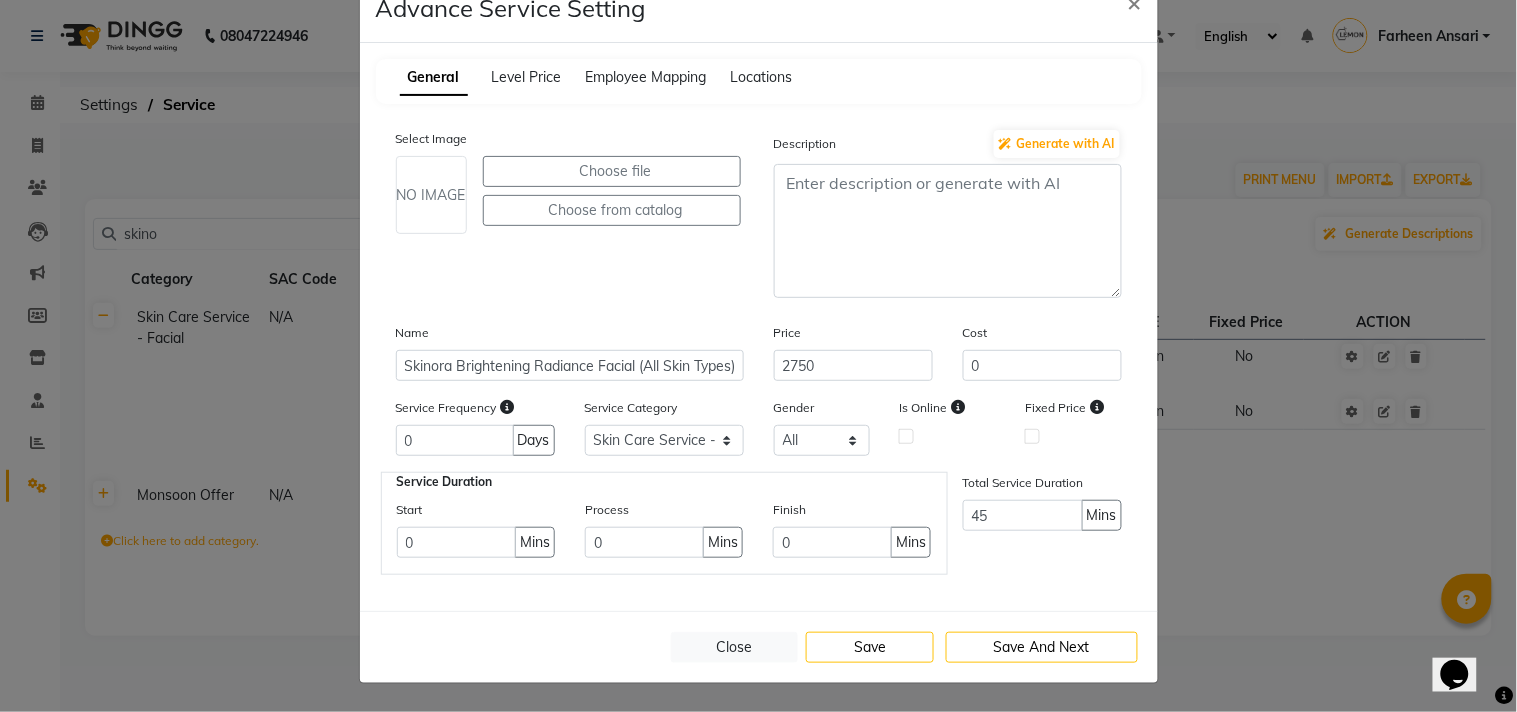 drag, startPoint x: 747, startPoint y: 658, endPoint x: 884, endPoint y: 580, distance: 157.64835 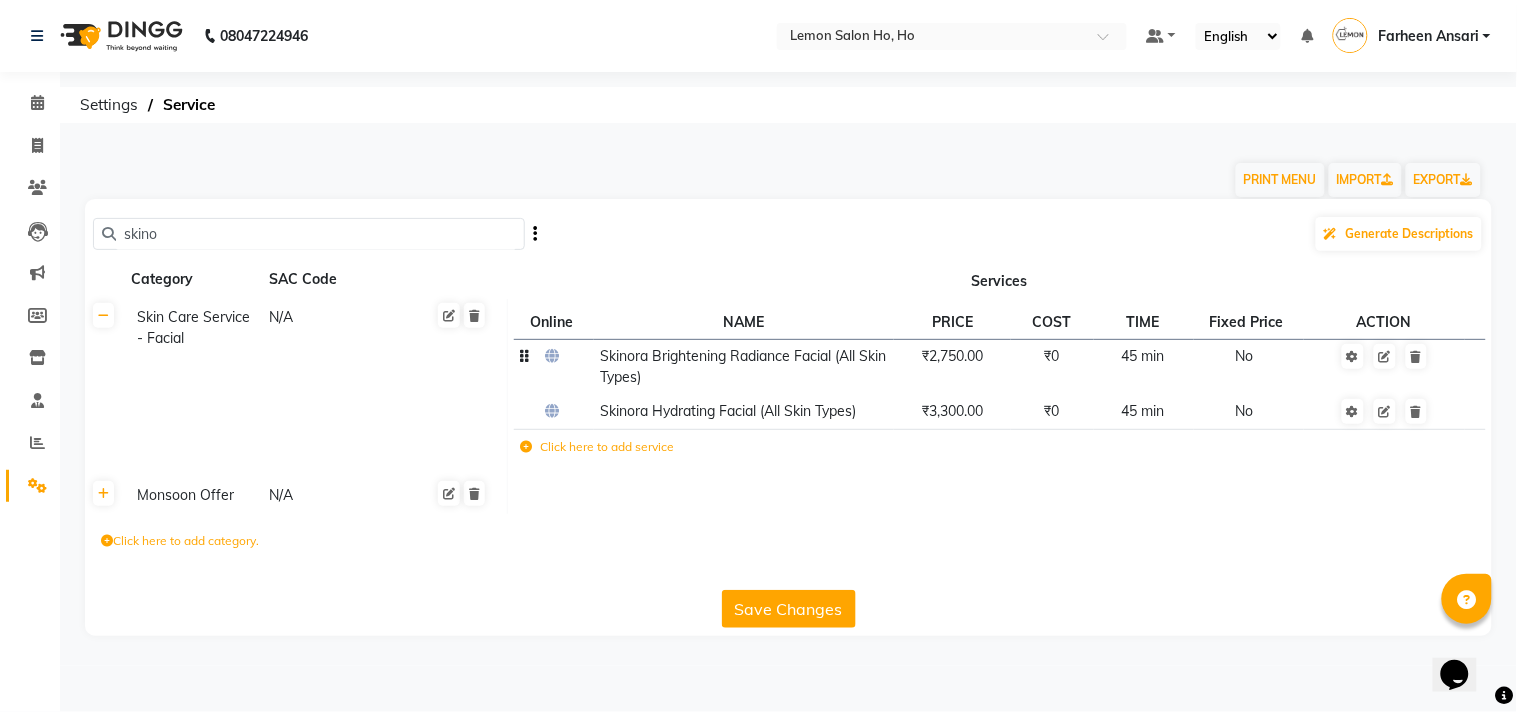 click on "₹2,750.00" 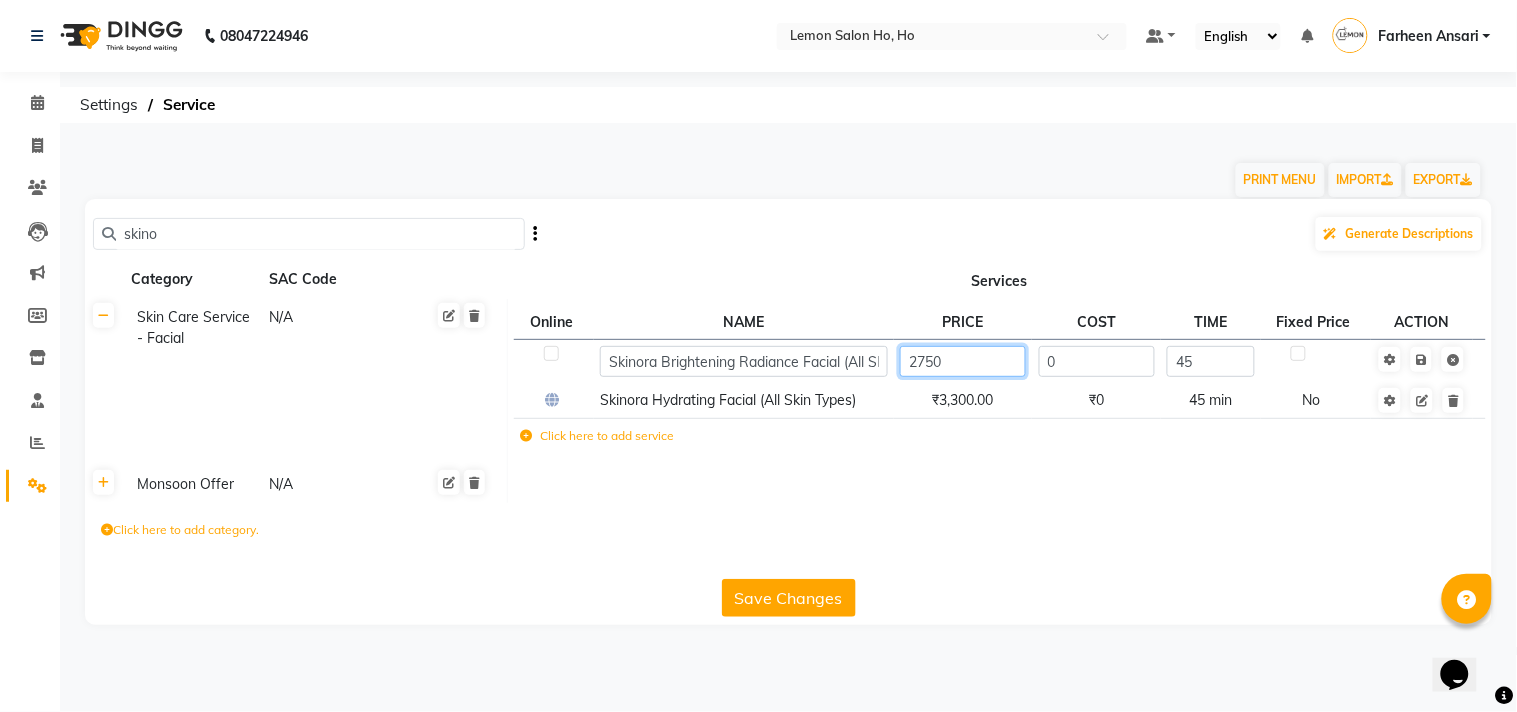 click on "2750" 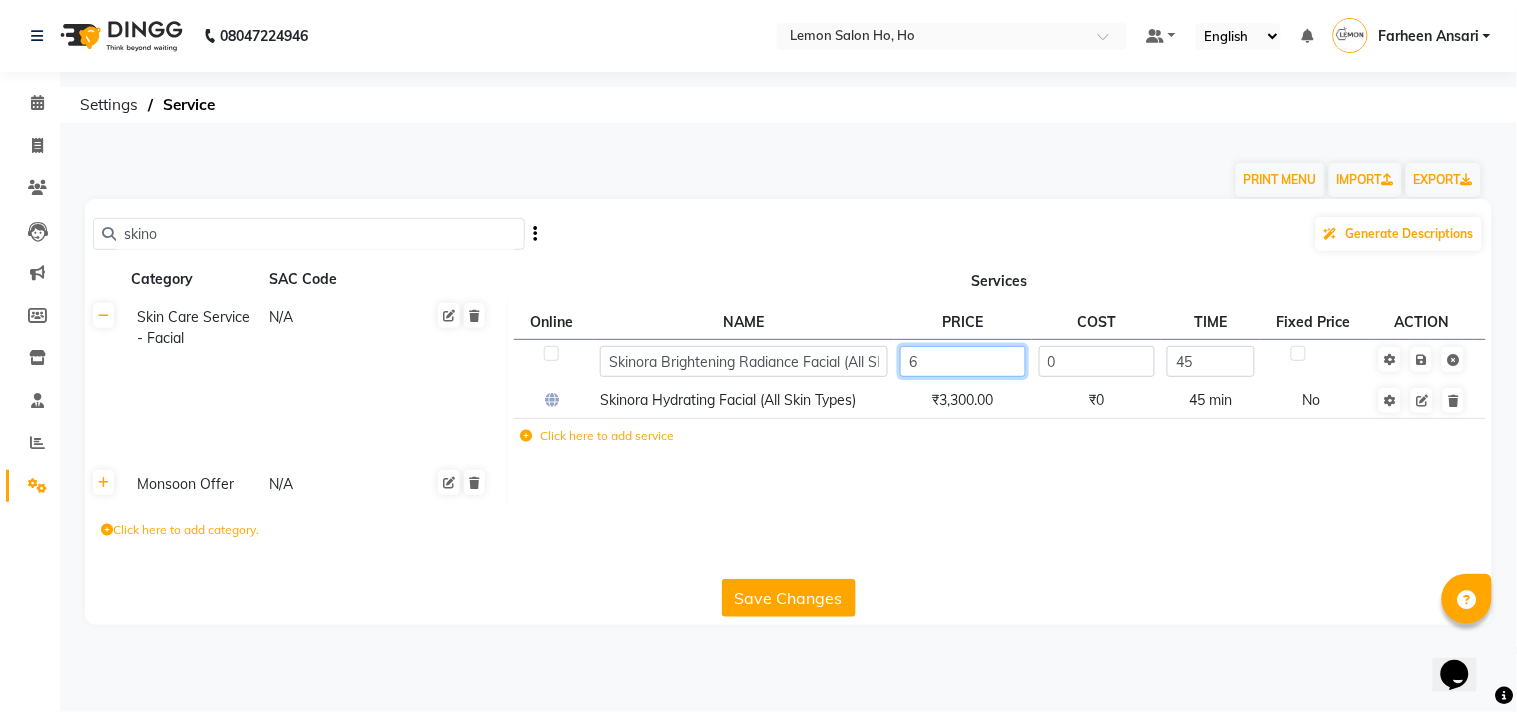 type on "66" 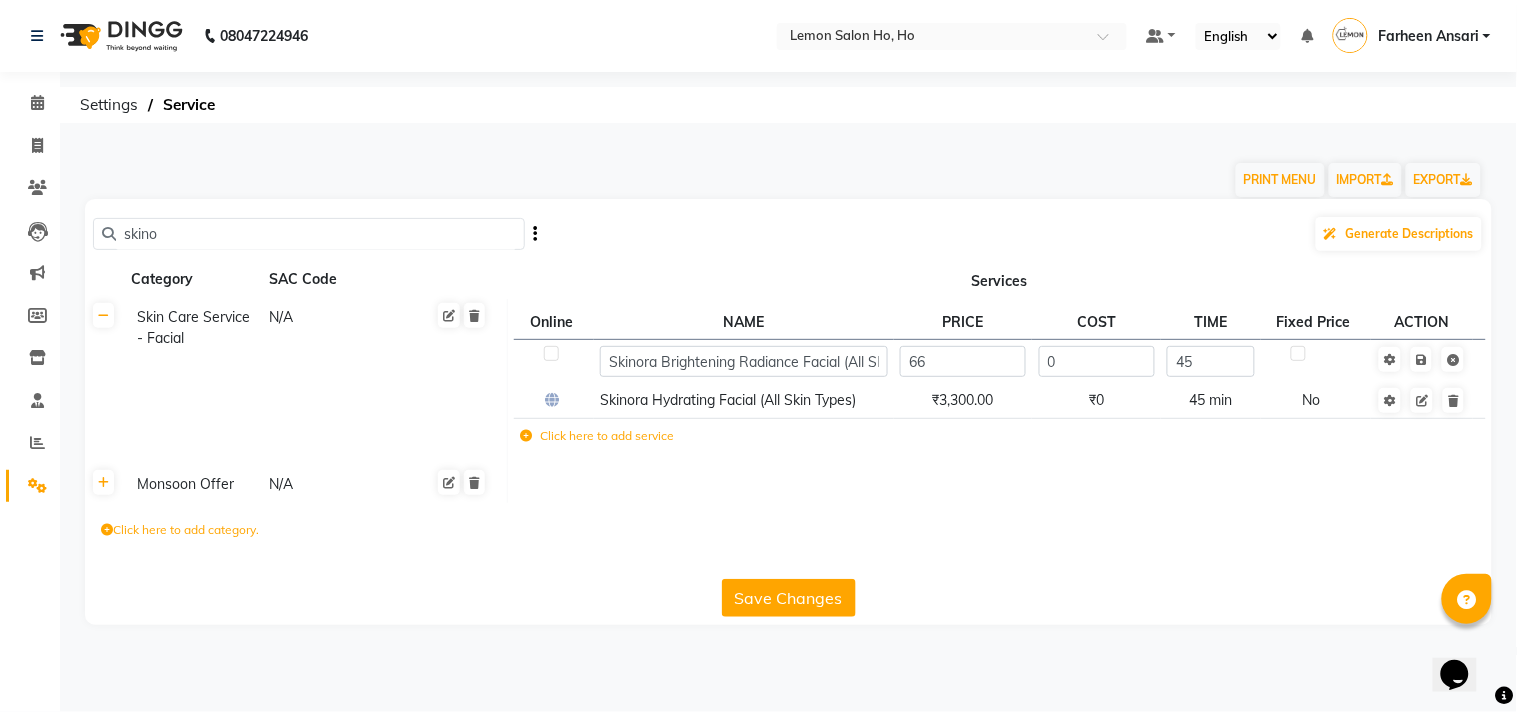 click on "08047224946 Select Location × Lemon Salon Ho, Ho Default Panel My Panel English ENGLISH Español العربية मराठी हिंदी ગુજરાતી தமிழ் 中文 Notifications nothing to show Farheen Ansari Manage Profile Change Password Sign out  Version:3.15.11  ☀ Lemon Salon, Borivali ☀ Lemon Salon, Versova ☀ Lemon Salon, Goregaon ☀ Lemon Salon, Seven Bunglow ☀ Lemon Salon, Malad ☀ Lemon Salon, Kandivali ☀ Lemon Salon, Bandra ☀ Lemon Salon, Mira Road ☀ LEMON SALON, Lokhandwala  ☀ Lemon Salon, Oshiwara ☀ Lemon Salon HO, HO ☀ Lemon Salon, Goregaon (W)  Calendar  Invoice  Clients  Leads   Marketing  Members  Inventory  Staff  Reports  Settings Completed InProgress Upcoming Dropped Tentative Check-In Confirm Bookings Generate Report Segments Page Builder Settings  Service   PRINT MENU   IMPORT   EXPORT  skino Generate Descriptions Category SAC Code Services Skin Care Service - Facial N/A Online  NAME  PRICE COST TIME Fixed Price  ACTION 66 0 45 ₹0 N/A" at bounding box center (758, 356) 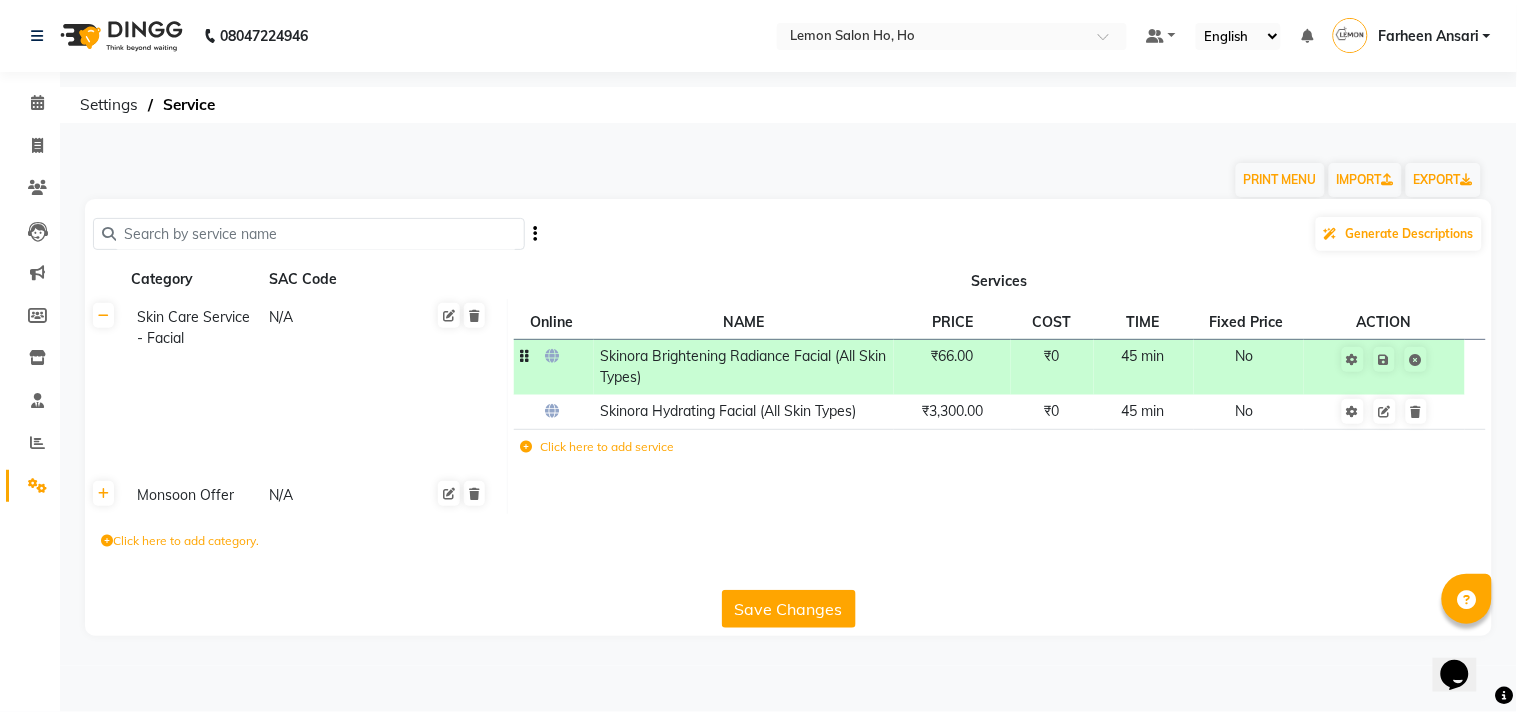 click on "₹66.00" 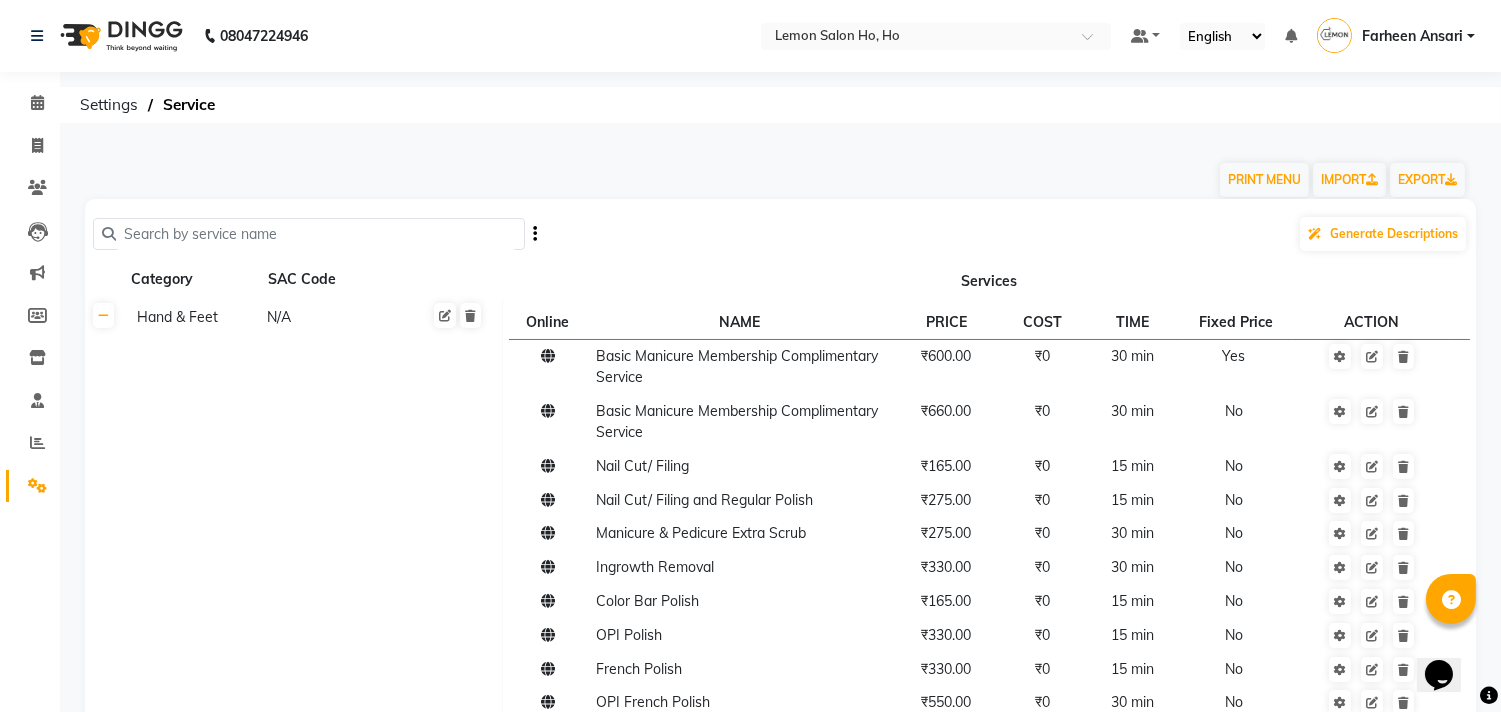 click on "₹600.00" 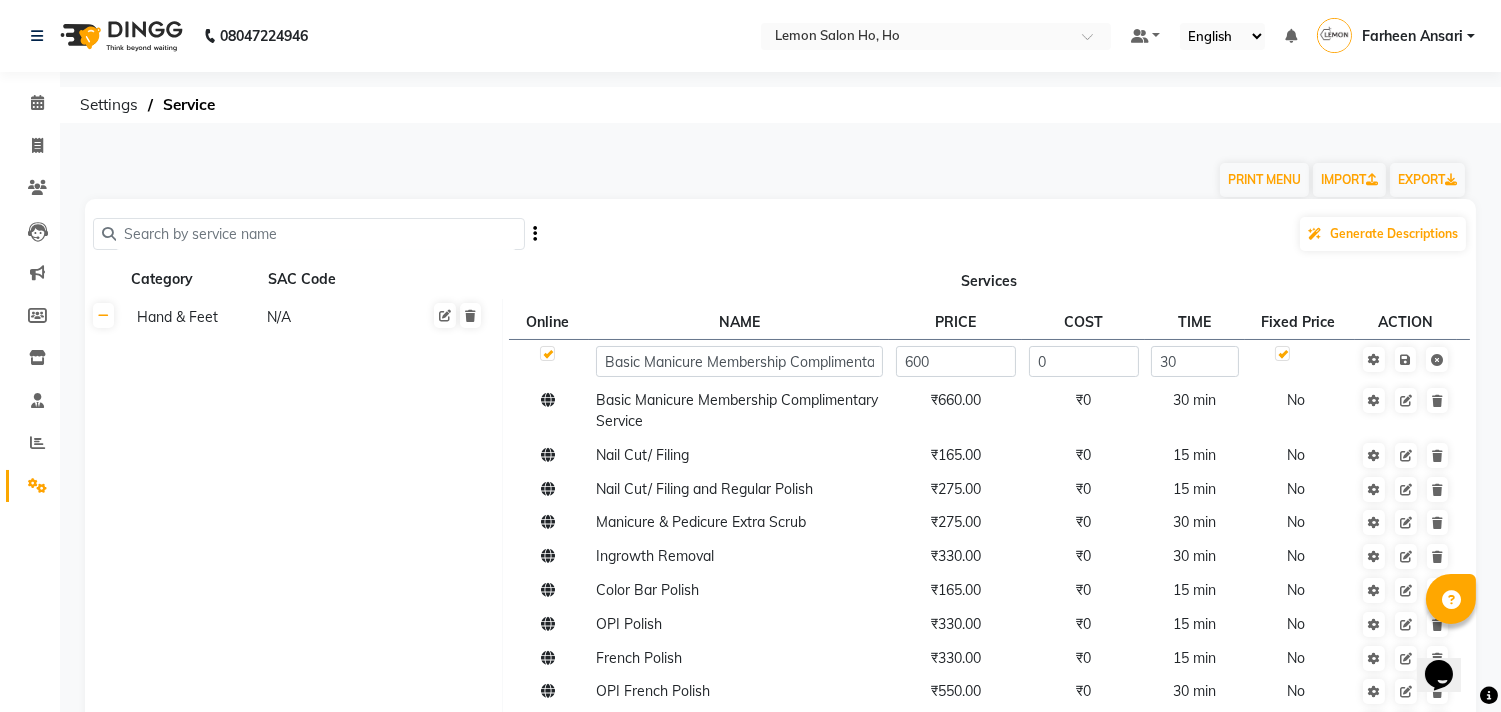 click on "Generate Descriptions" 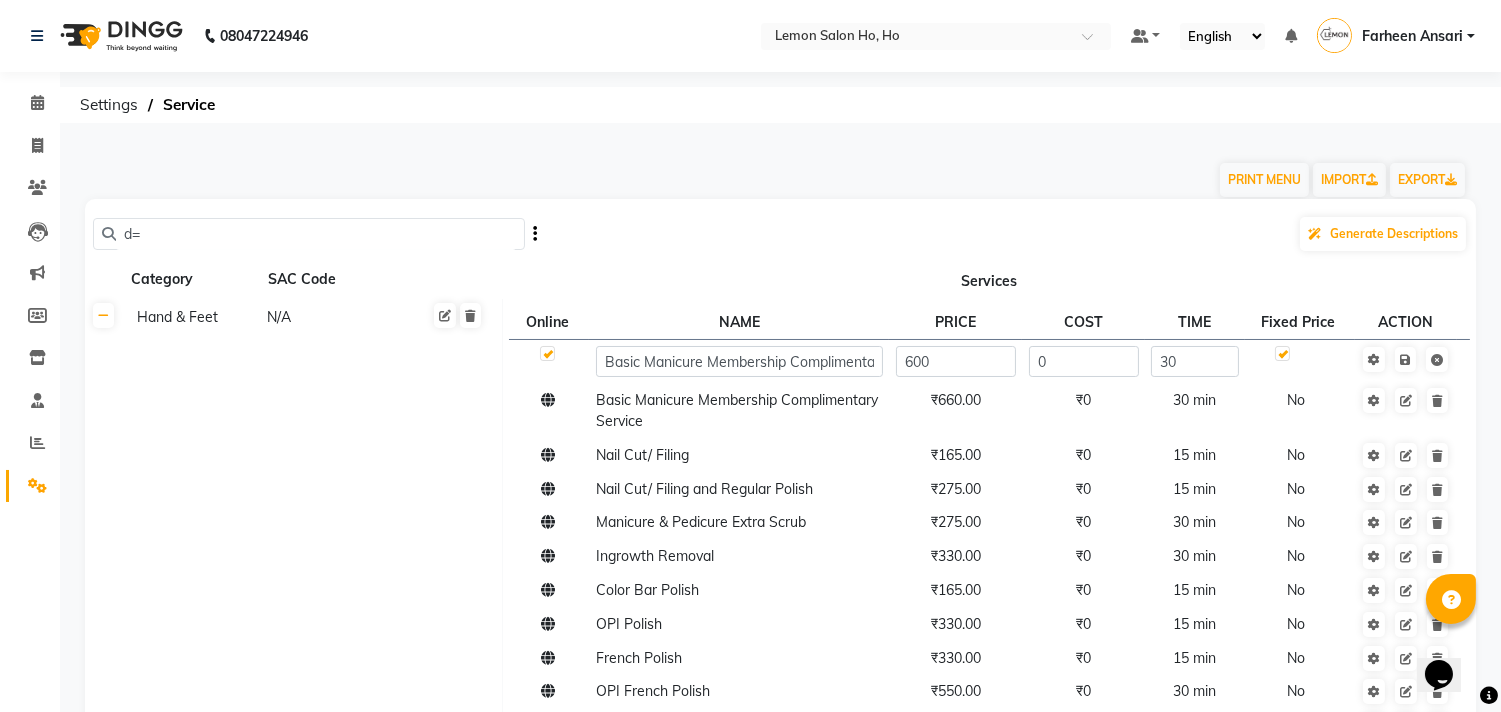 type on "d" 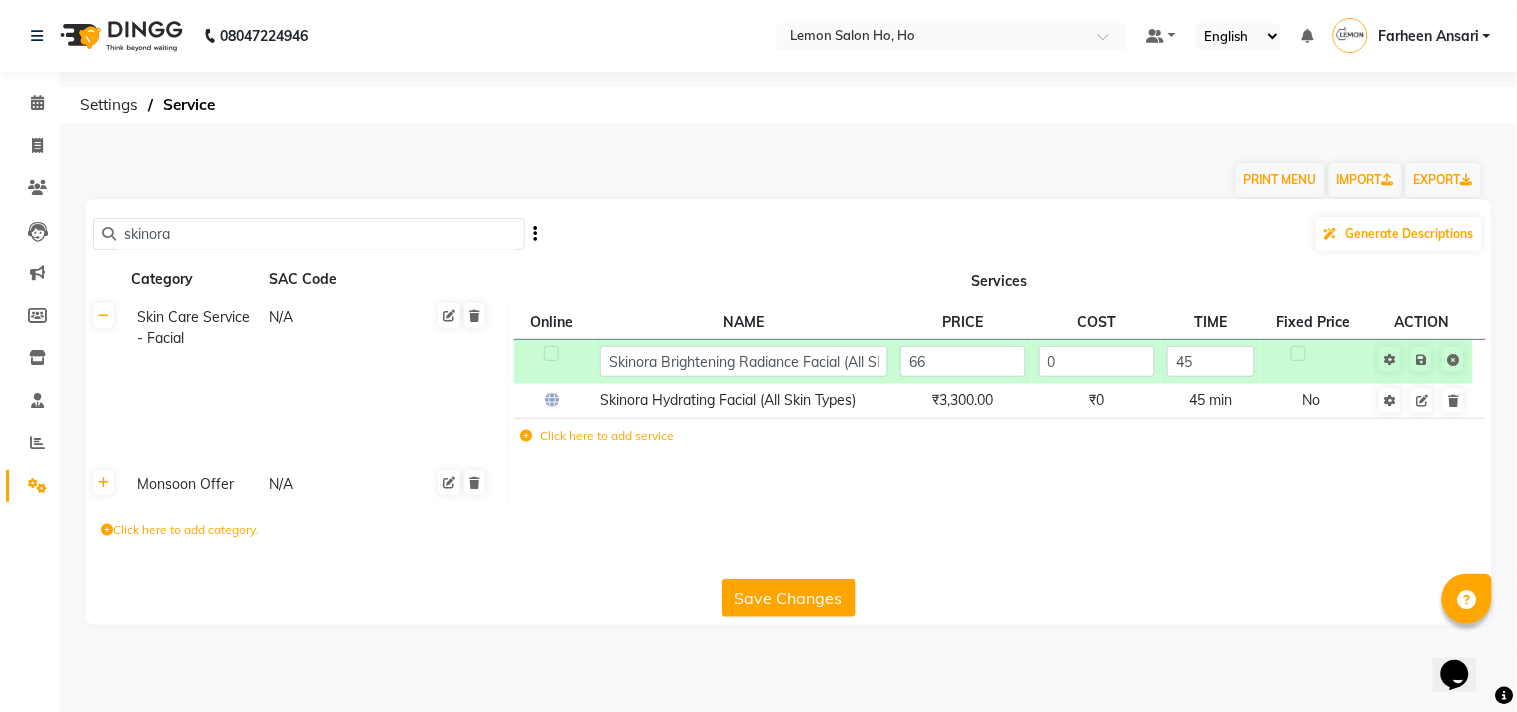 type on "skinora" 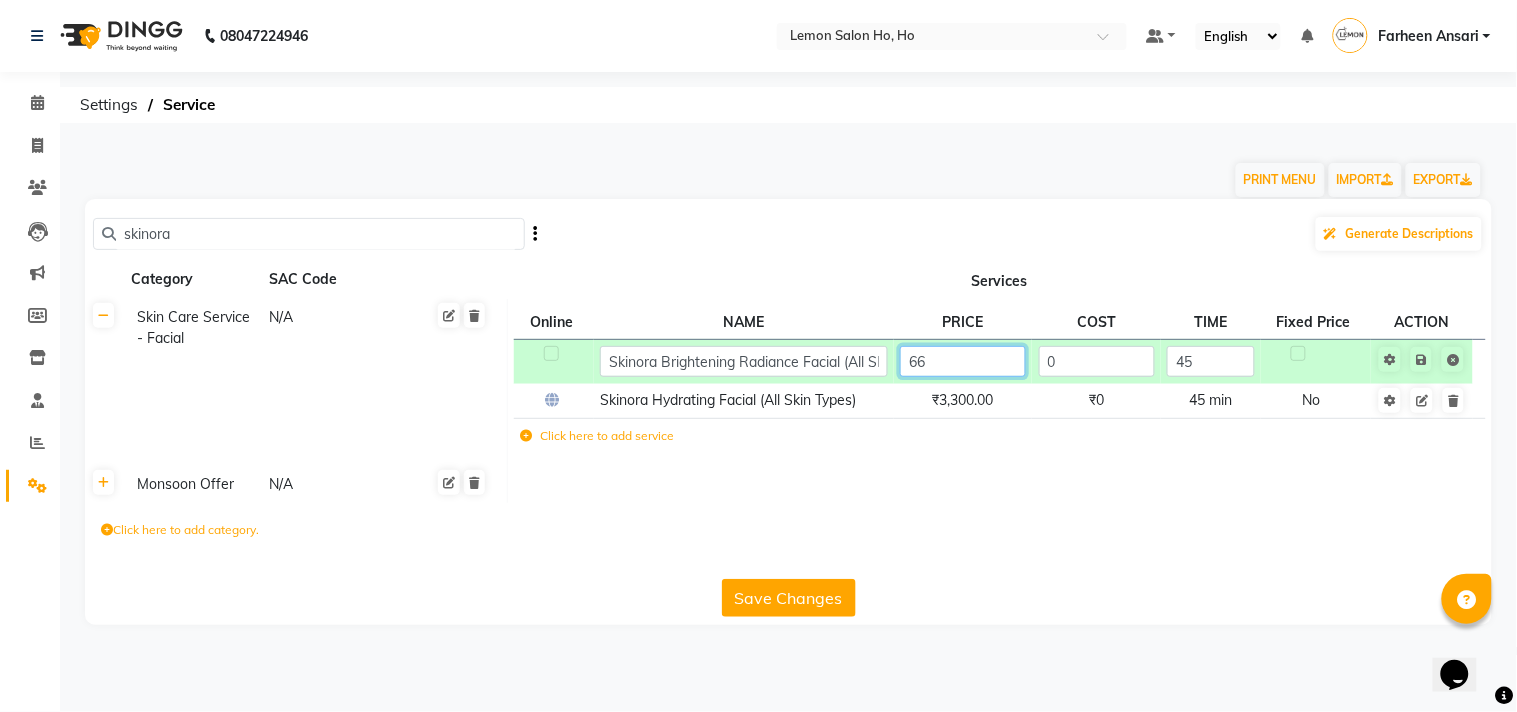 click on "66" 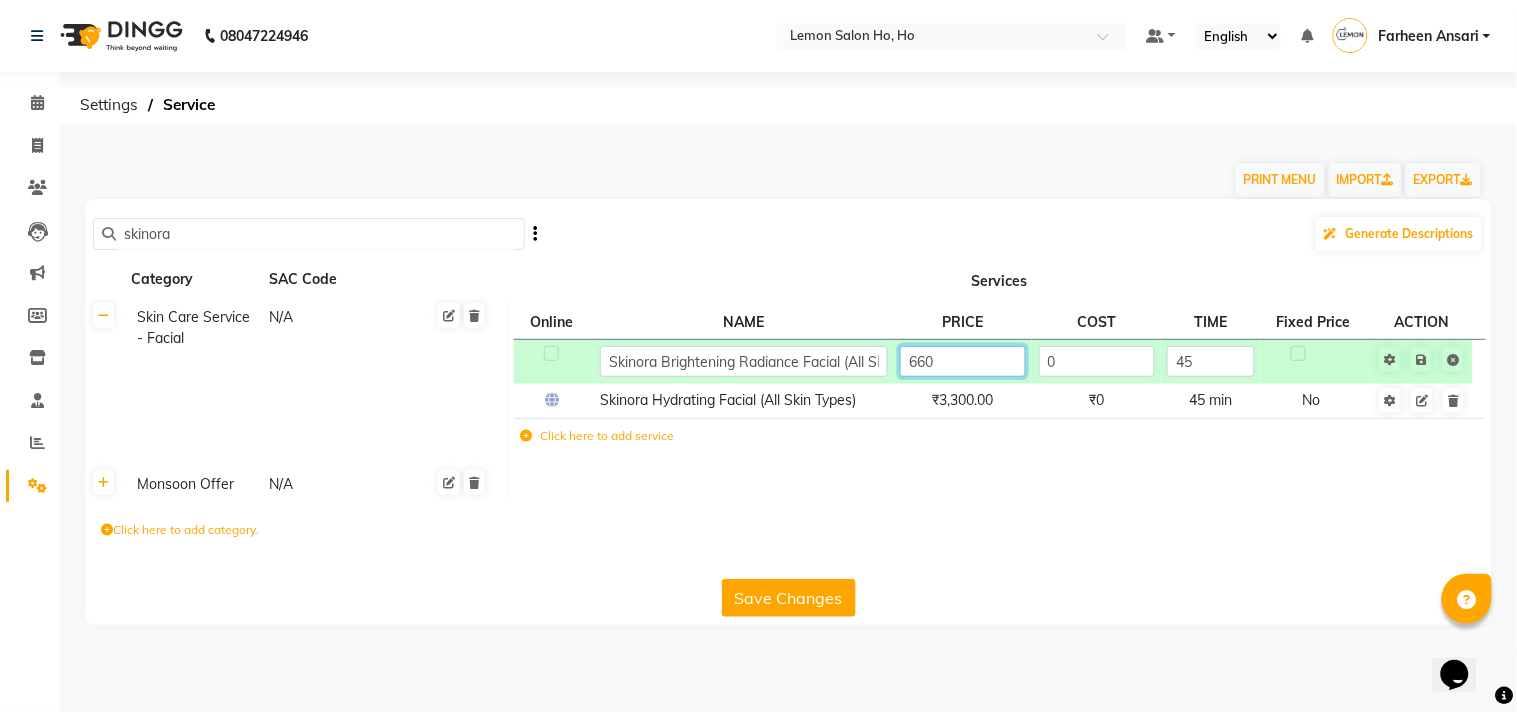 type on "6600" 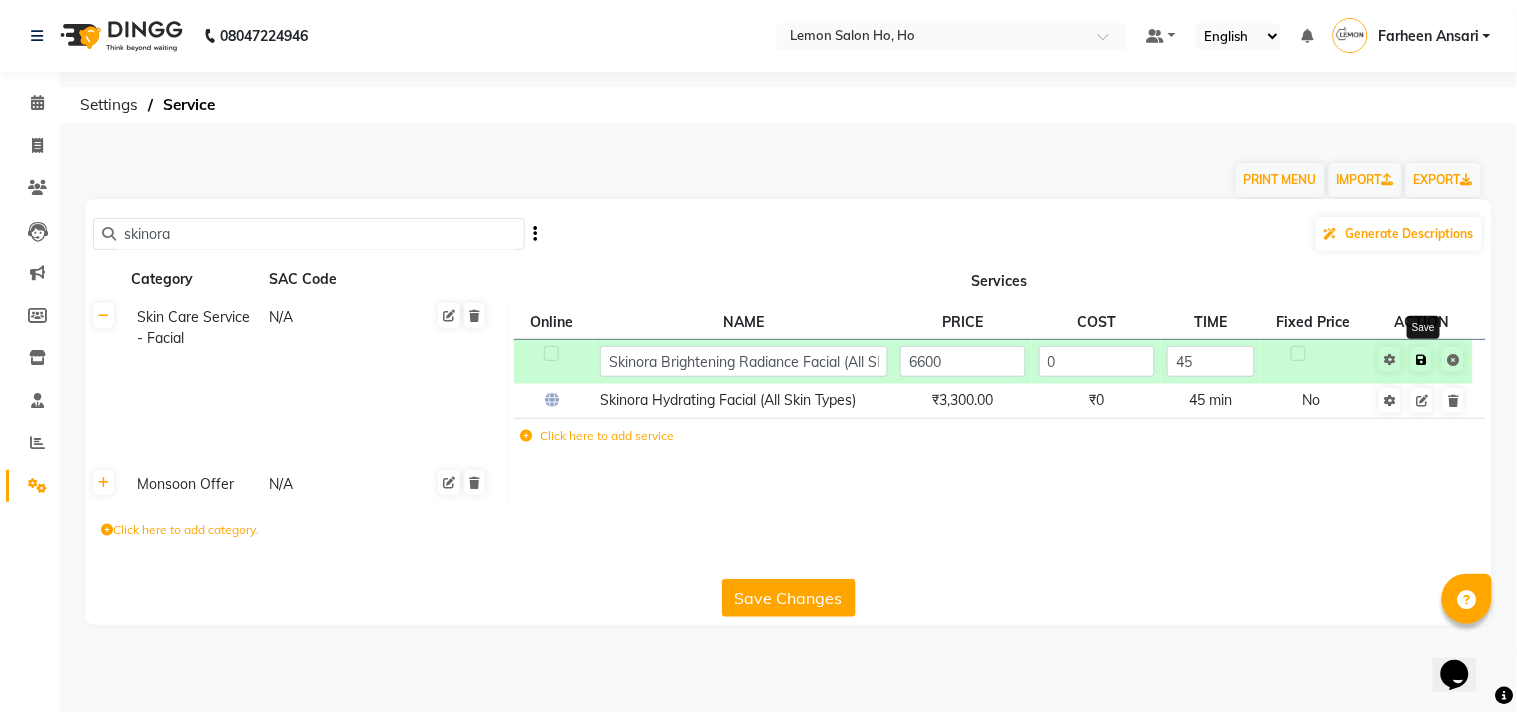 click on "Save" 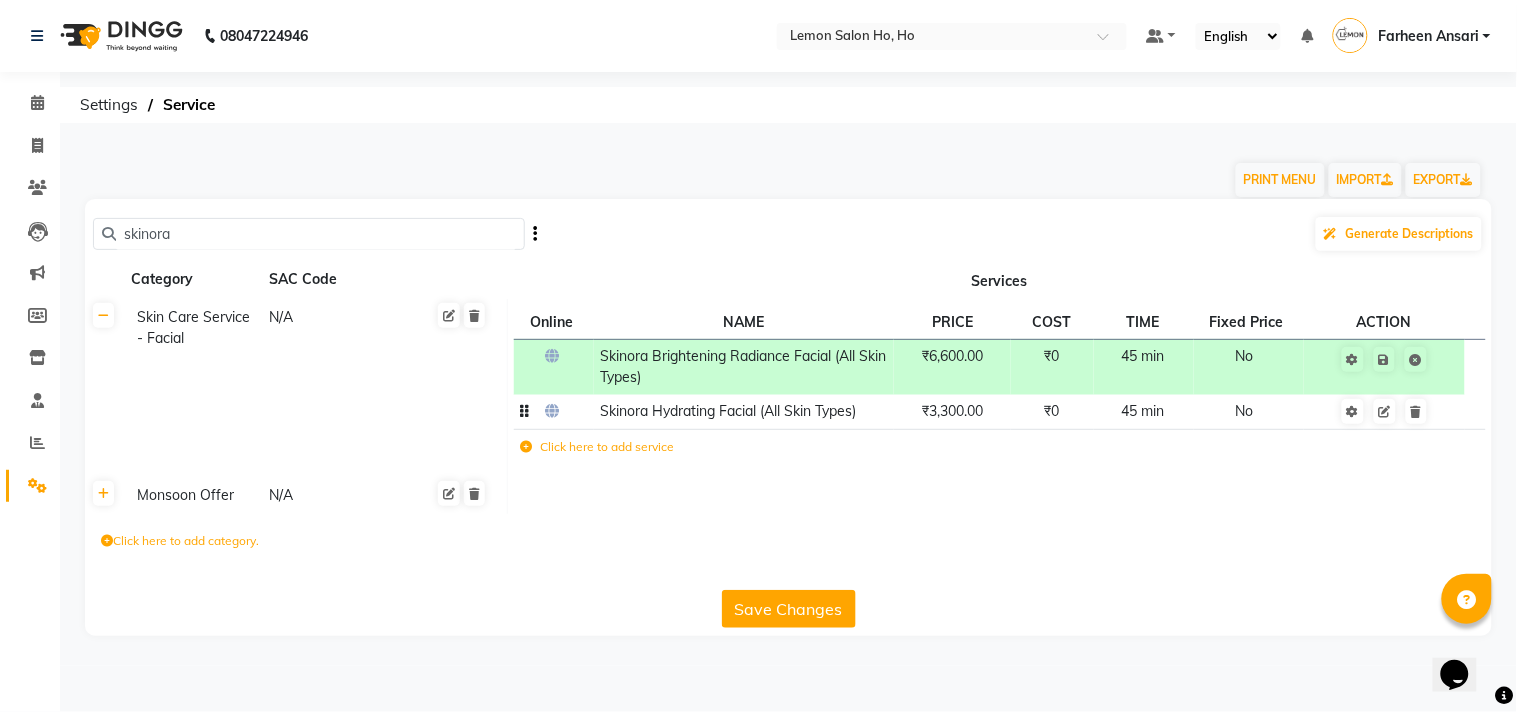 click on "₹3,300.00" 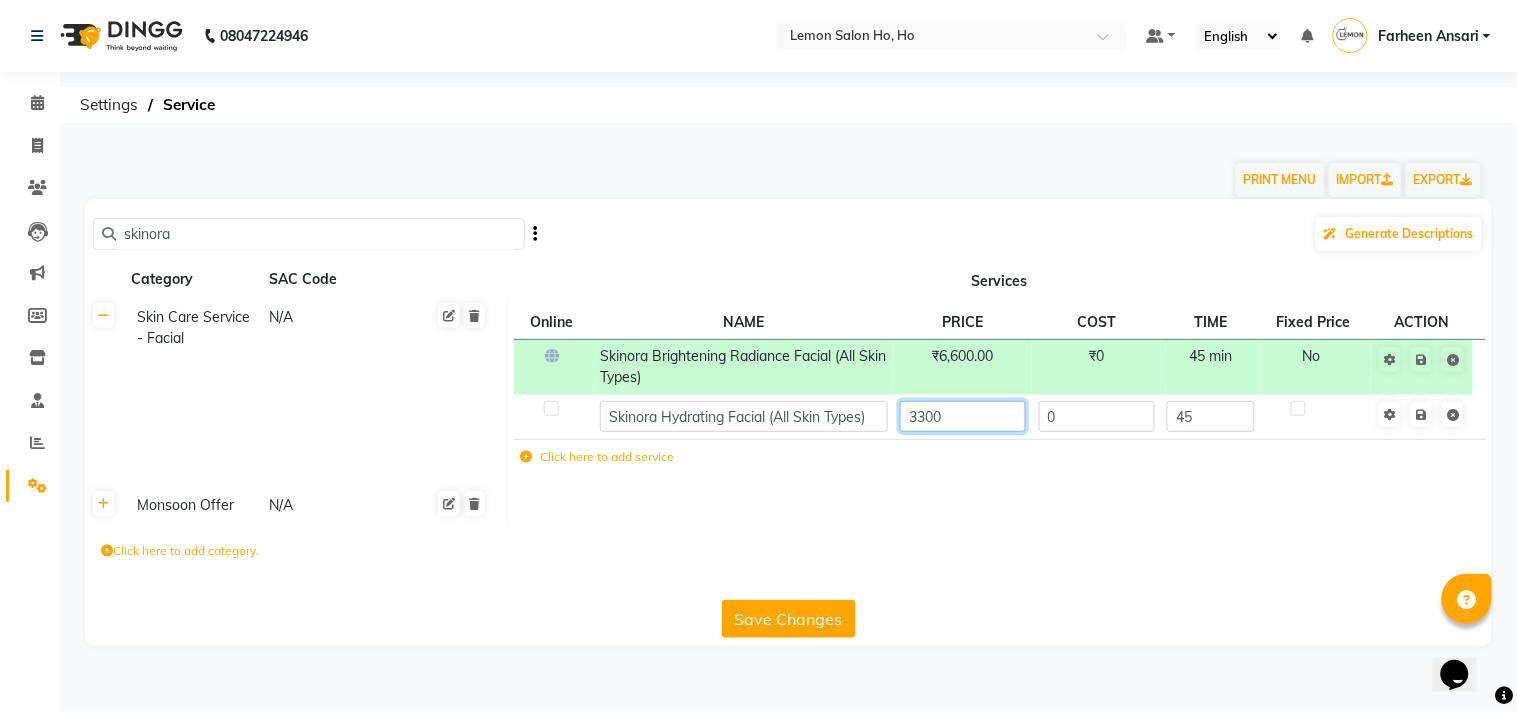 click on "3300" 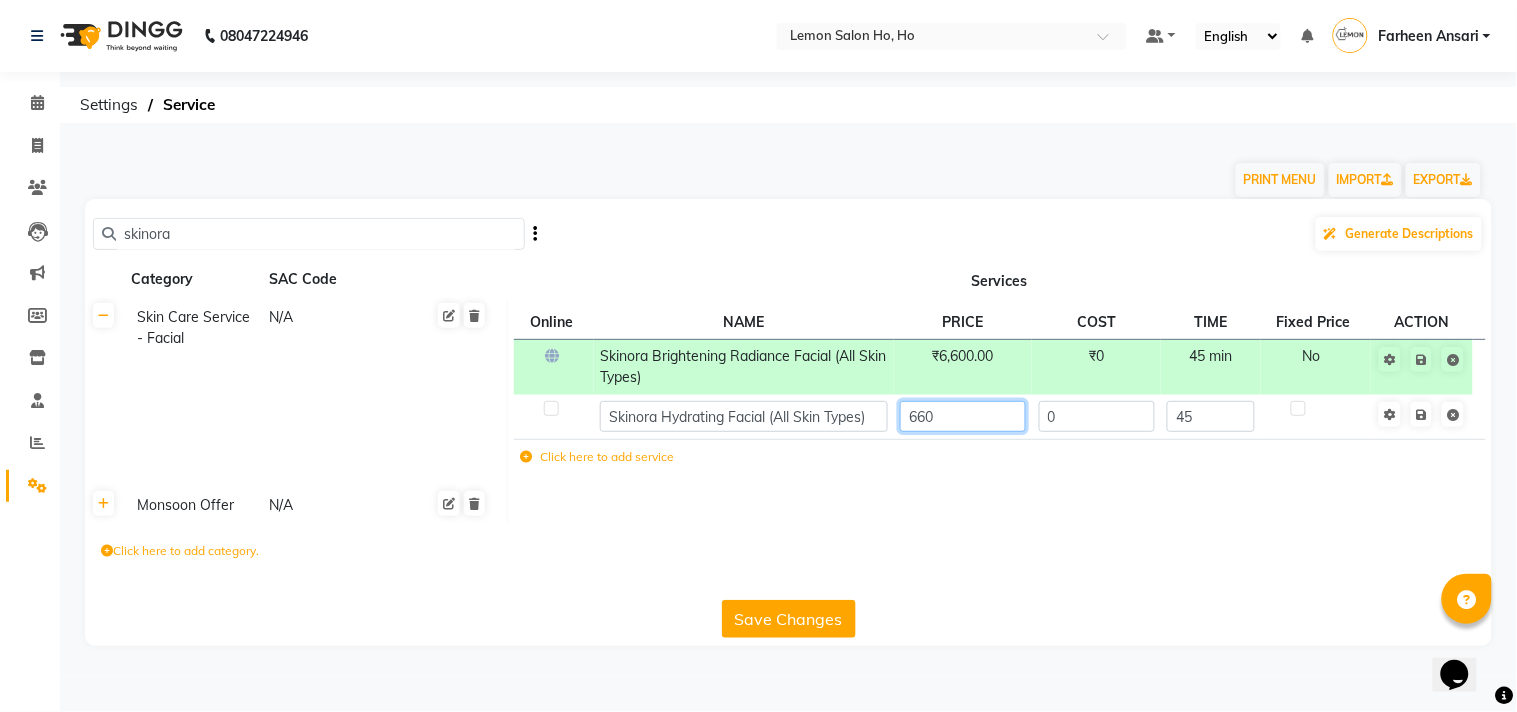 type on "6600" 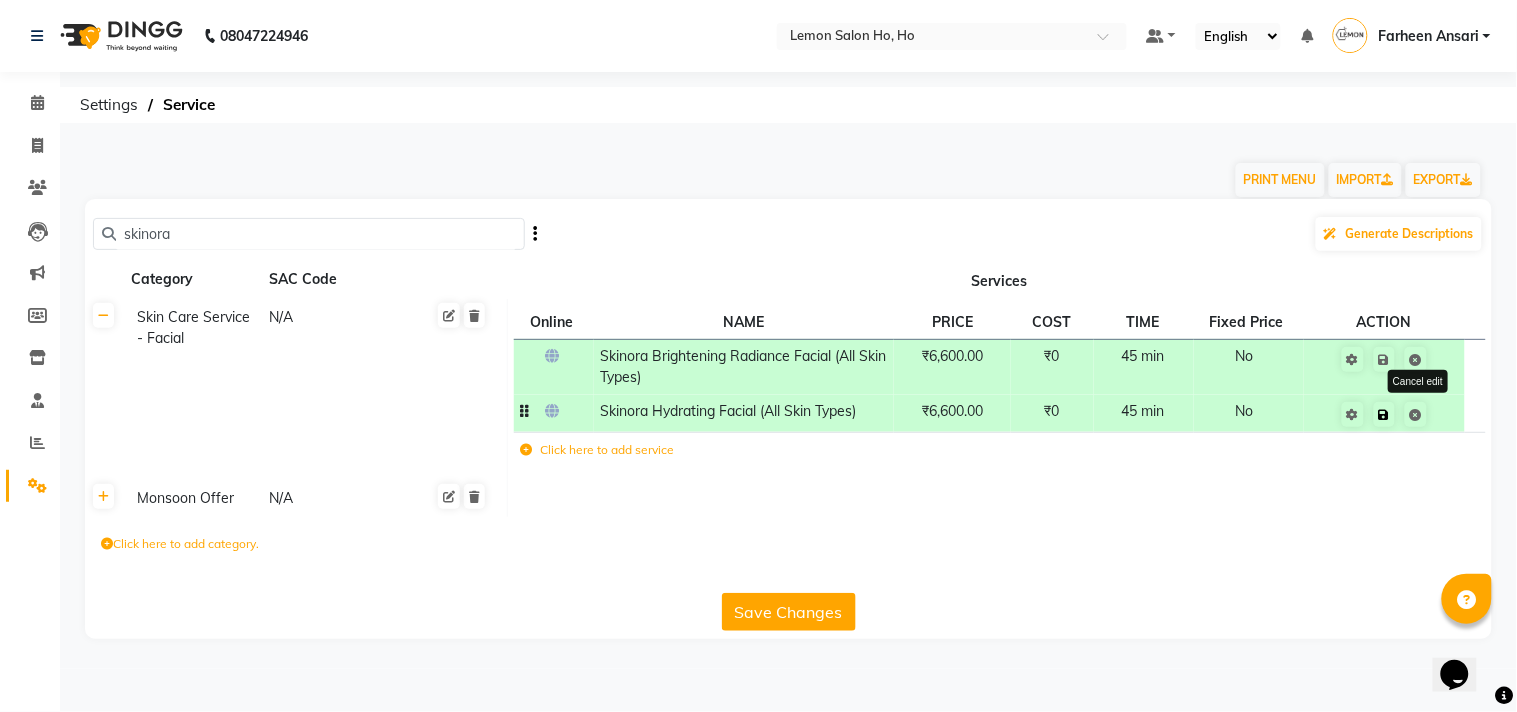 click on "Save Cancel edit" 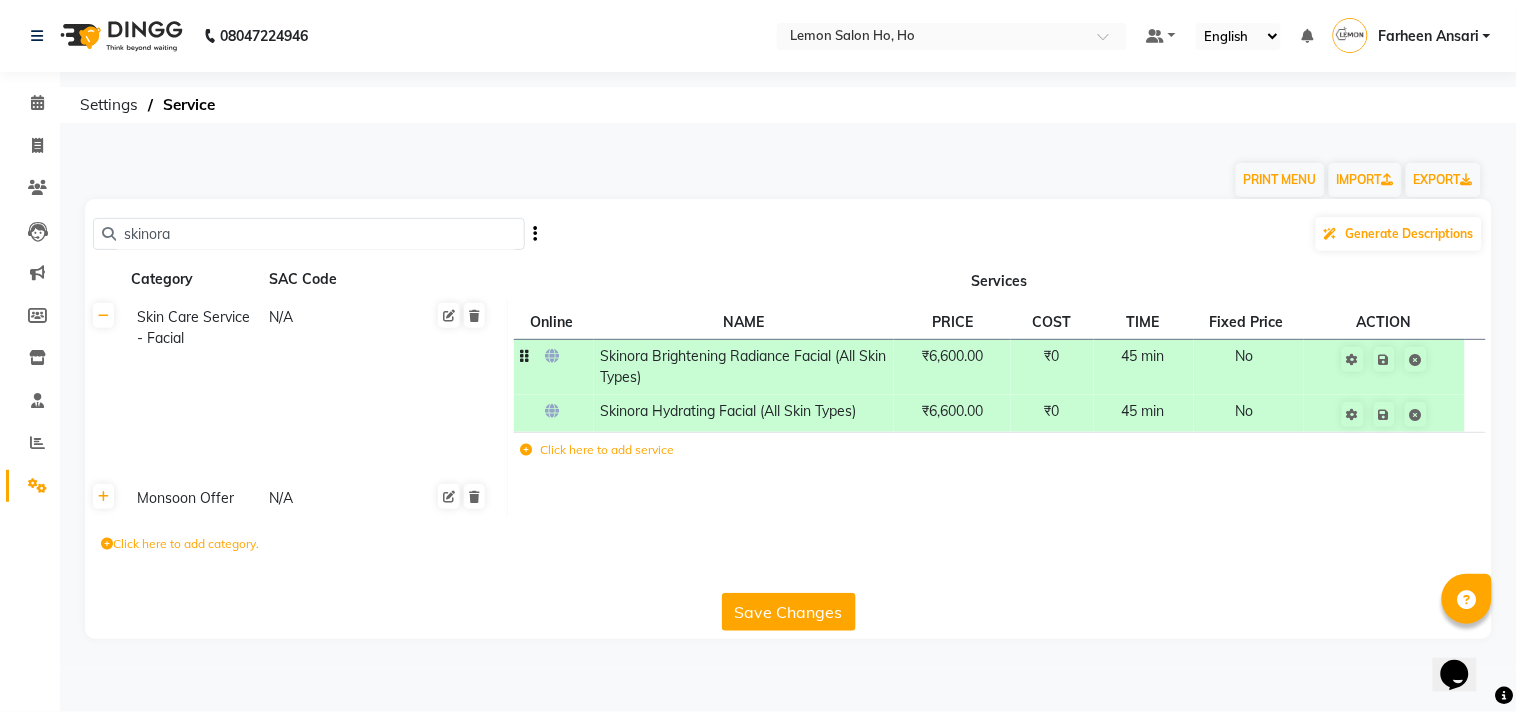 click on "Skinora Brightening Radiance Facial (All Skin Types)" 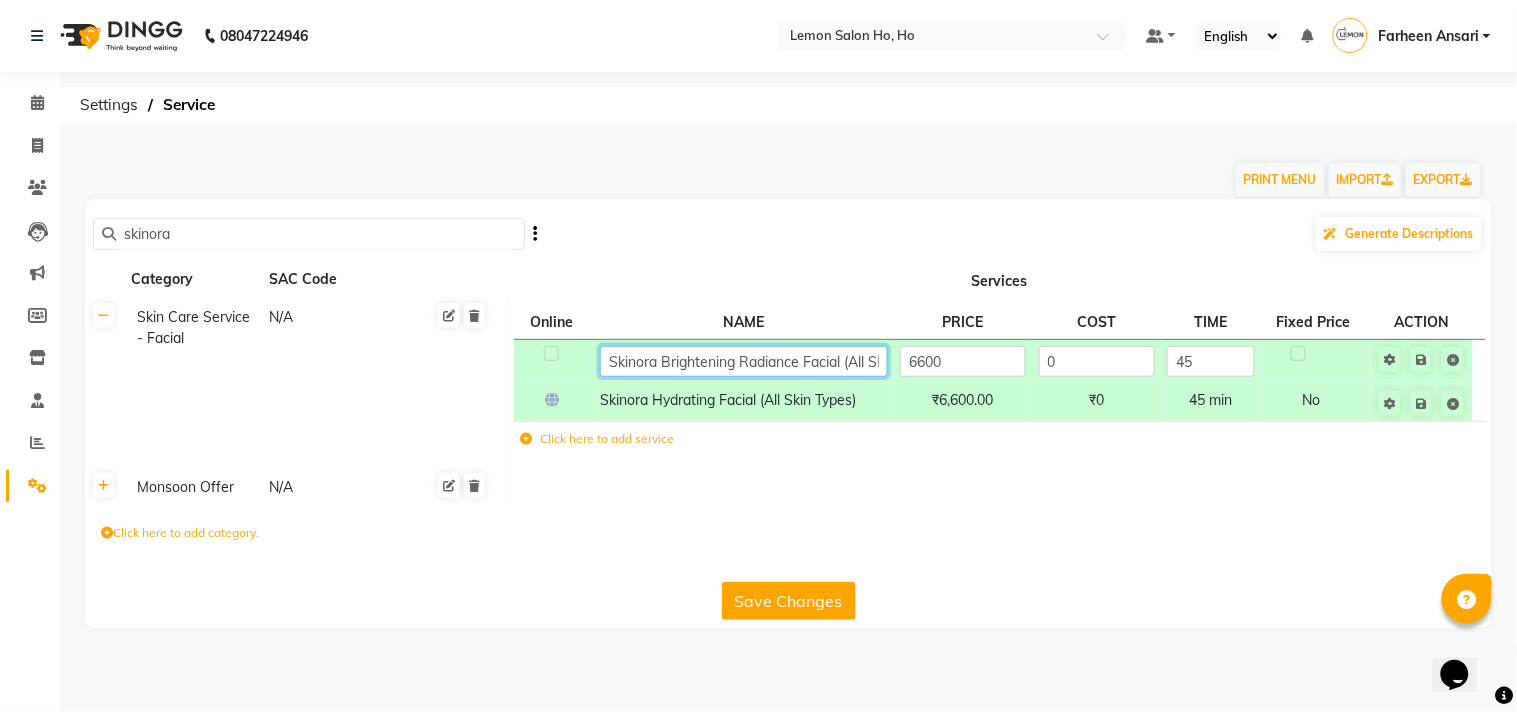 click on "Skinora Brightening Radiance Facial (All Skin Types)" 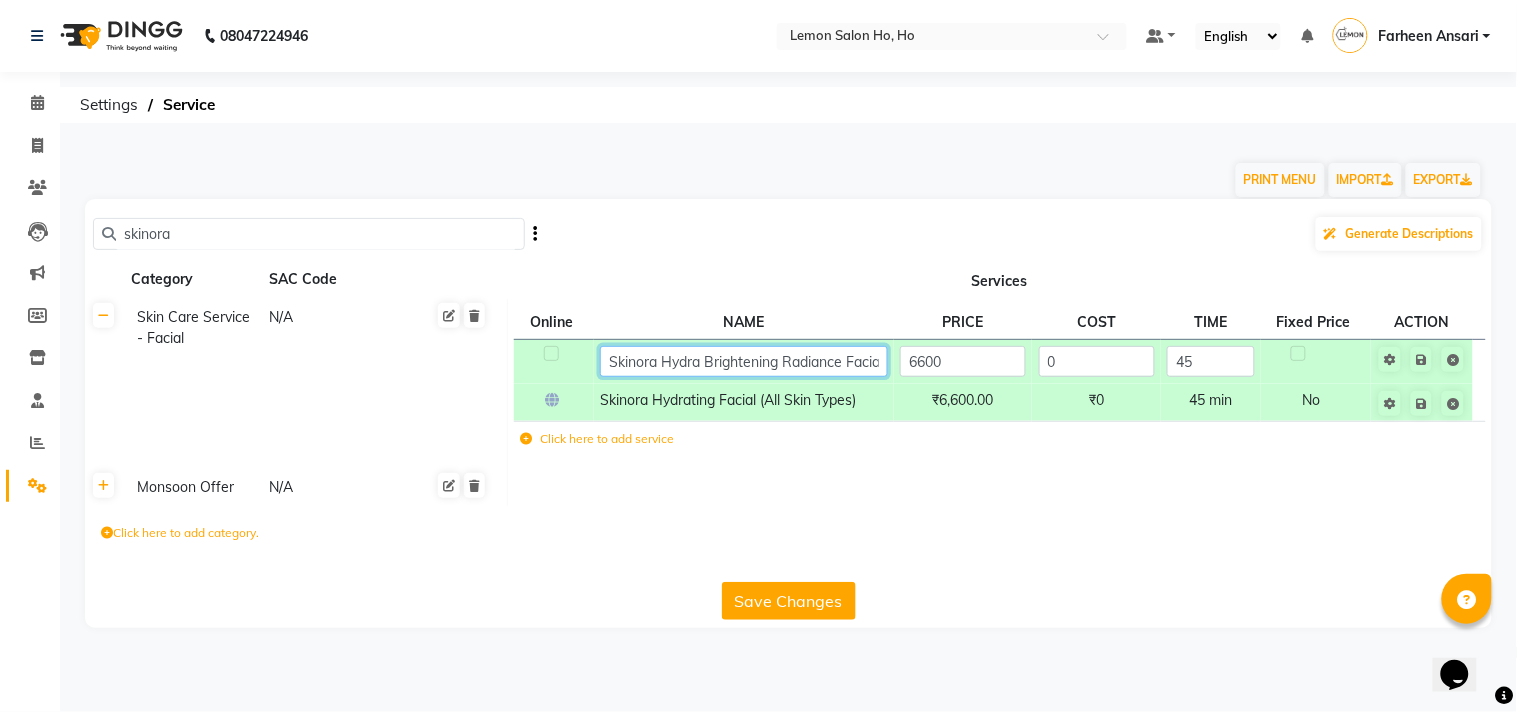 click on "Skinora Hydra Brightening Radiance Facial (All Skin Types)" 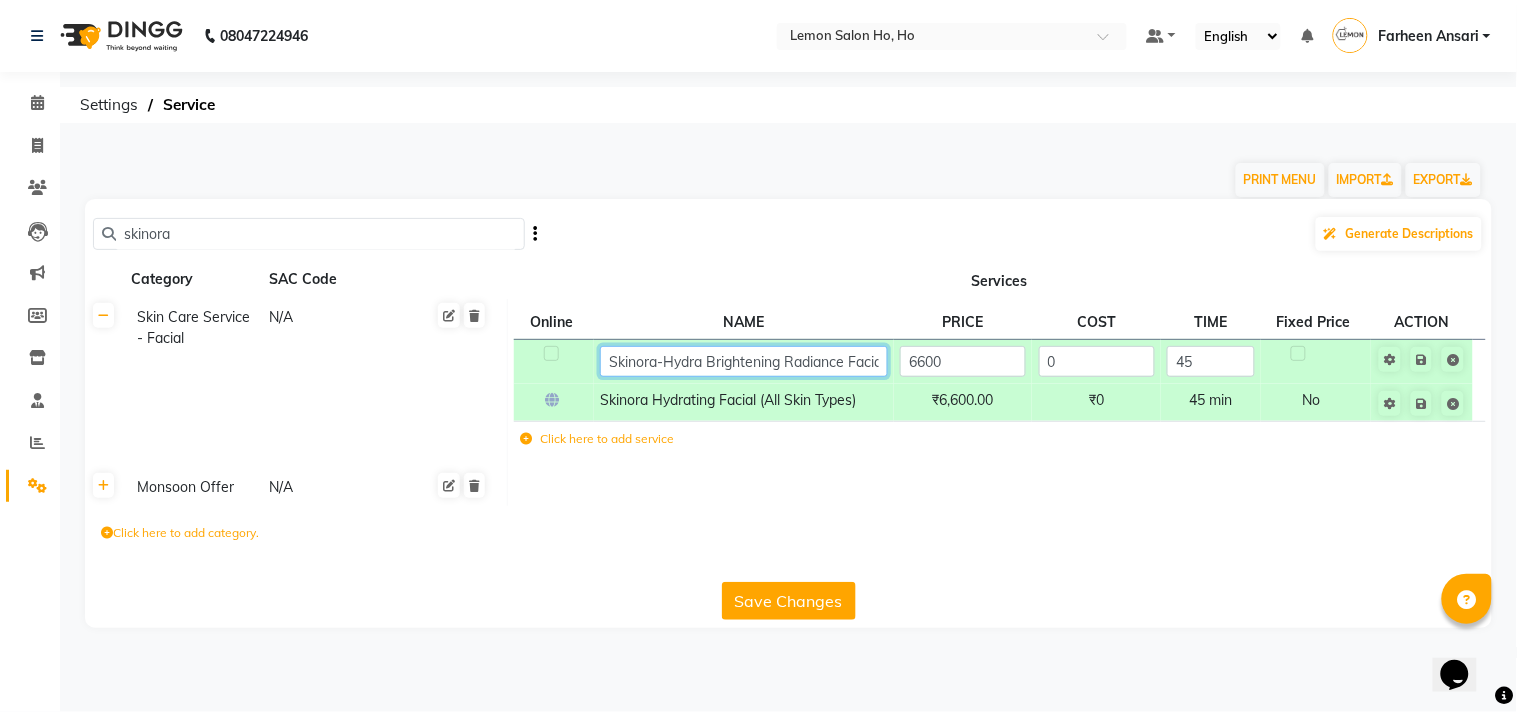 type on "Skinora- Hydra Brightening Radiance Facial (All Skin Types)" 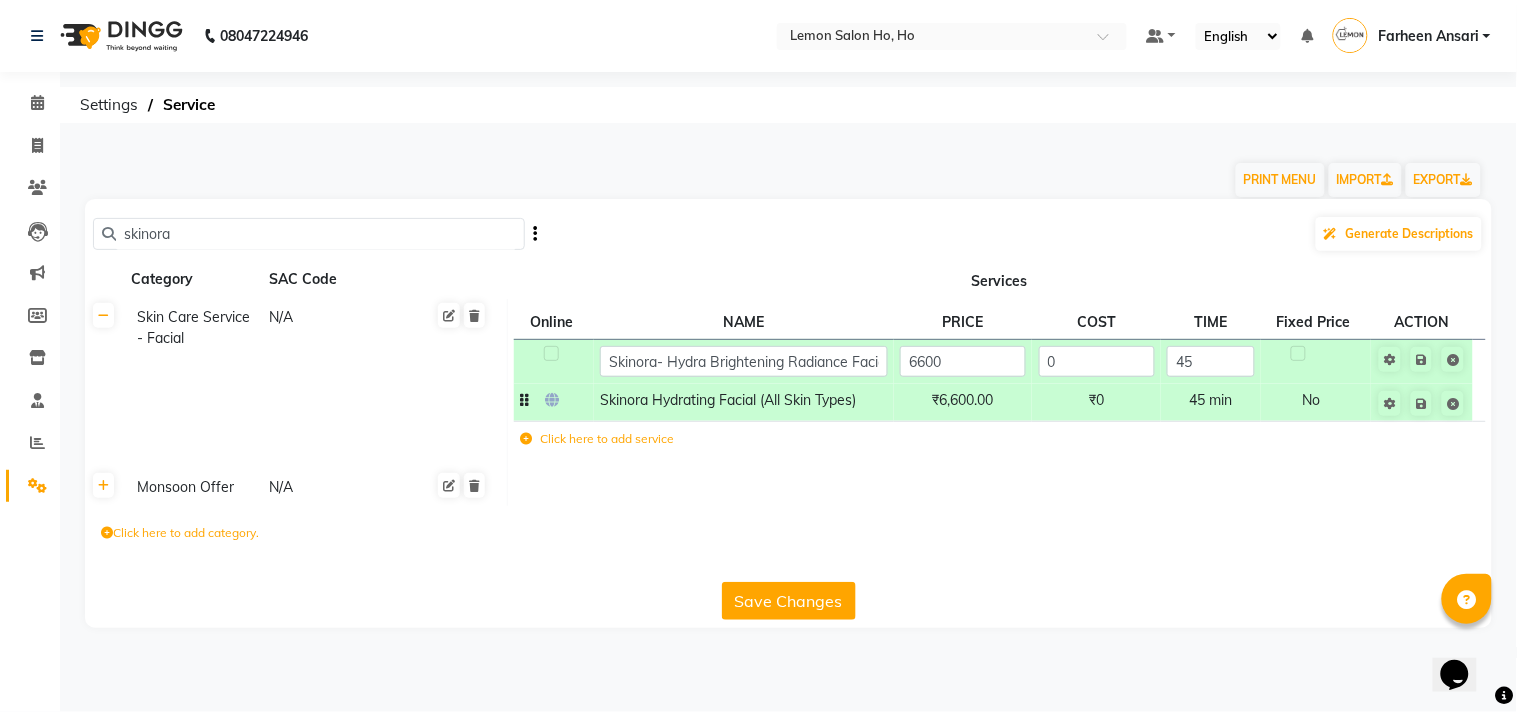 click on "Skinora Hydrating Facial (All Skin Types)" 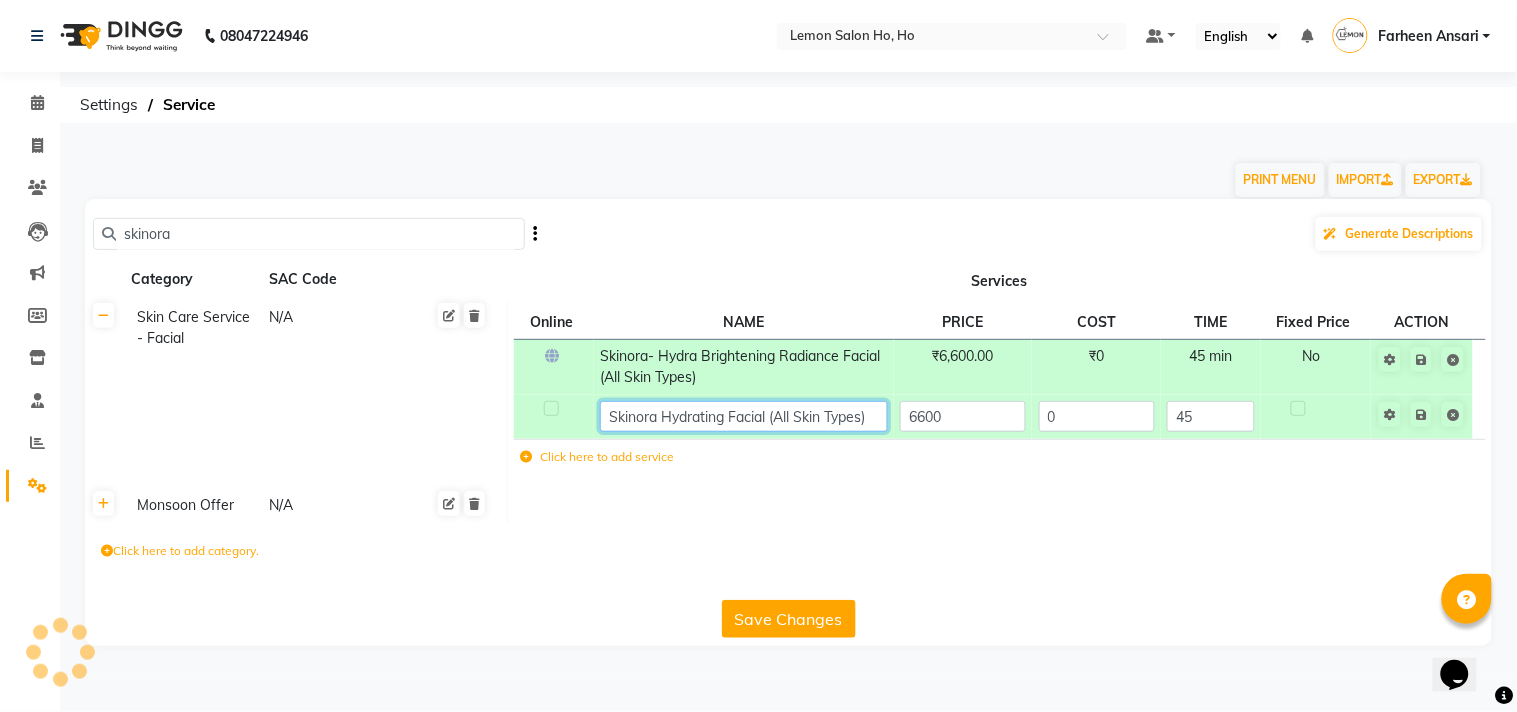 click on "Skinora Hydrating Facial (All Skin Types)" 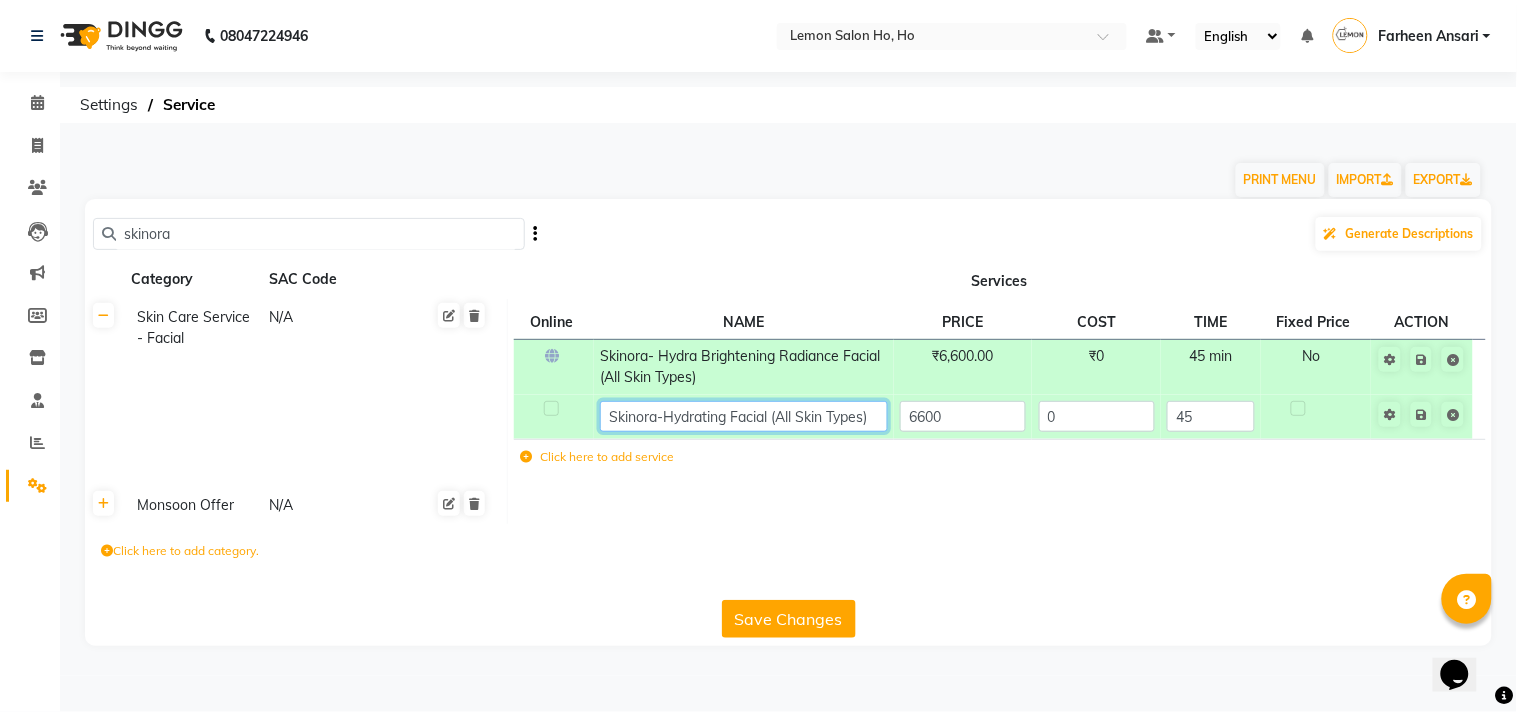 type on "Skinora- Hydrating Facial (All Skin Types)" 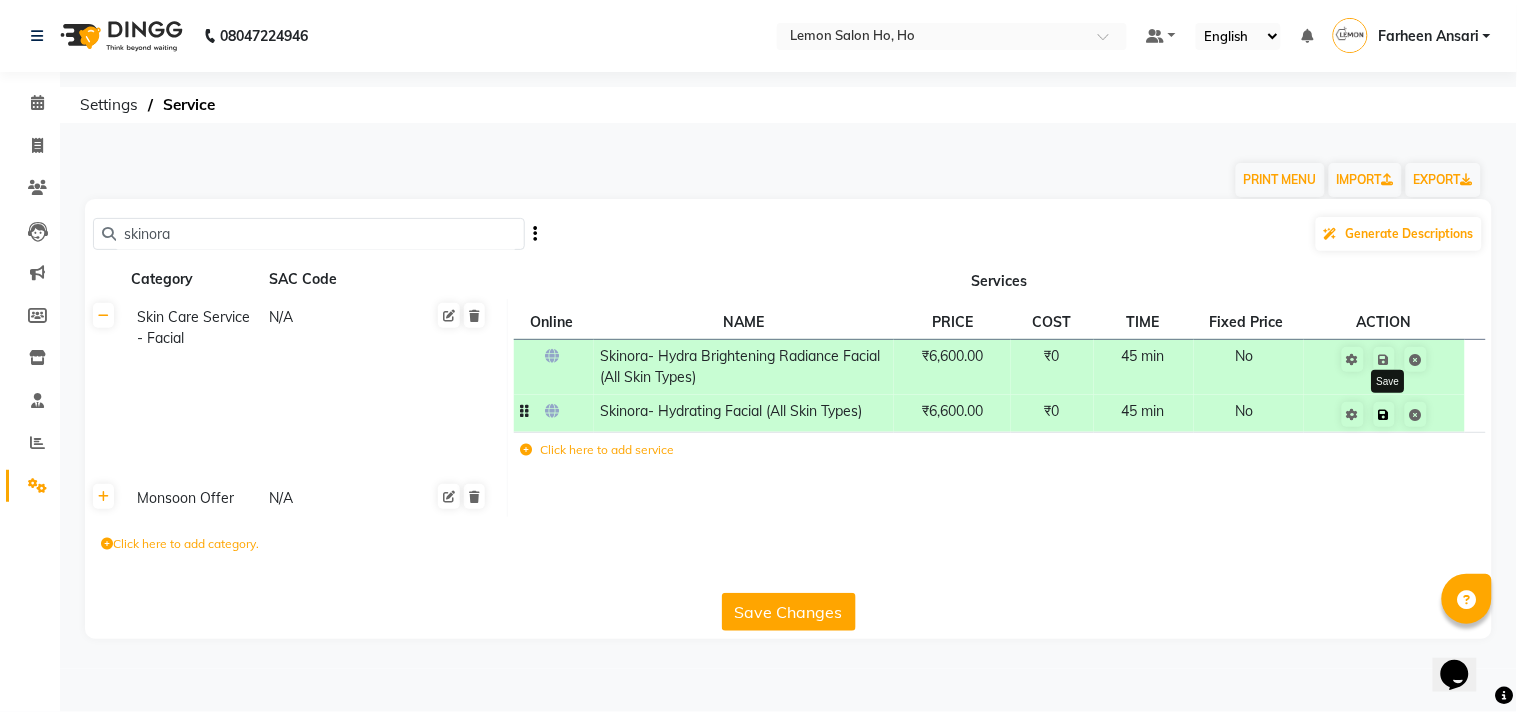 click 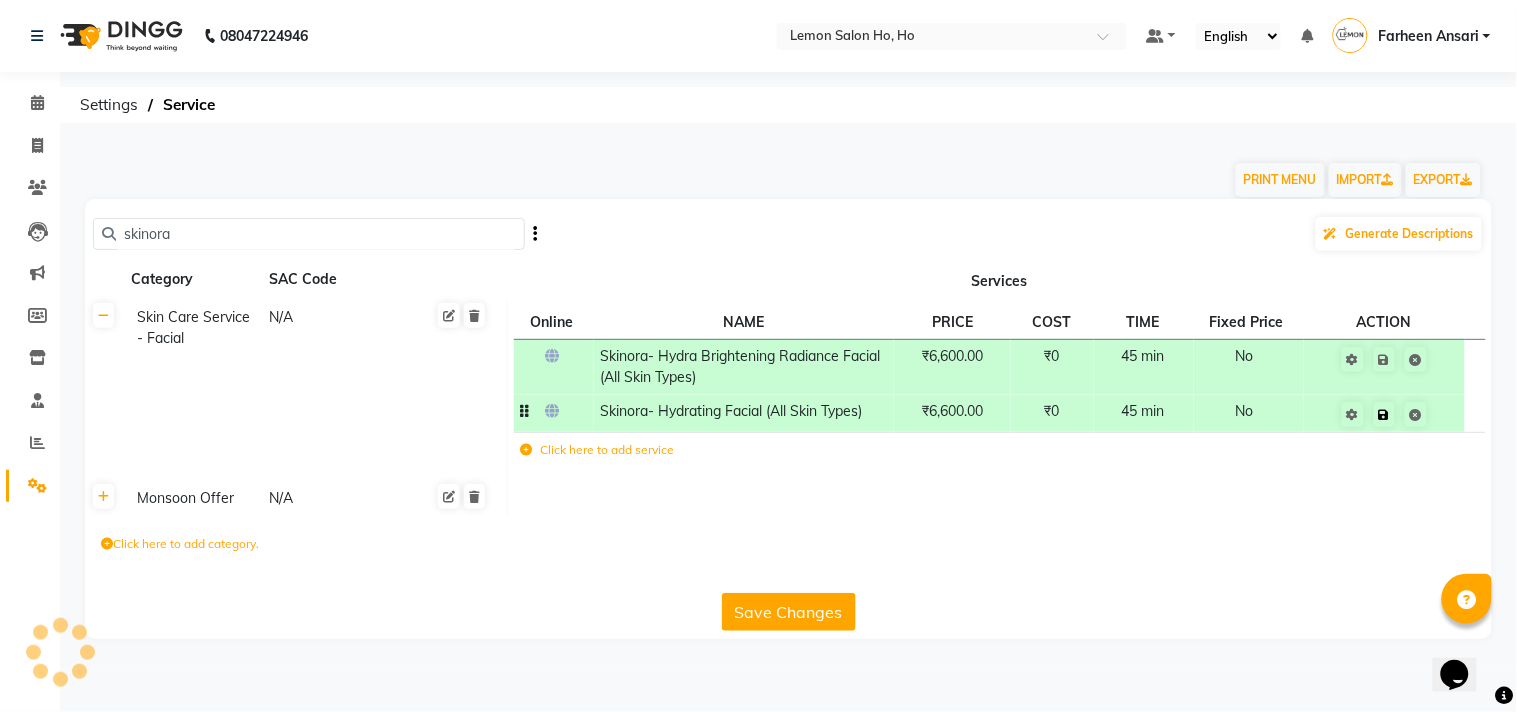 click 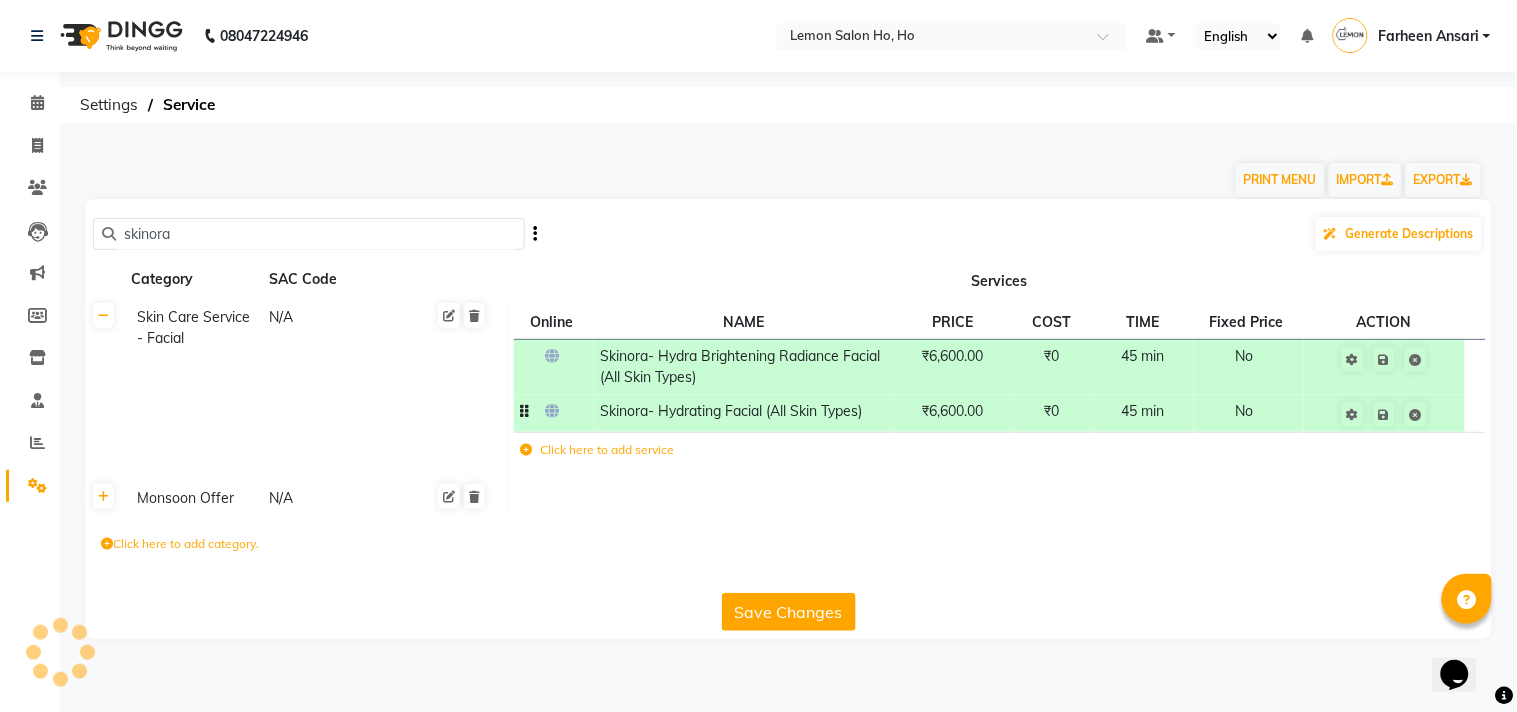 click on "No" 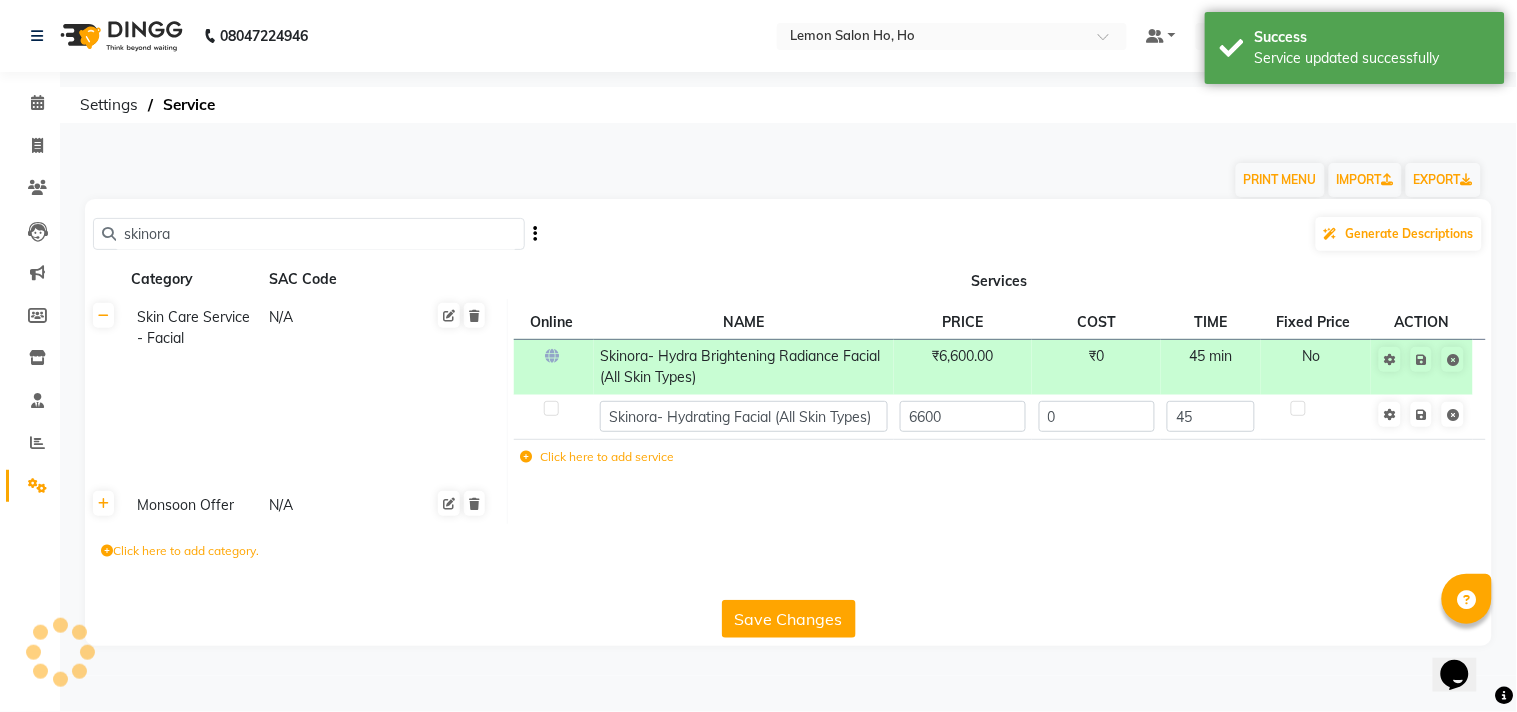 click 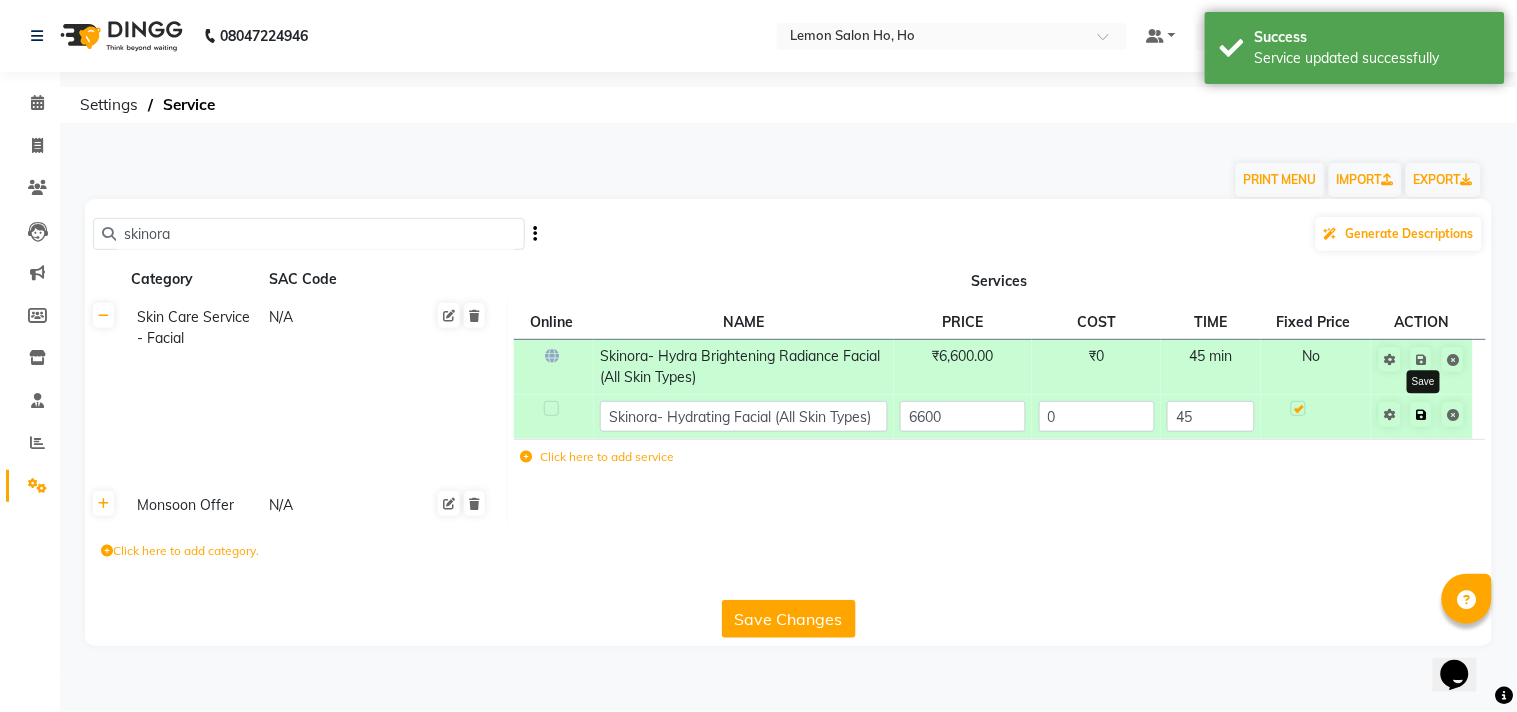 click 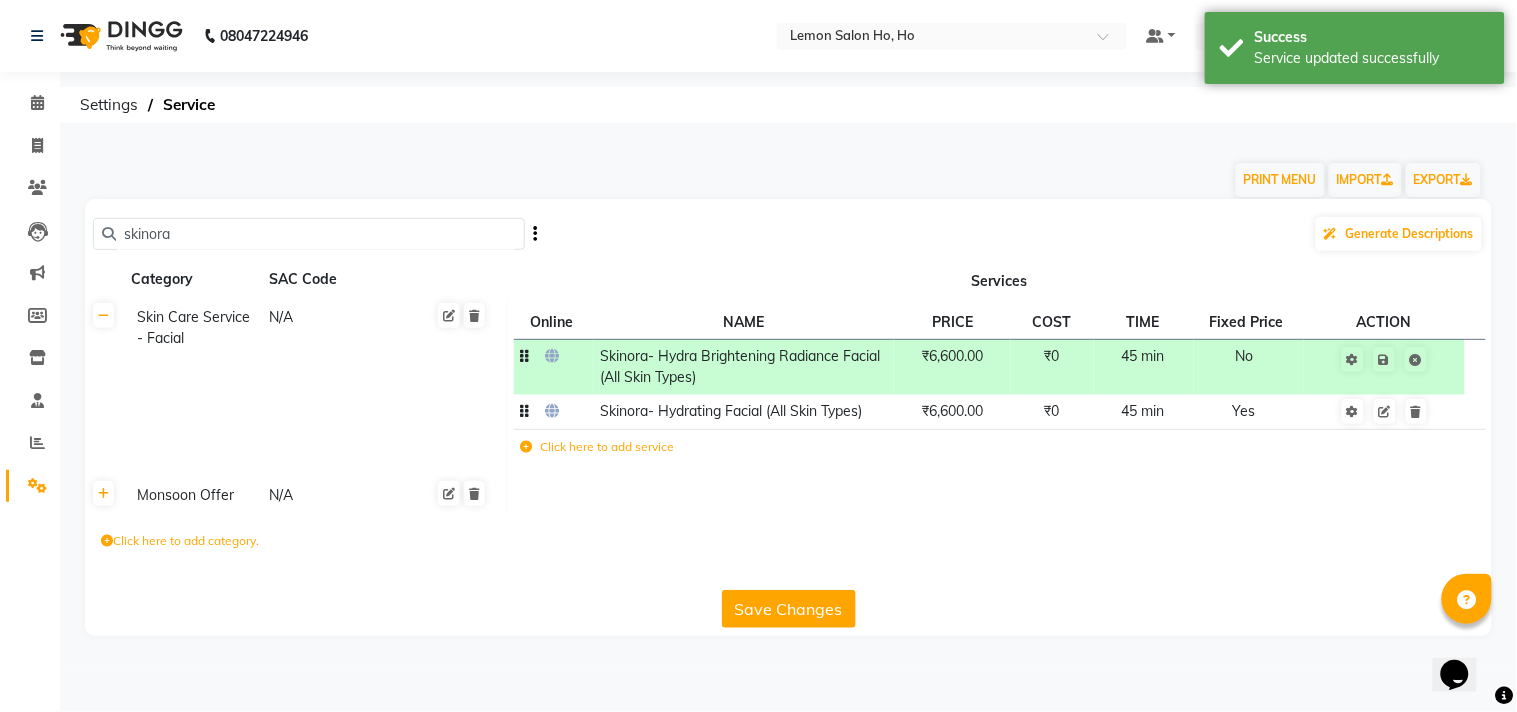 click on "No" 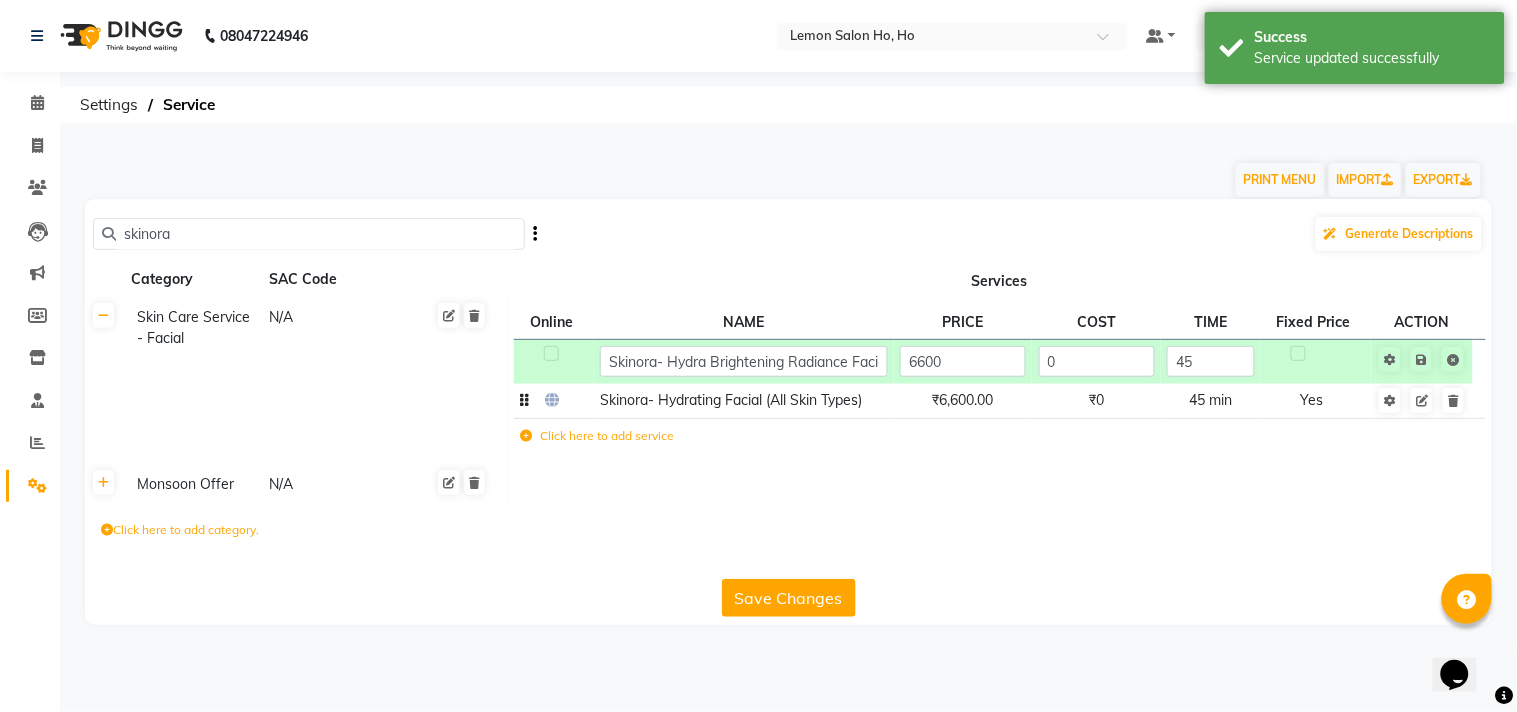 click 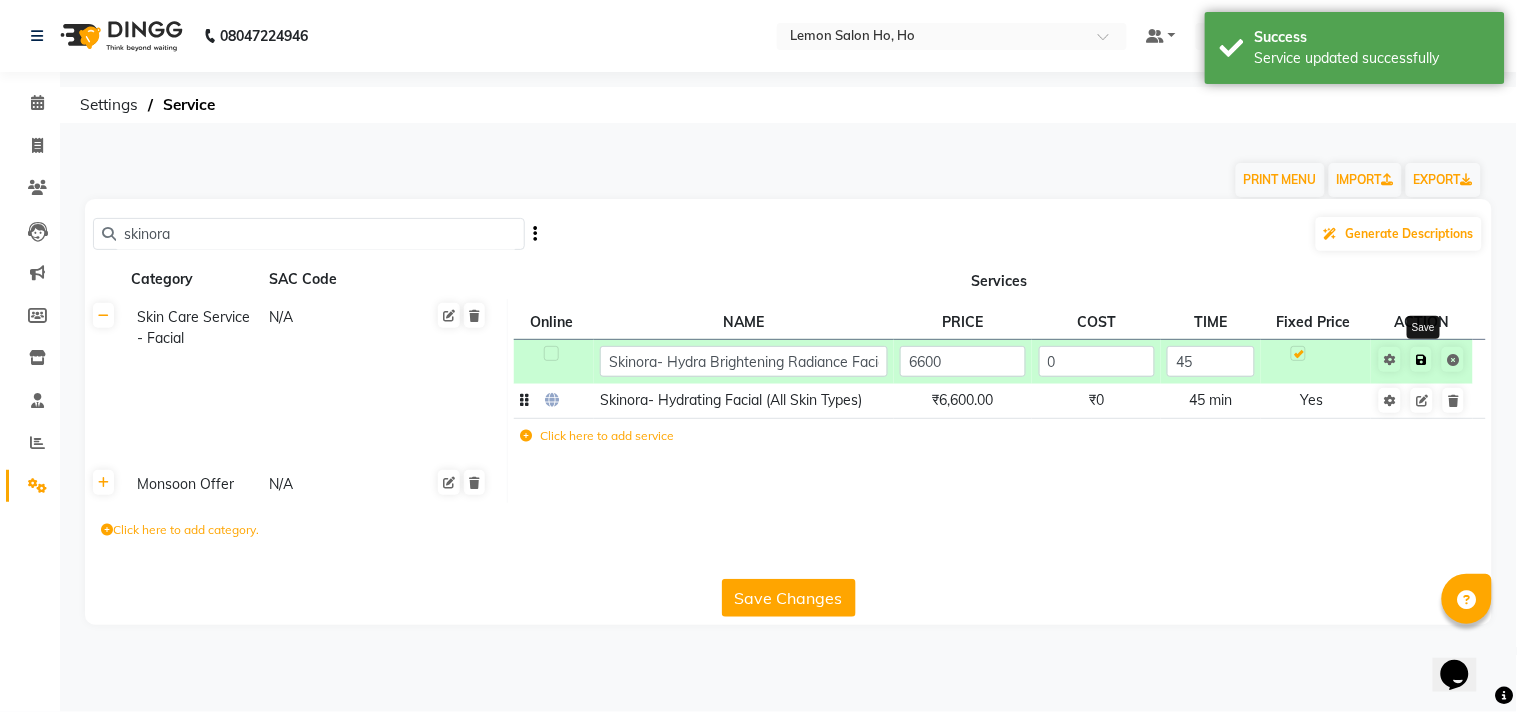click 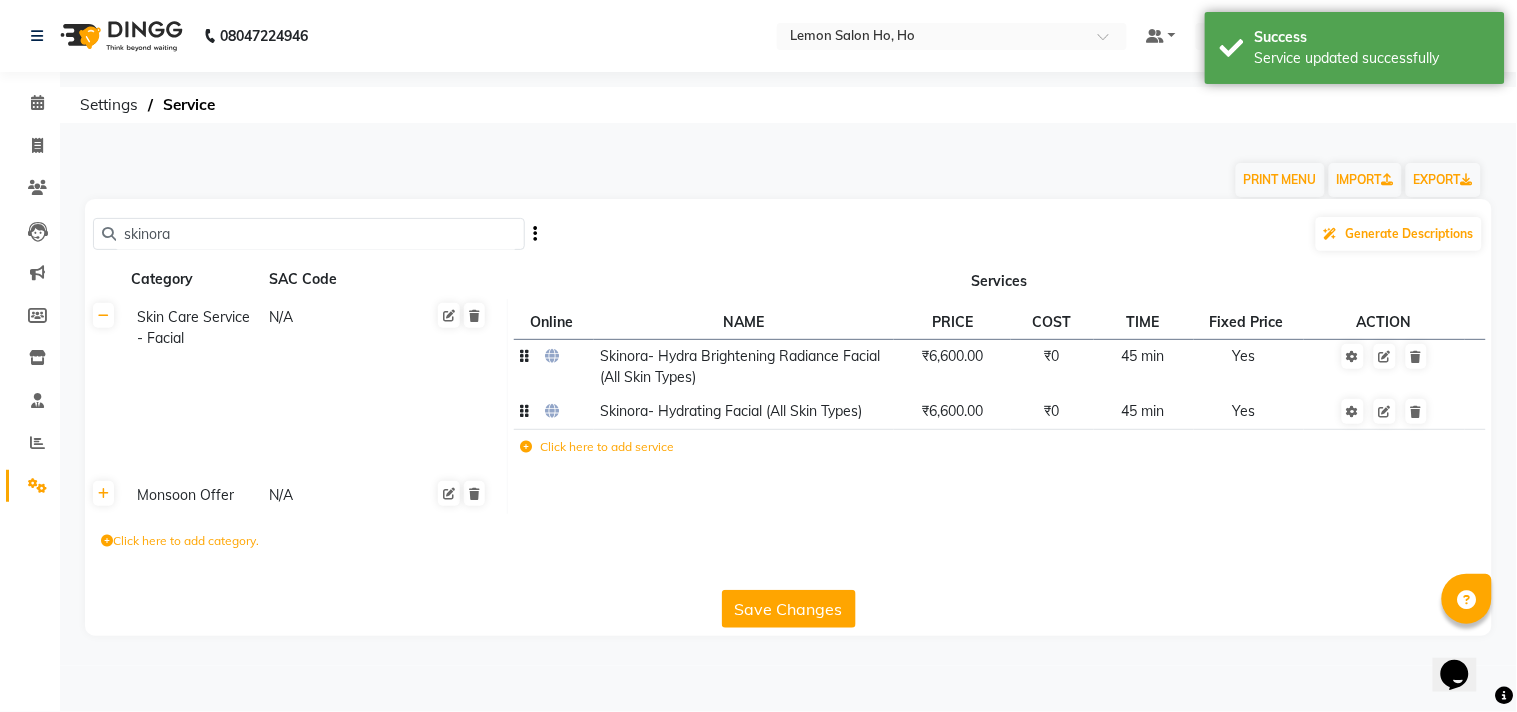 click on "Save Changes" 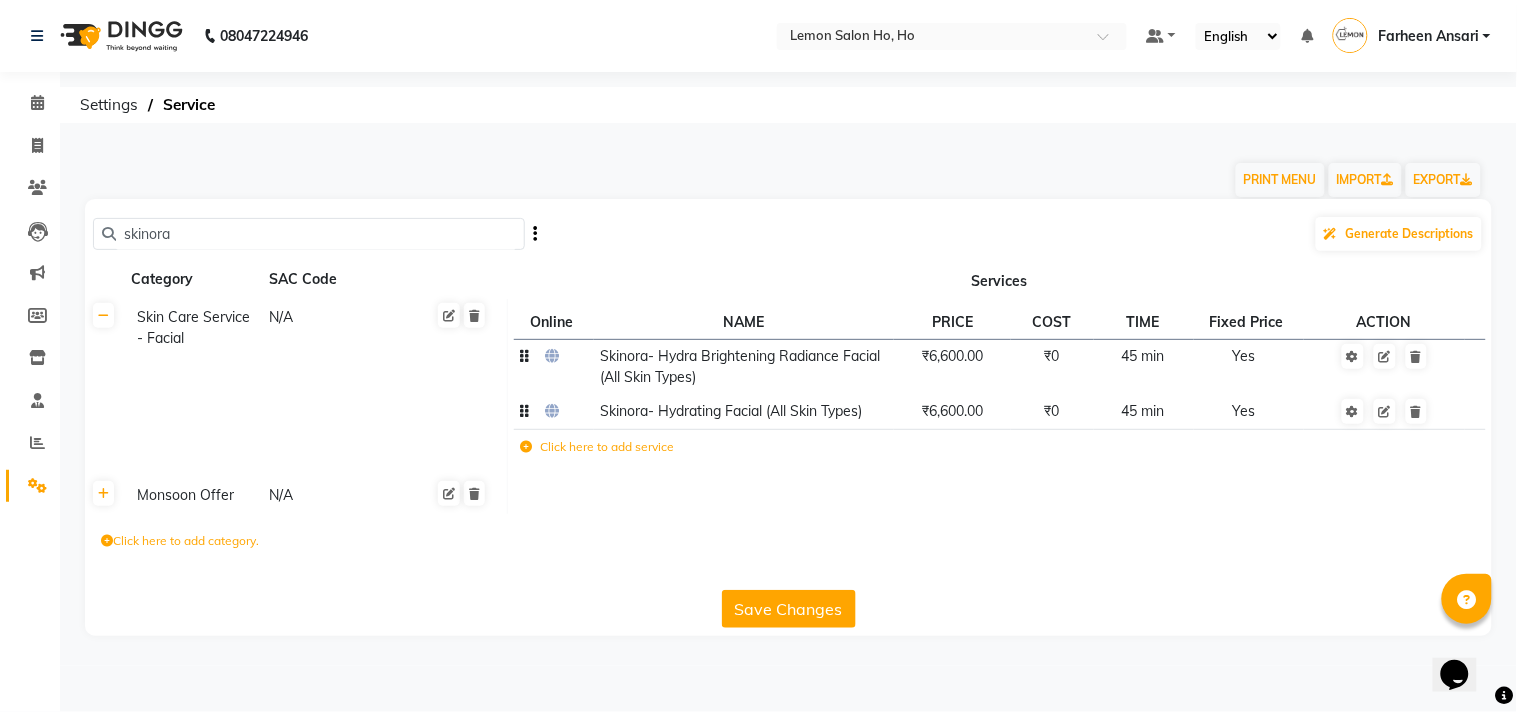 click on "PRINT MENU   IMPORT   EXPORT  skinora Generate Descriptions Category SAC Code Services Skin Care Service - Facial N/A Online  NAME  PRICE COST TIME Fixed Price  ACTION Skinora- Hydra Brightening Radiance Facial (All Skin Types) ₹6,600.00 ₹0 45 min  Yes  Skinora- Hydrating Facial (All Skin Types) ₹6,600.00 ₹0 45 min  Yes  Click here to add service Monsoon Offer N/A  Click here to add category.  Save Changes" 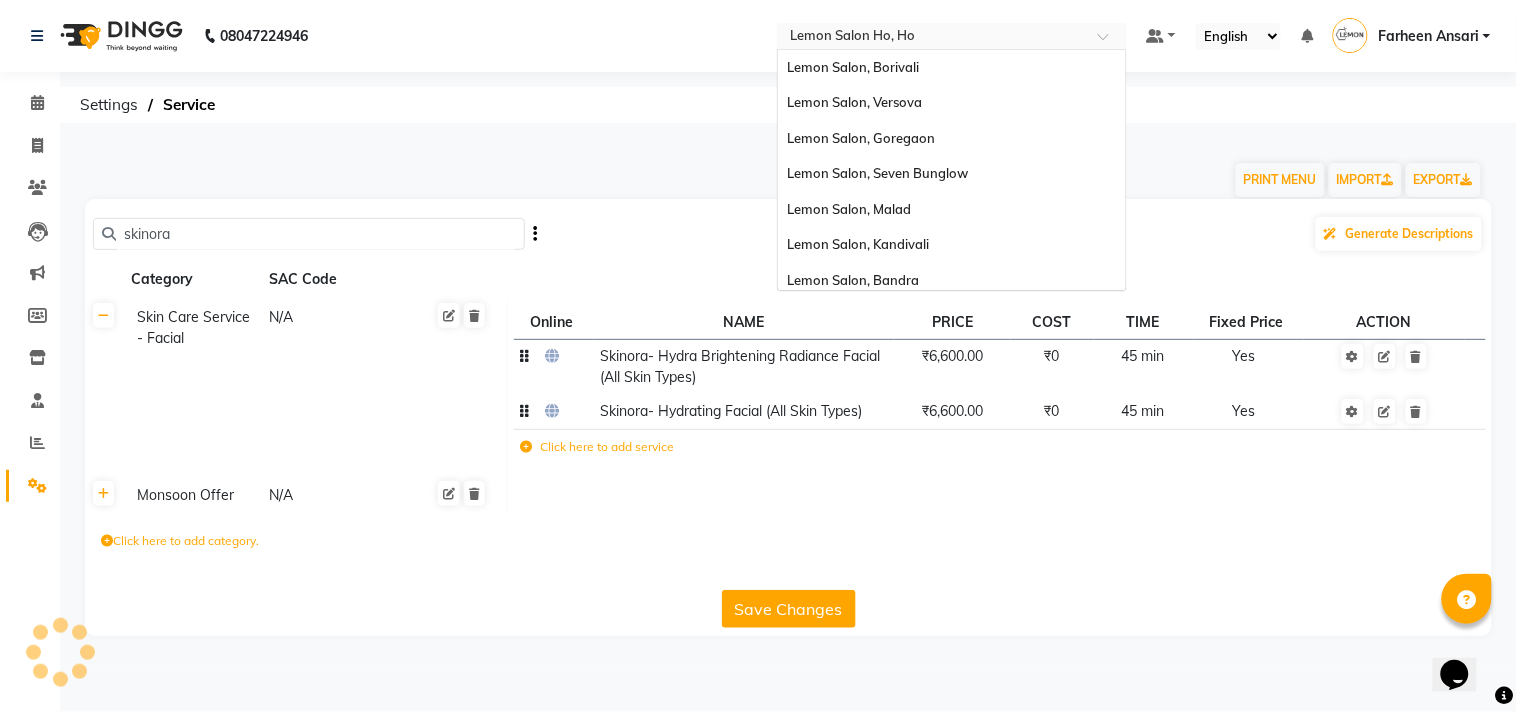 click on "× Lemon Salon Ho, Ho" at bounding box center (853, 36) 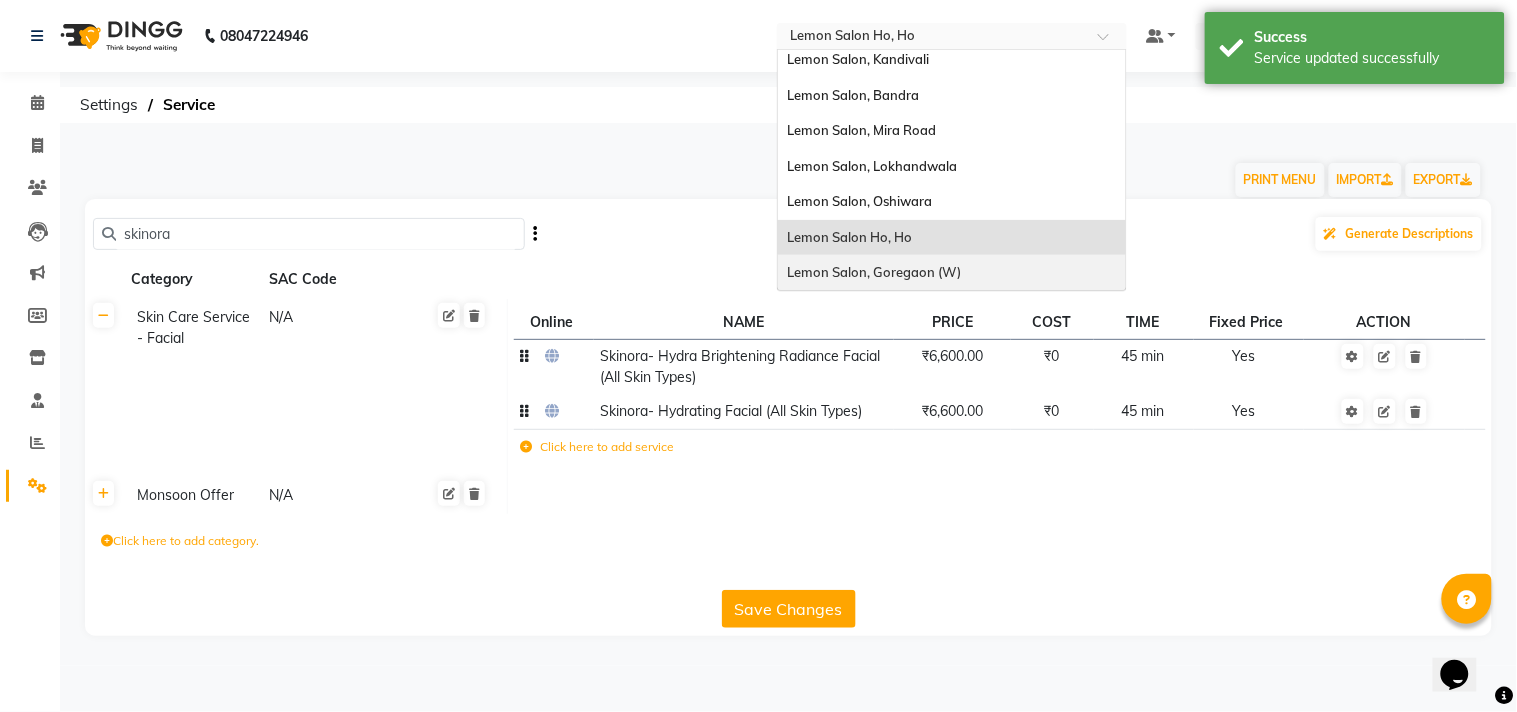 click on "Lemon Salon, Goregaon (W)" at bounding box center (952, 273) 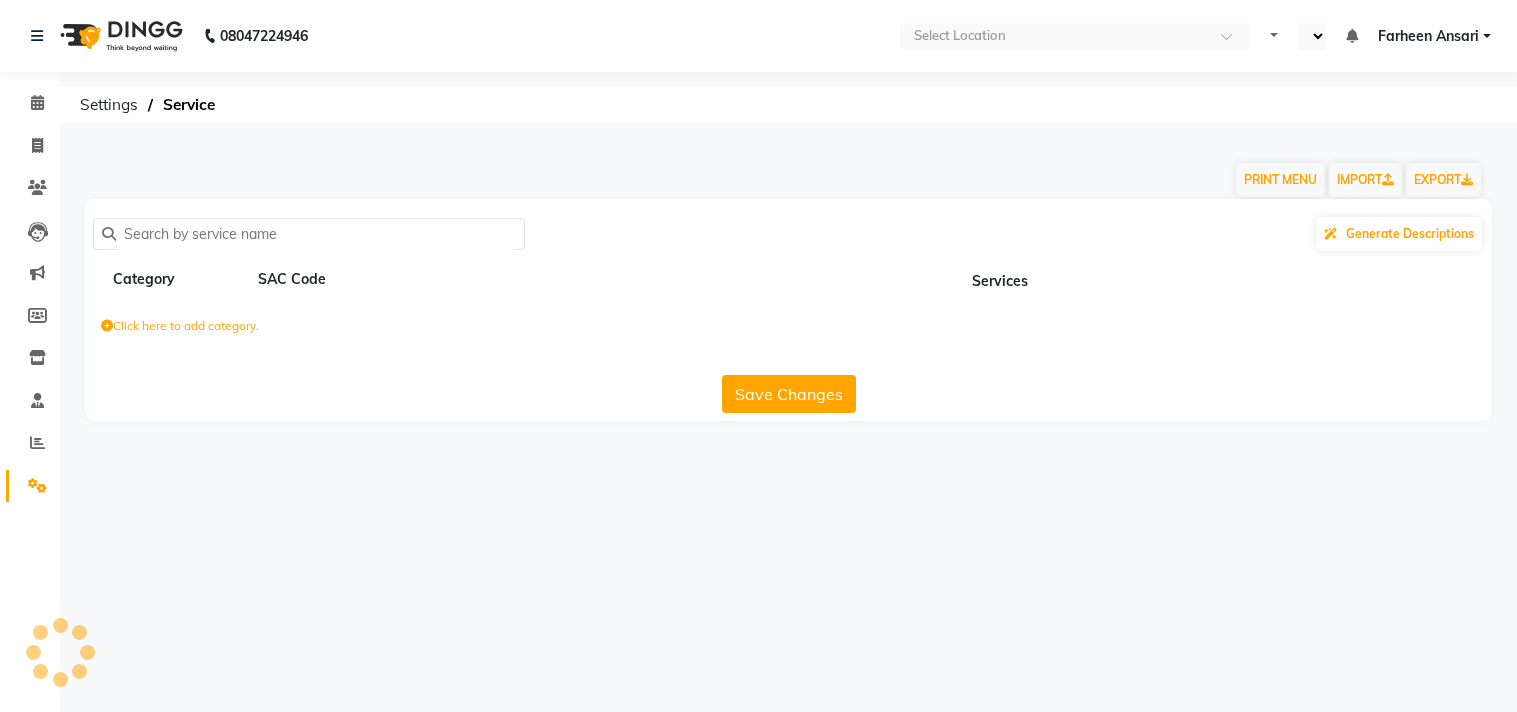 select on "en" 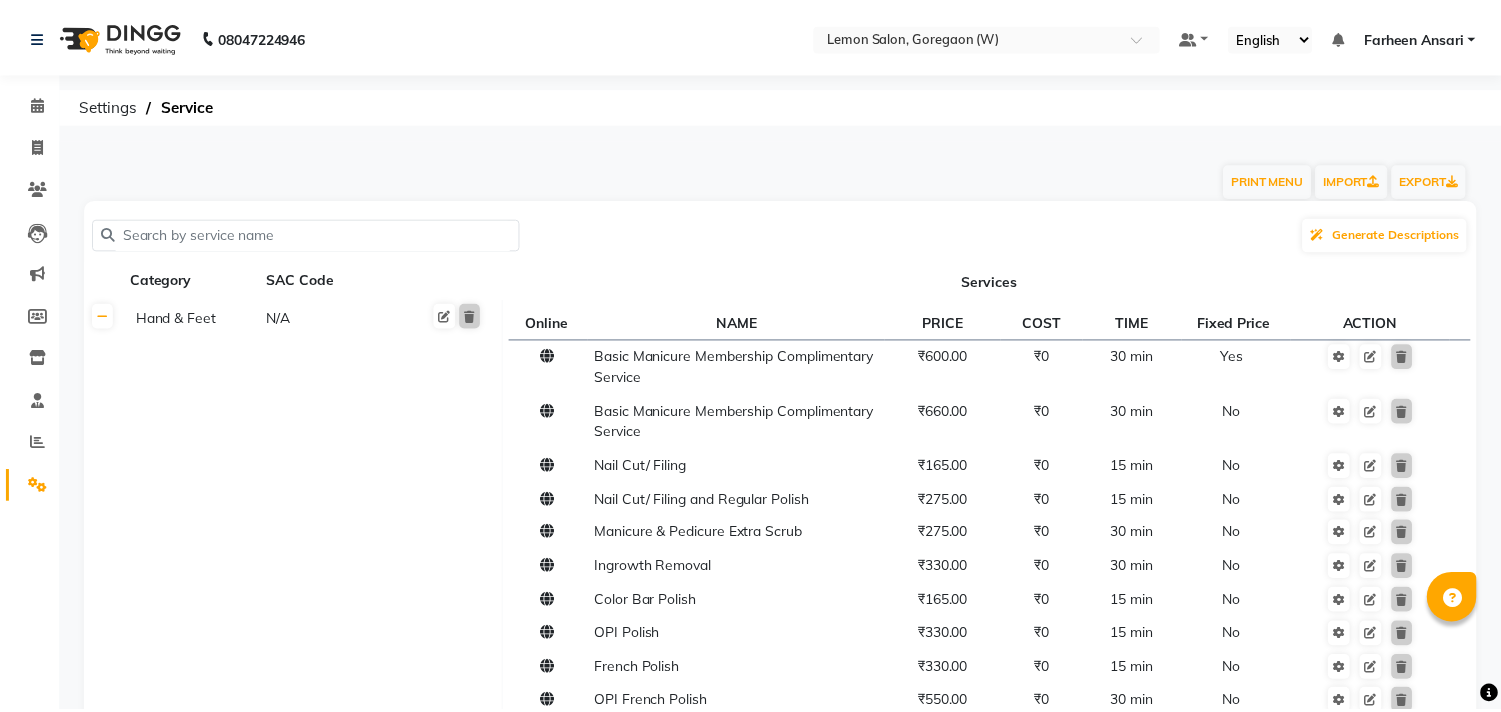 scroll, scrollTop: 0, scrollLeft: 0, axis: both 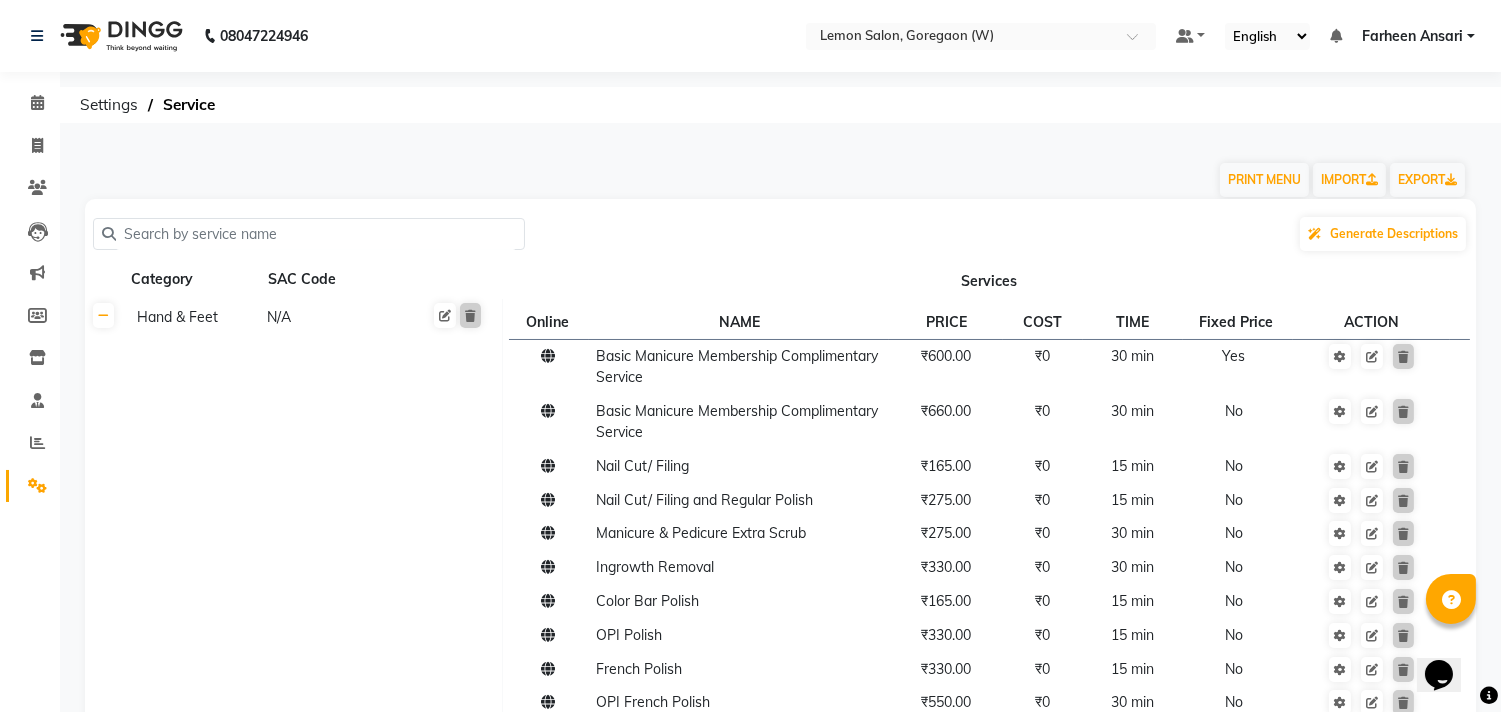 drag, startPoint x: 371, startPoint y: 212, endPoint x: 366, endPoint y: 231, distance: 19.646883 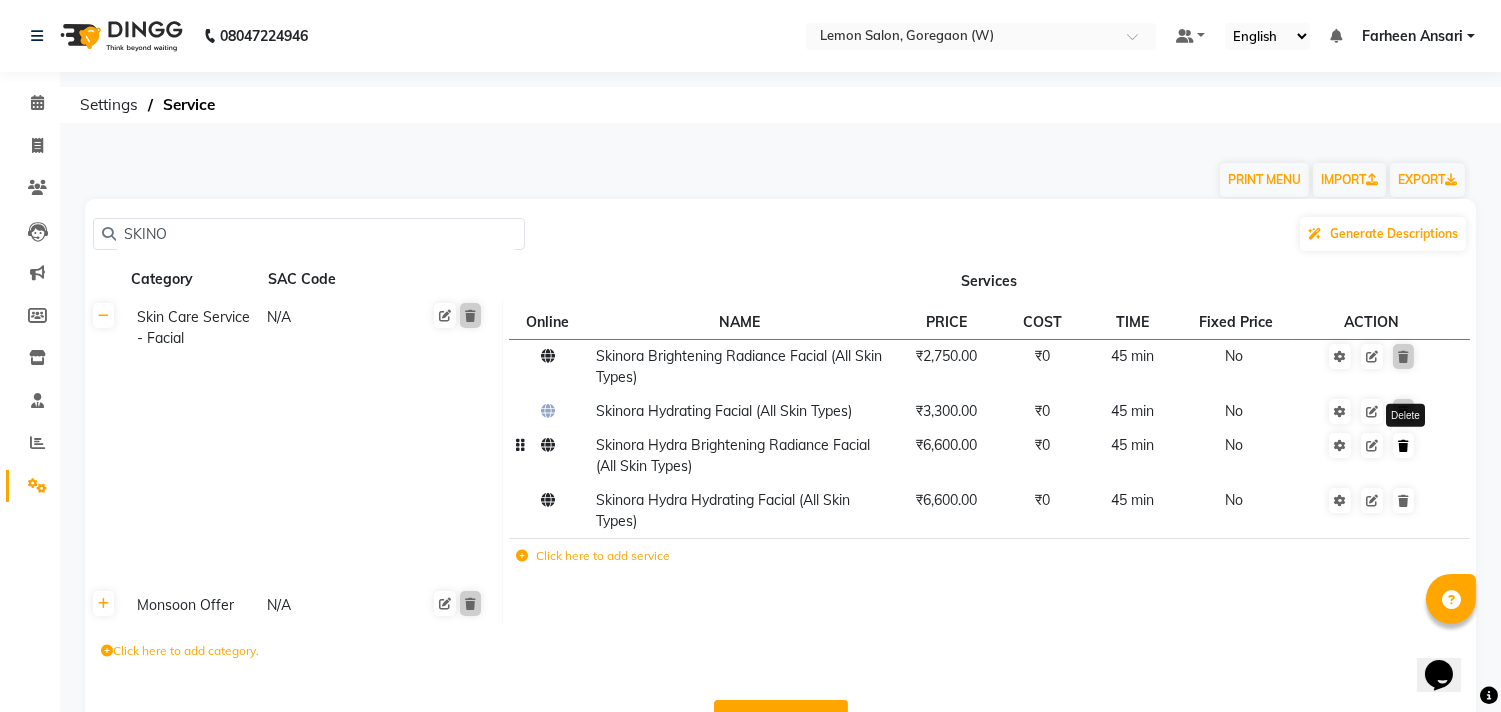 type on "SKINO" 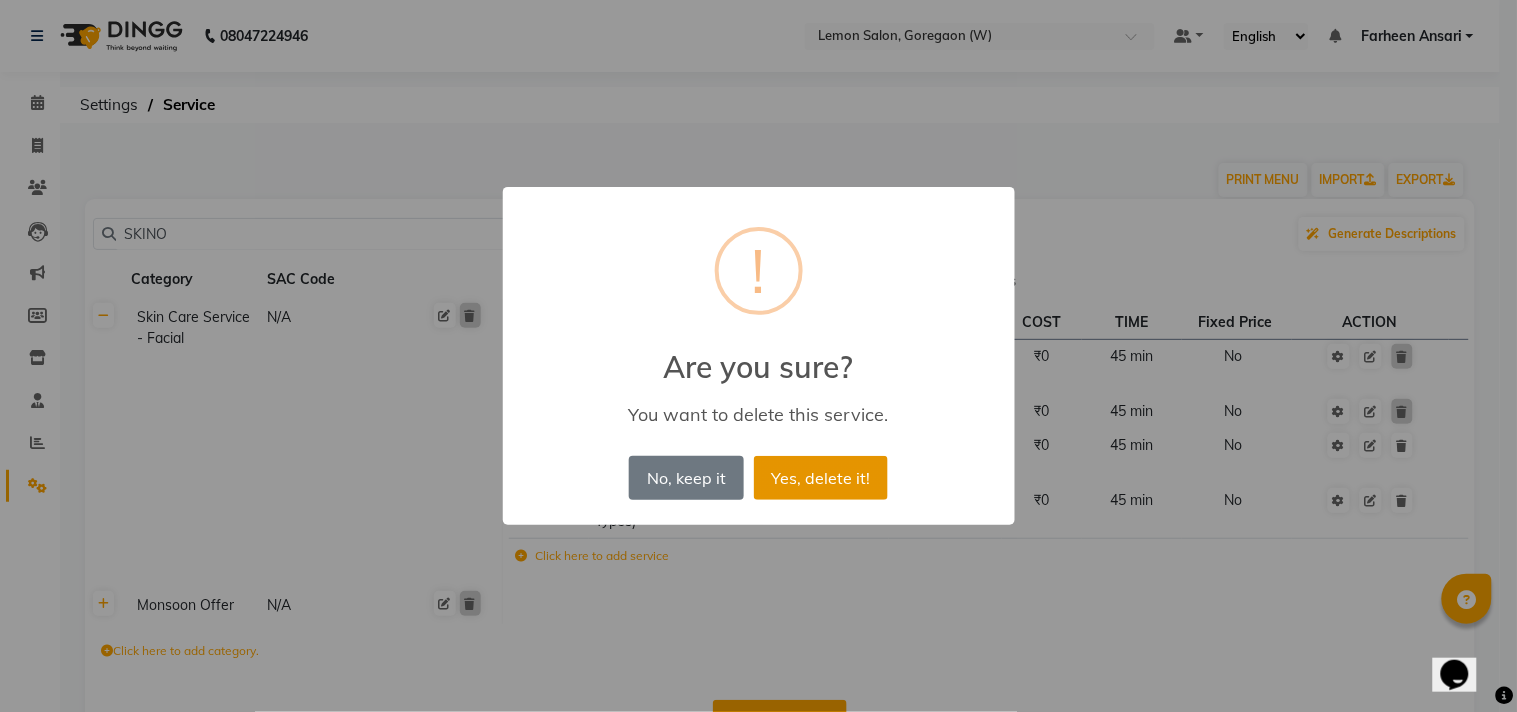 click on "Yes, delete it!" at bounding box center [821, 478] 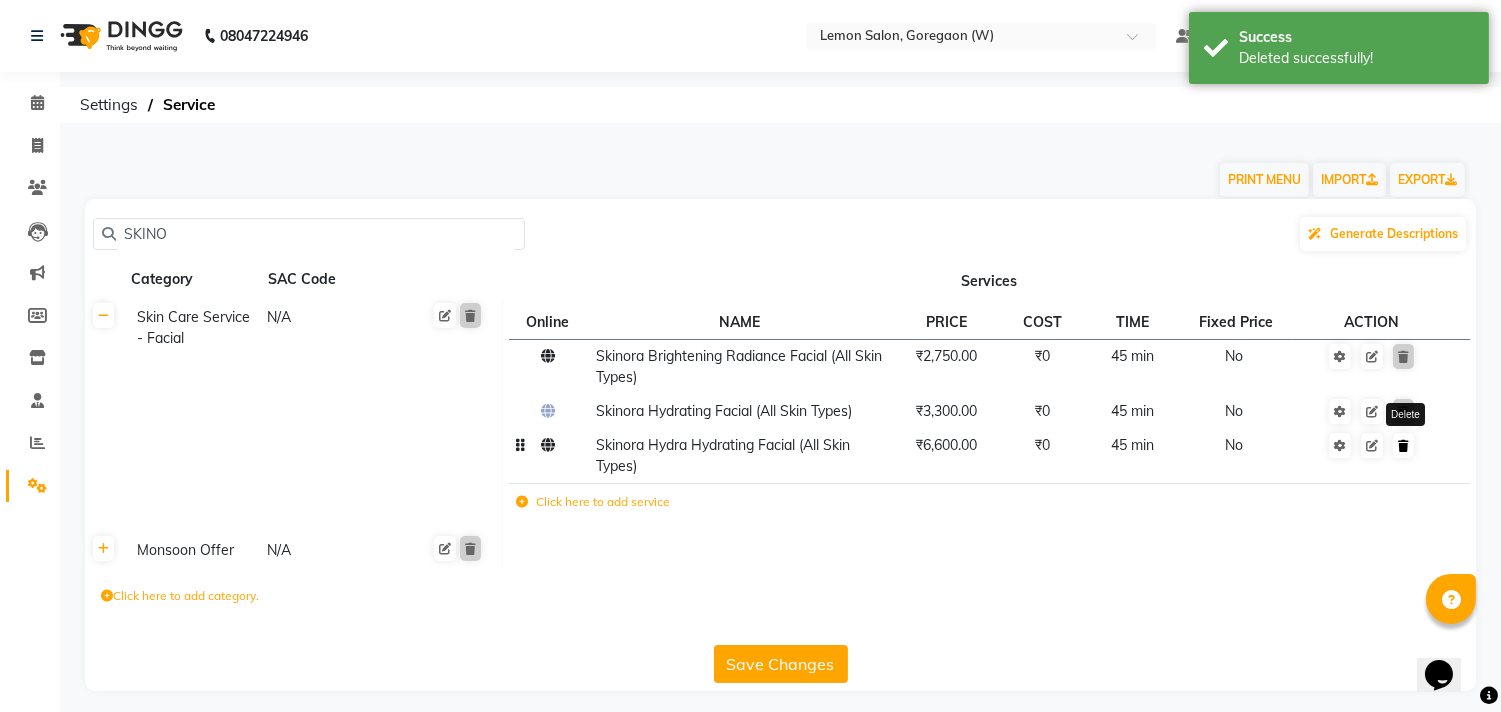 click 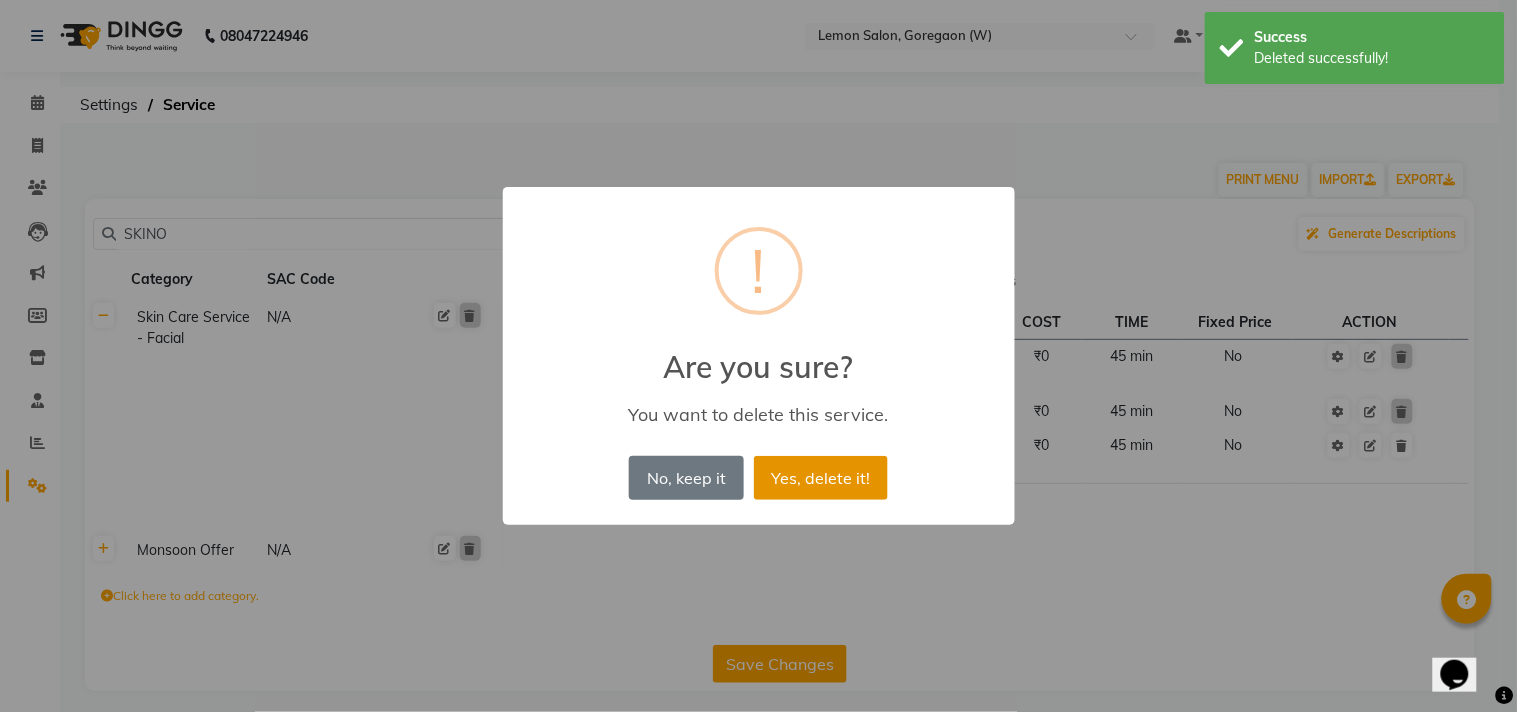 click on "Yes, delete it!" at bounding box center (821, 478) 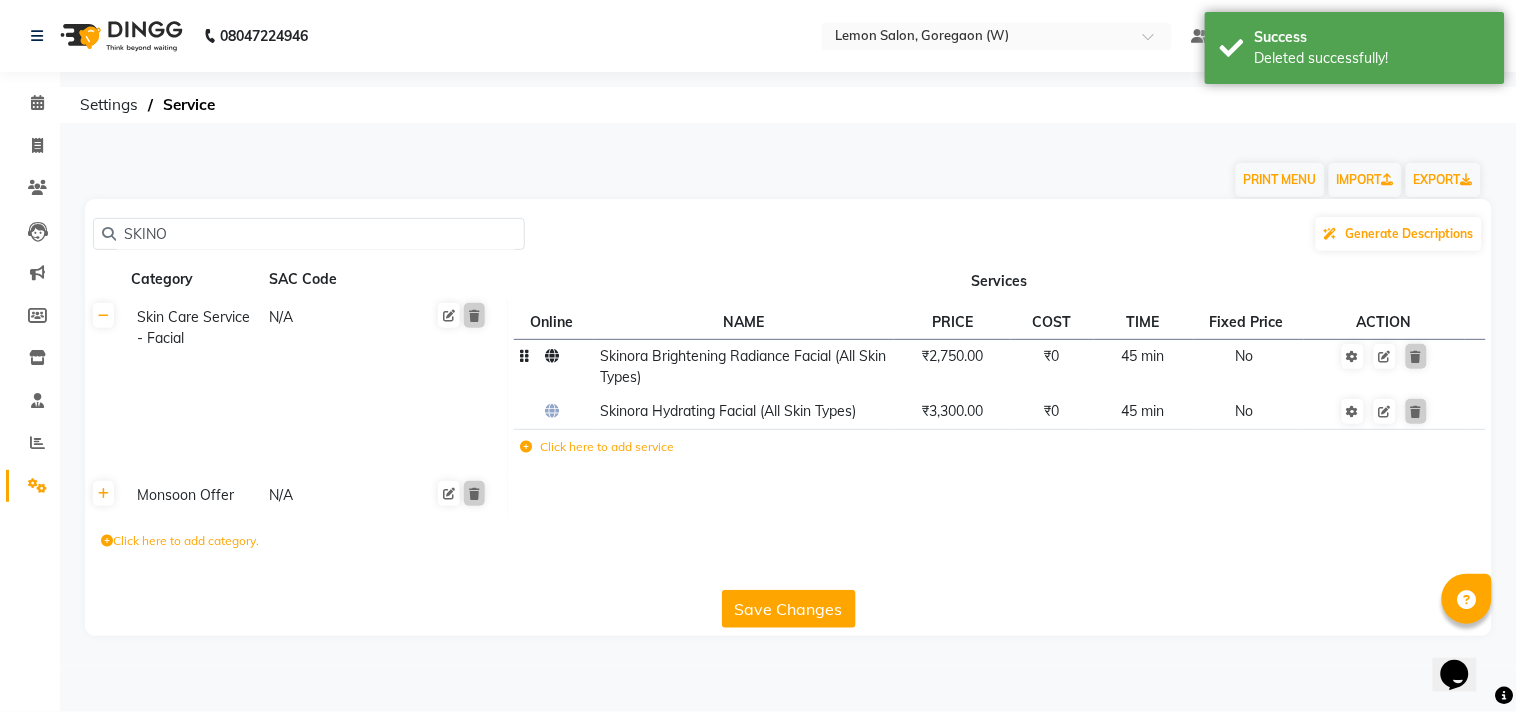 click on "Skinora Brightening Radiance Facial (All Skin Types)" 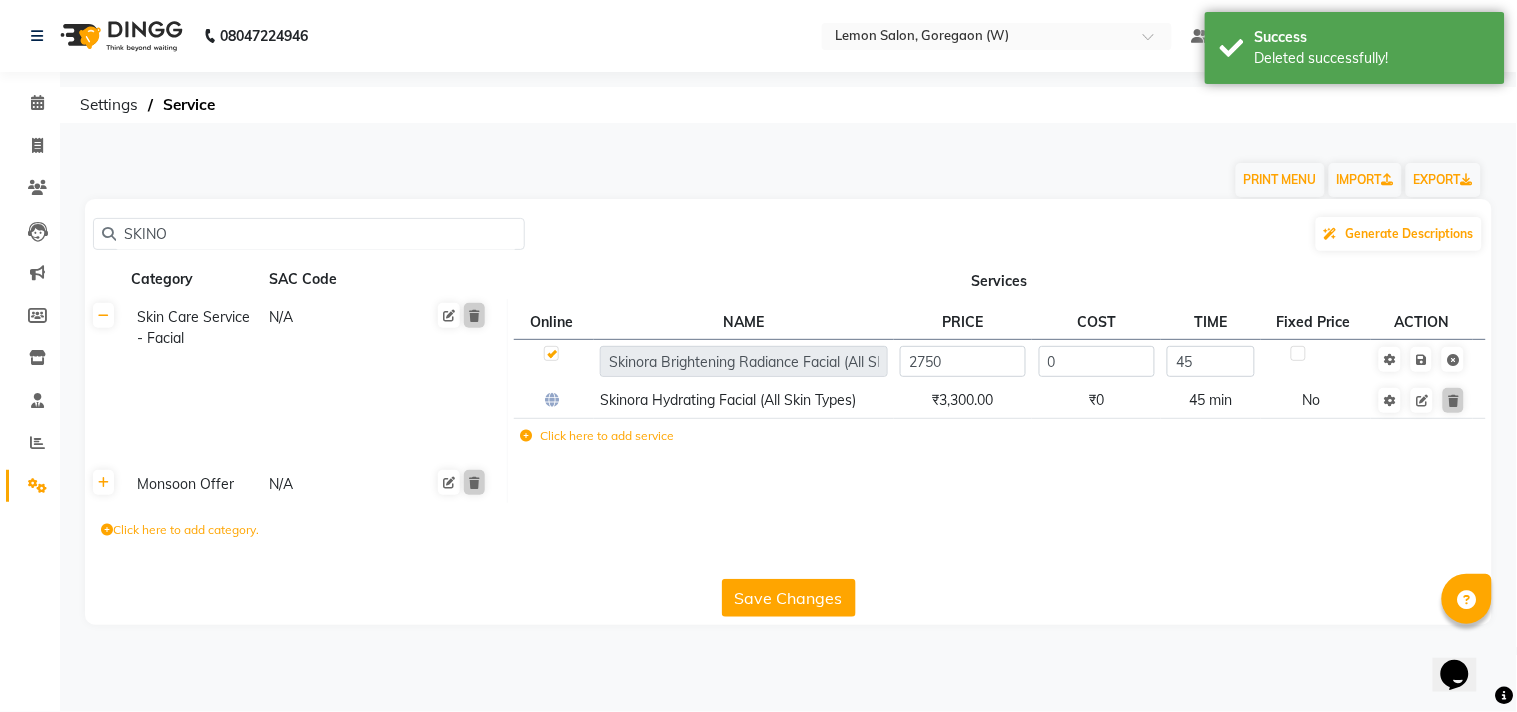click 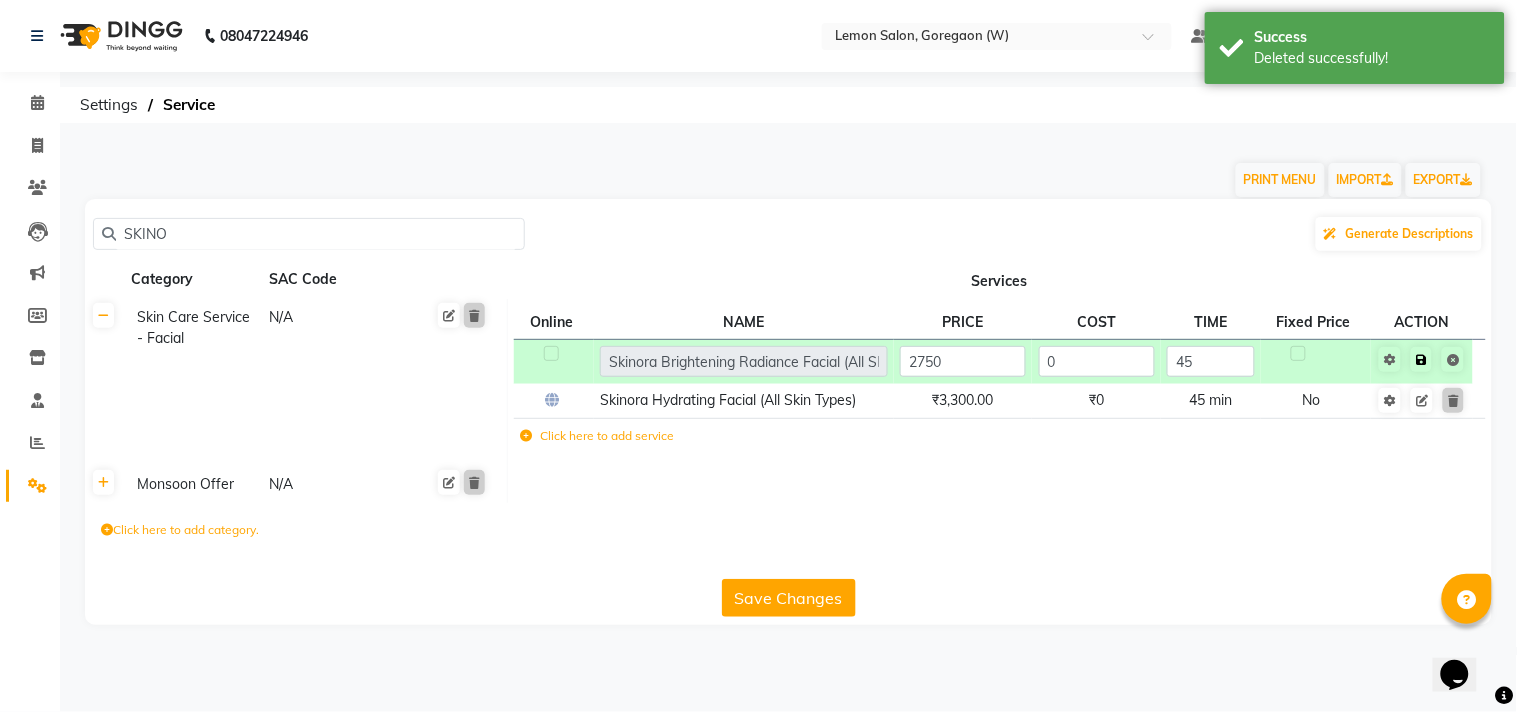 click 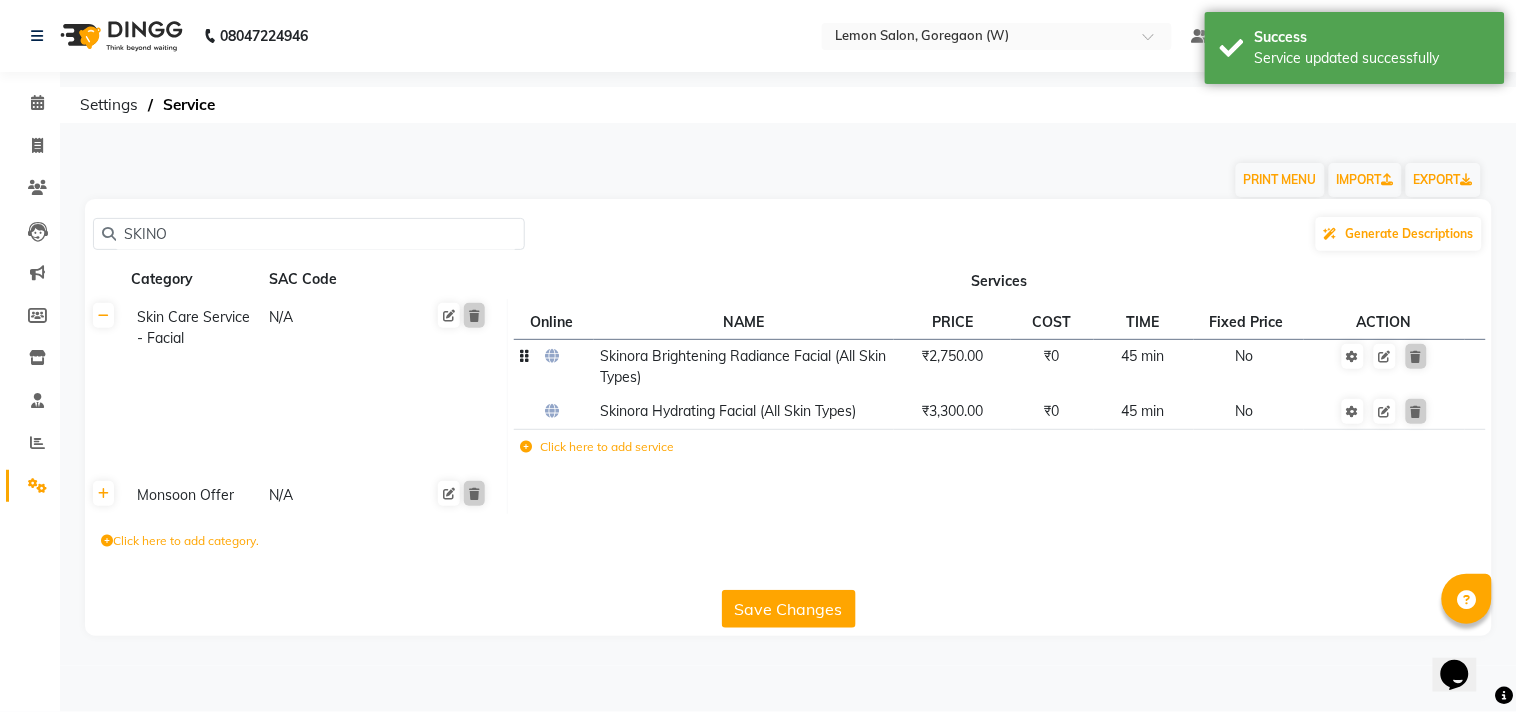 click on "Skinora Brightening Radiance Facial (All Skin Types)" 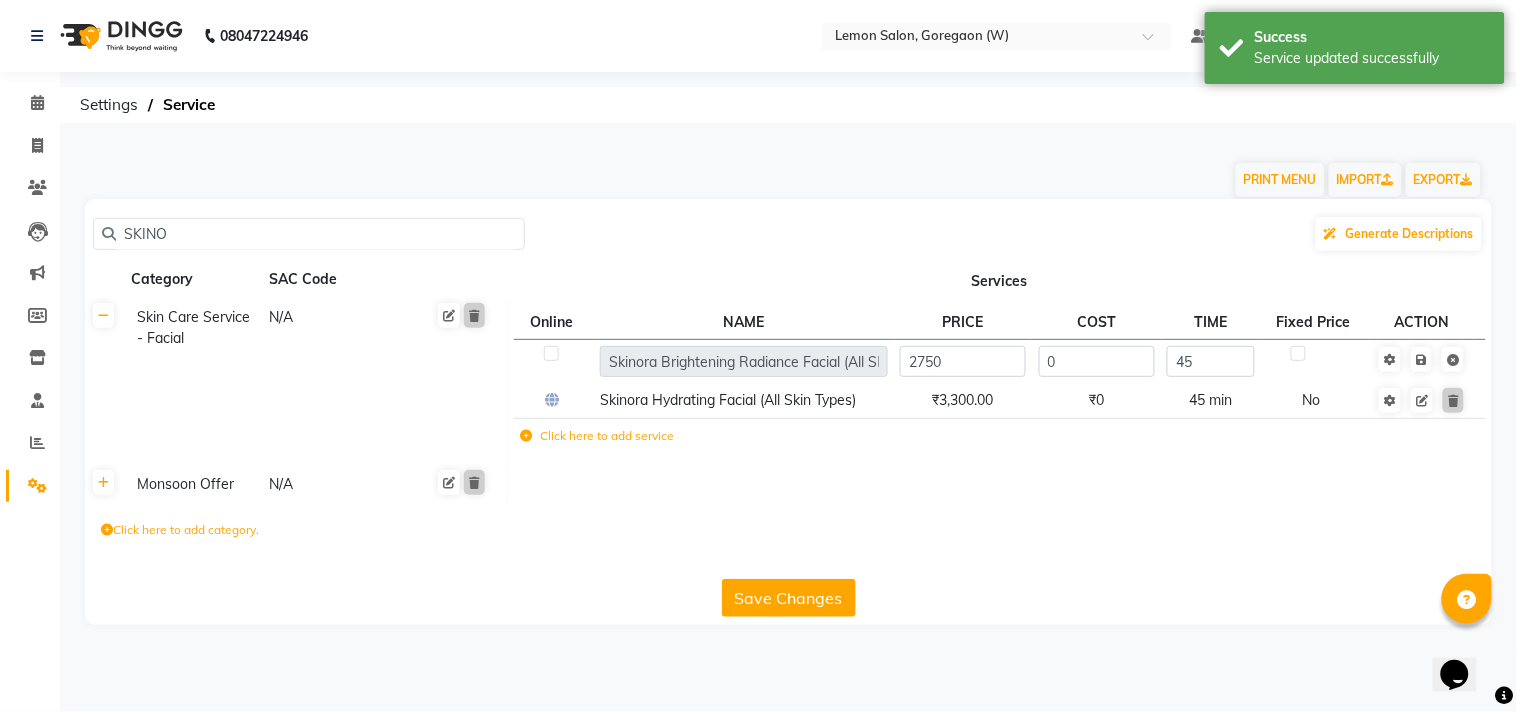 click on "Click here to add service" 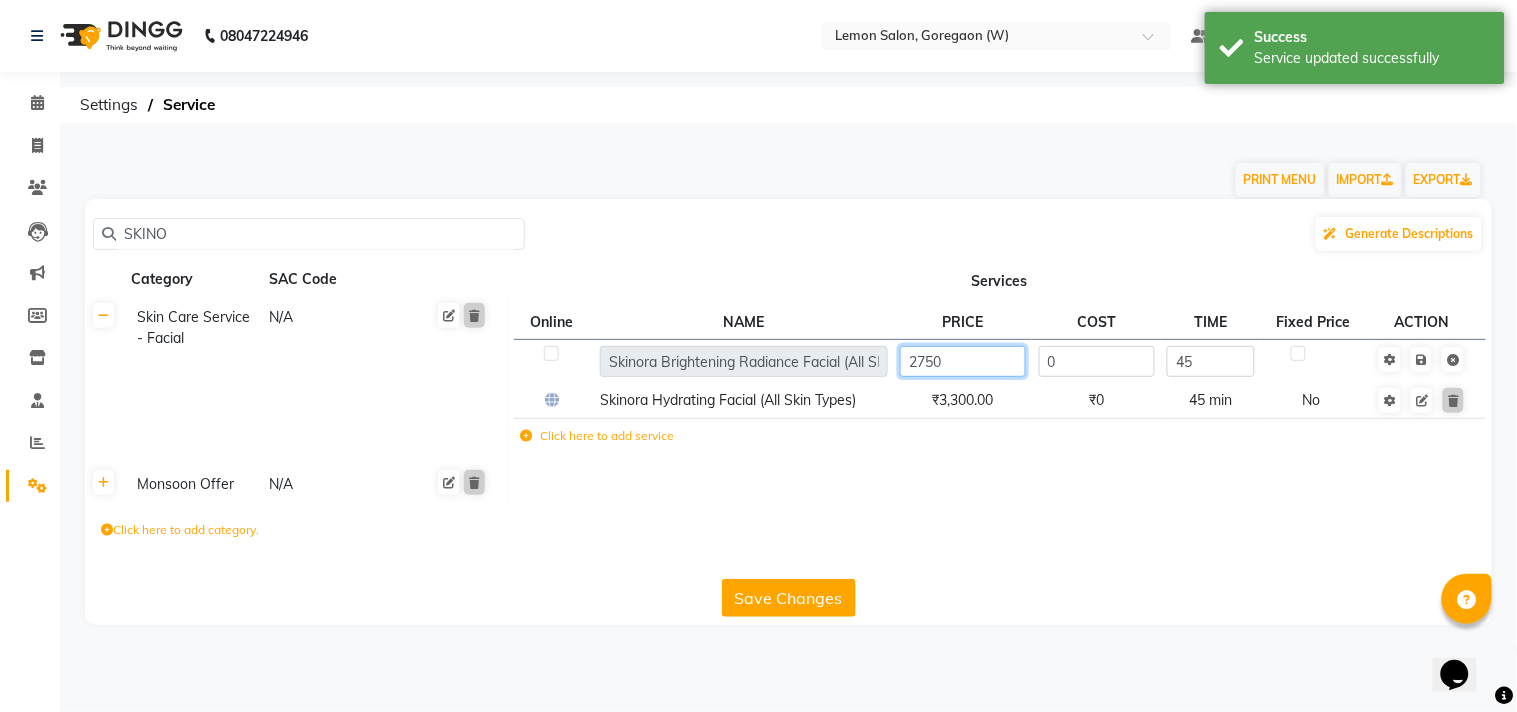 click on "2750" 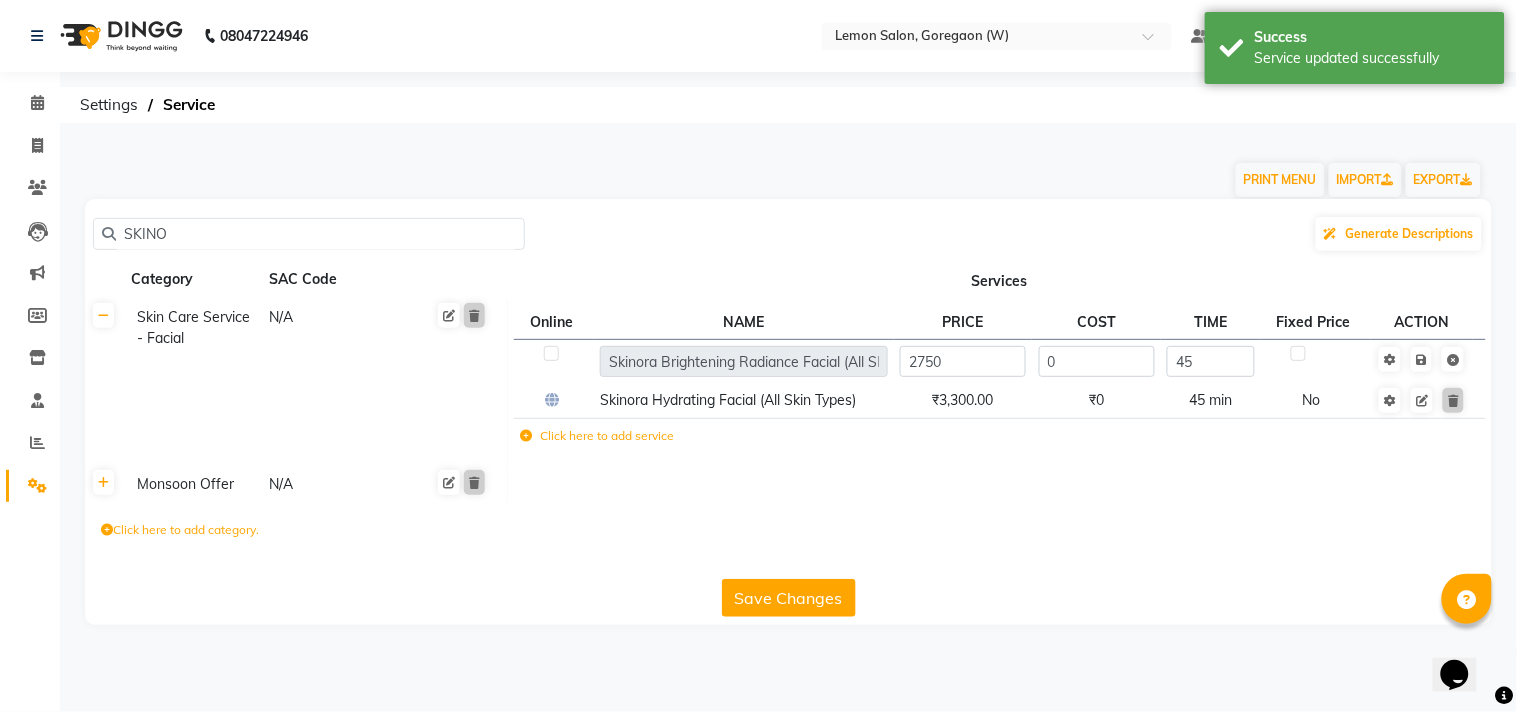 click on "Skin Care Service - Facial N/A Online  NAME  PRICE COST TIME Fixed Price  ACTION Skinora Brightening Radiance Facial (All Skin Types) 2750 0 45 Skinora Hydrating Facial (All Skin Types) ₹3,300.00 ₹0 45 min  No  Click here to add service Monsoon Offer N/A" 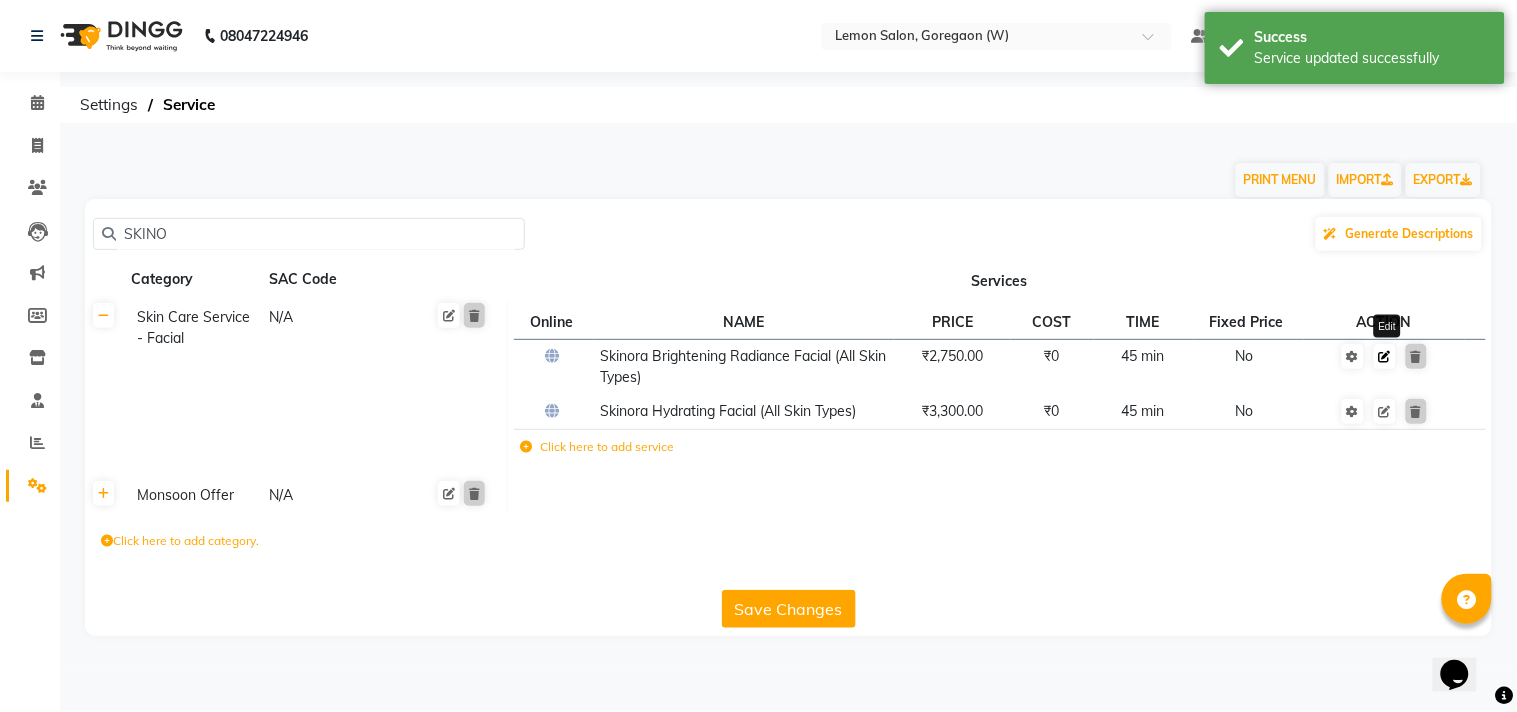 click 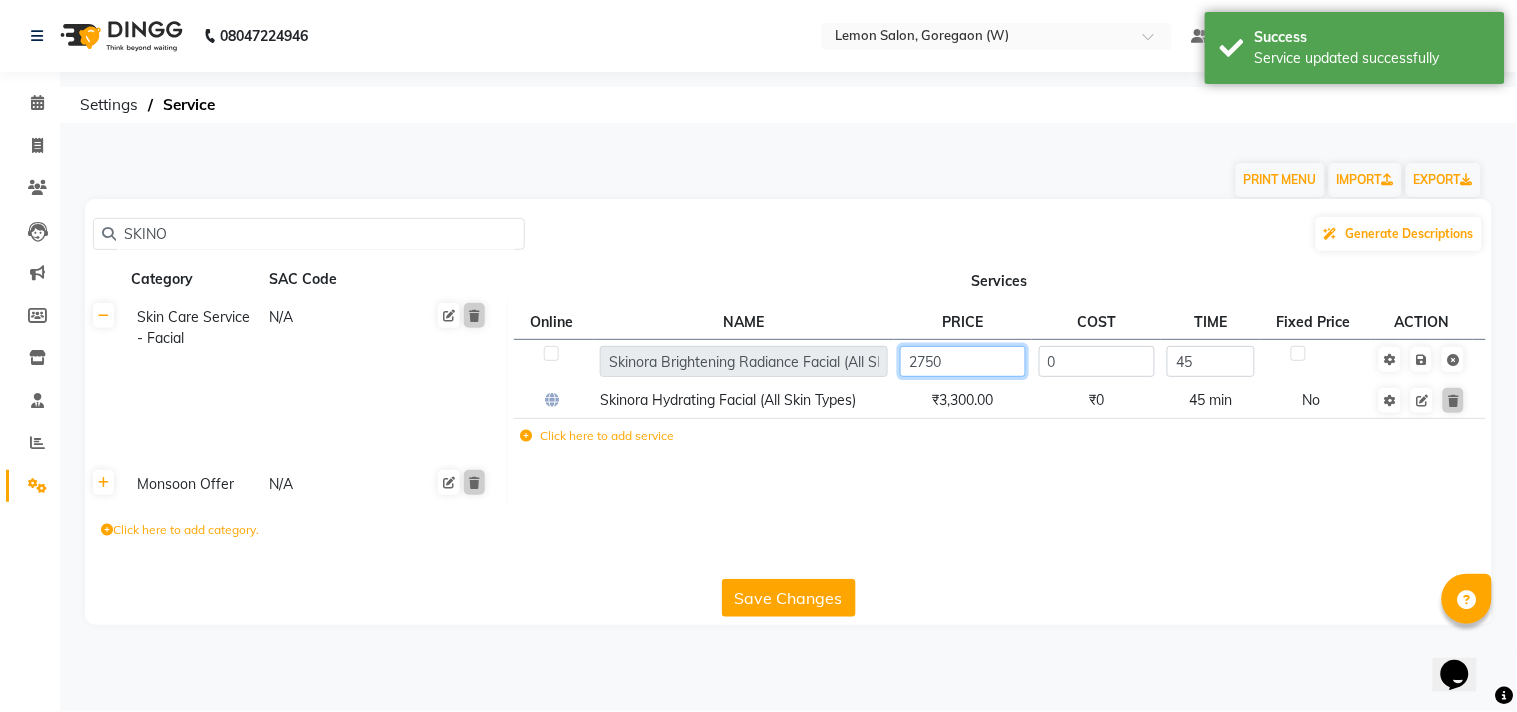 click on "2750" 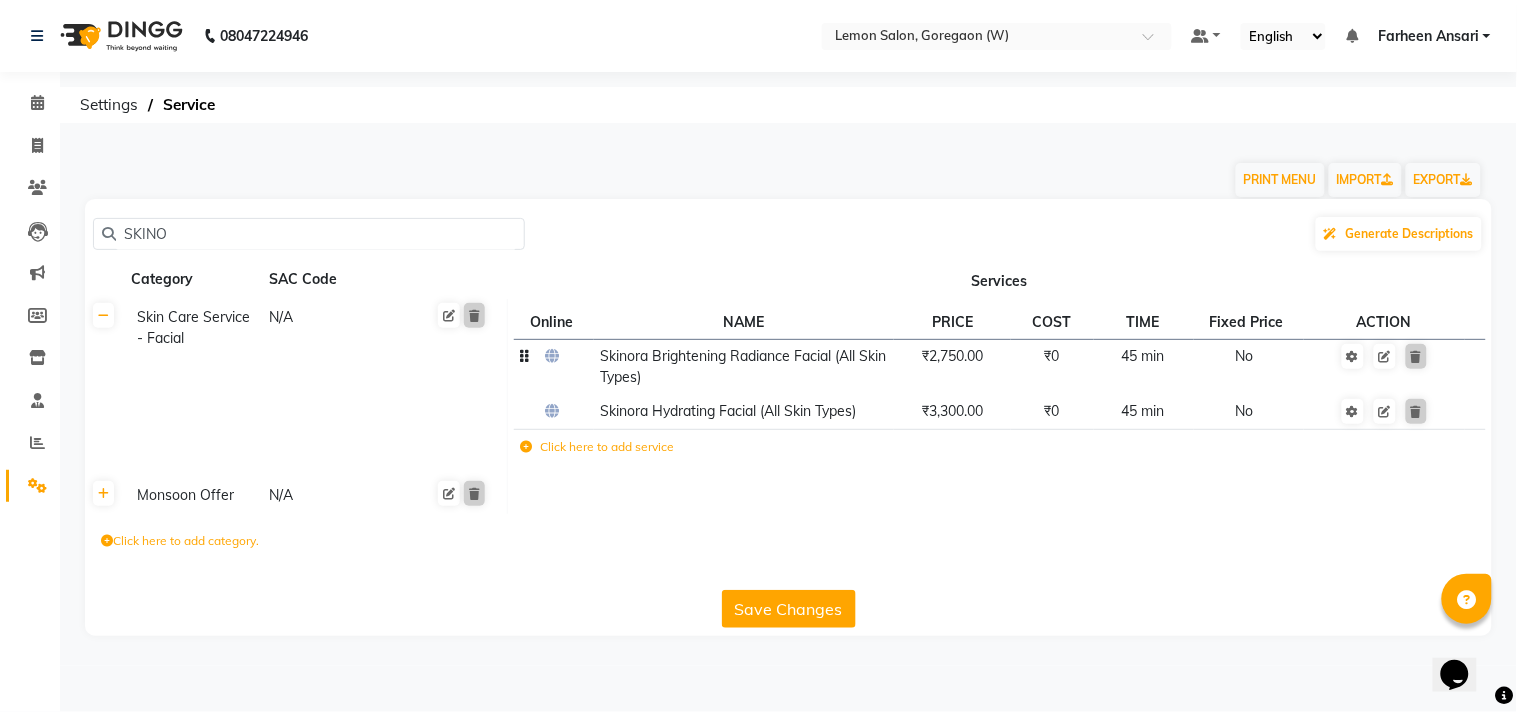 click on "Skinora Brightening Radiance Facial (All Skin Types)" 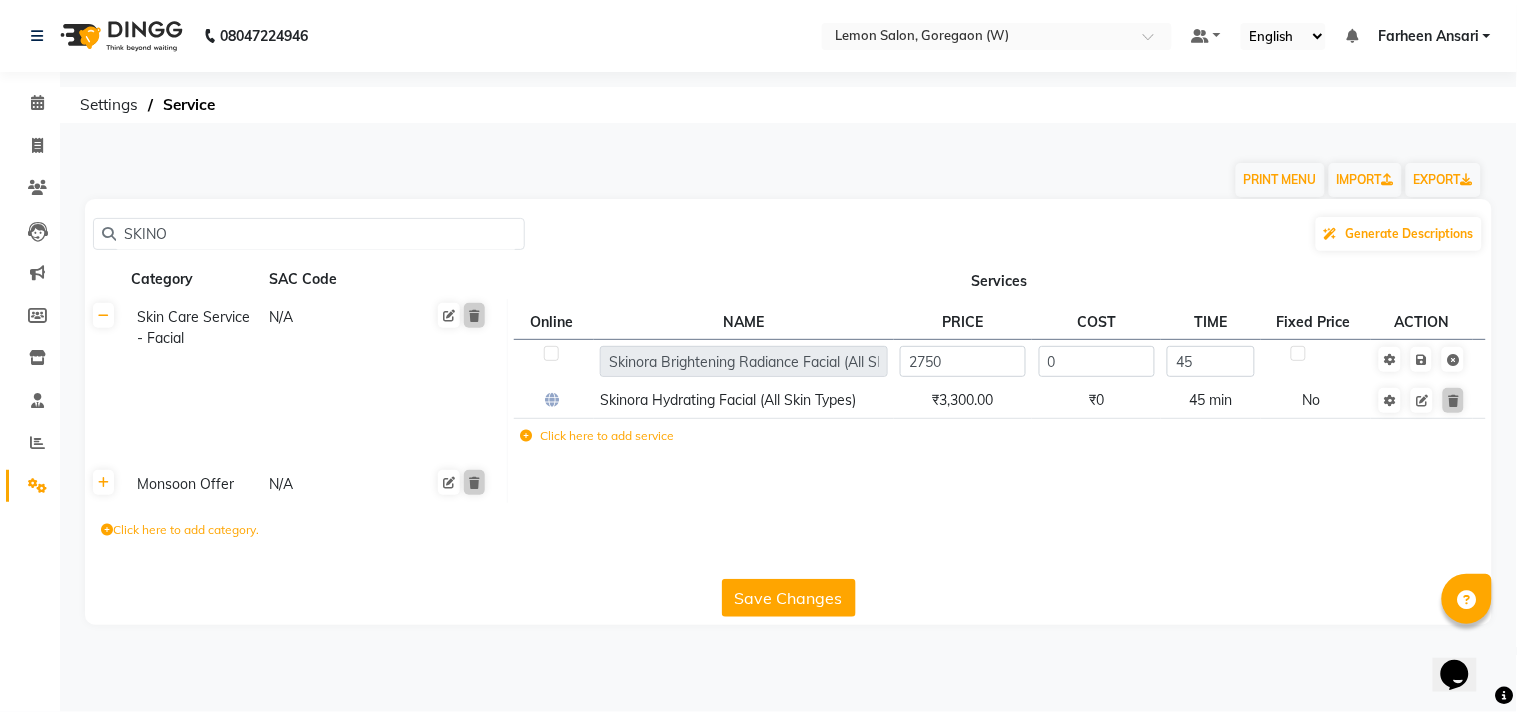 click 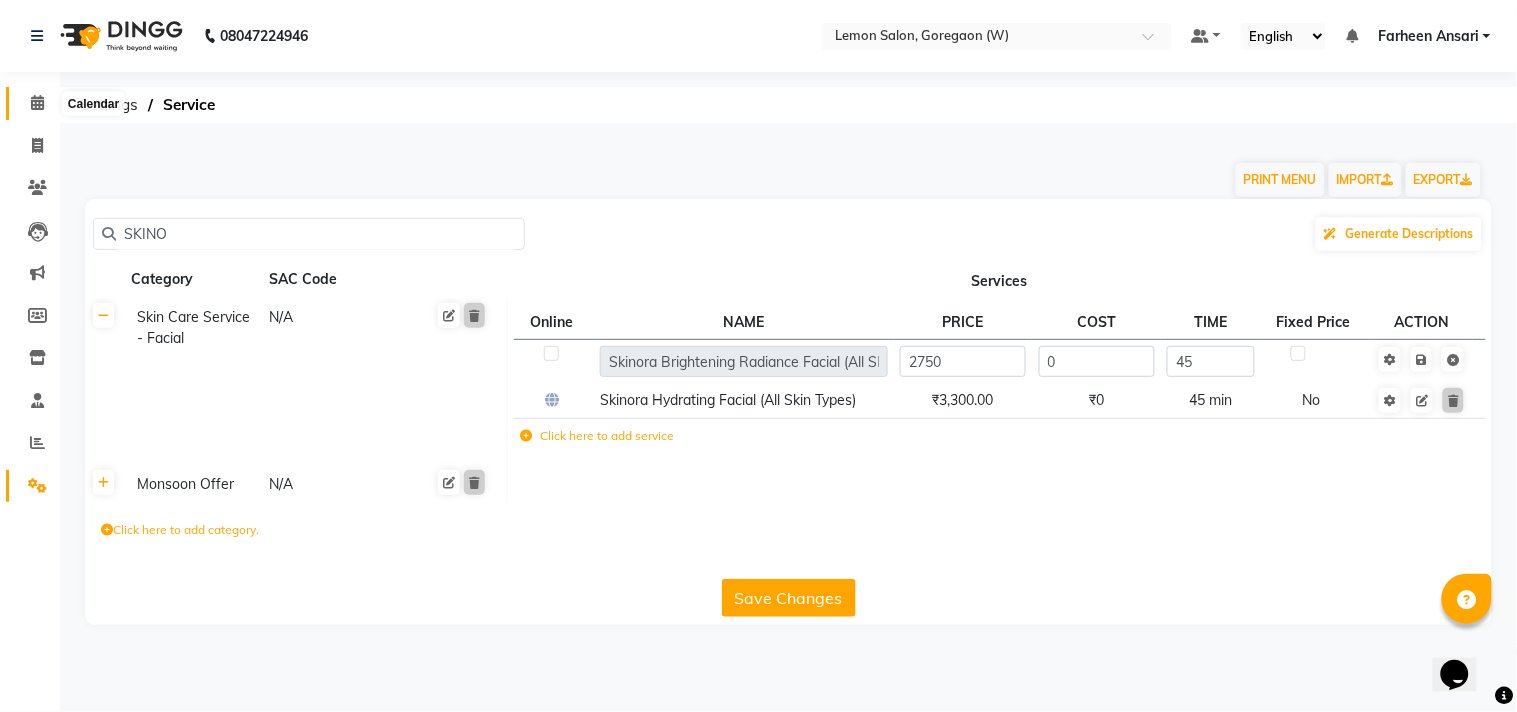 click 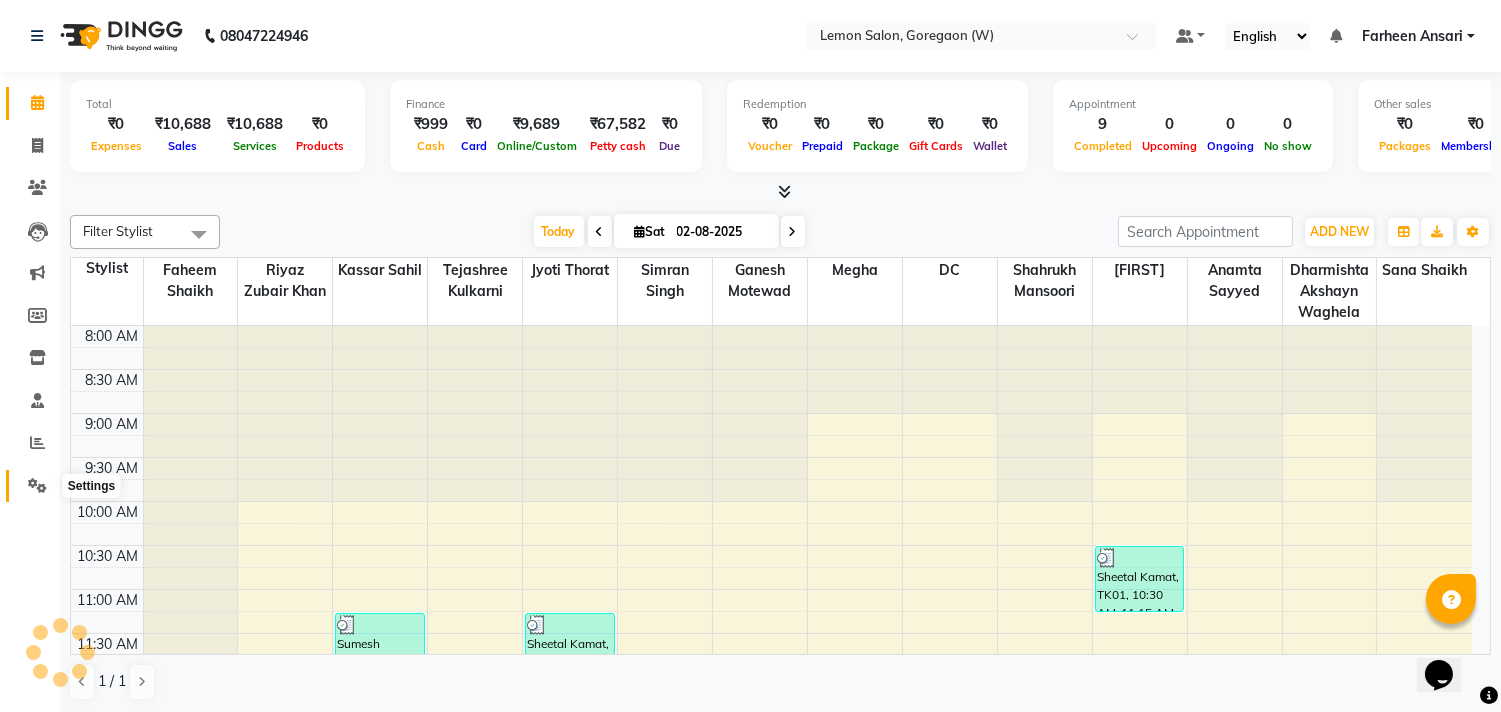 click 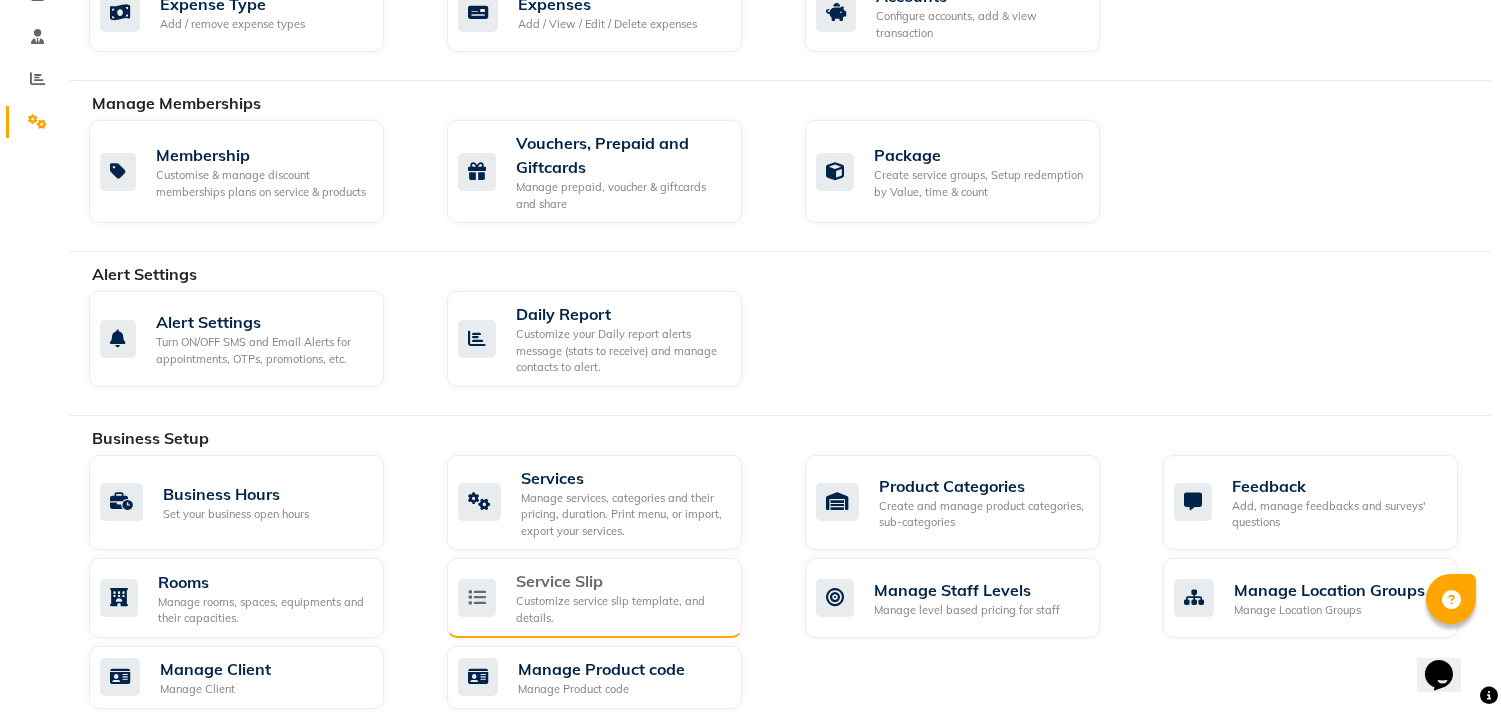 scroll, scrollTop: 444, scrollLeft: 0, axis: vertical 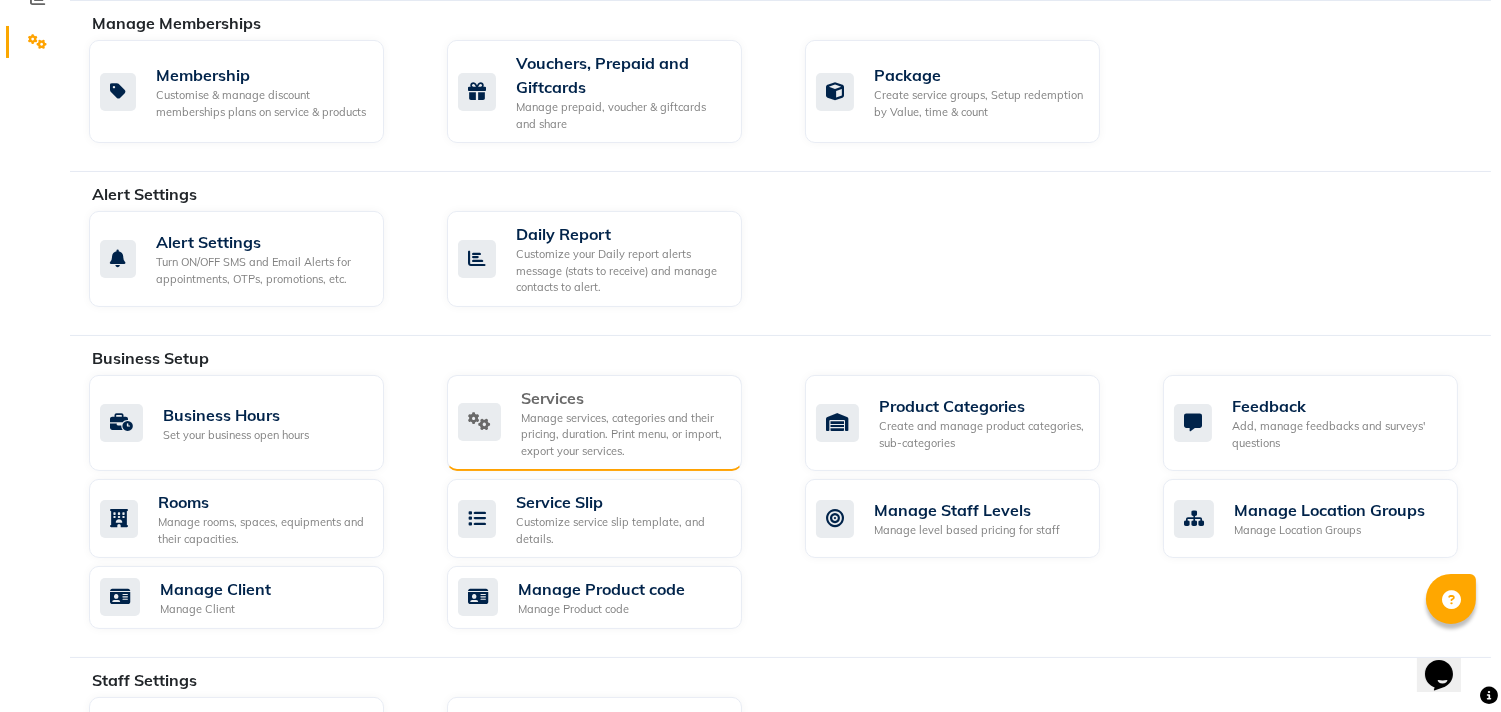 click on "Services" 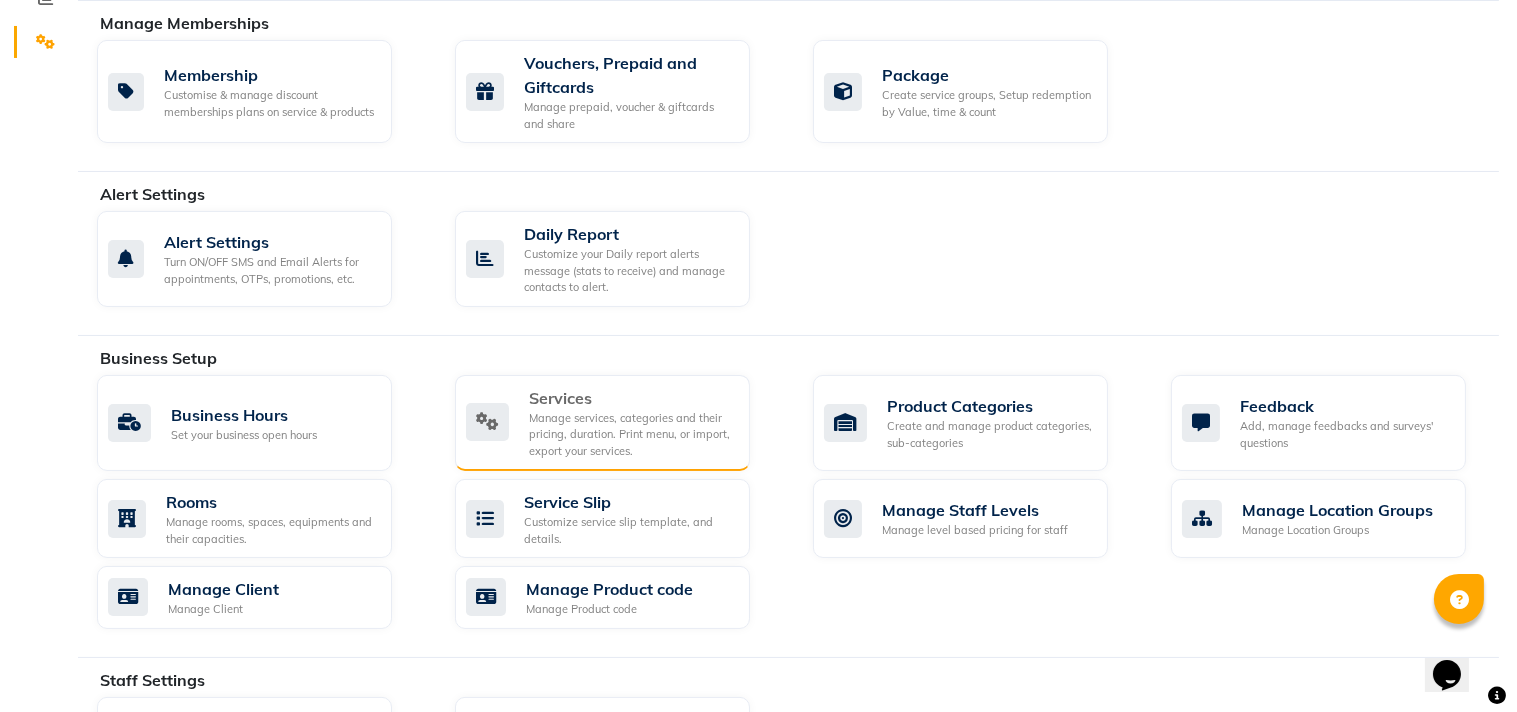 scroll, scrollTop: 0, scrollLeft: 0, axis: both 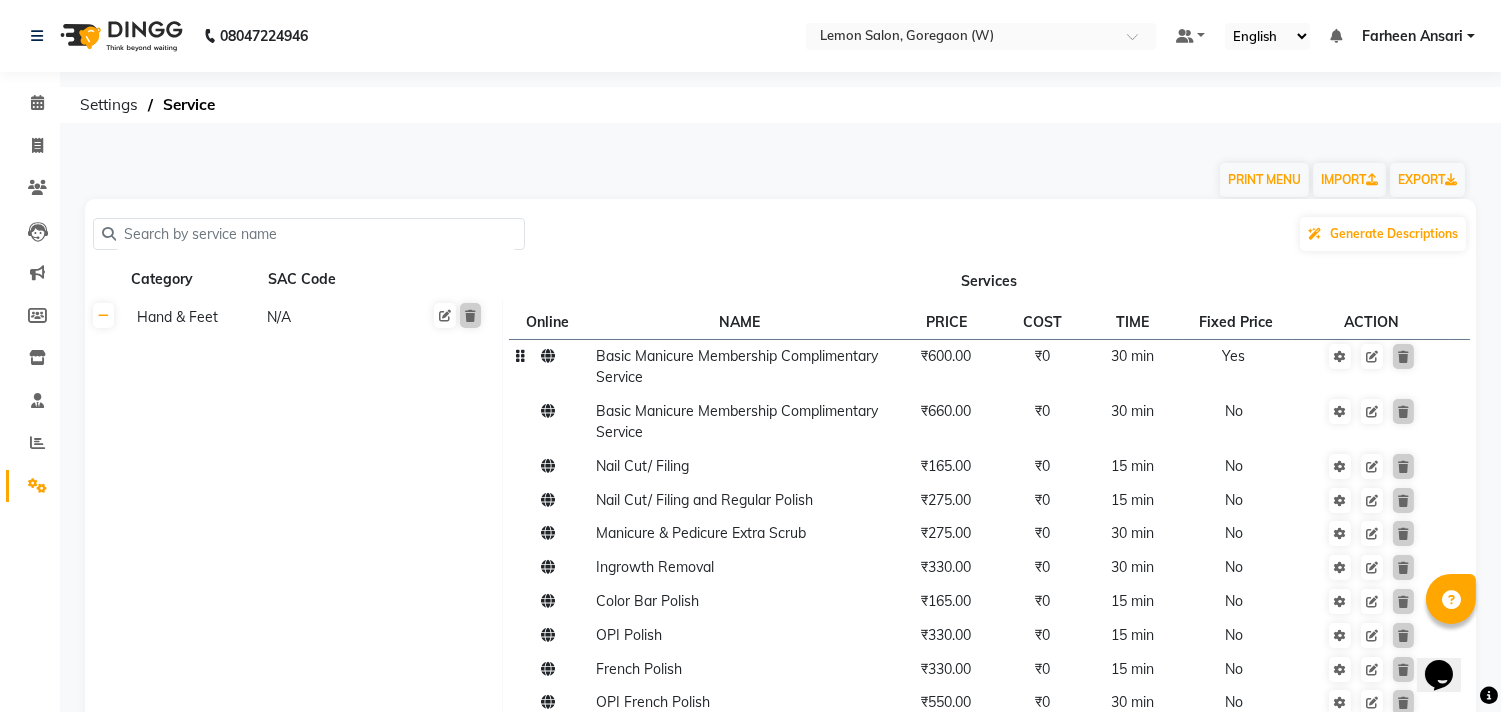click on "Basic Manicure Membership Complimentary Service" 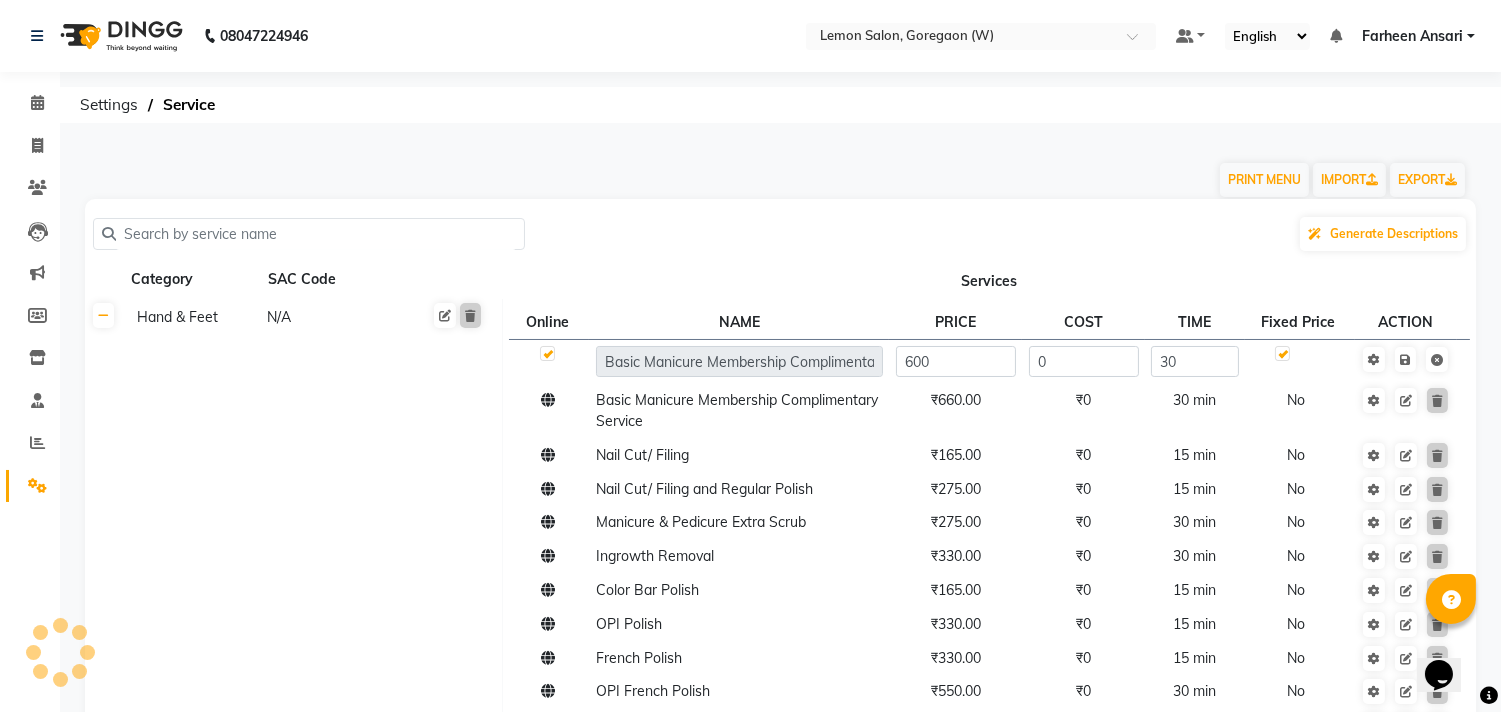 click 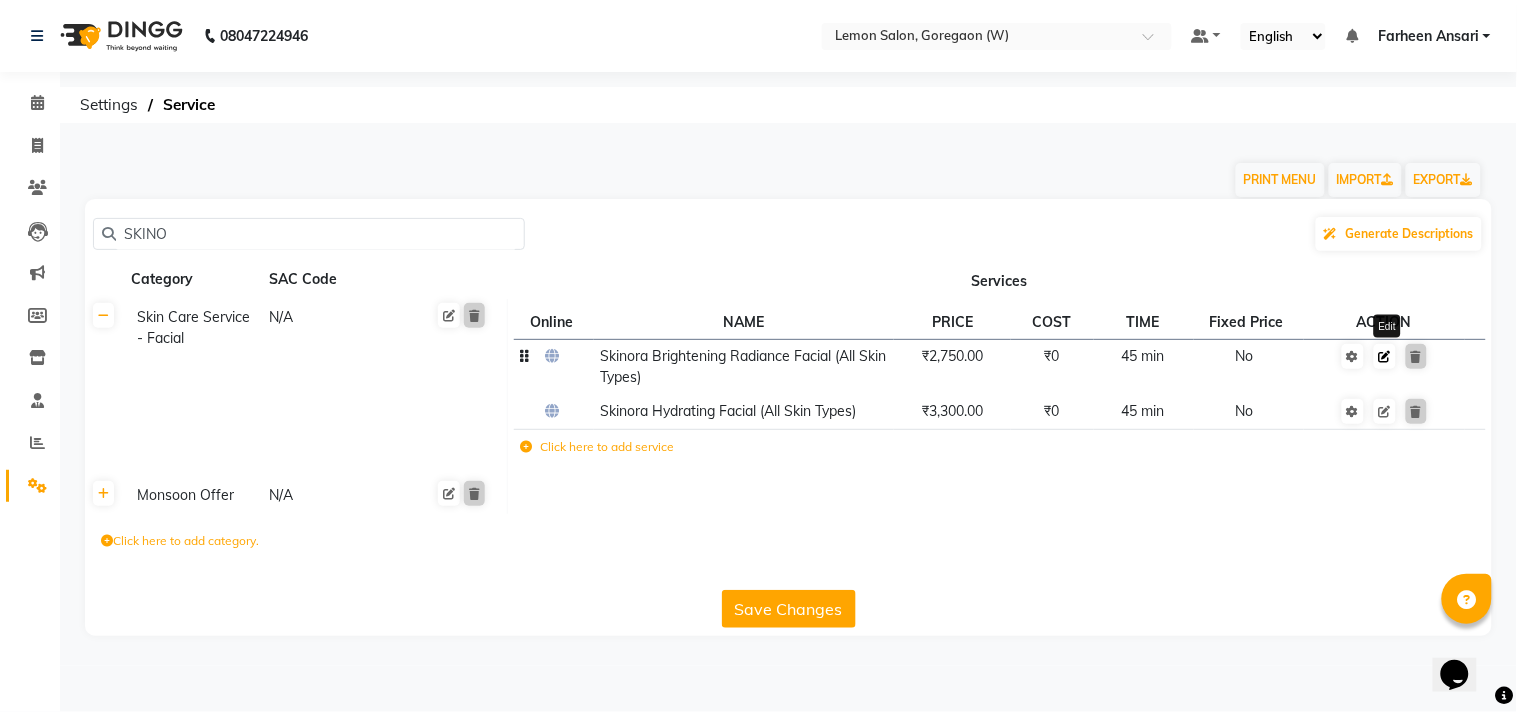 type on "SKINO" 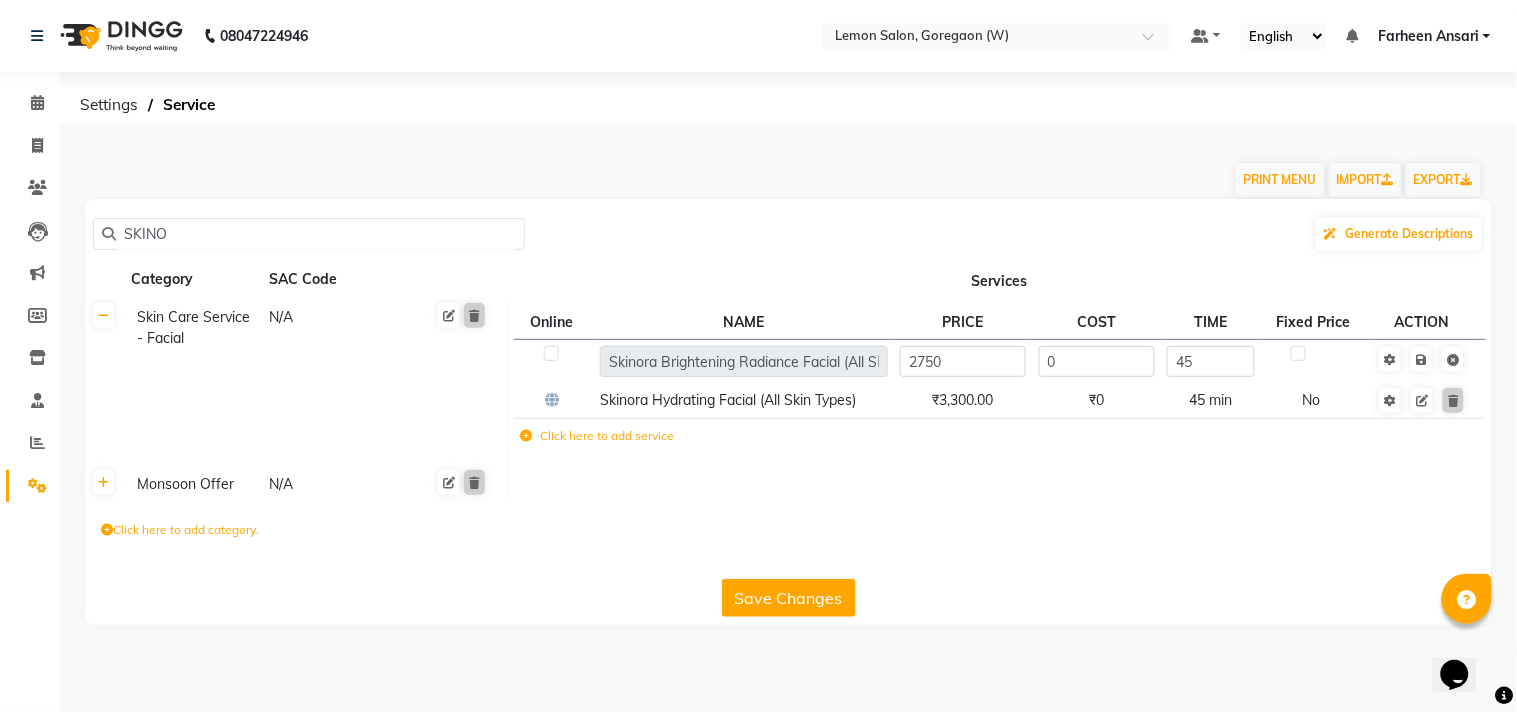click 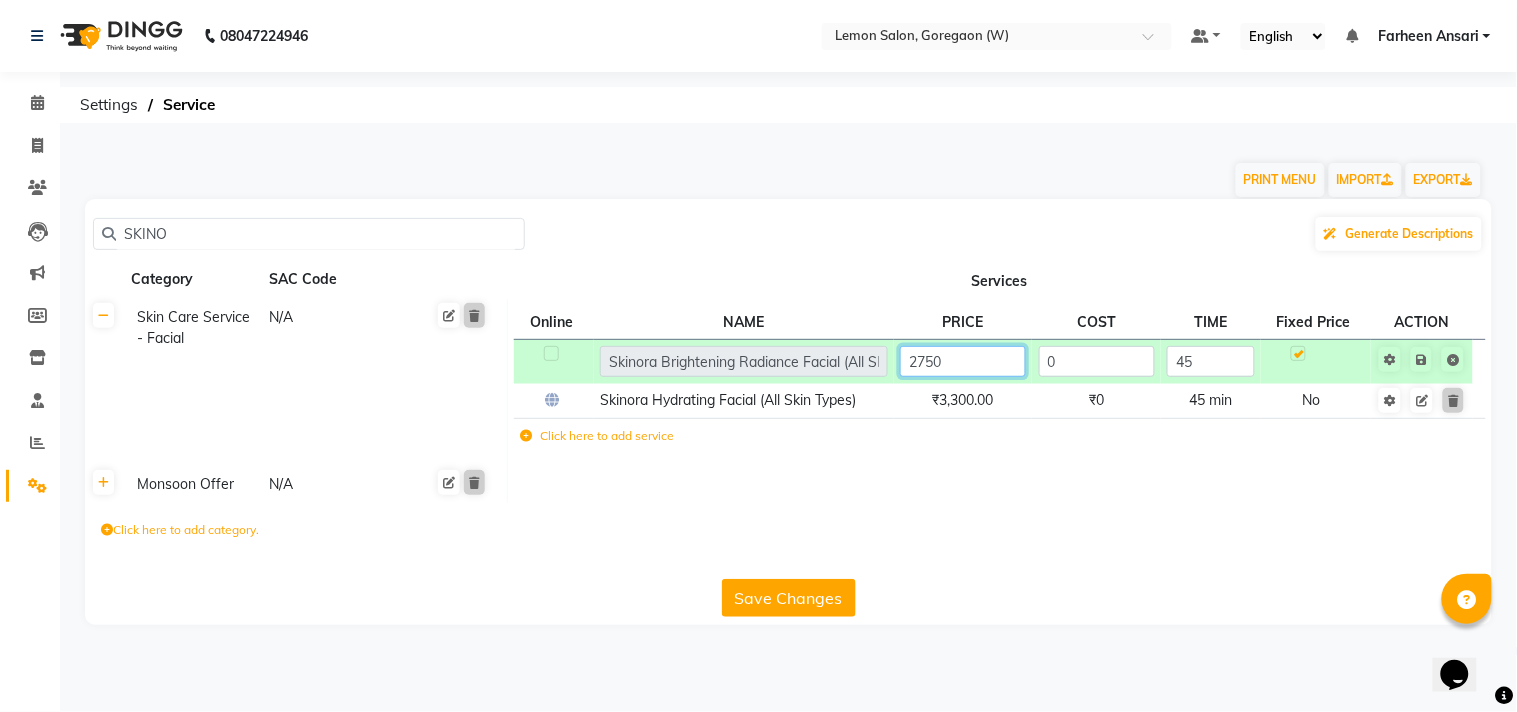 click on "2750" 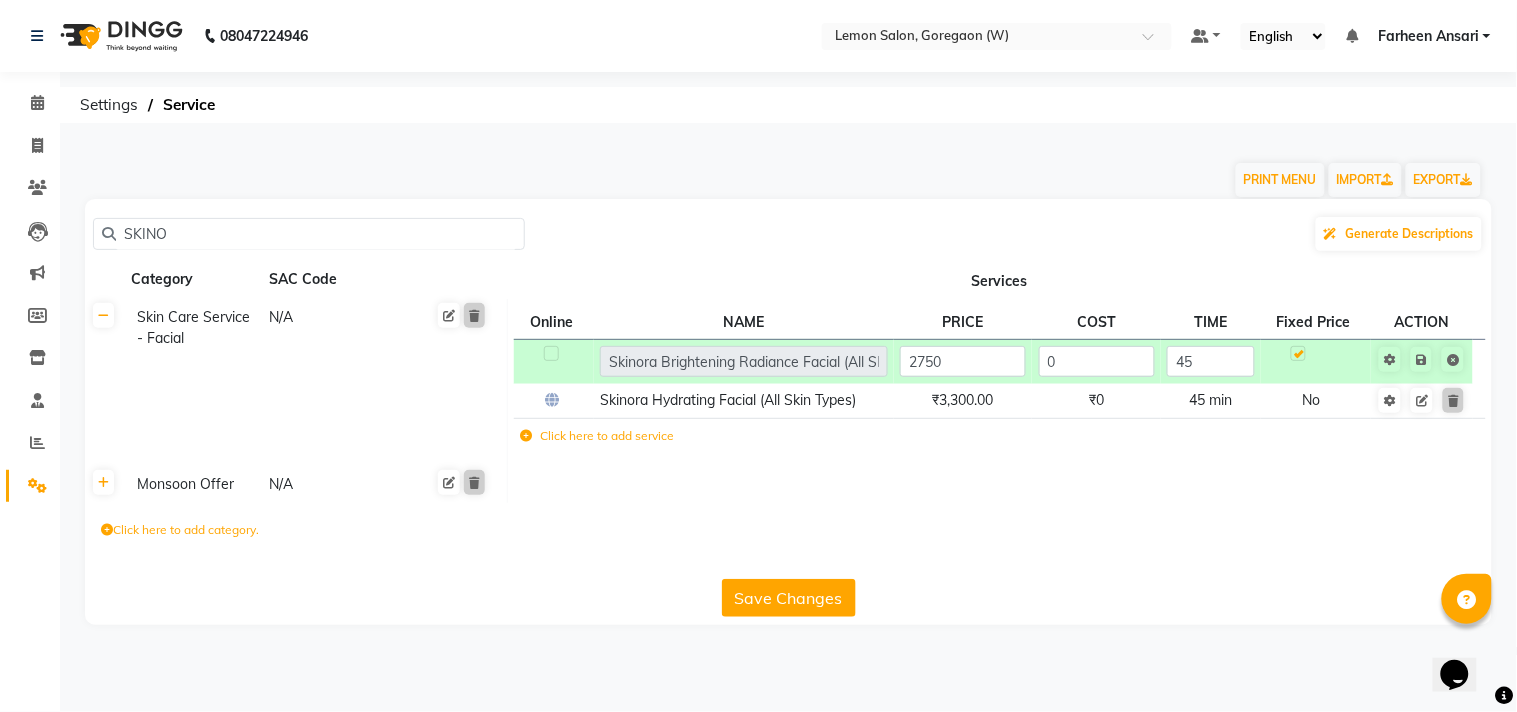 click on "Save Changes" 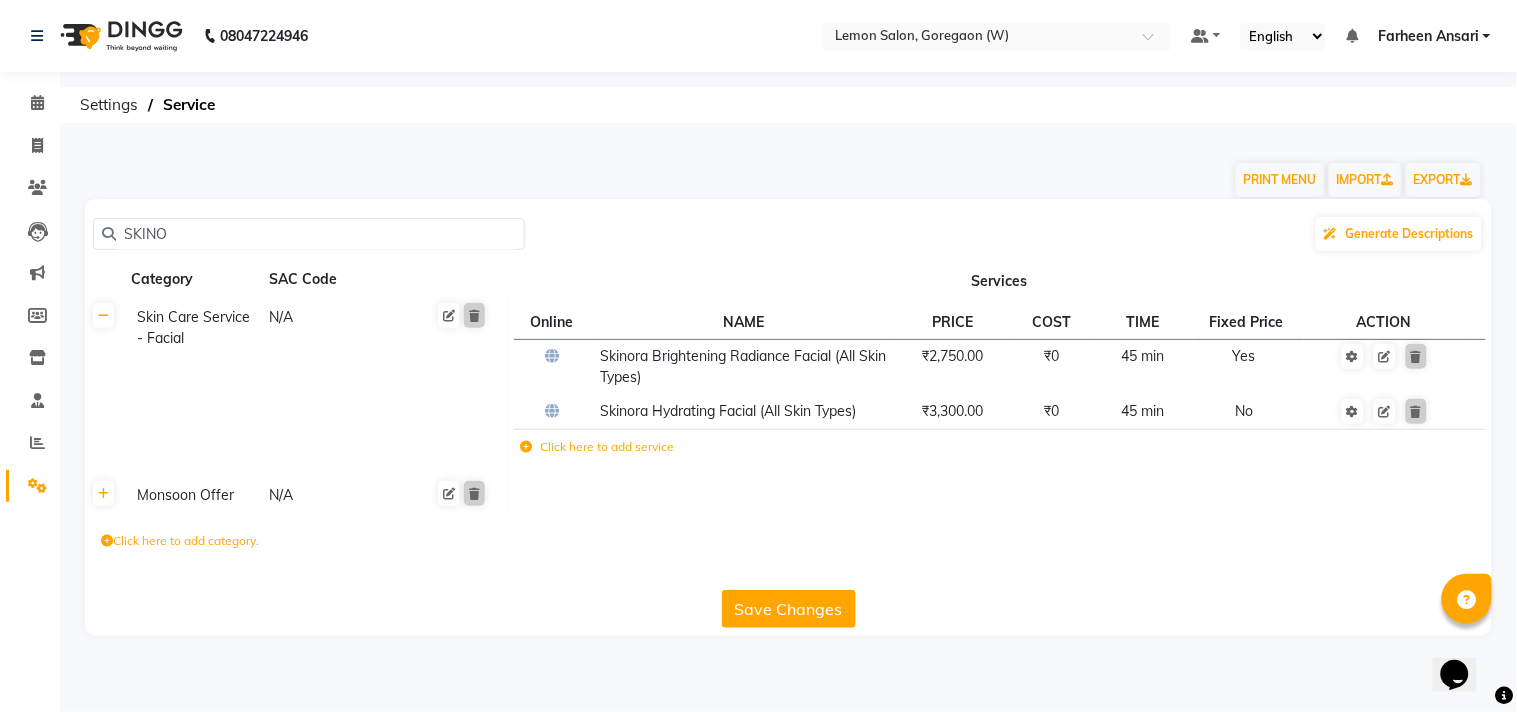 click on "Click here to add service" 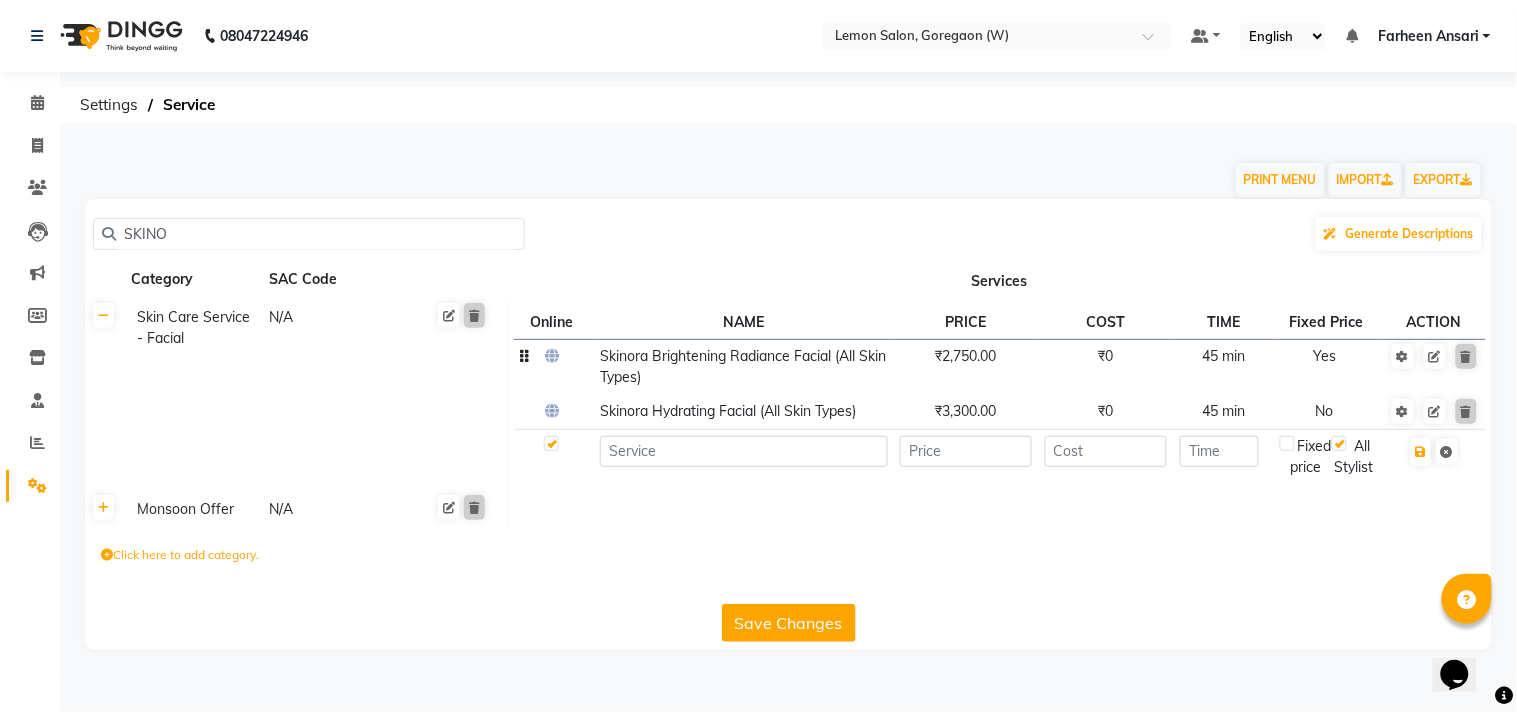 click on "Skinora Brightening Radiance Facial (All Skin Types)" 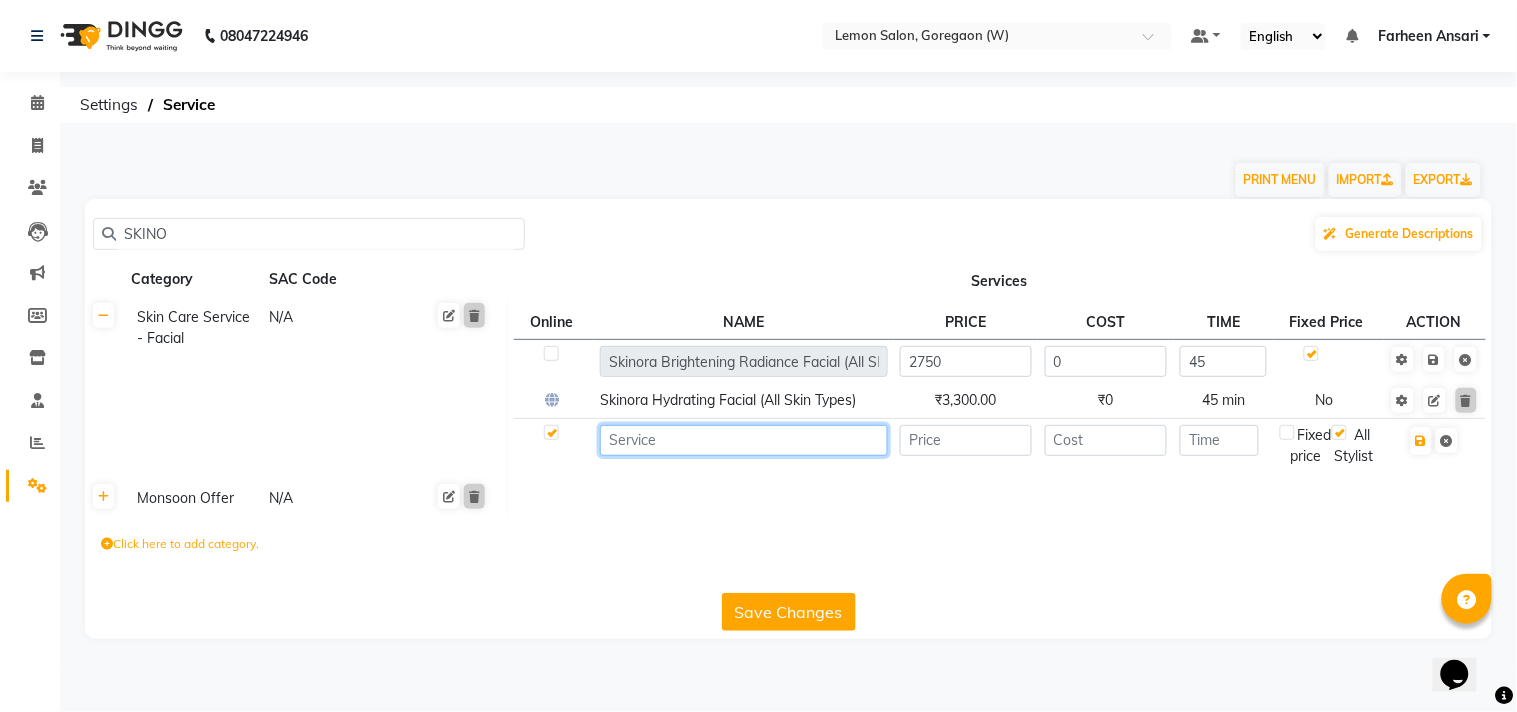 click 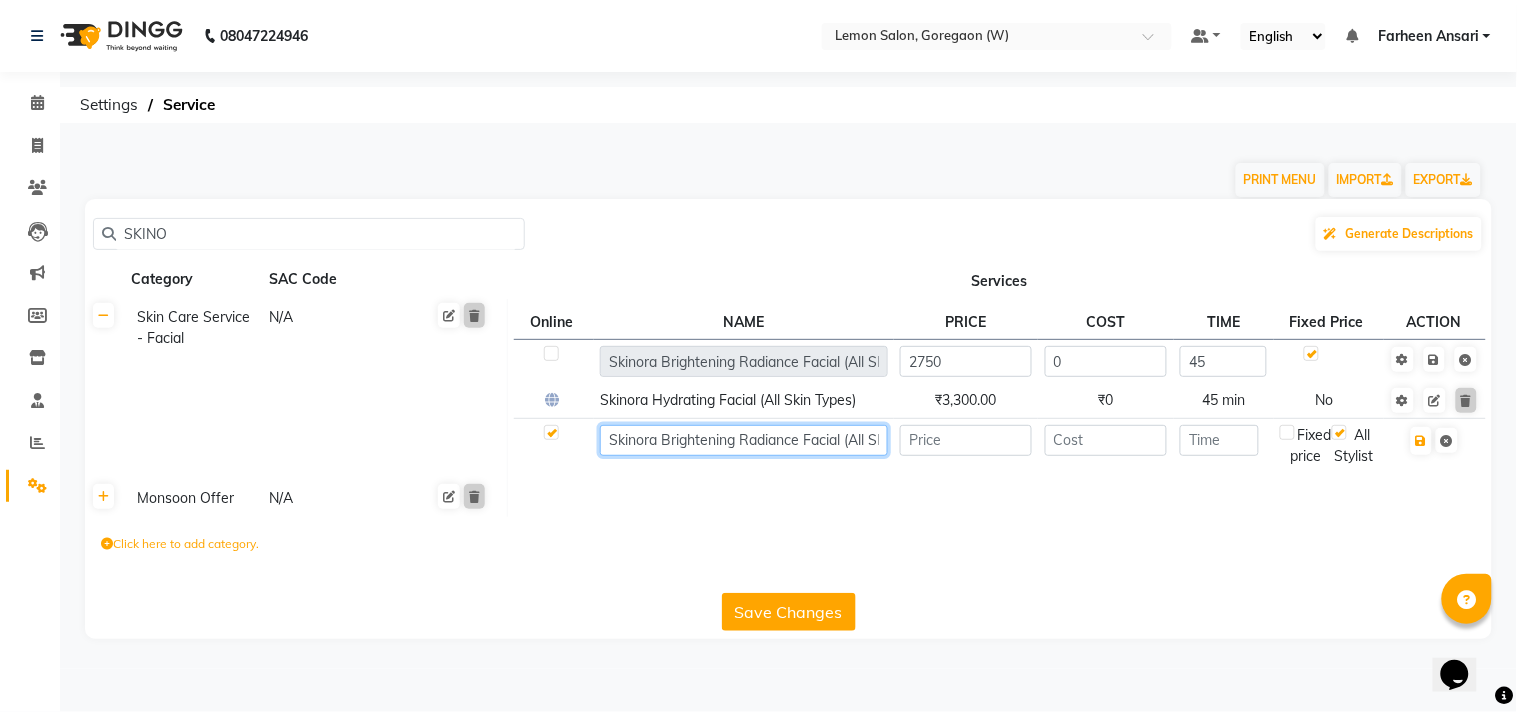 scroll, scrollTop: 0, scrollLeft: 66, axis: horizontal 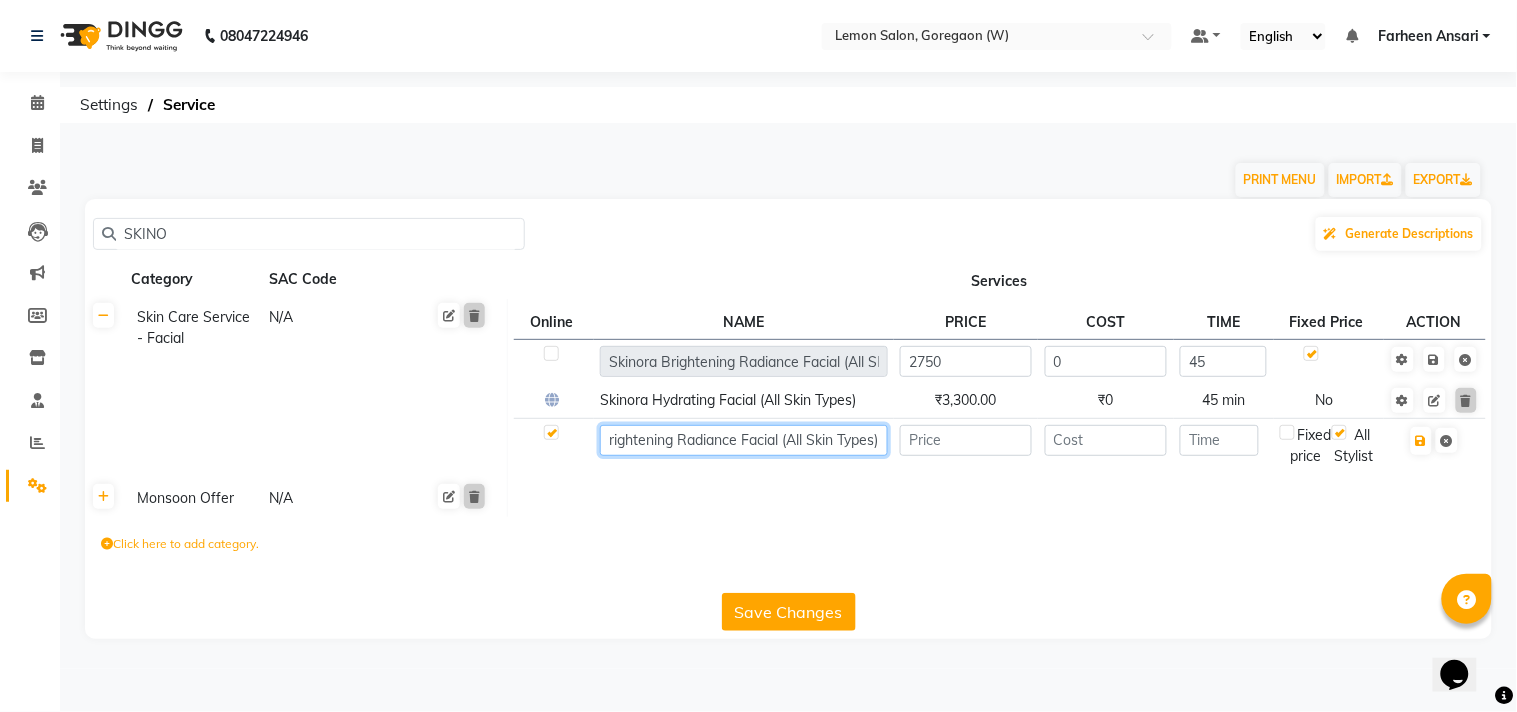 click on "Skinora Brightening Radiance Facial (All Skin Types)" 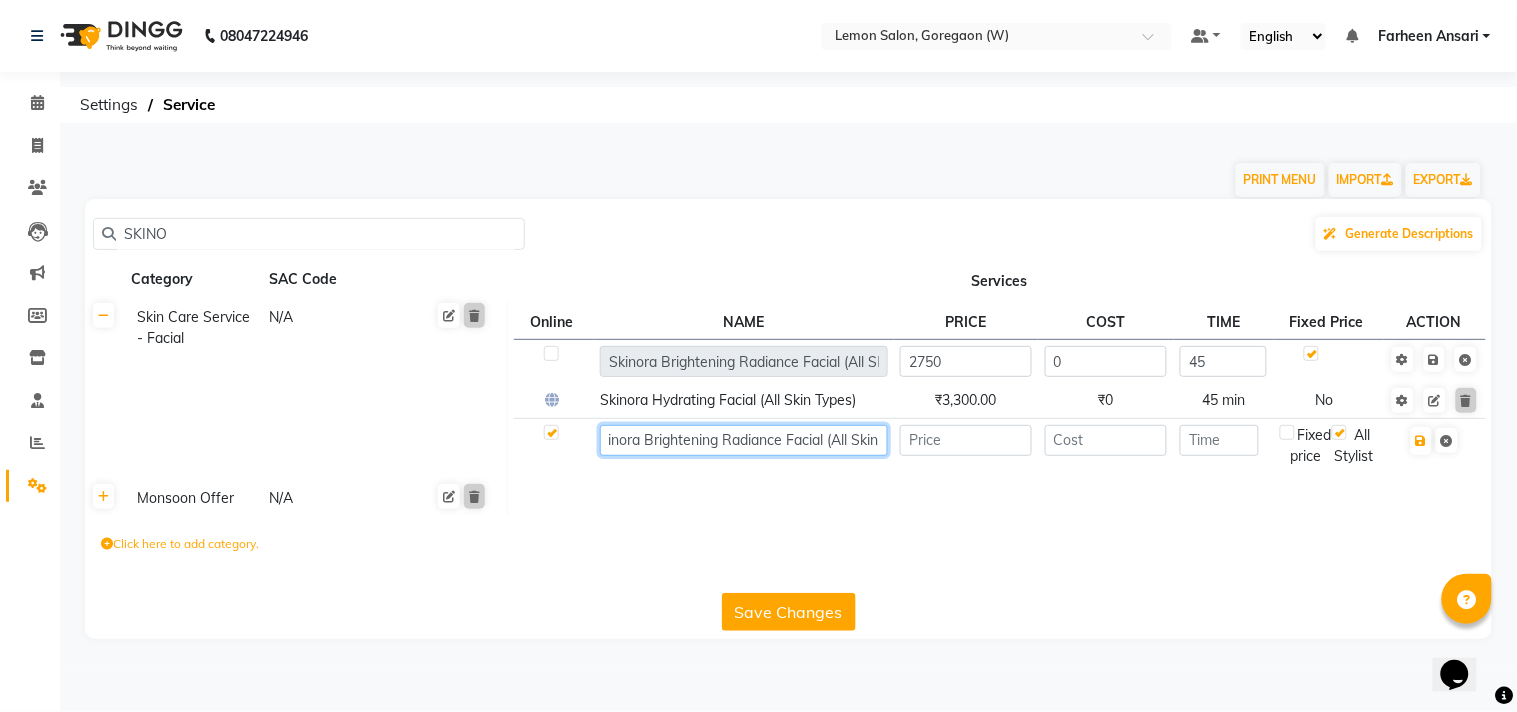 scroll, scrollTop: 0, scrollLeft: 0, axis: both 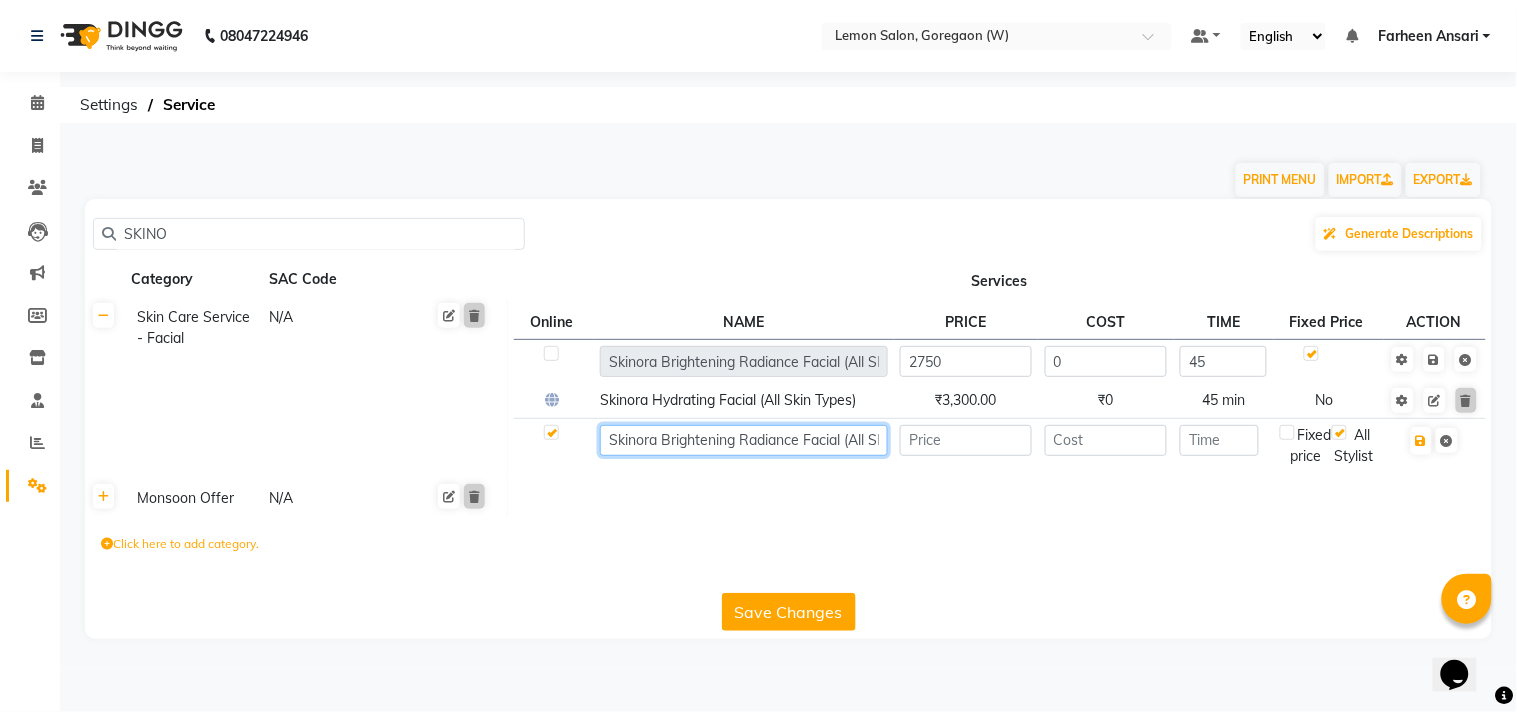 click on "Skinora Brightening Radiance Facial (All Skin Types)" 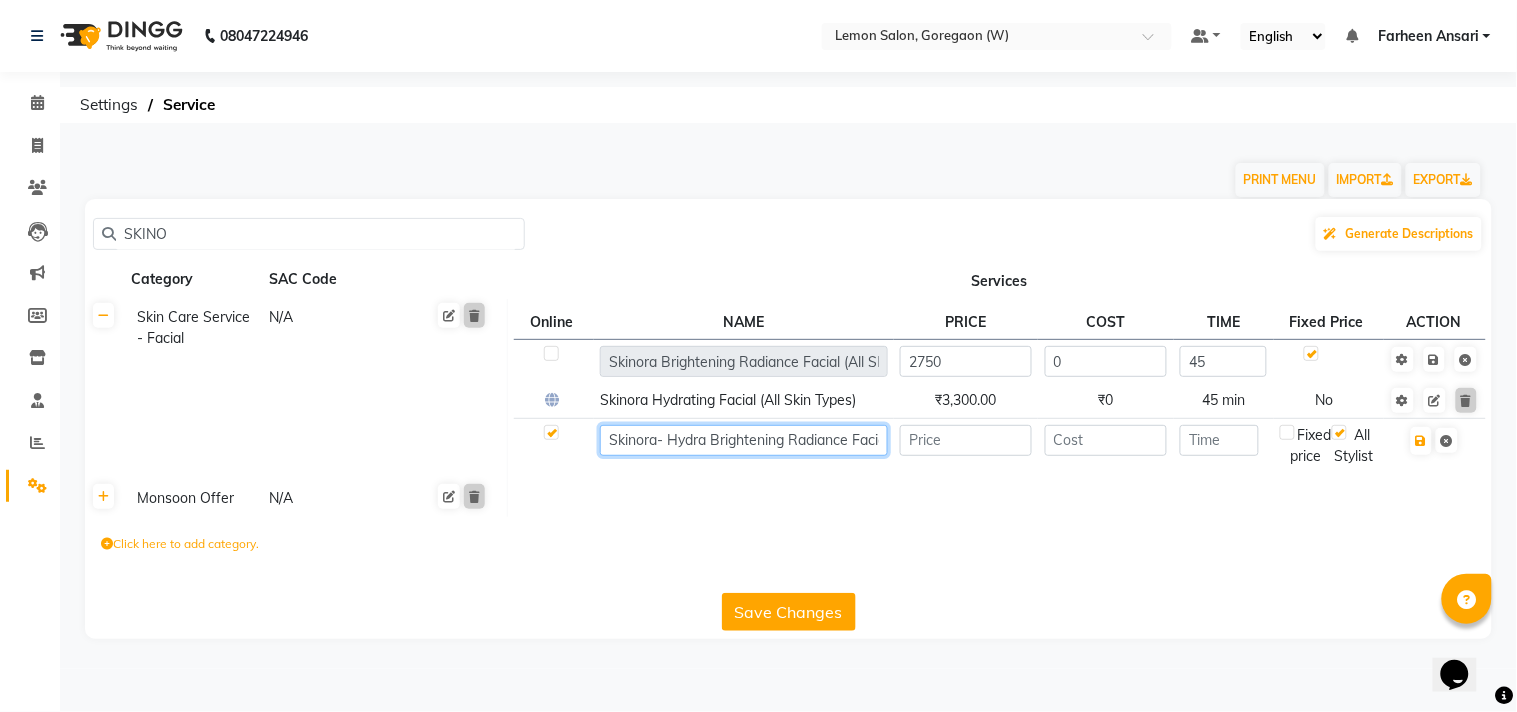 type on "Skinora- Hydra Brightening Radiance Facial (All Skin Types)" 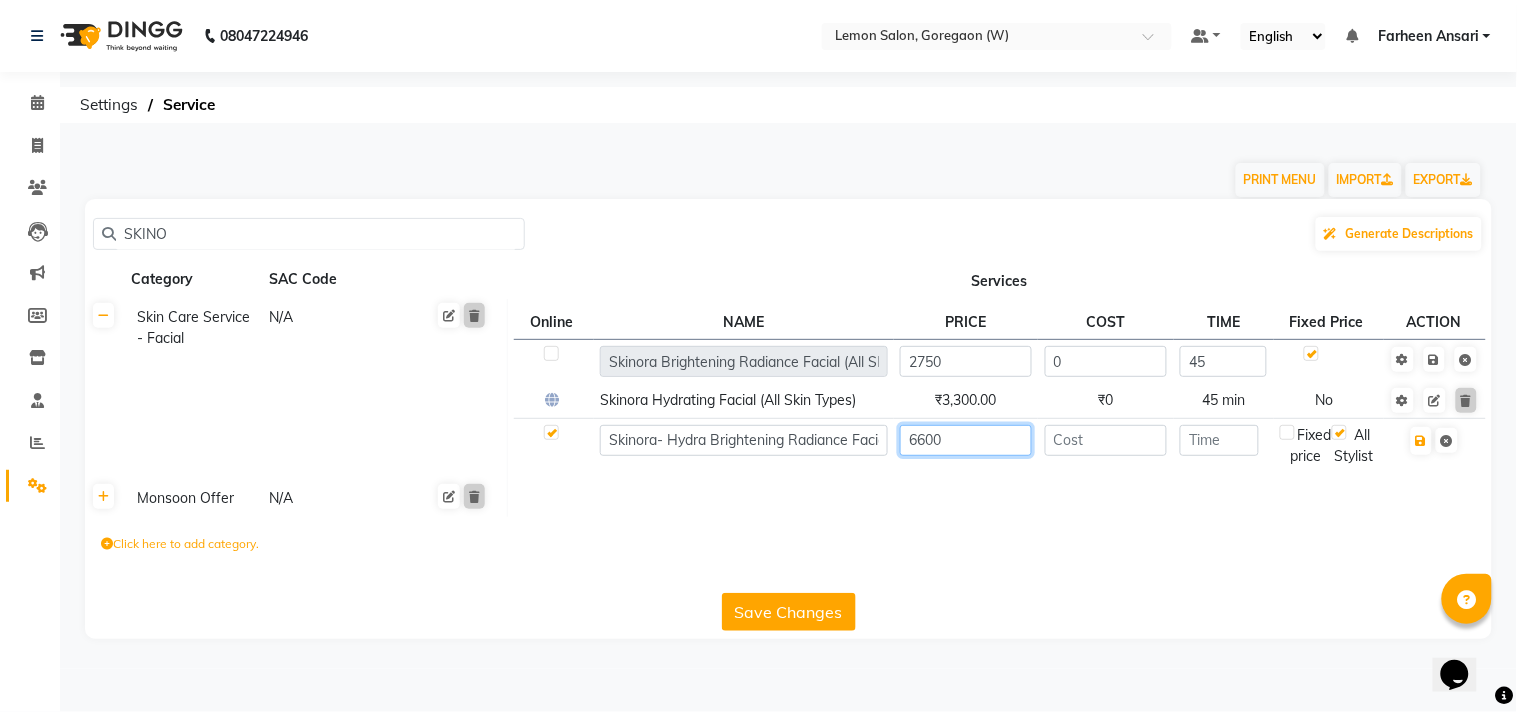 type on "6600" 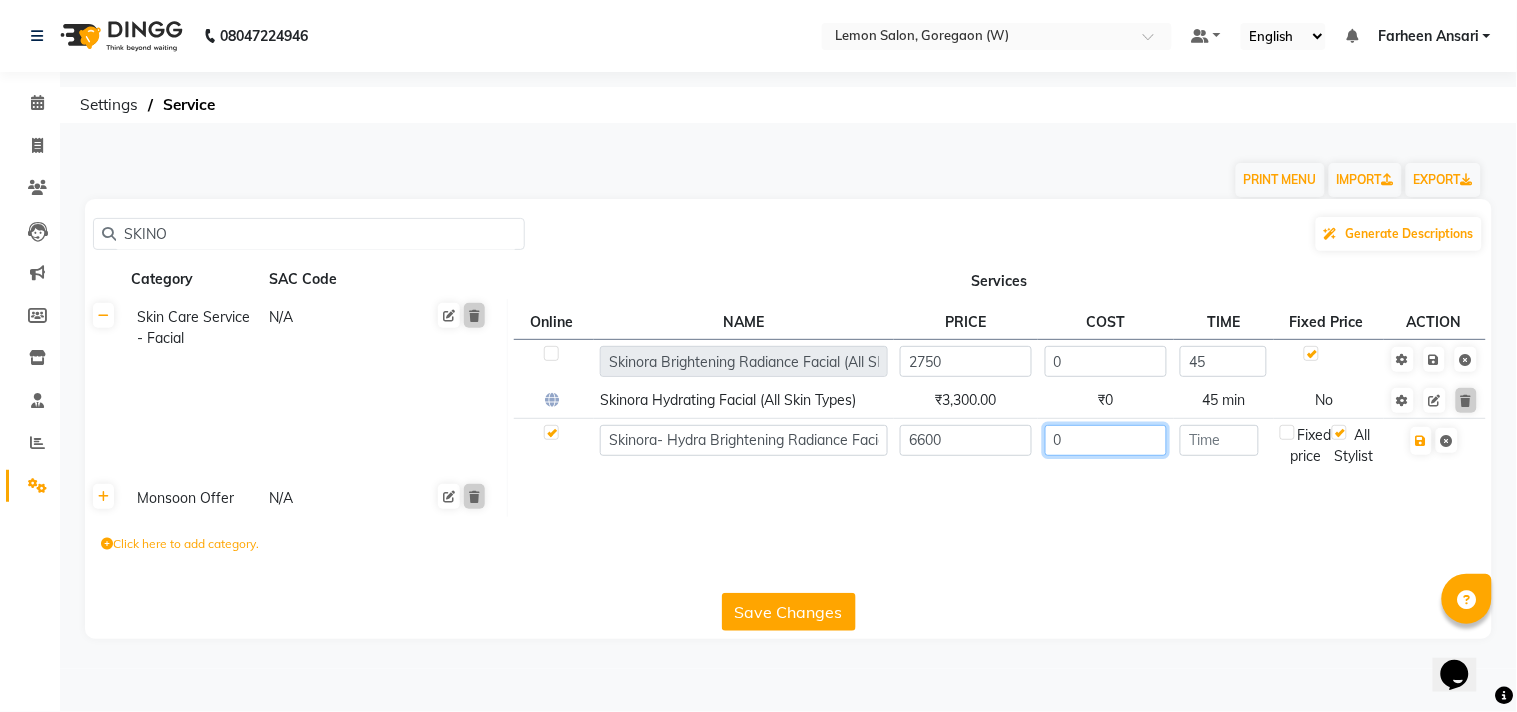 type on "0" 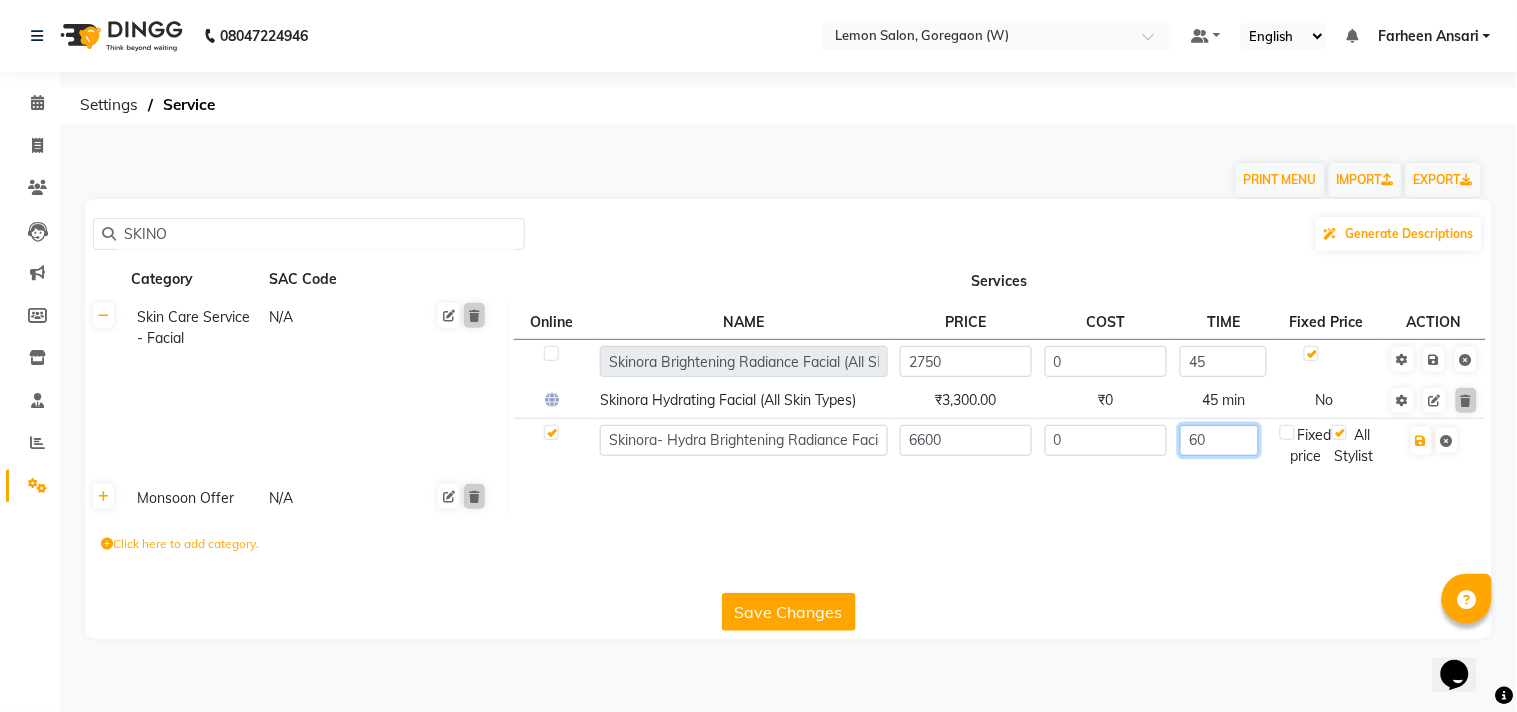 type on "60" 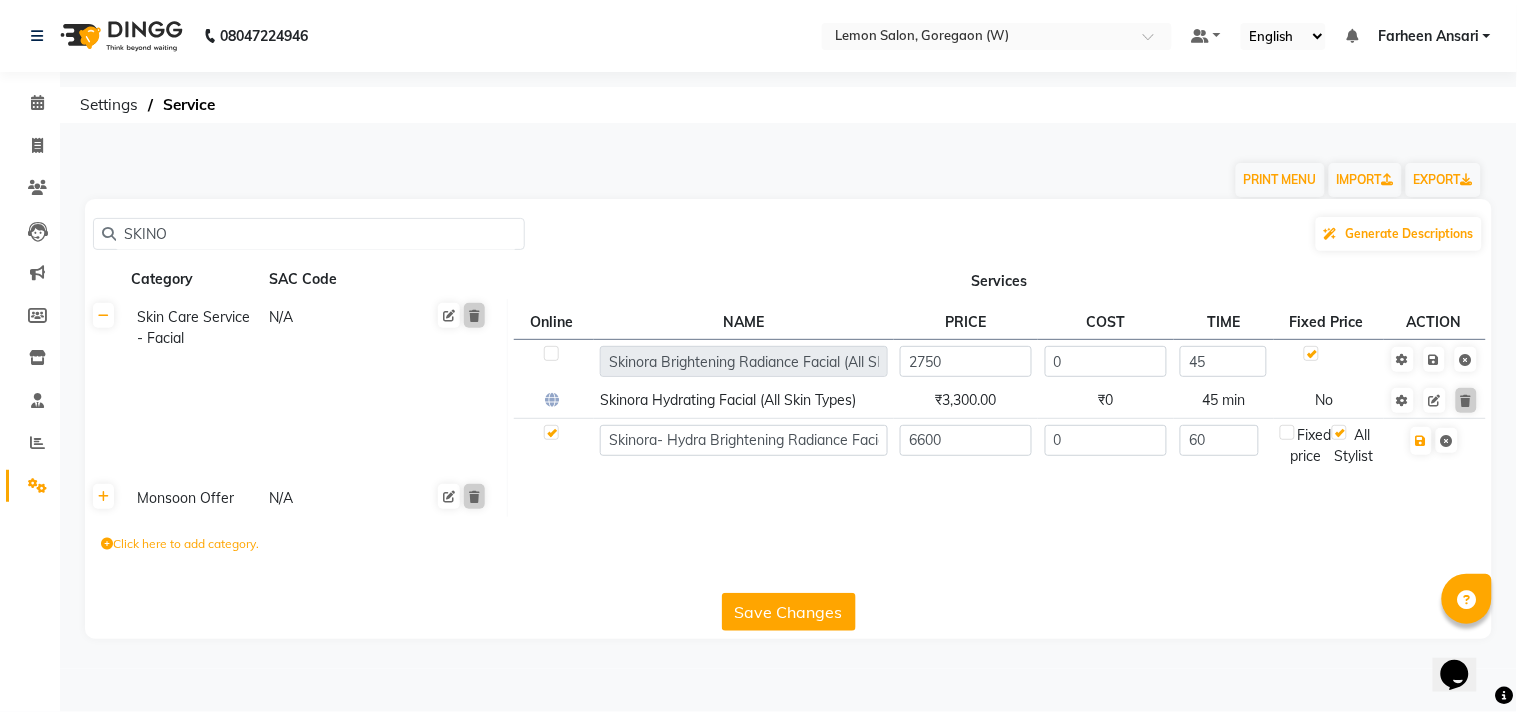 click 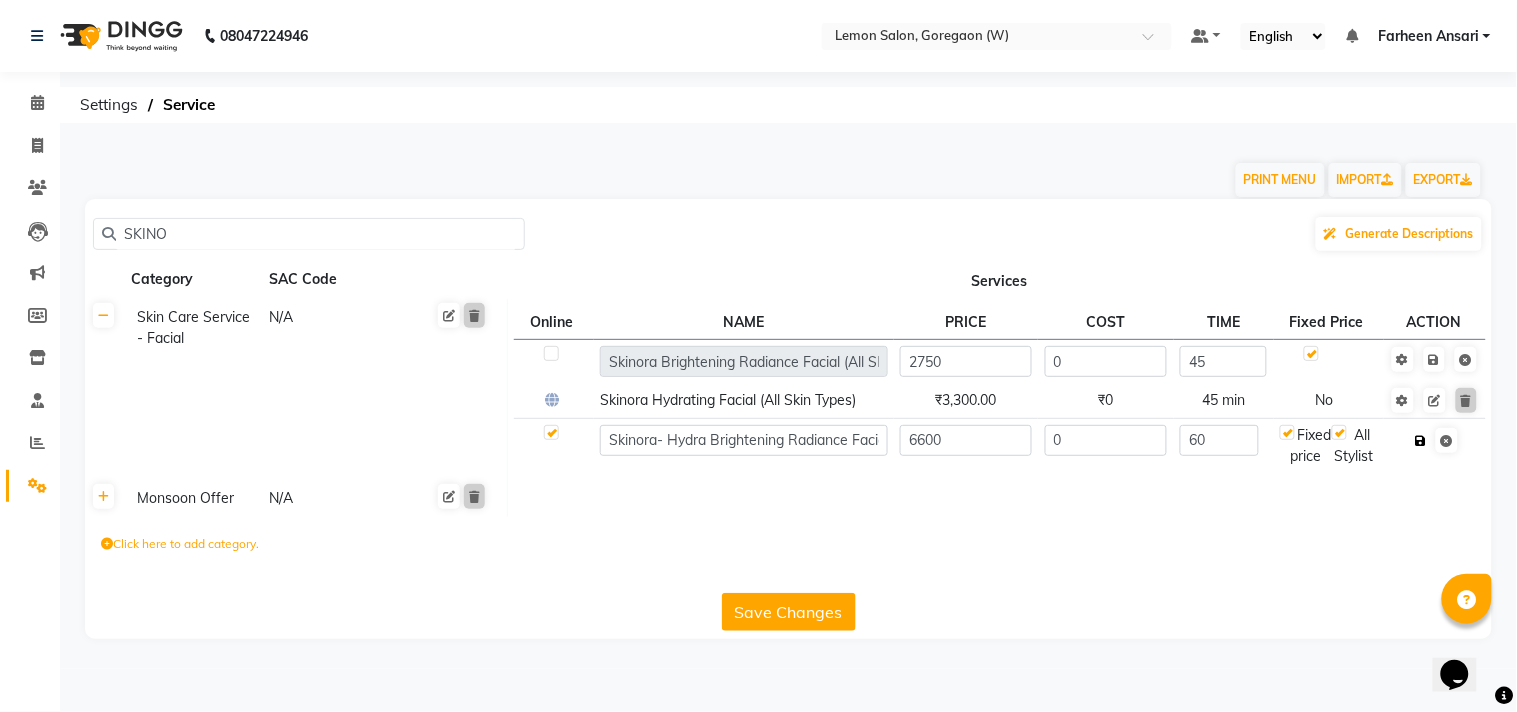 click at bounding box center [1421, 441] 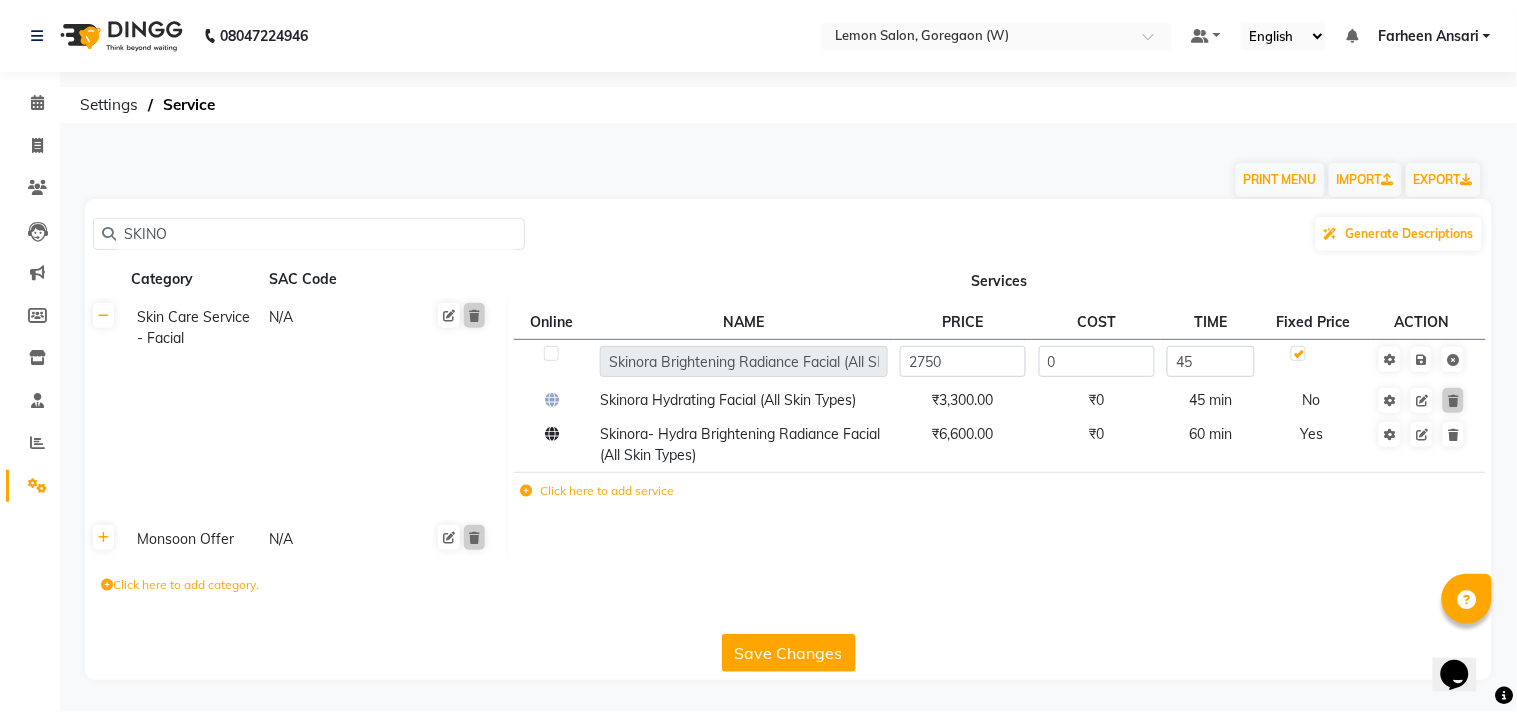 click on "Save Changes" 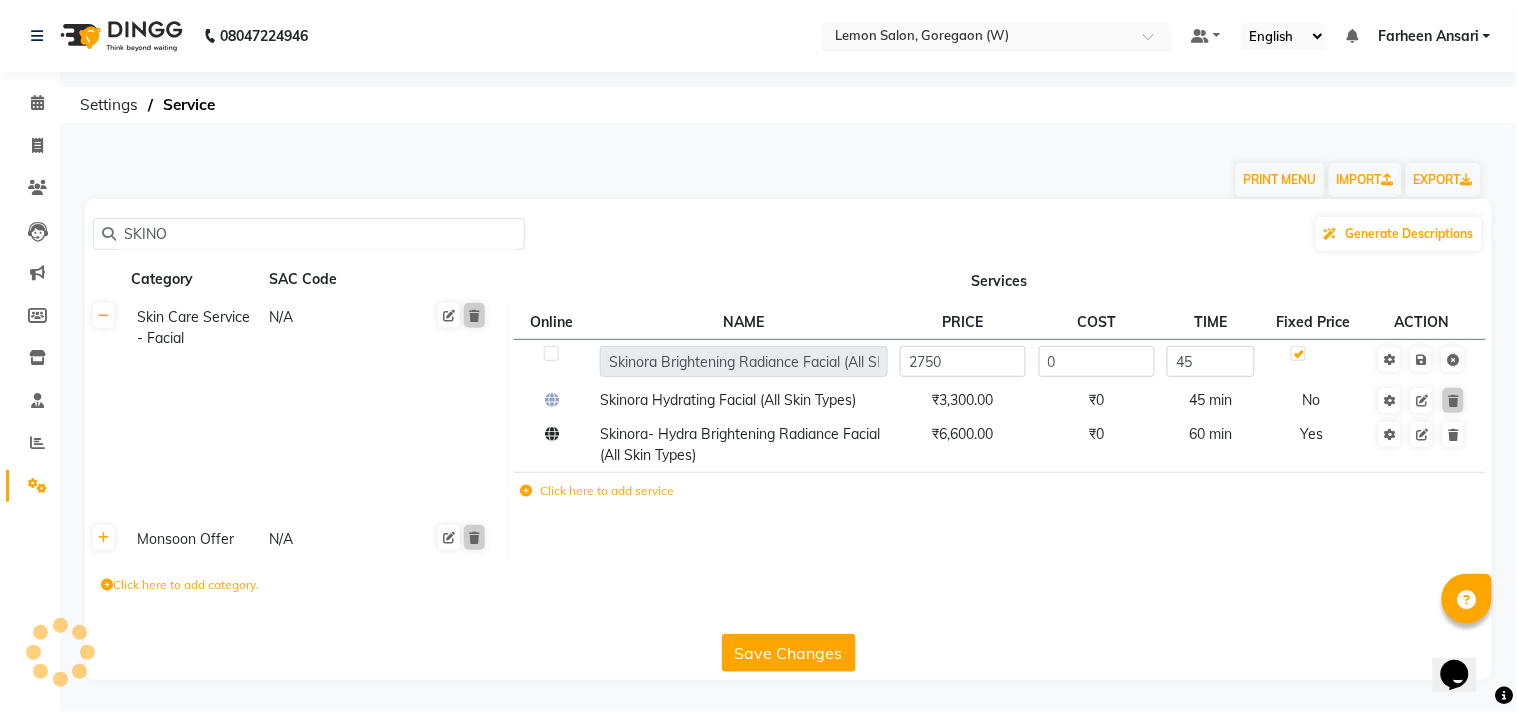 drag, startPoint x: 928, startPoint y: 54, endPoint x: 934, endPoint y: 40, distance: 15.231546 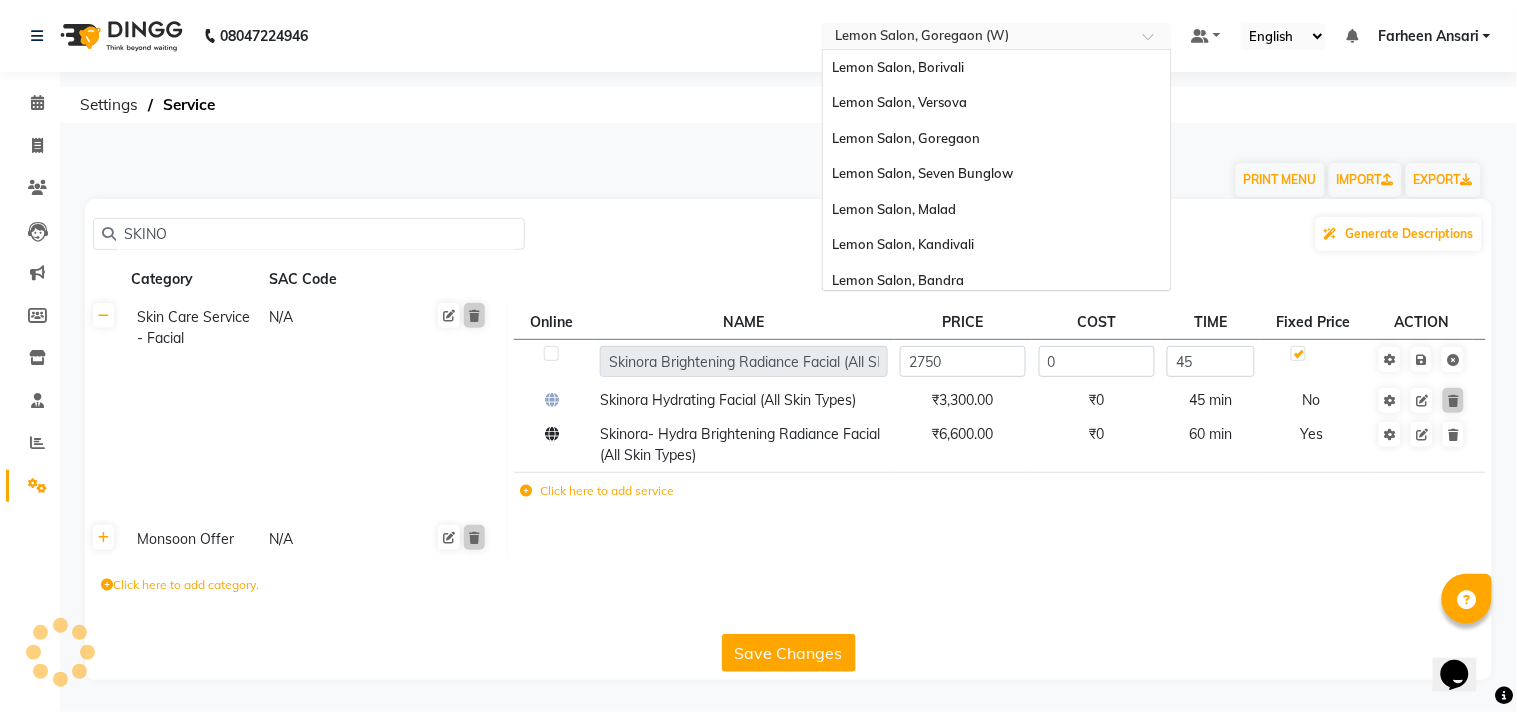 click at bounding box center (977, 38) 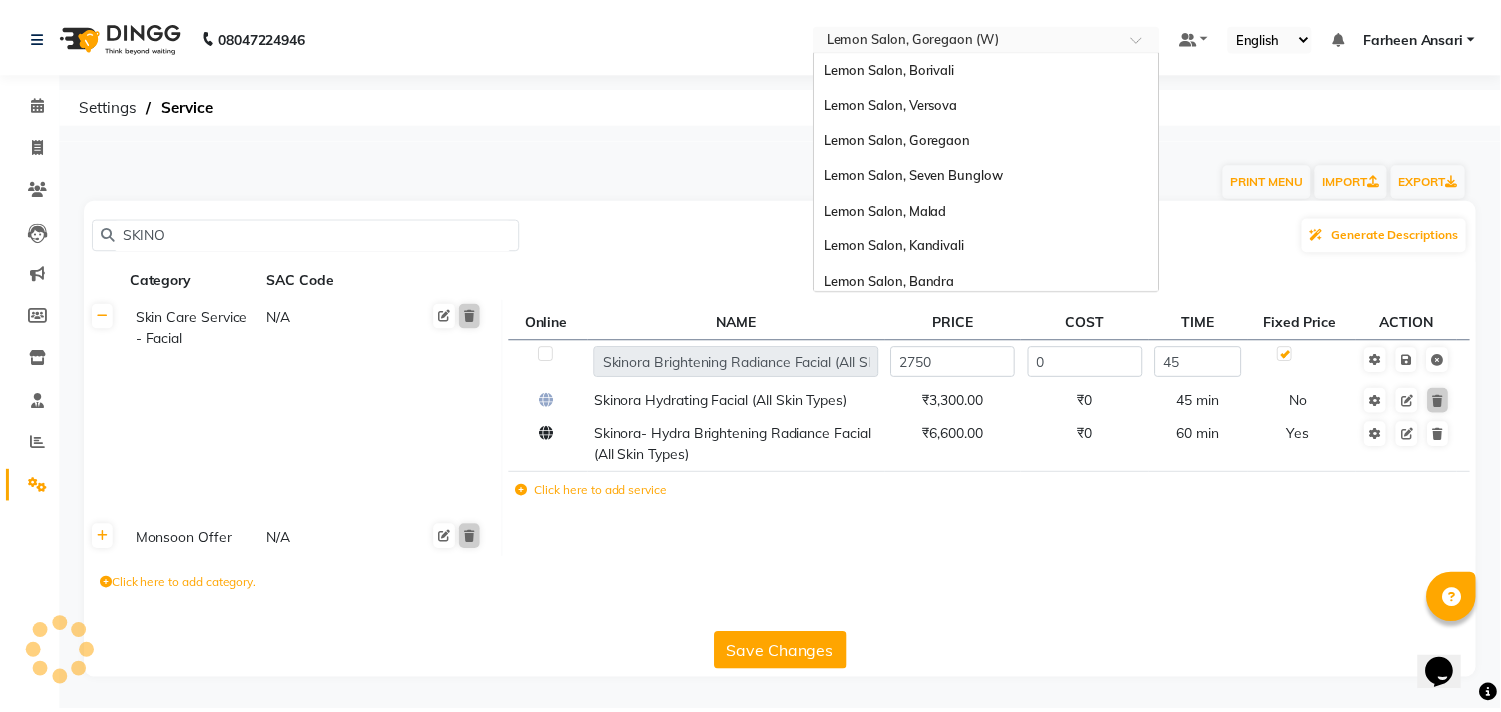 scroll, scrollTop: 185, scrollLeft: 0, axis: vertical 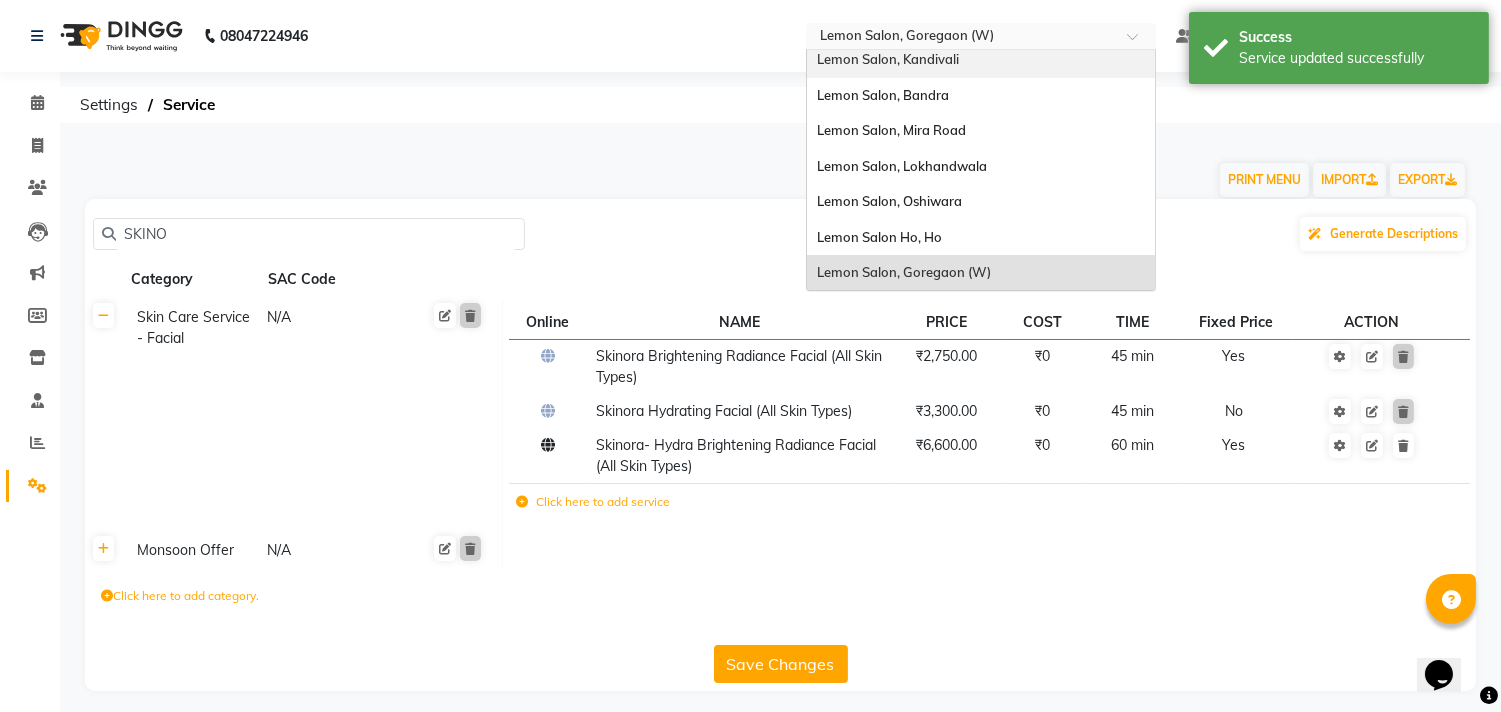click on "Lemon Salon, Kandivali" at bounding box center (981, 60) 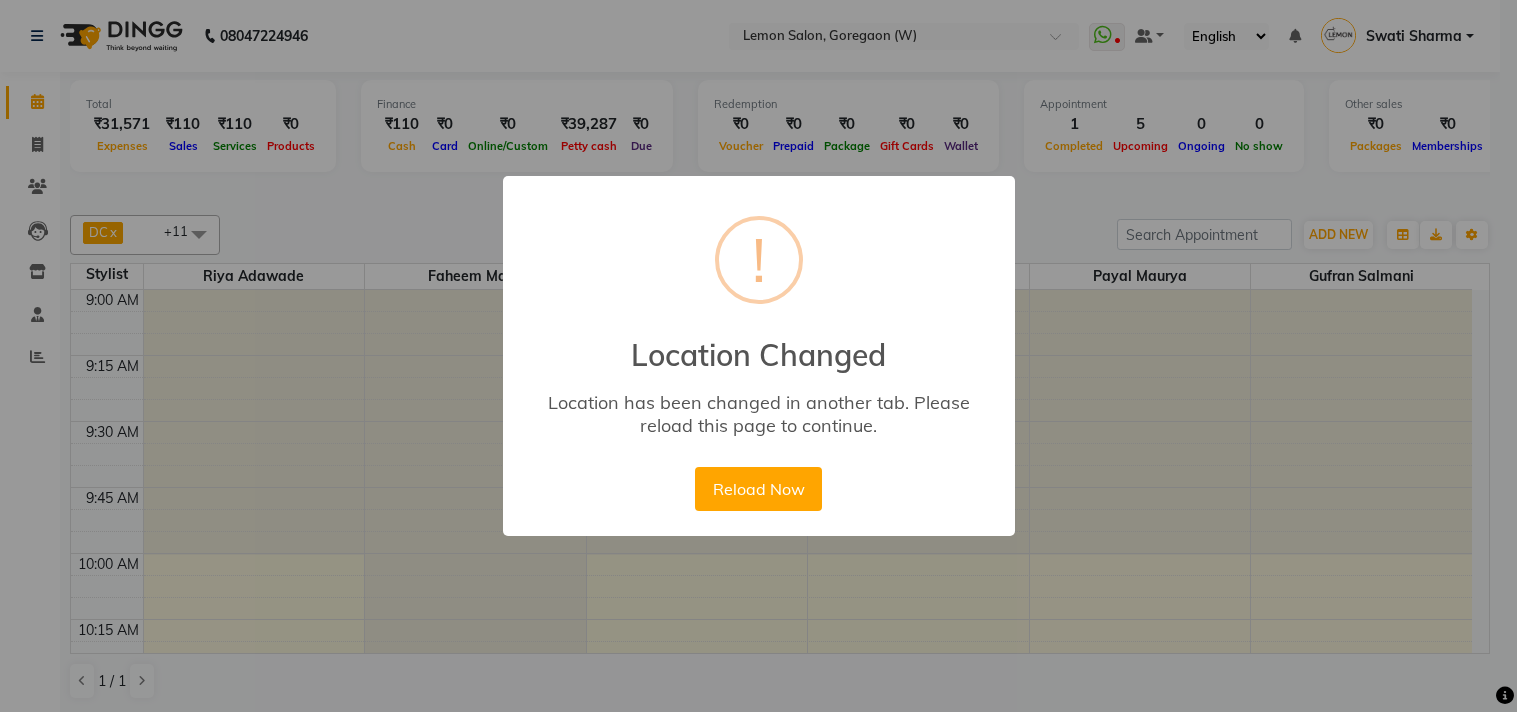 click on "× ! Location Changed Location has been changed in another tab. Please reload this page to continue. Reload Now No Cancel" at bounding box center (758, 356) 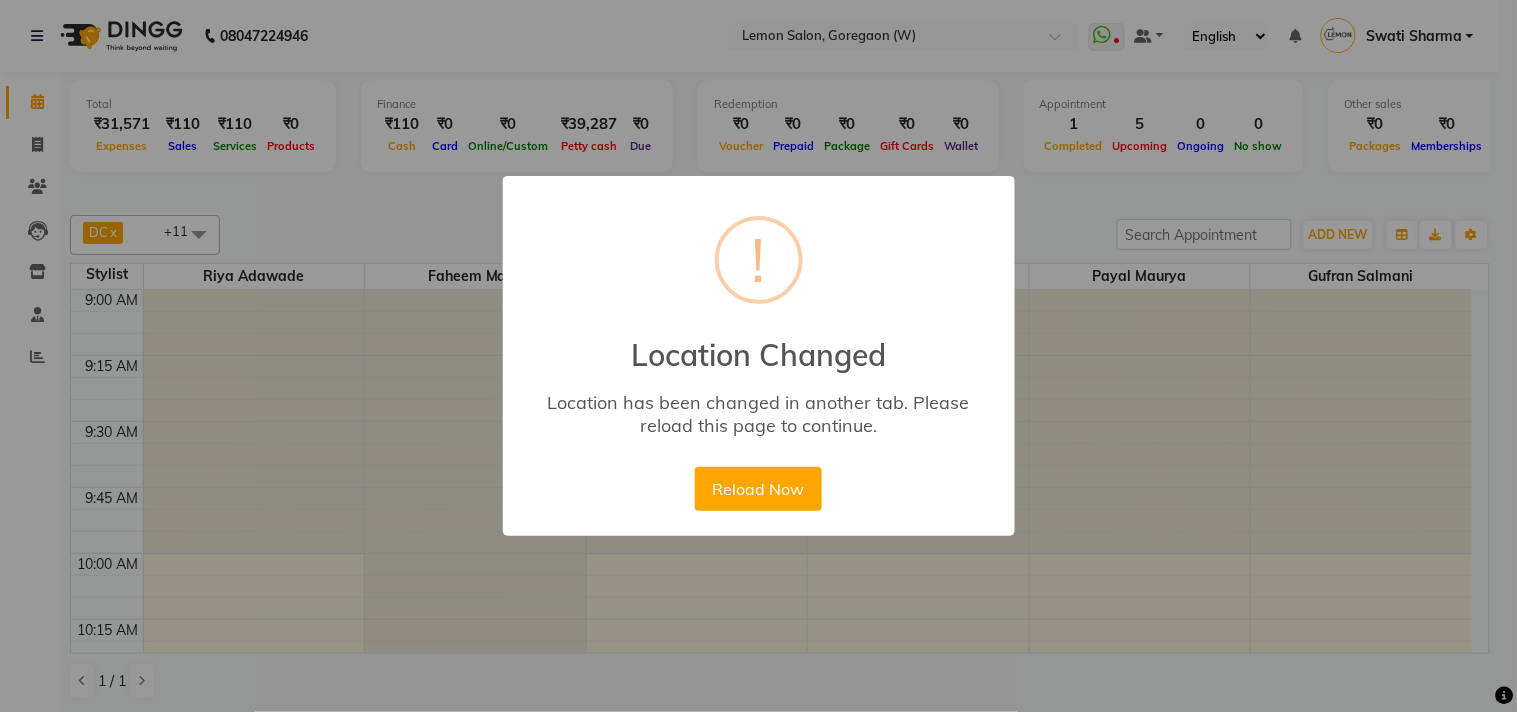 scroll, scrollTop: 0, scrollLeft: 0, axis: both 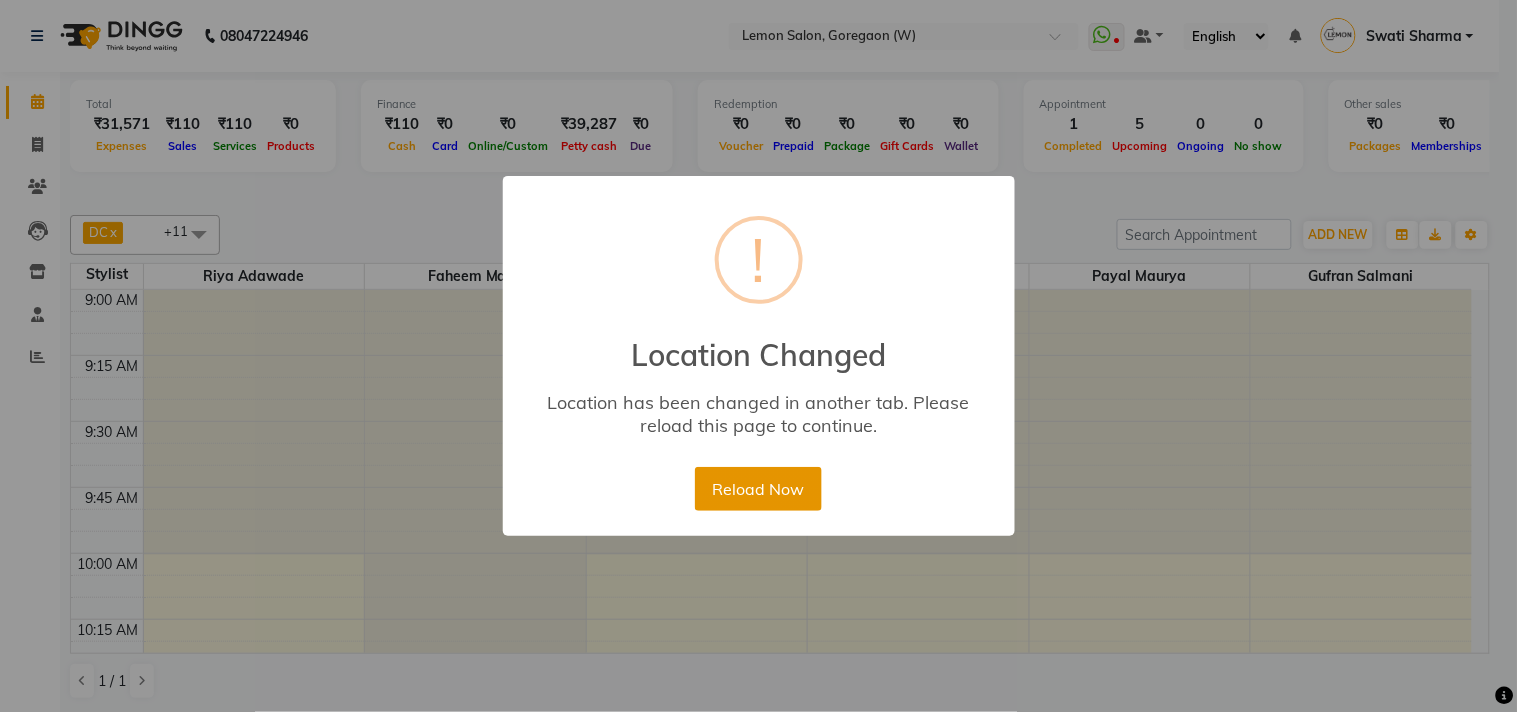 click on "Reload Now" at bounding box center (758, 489) 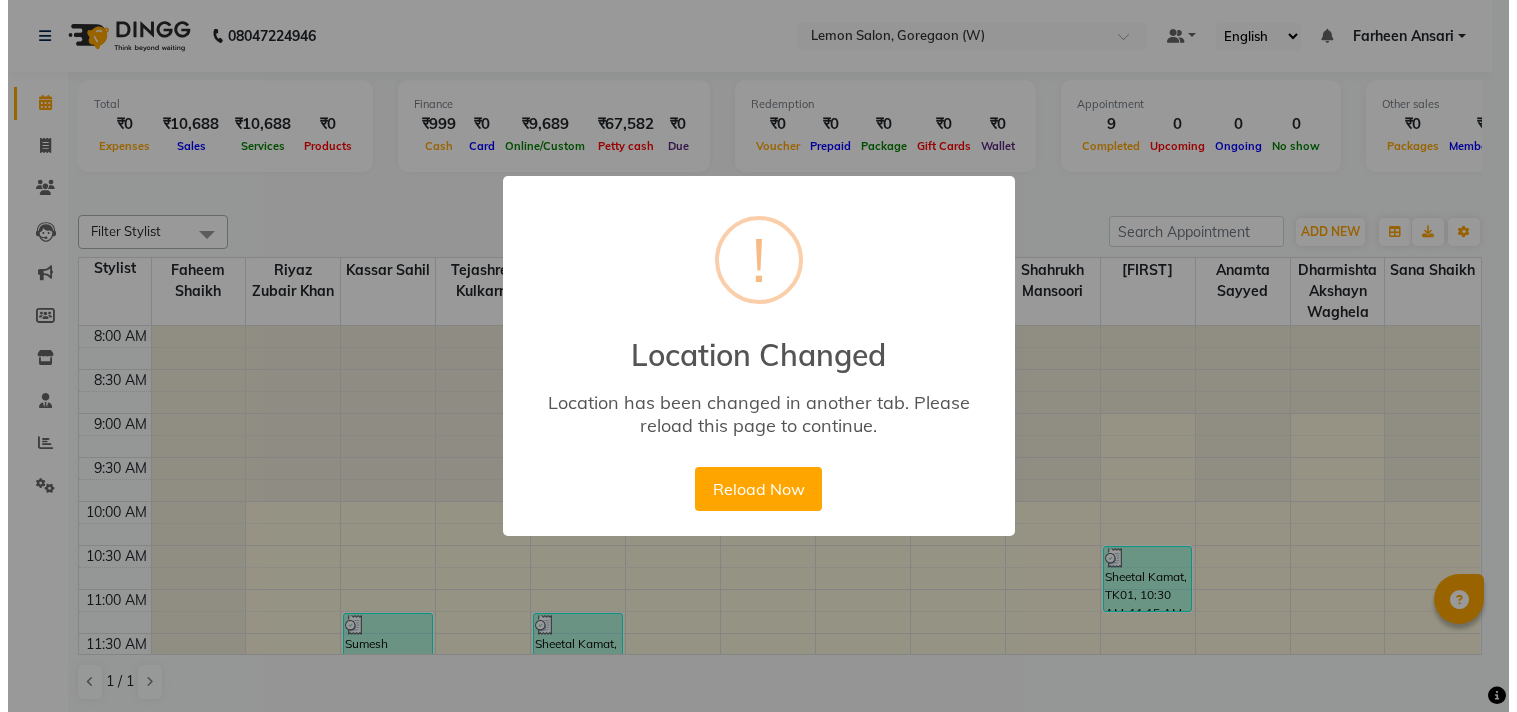 scroll, scrollTop: 0, scrollLeft: 0, axis: both 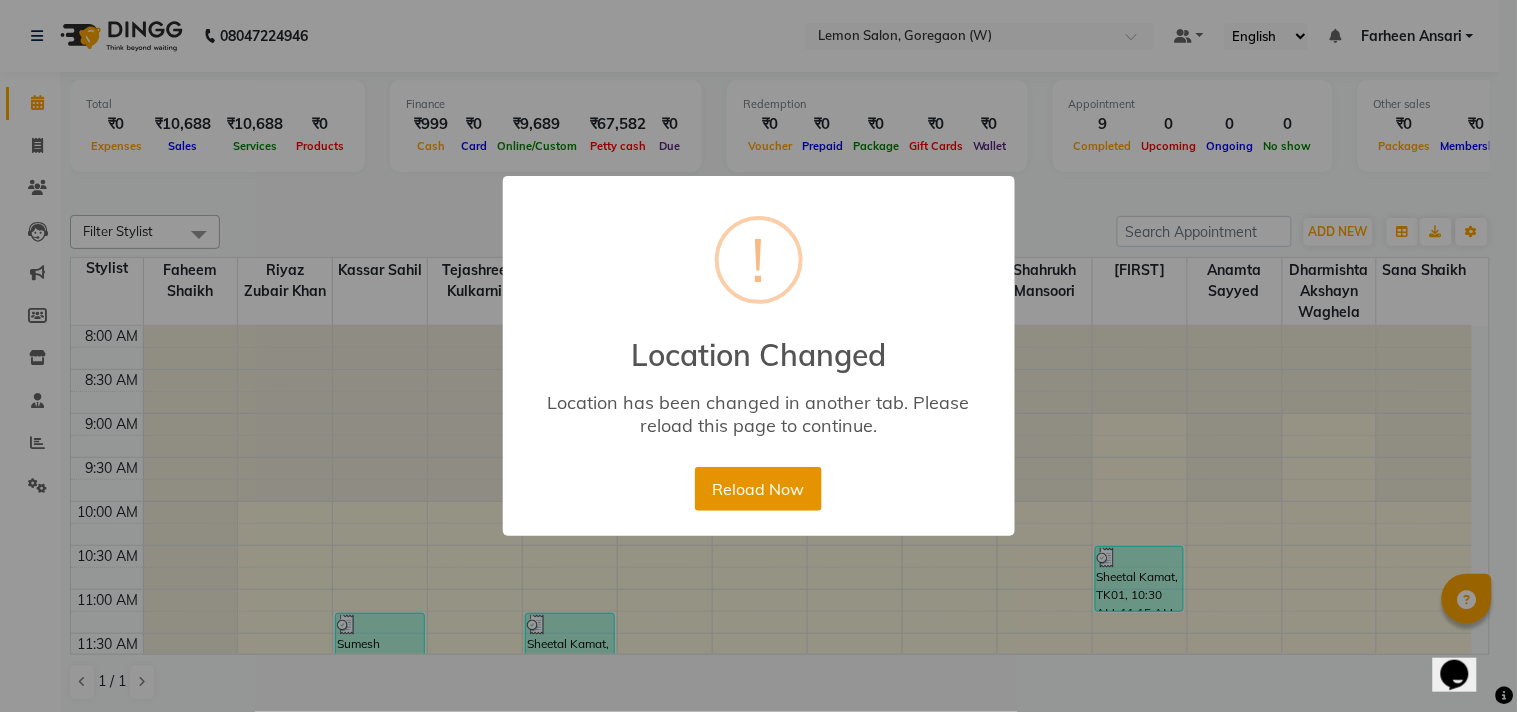 click on "Reload Now" at bounding box center [758, 489] 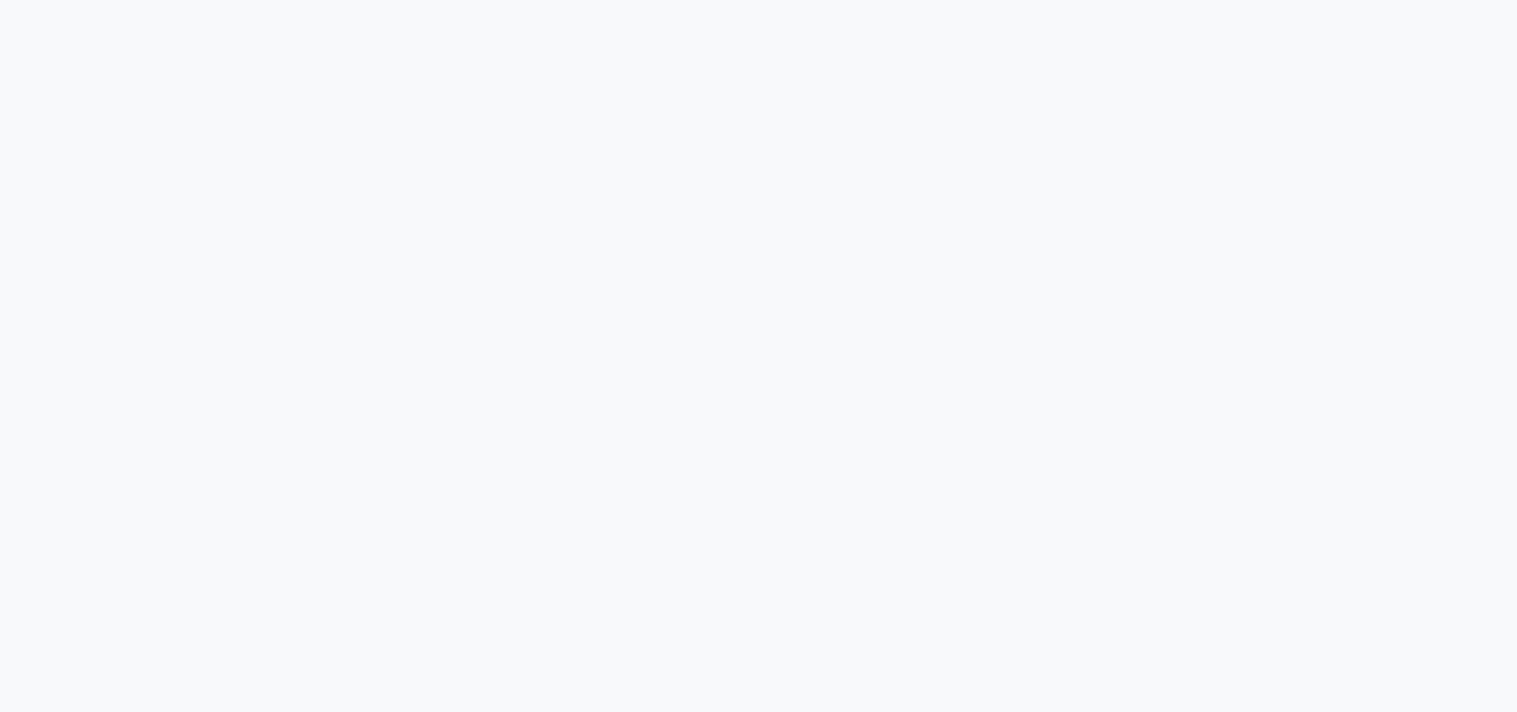scroll, scrollTop: 0, scrollLeft: 0, axis: both 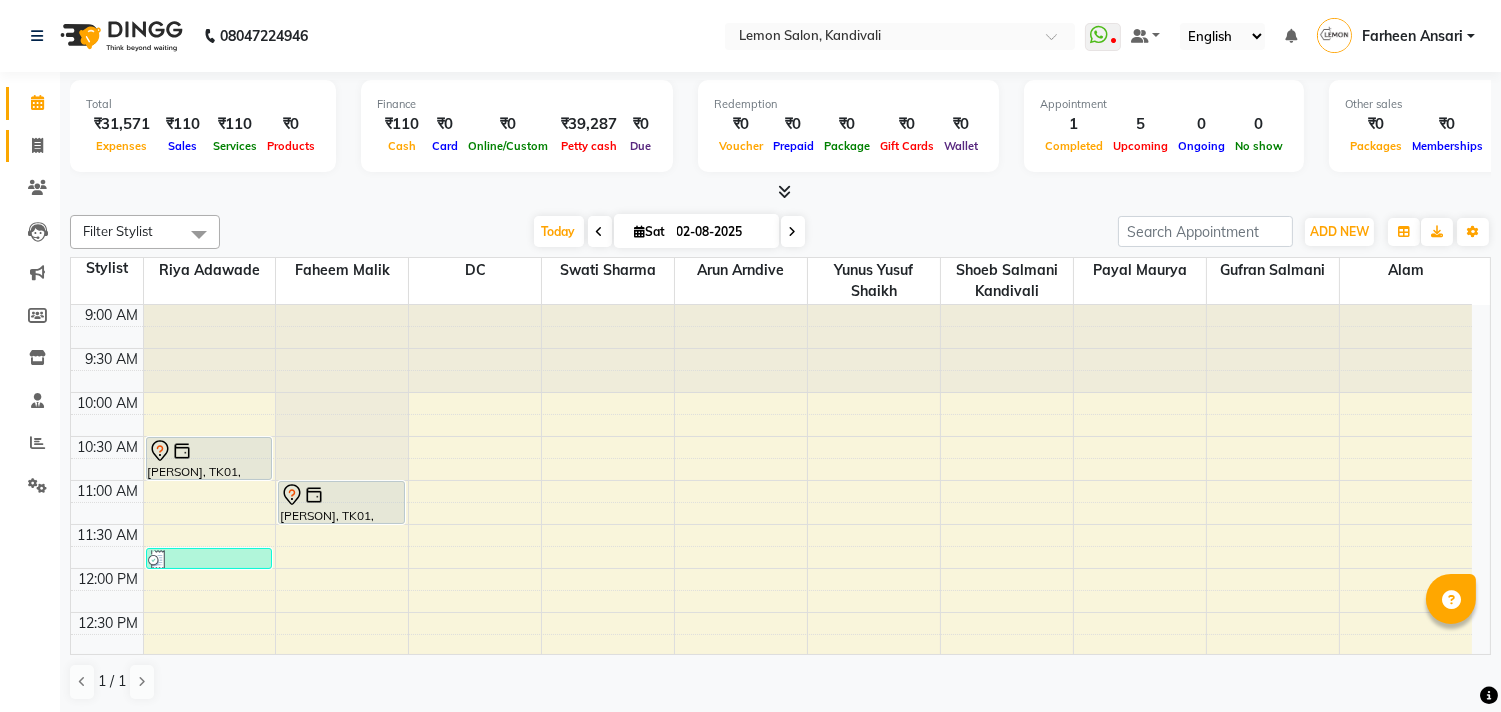 click on "Invoice" 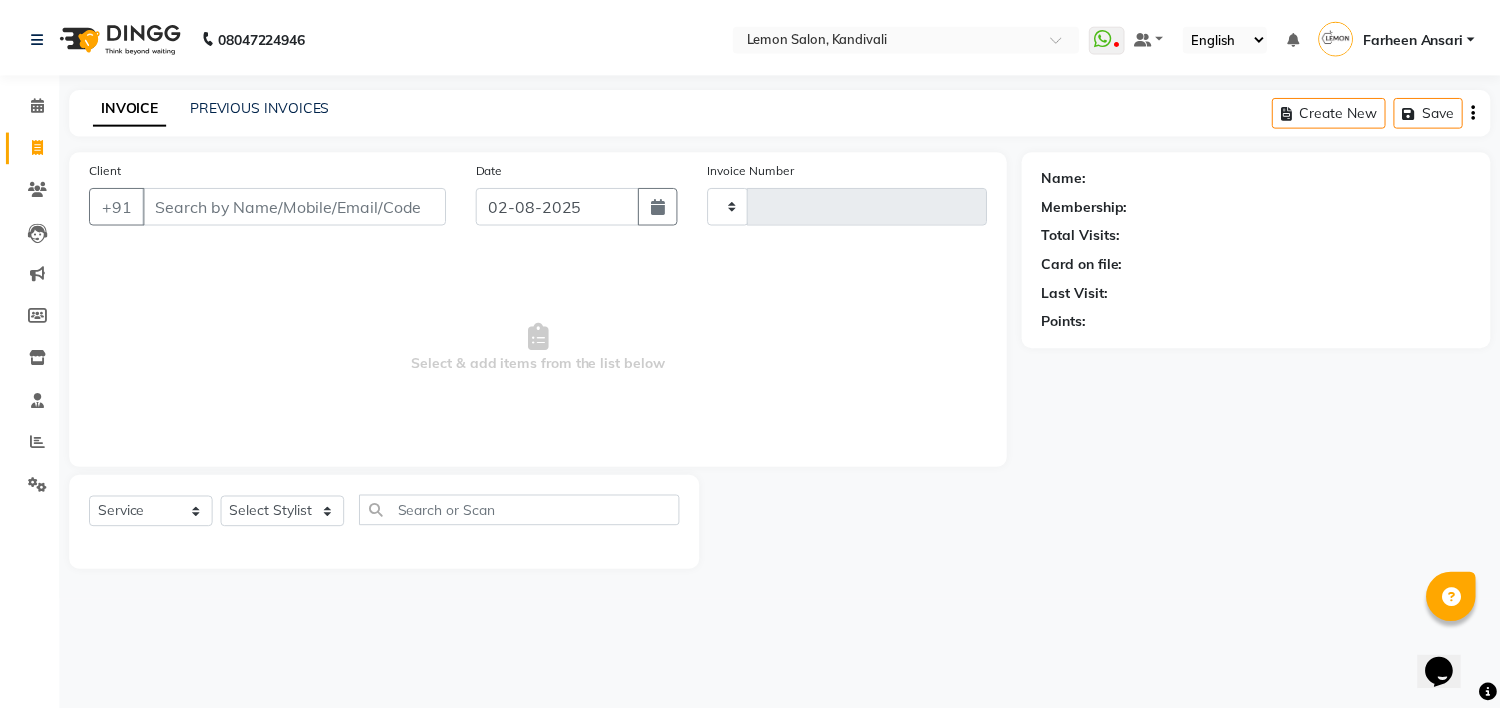 scroll, scrollTop: 0, scrollLeft: 0, axis: both 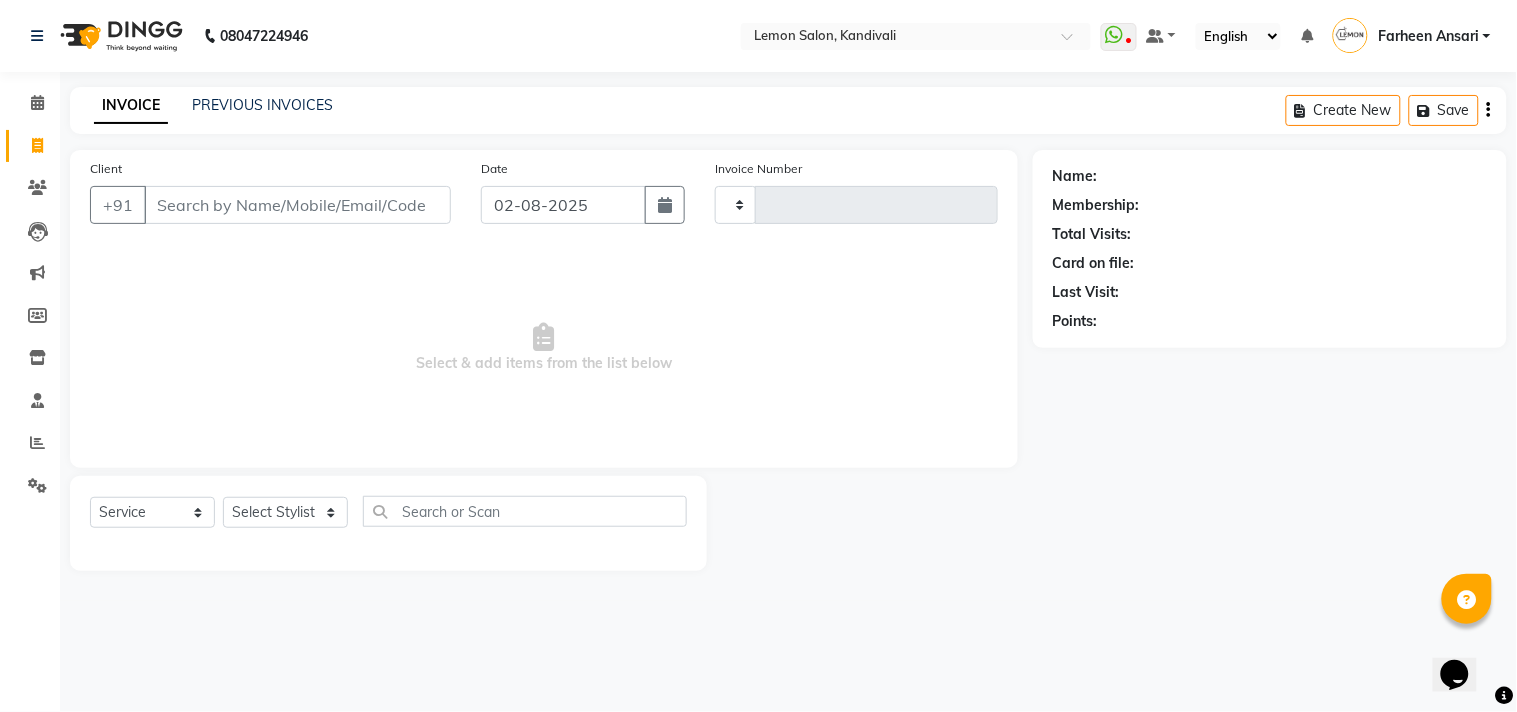 click on "Client" at bounding box center [297, 205] 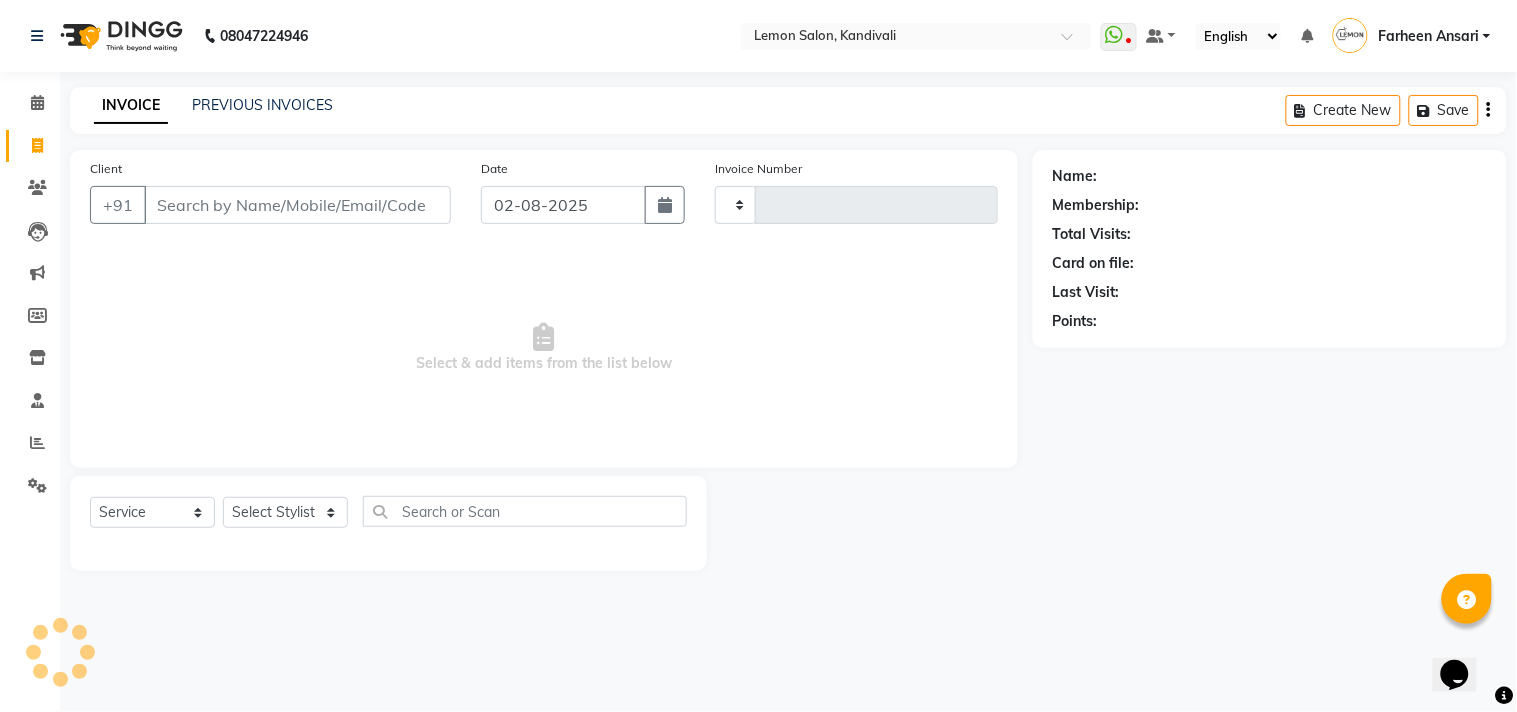 type on "1300" 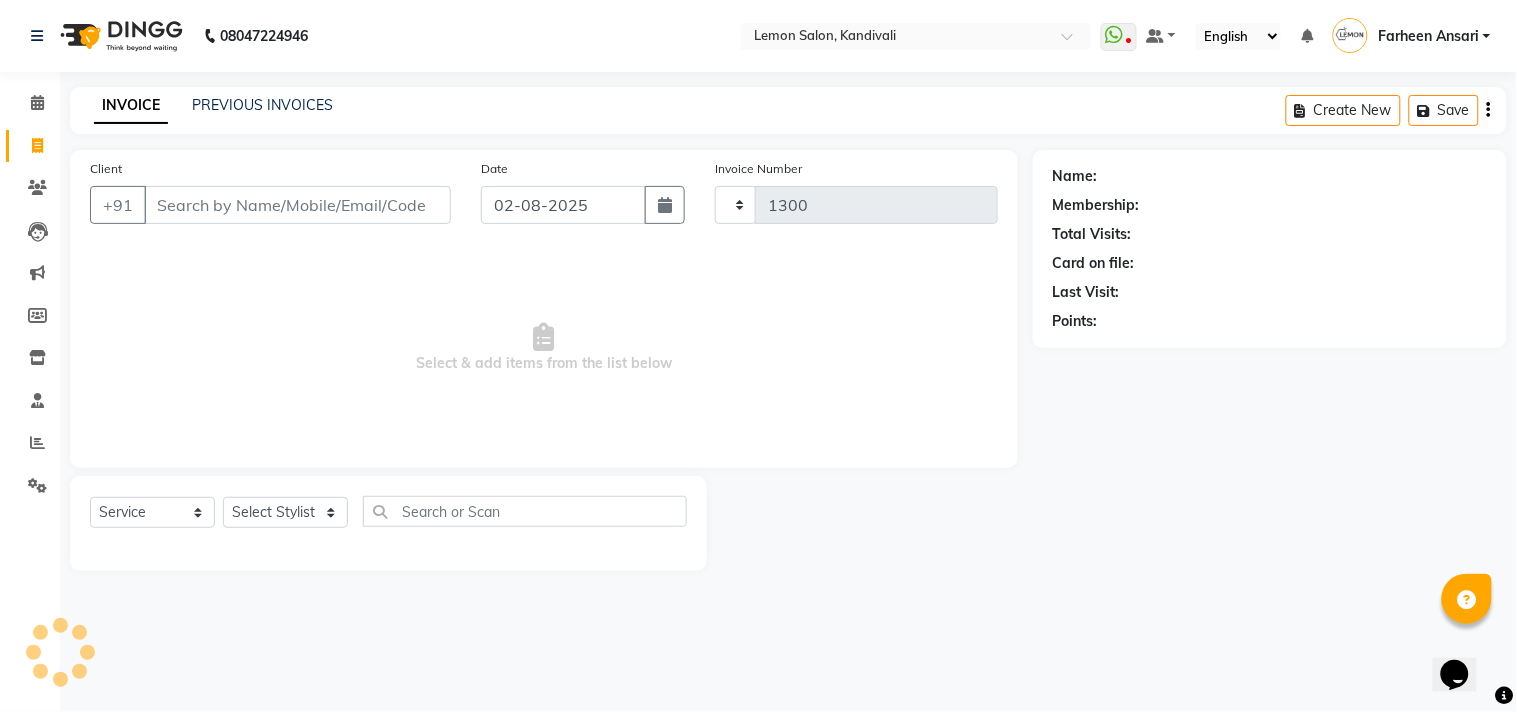 select on "569" 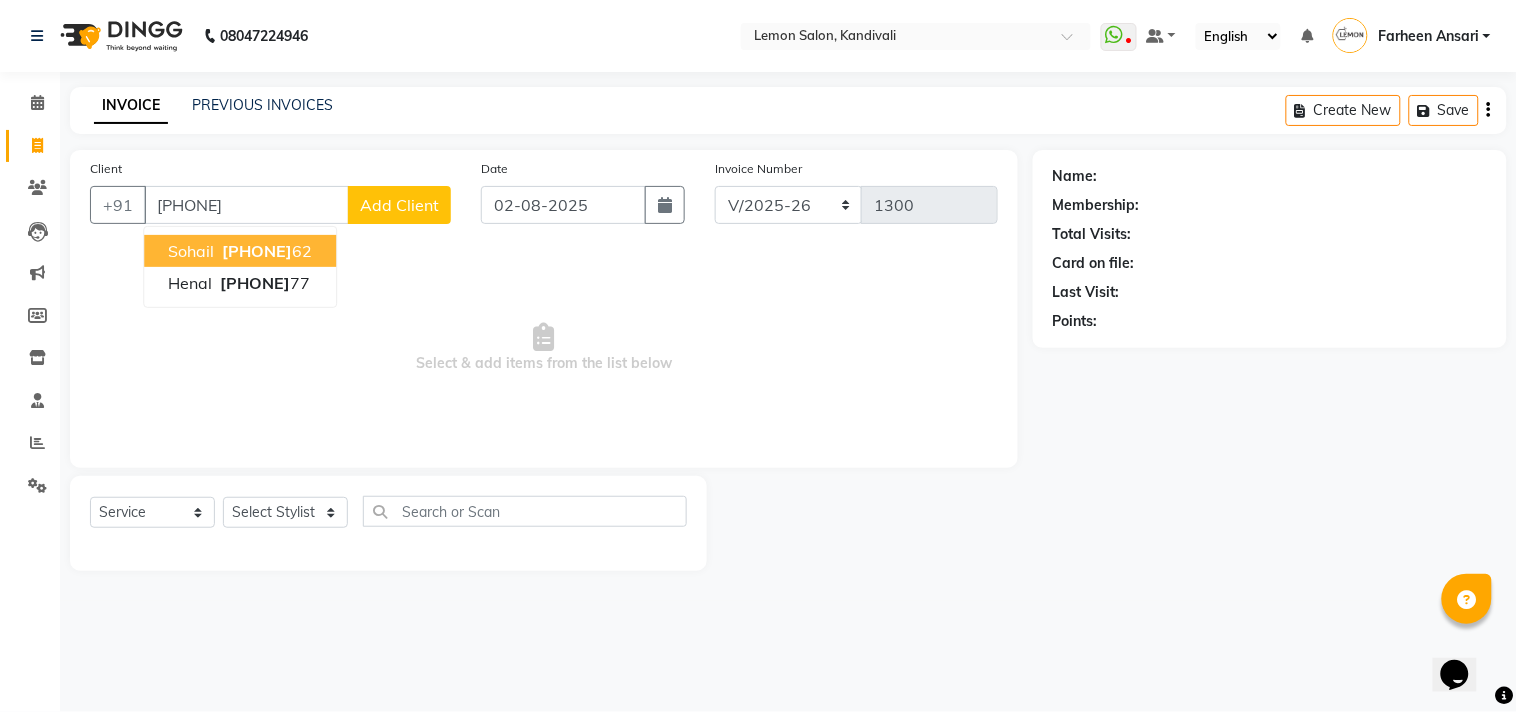click on "[PHONE]" at bounding box center (257, 251) 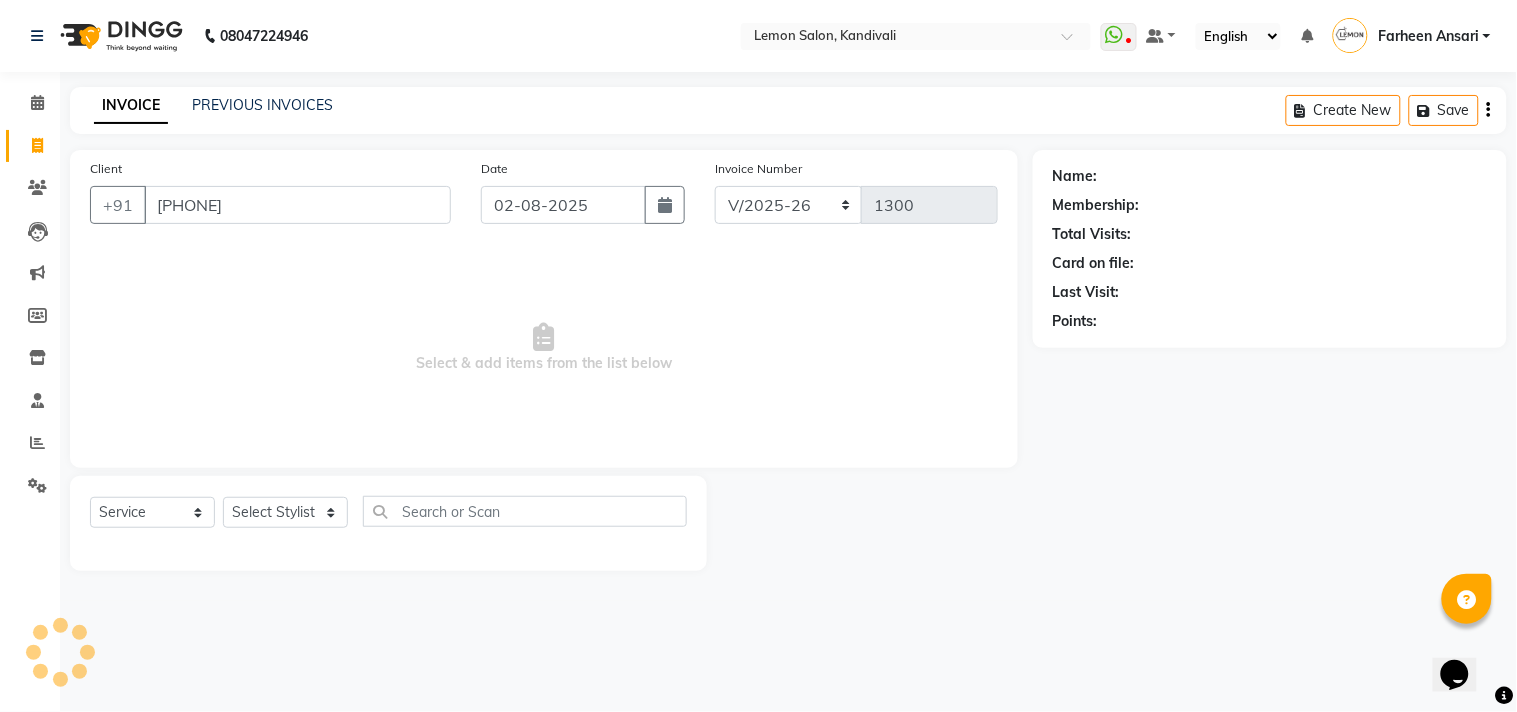 type on "[PHONE]" 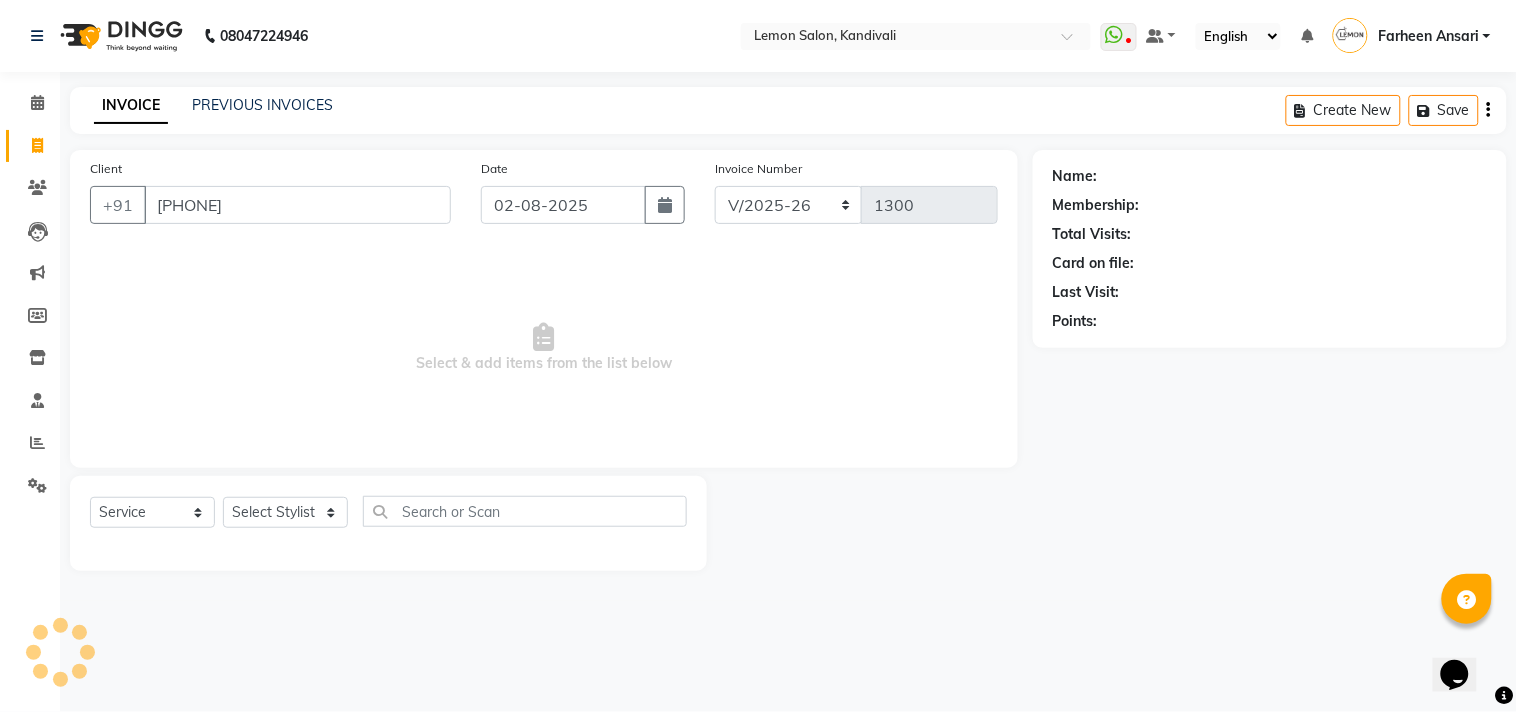 select on "1: Object" 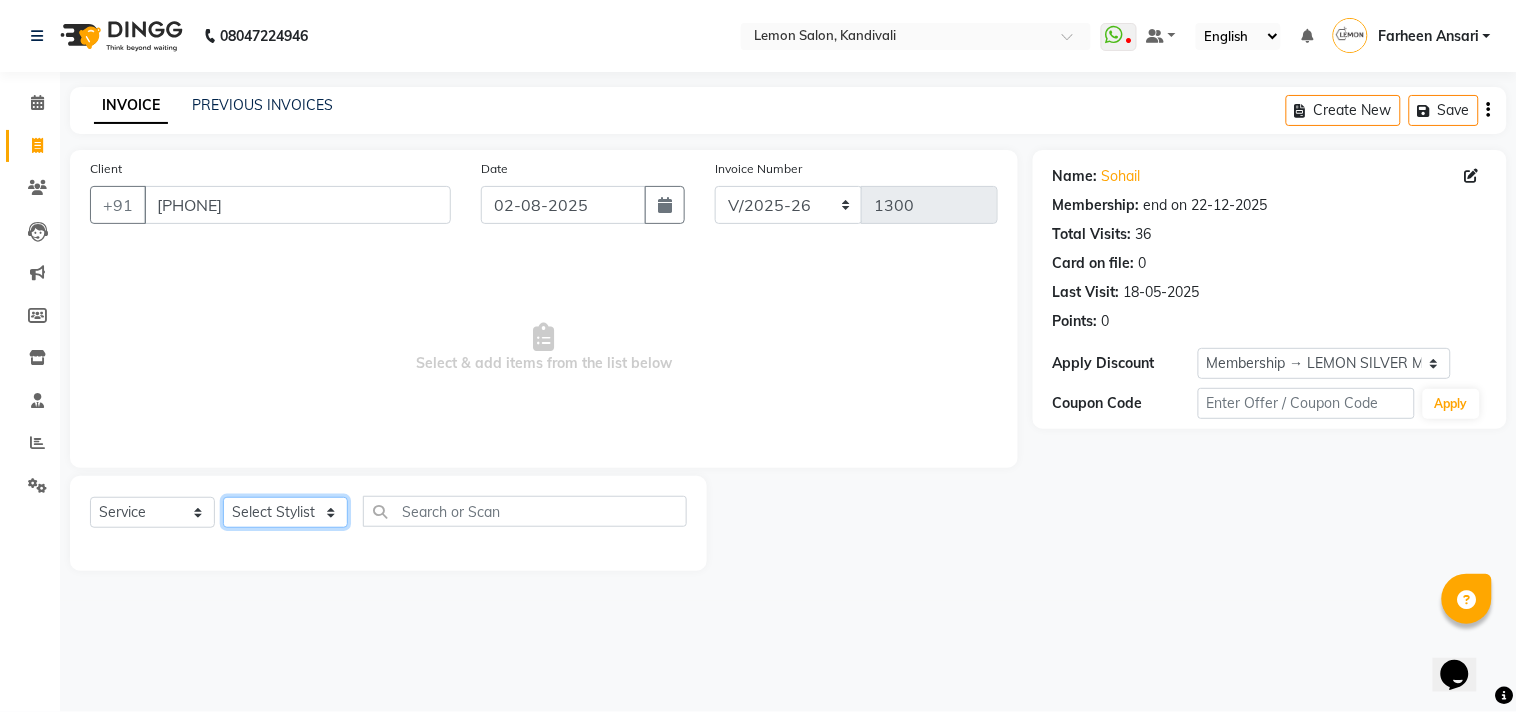 click on "Select Stylist Alam Arun Arndive DC Faheem Malik Gufran Salmani Payal Maurya Riya Adawade Shoeb Salmani Kandivali Swati Sharma Yunus Yusuf Shaikh" 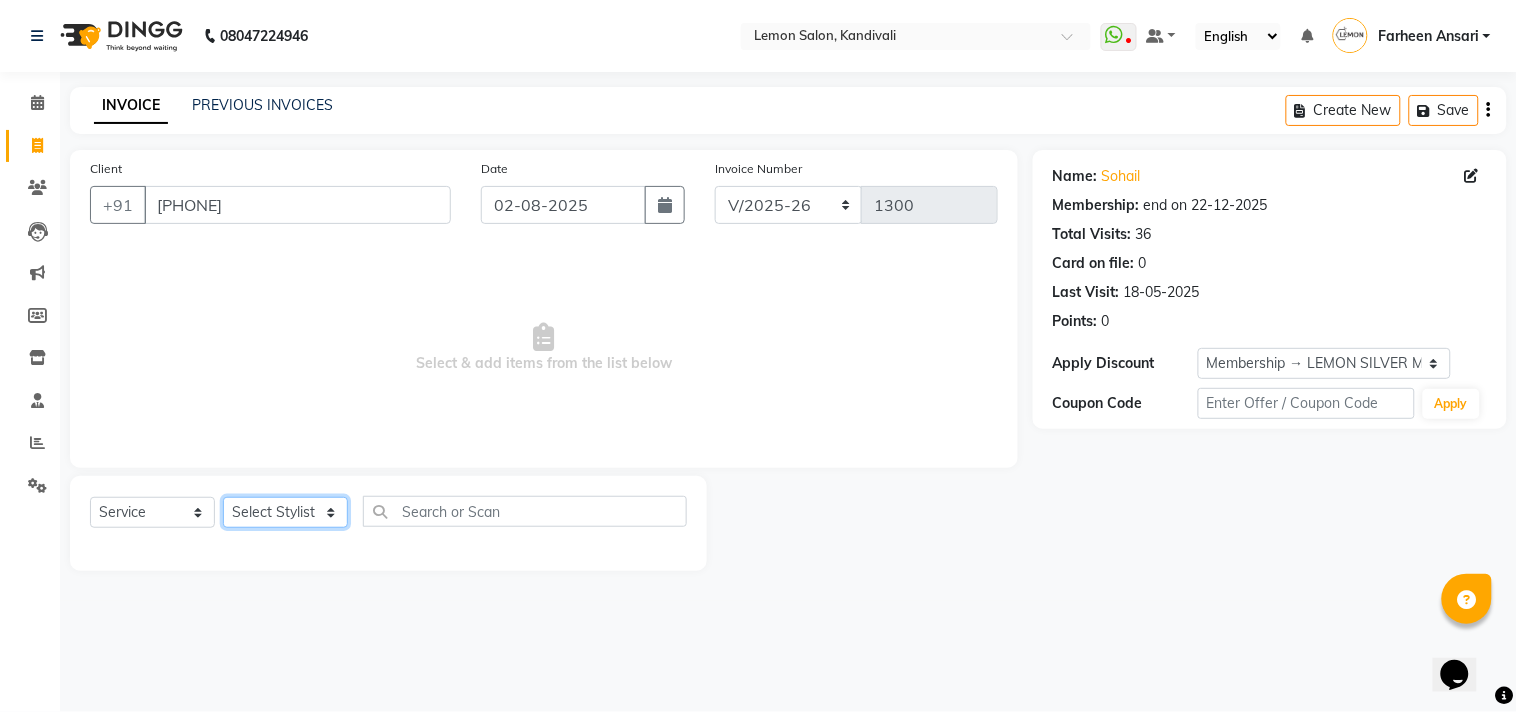 select on "60413" 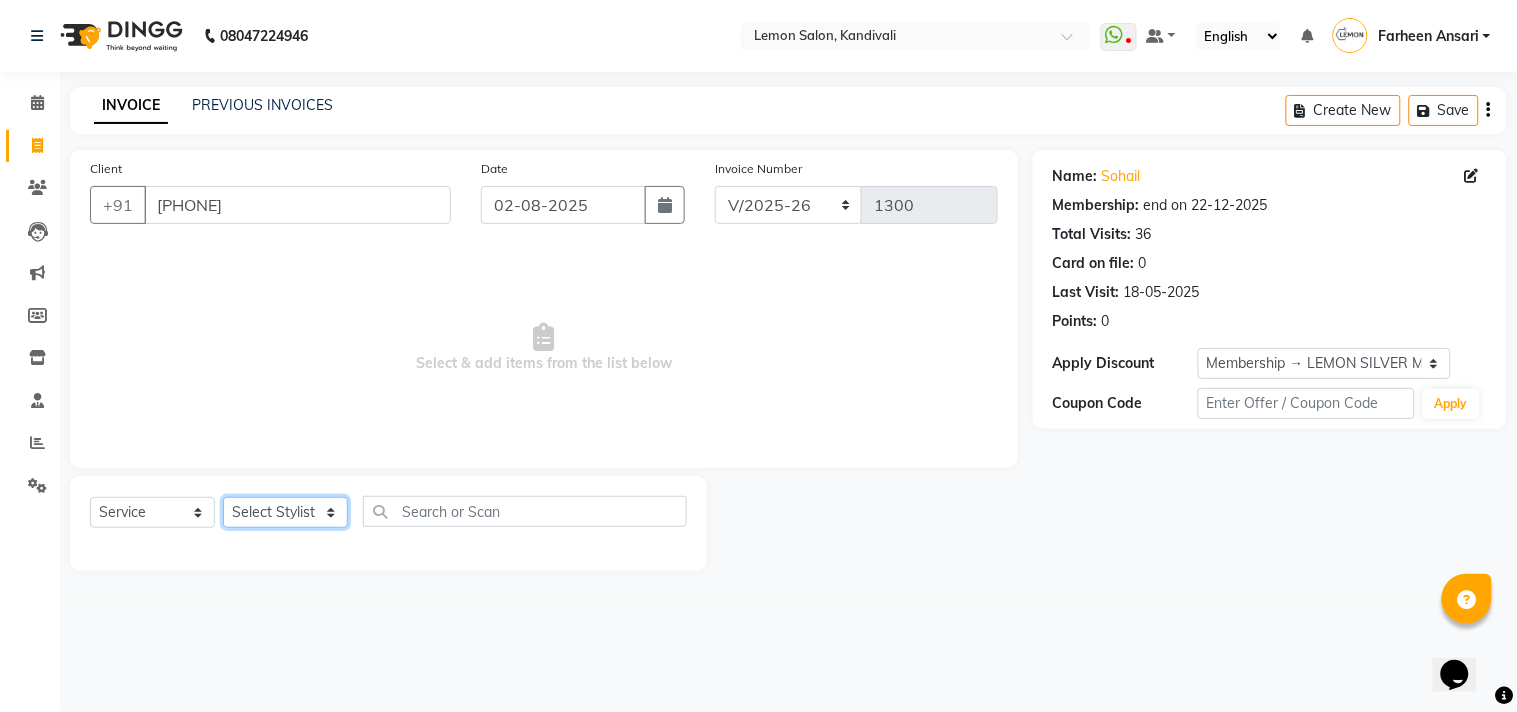 click on "Select Stylist Alam Arun Arndive DC Faheem Malik Gufran Salmani Payal Maurya Riya Adawade Shoeb Salmani Kandivali Swati Sharma Yunus Yusuf Shaikh" 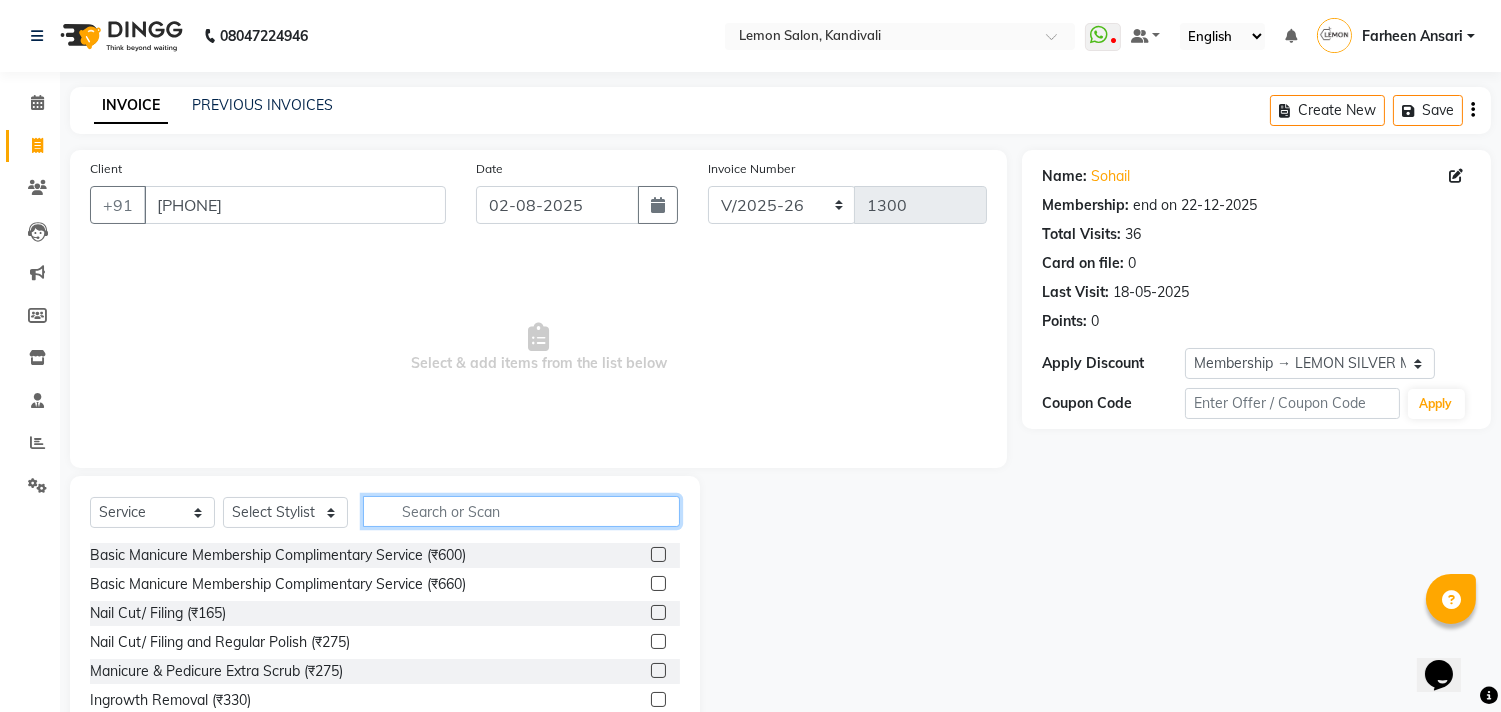 click 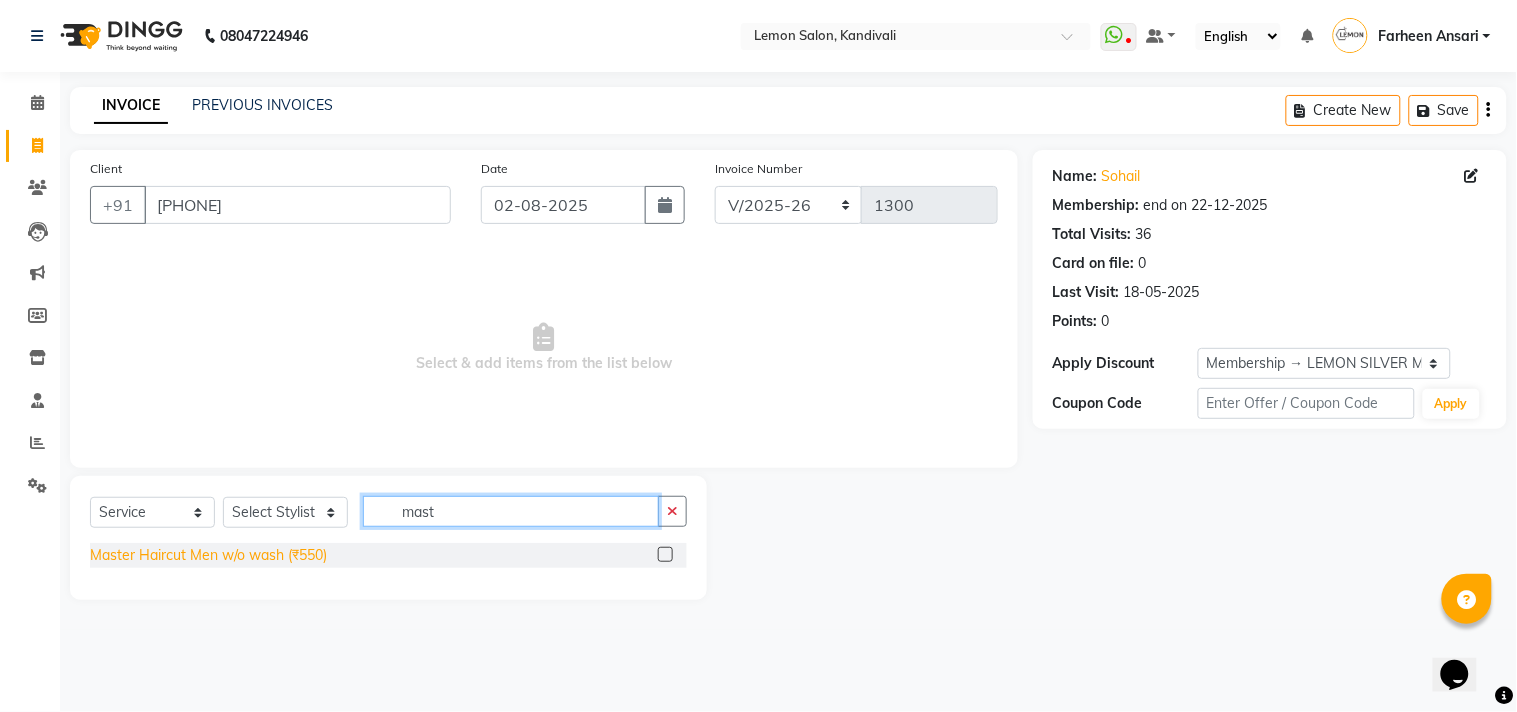 type on "mast" 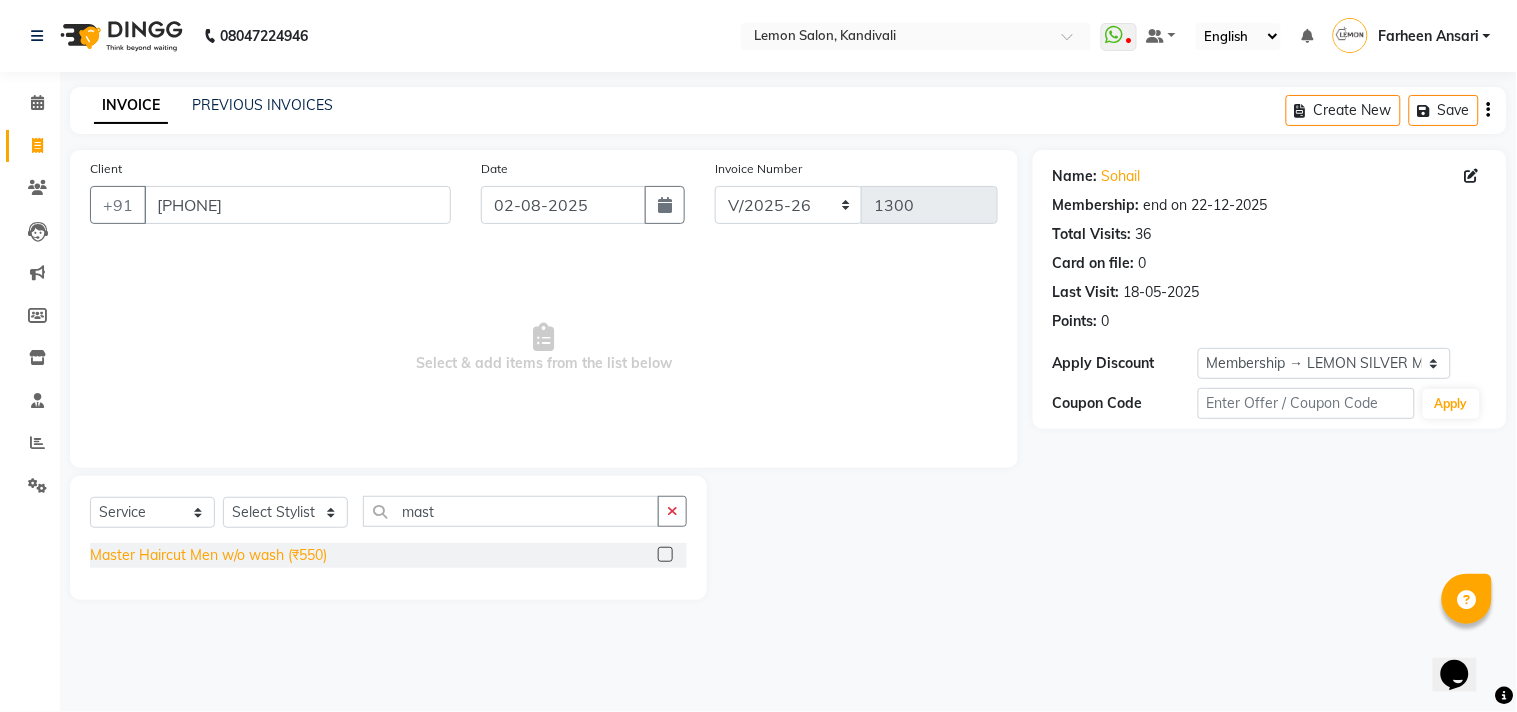 click on "Master Haircut Men w/o wash (₹550)" 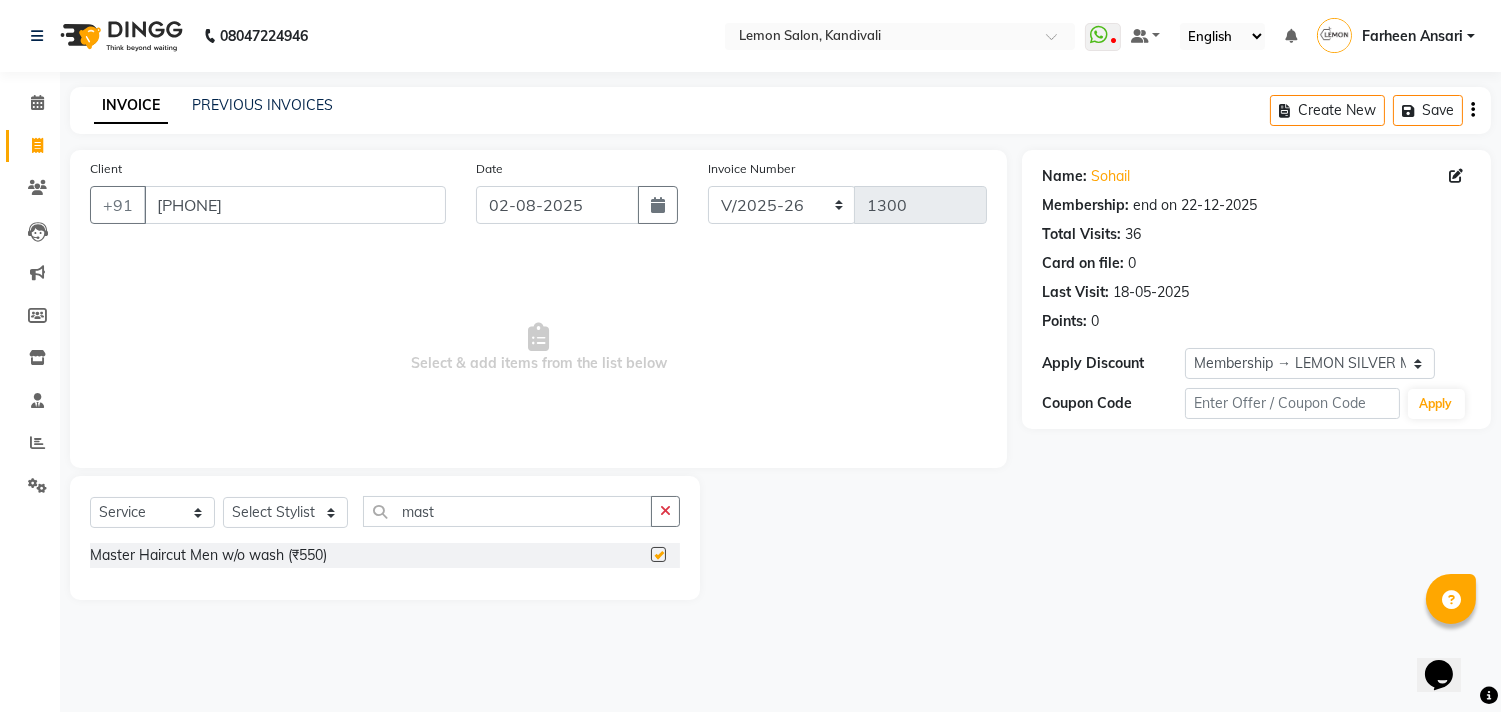 checkbox on "false" 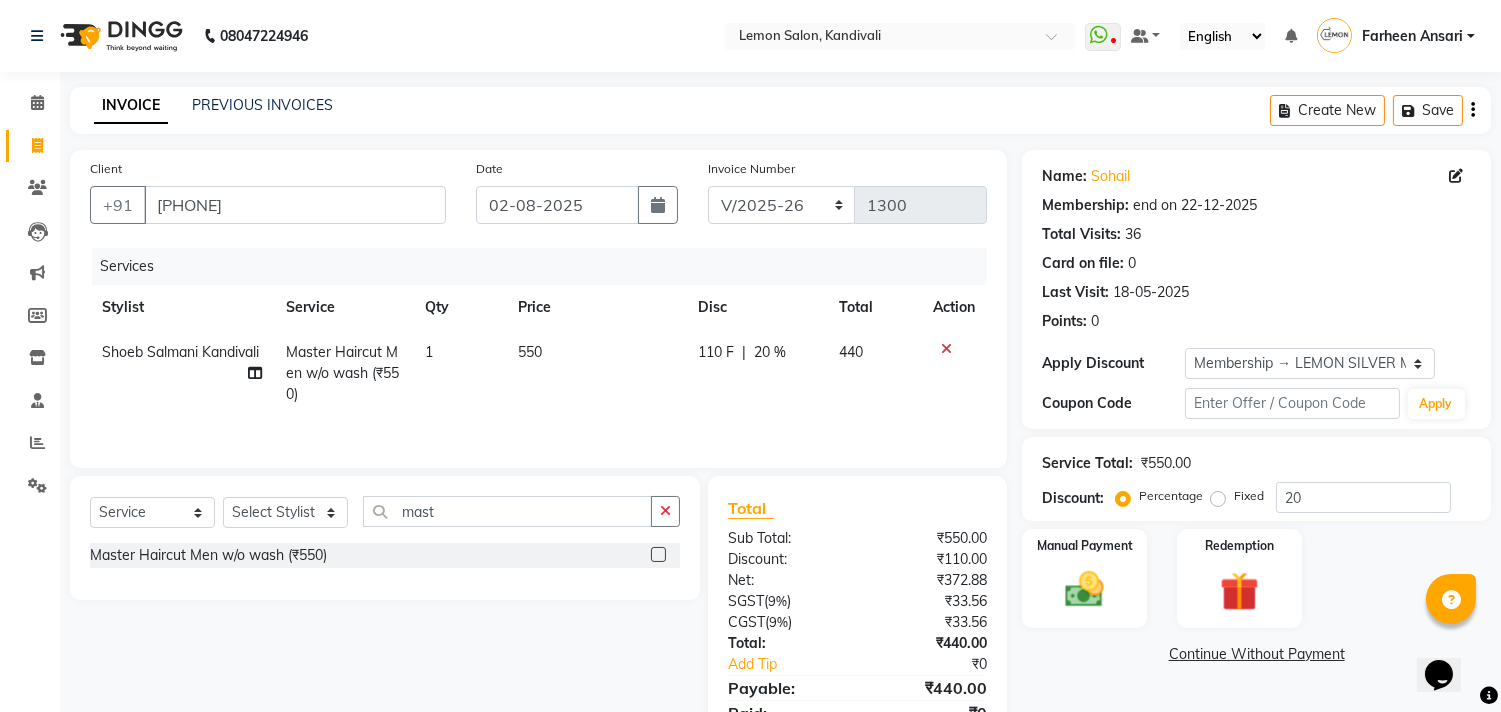 scroll, scrollTop: 90, scrollLeft: 0, axis: vertical 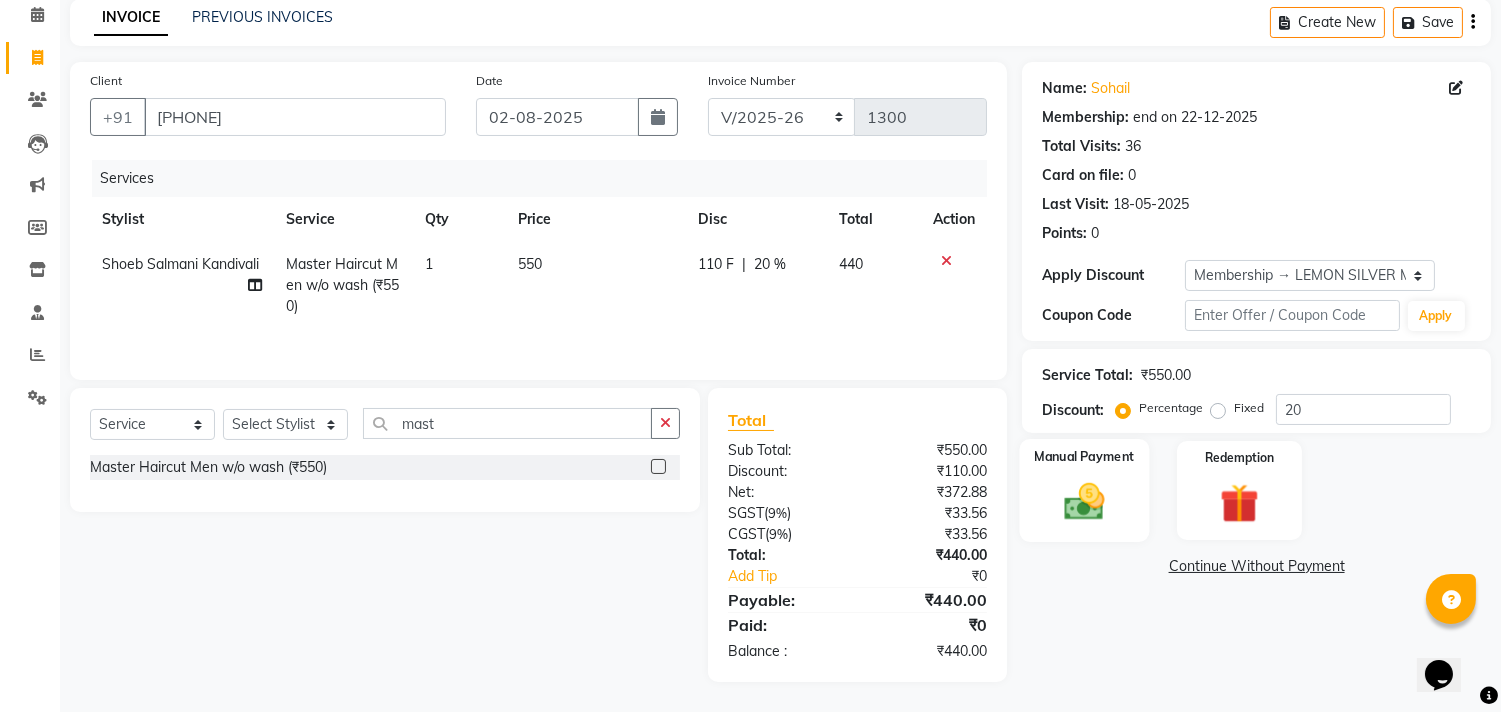 click 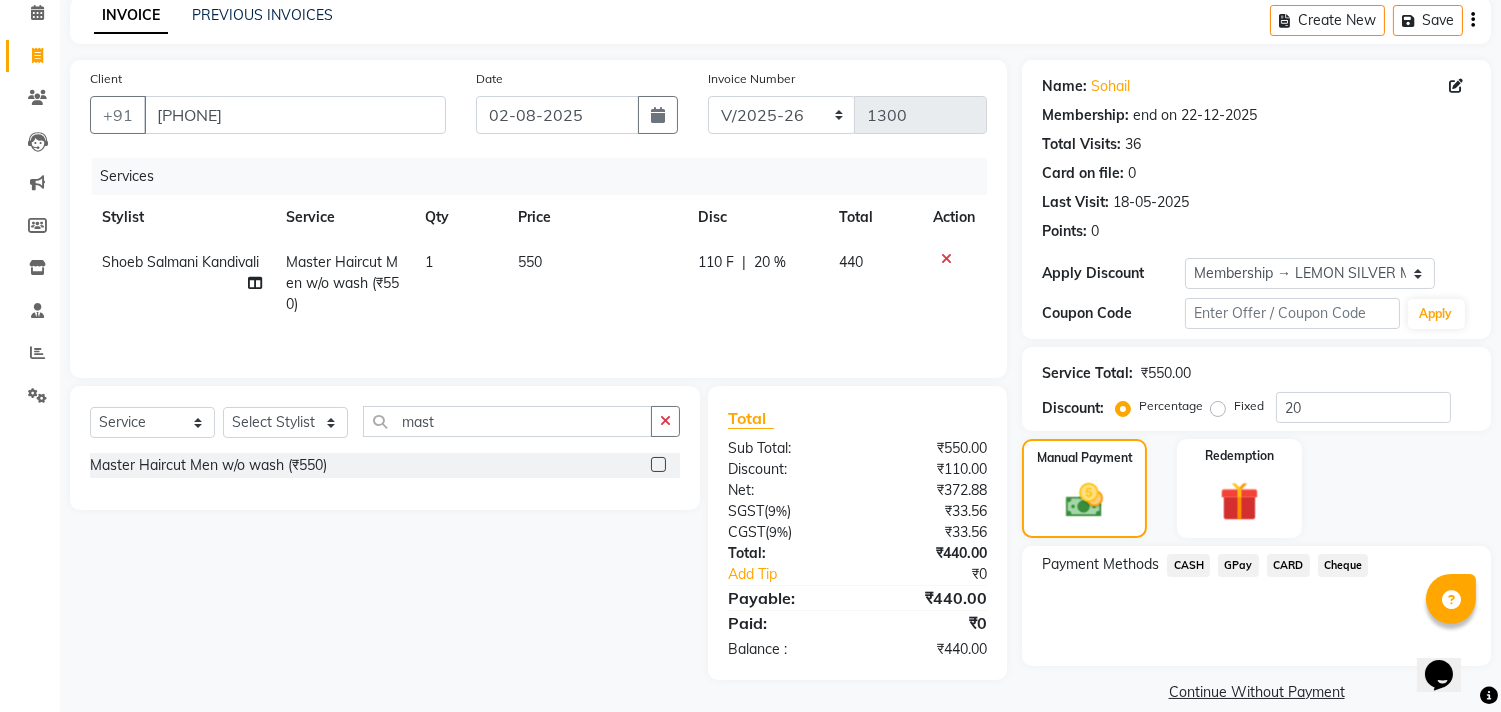 click on "CASH" 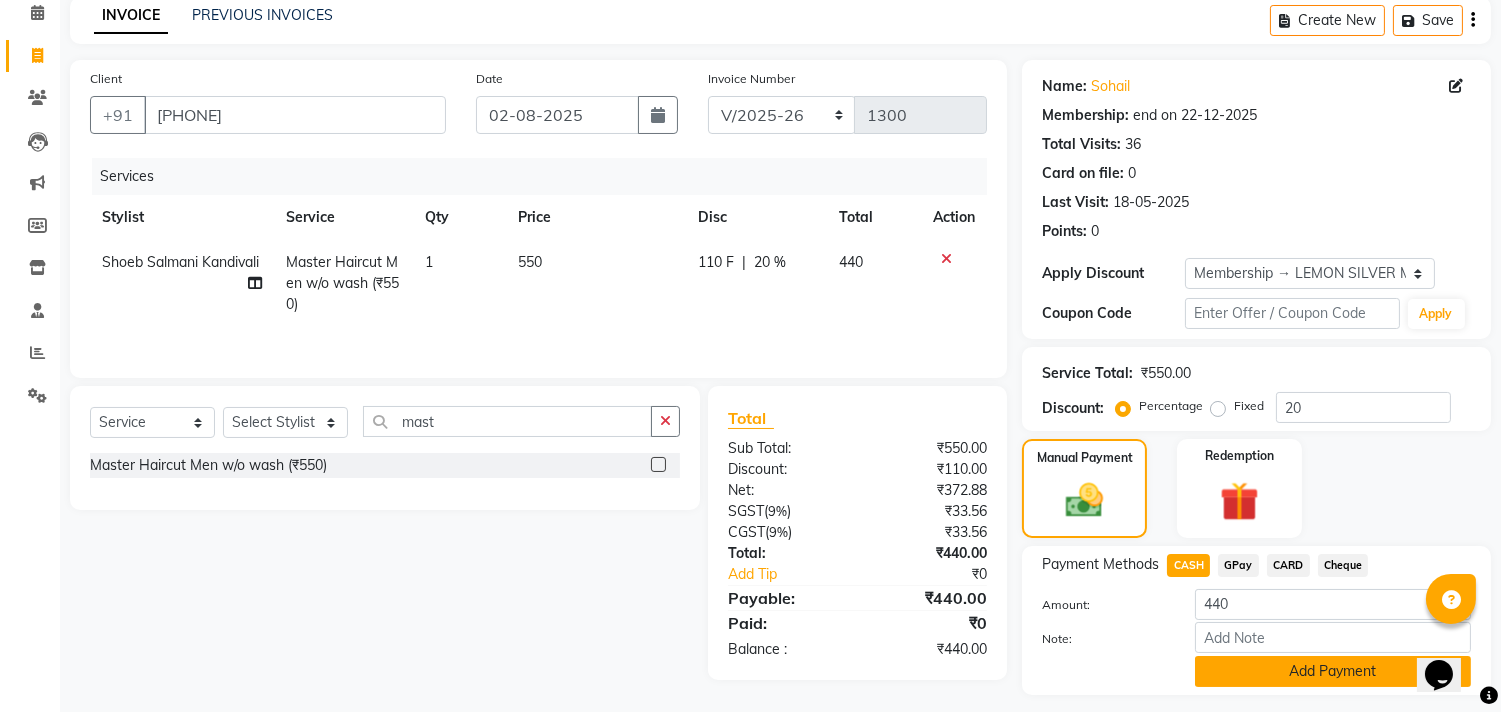 click on "Add Payment" 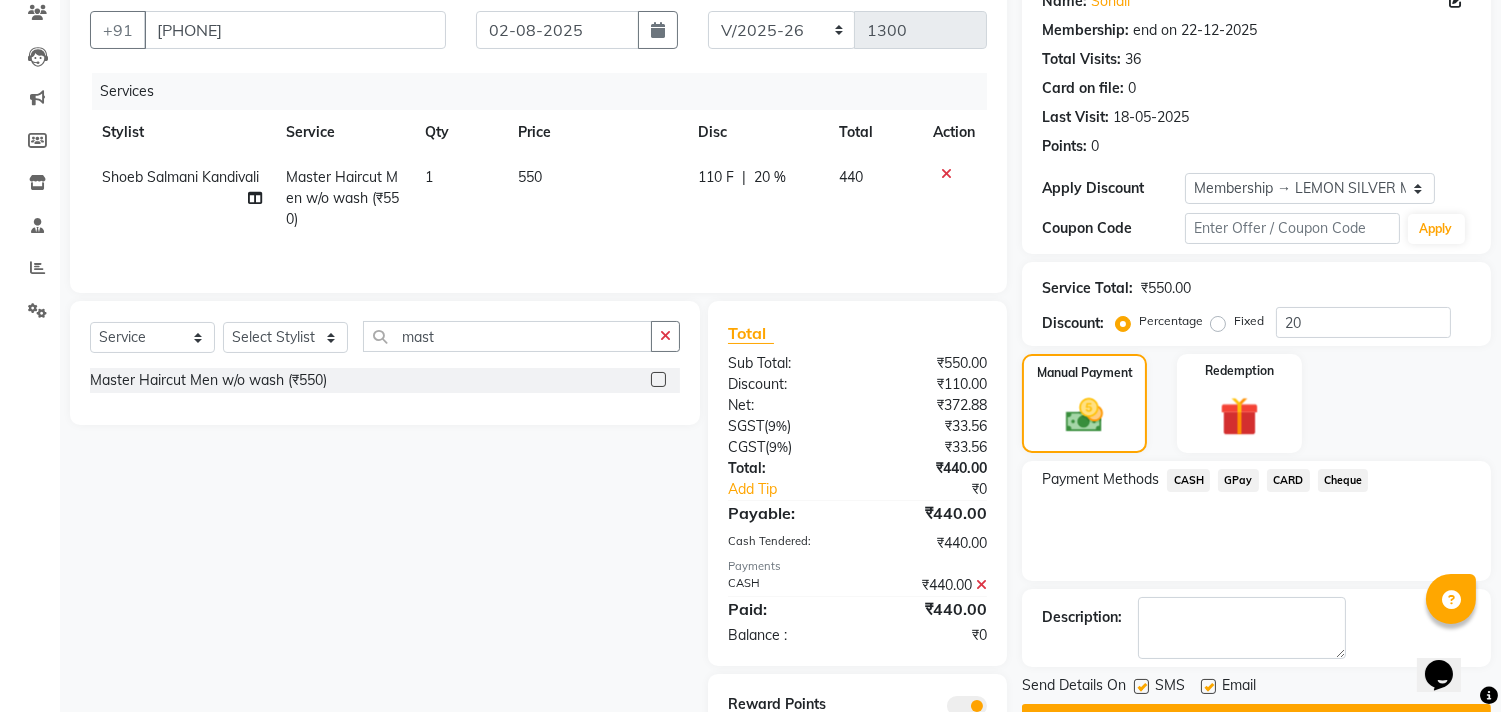 scroll, scrollTop: 260, scrollLeft: 0, axis: vertical 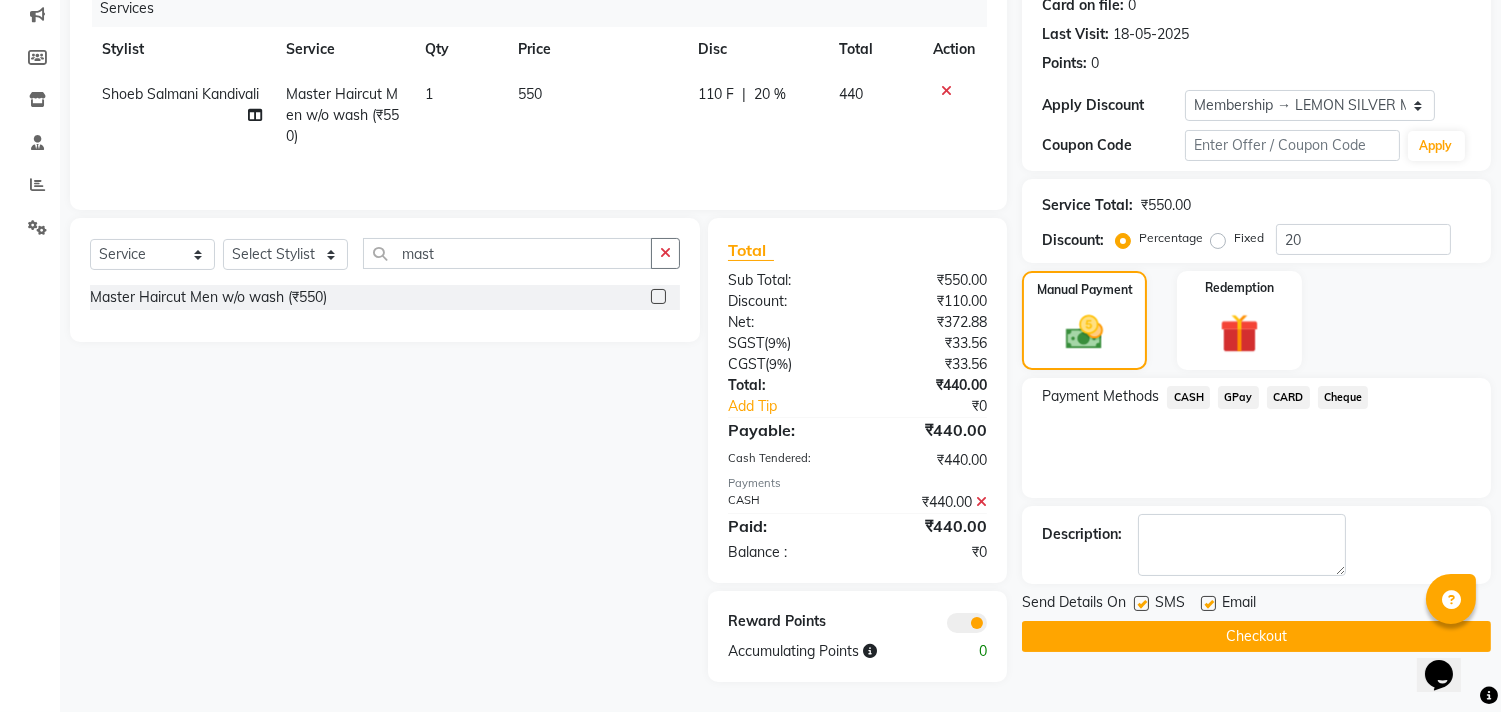 click on "Checkout" 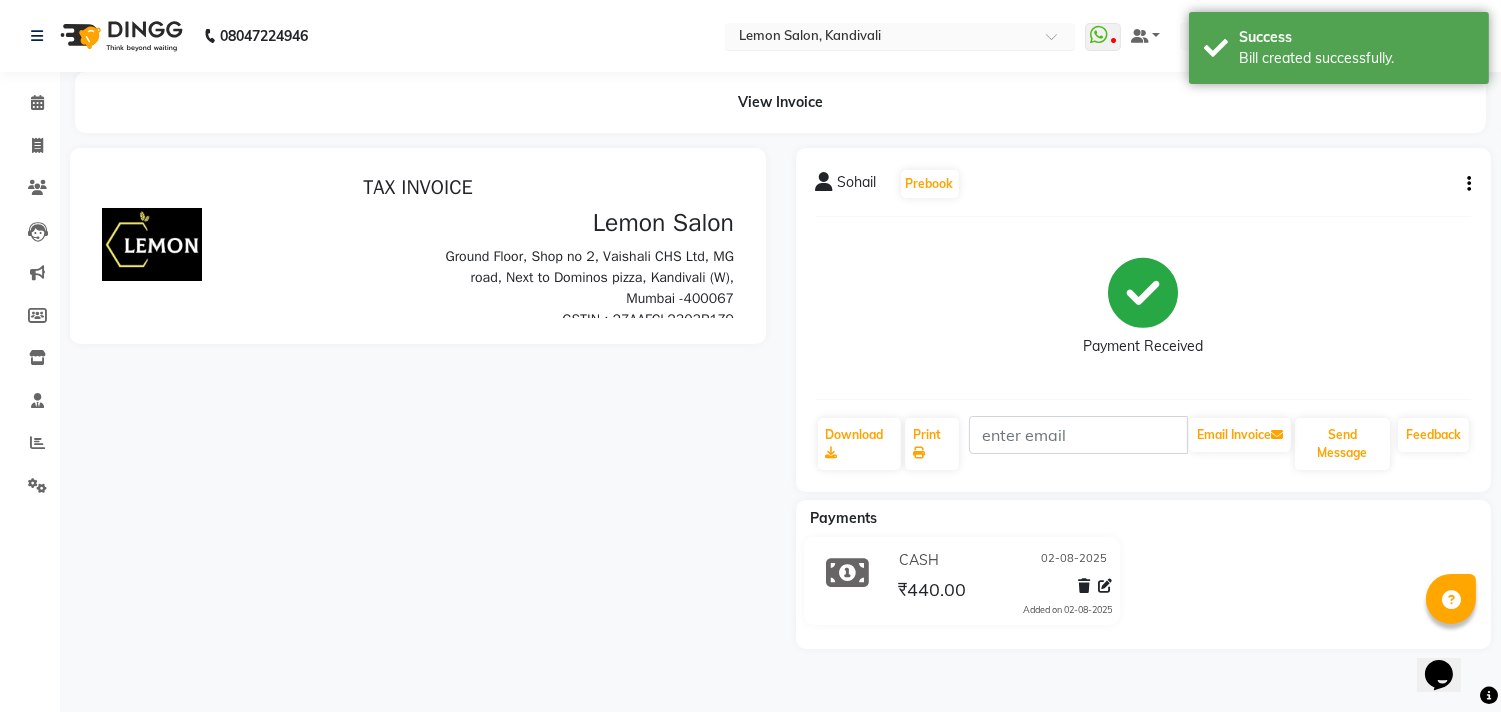 scroll, scrollTop: 0, scrollLeft: 0, axis: both 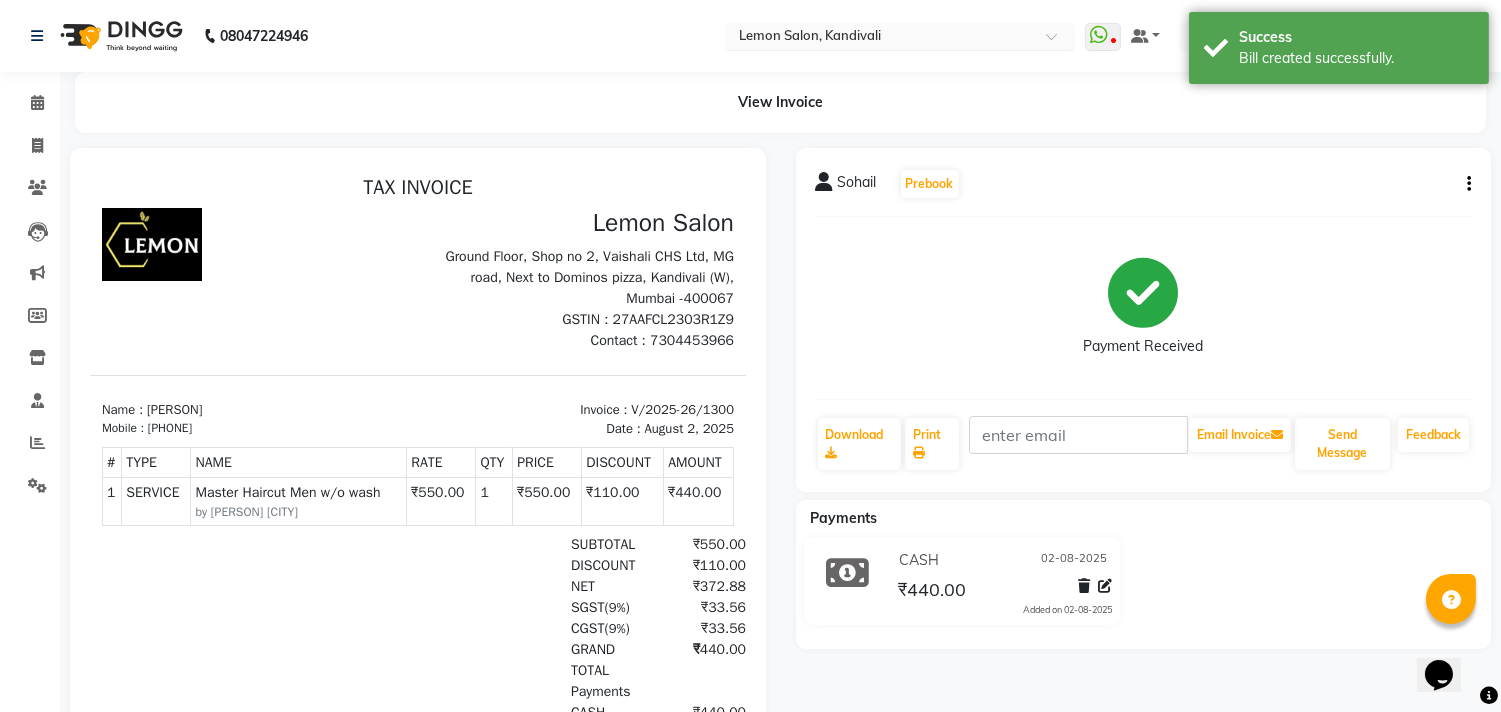 click at bounding box center [880, 38] 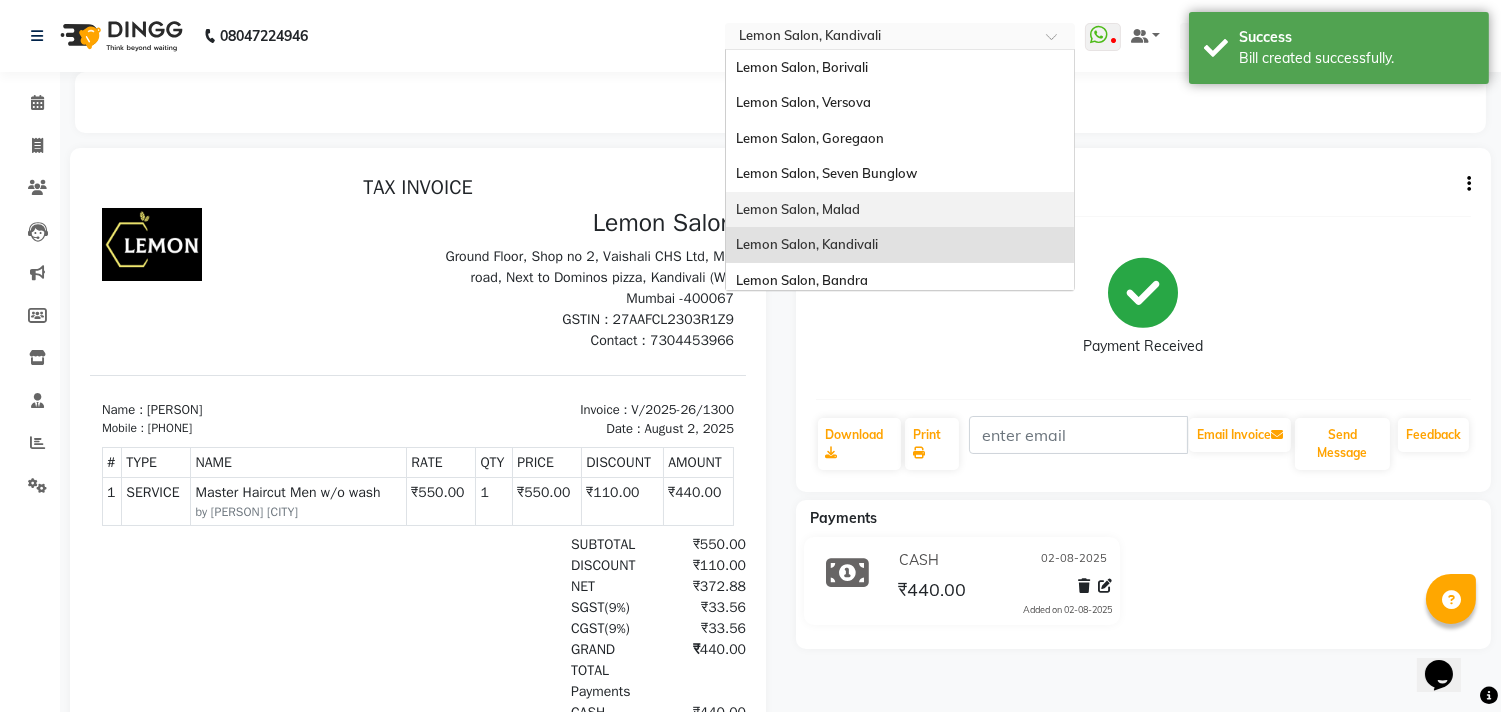 scroll, scrollTop: 185, scrollLeft: 0, axis: vertical 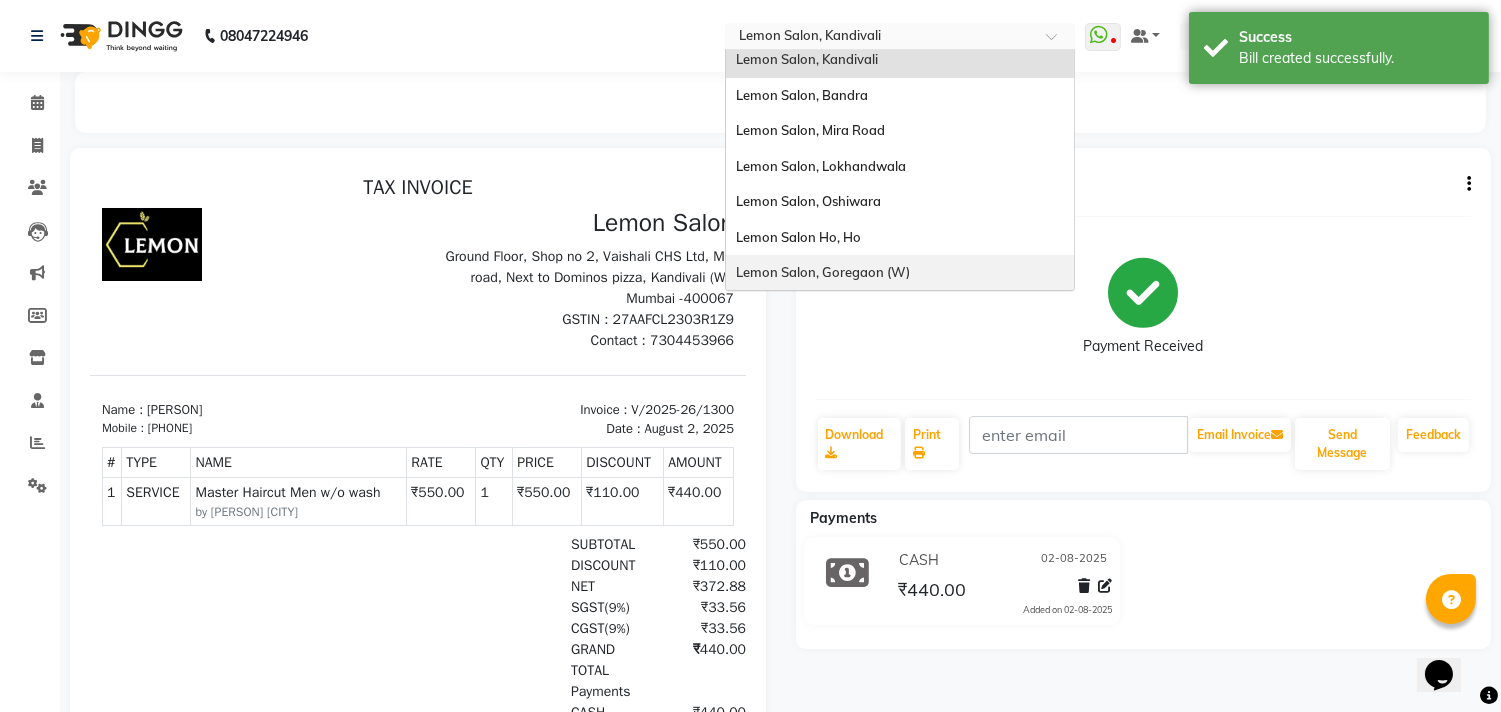 click on "Lemon Salon, Goregaon (W)" at bounding box center (823, 272) 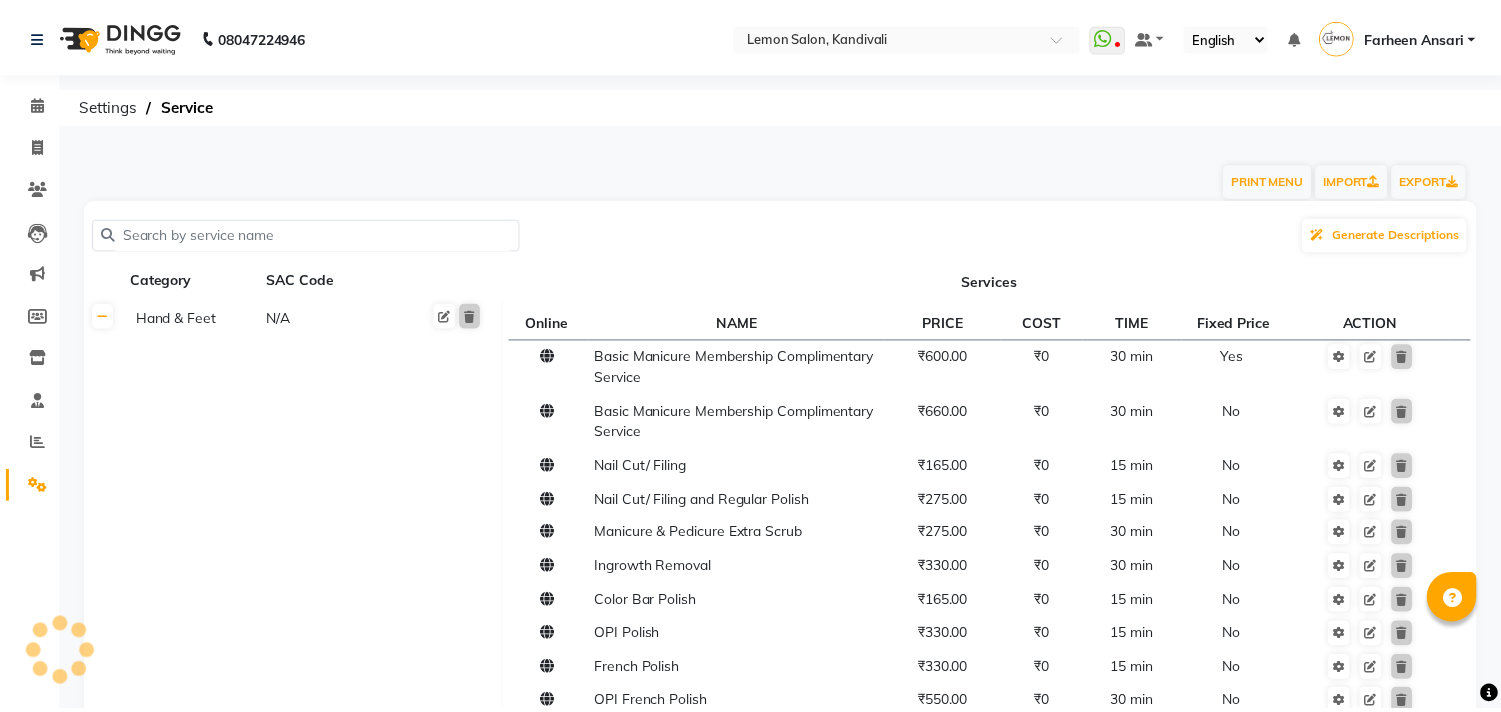 scroll, scrollTop: 0, scrollLeft: 0, axis: both 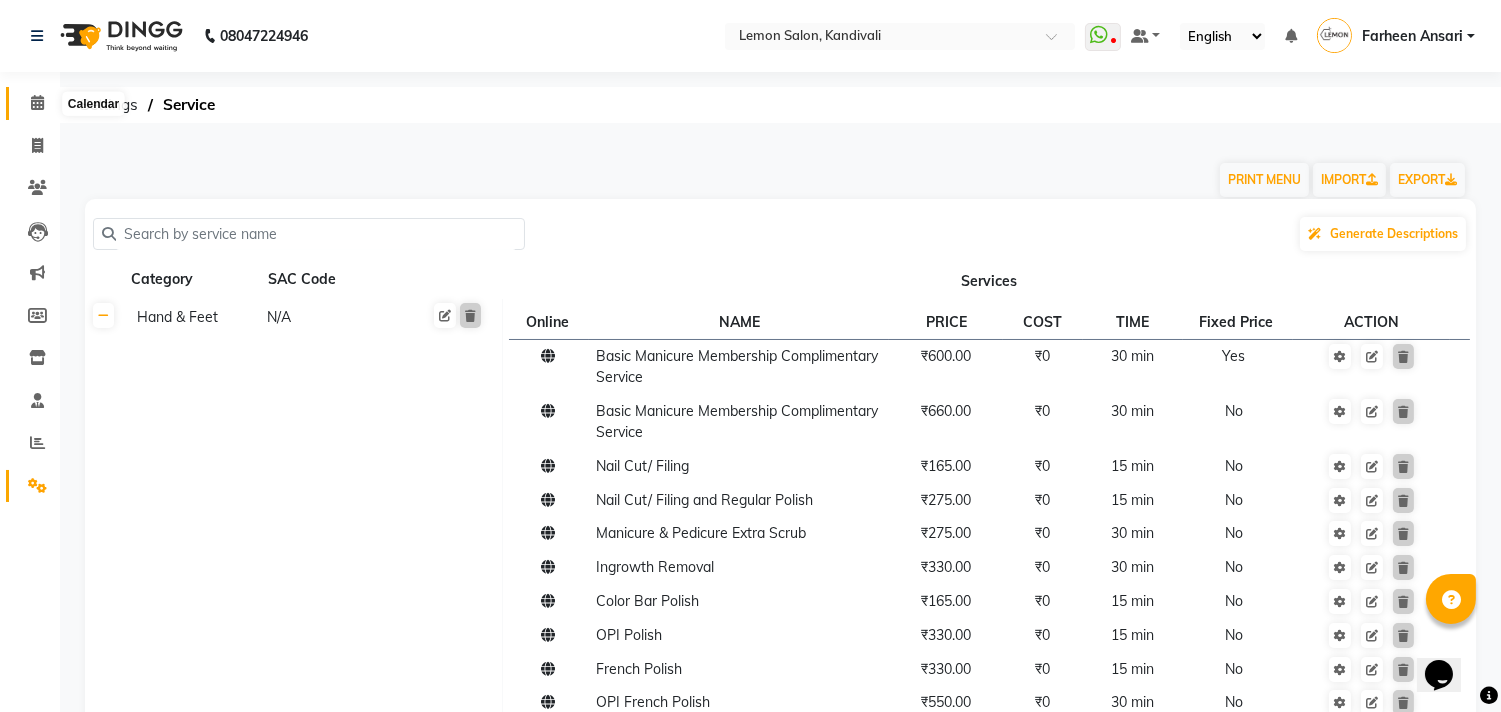 click 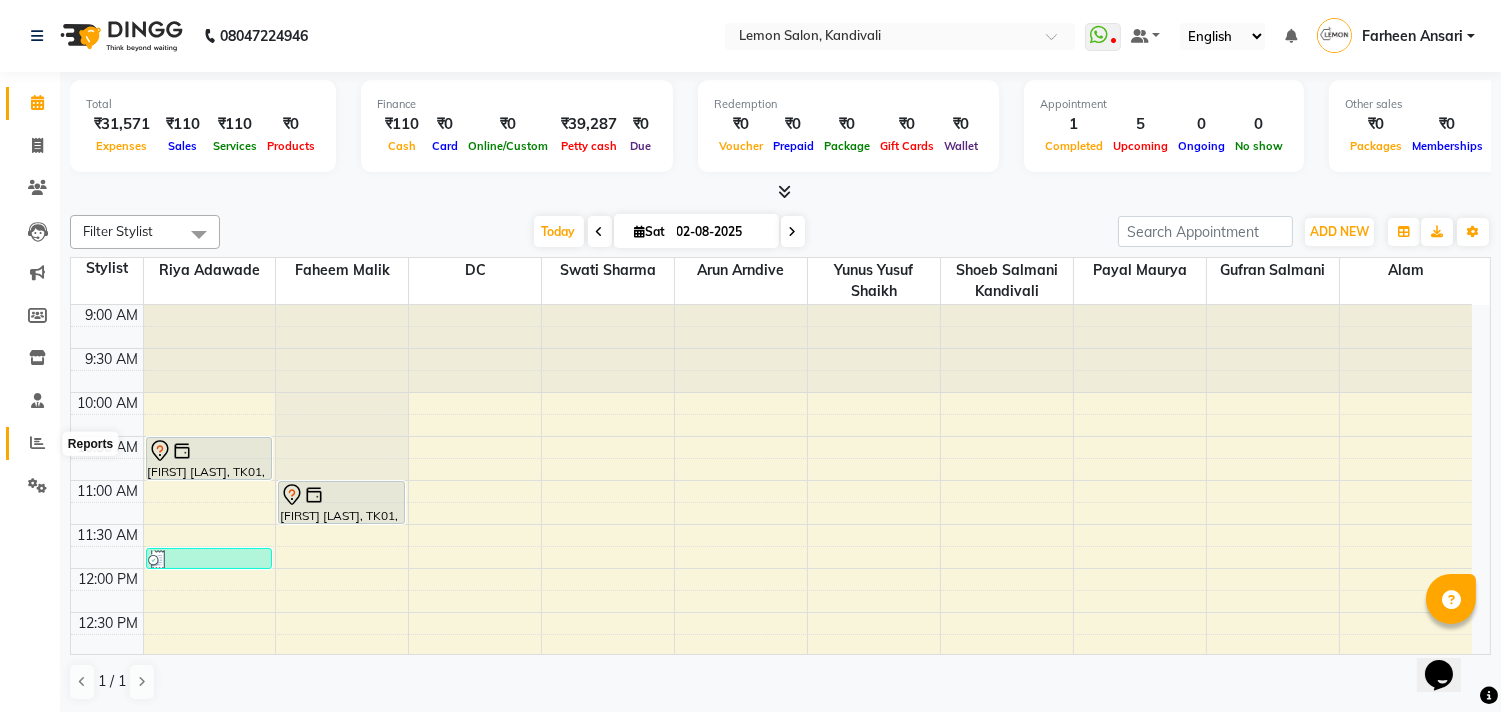 click 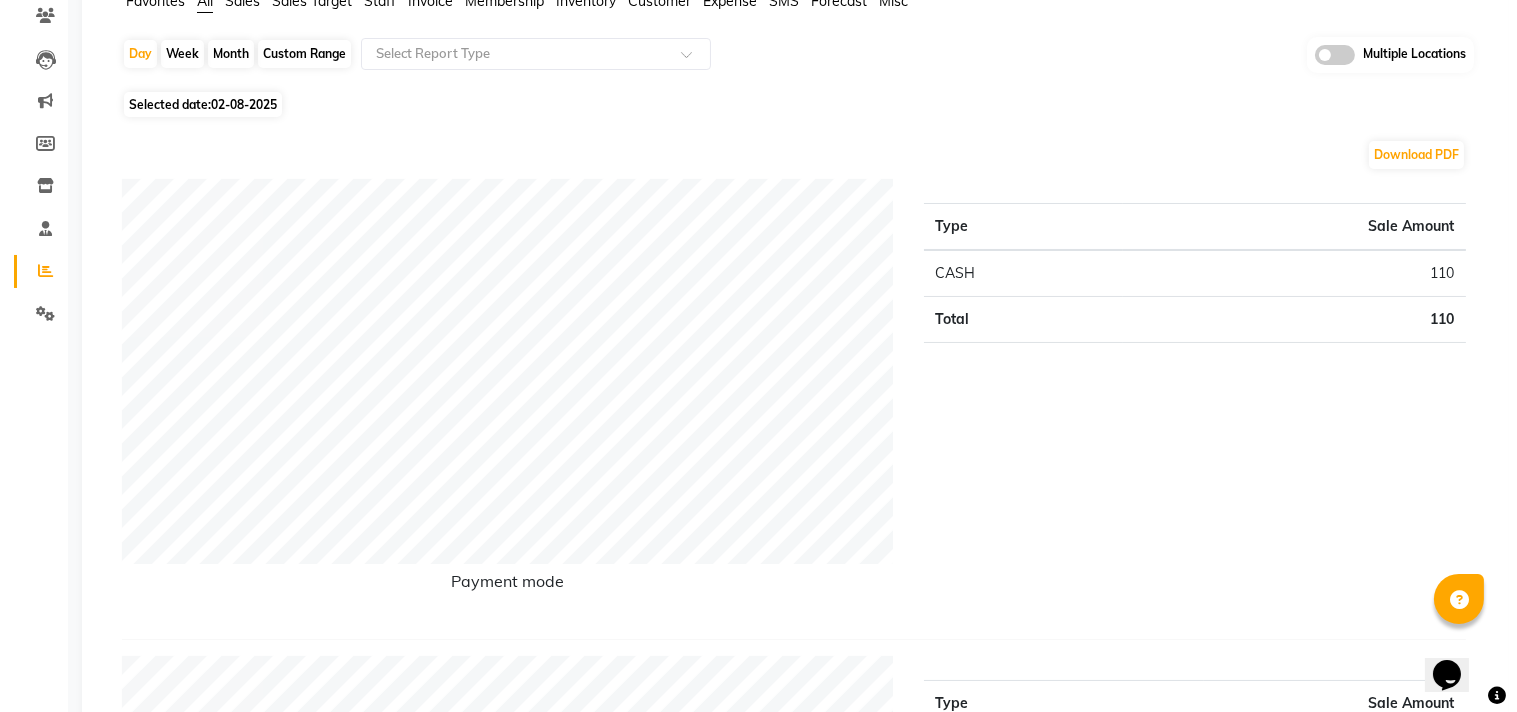 scroll, scrollTop: 0, scrollLeft: 0, axis: both 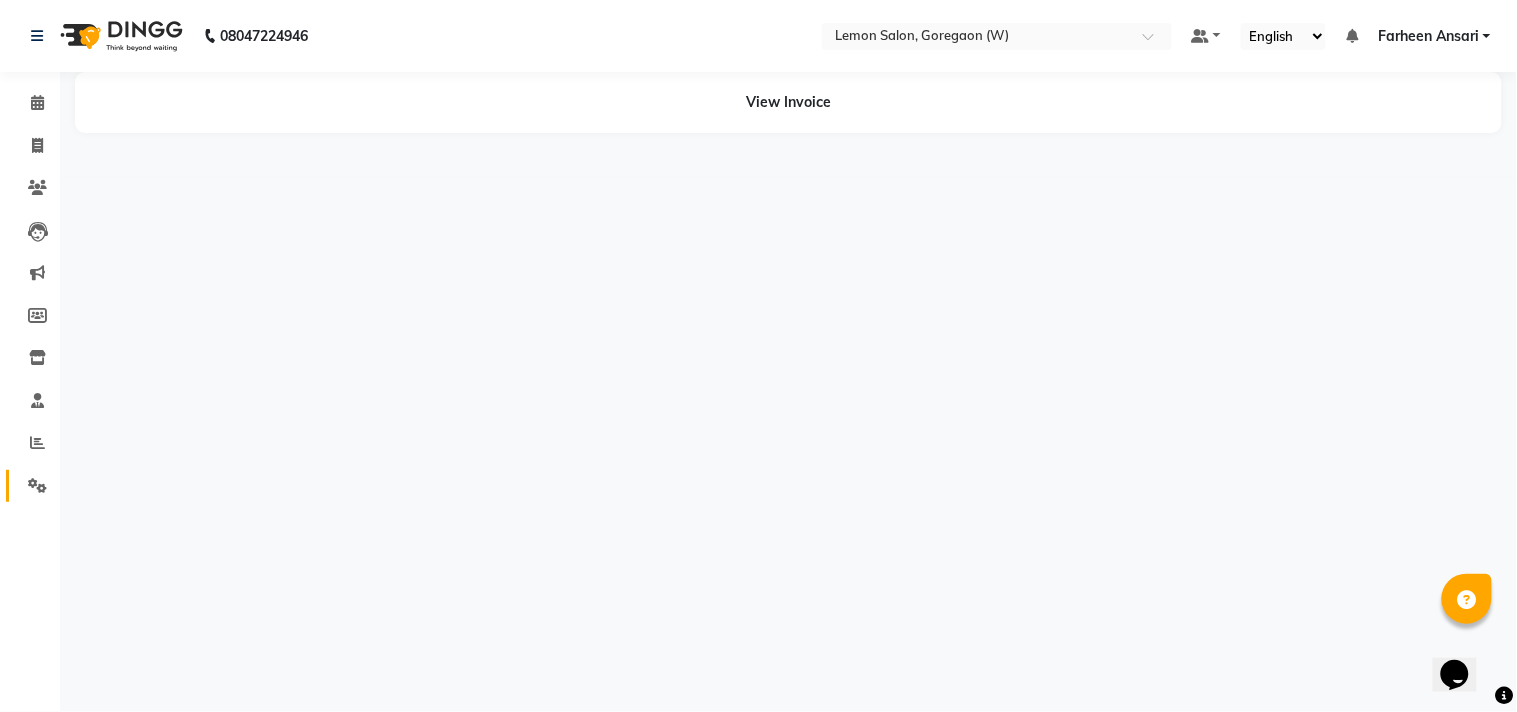 click on "Settings" 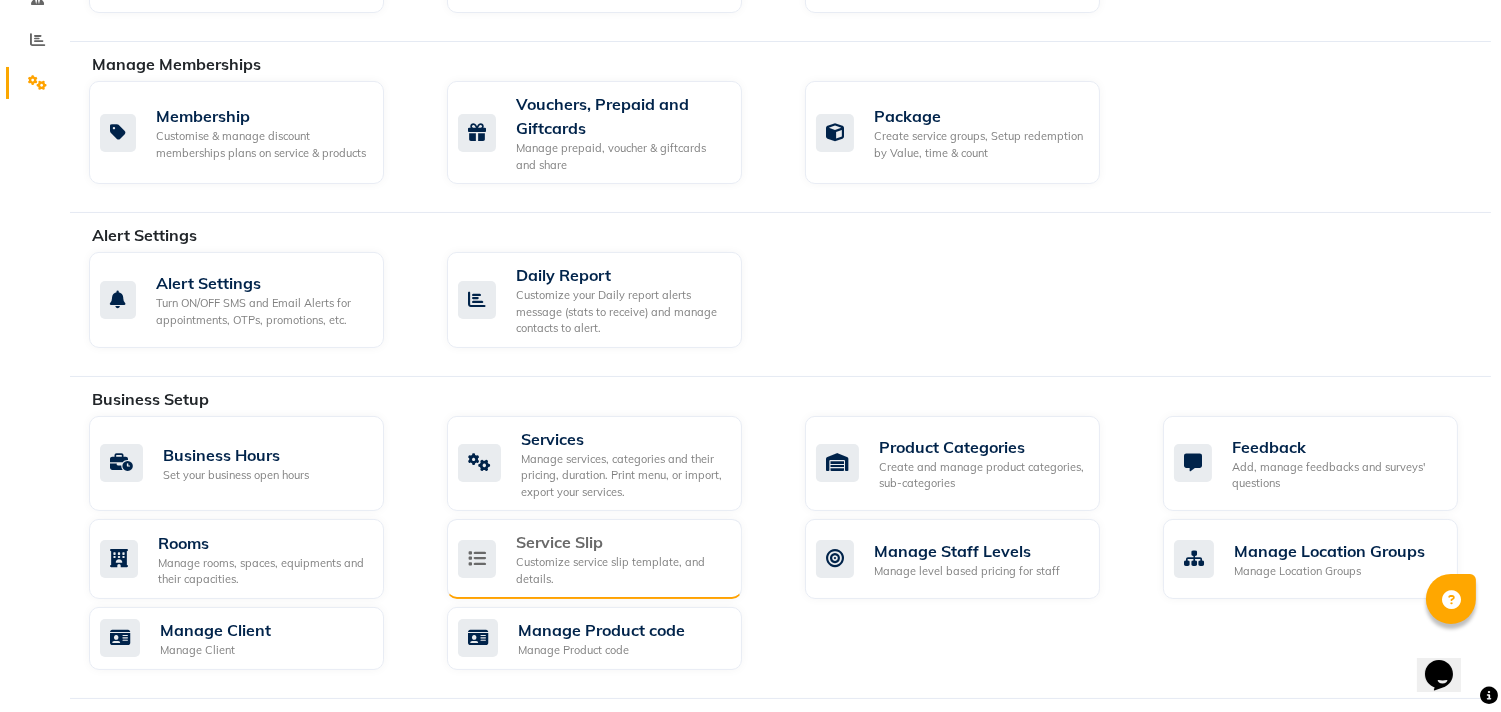 scroll, scrollTop: 444, scrollLeft: 0, axis: vertical 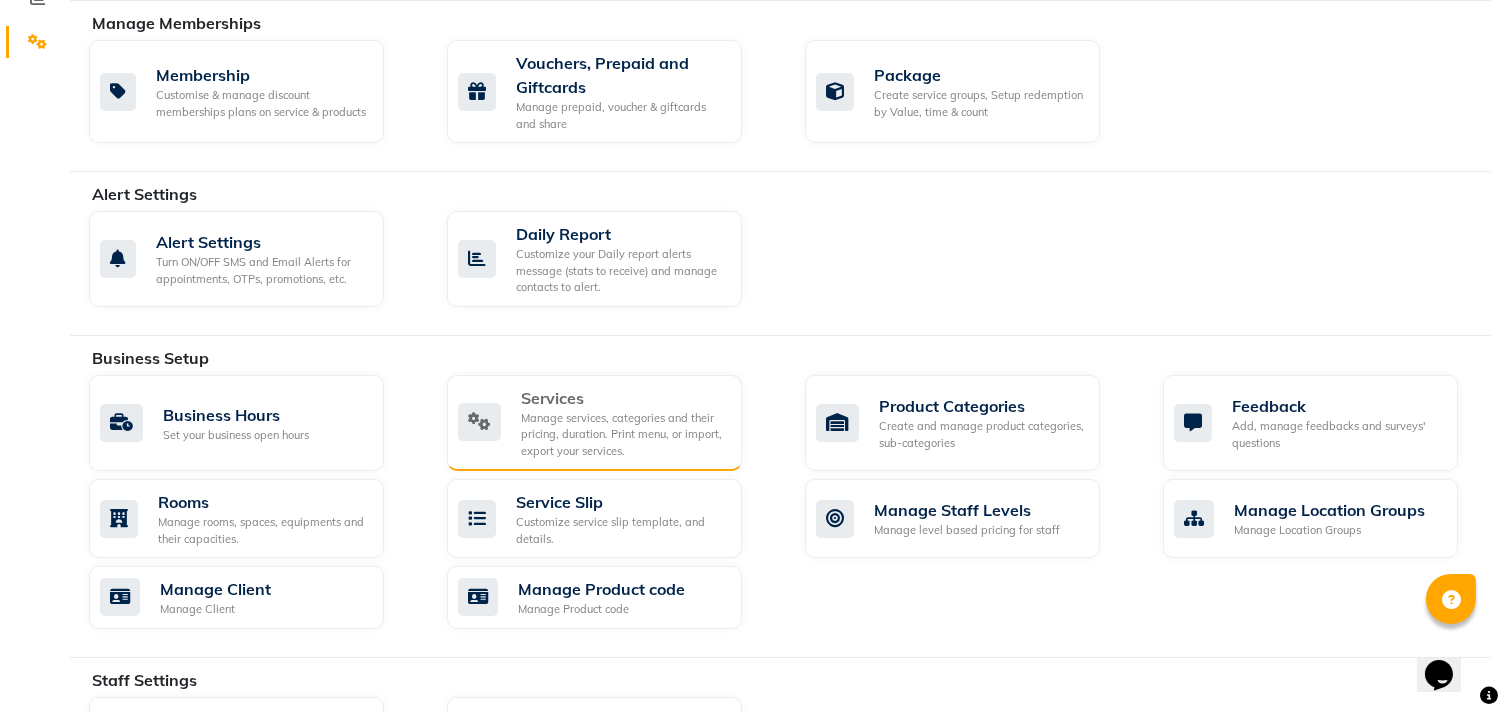 click on "Services" 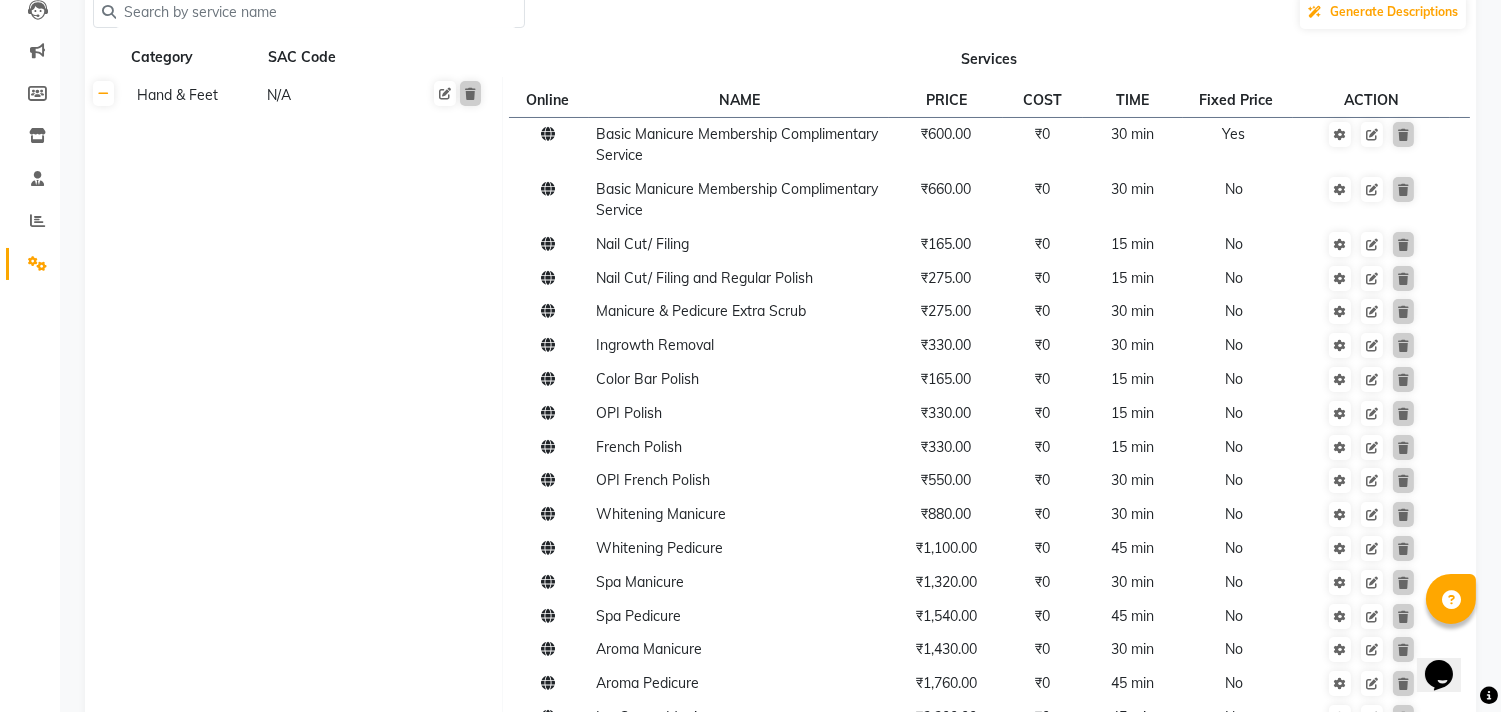 scroll, scrollTop: 0, scrollLeft: 0, axis: both 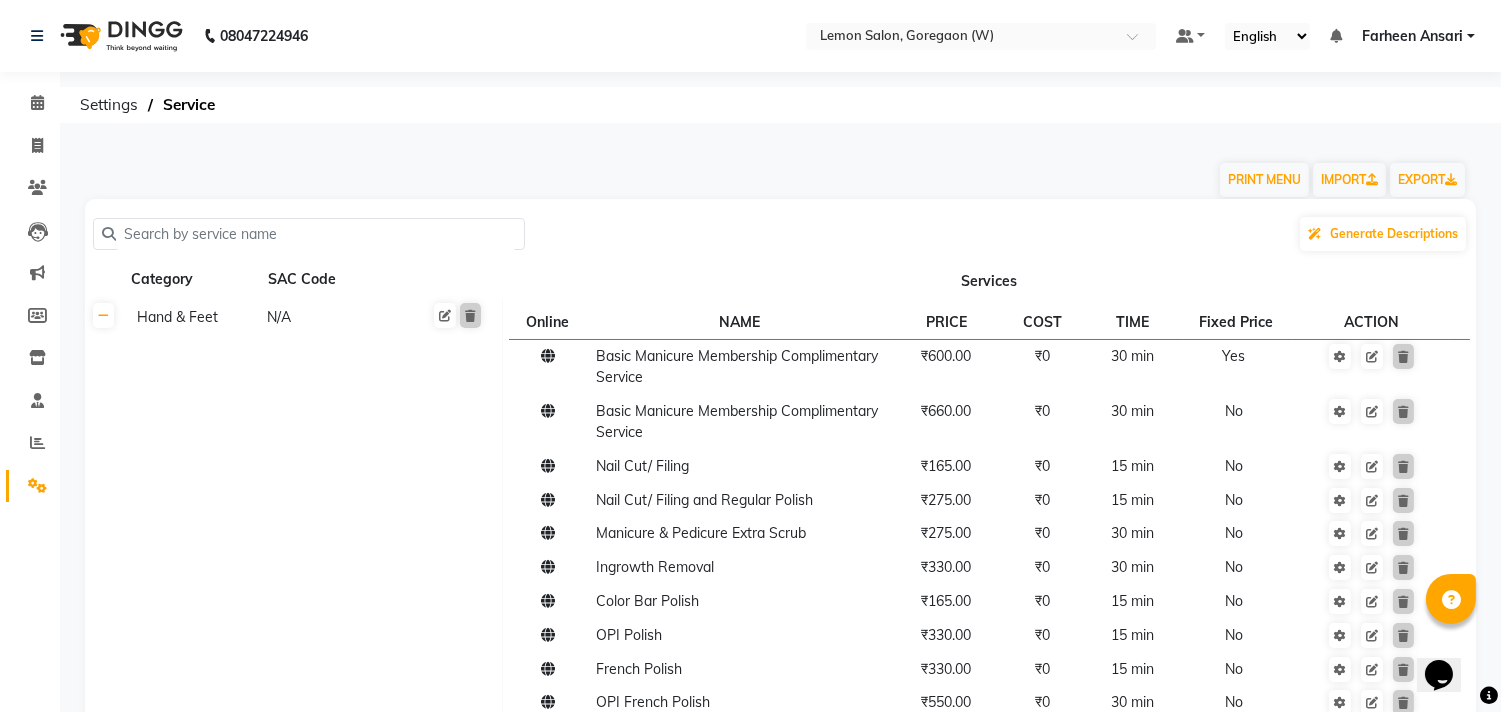 click on "Generate Descriptions Category SAC Code Services Hand & Feet N/A Online  NAME  PRICE COST TIME Fixed Price  ACTION Basic Manicure Membership Complimentary Service  ₹600.00 ₹0 30 min  Yes  Basic Manicure Membership Complimentary Service ₹660.00 ₹0 30 min  No  Nail Cut/ Filing ₹165.00 ₹0 15 min  No  Nail Cut/ Filing and Regular Polish ₹275.00 ₹0 15 min  No  Manicure & Pedicure Extra Scrub ₹275.00 ₹0 30 min  No  Ingrowth Removal ₹330.00 ₹0 30 min  No  Color Bar Polish ₹165.00 ₹0 15 min  No  OPI Polish ₹330.00 ₹0 15 min  No  French Polish ₹330.00 ₹0 15 min  No  OPI French Polish ₹550.00 ₹0 30 min  No  Whitening Manicure ₹880.00 ₹0 30 min  No  Whitening Pedicure ₹1,100.00 ₹0 45 min  No  Spa Manicure ₹1,320.00 ₹0 30 min  No  Spa Pedicure ₹1,540.00 ₹0 45 min  No  Aroma Manicure ₹1,430.00 ₹0 30 min  No  Aroma Pedicure ₹1,760.00 ₹0 45 min  No  Ice Cream Manicure ₹2,200.00 ₹0 45 min  No  Ice Cream Pedicure ₹2,750.00 ₹0 45 min  No  ₹1,980.00 ₹0" 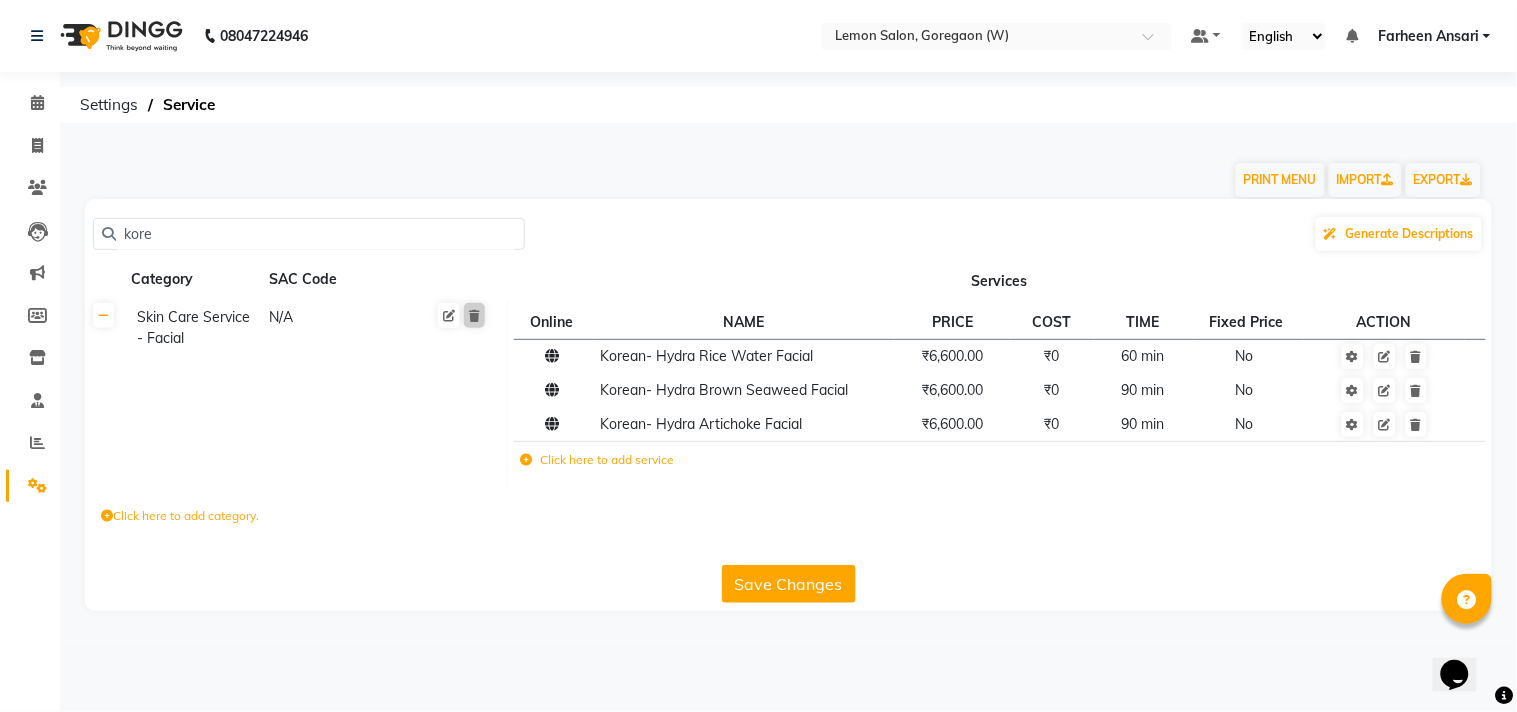 click on "kore" 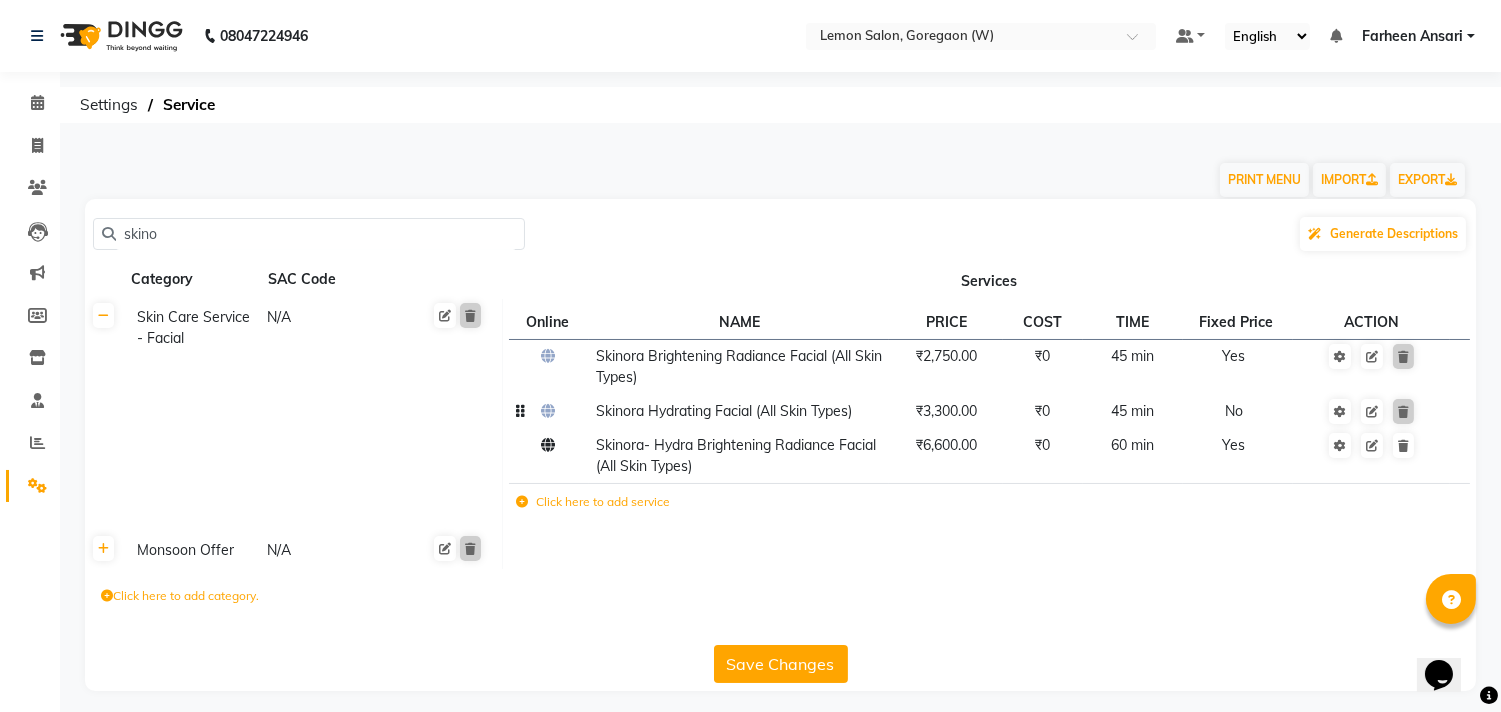 type on "skino" 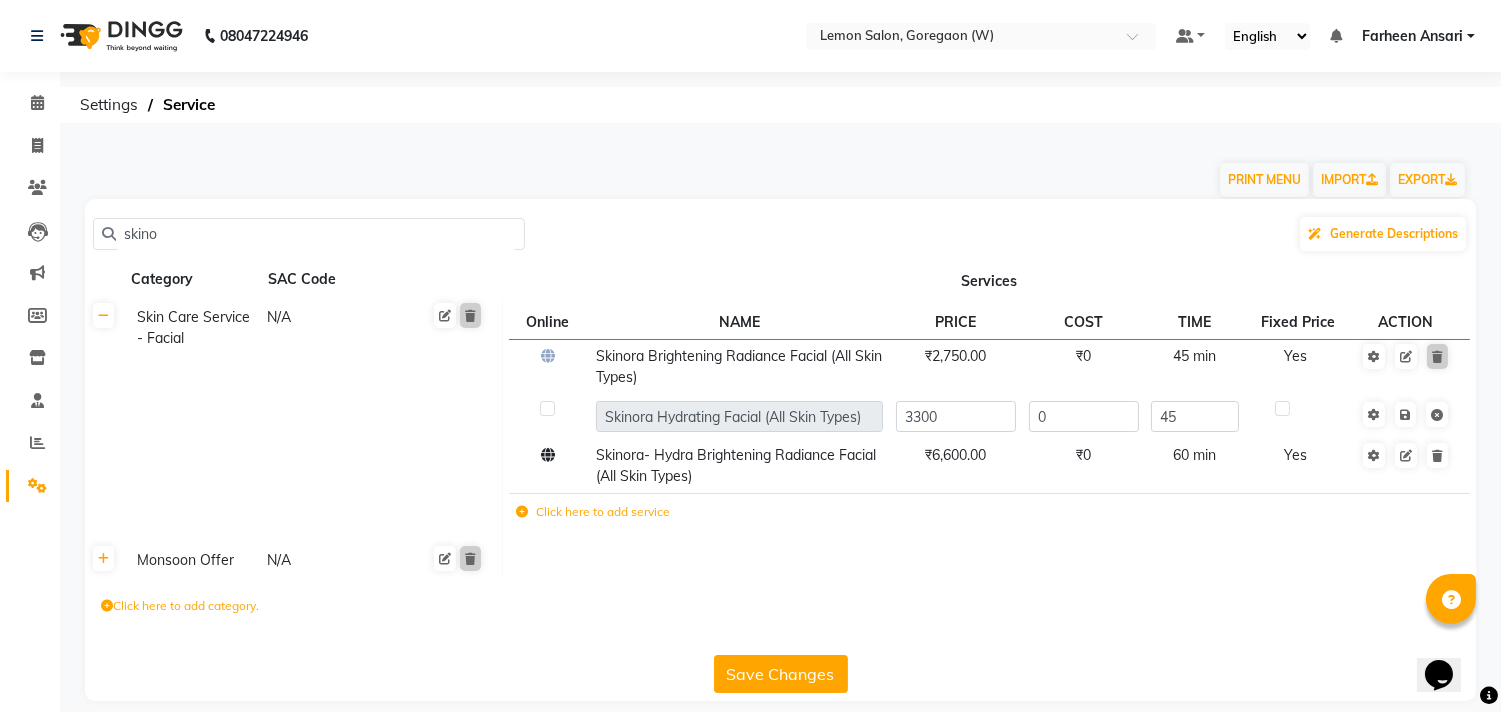 click on "Click here to add service" 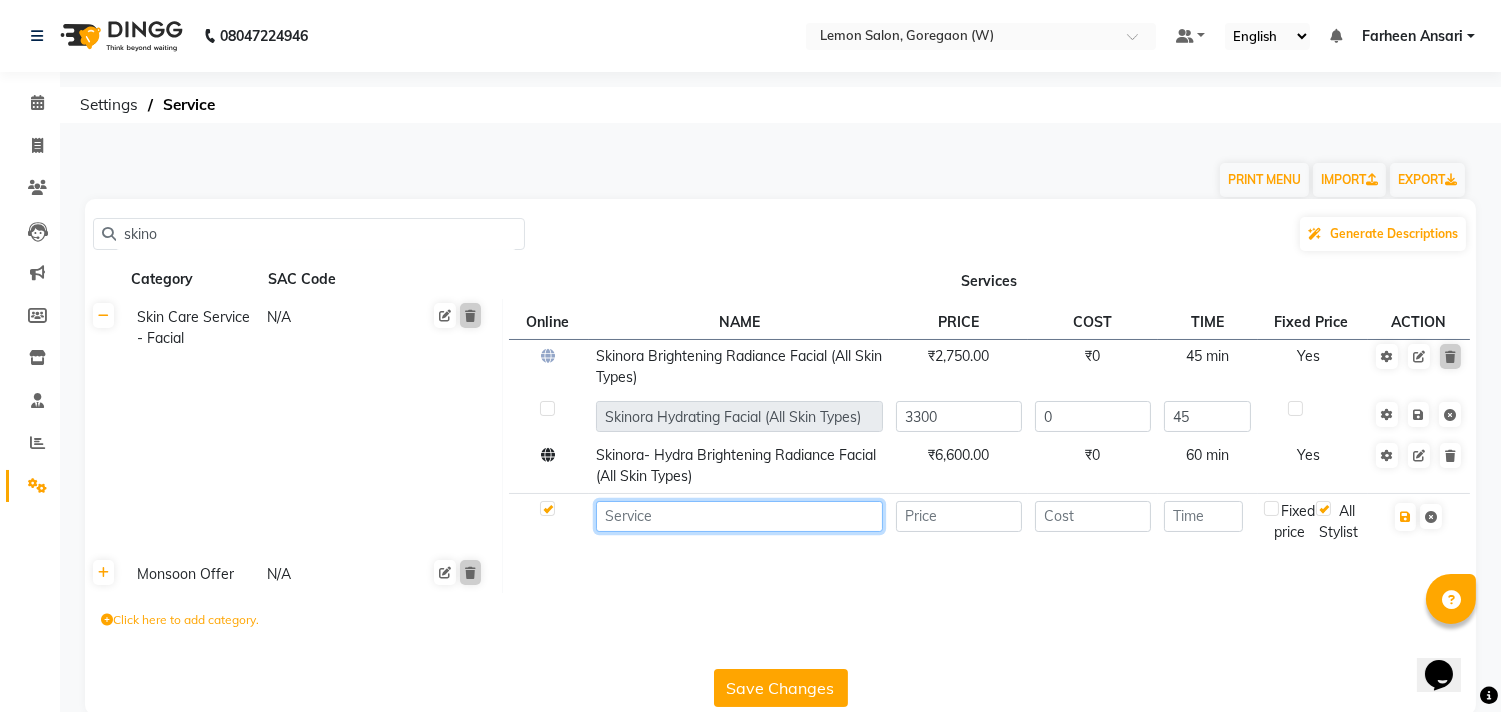 click 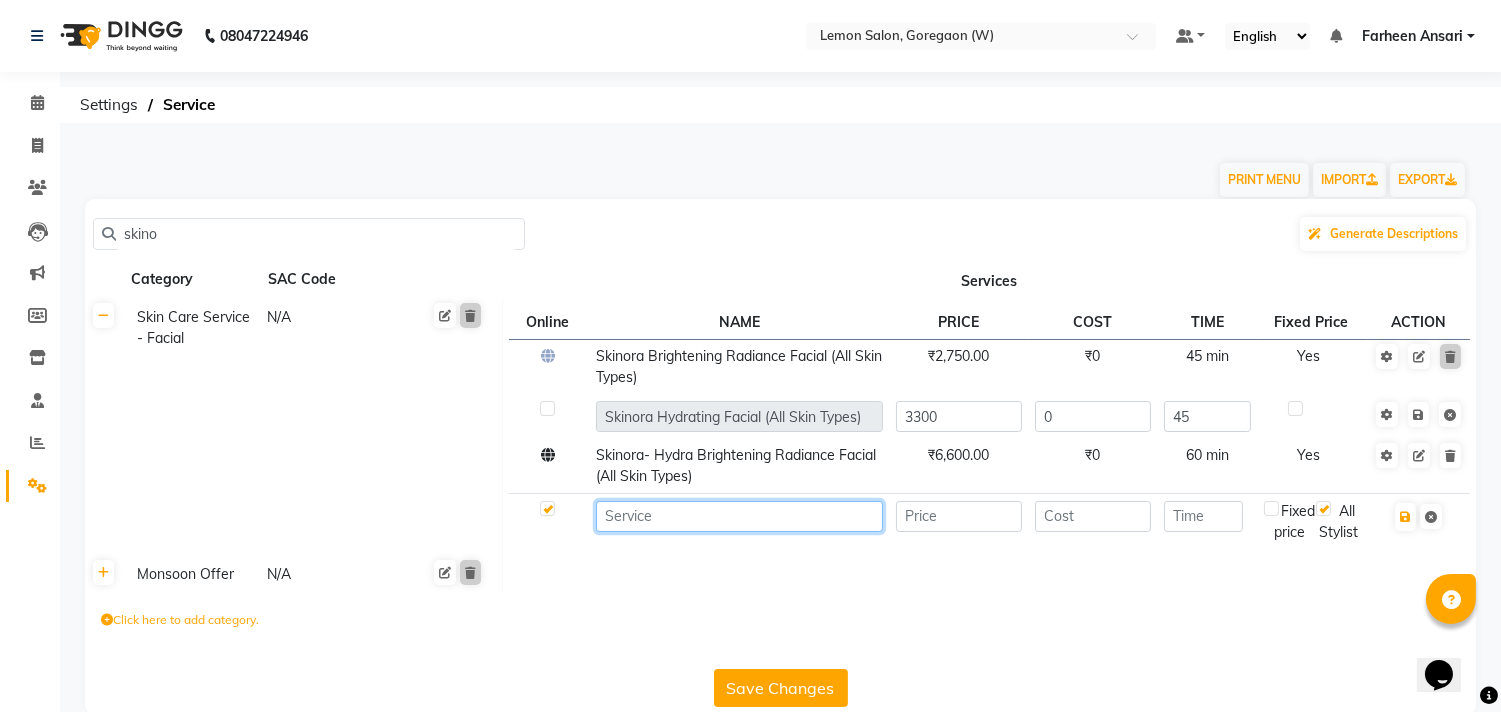 paste on "Skinora Hydrating Facial (All Skin Types)" 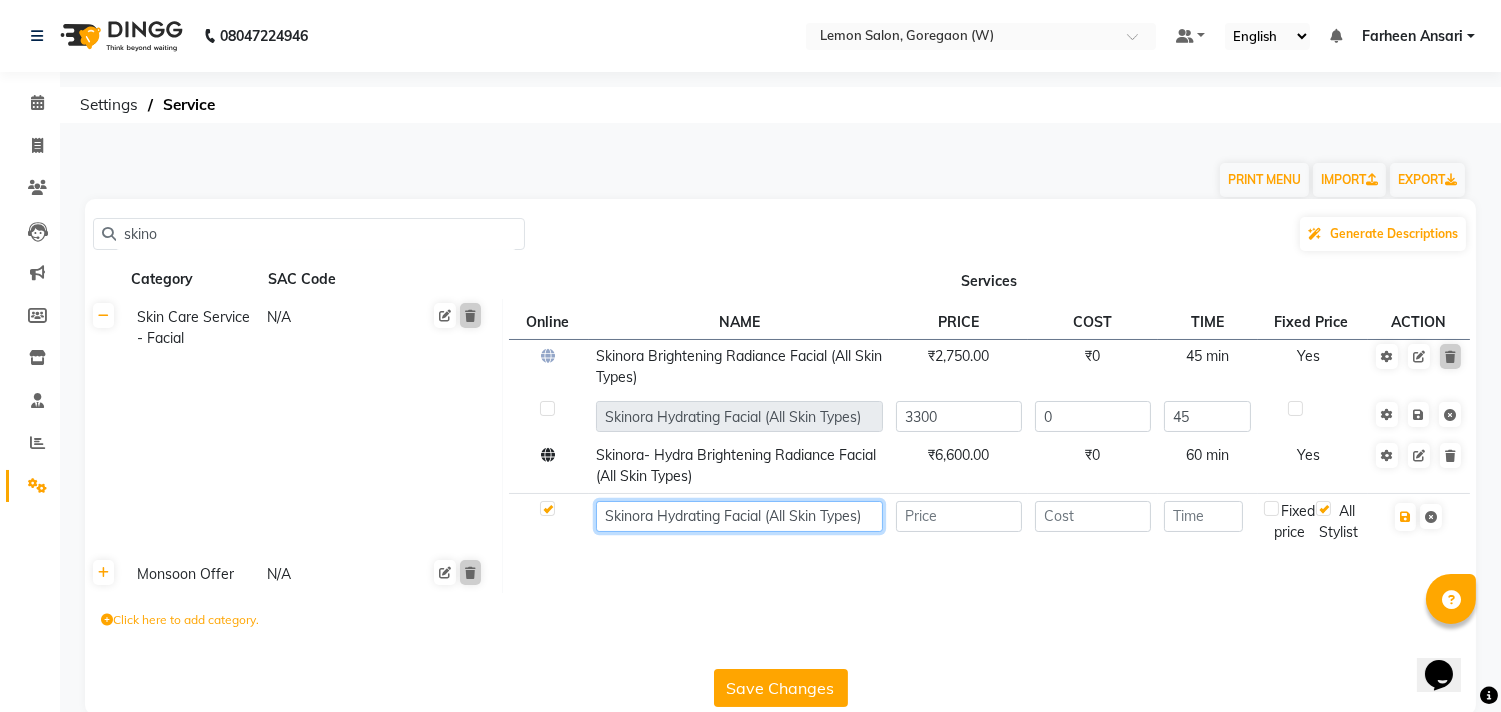 click on "Skinora Hydrating Facial (All Skin Types)" 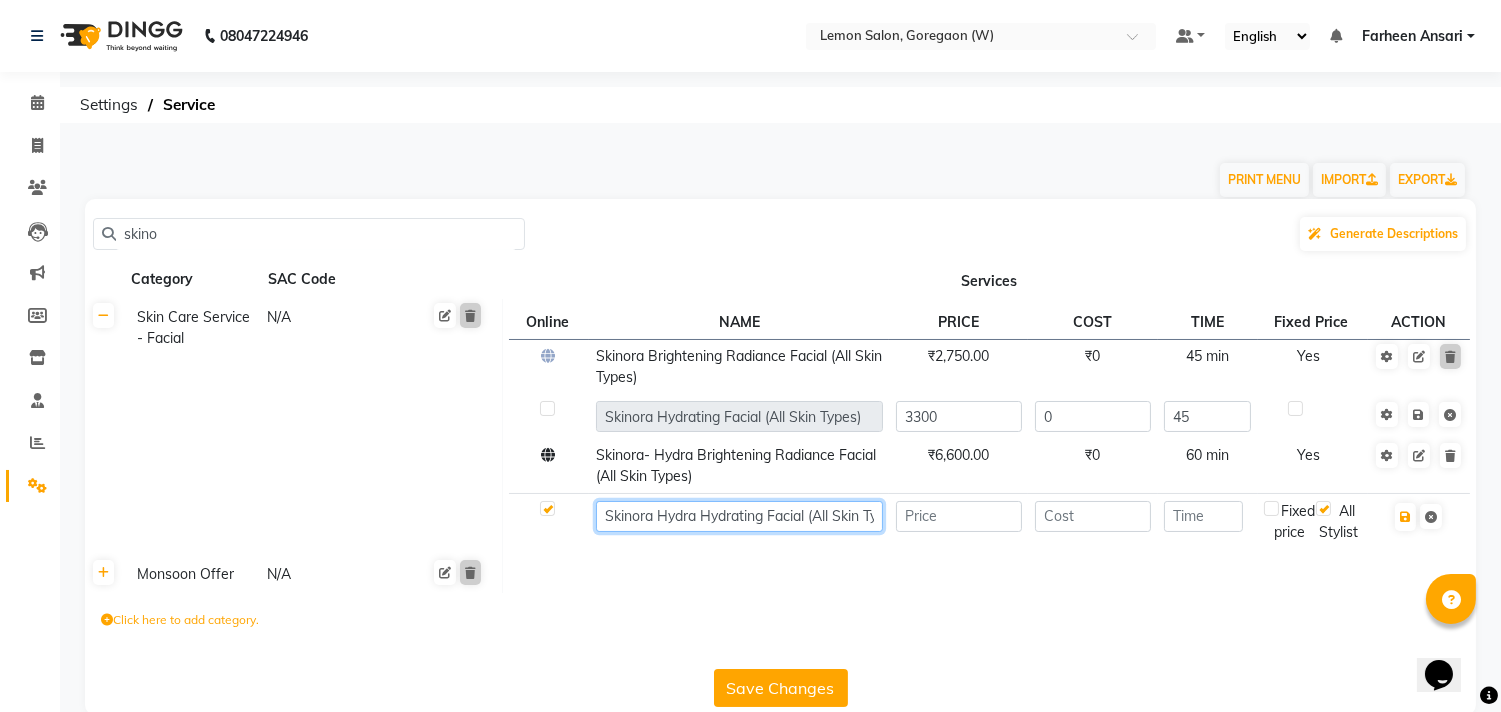 type on "Skinora Hydra Hydrating Facial (All Skin Types)" 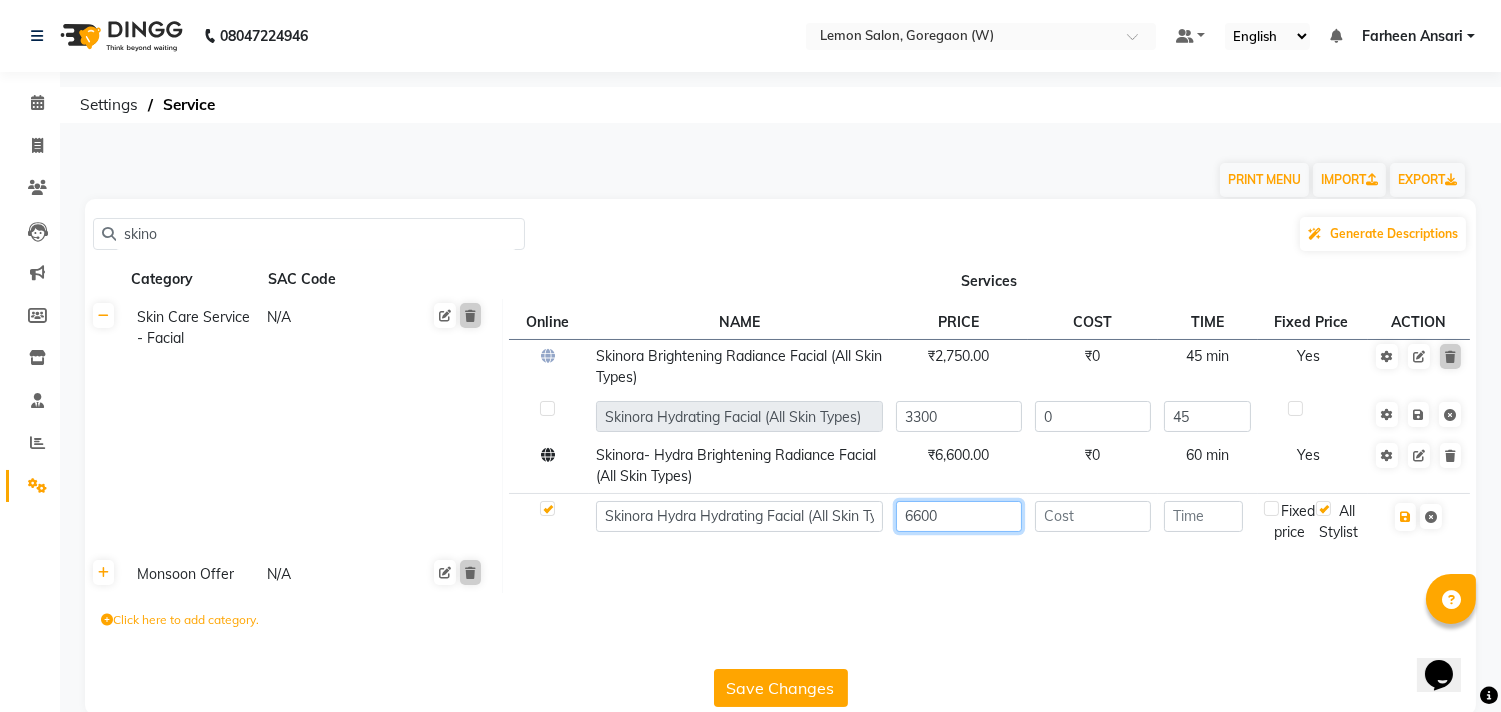 type on "6600" 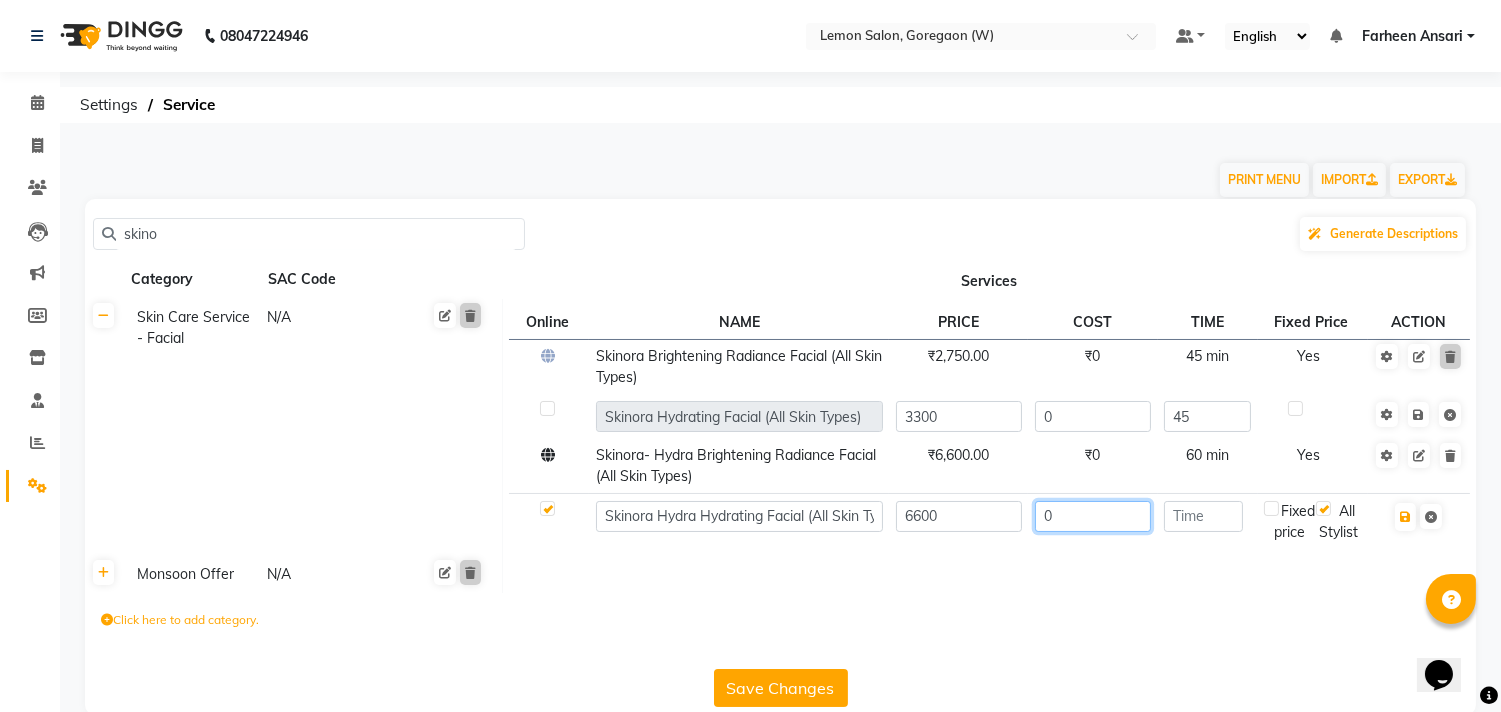 type on "0" 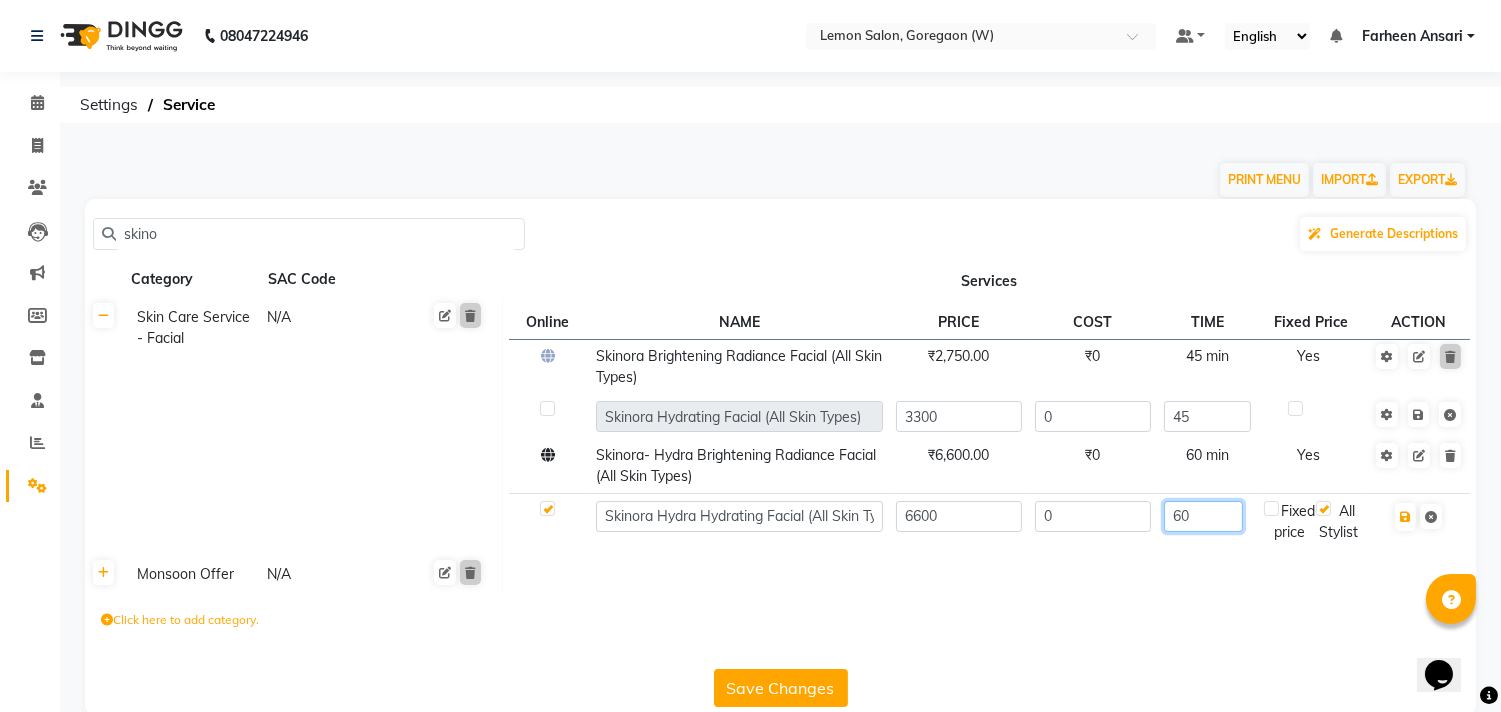 type on "60" 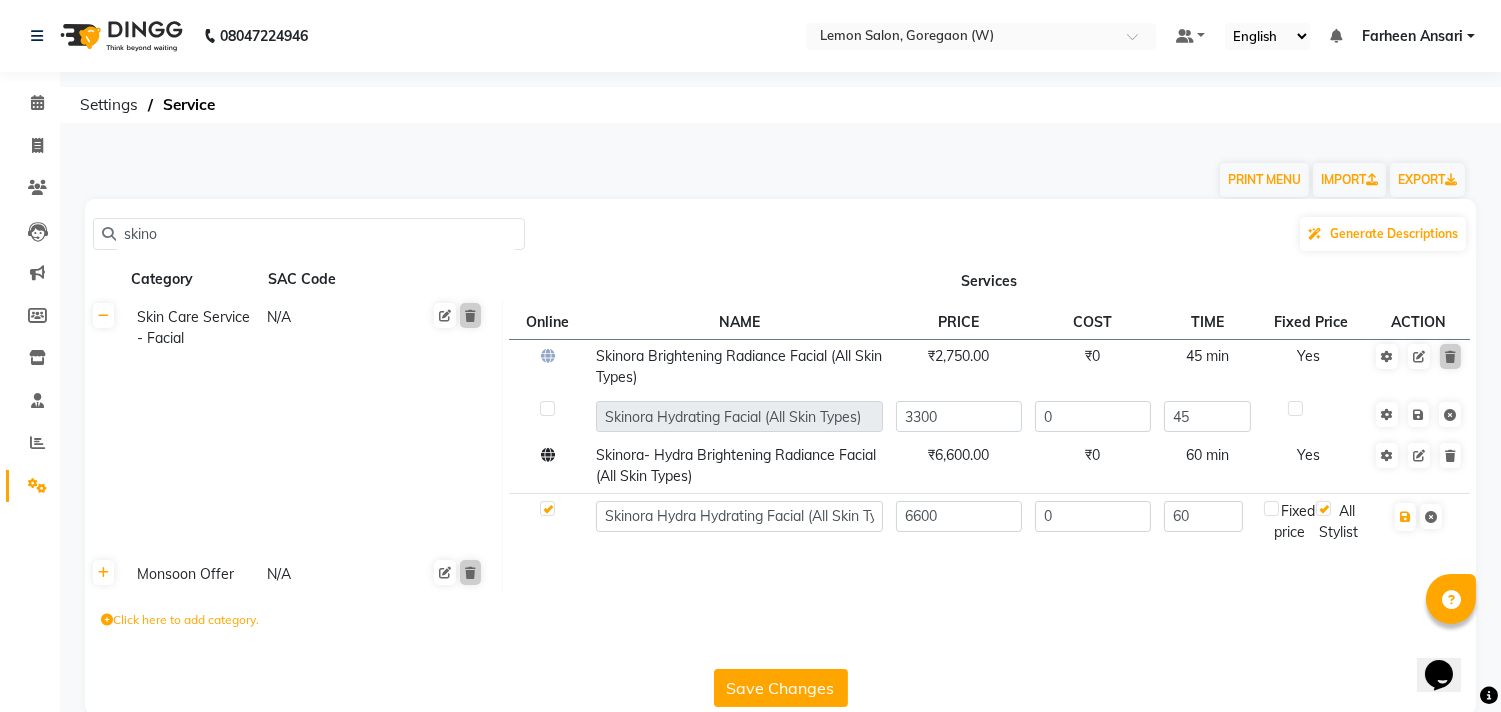 click 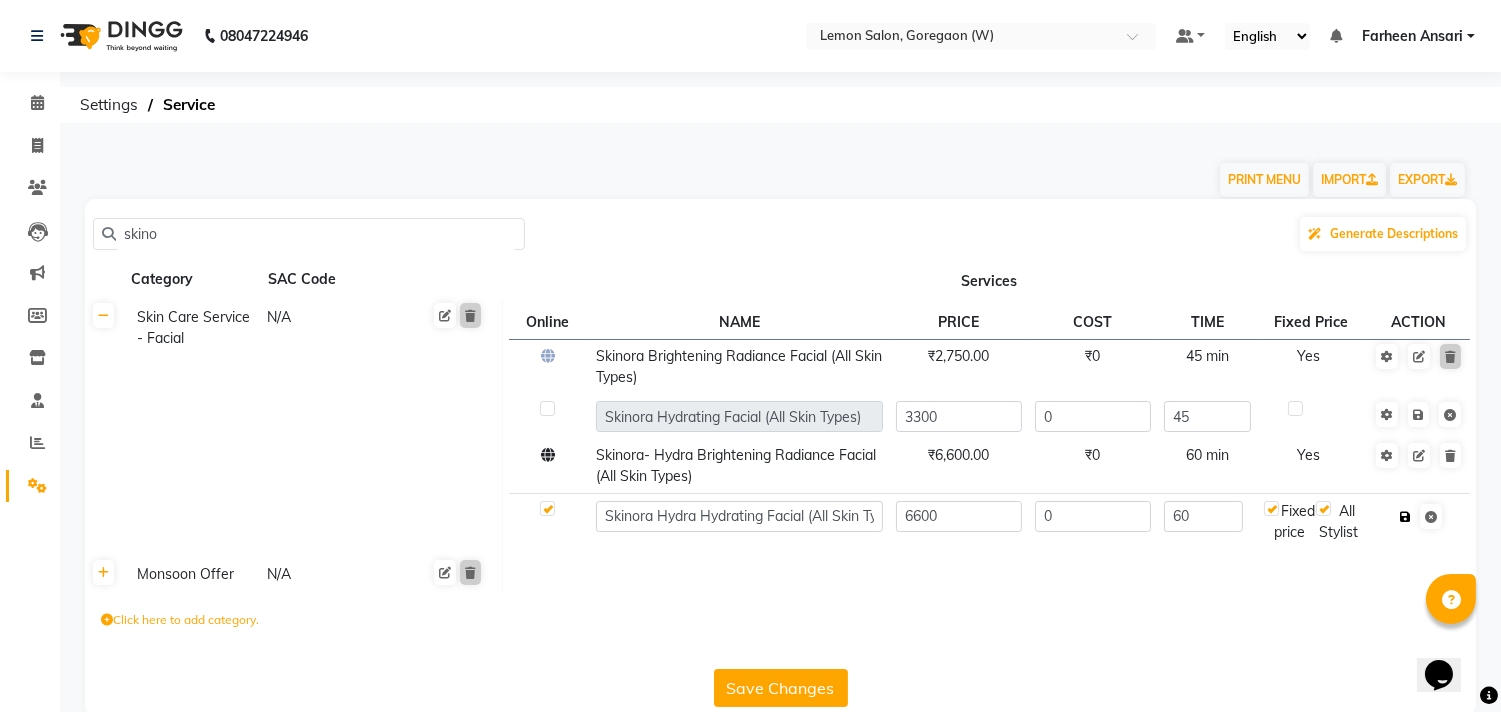 click at bounding box center [1405, 517] 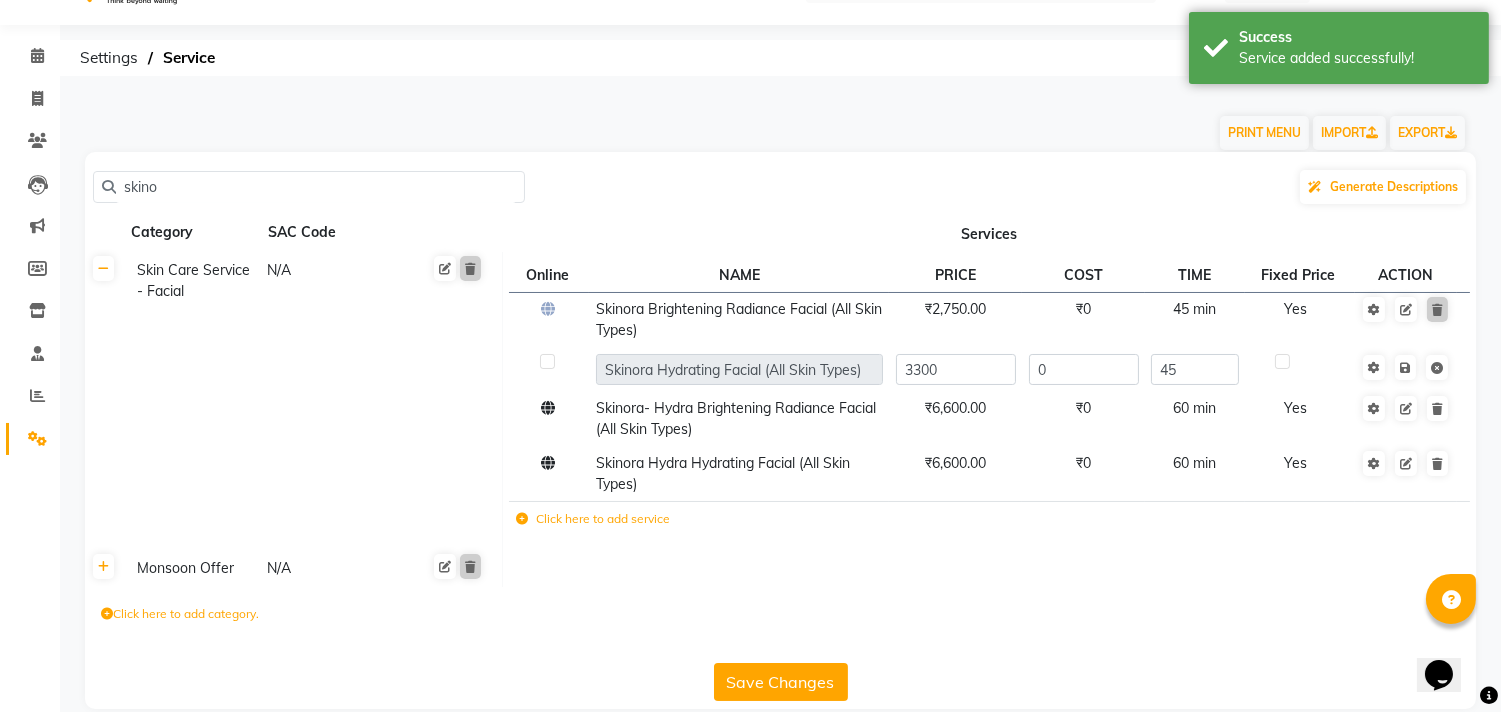 scroll, scrollTop: 74, scrollLeft: 0, axis: vertical 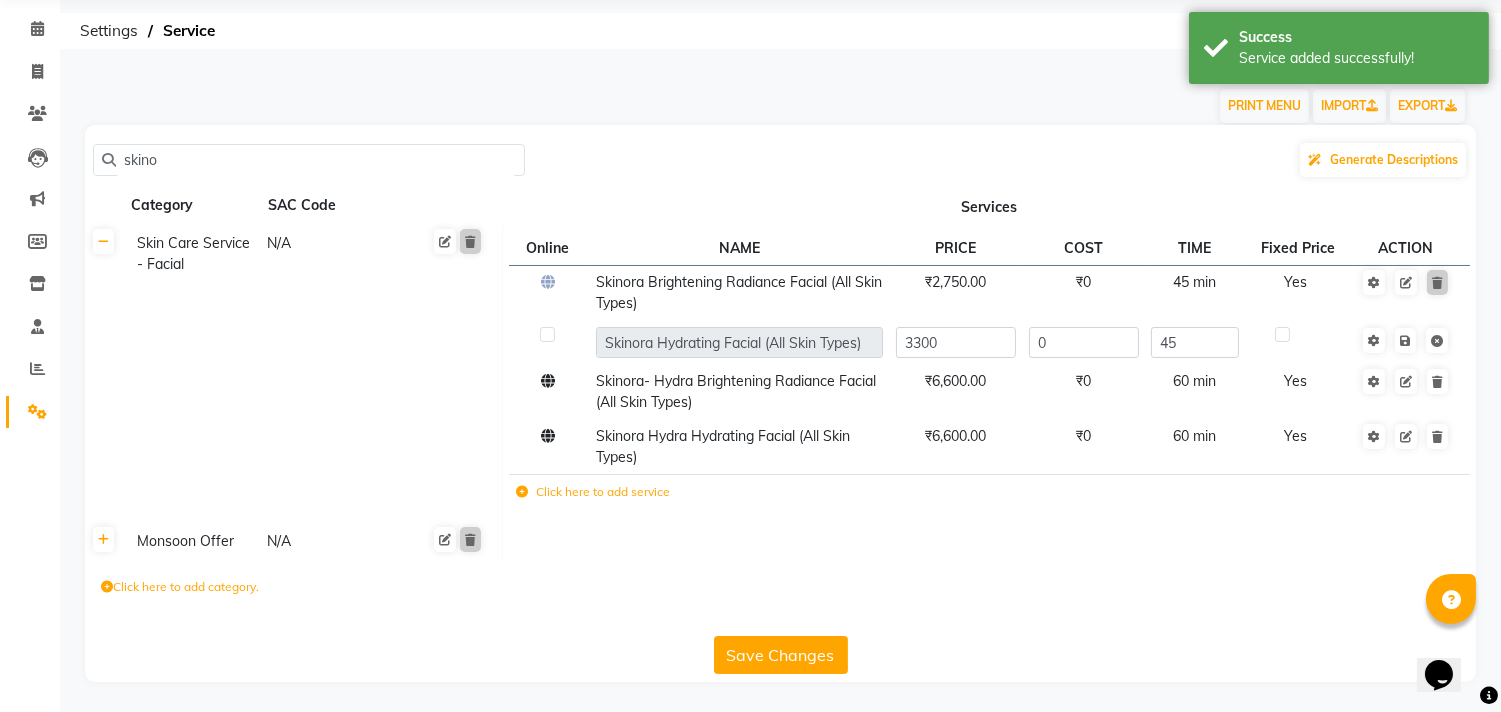 click on "Save Changes" 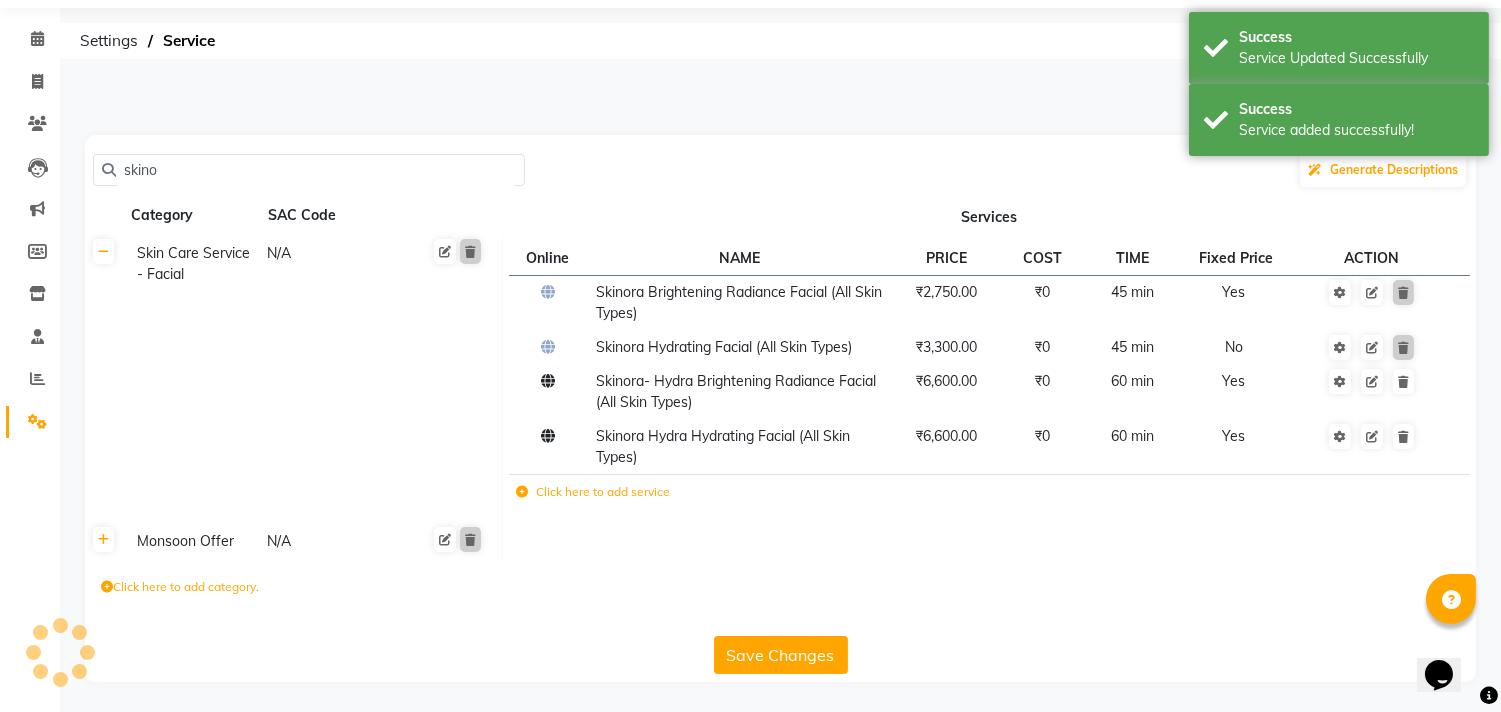 scroll, scrollTop: 64, scrollLeft: 0, axis: vertical 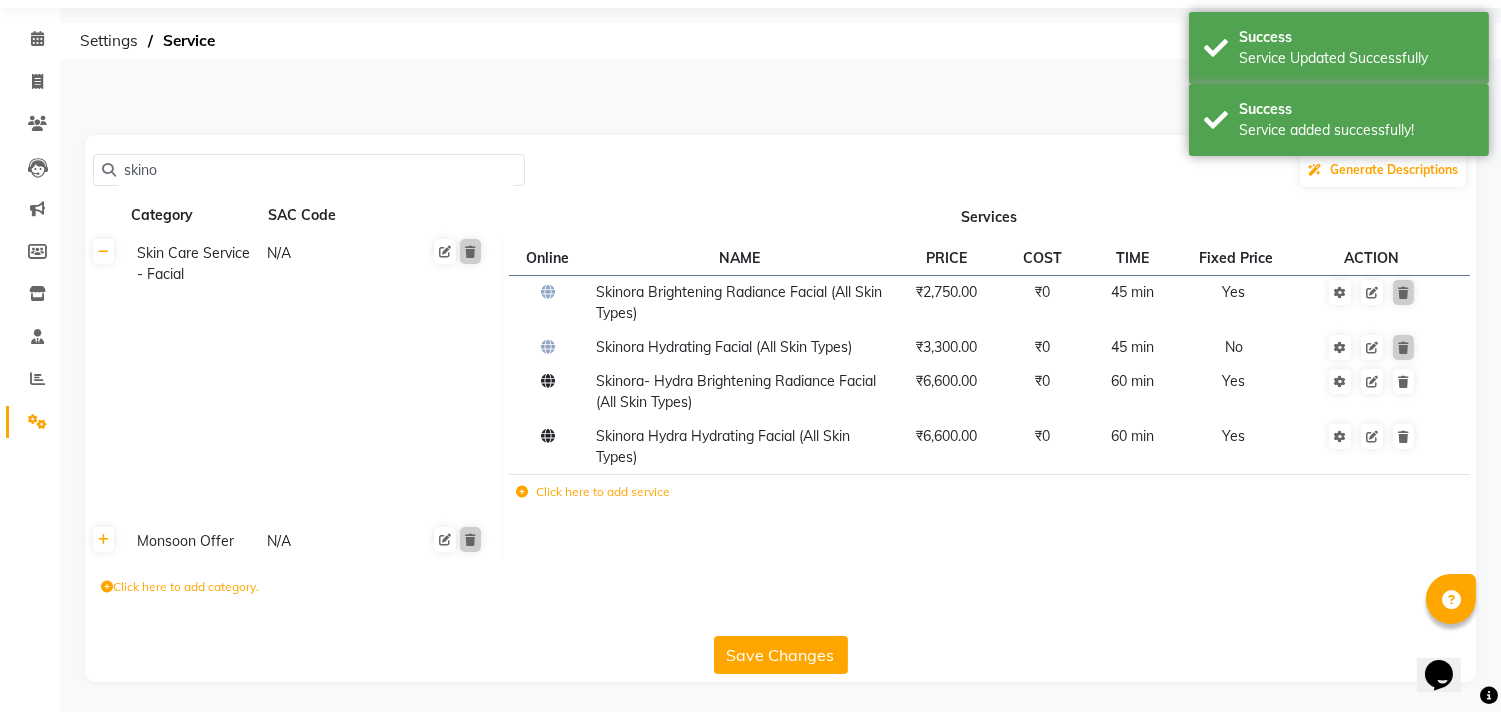 click on "Save Changes" 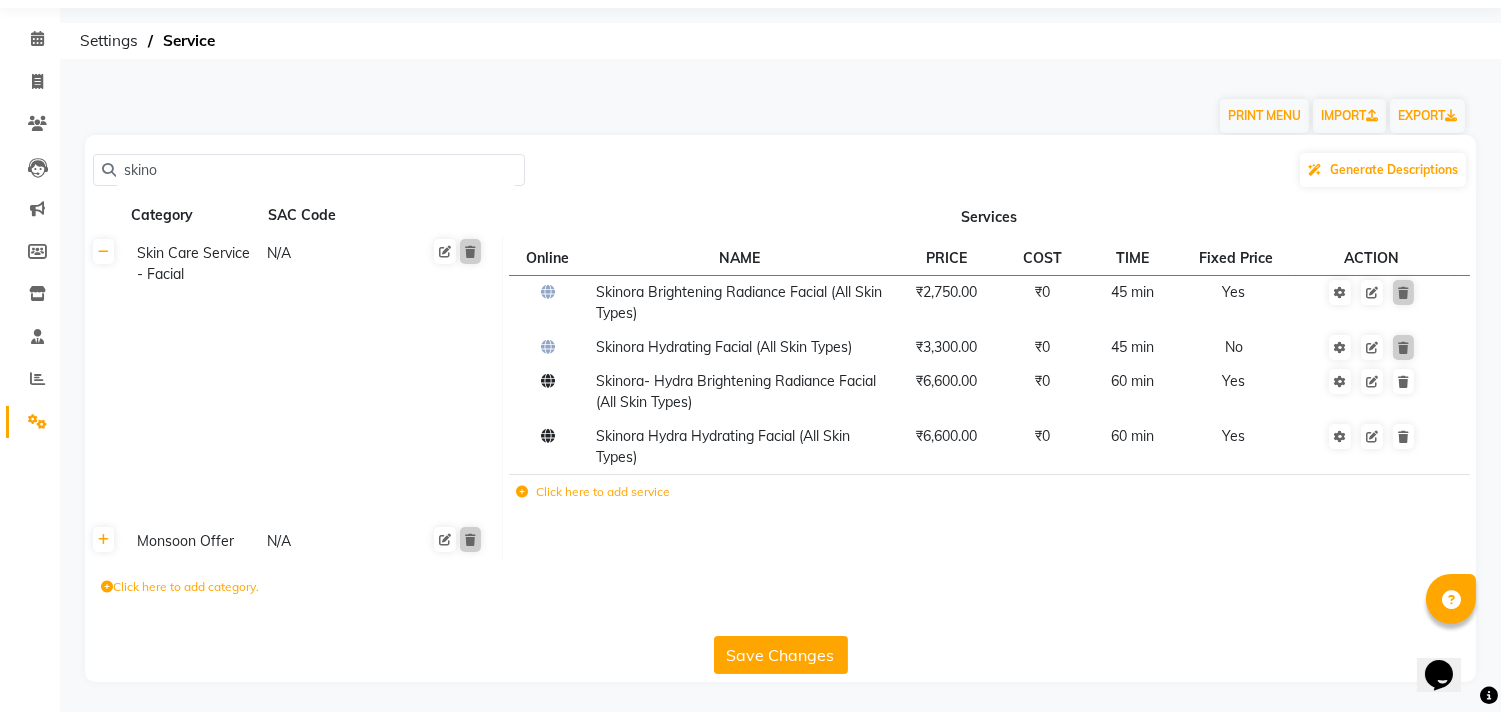click on "Save Changes" 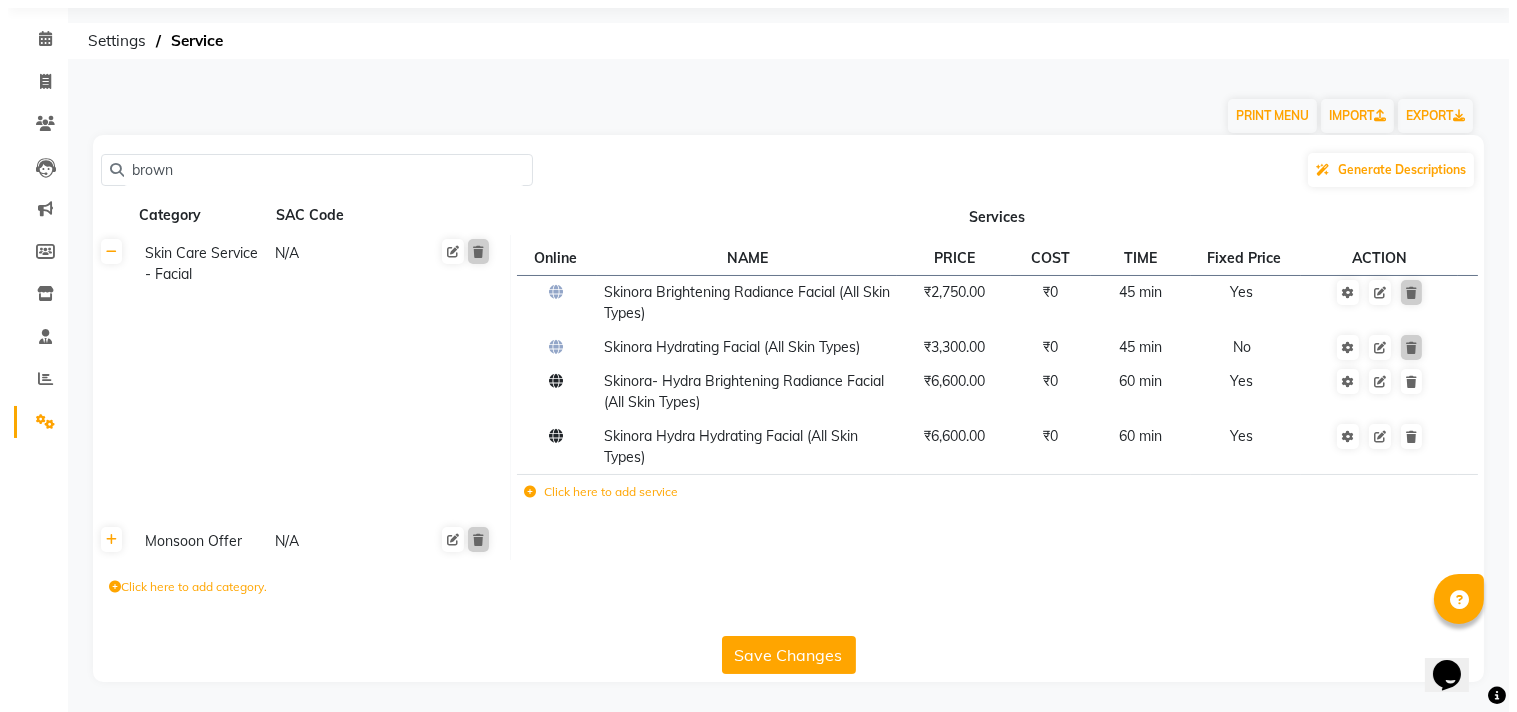 scroll, scrollTop: 0, scrollLeft: 0, axis: both 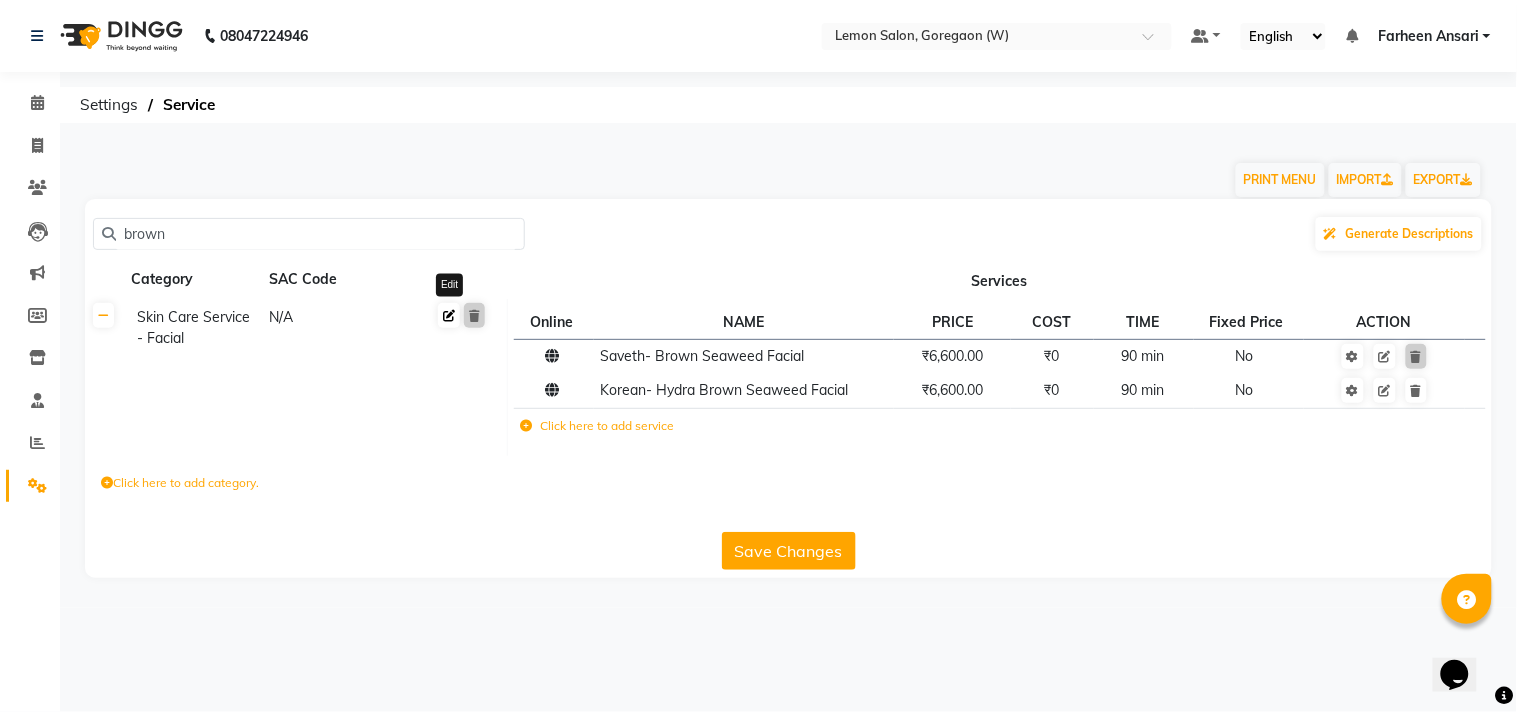 type on "brown" 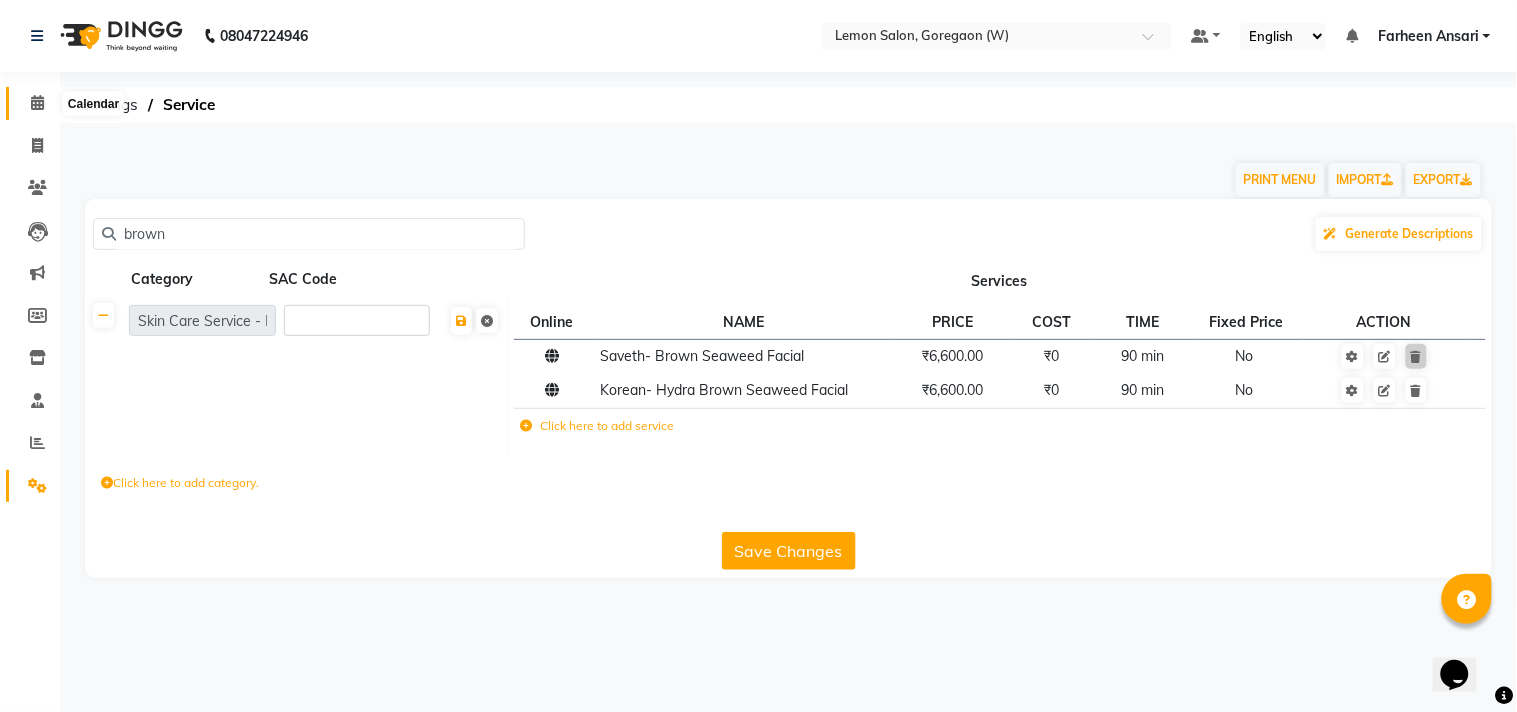 click 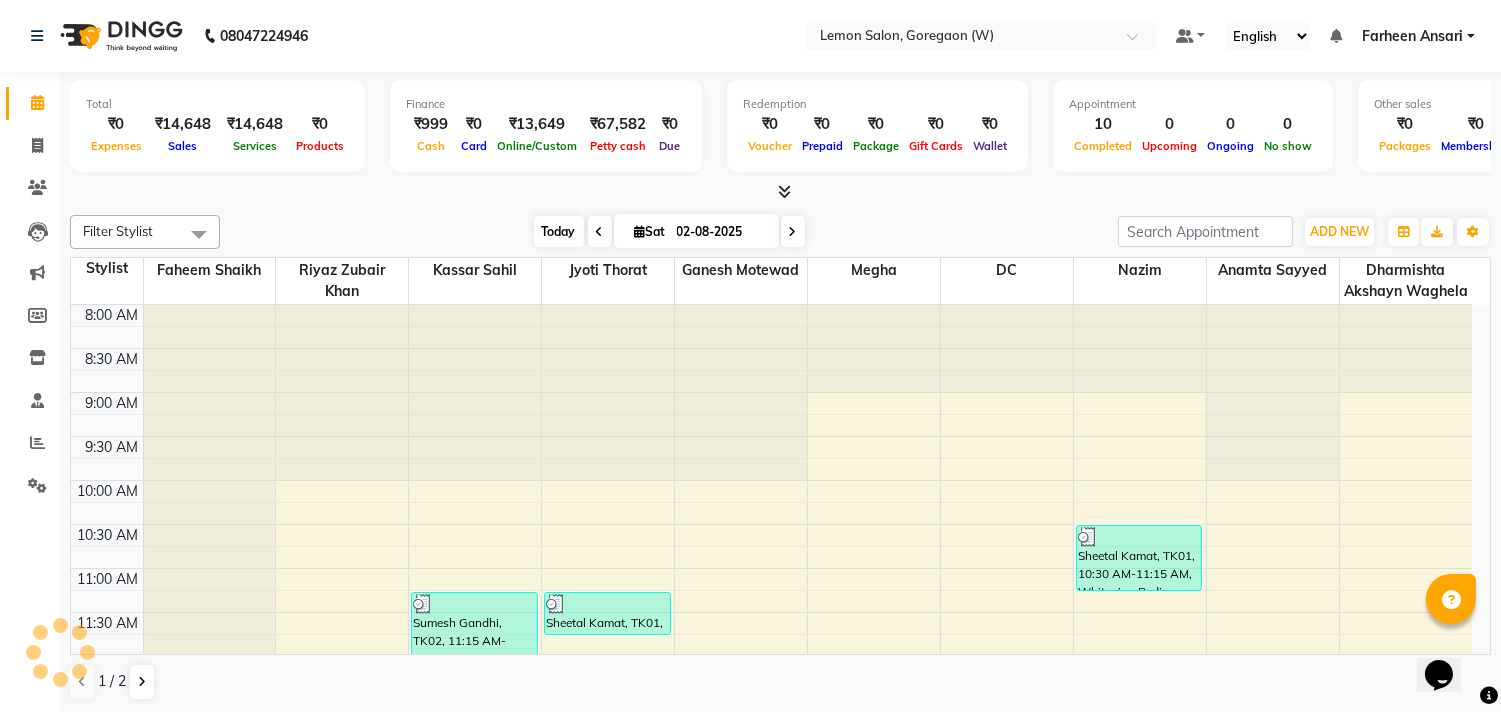 click on "Today" at bounding box center [559, 231] 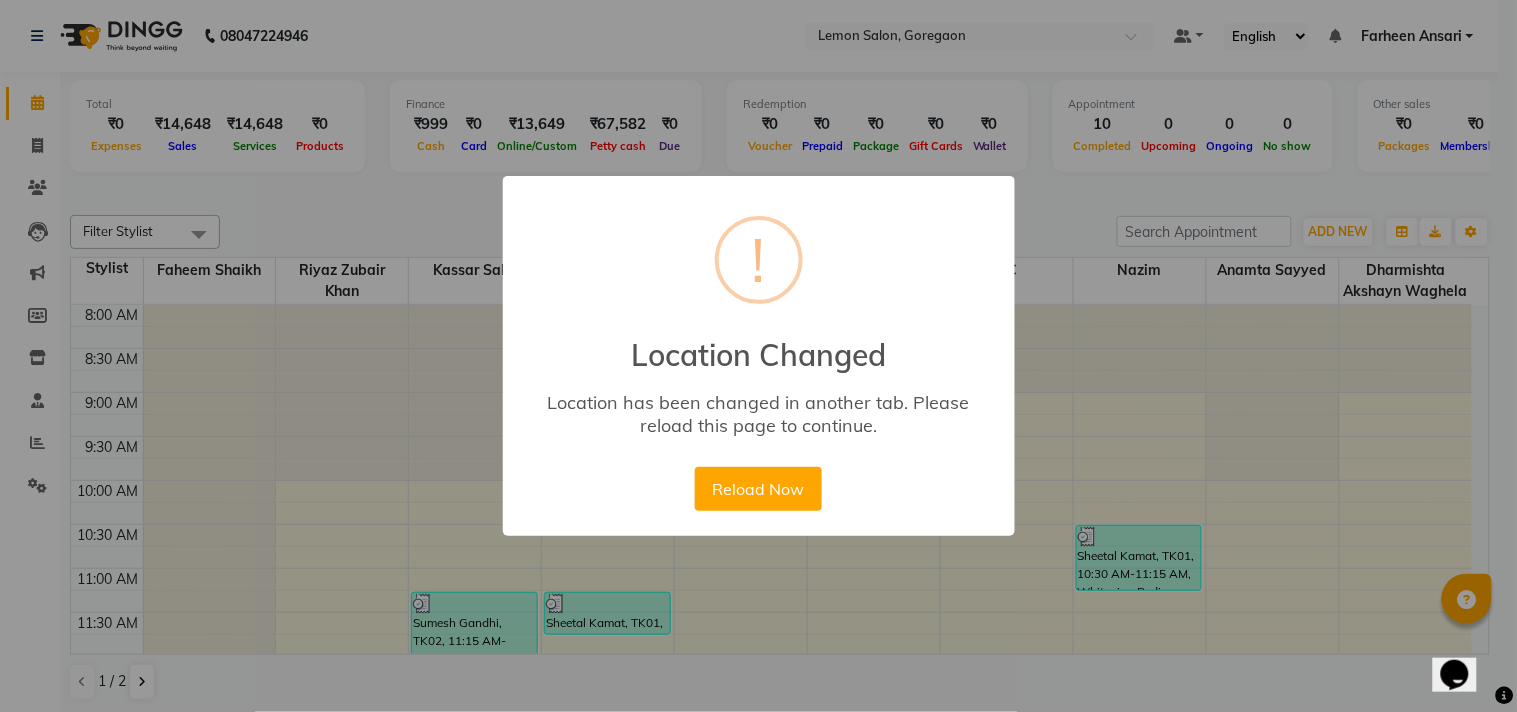 scroll, scrollTop: 620, scrollLeft: 0, axis: vertical 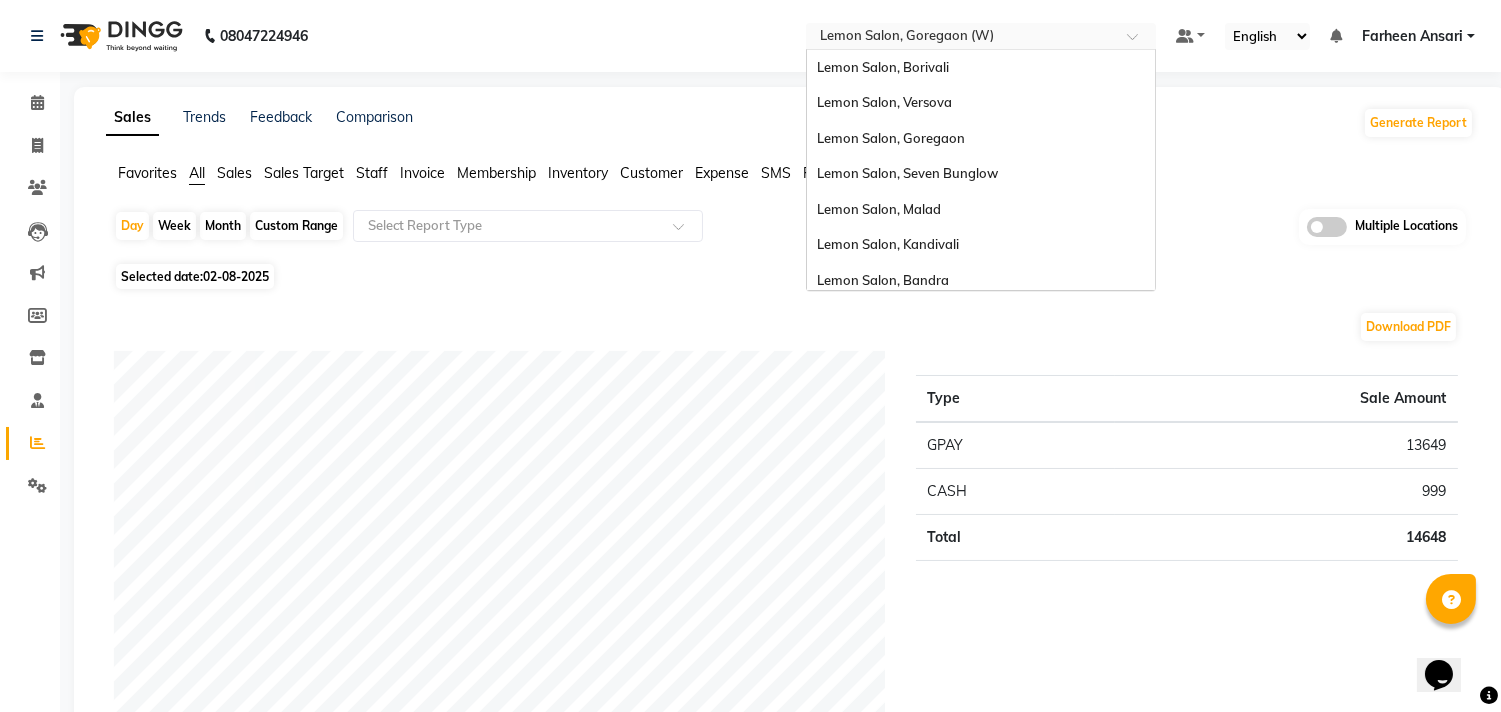 click at bounding box center [961, 38] 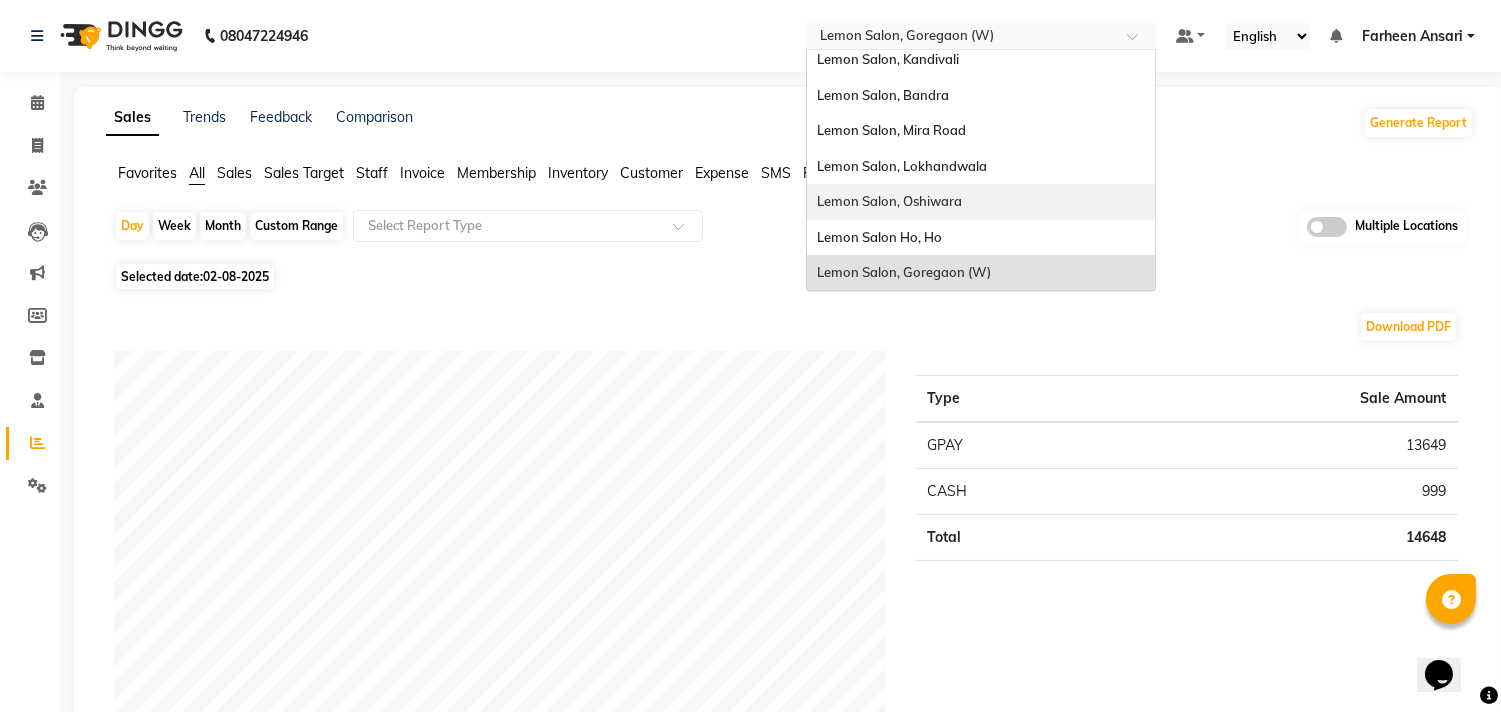 click on "Lemon Salon, Oshiwara" at bounding box center [981, 202] 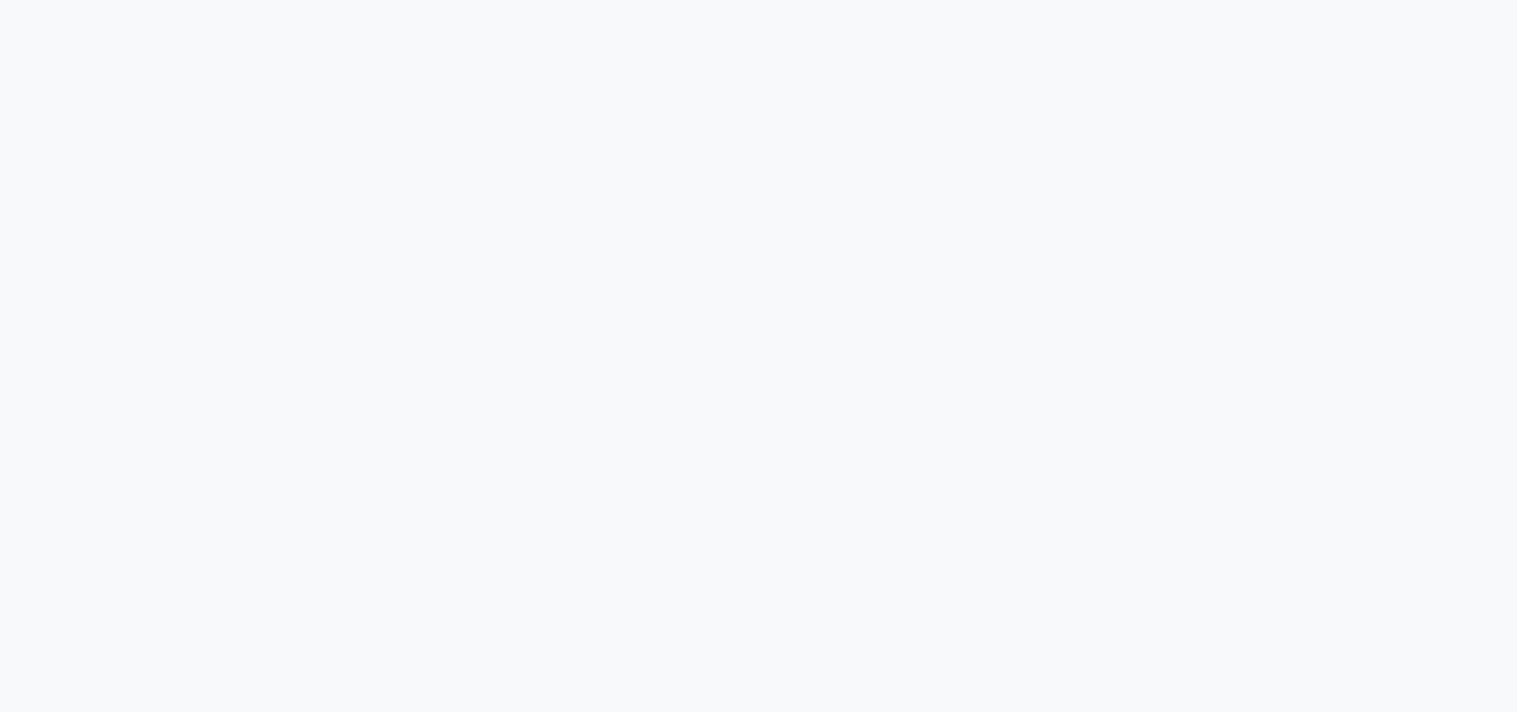 scroll, scrollTop: 0, scrollLeft: 0, axis: both 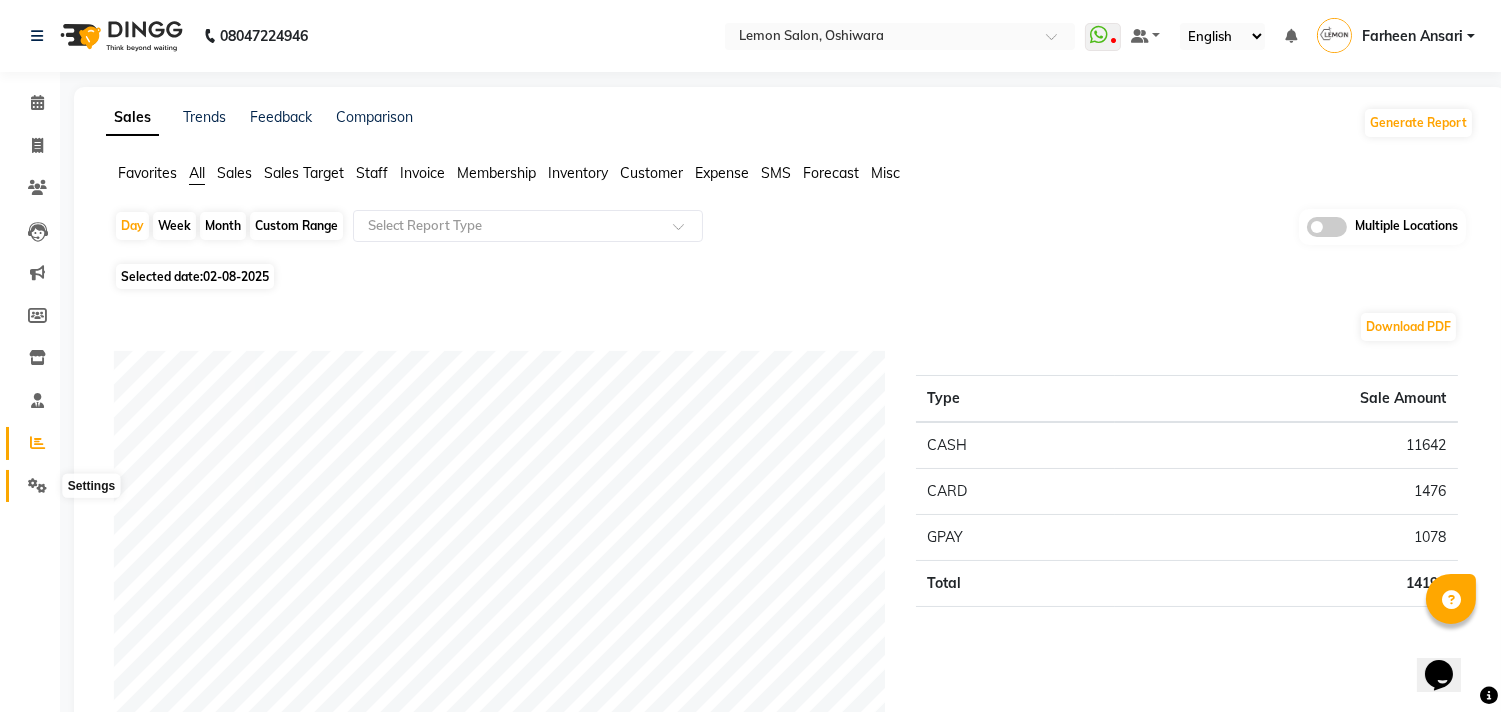 click 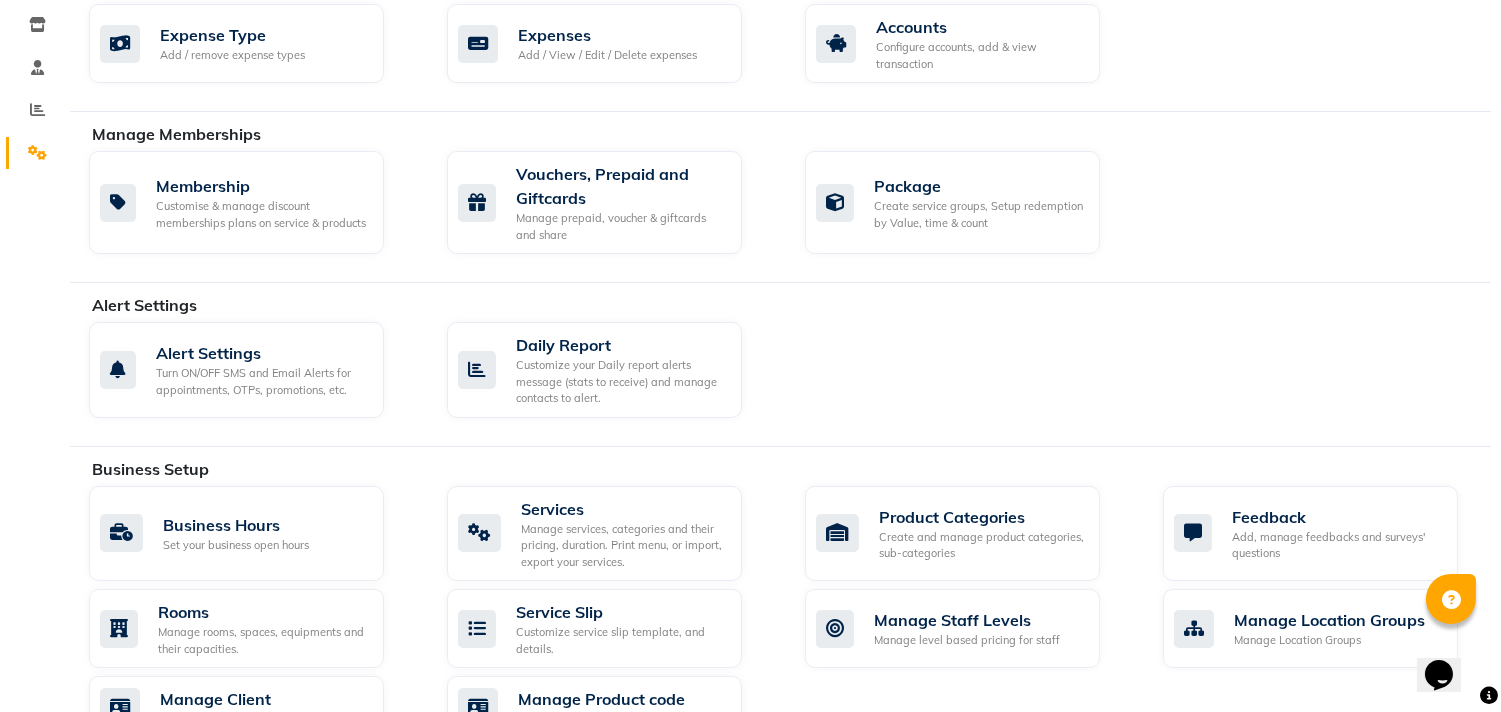 scroll, scrollTop: 444, scrollLeft: 0, axis: vertical 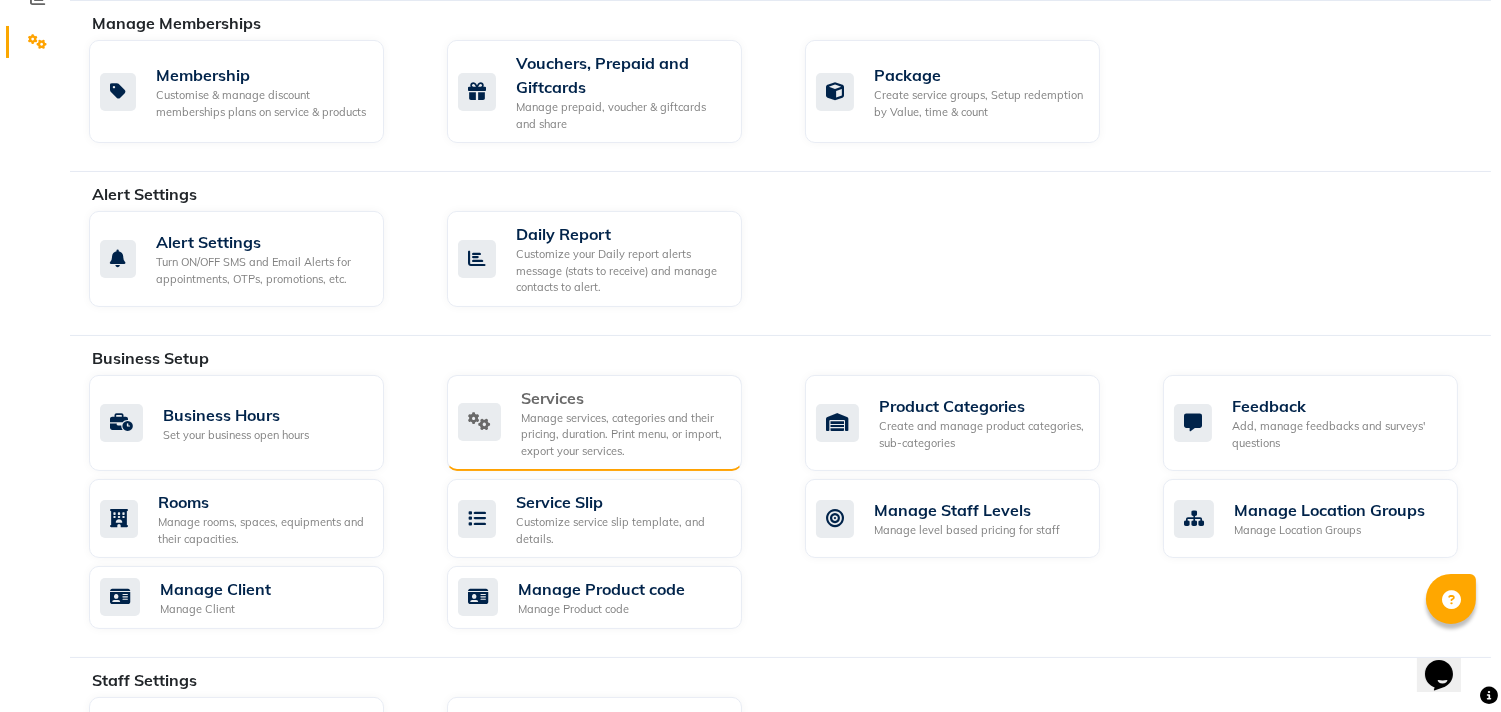 click on "Services" 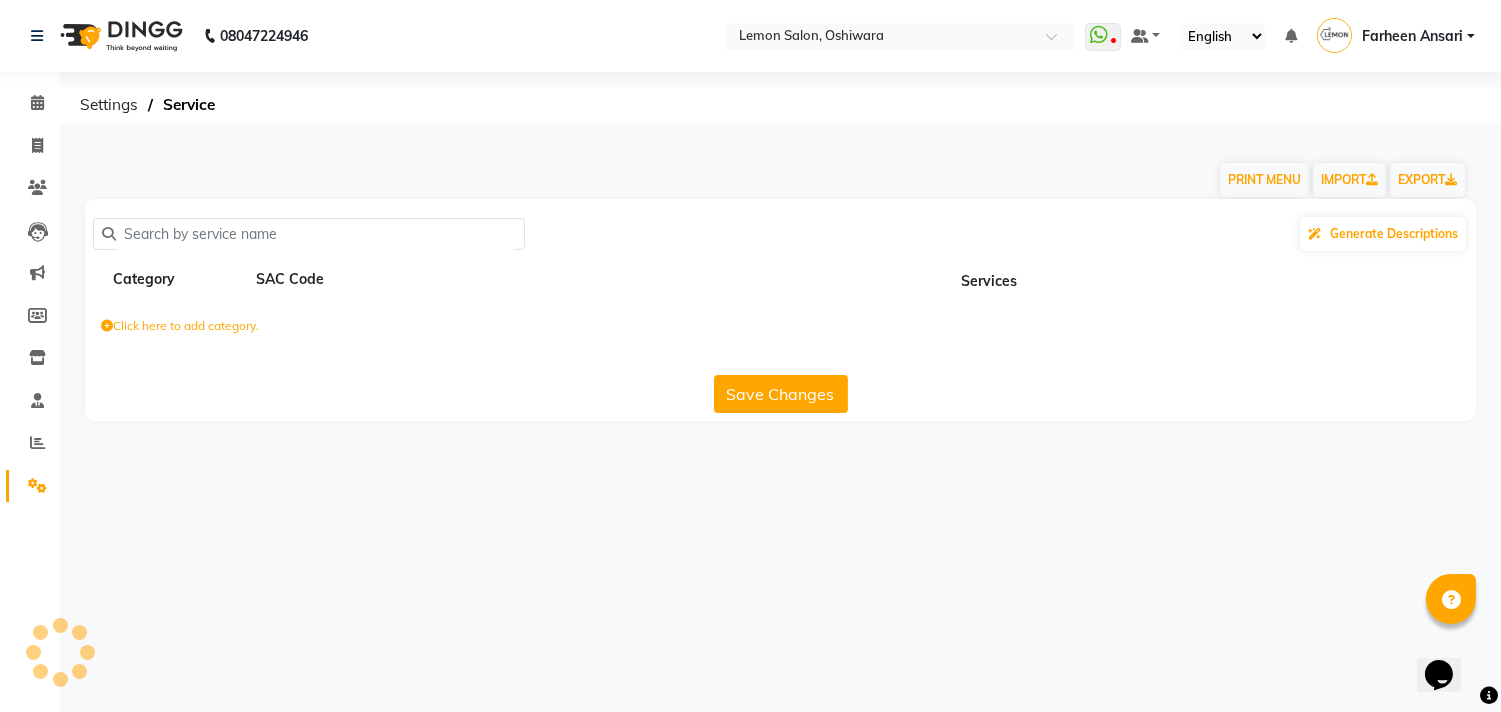 scroll, scrollTop: 0, scrollLeft: 0, axis: both 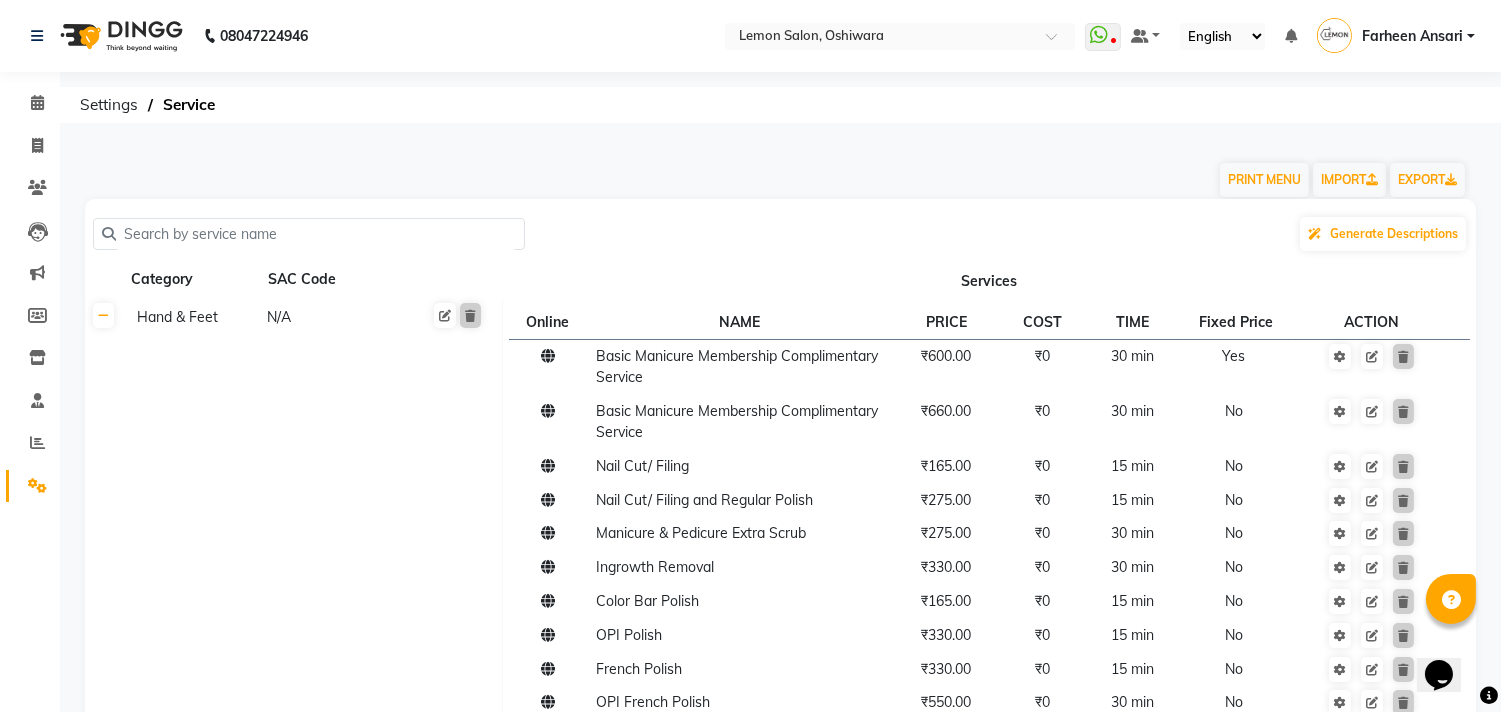 click 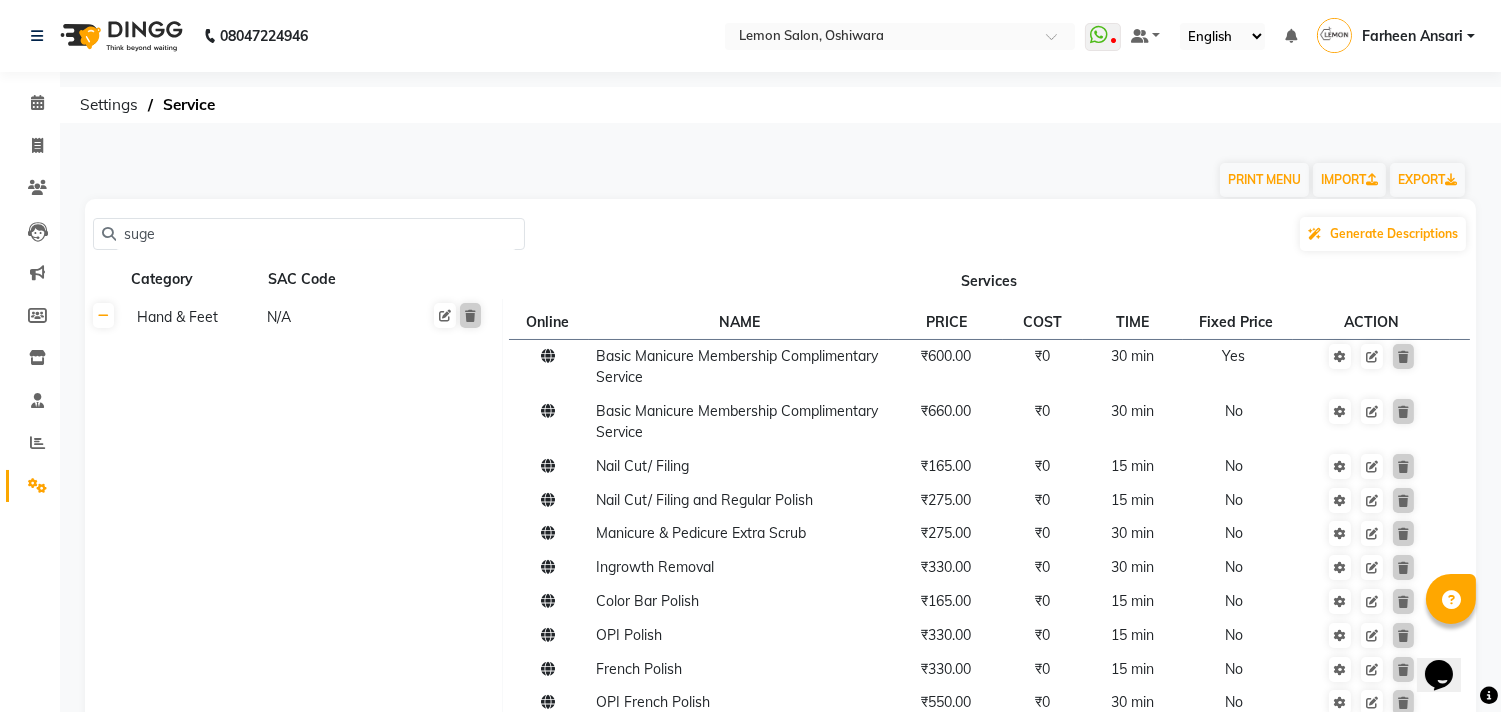 type on "suger" 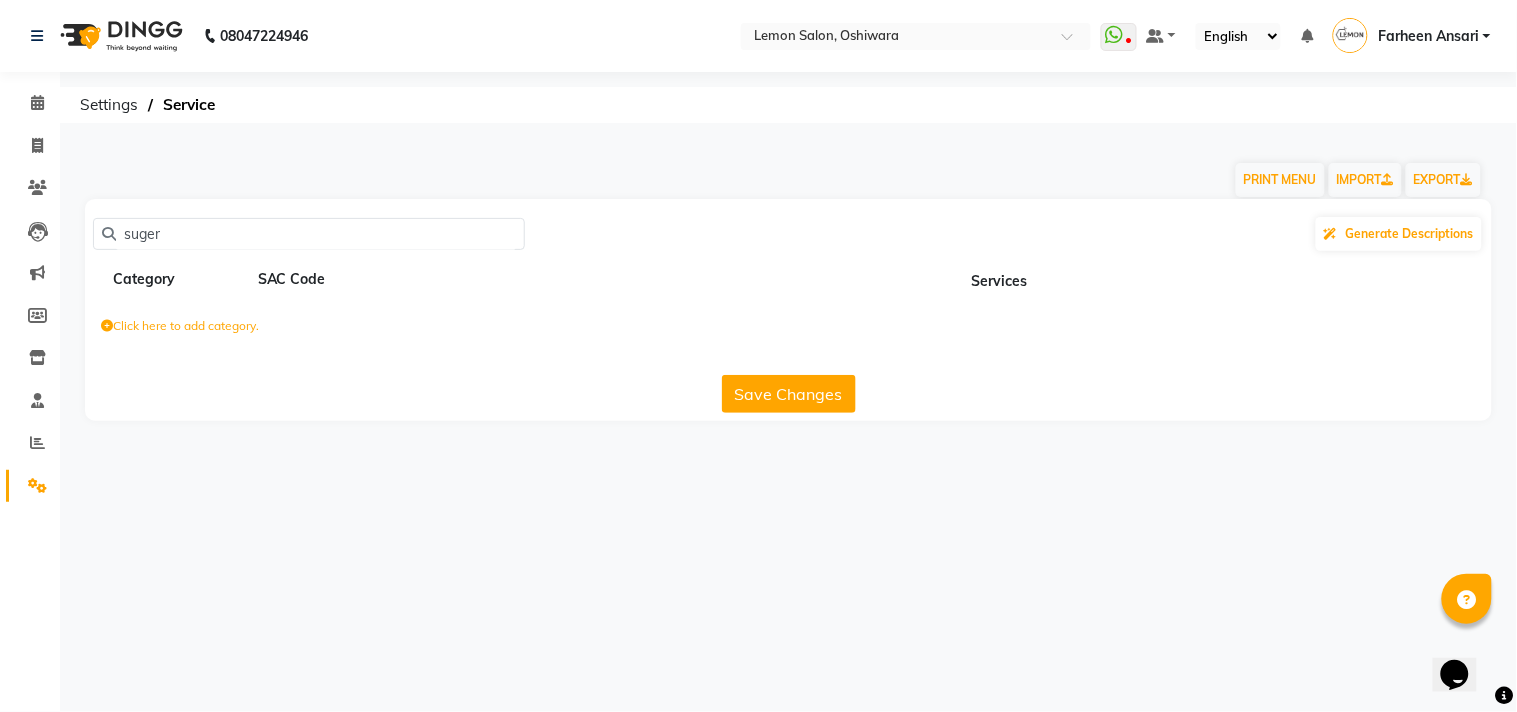 click on "suger" 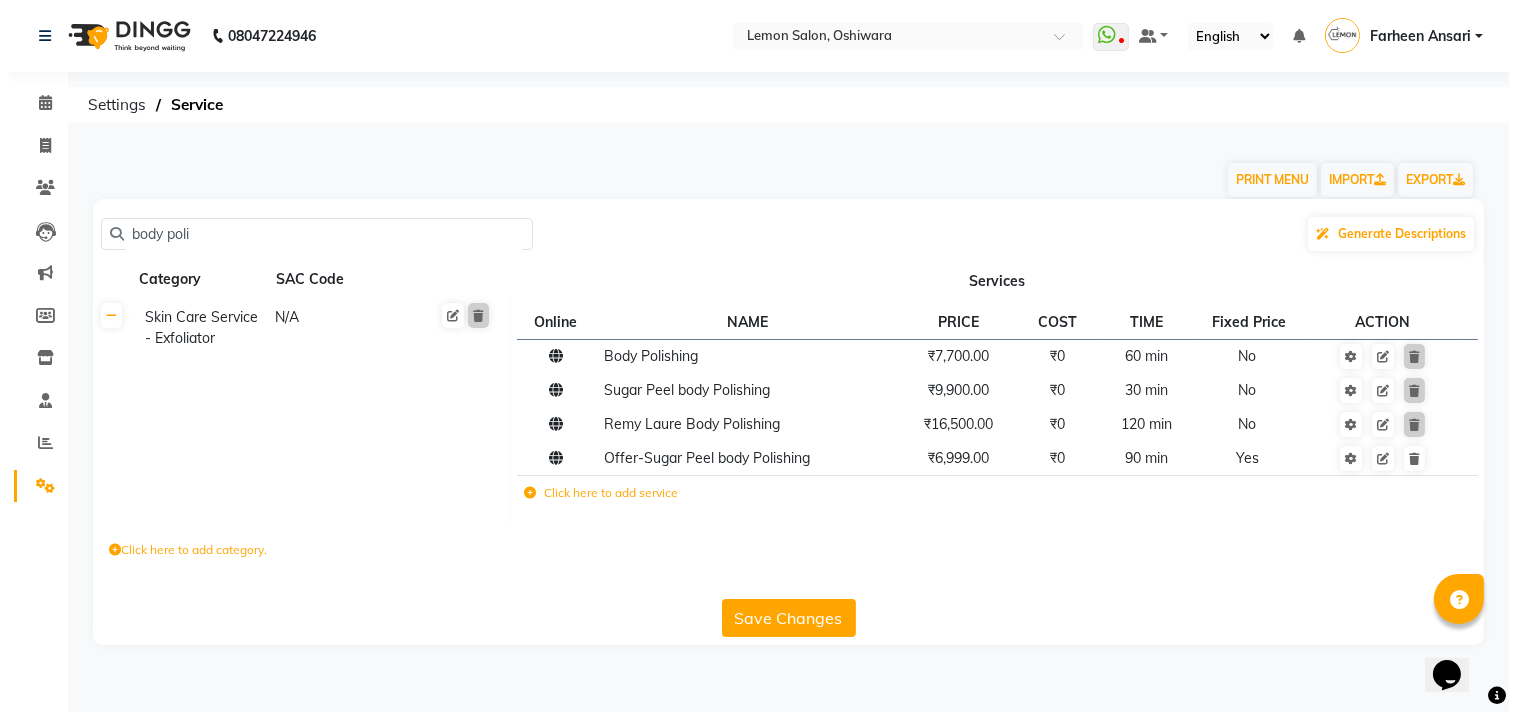 scroll, scrollTop: 0, scrollLeft: 0, axis: both 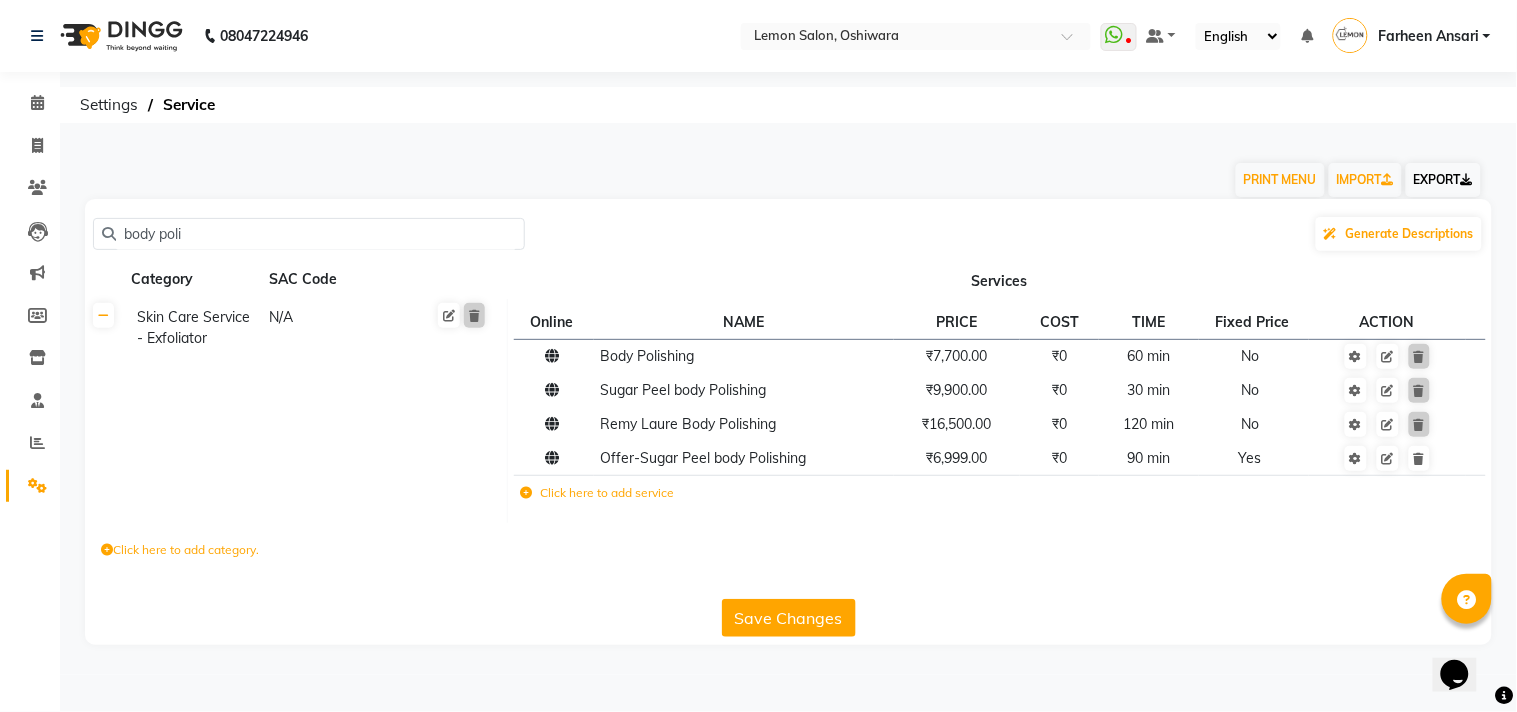 type on "body poli" 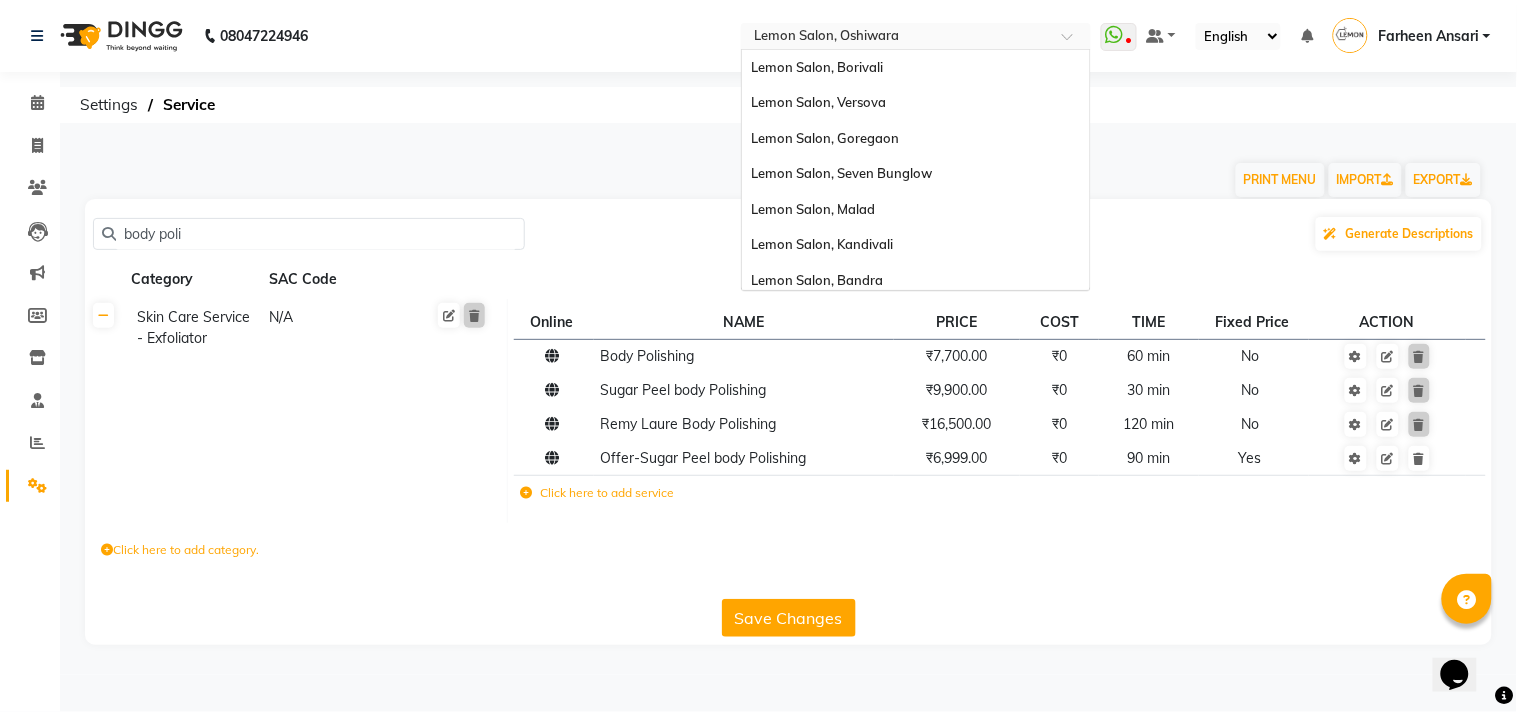 click at bounding box center (896, 38) 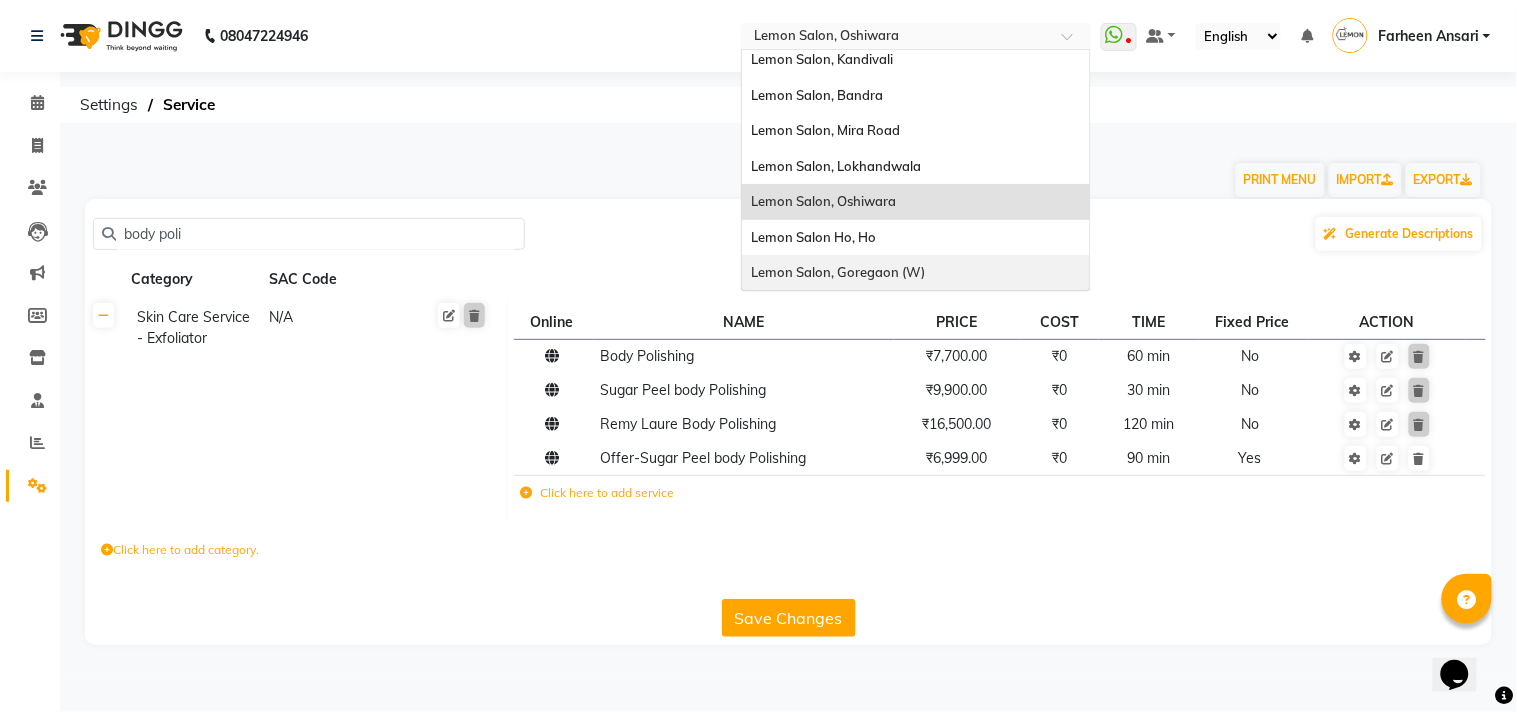 click on "Lemon Salon, Goregaon (W)" at bounding box center [839, 272] 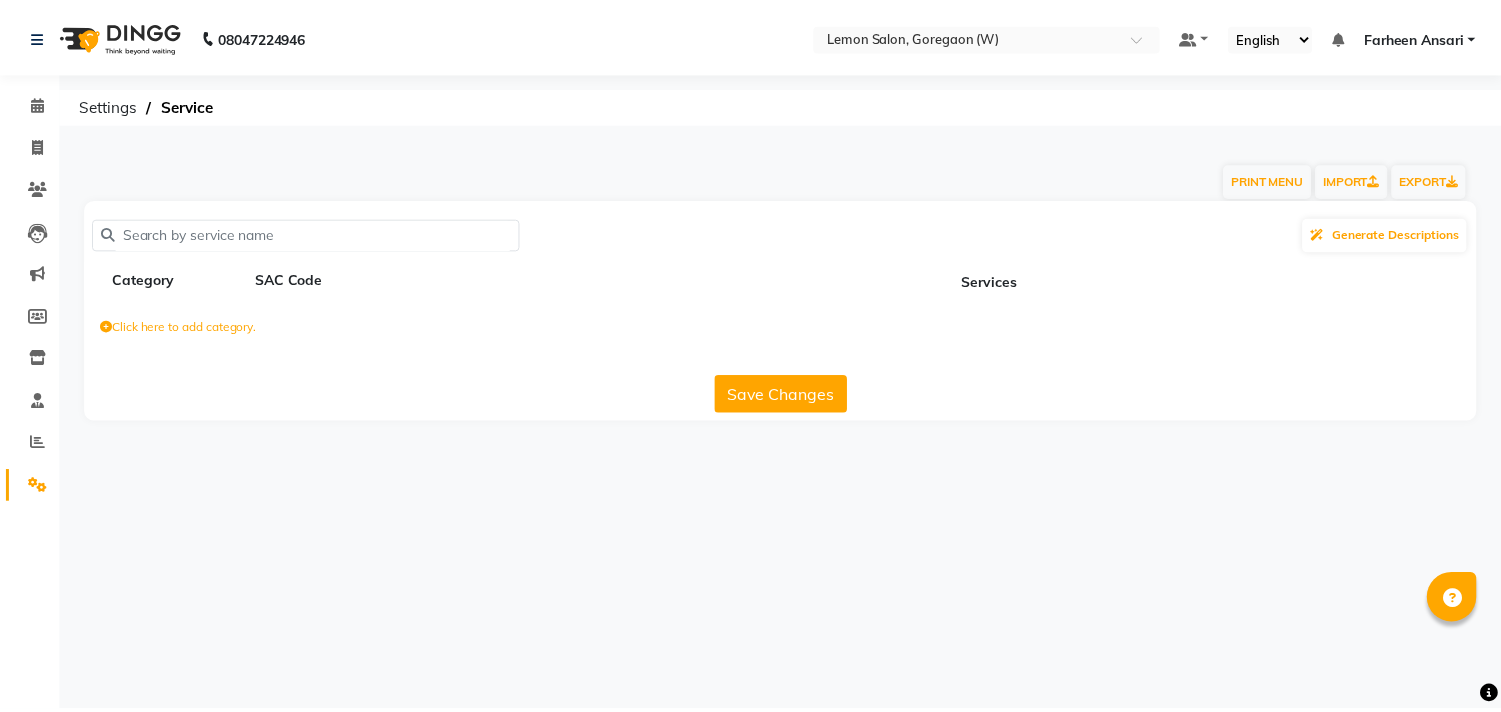 scroll, scrollTop: 0, scrollLeft: 0, axis: both 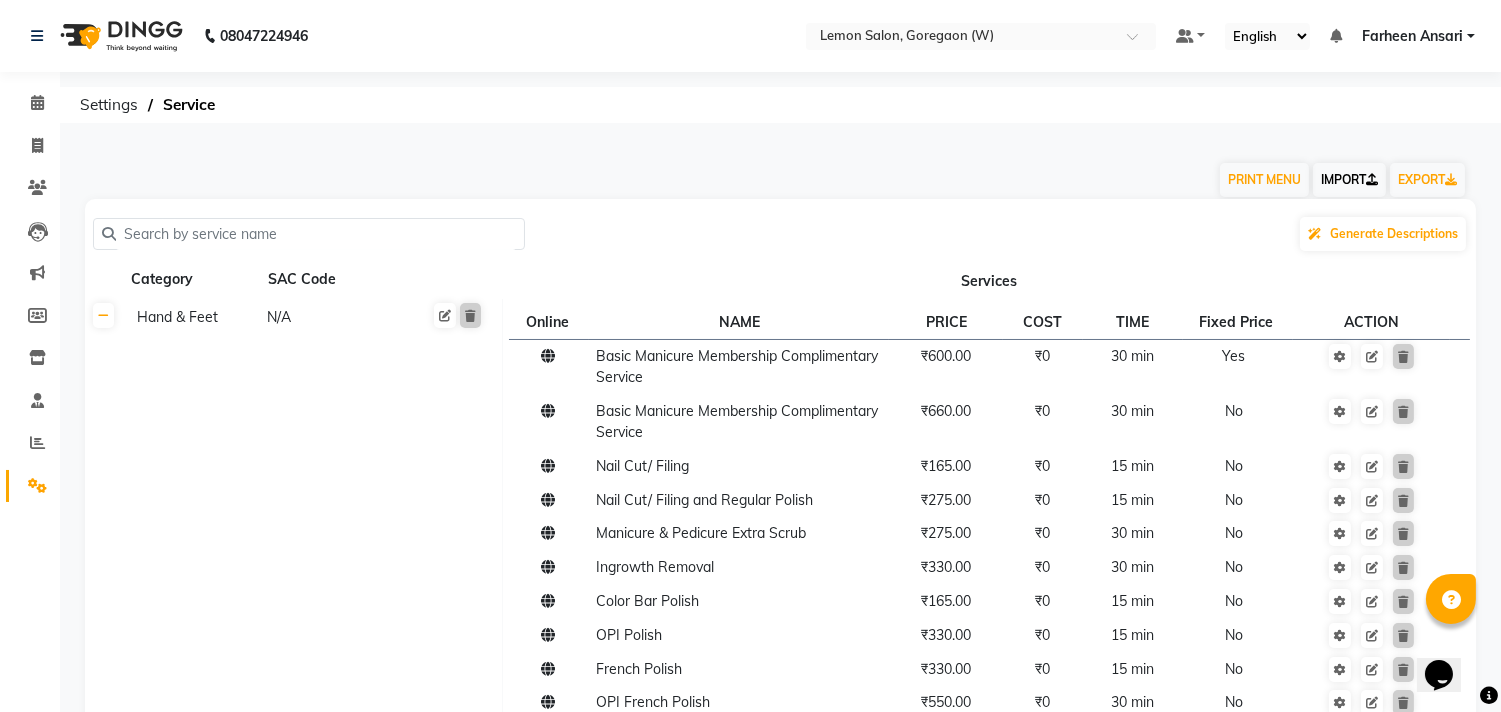 click on "IMPORT" 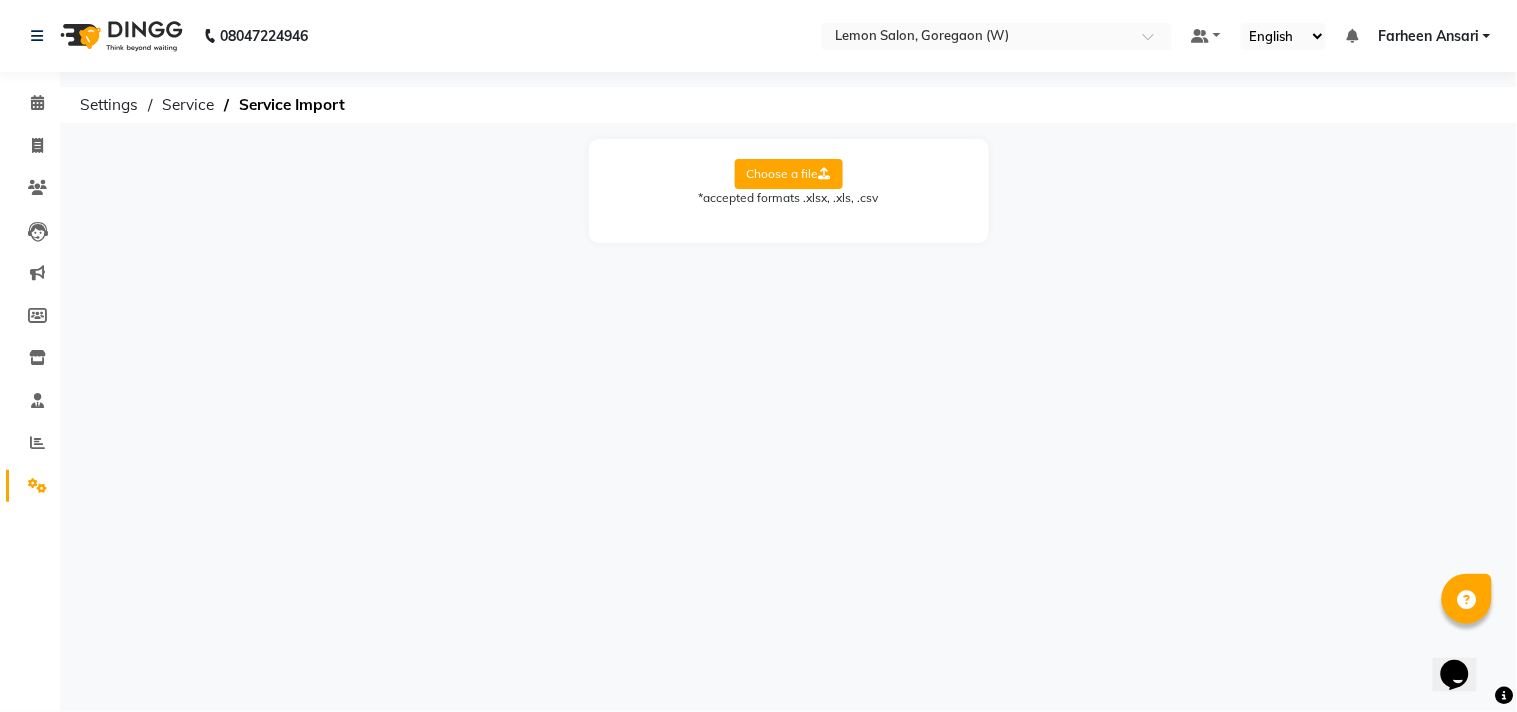 click on "Choose a file" 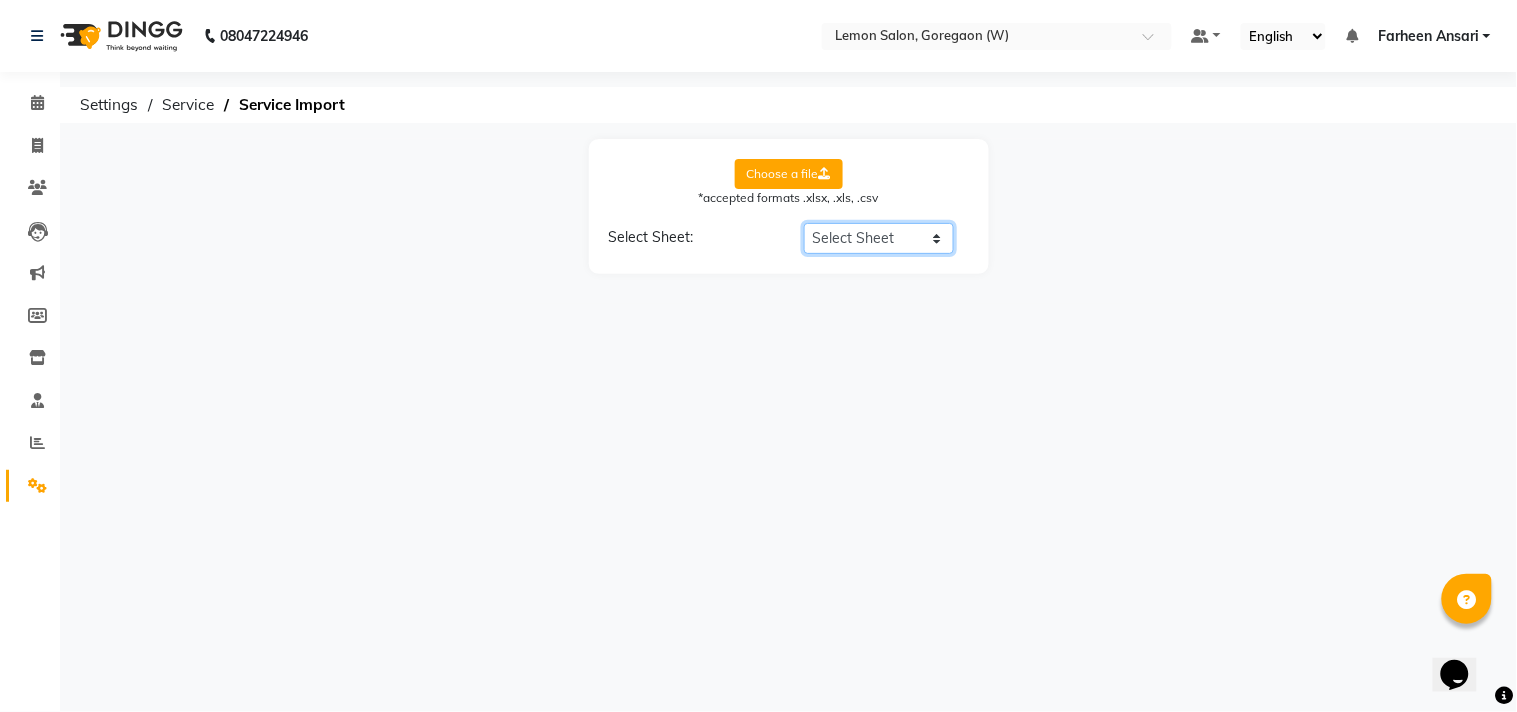 click on "Select Sheet Sheet2" 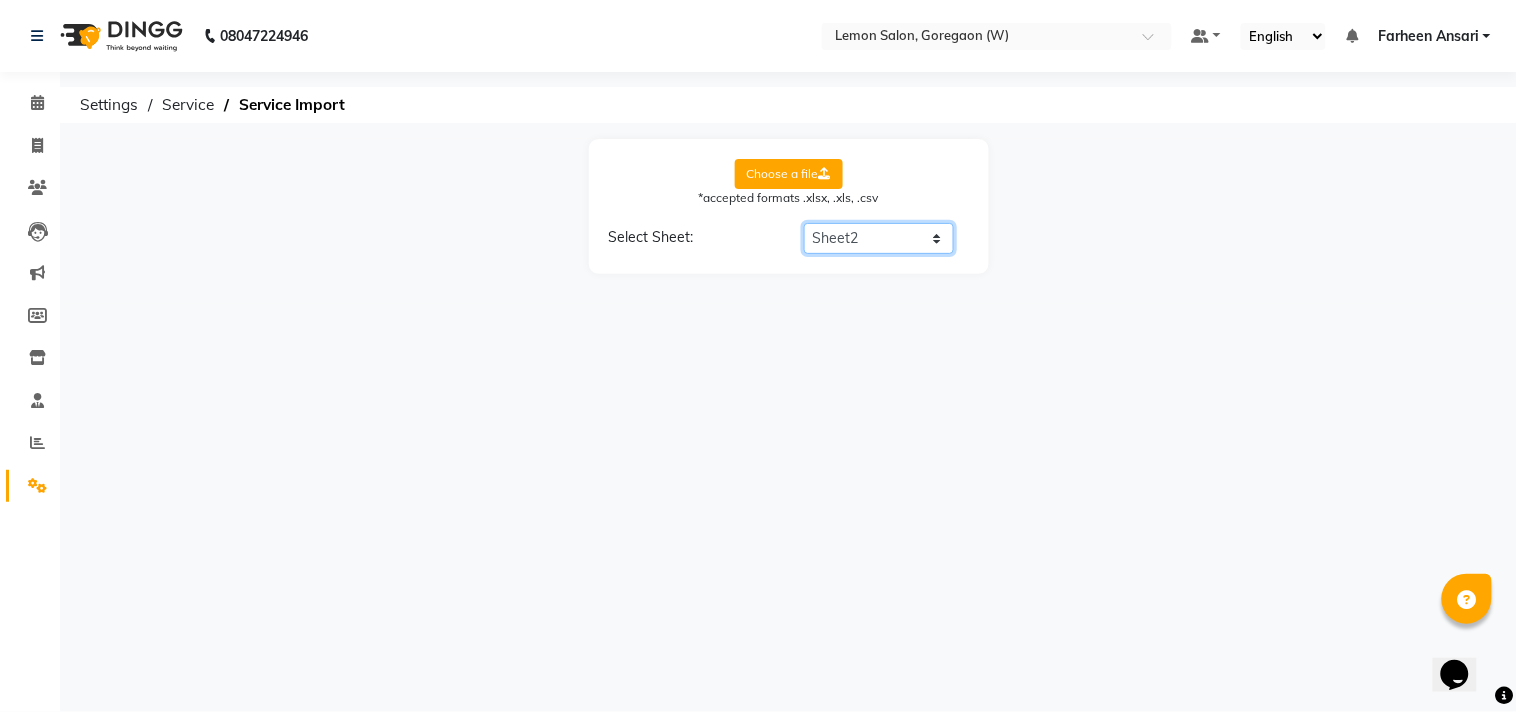 click on "Select Sheet Sheet2" 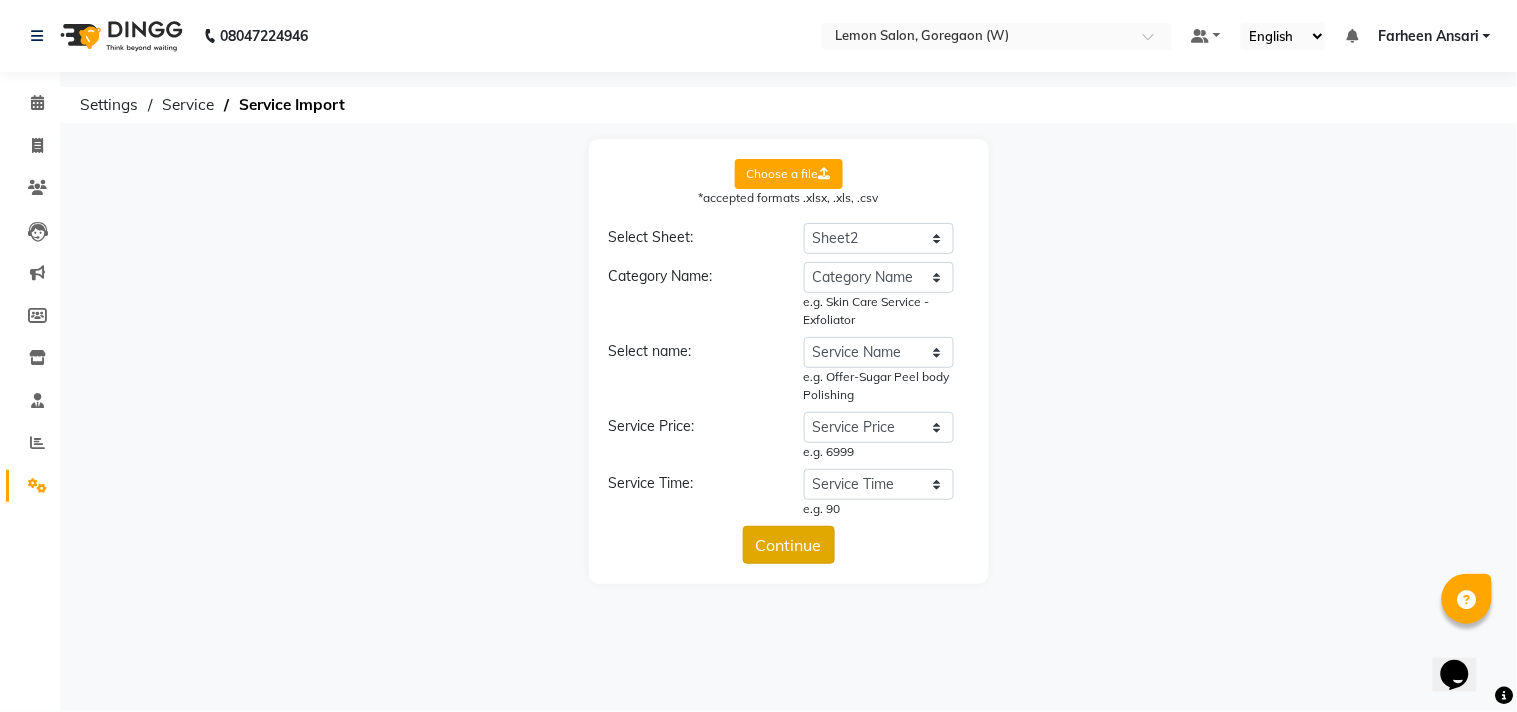 click on "Continue" 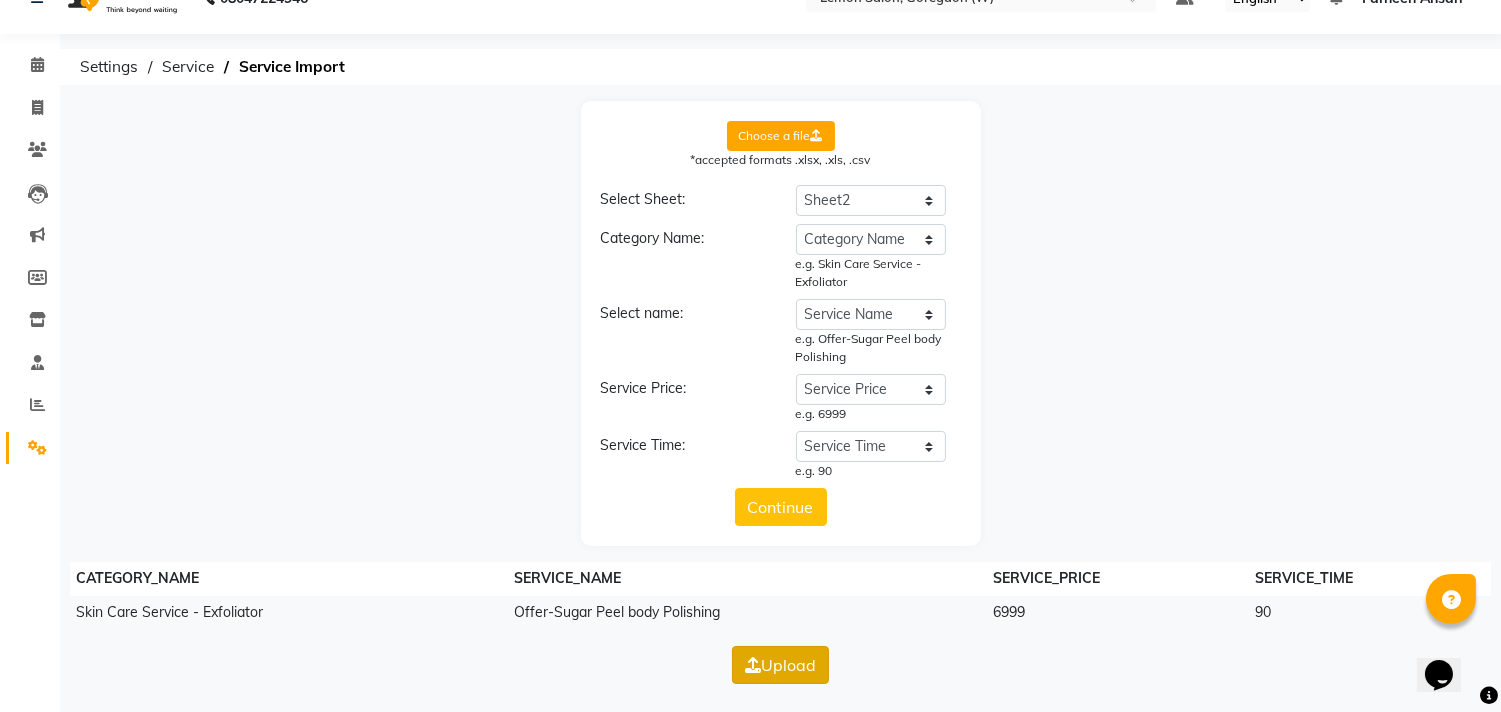 click on "Upload" 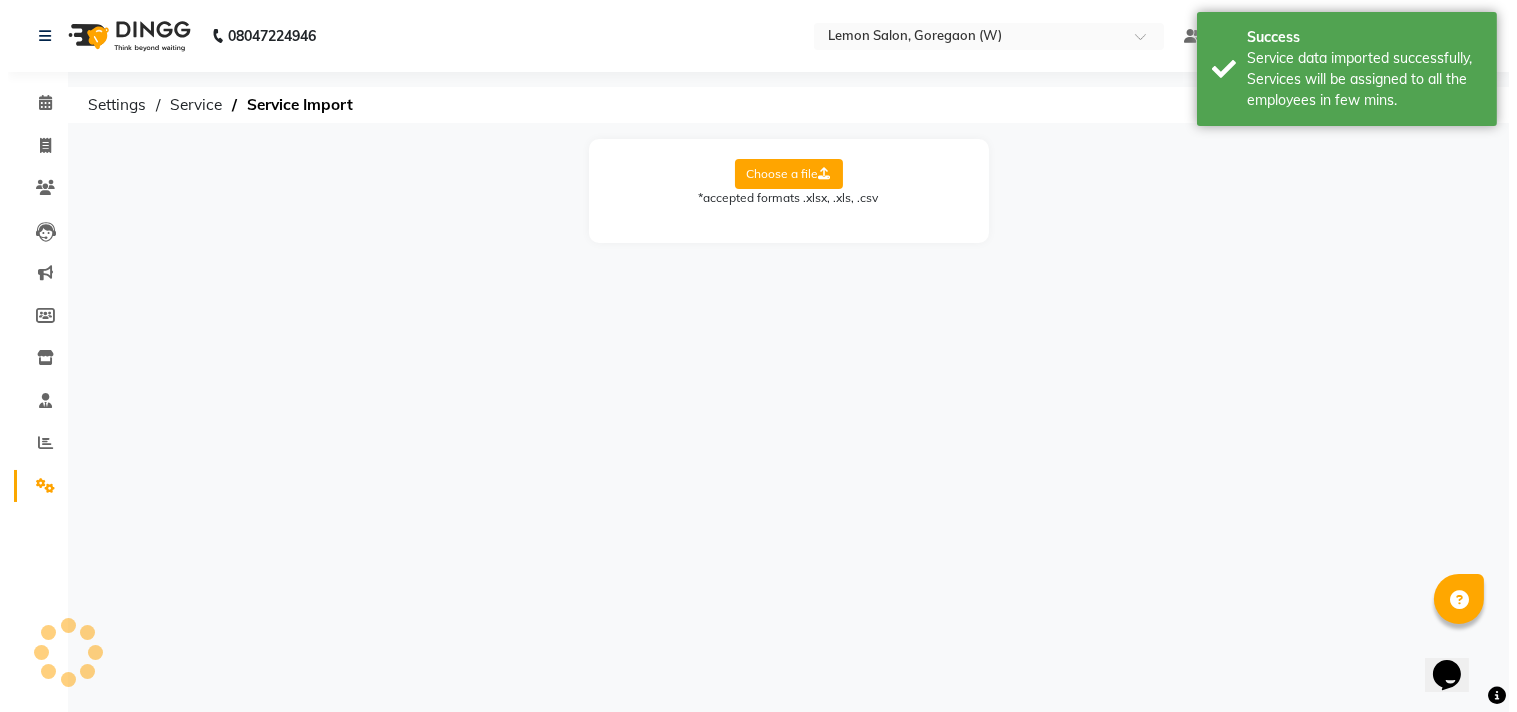 scroll, scrollTop: 0, scrollLeft: 0, axis: both 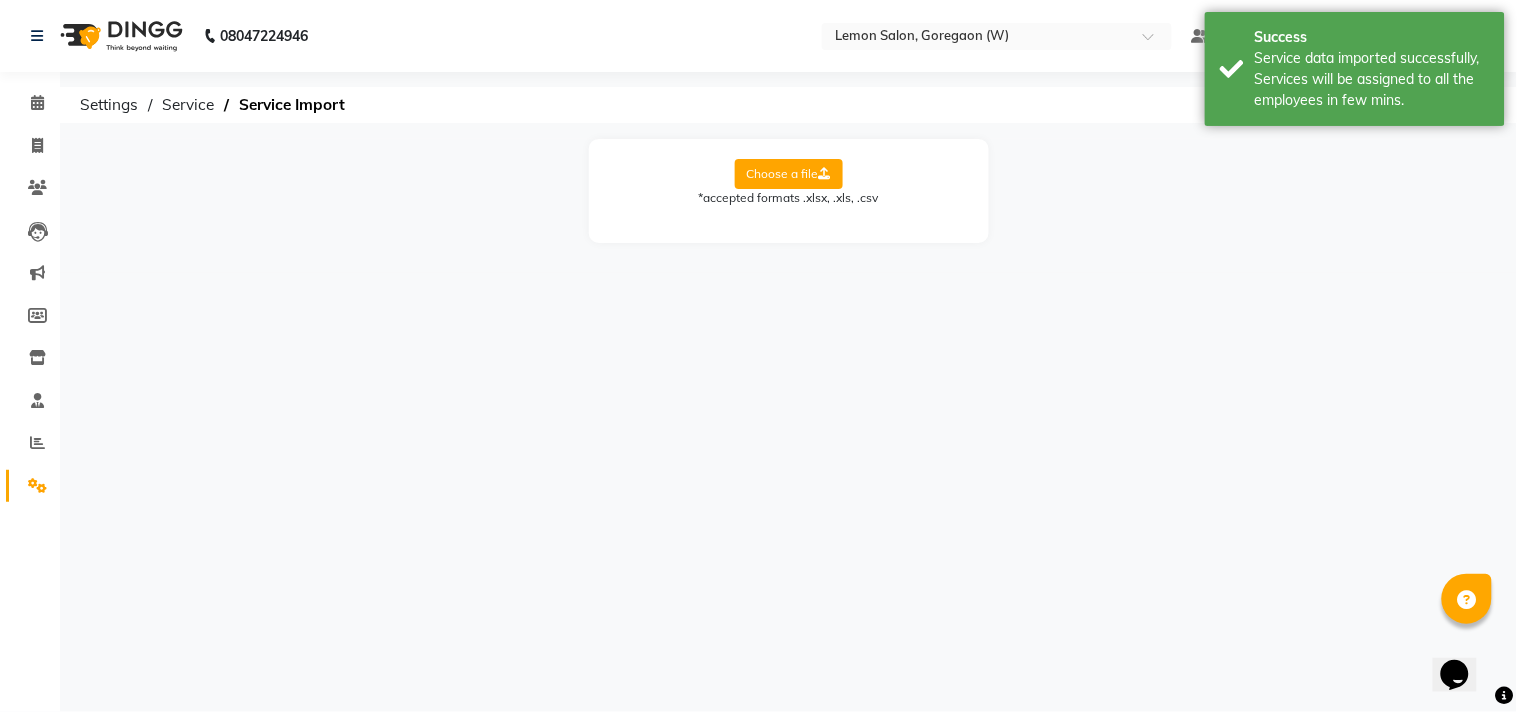 click on "[PHONE] Select Location × Lemon Salon, [CITY] (W) Default Panel My Panel English ENGLISH Español العربية मराठी हिंदी ગુજરાતી தமிழ் 中文 Notifications nothing to show [FIRST] [LAST] Manage Profile Change Password Sign out  Version:3.15.11" 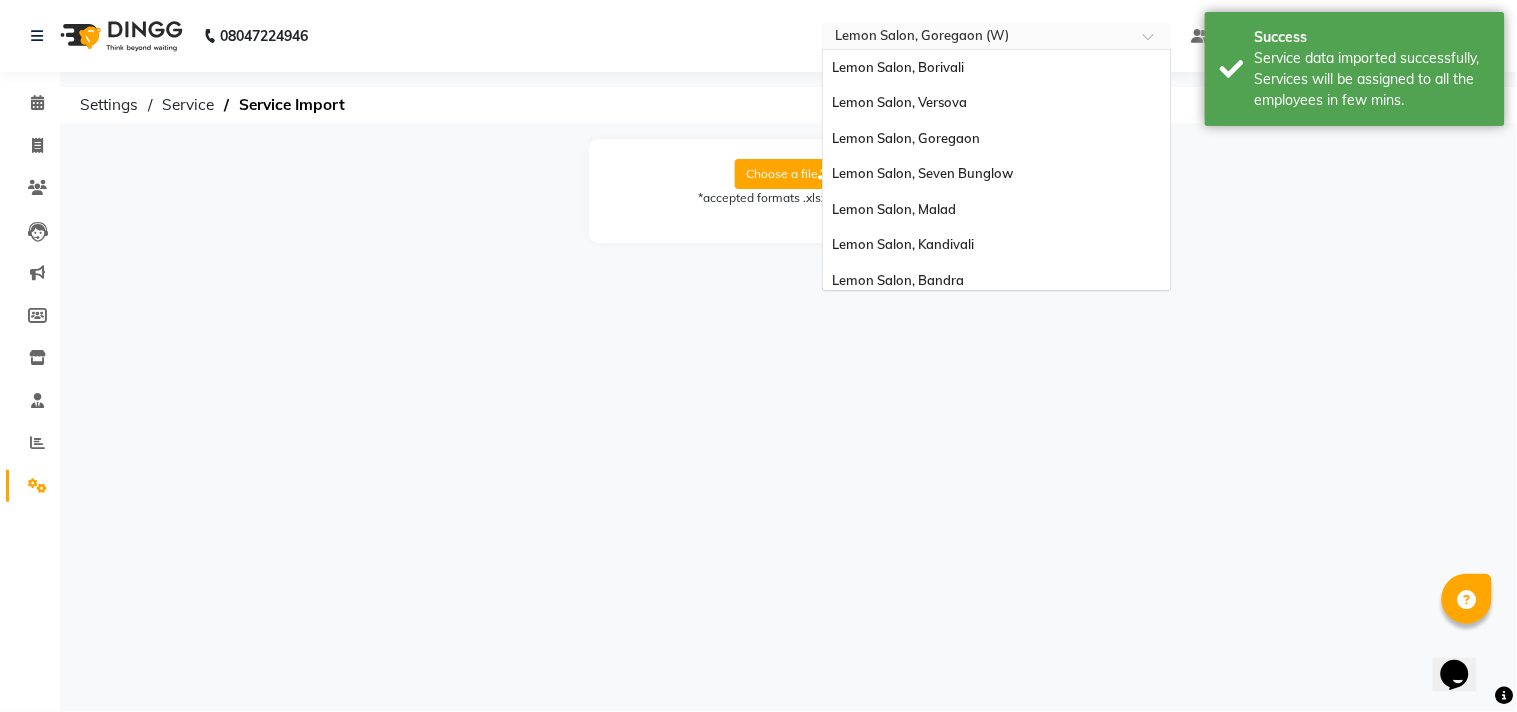 click on "× Lemon Salon, [CITY] (W)" at bounding box center [923, 36] 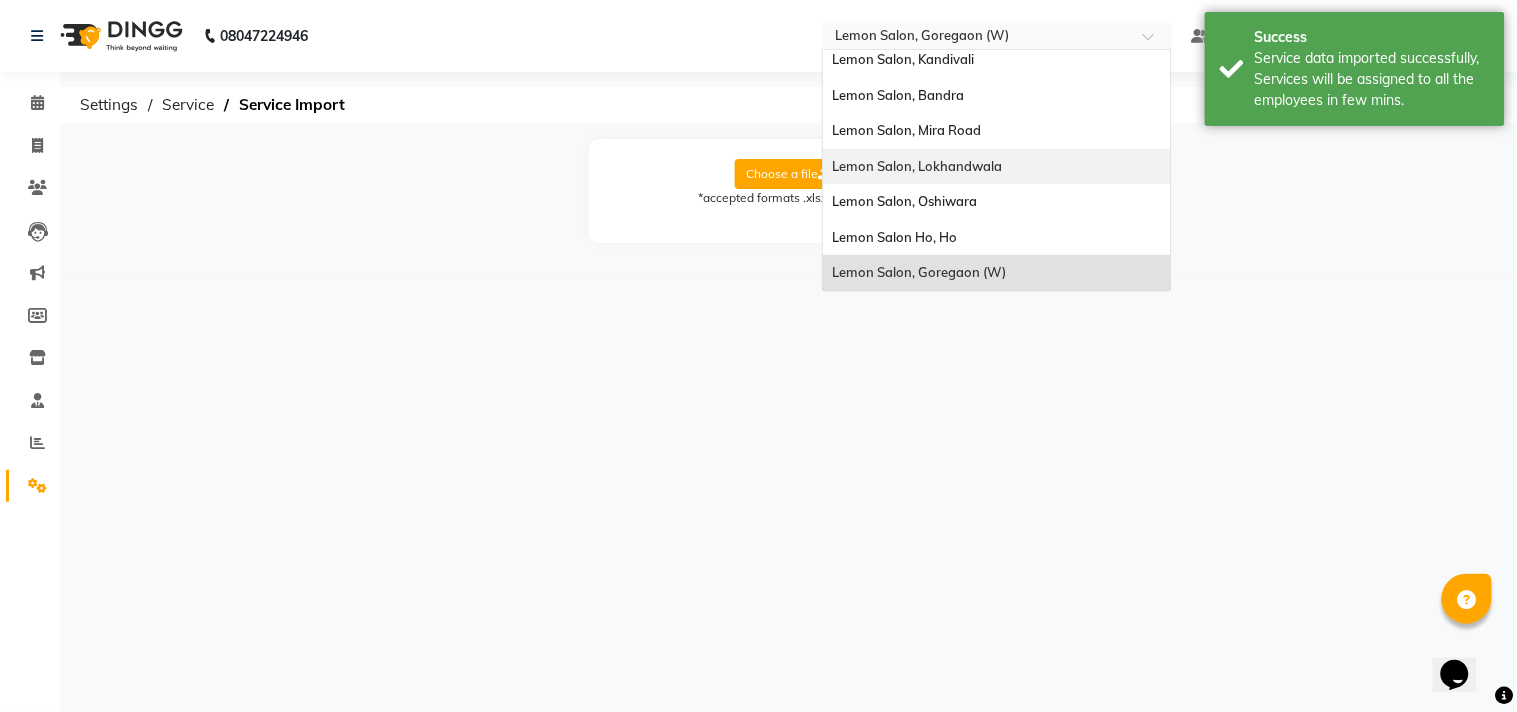 click on "Lemon Salon, Lokhandwala" at bounding box center [918, 166] 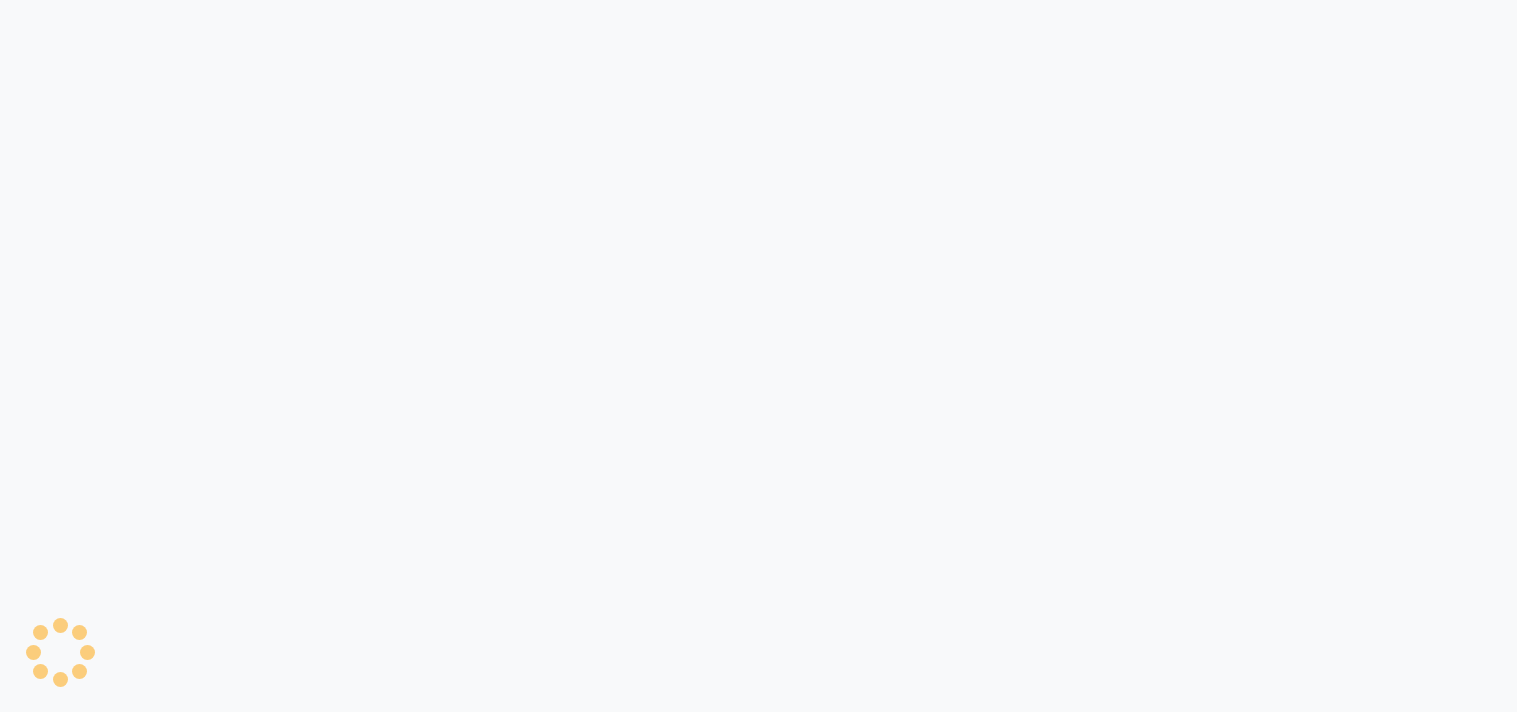scroll, scrollTop: 0, scrollLeft: 0, axis: both 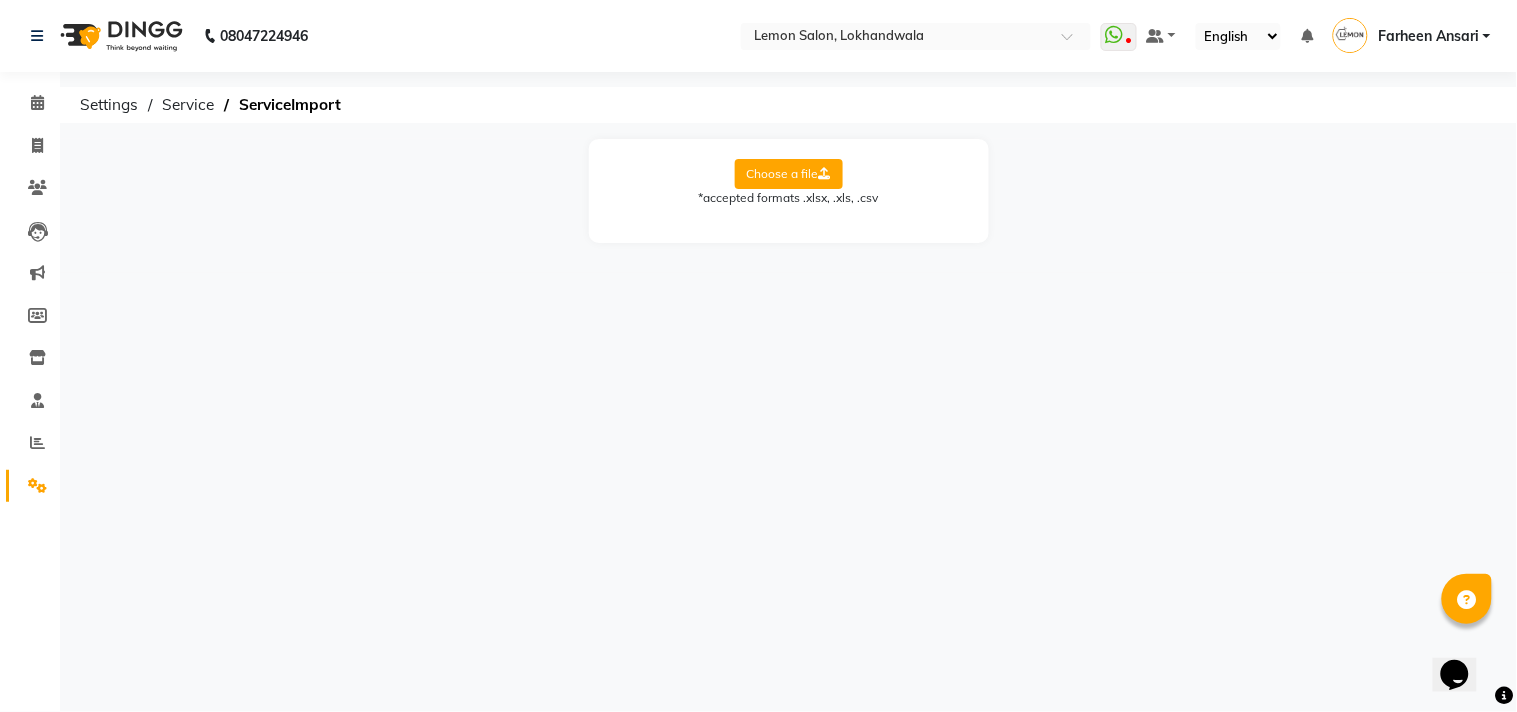 click on "Choose a file" 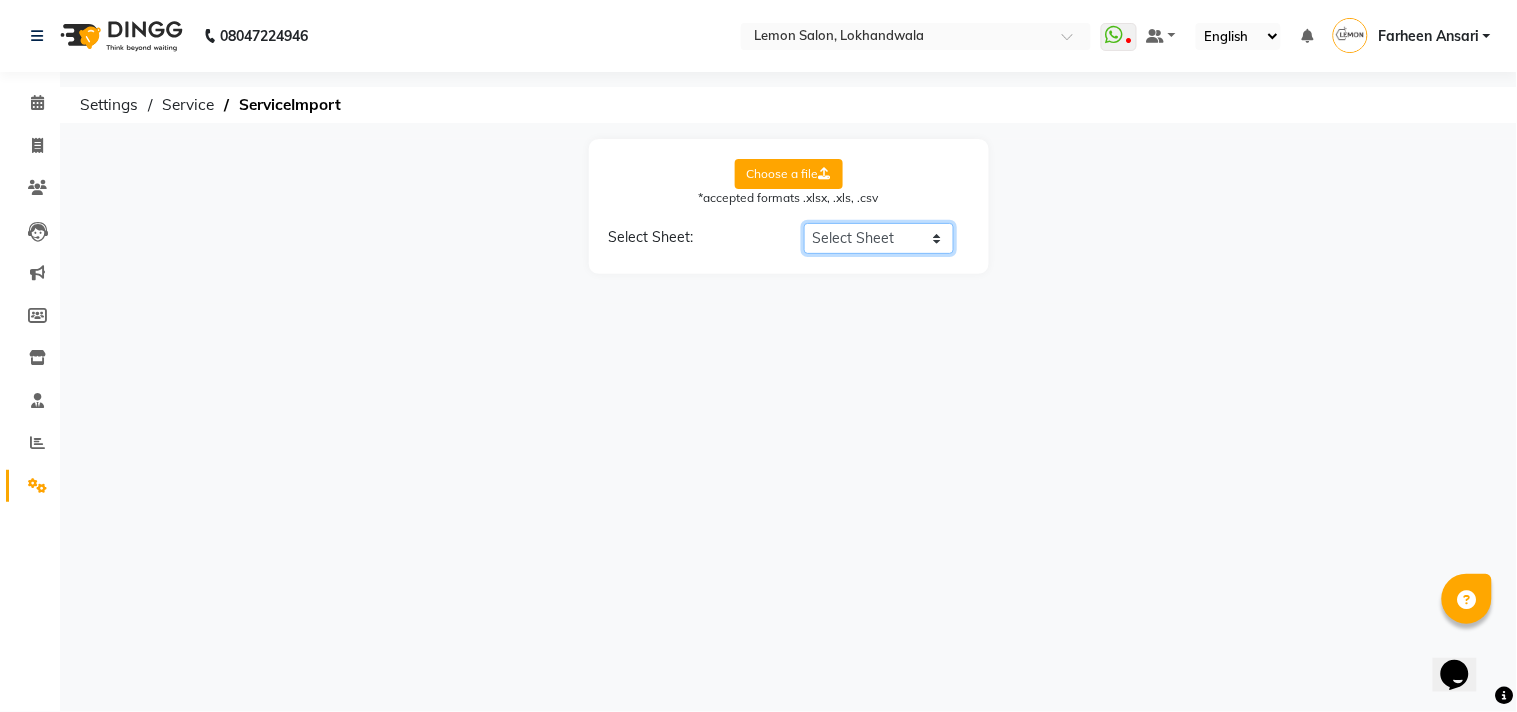 click on "Select Sheet Sheet2" 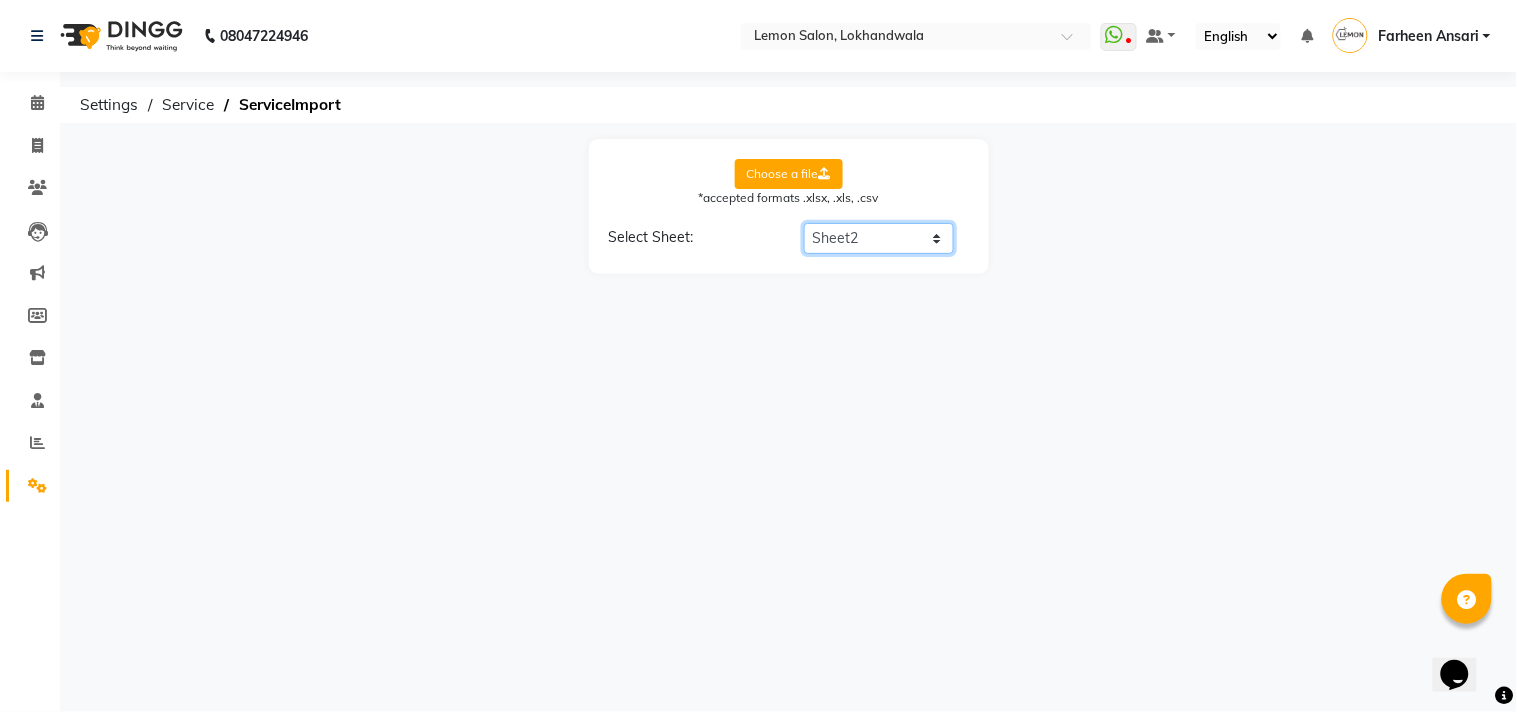 click on "Select Sheet Sheet2" 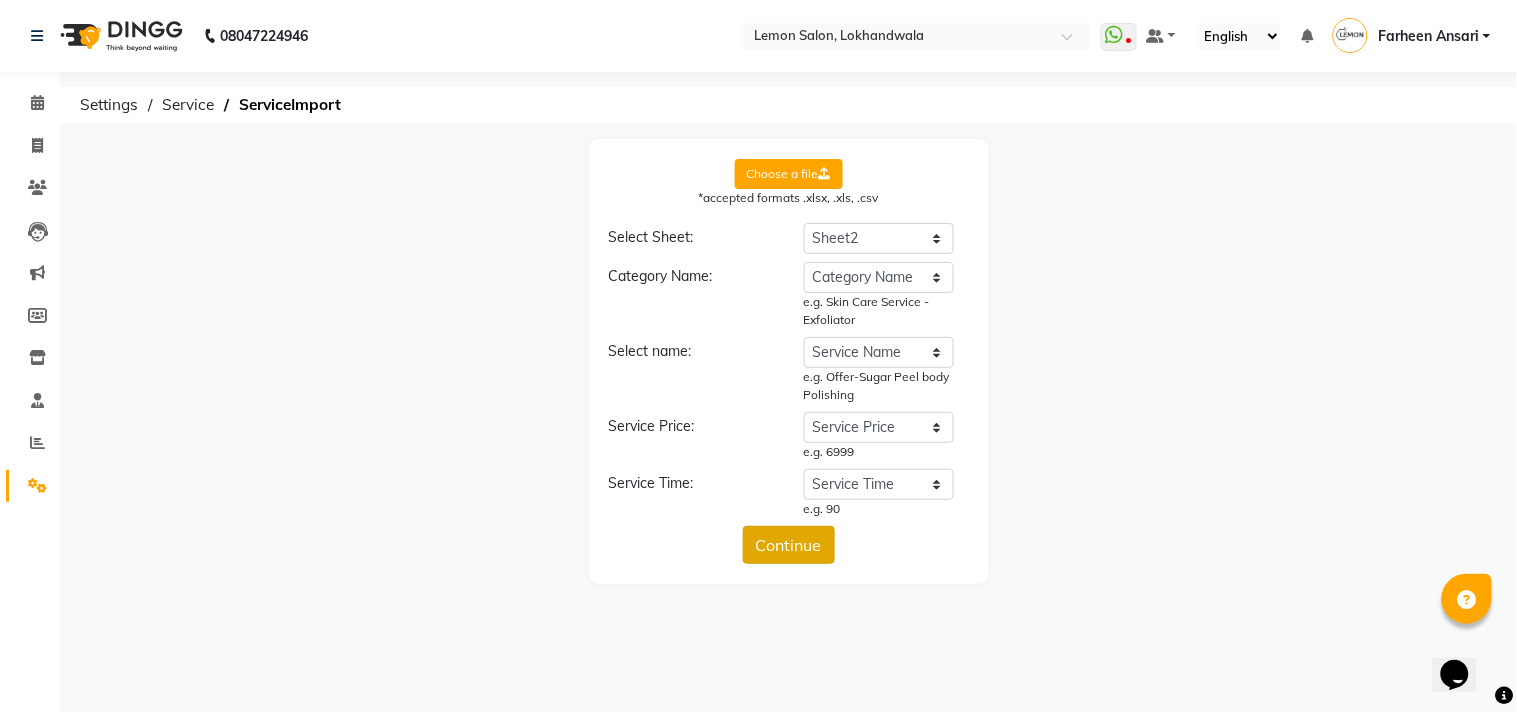 click on "Continue" 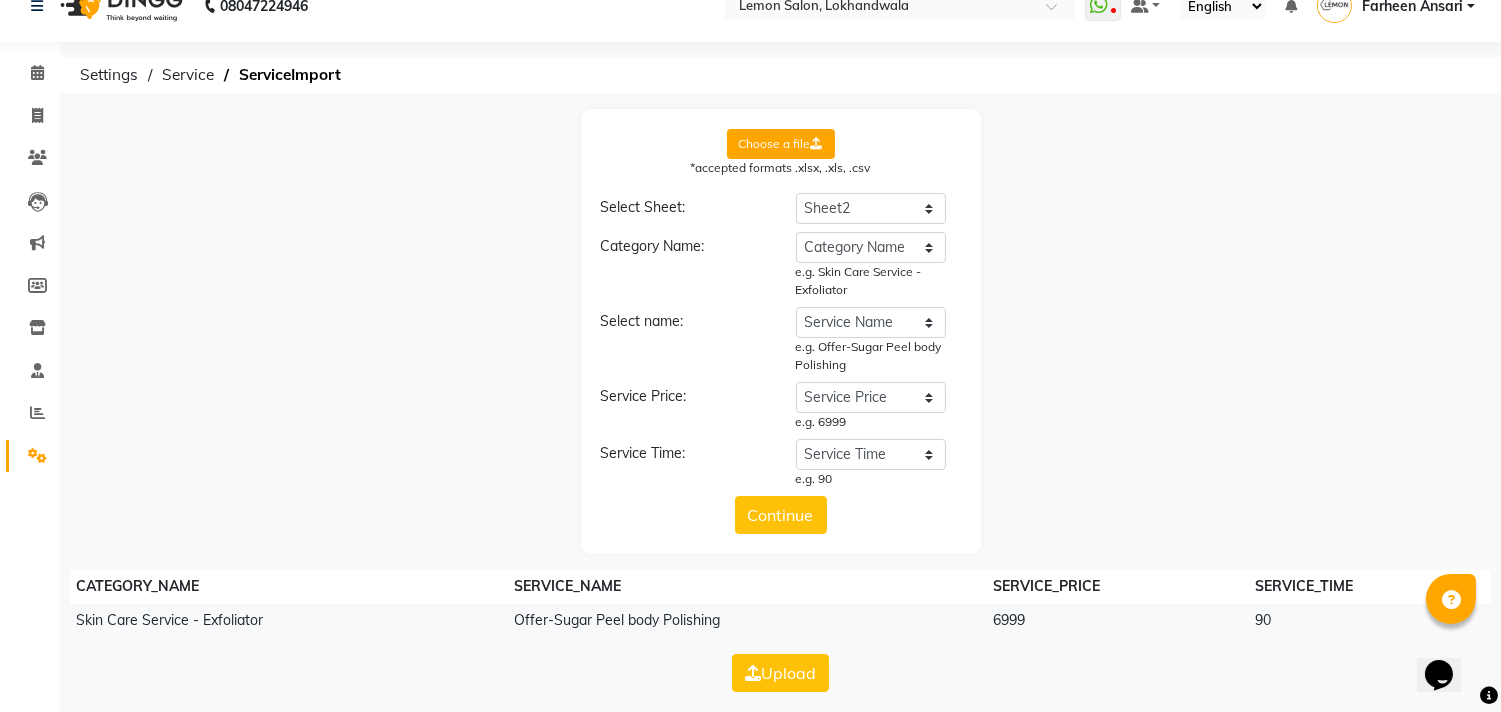 scroll, scrollTop: 38, scrollLeft: 0, axis: vertical 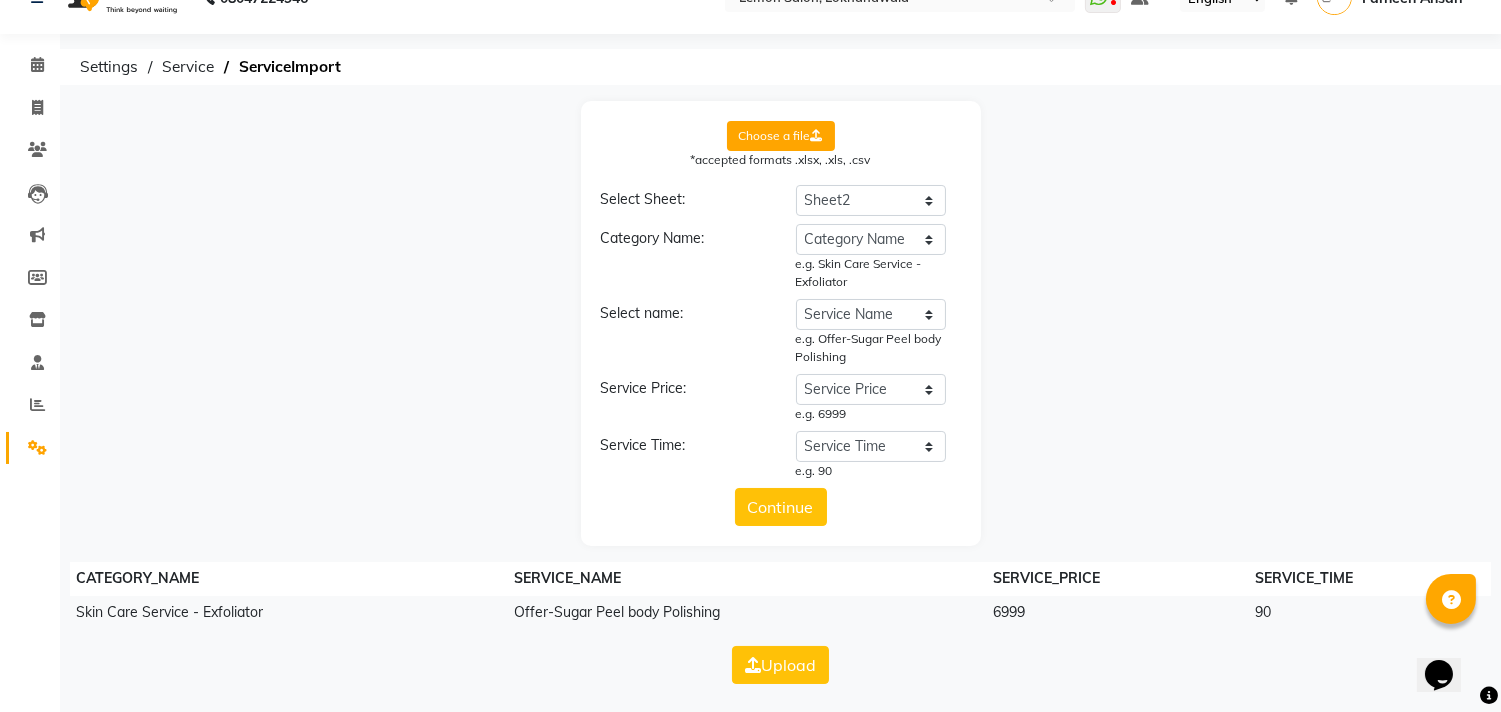 click on "Choose a file  *accepted formats .xlsx, .xls, .csv Select Sheet: Select Sheet Sheet2 Category Name: select category name Category Name Service Name Service Price Service Time e.g. Skin Care Service - Exfoliator Select name: select service name Category Name Service Name Service Price Service Time e.g. Offer-Sugar Peel body Polishing Service Price: select service price Category Name Service Name Service Price Service Time e.g. 6999 Service Time: select service time Category Name Service Name Service Price Service Time e.g. 90 Continue CATEGORY_NAME SERVICE_NAME SERVICE_PRICE SERVICE_TIME Skin Care Service - Exfoliator Offer-Sugar Peel body Polishing 6999 90  Upload" 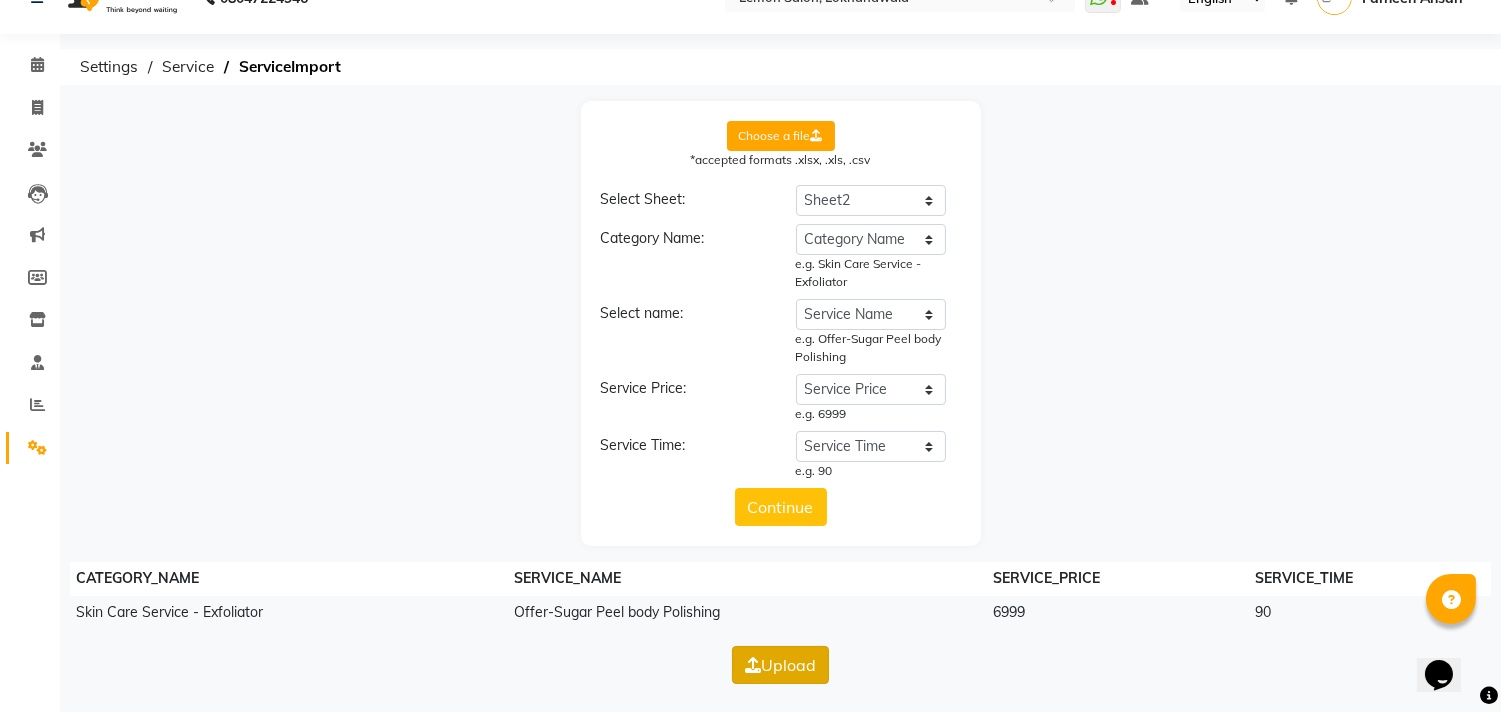 click on "Upload" 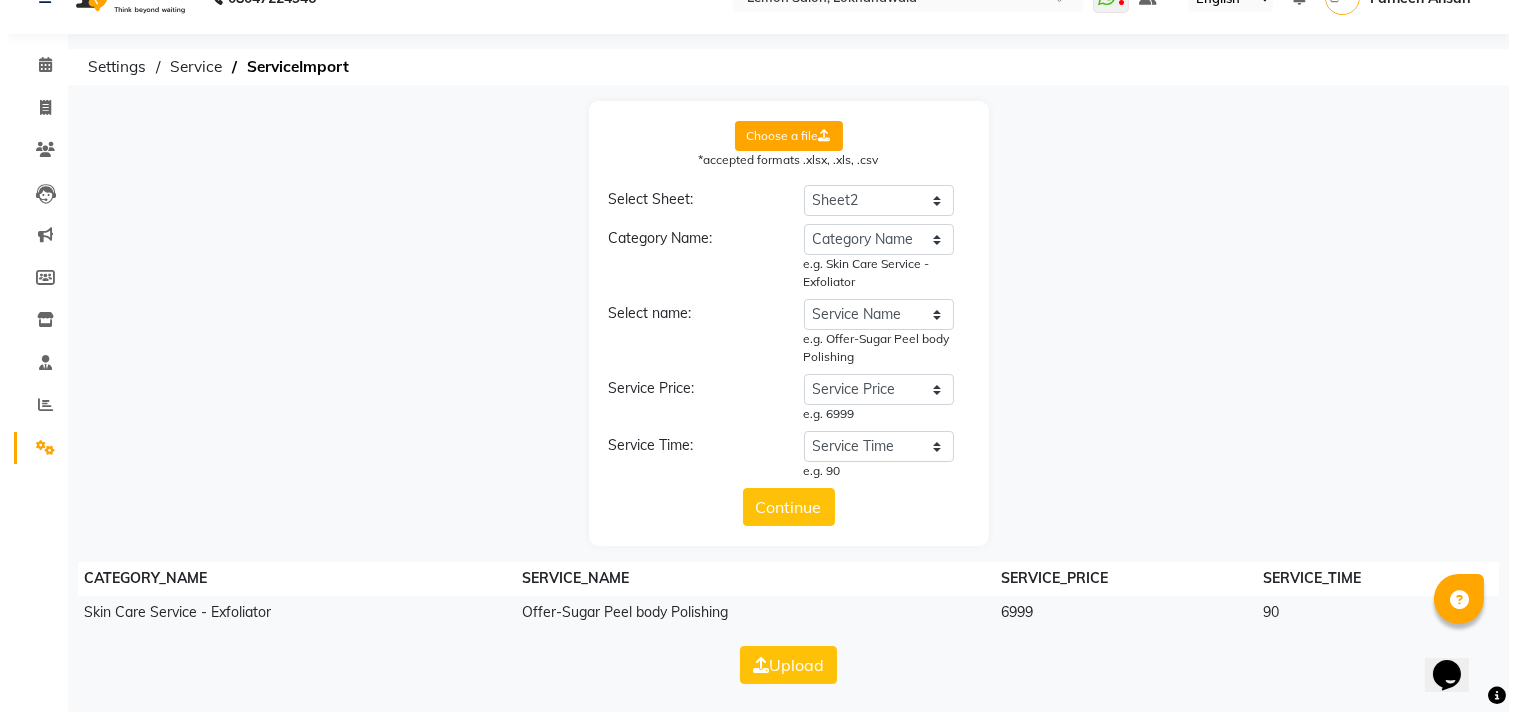 scroll, scrollTop: 0, scrollLeft: 0, axis: both 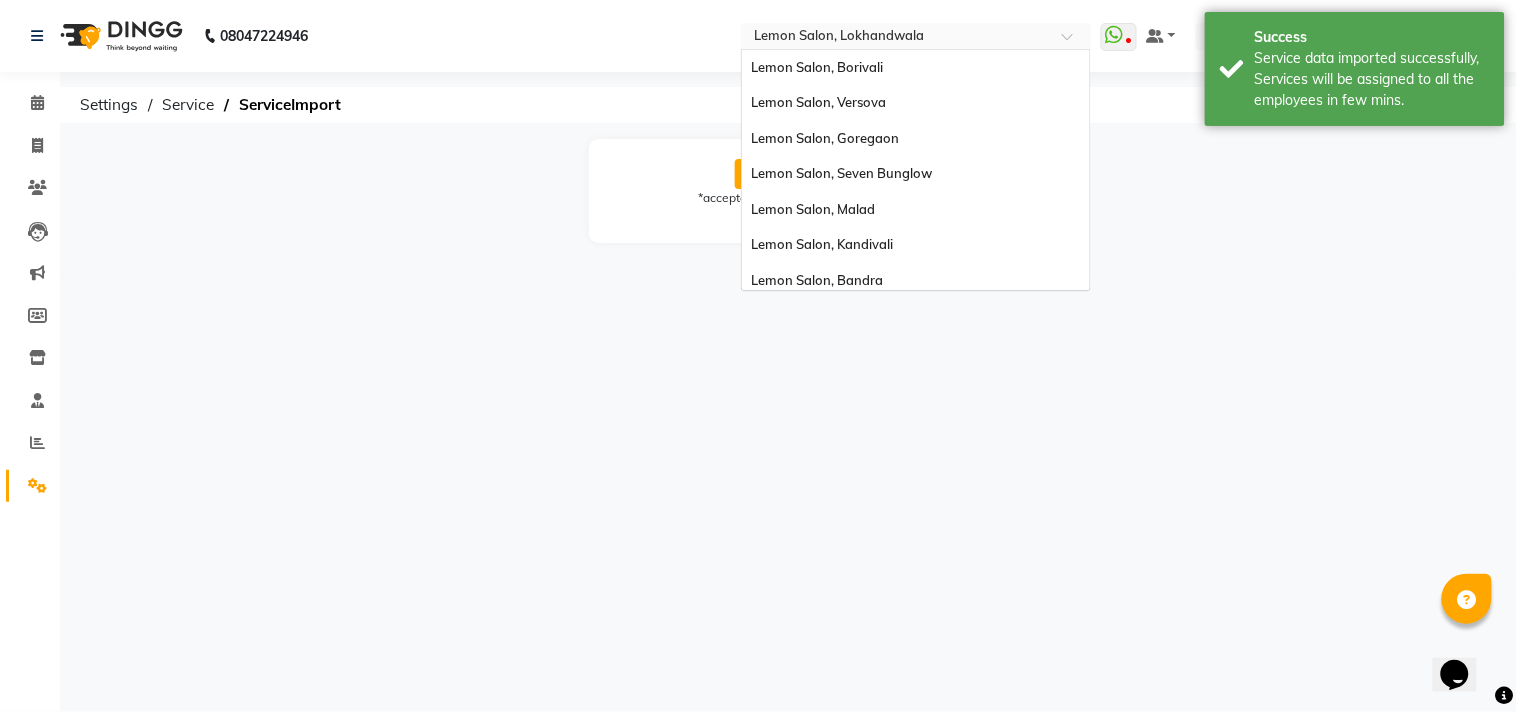 click at bounding box center [896, 38] 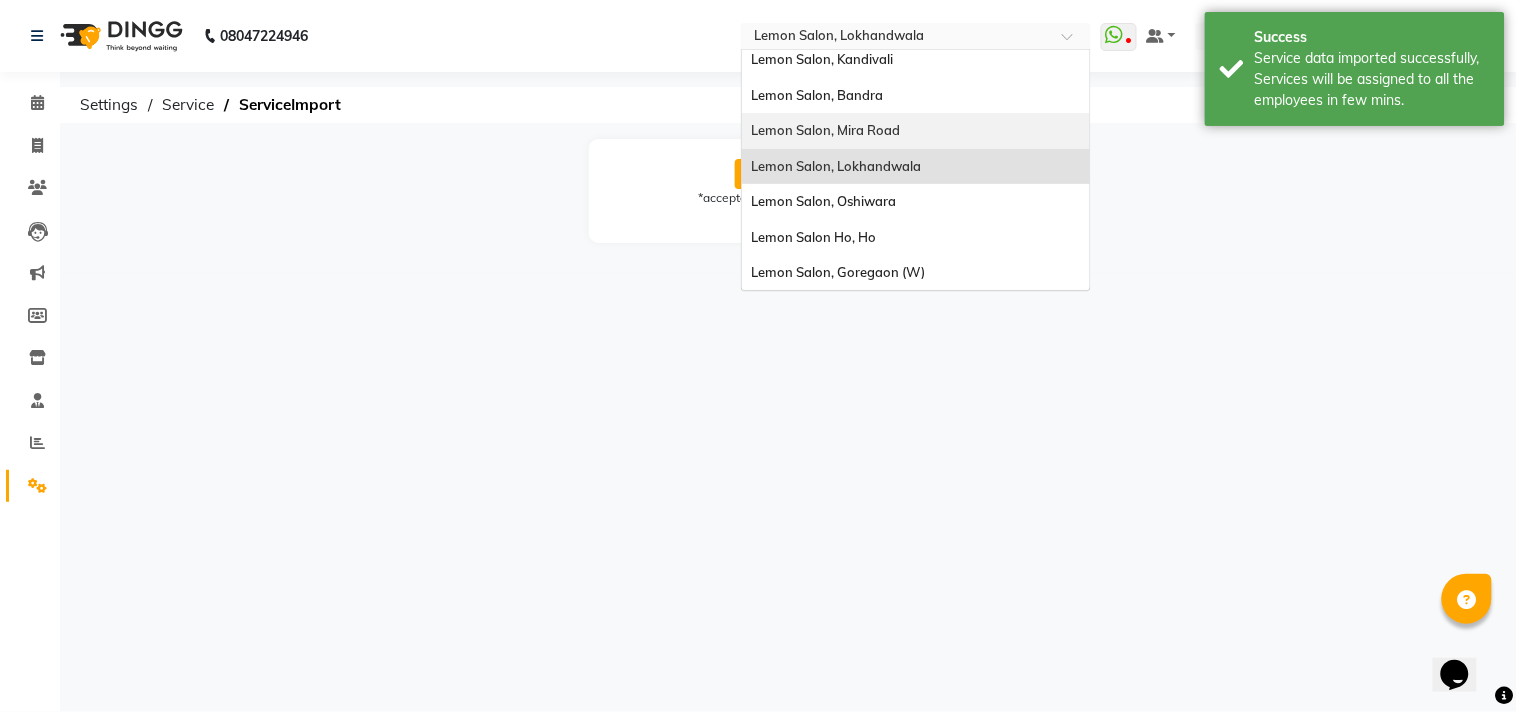 click on "Lemon Salon, Mira Road" at bounding box center [916, 131] 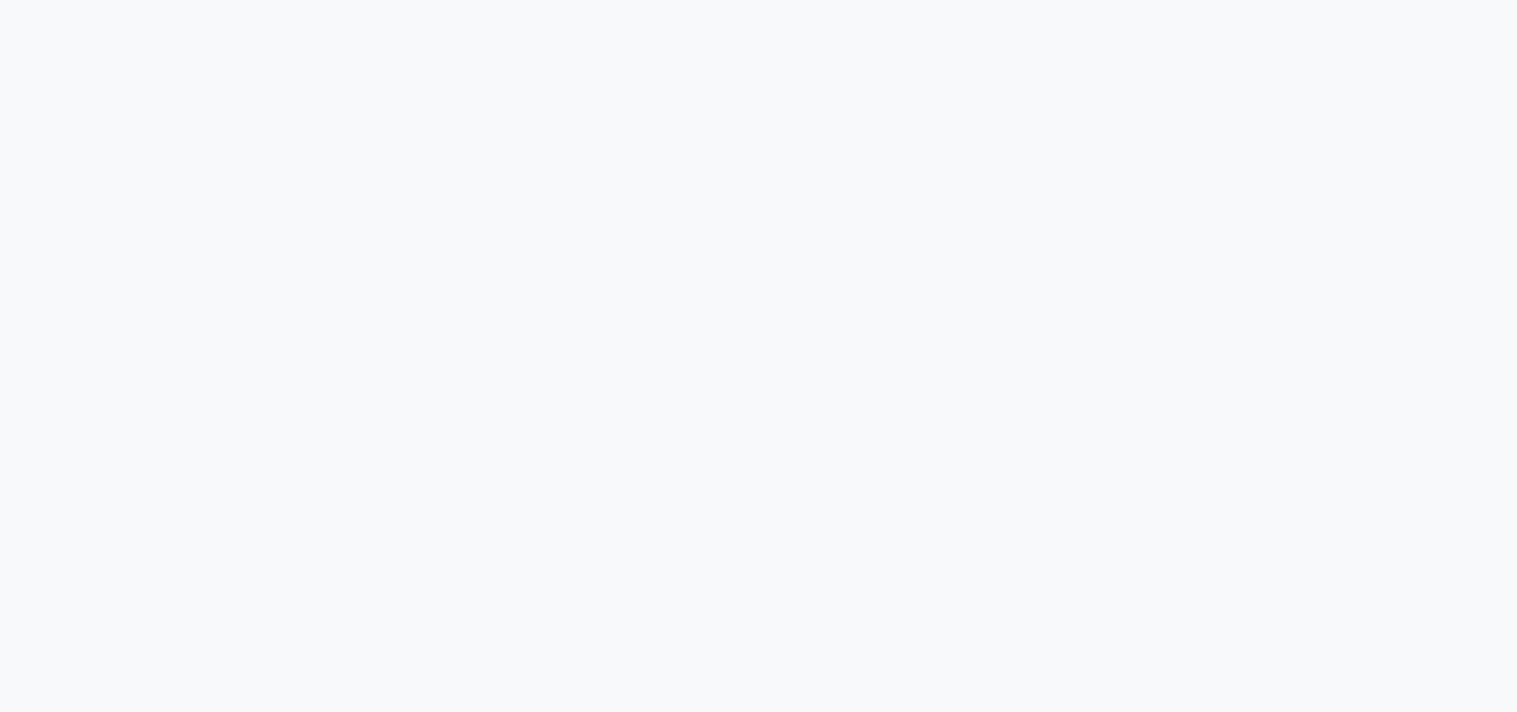 scroll, scrollTop: 0, scrollLeft: 0, axis: both 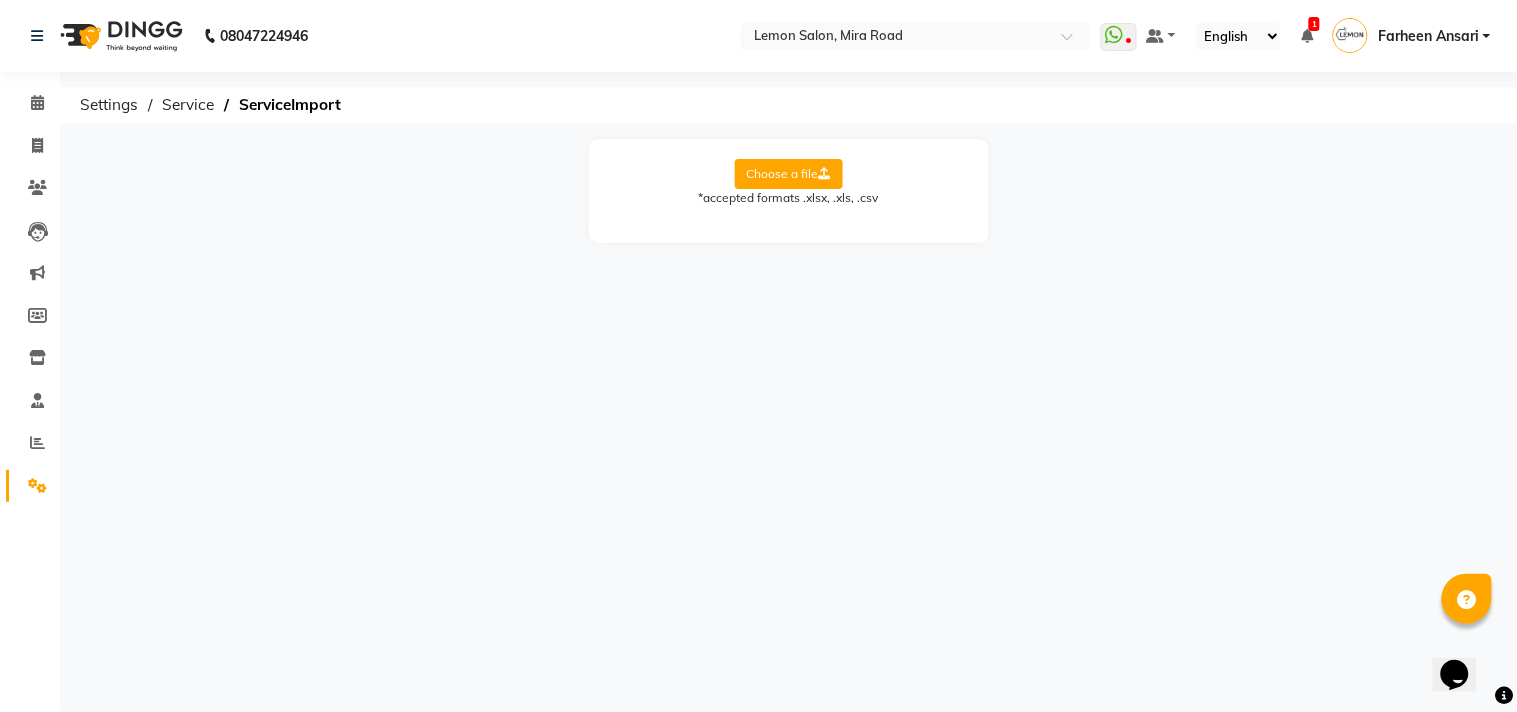 click on "Choose a file" 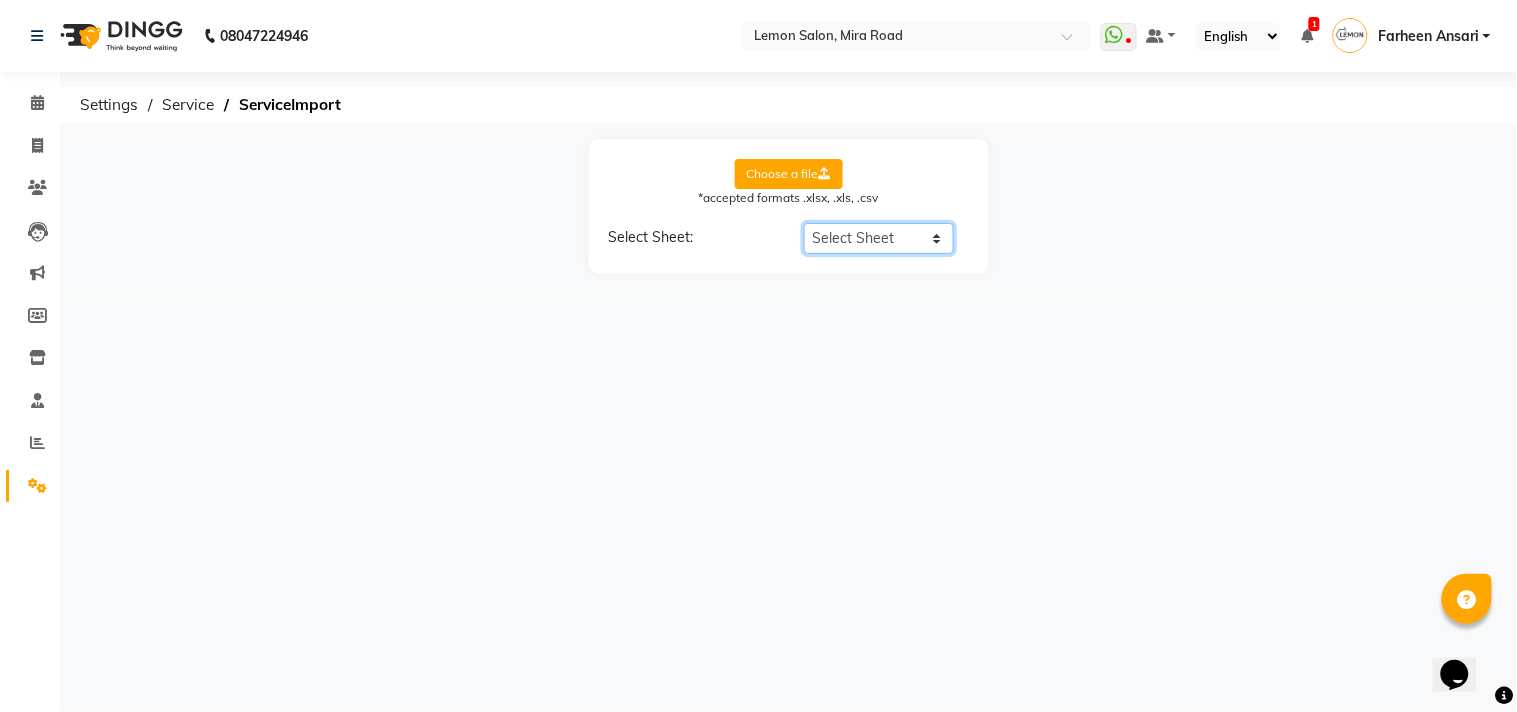 click on "Select Sheet Sheet2" 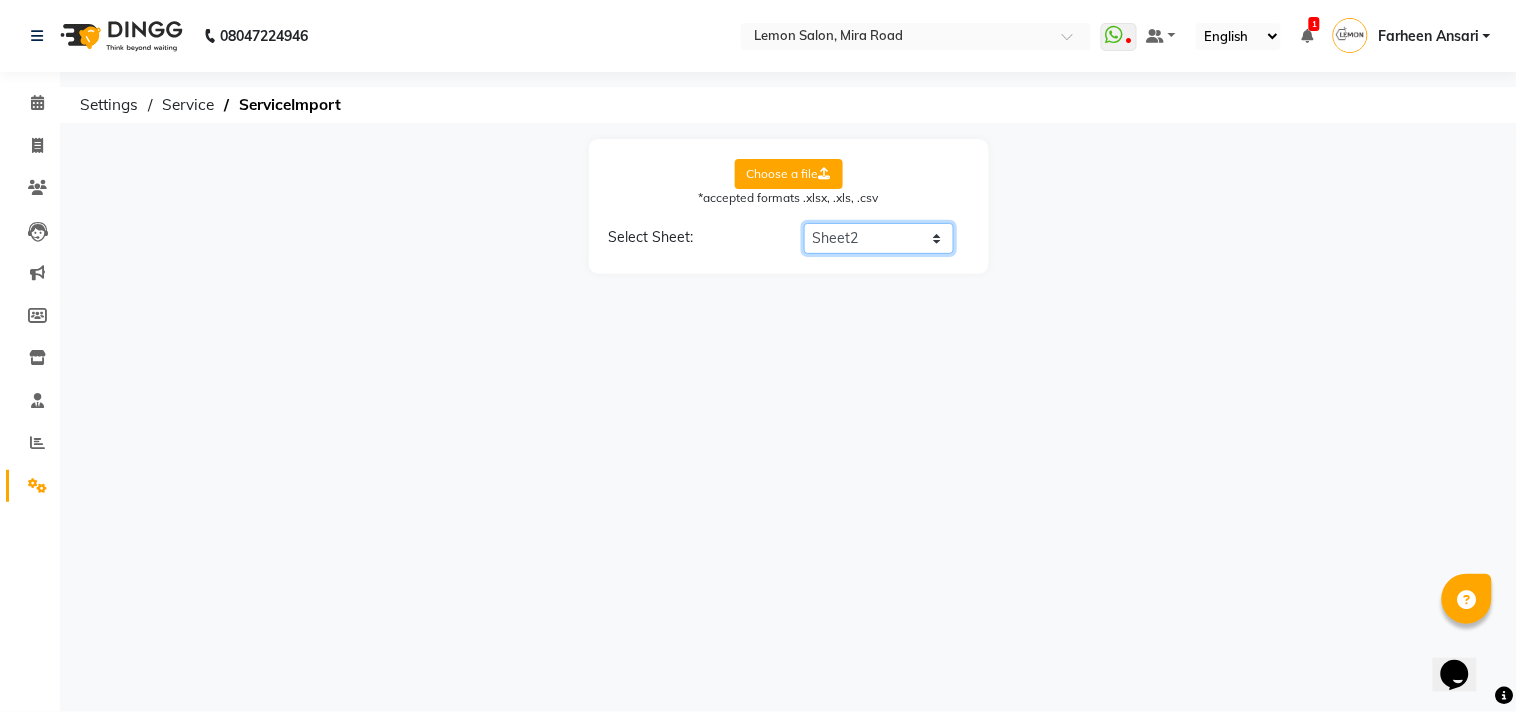 click on "Select Sheet Sheet2" 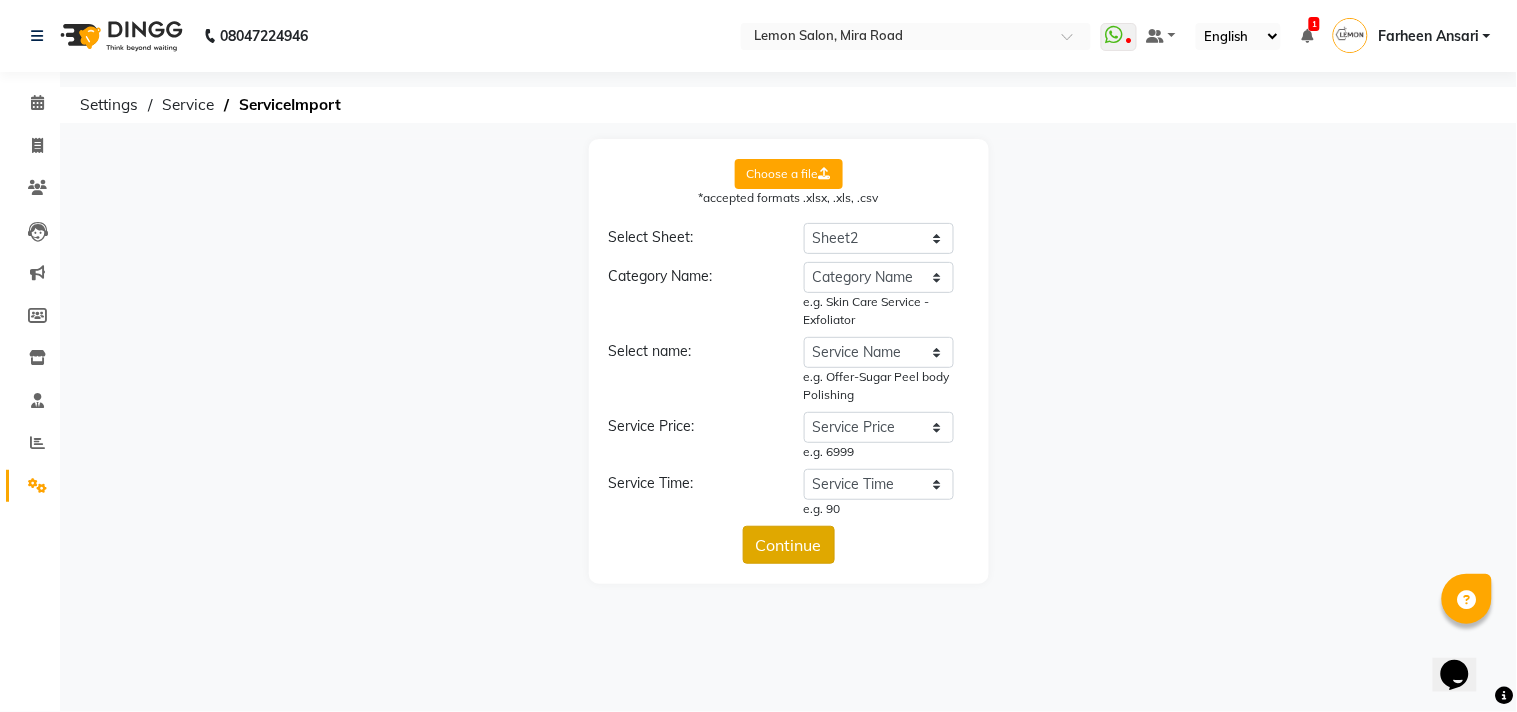 click on "Continue" 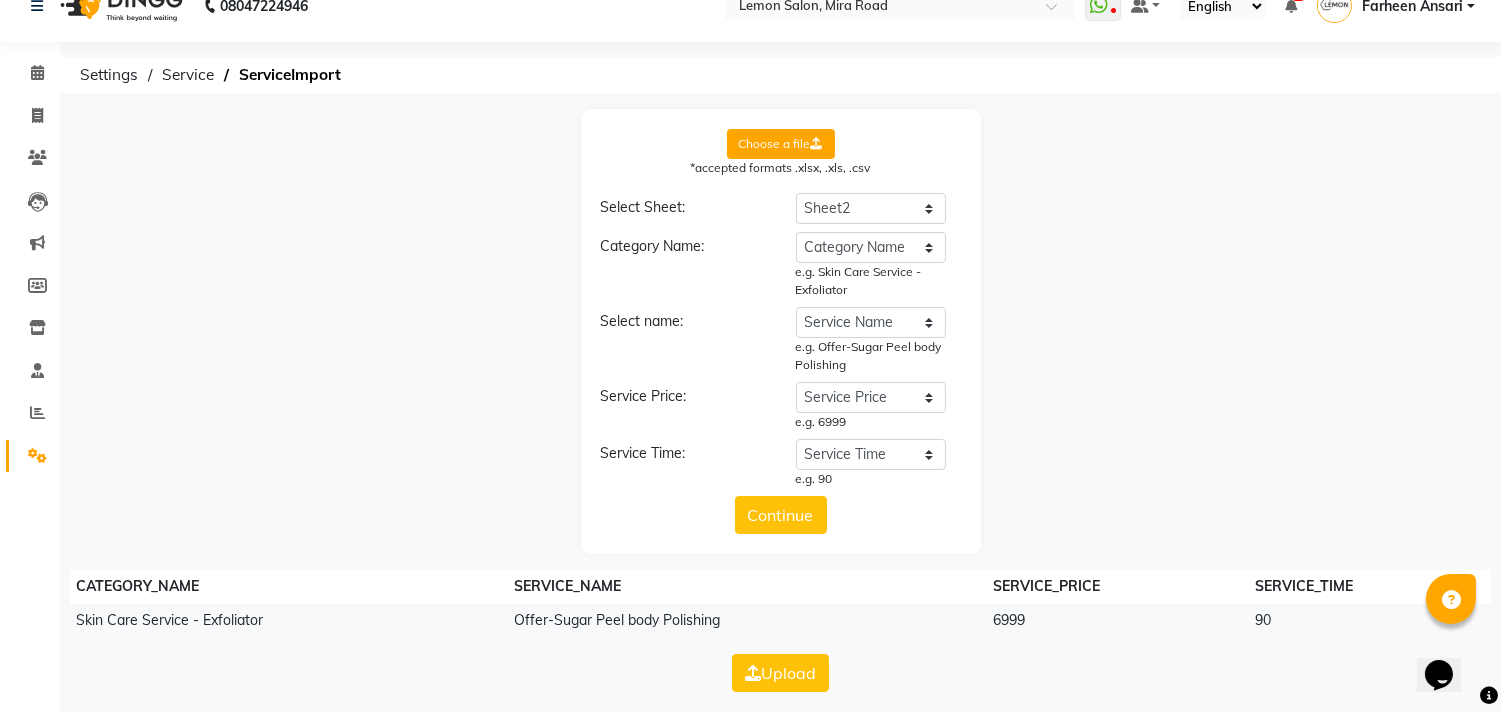 scroll, scrollTop: 38, scrollLeft: 0, axis: vertical 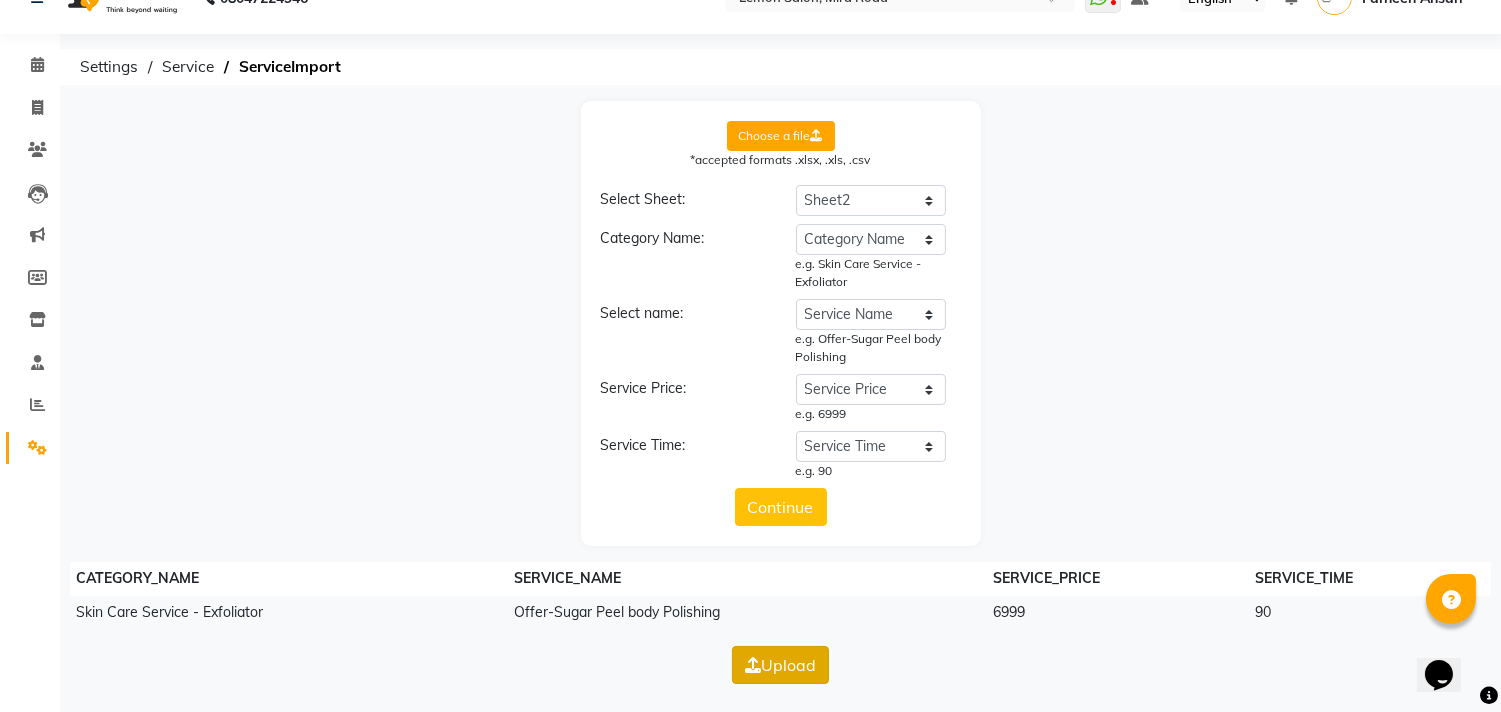 click on "Upload" 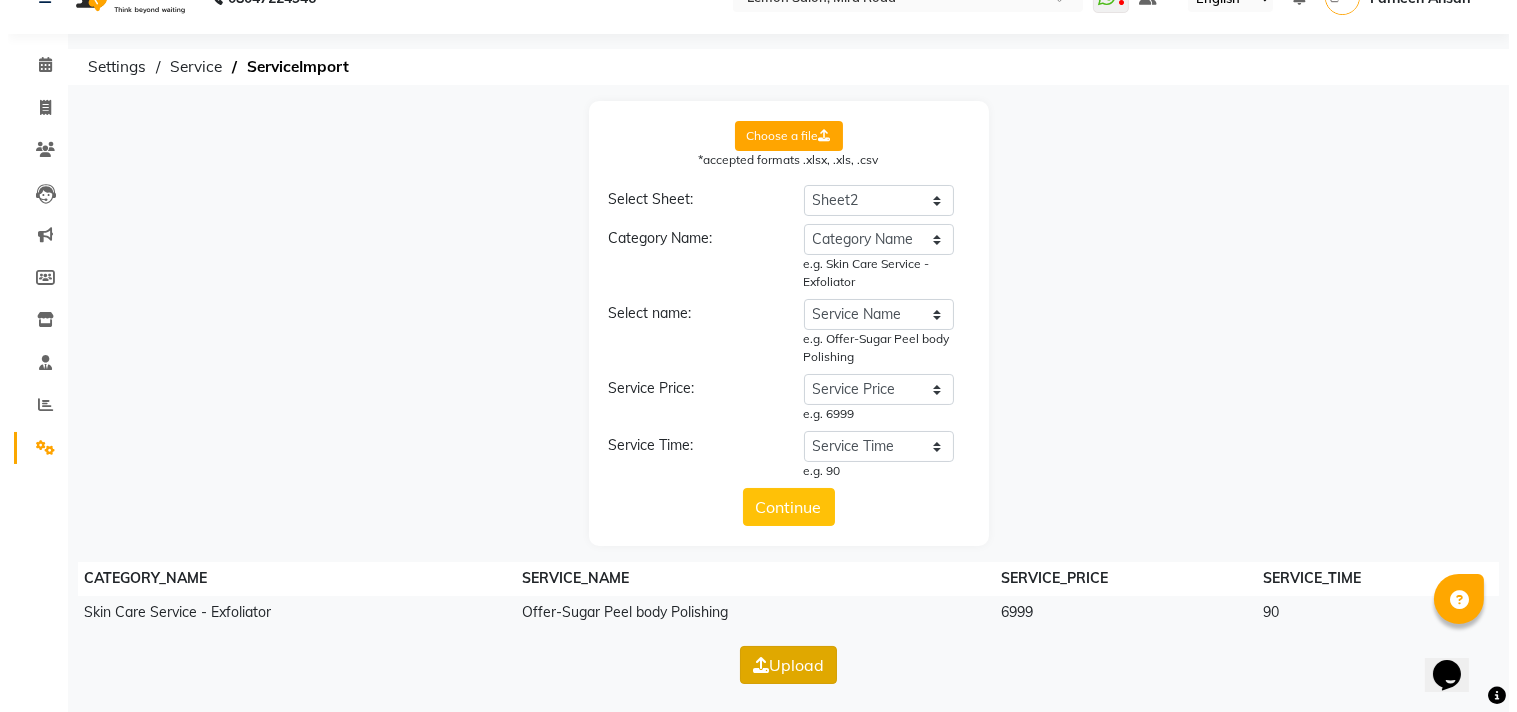 scroll, scrollTop: 0, scrollLeft: 0, axis: both 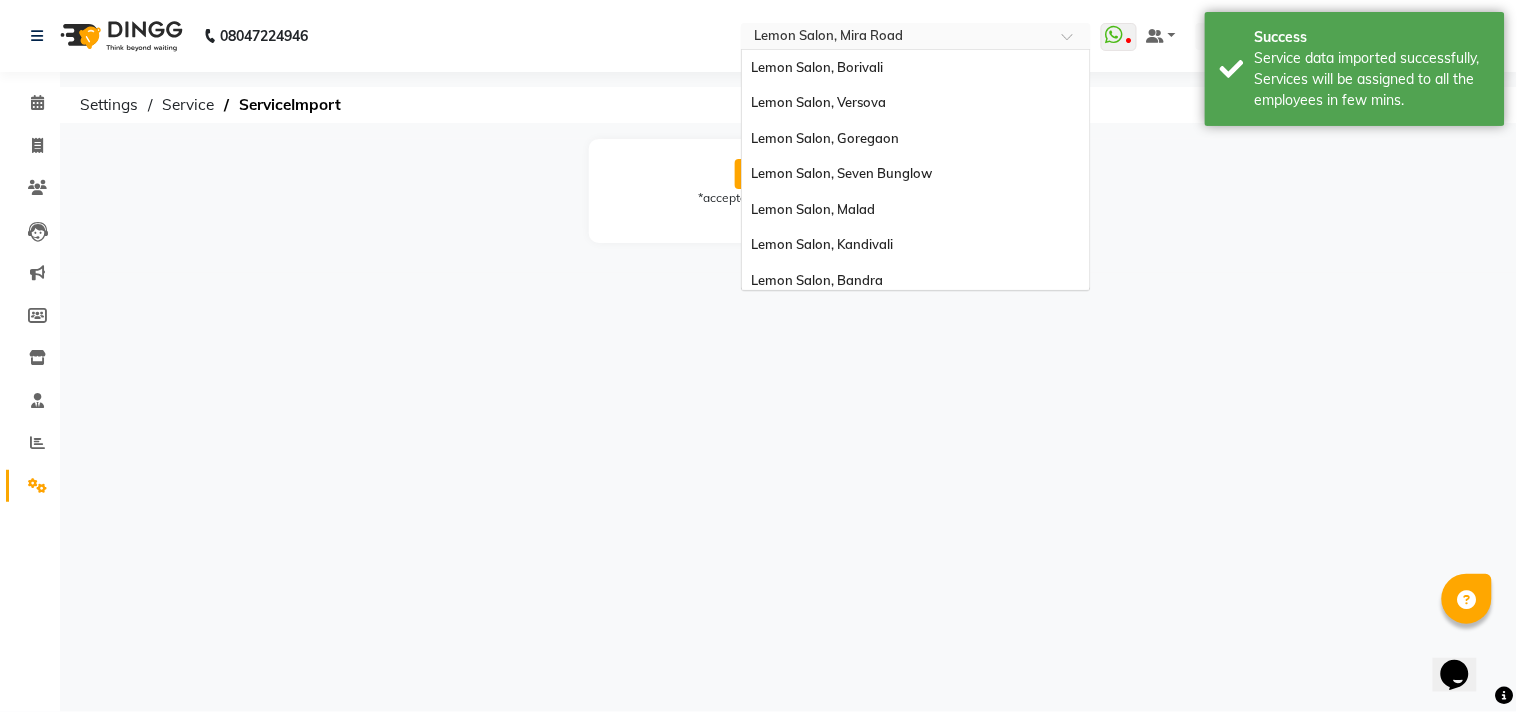 click at bounding box center [896, 38] 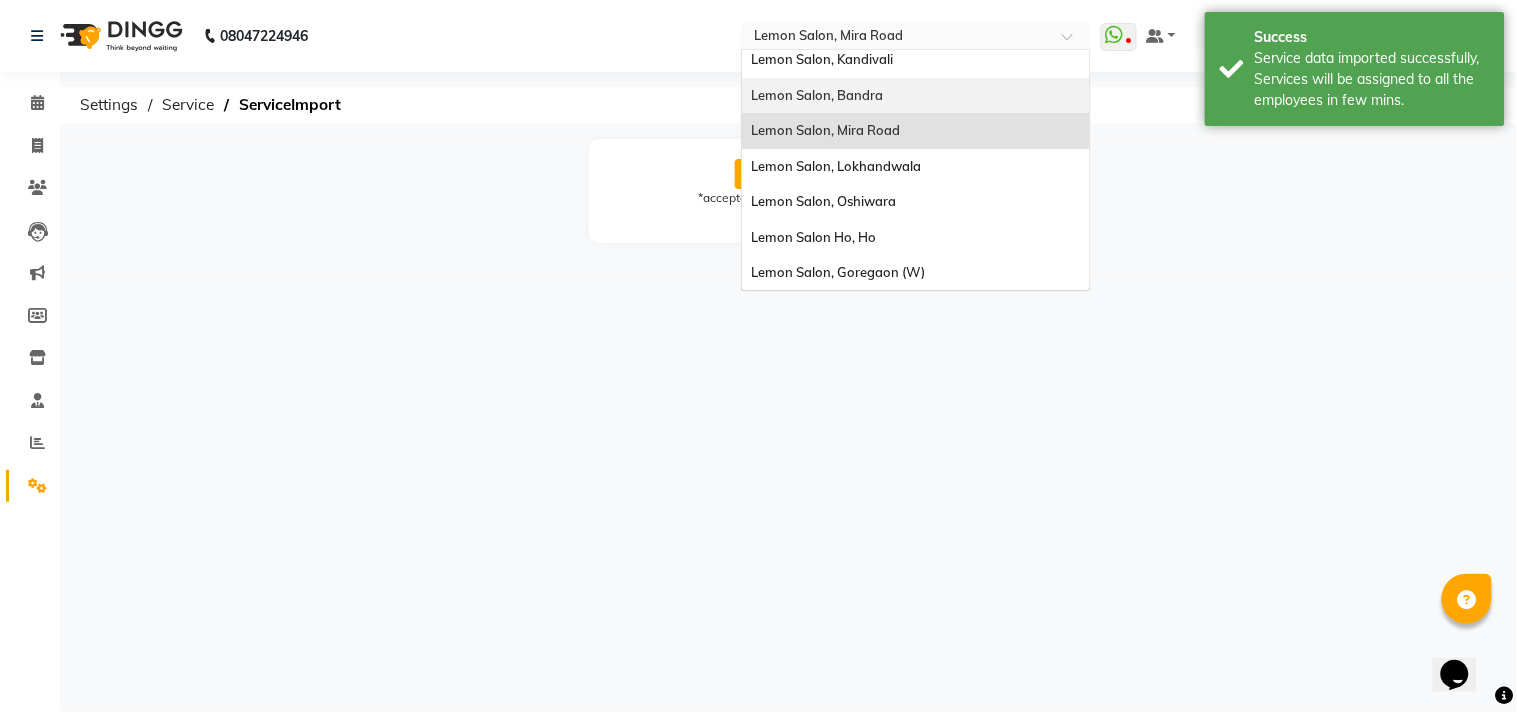 click on "Lemon Salon, Bandra" at bounding box center [818, 95] 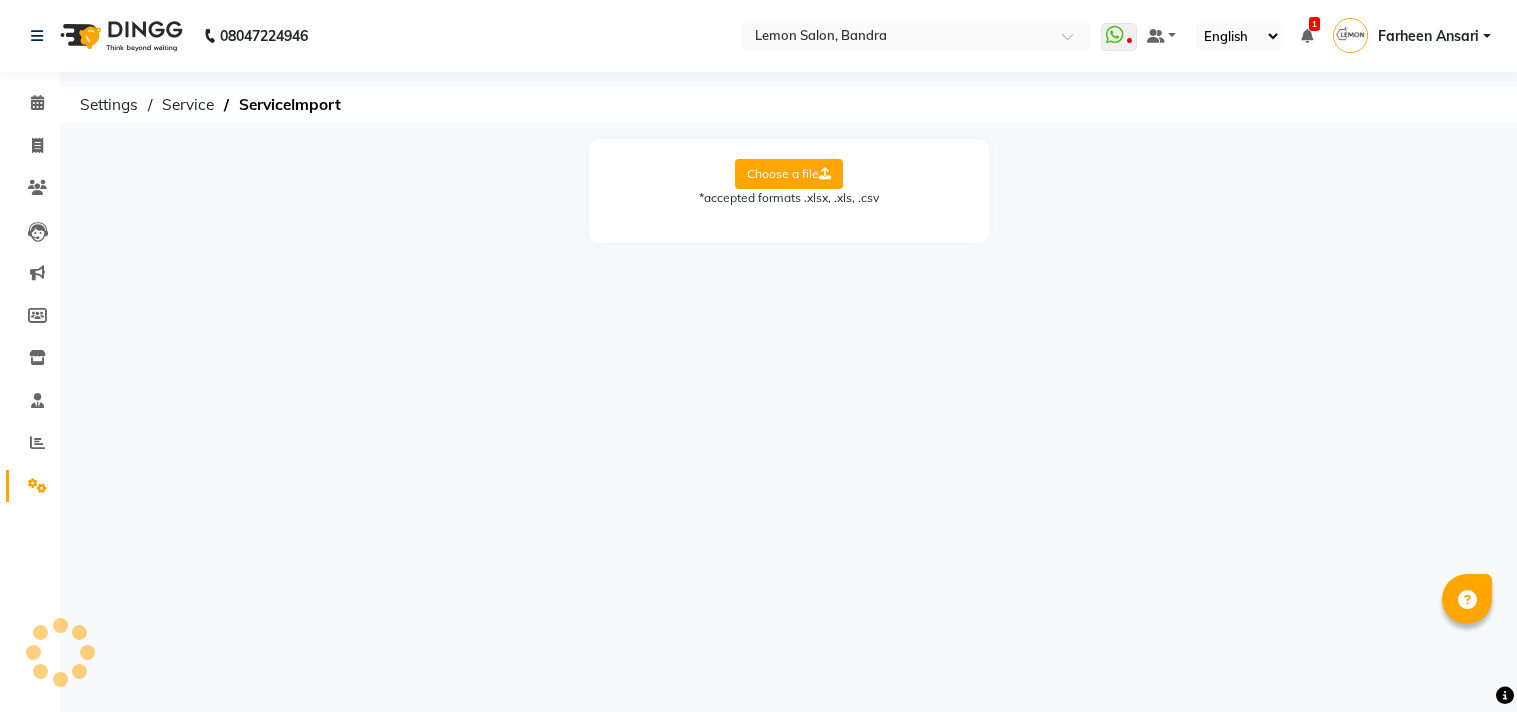 scroll, scrollTop: 0, scrollLeft: 0, axis: both 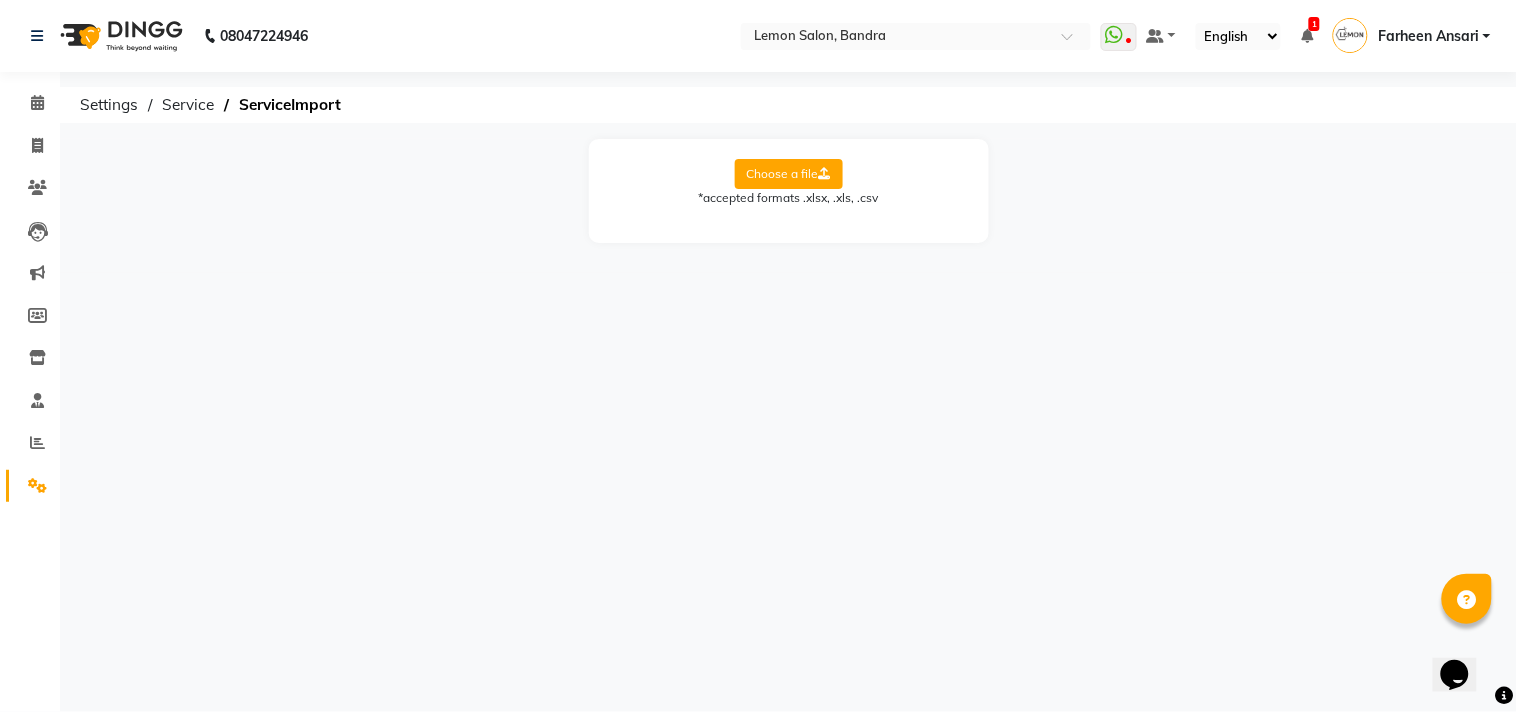 click on "Choose a file" 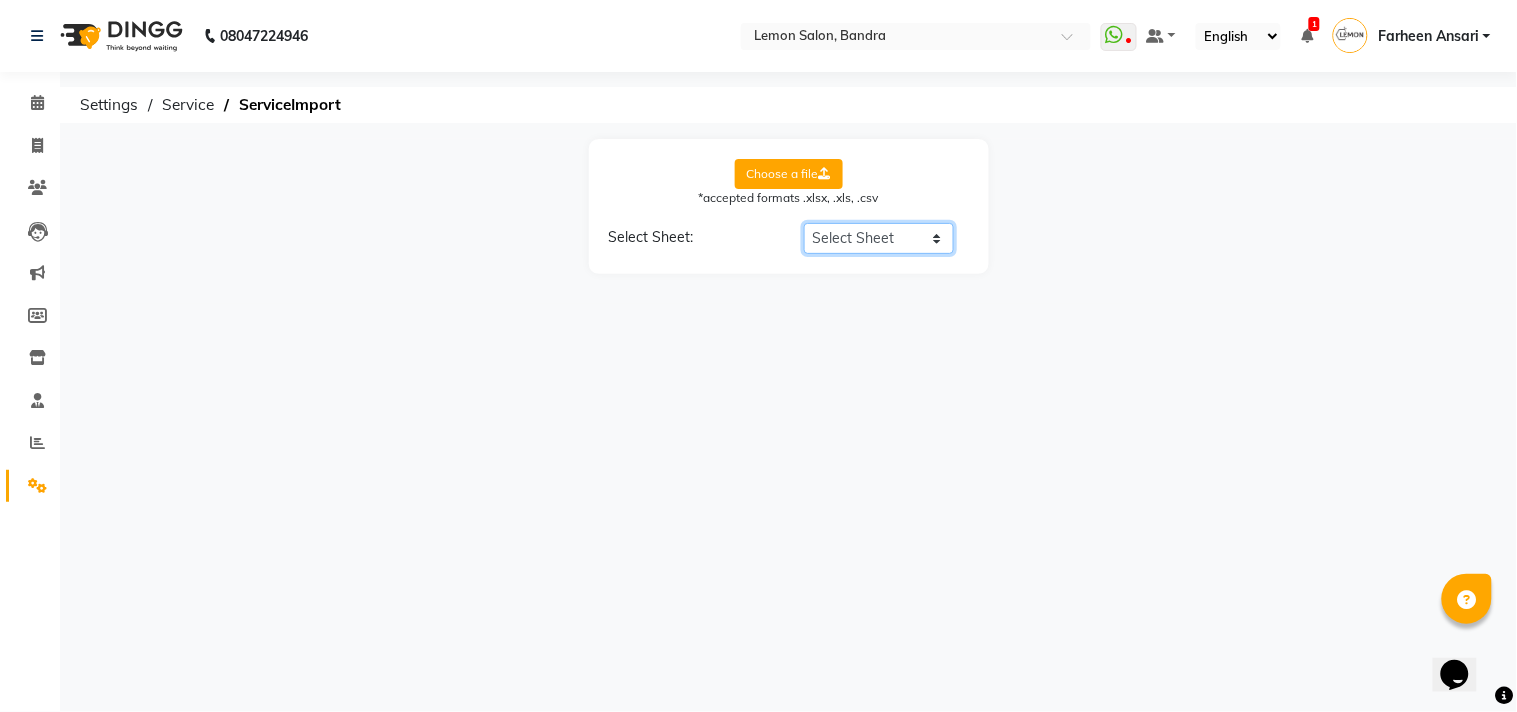 click on "Select Sheet Sheet2" 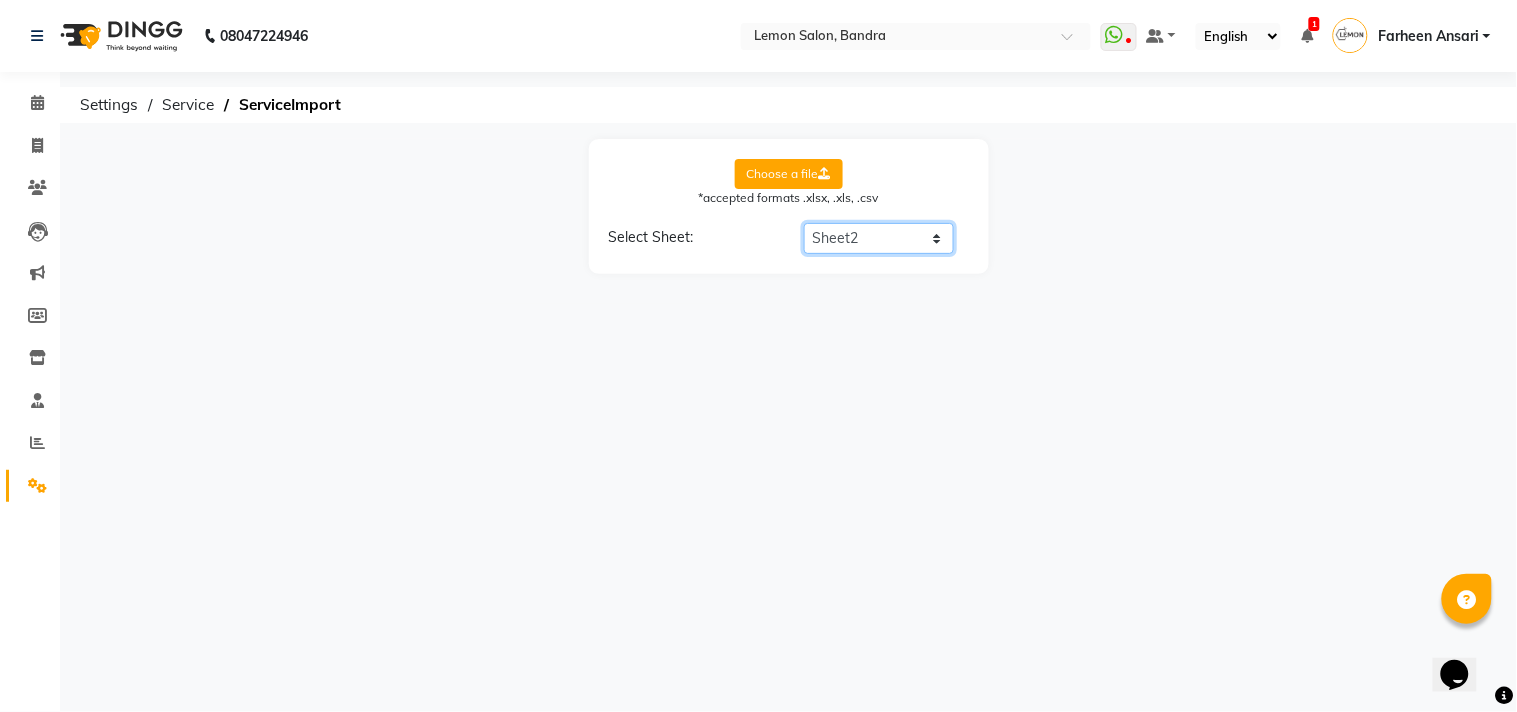 click on "Select Sheet Sheet2" 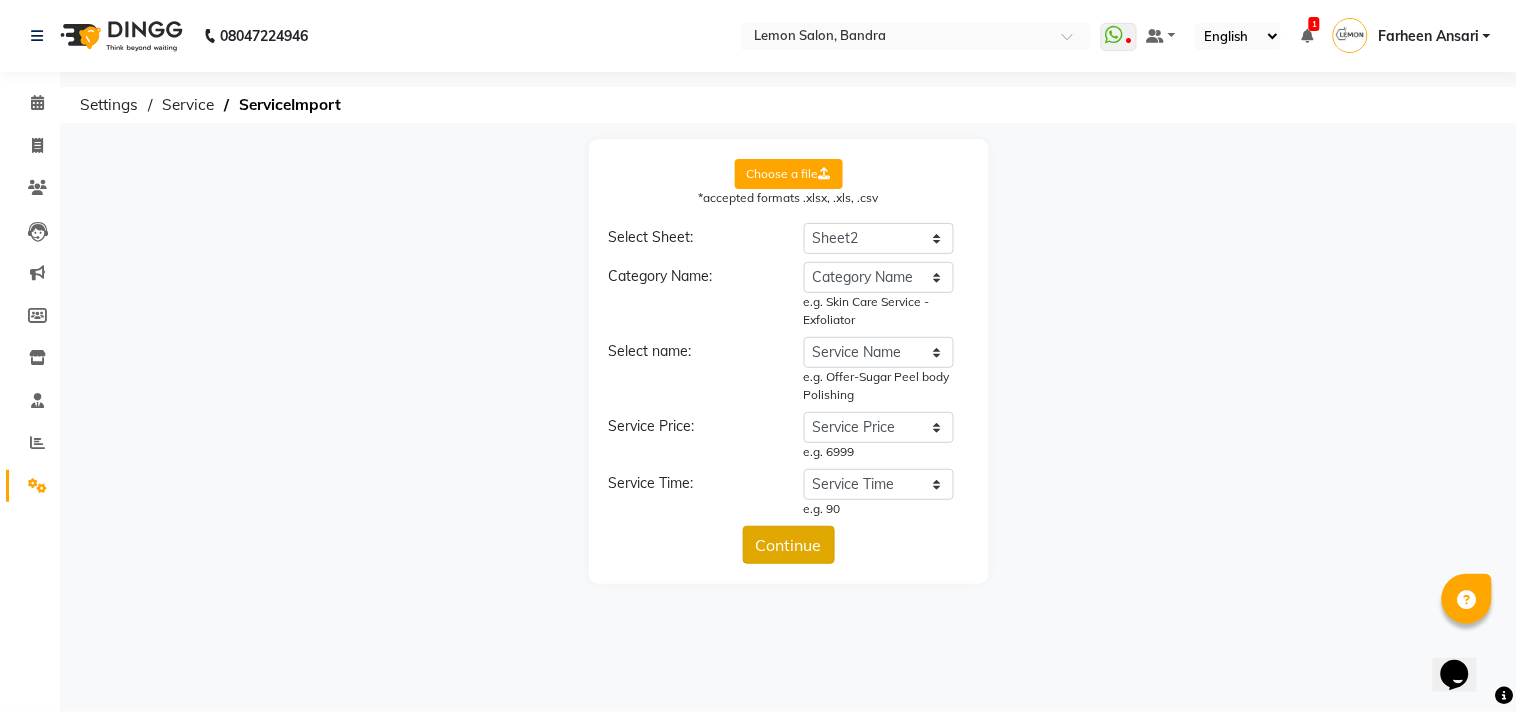 click on "Continue" 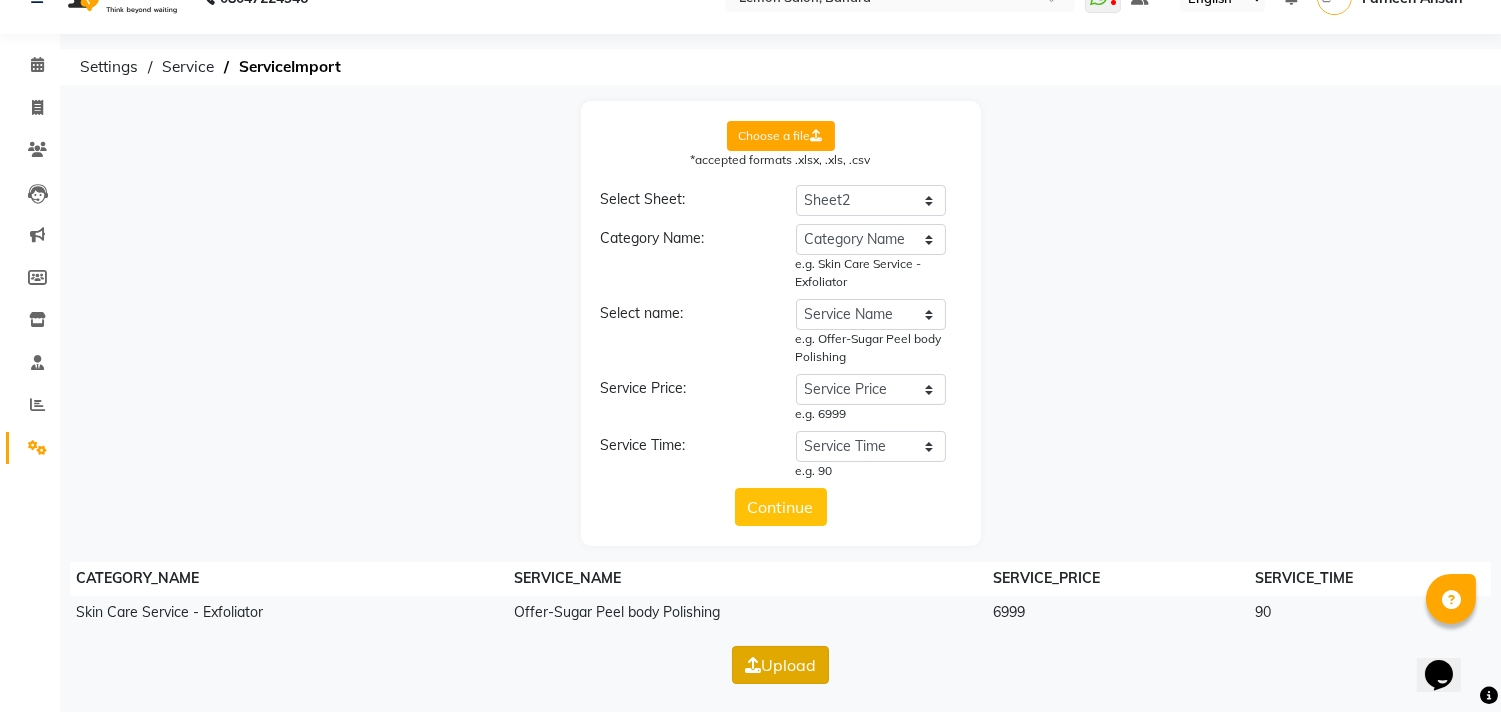click on "Upload" 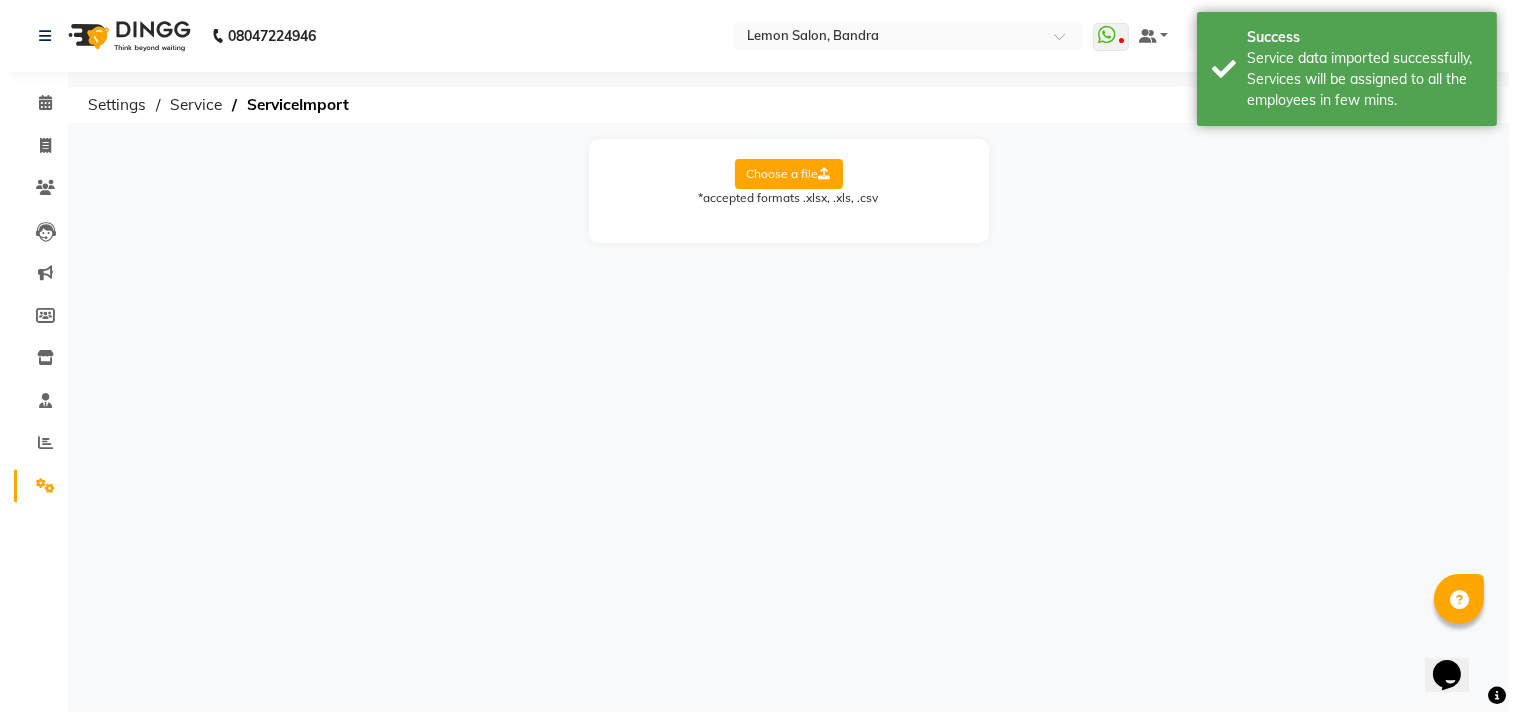 scroll, scrollTop: 0, scrollLeft: 0, axis: both 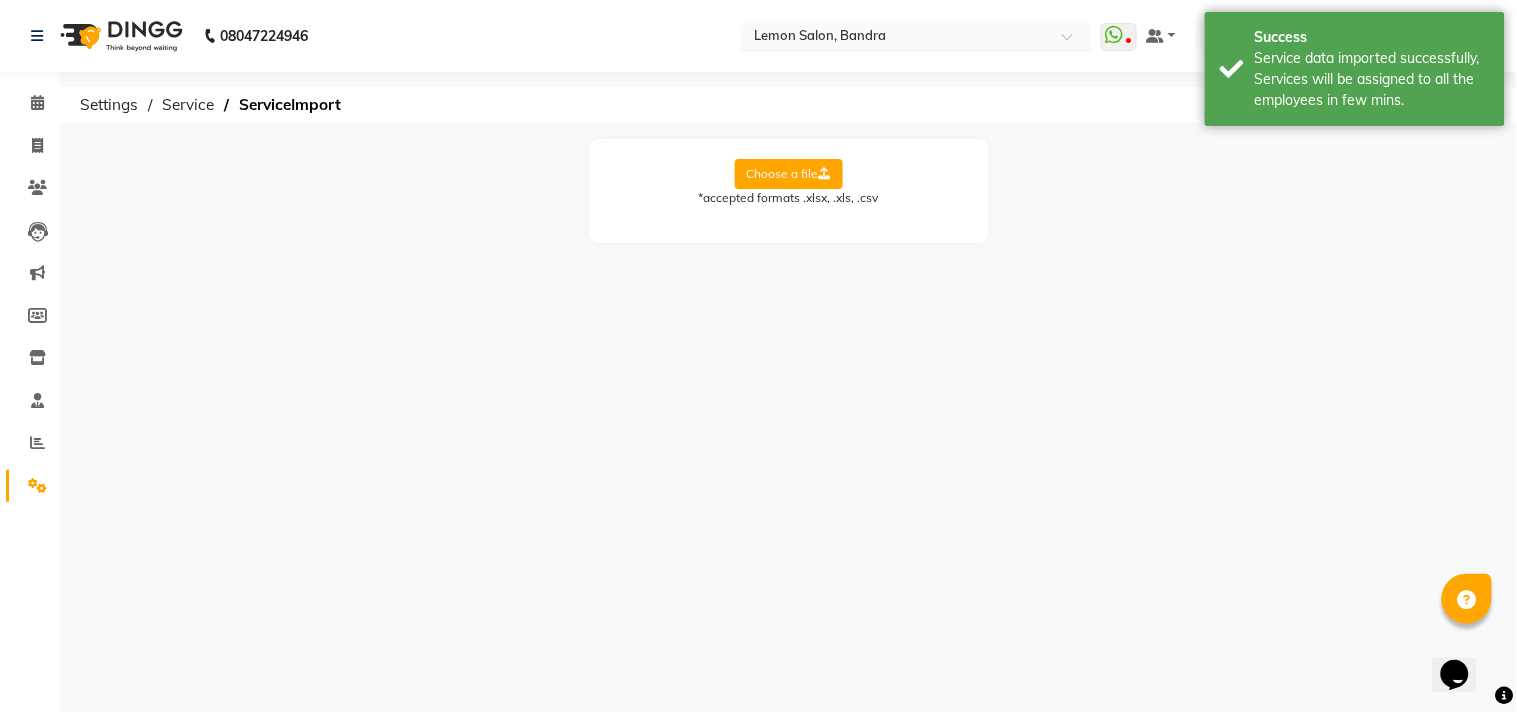 click at bounding box center [896, 38] 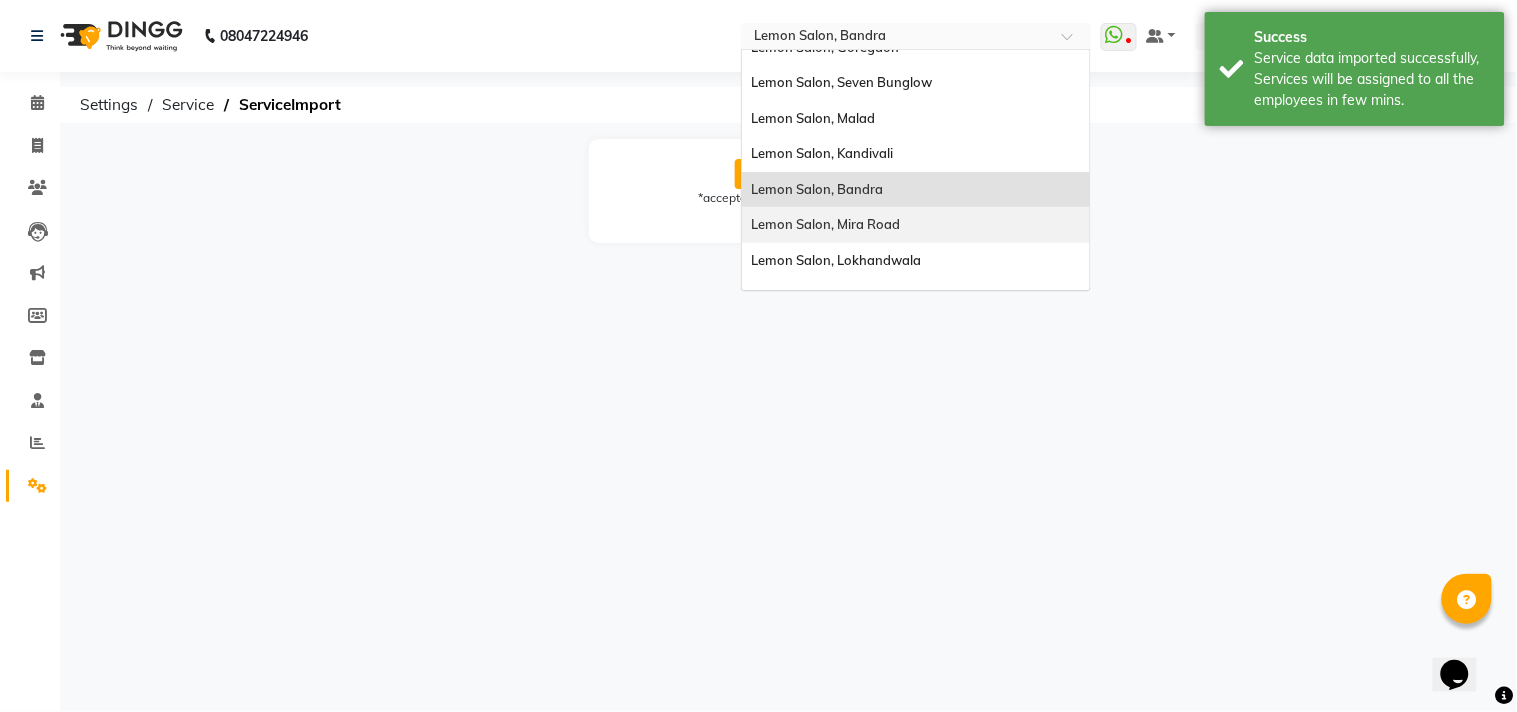 scroll, scrollTop: 0, scrollLeft: 0, axis: both 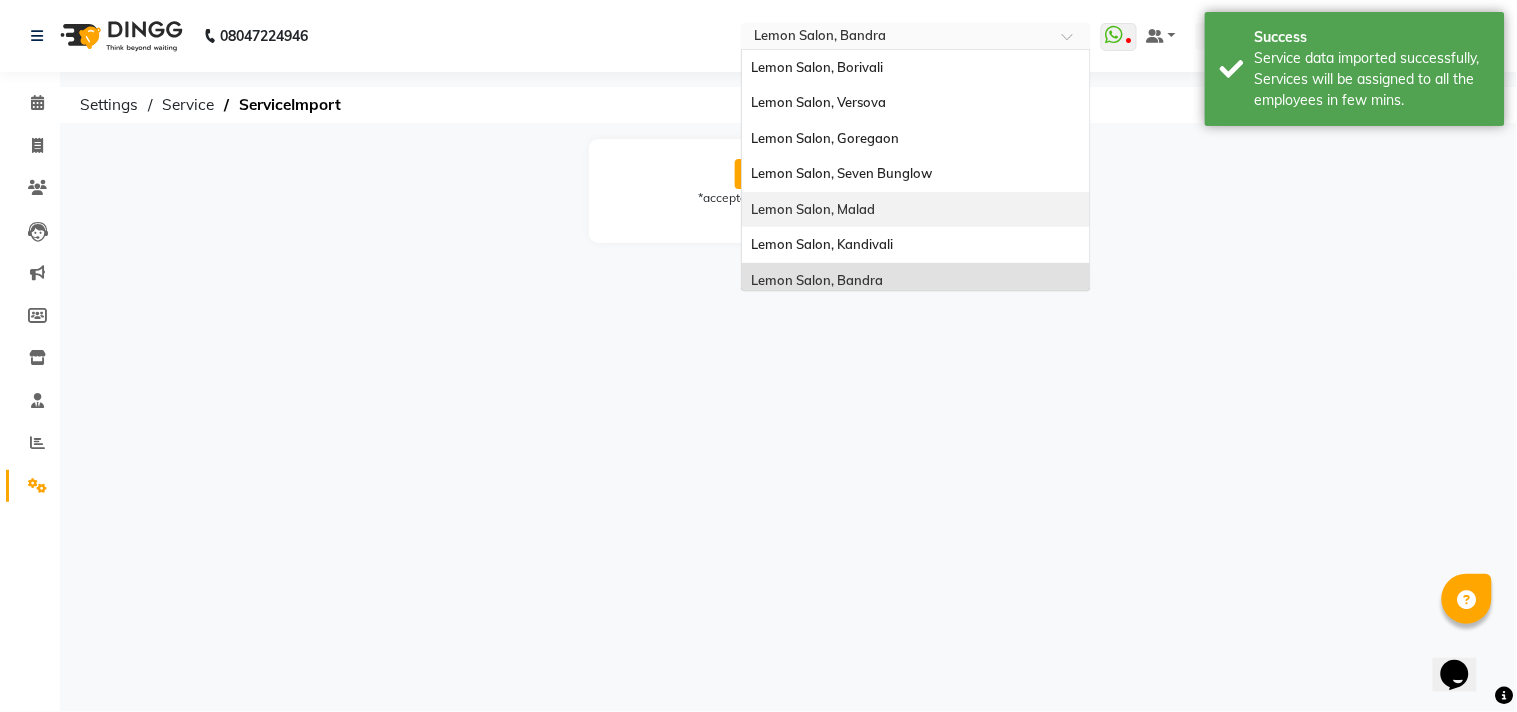 click on "Lemon Salon, Malad" at bounding box center (916, 210) 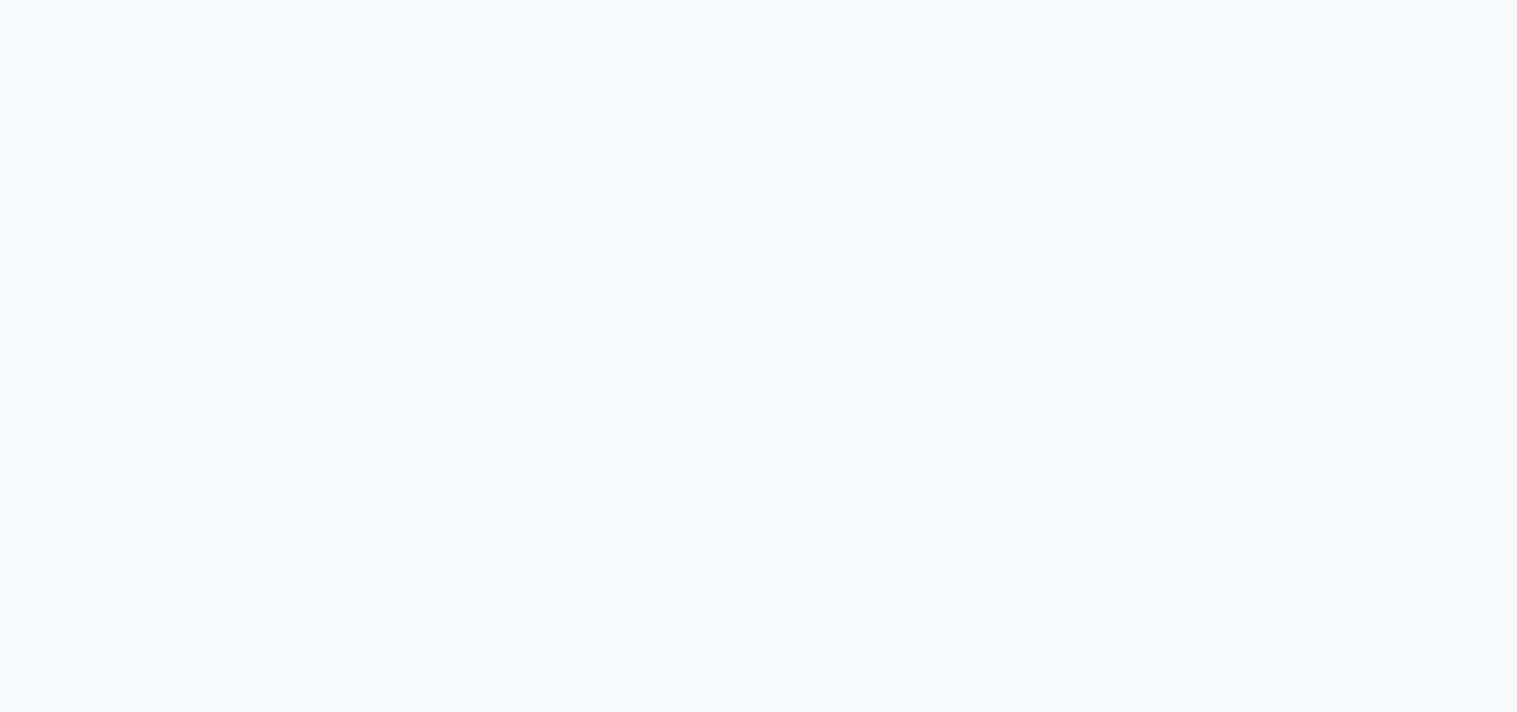 scroll, scrollTop: 0, scrollLeft: 0, axis: both 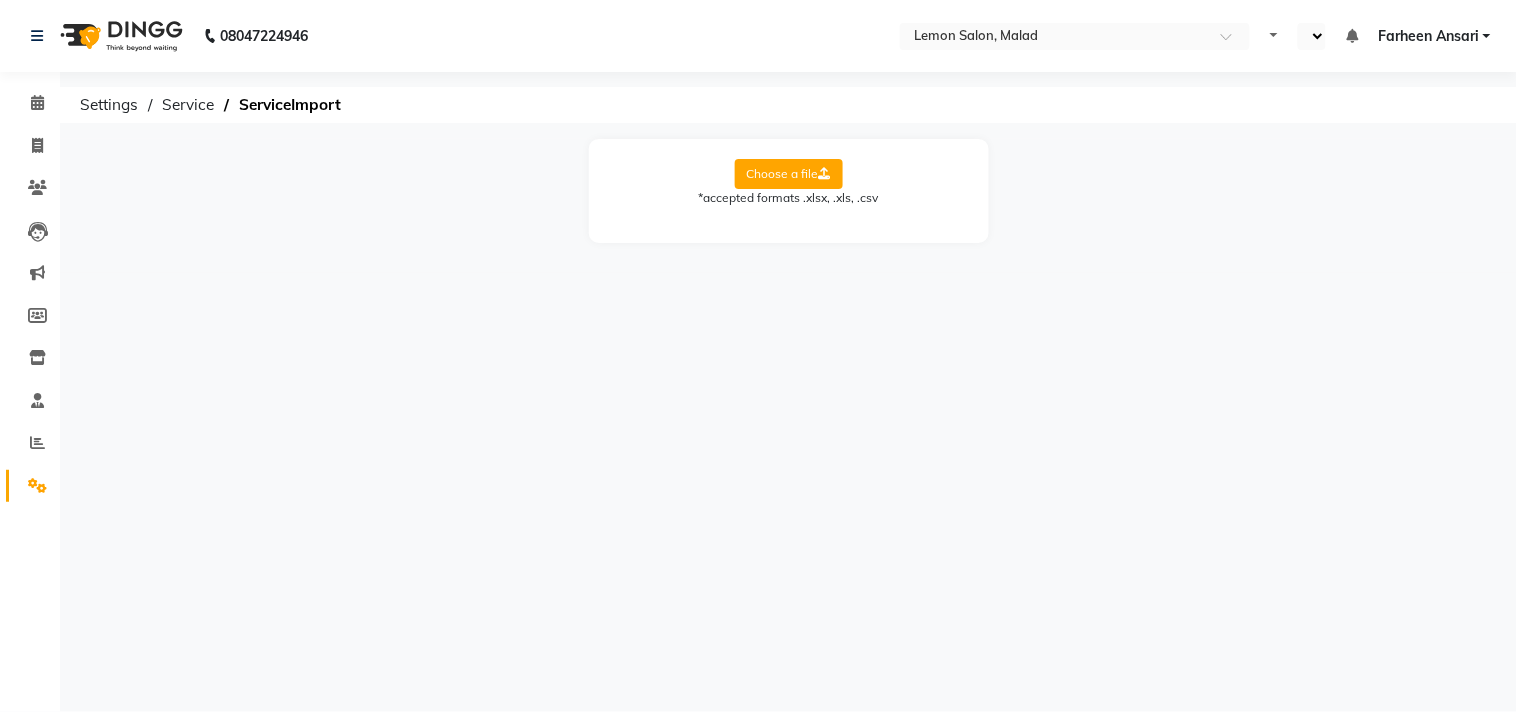 select on "en" 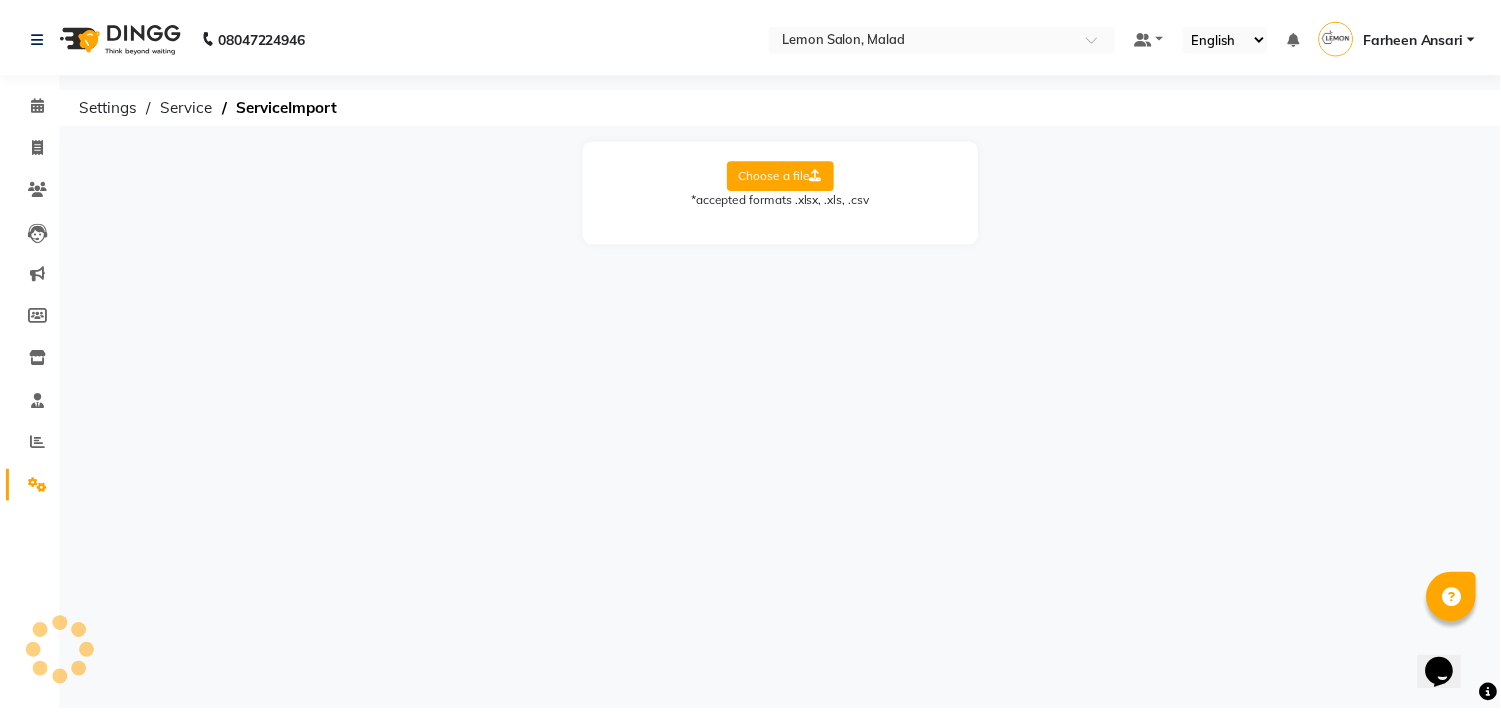 scroll, scrollTop: 0, scrollLeft: 0, axis: both 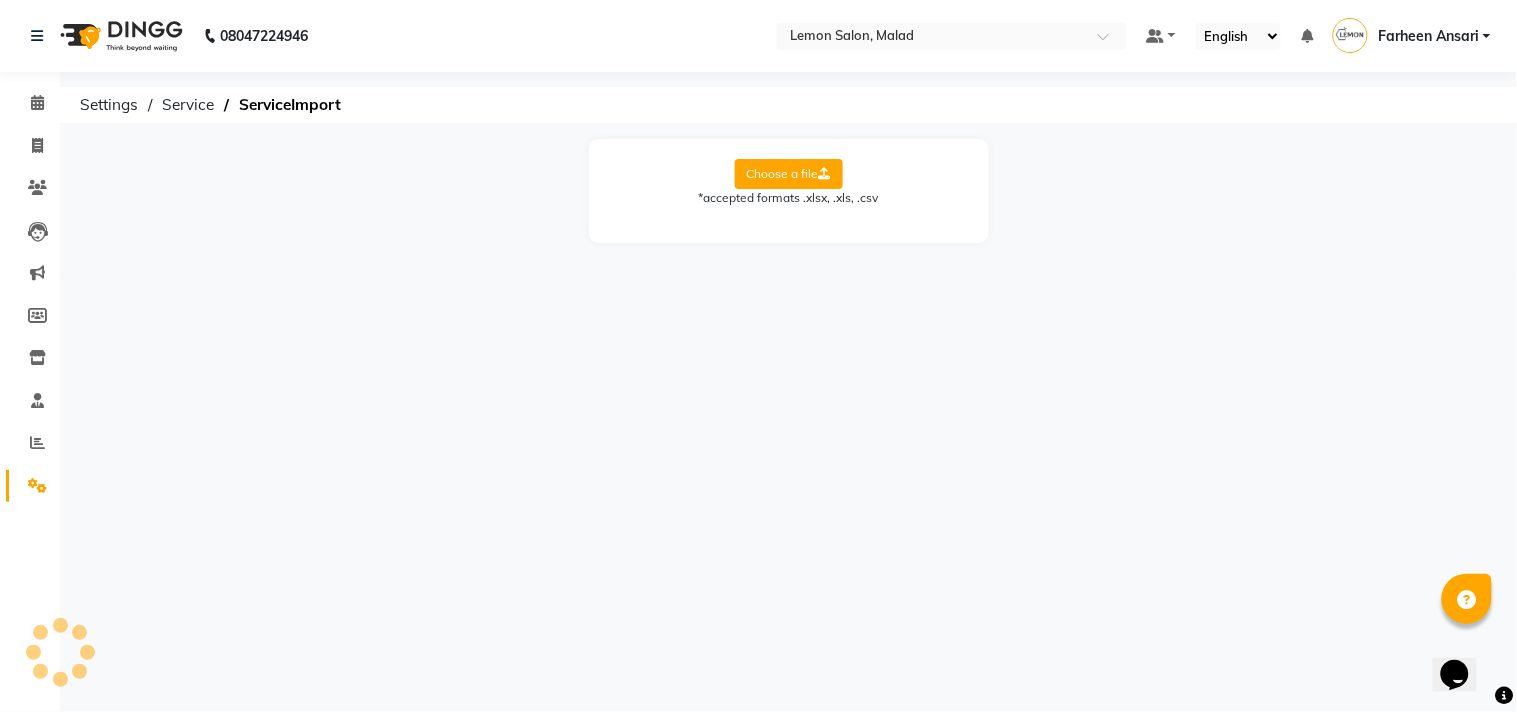 click 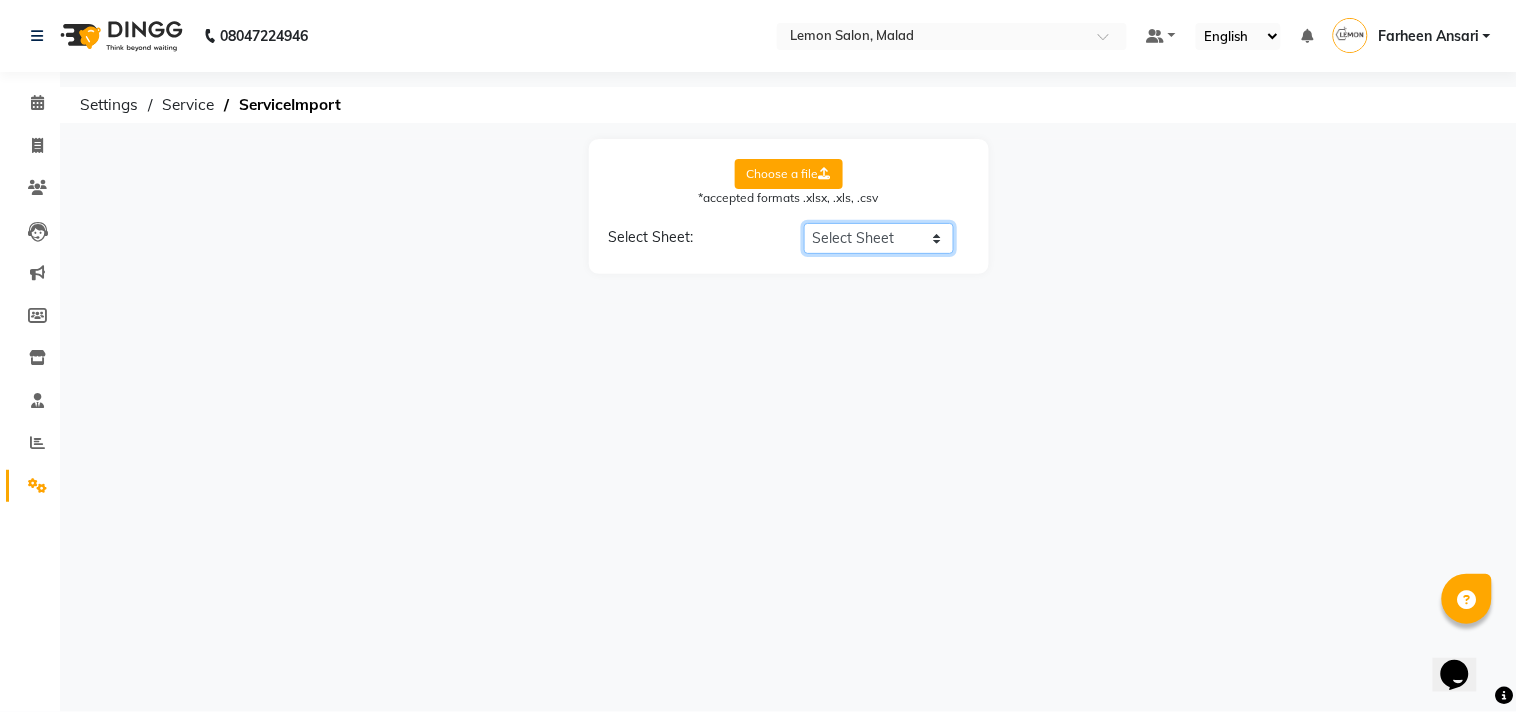 click on "Select Sheet Sheet2" 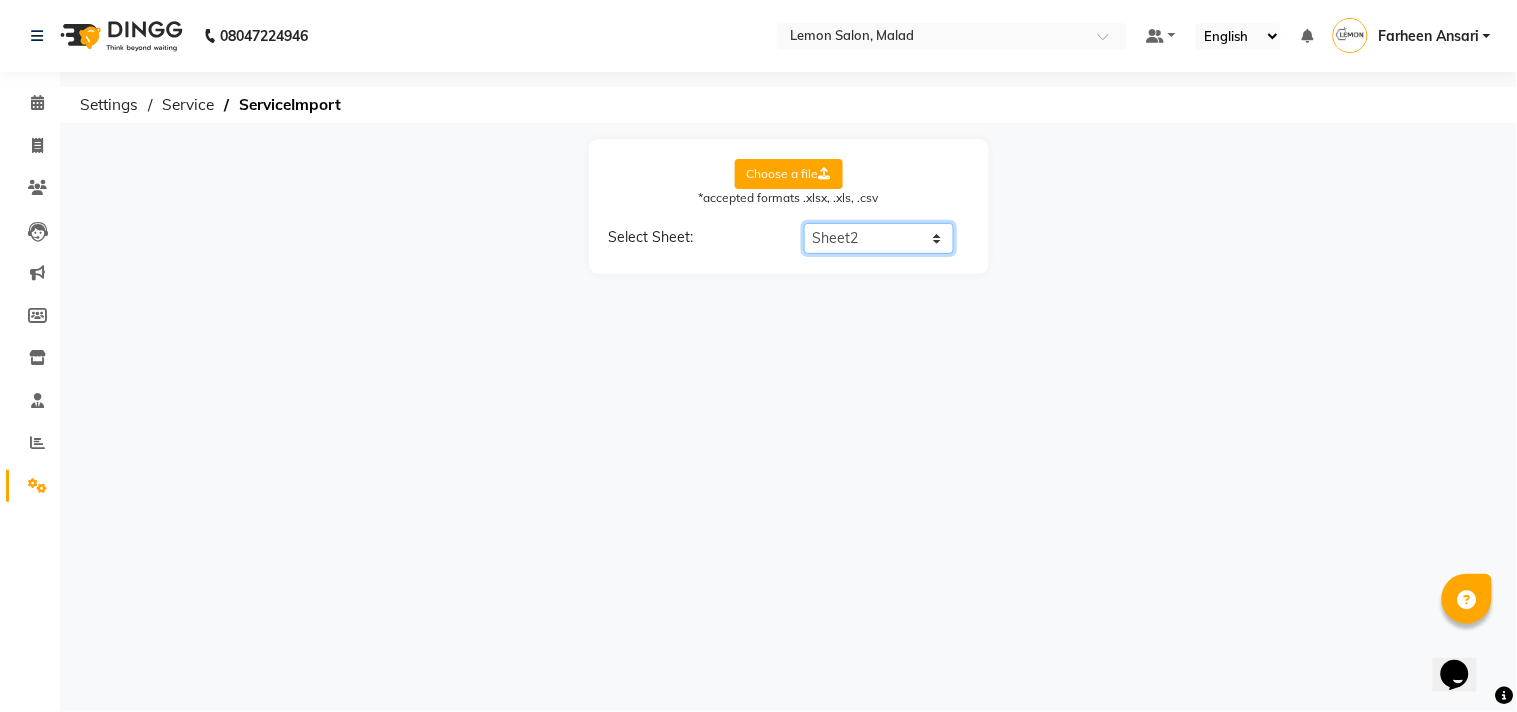 click on "Select Sheet Sheet2" 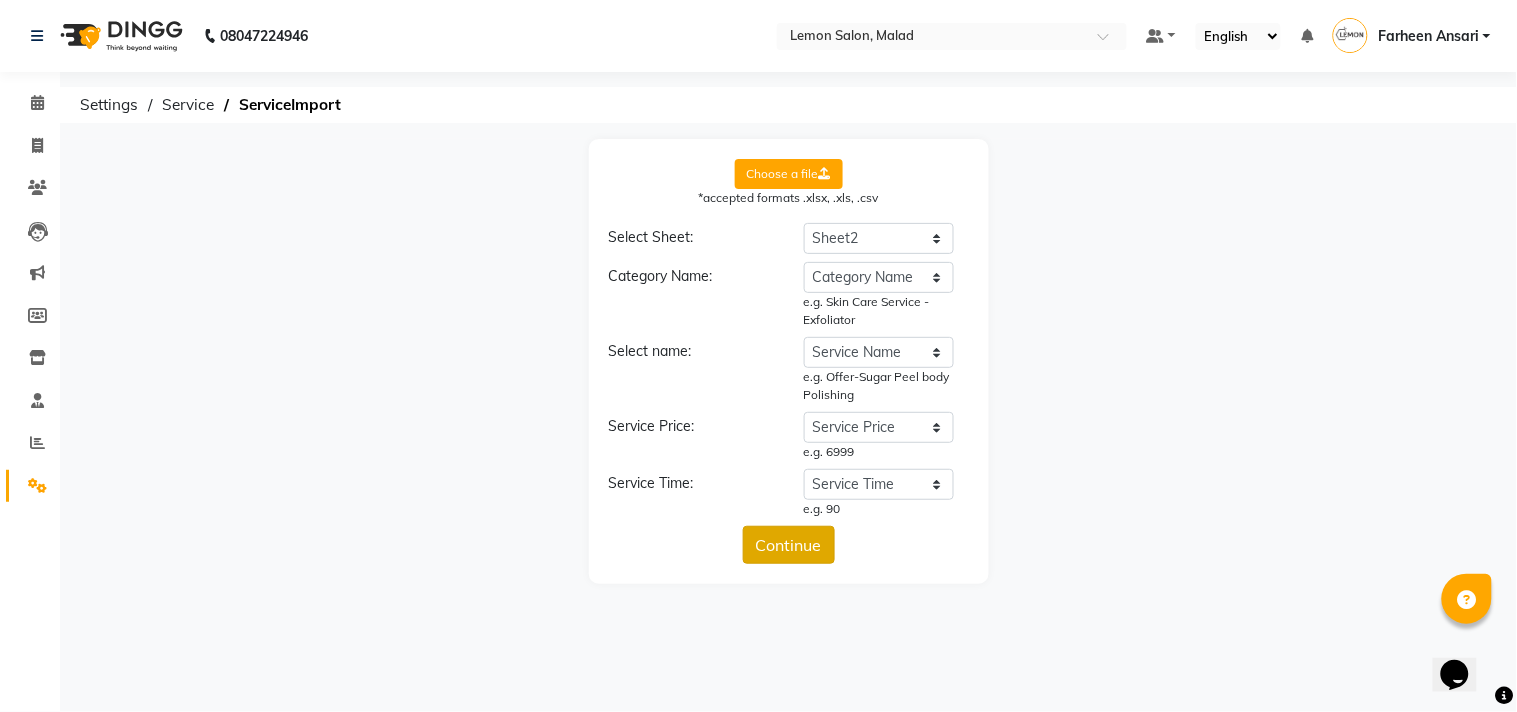 click on "Continue" 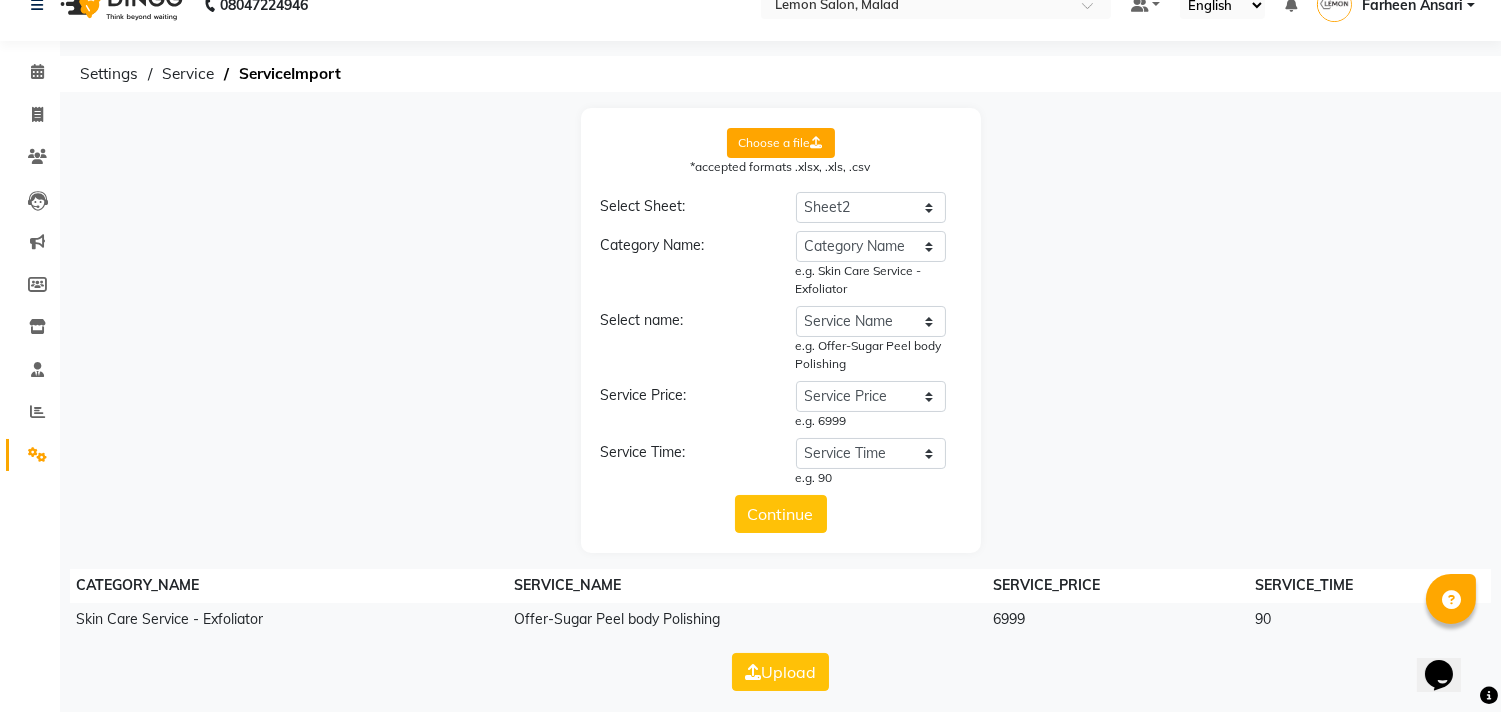 scroll, scrollTop: 38, scrollLeft: 0, axis: vertical 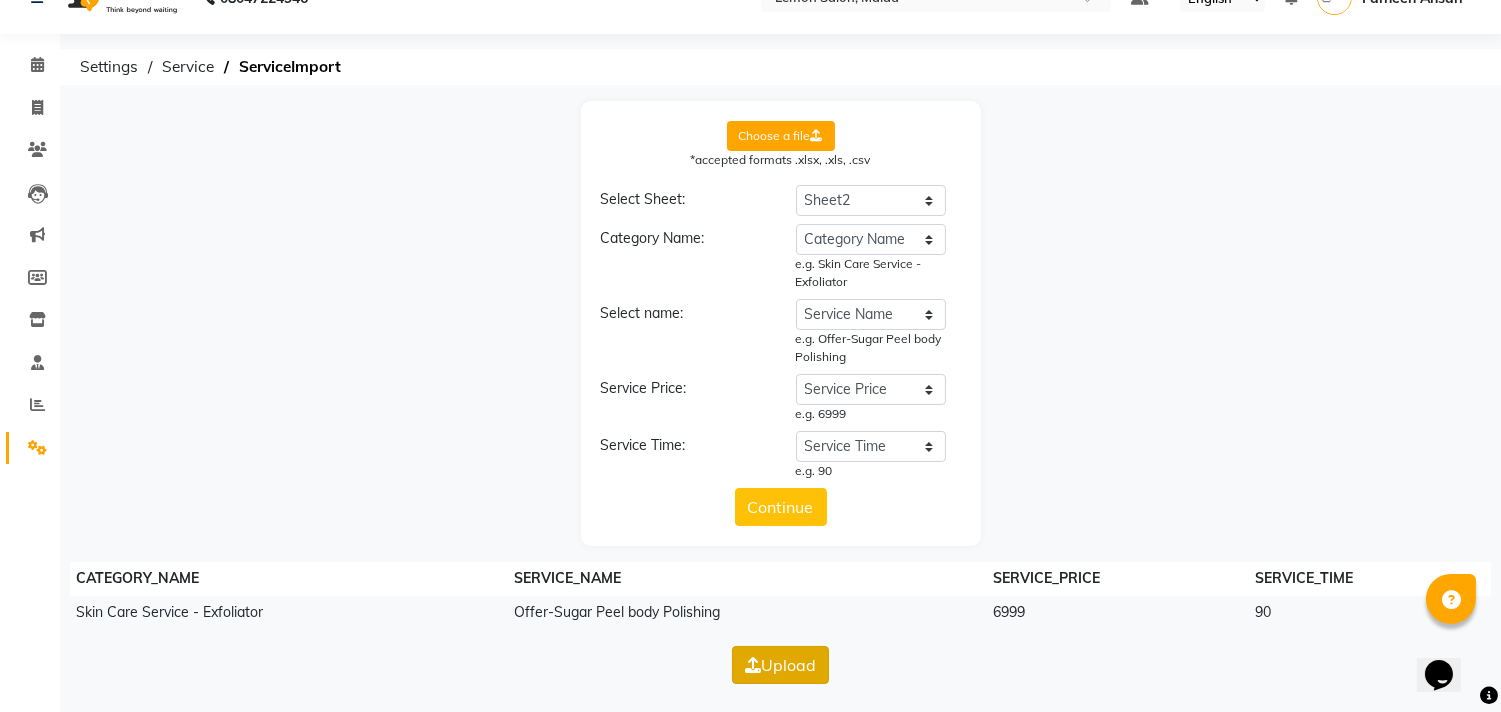 click on "Upload" 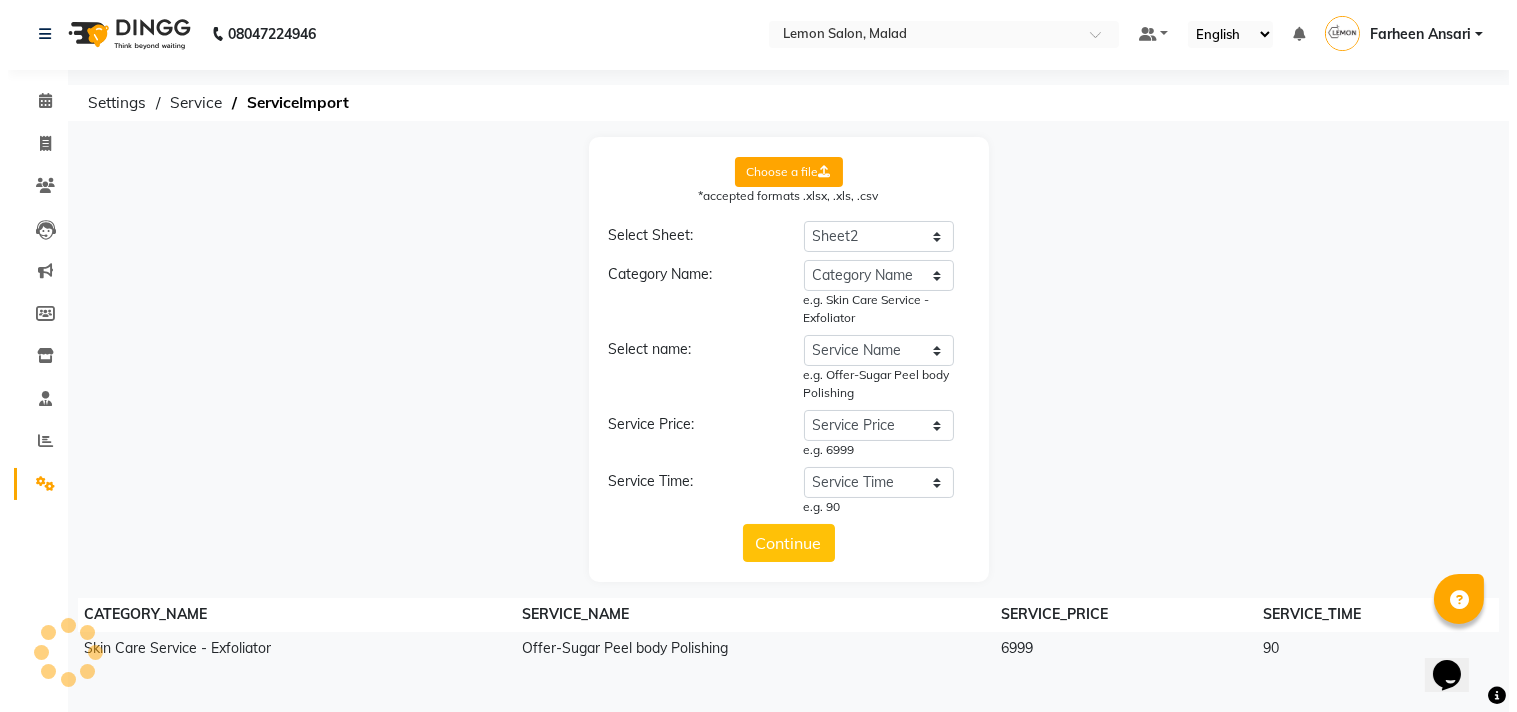 scroll, scrollTop: 0, scrollLeft: 0, axis: both 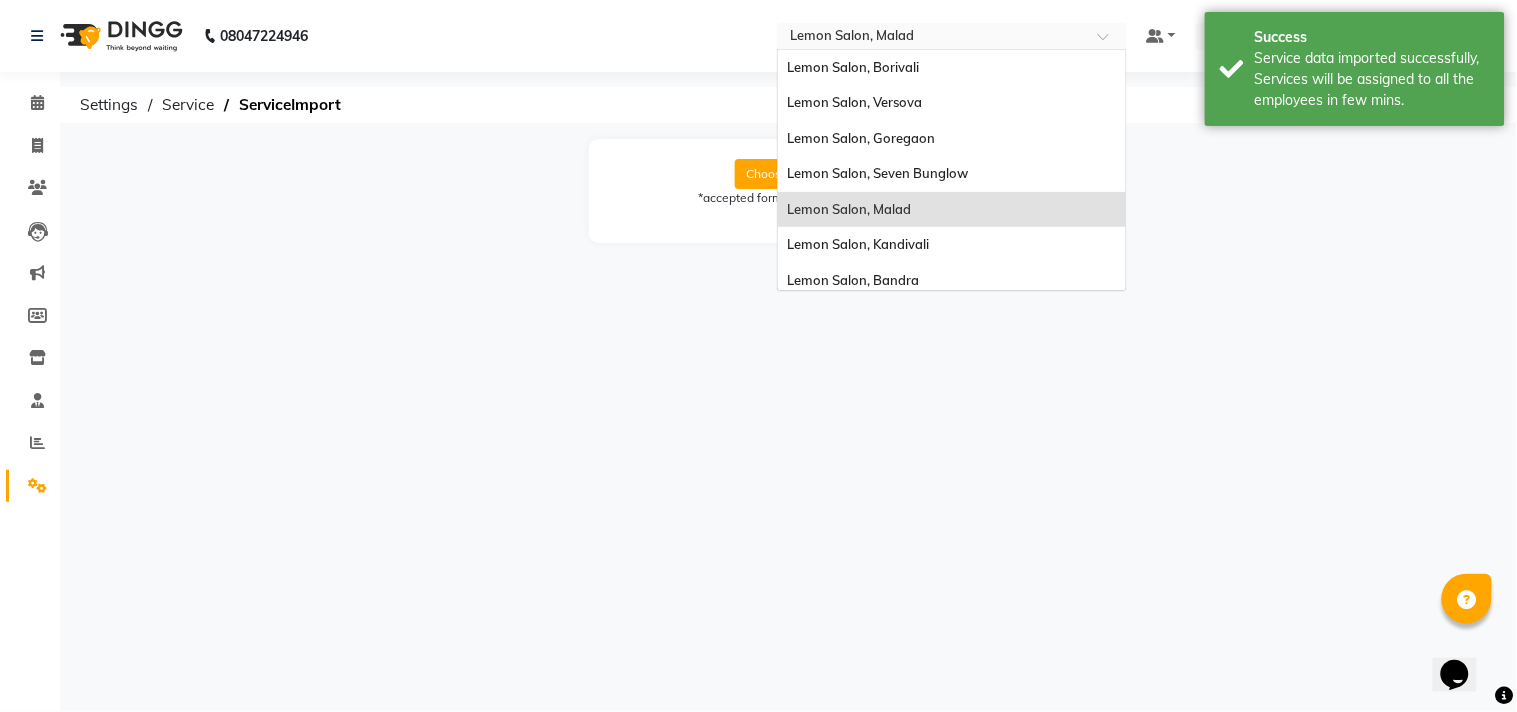 click at bounding box center (932, 38) 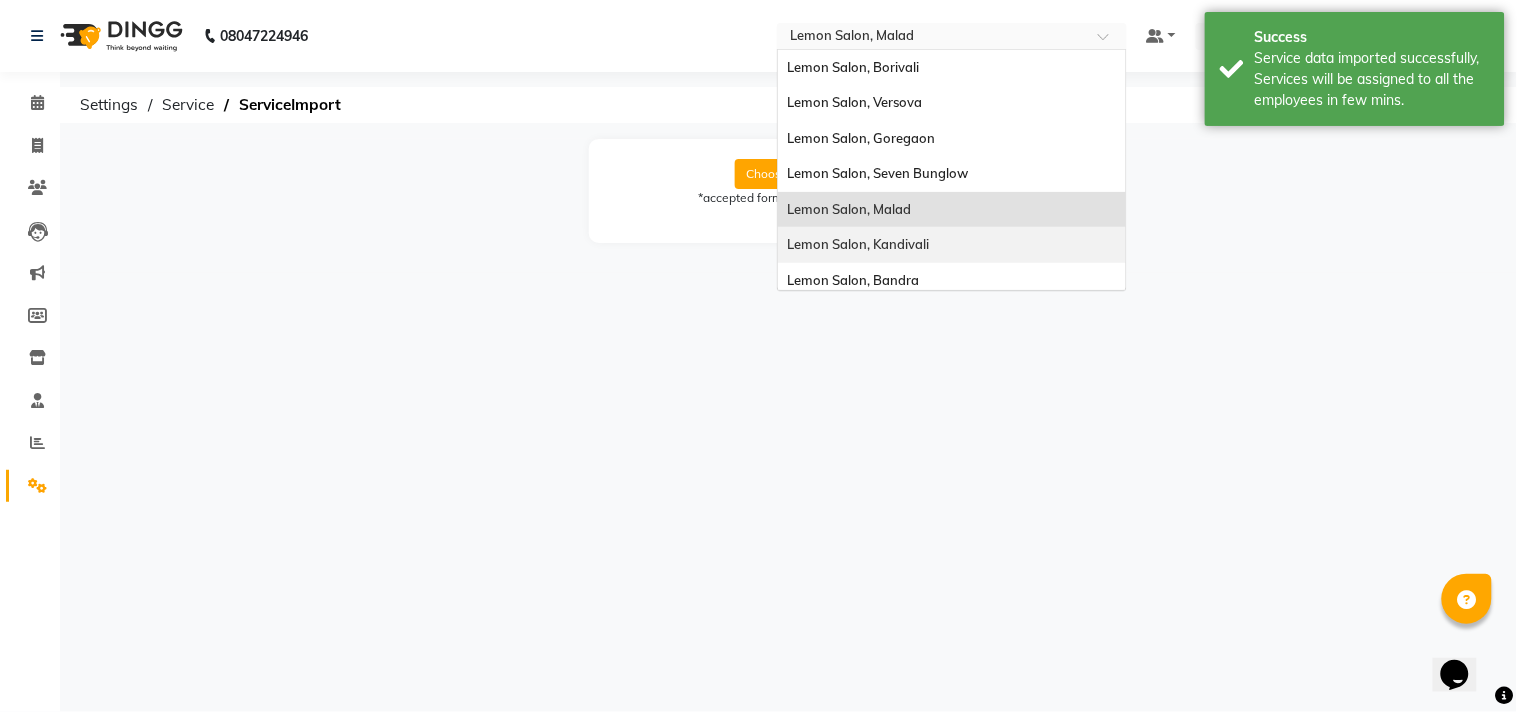 click on "Lemon Salon, Kandivali" at bounding box center (952, 245) 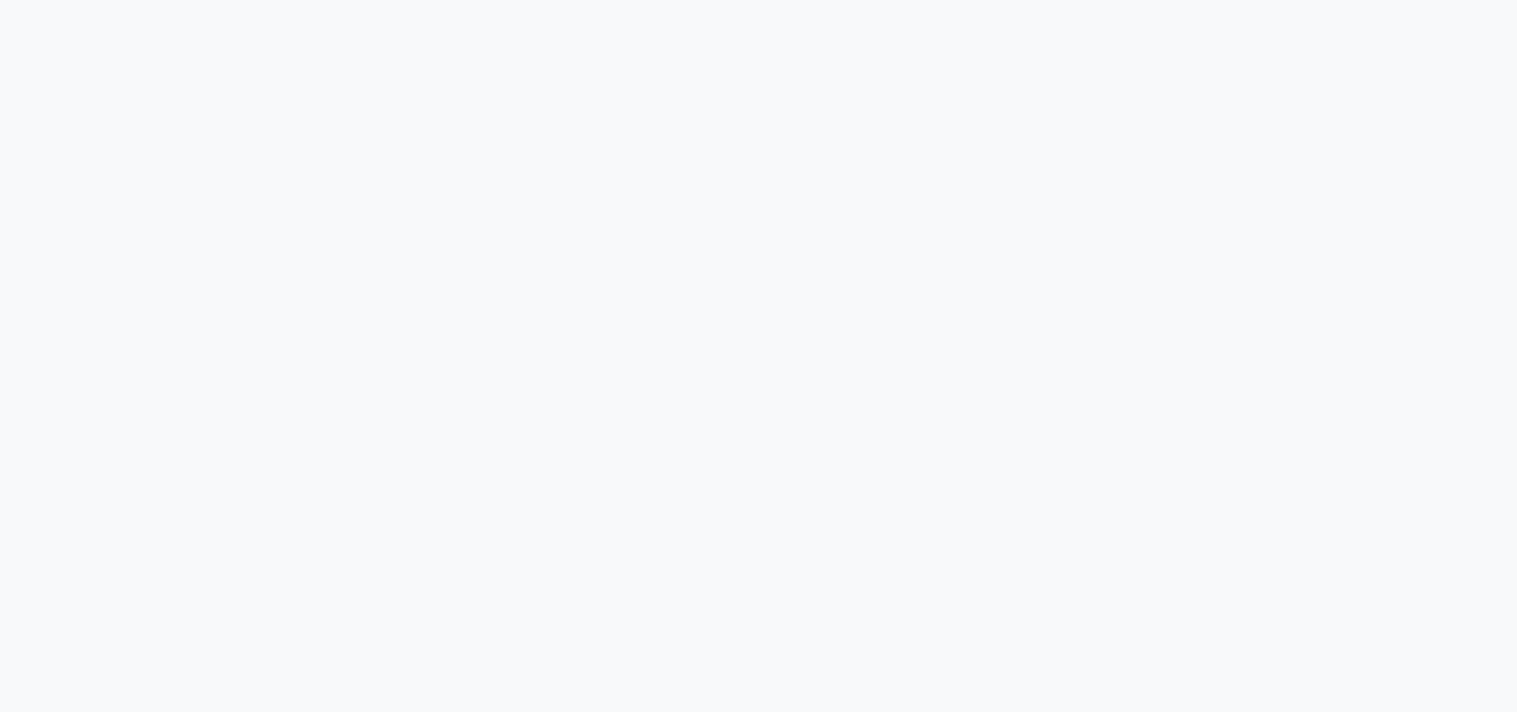 scroll, scrollTop: 0, scrollLeft: 0, axis: both 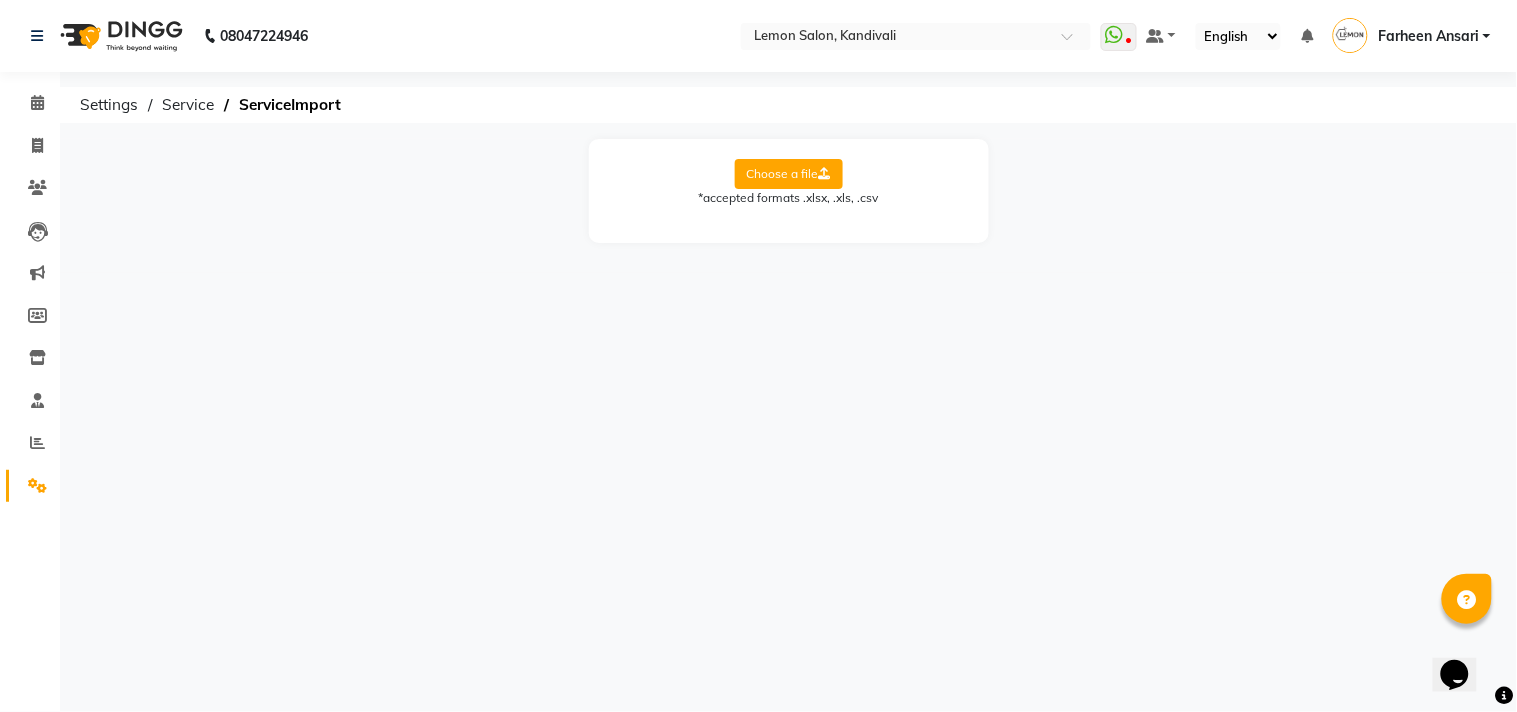 click on "Choose a file" 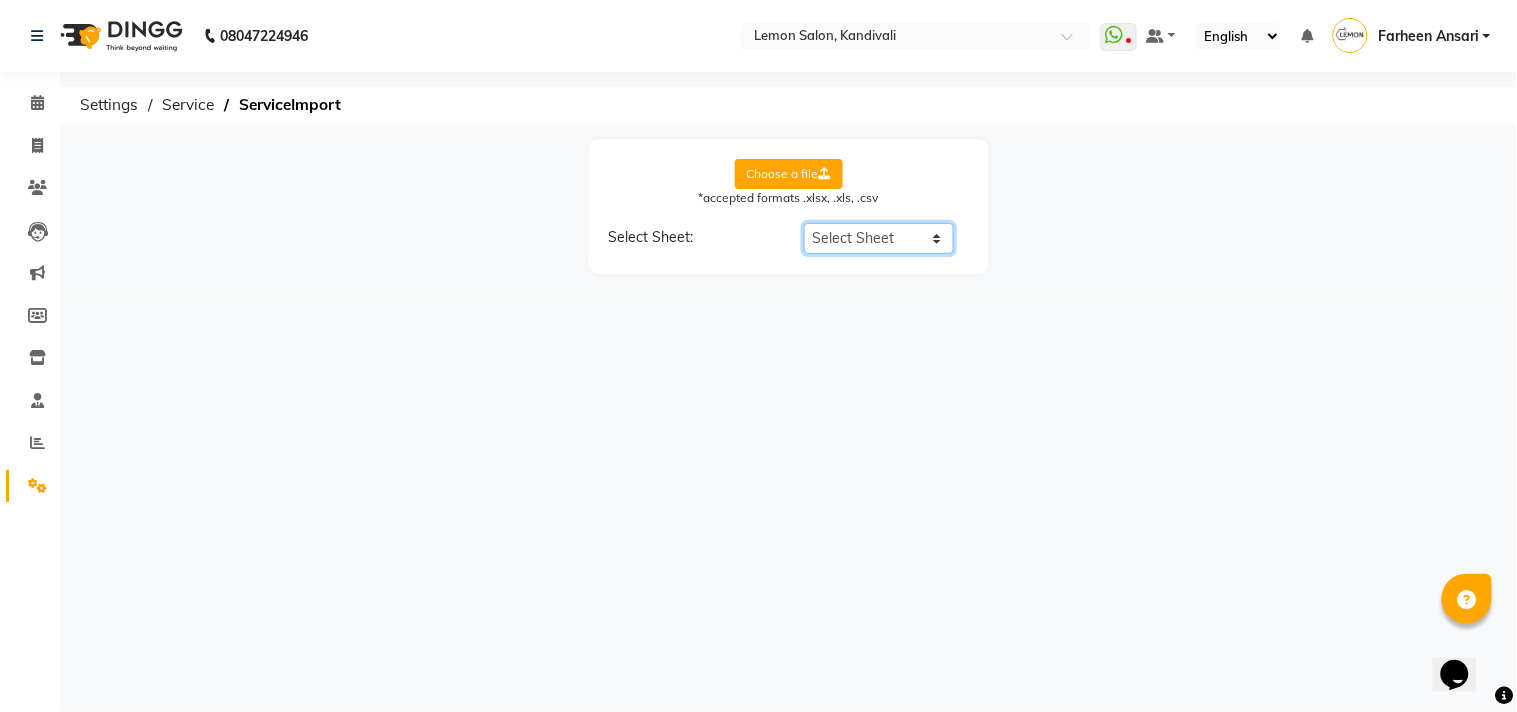 click on "Select Sheet Sheet2" 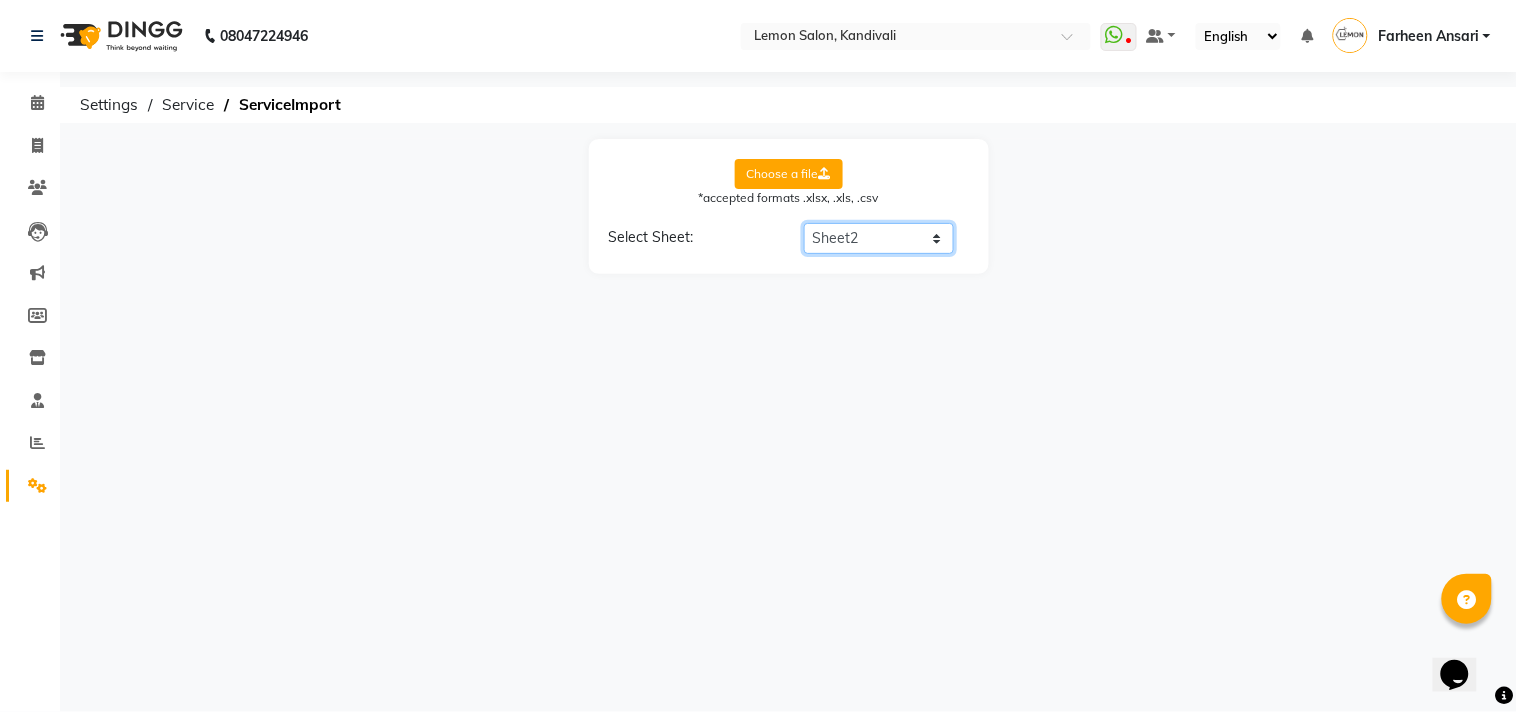 click on "Select Sheet Sheet2" 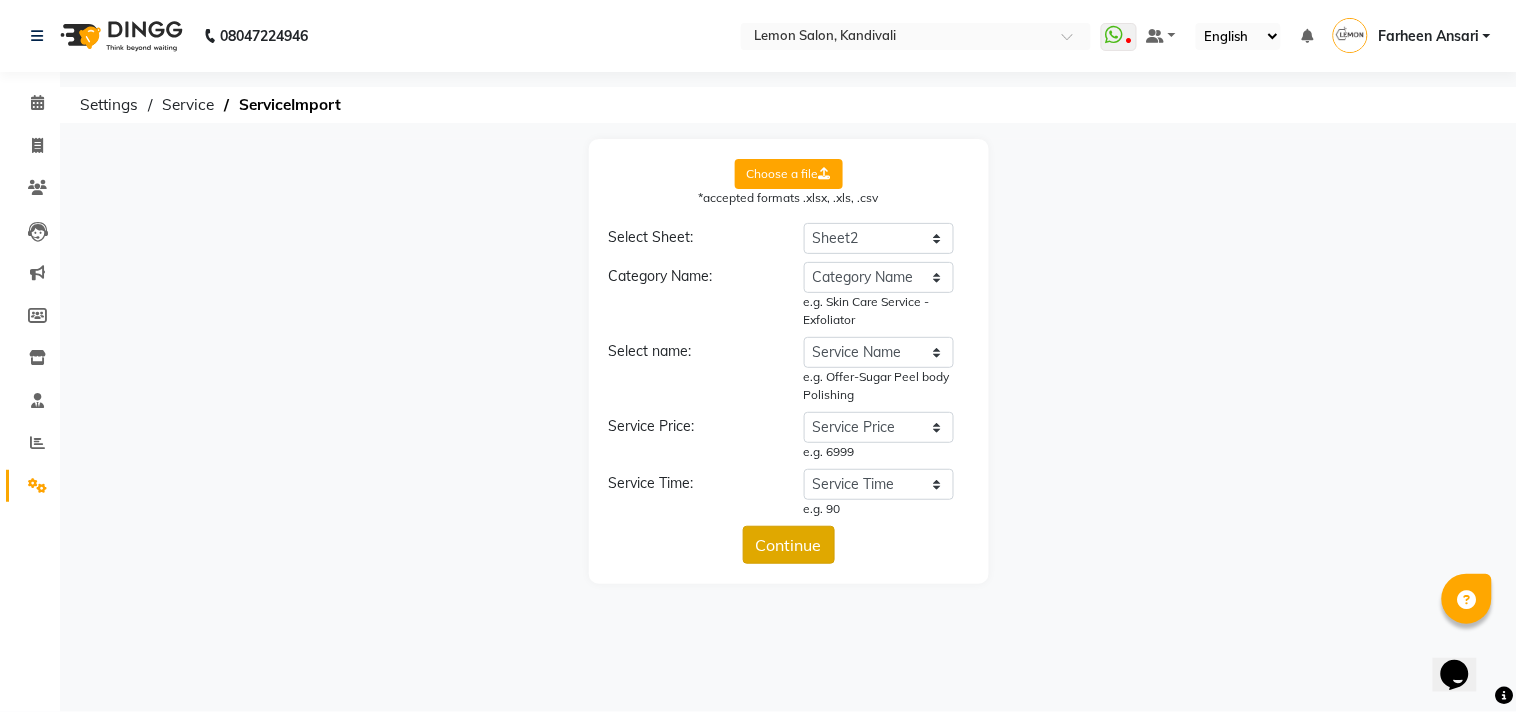 click on "Continue" 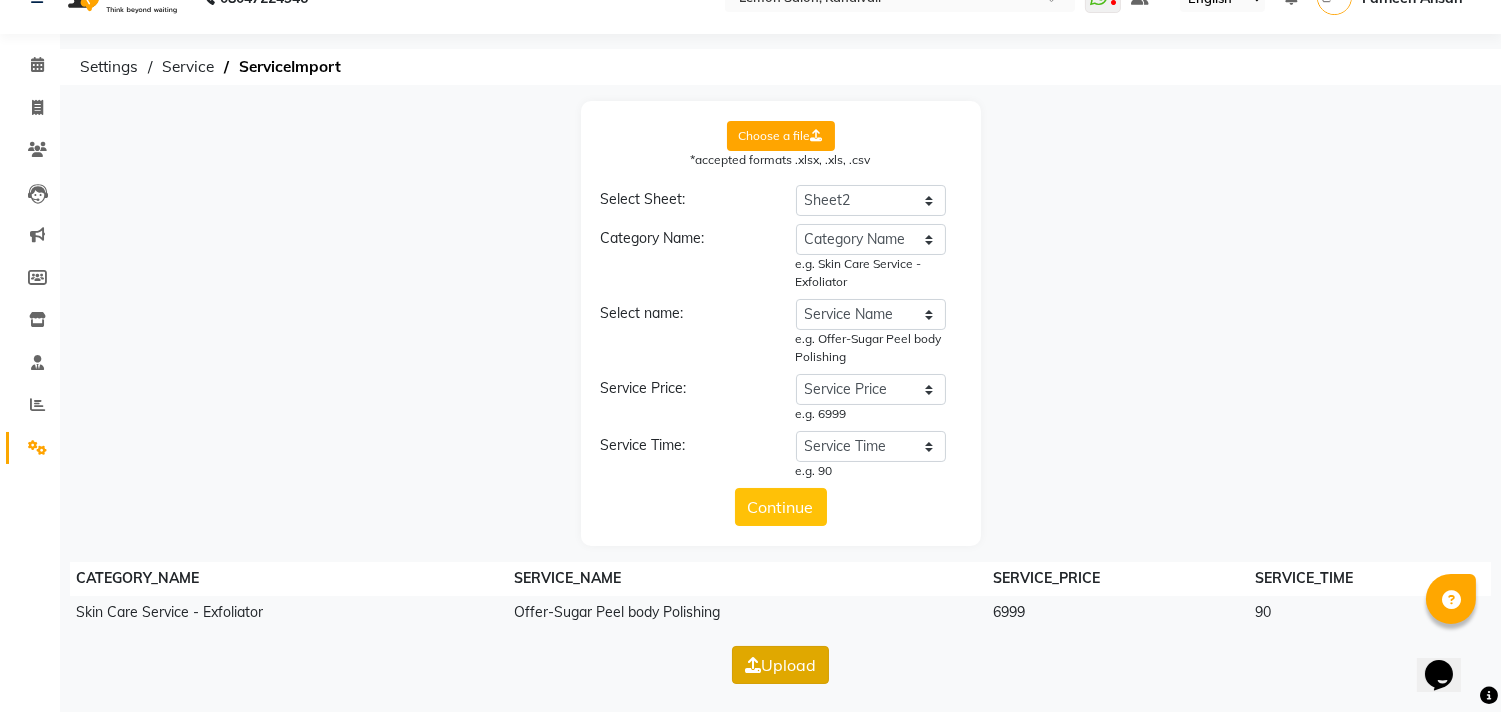 click on "Upload" 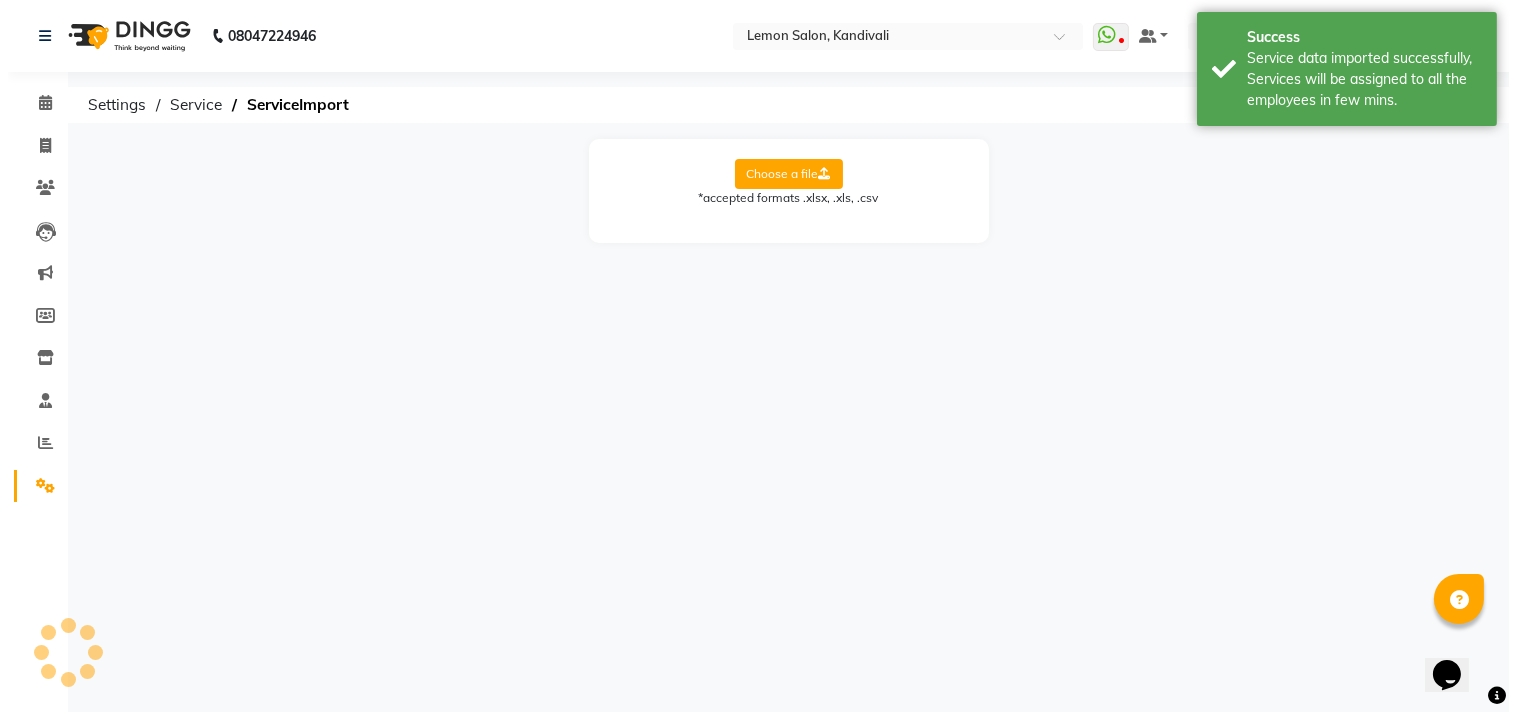 scroll, scrollTop: 0, scrollLeft: 0, axis: both 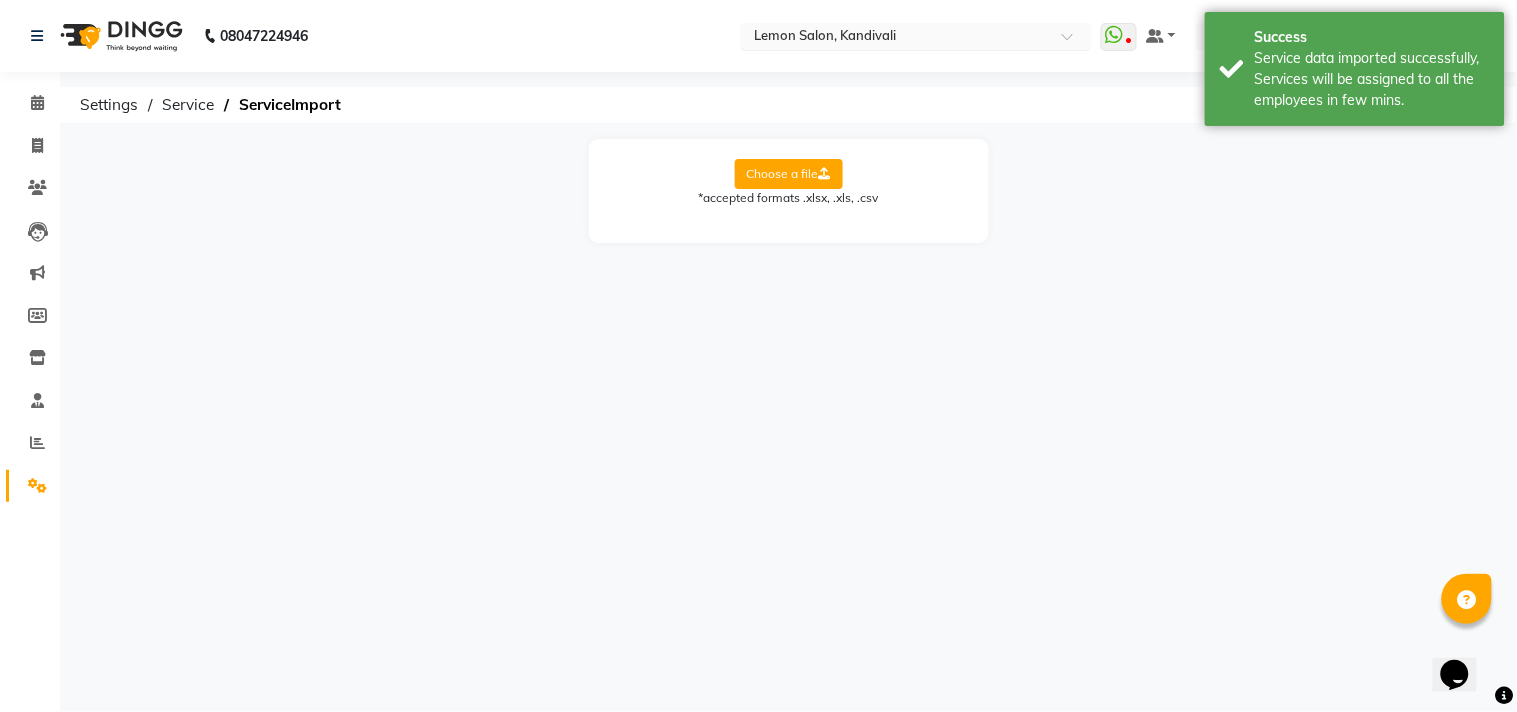 click at bounding box center (896, 38) 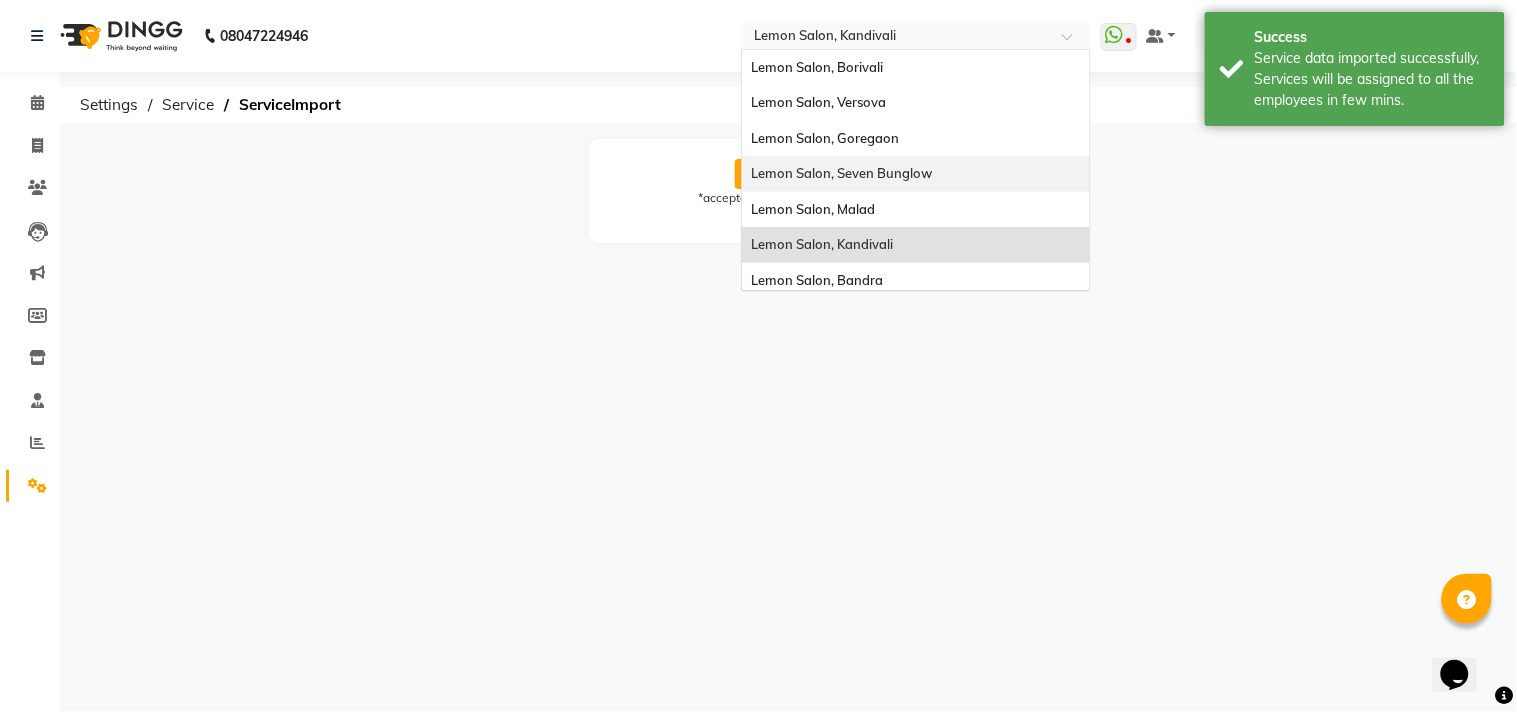 click on "Lemon Salon, Seven Bunglow" at bounding box center [842, 173] 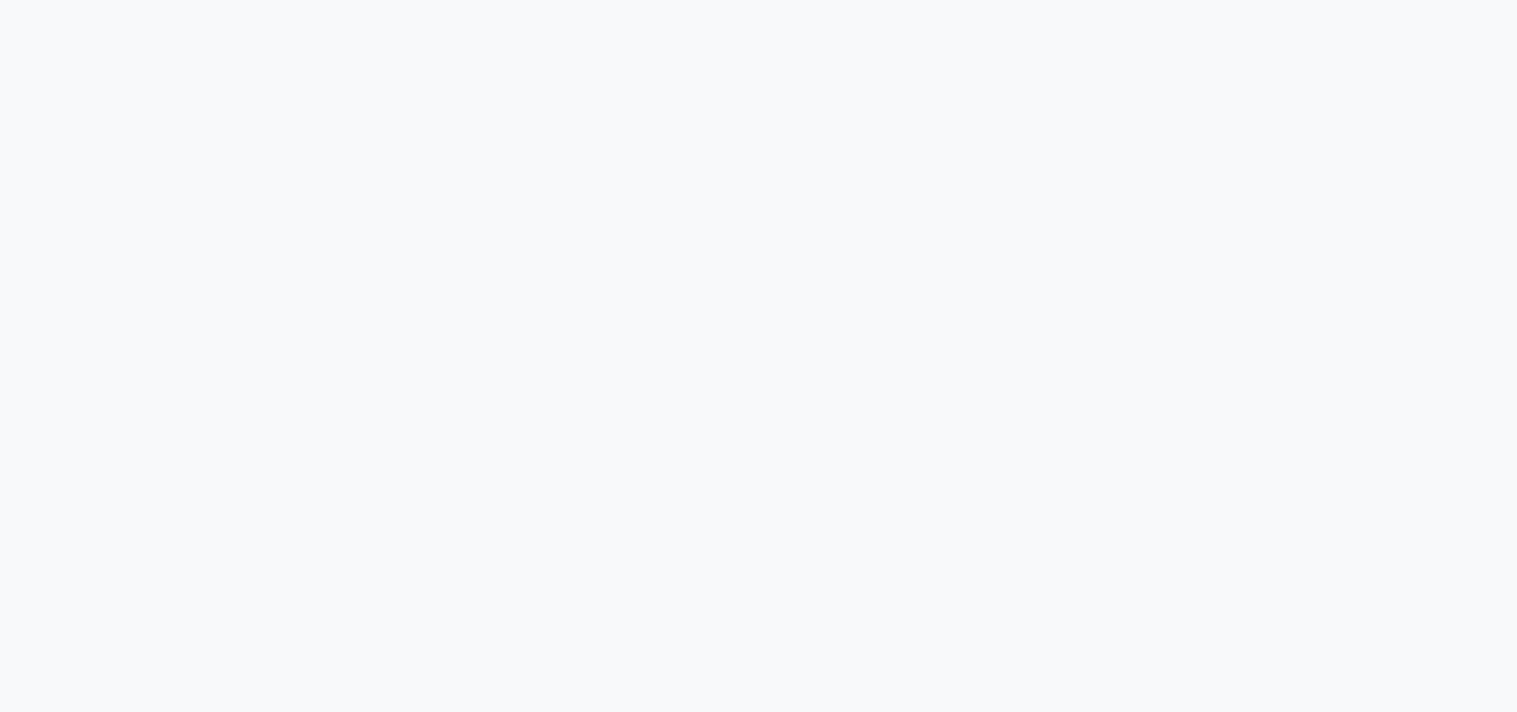 scroll, scrollTop: 0, scrollLeft: 0, axis: both 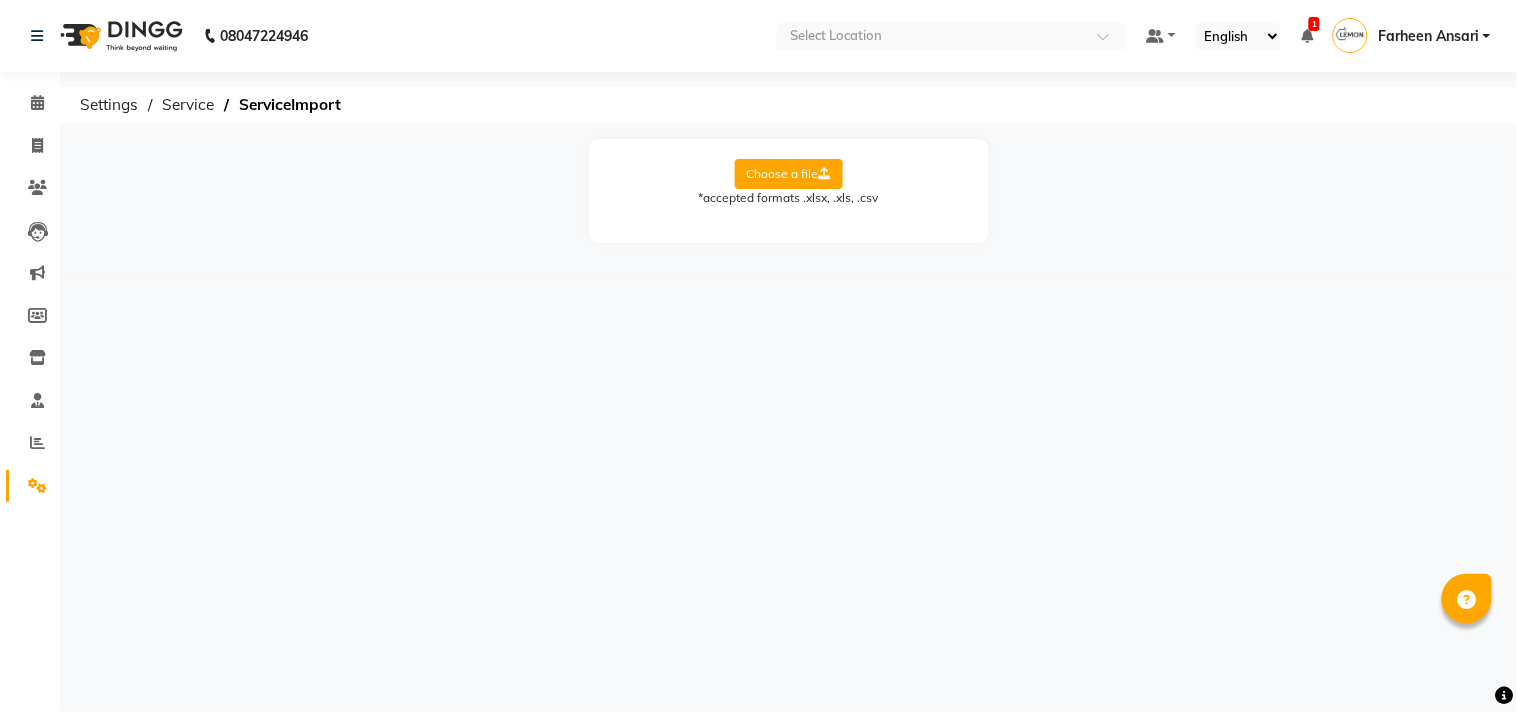 click on "Choose a file" 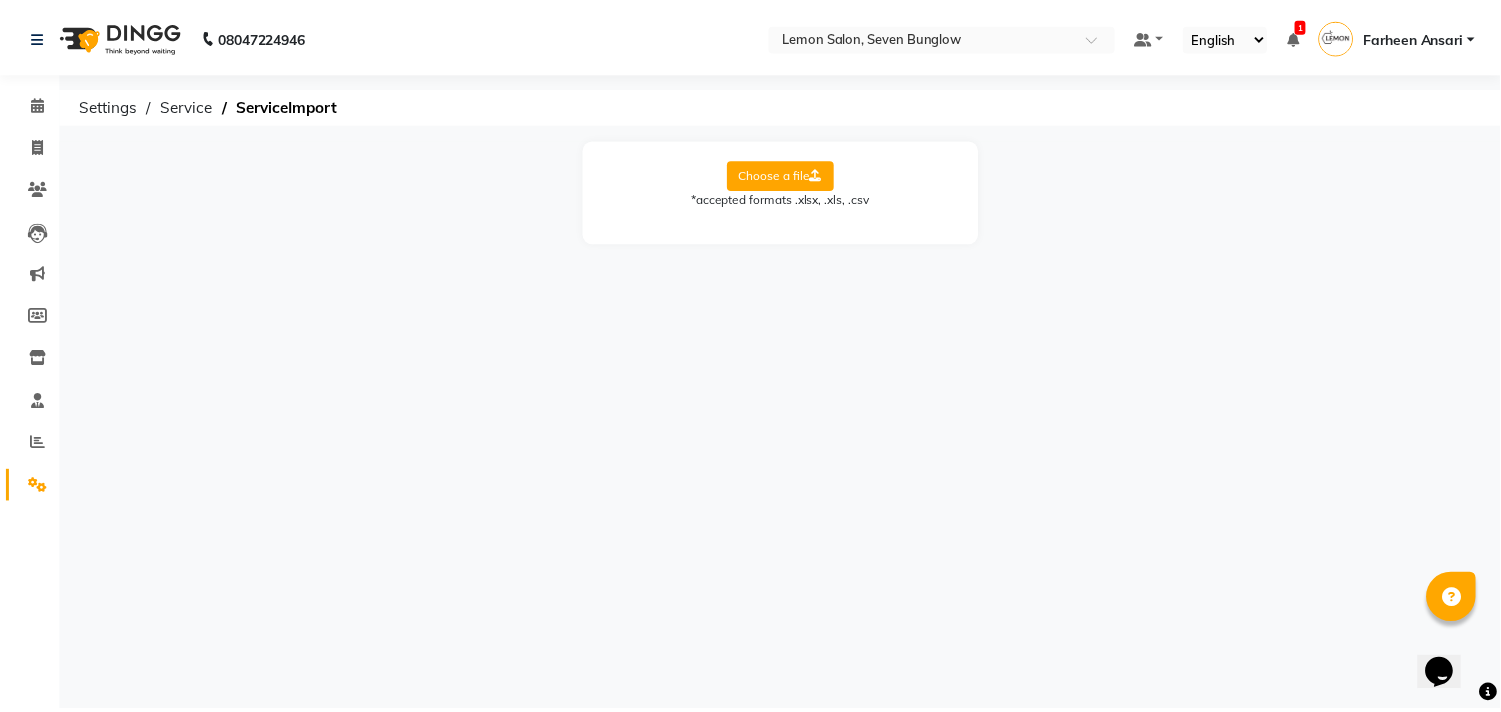 scroll, scrollTop: 0, scrollLeft: 0, axis: both 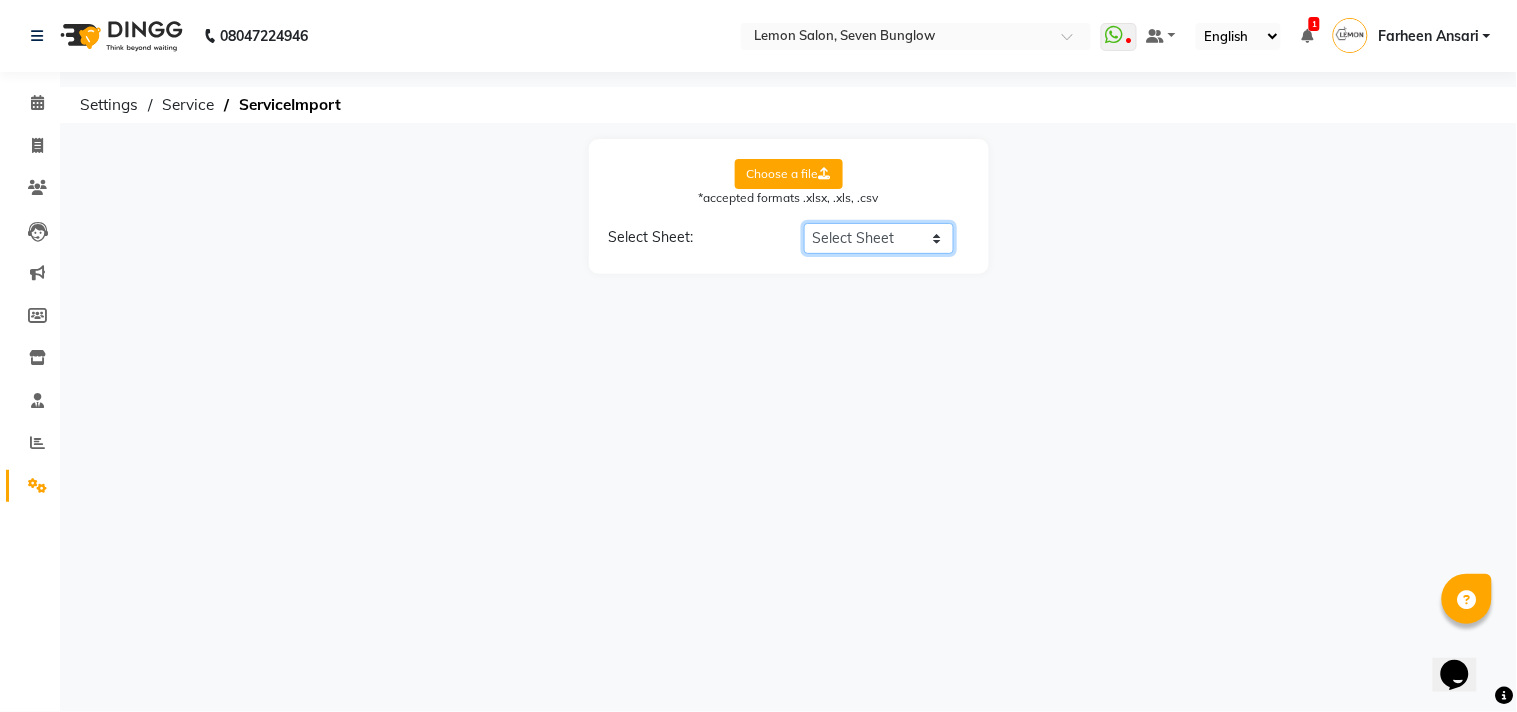 click on "Select Sheet Sheet2" 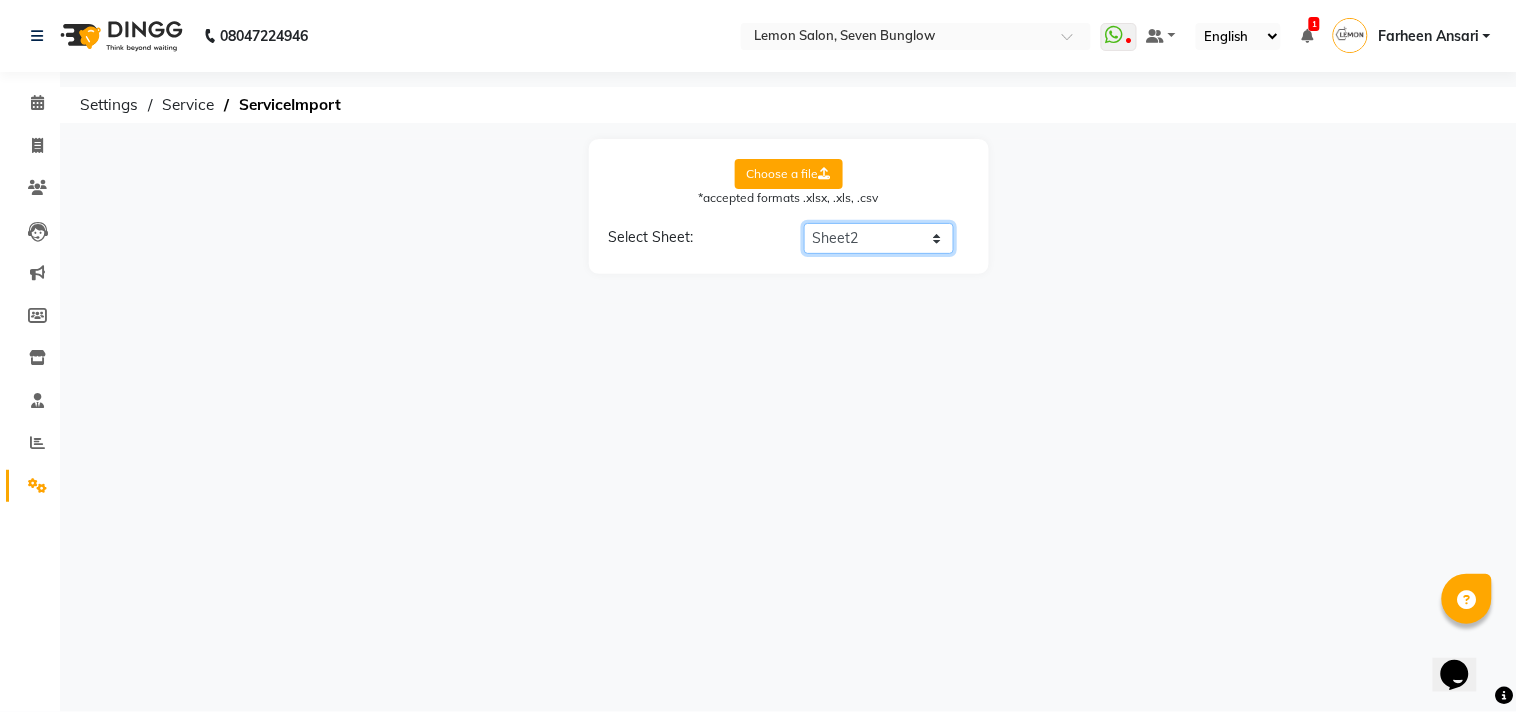 click on "Select Sheet Sheet2" 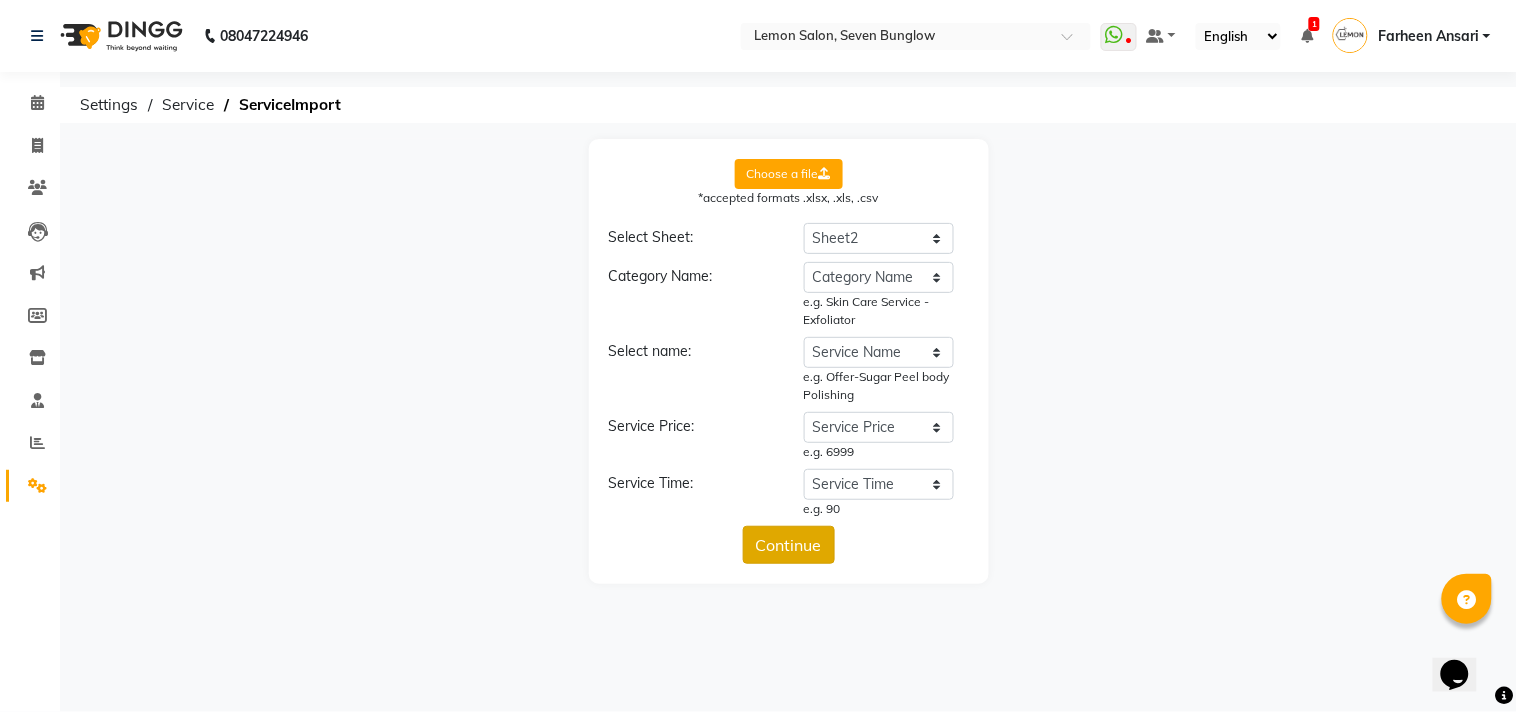 click on "Continue" 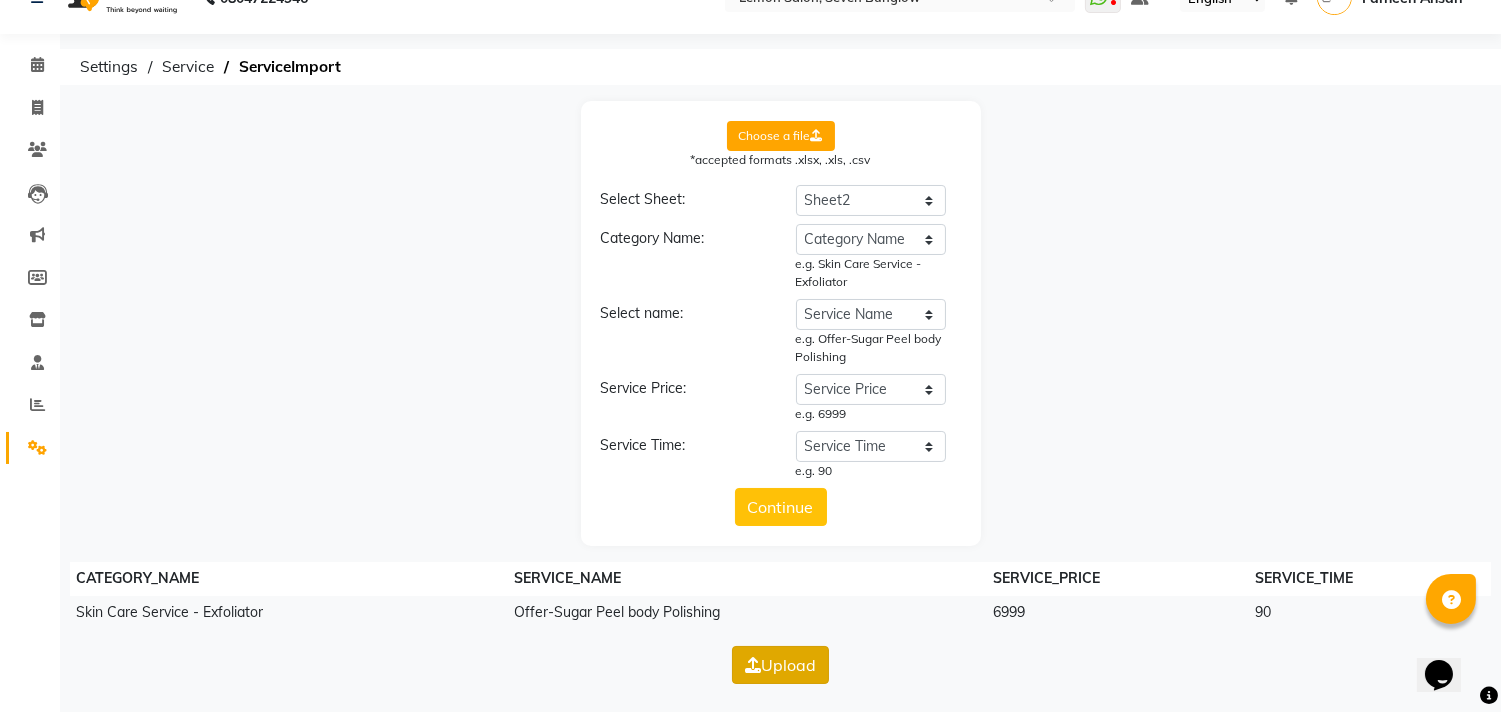 click on "Upload" 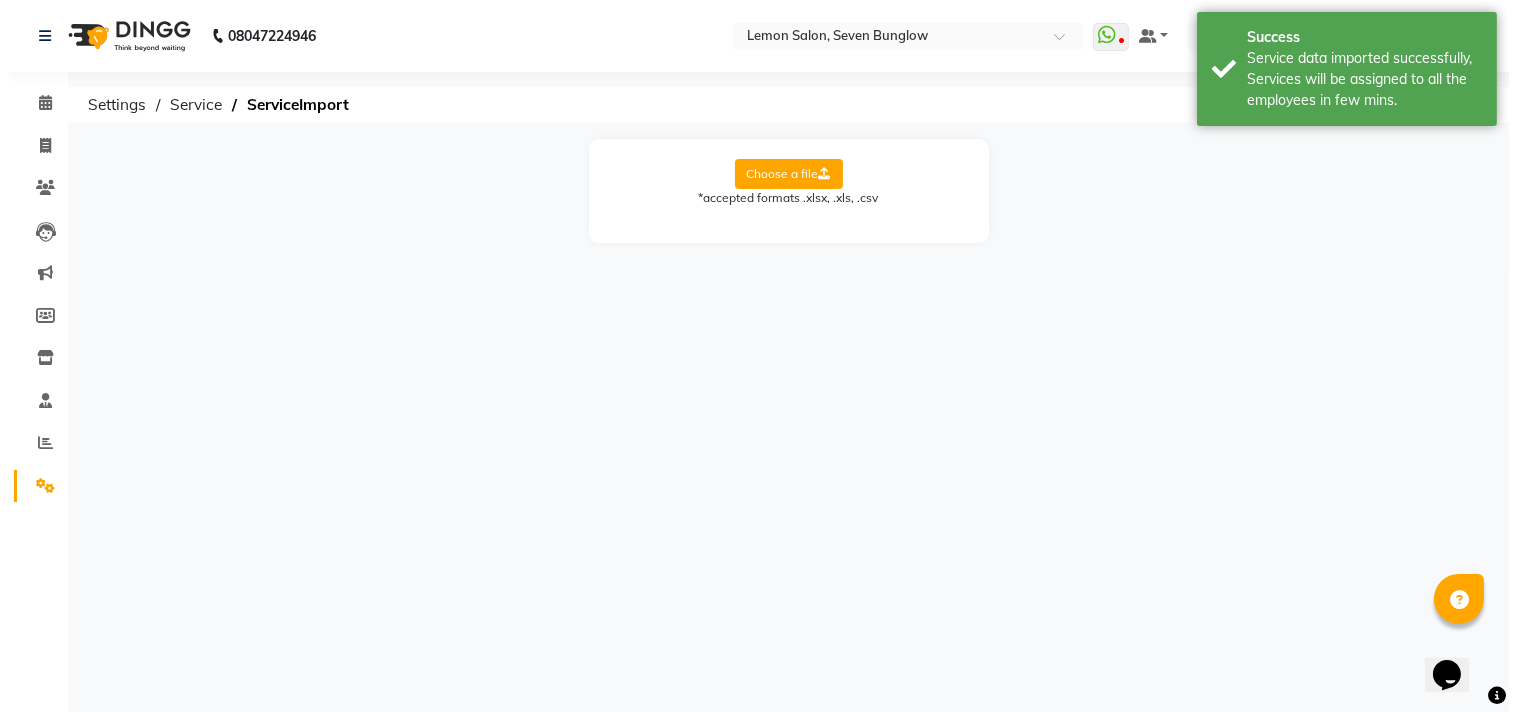 scroll, scrollTop: 0, scrollLeft: 0, axis: both 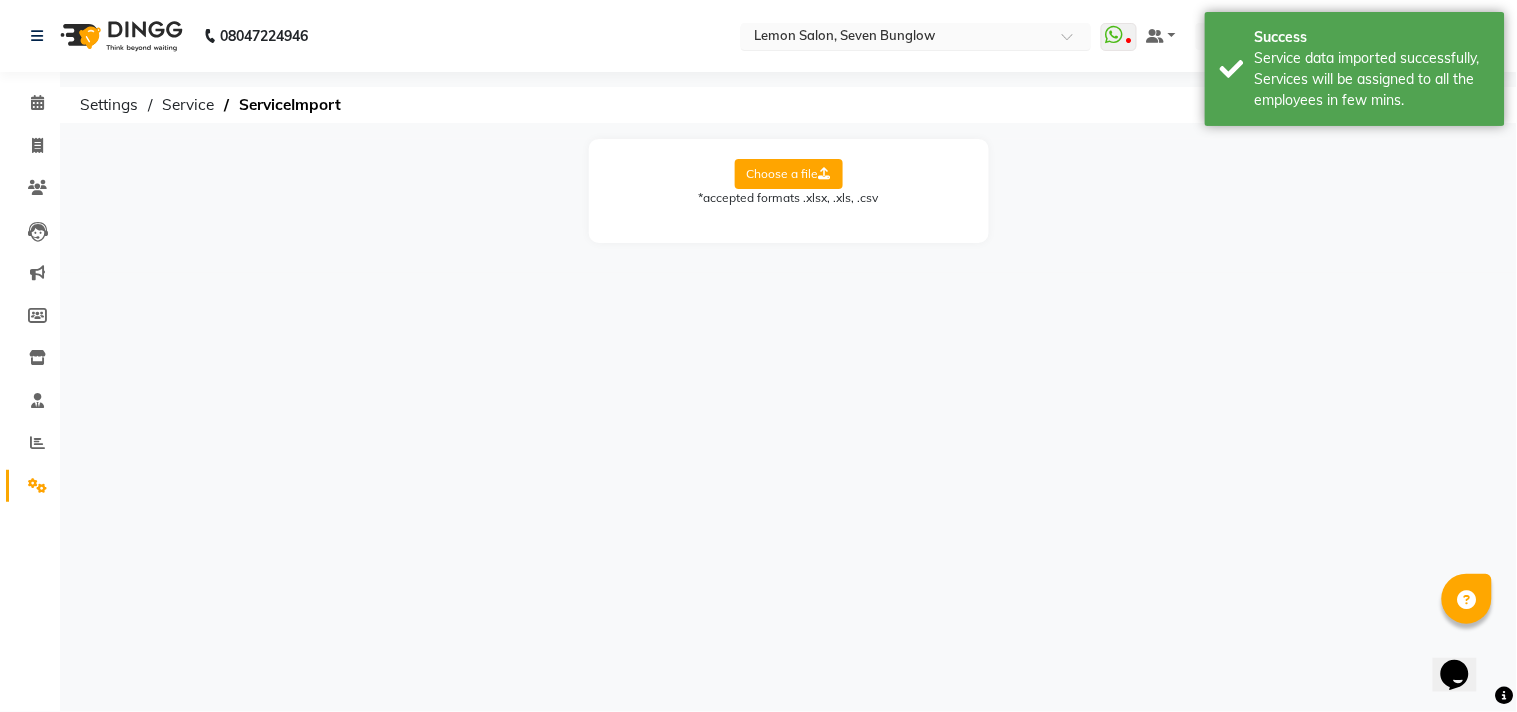 click at bounding box center [896, 38] 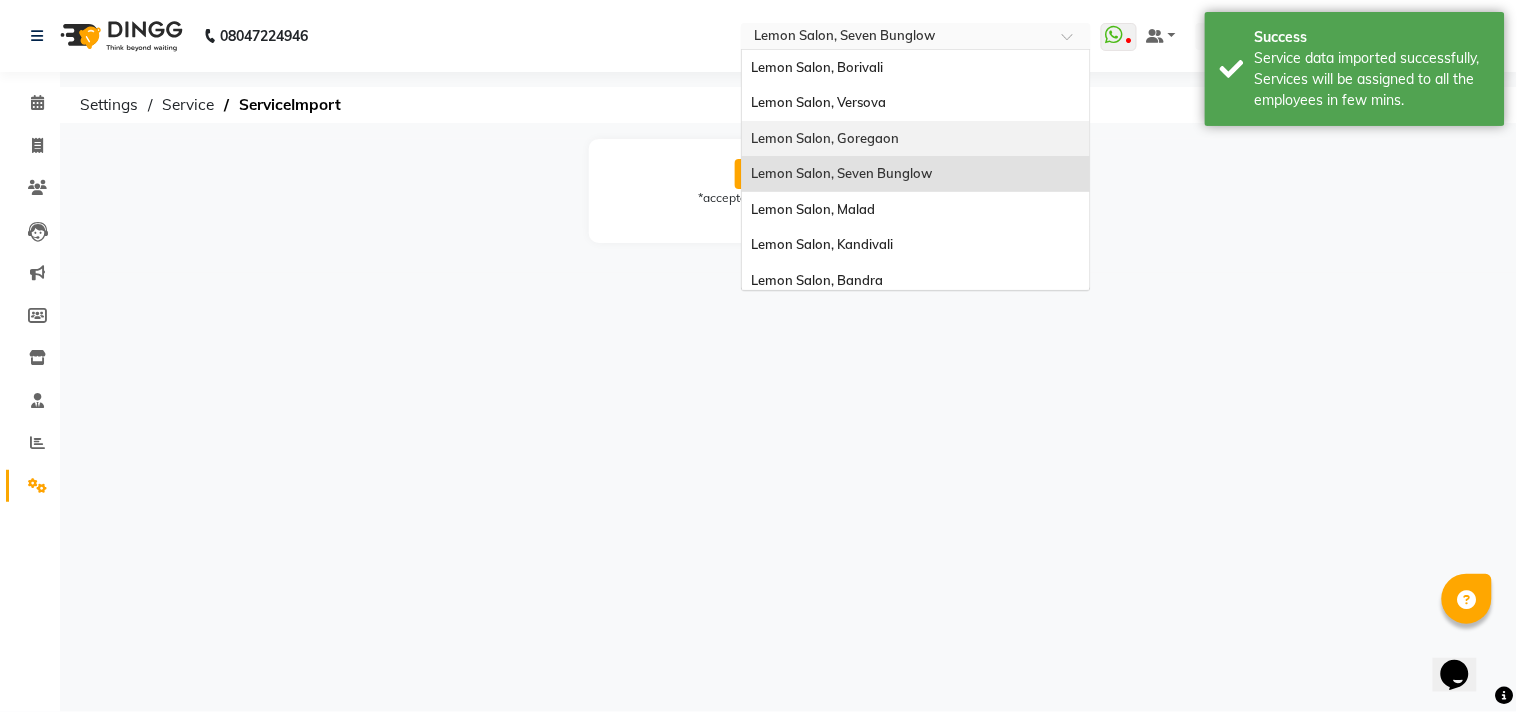 click on "Lemon Salon, Goregaon" at bounding box center [826, 138] 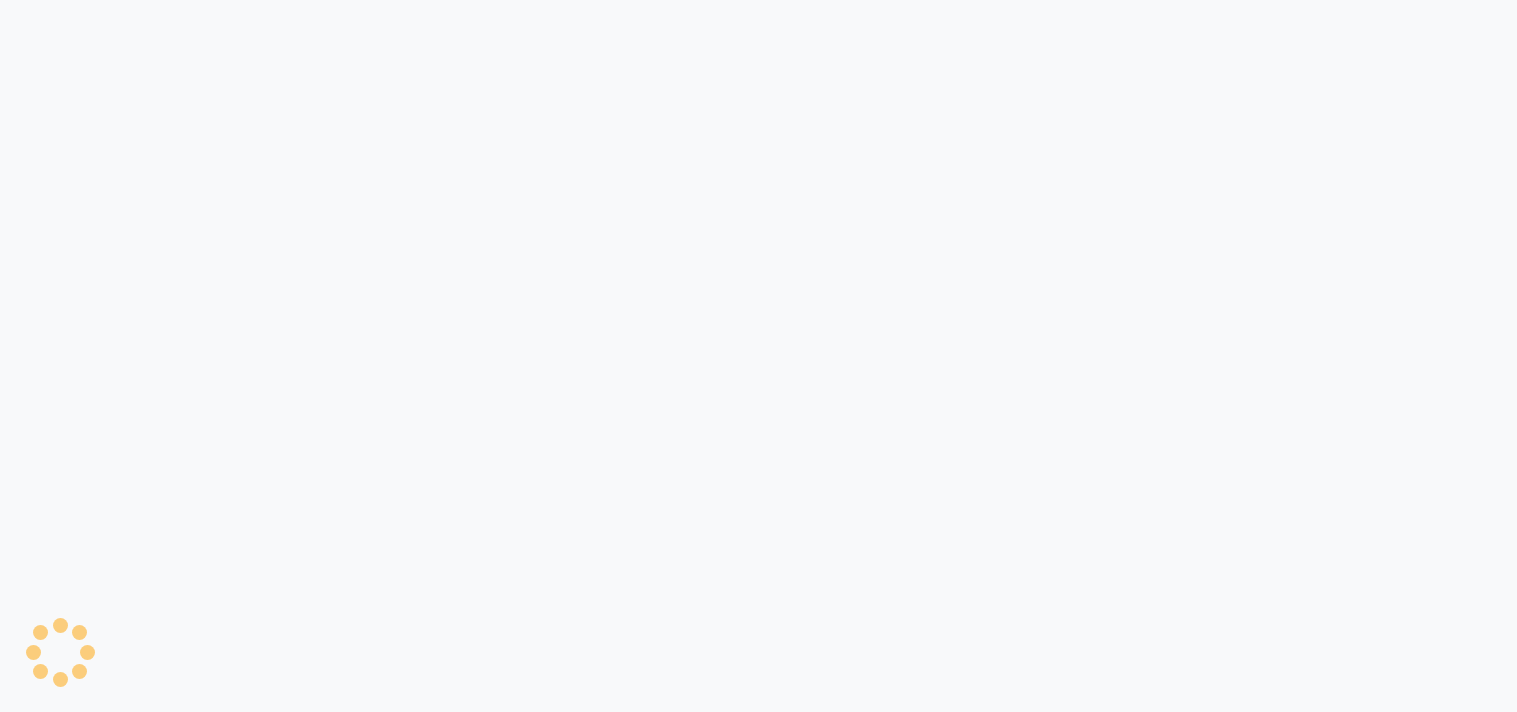 scroll, scrollTop: 0, scrollLeft: 0, axis: both 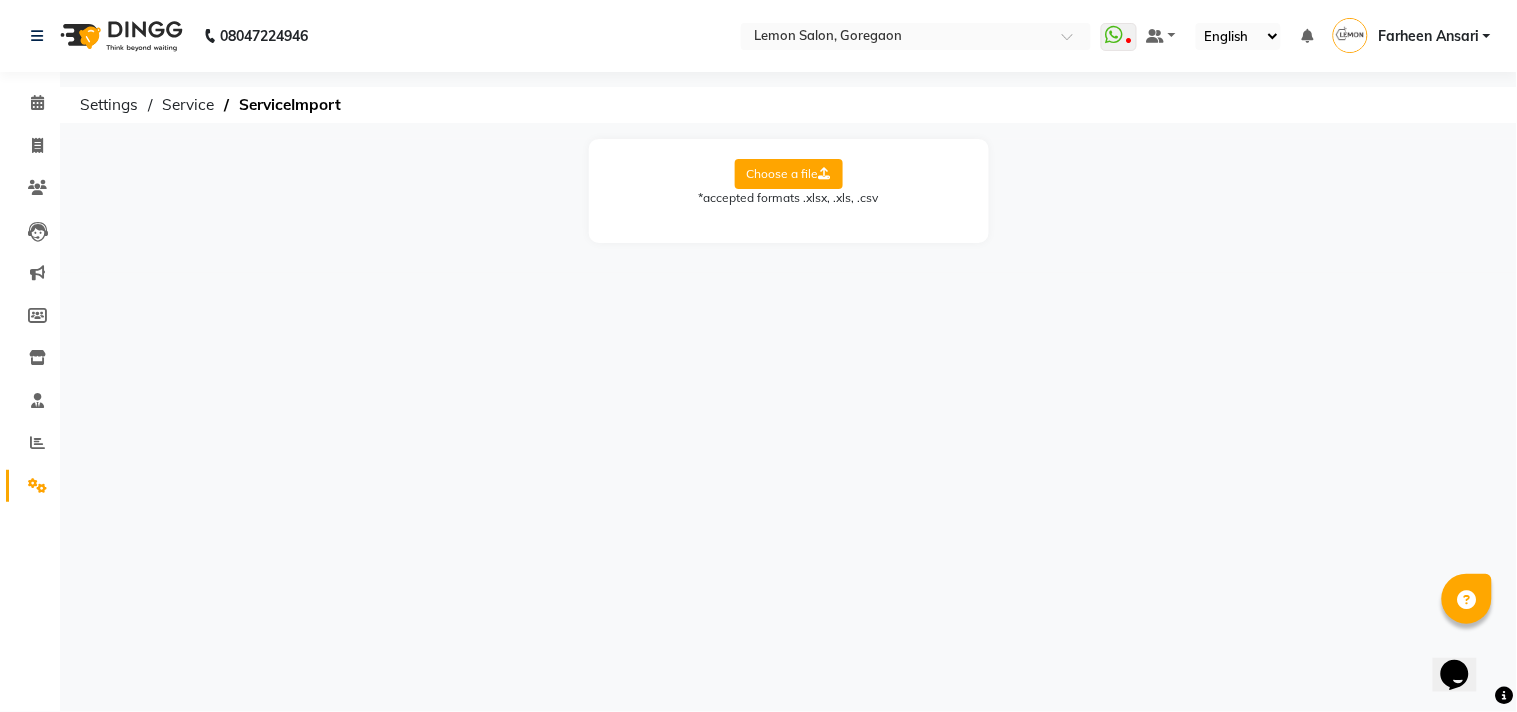 click on "Choose a file" 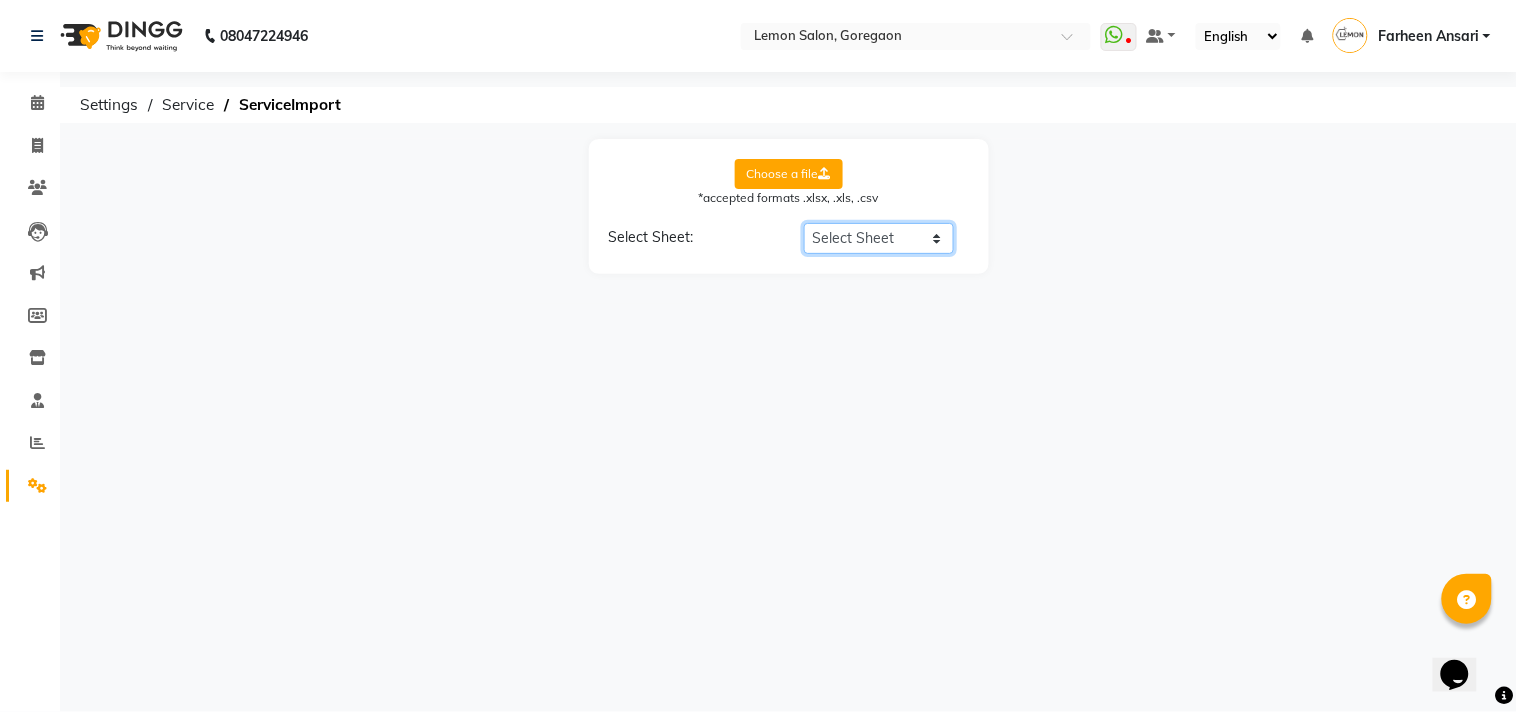 click on "Select Sheet Sheet2" 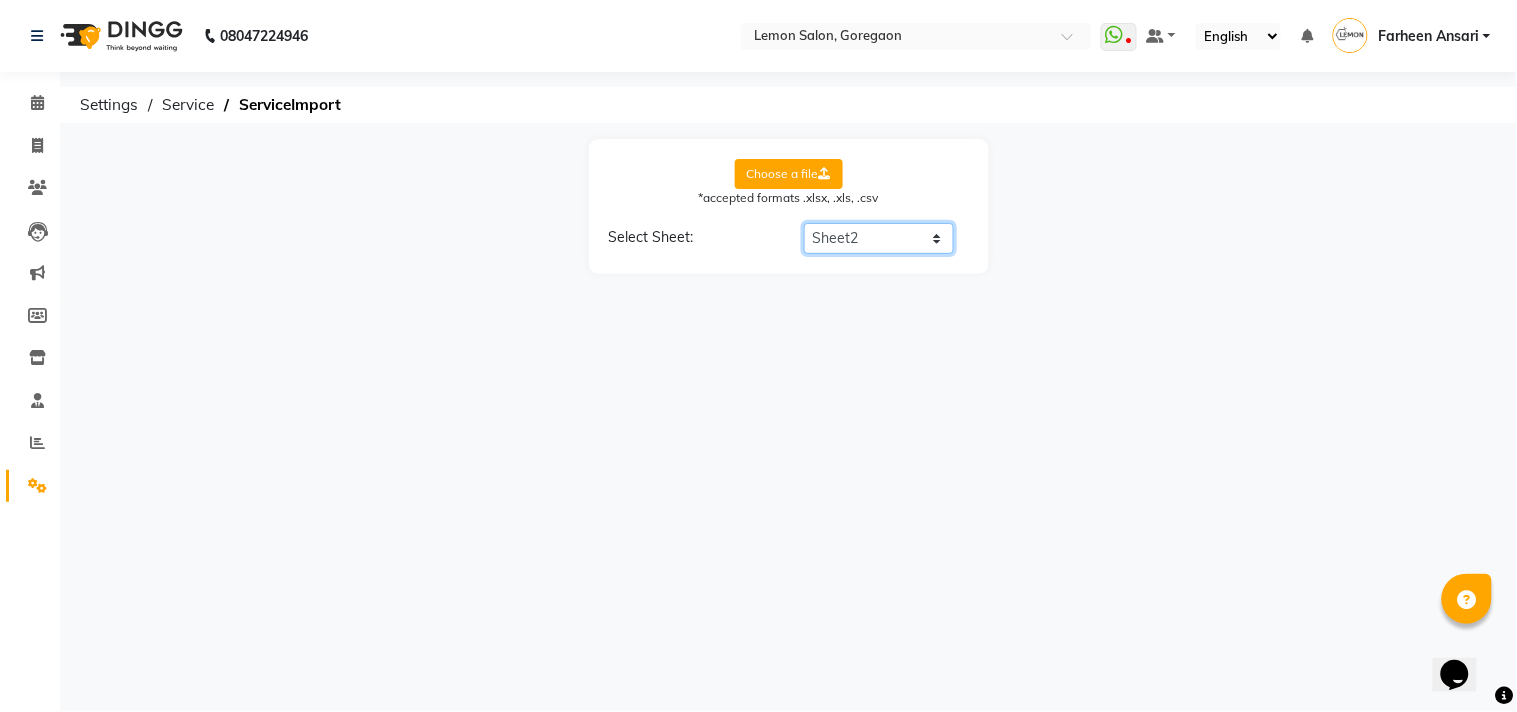 click on "Select Sheet Sheet2" 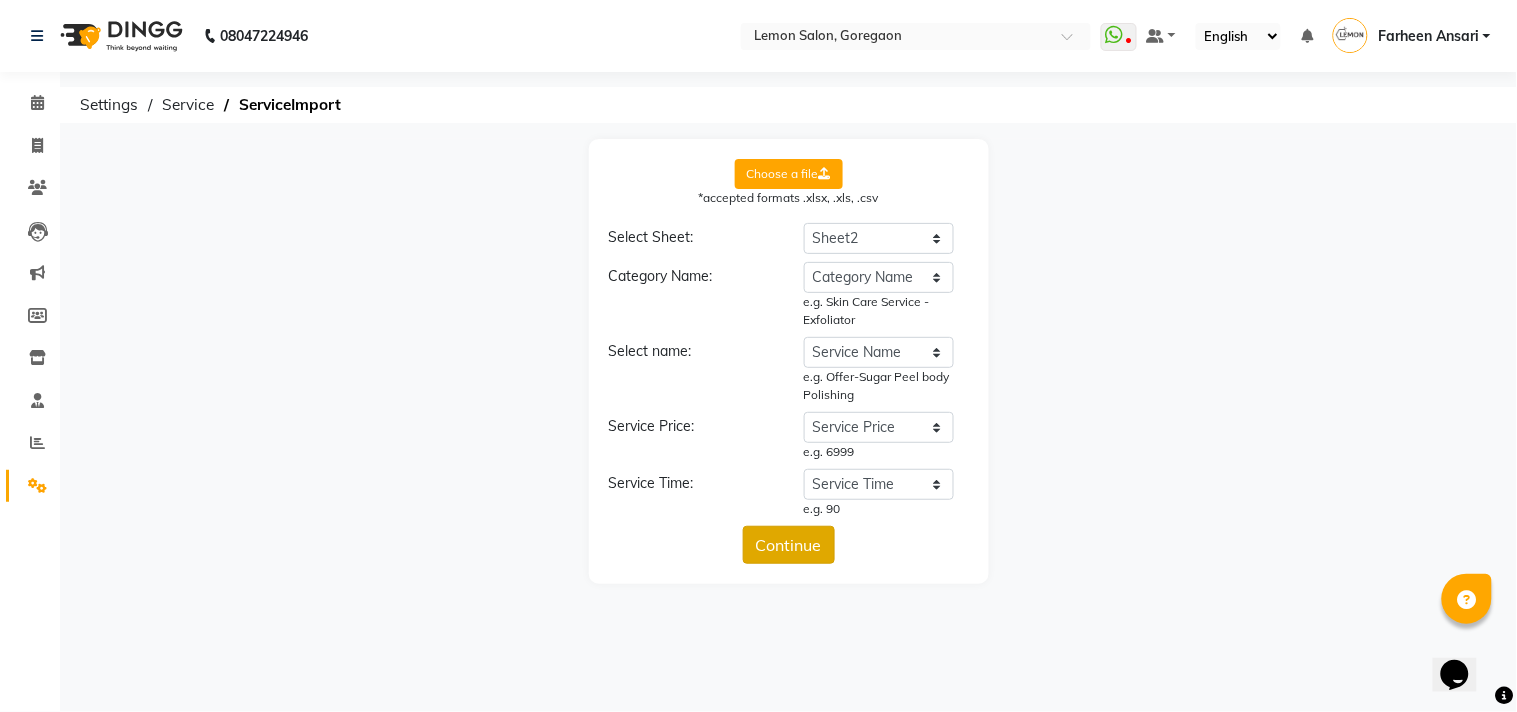 click on "Continue" 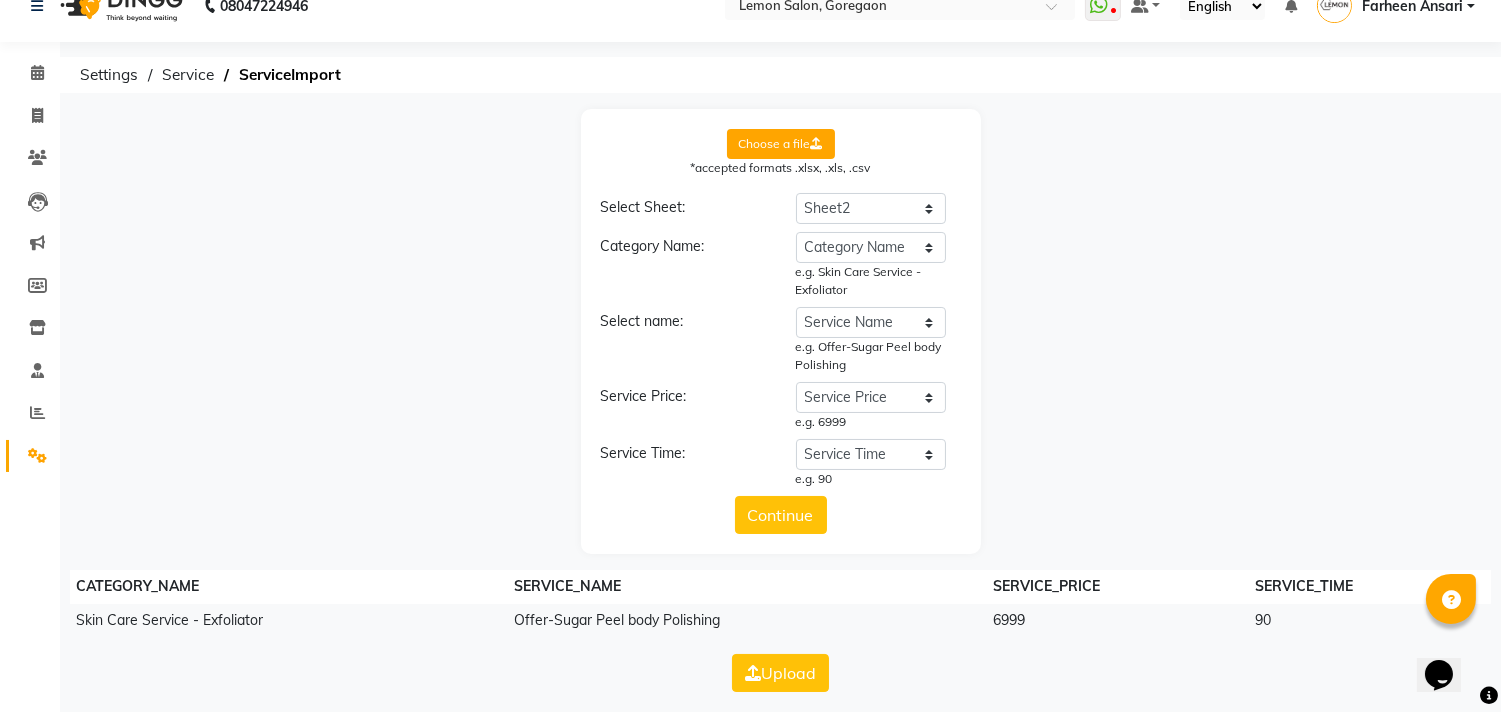 scroll, scrollTop: 38, scrollLeft: 0, axis: vertical 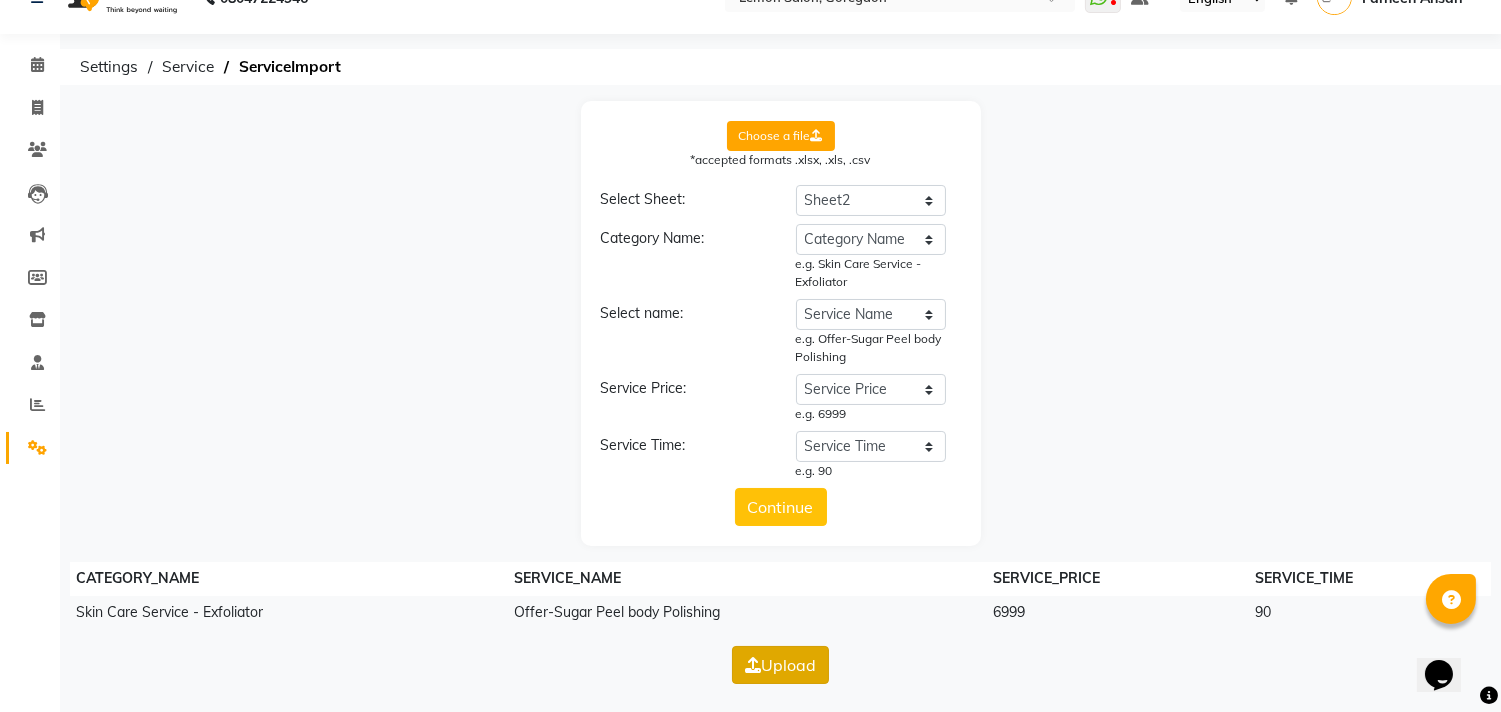 click on "Upload" 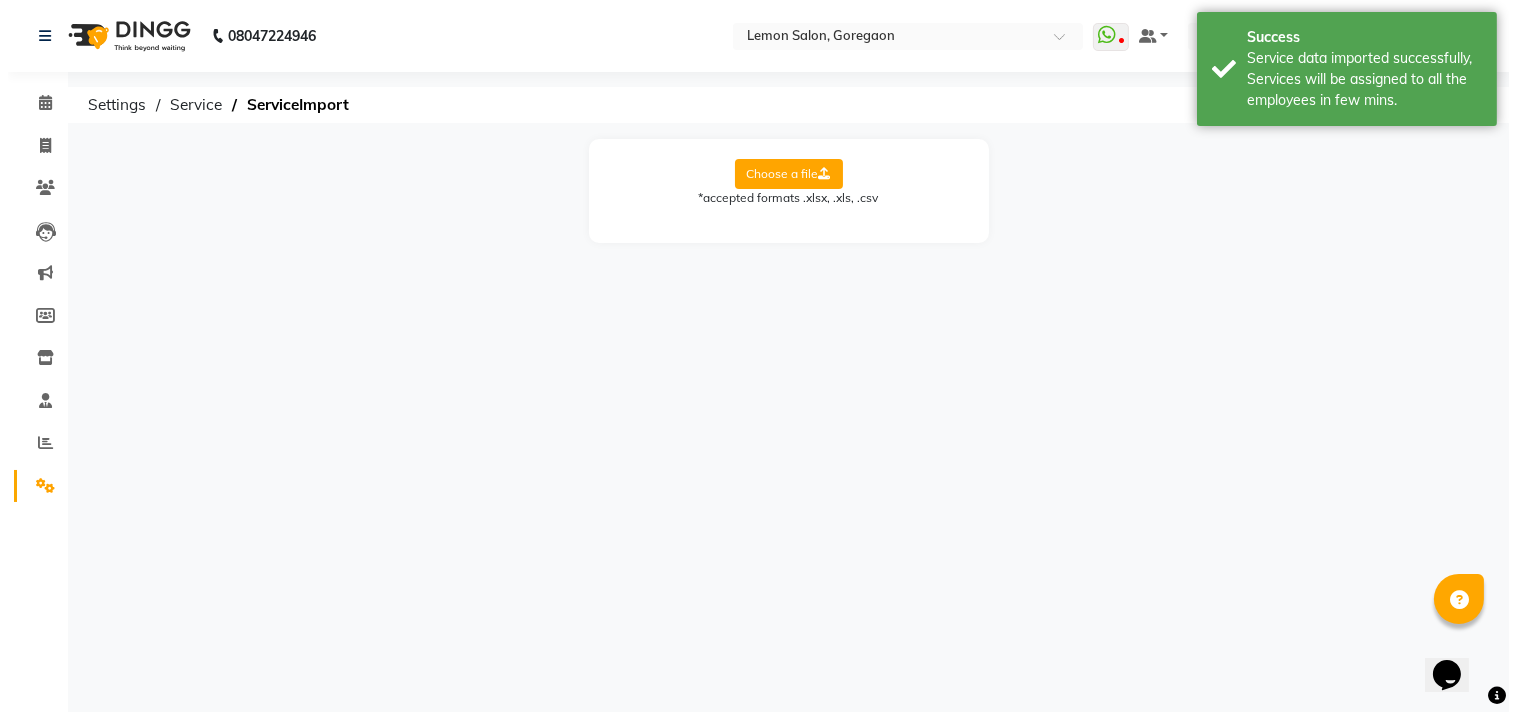 scroll, scrollTop: 0, scrollLeft: 0, axis: both 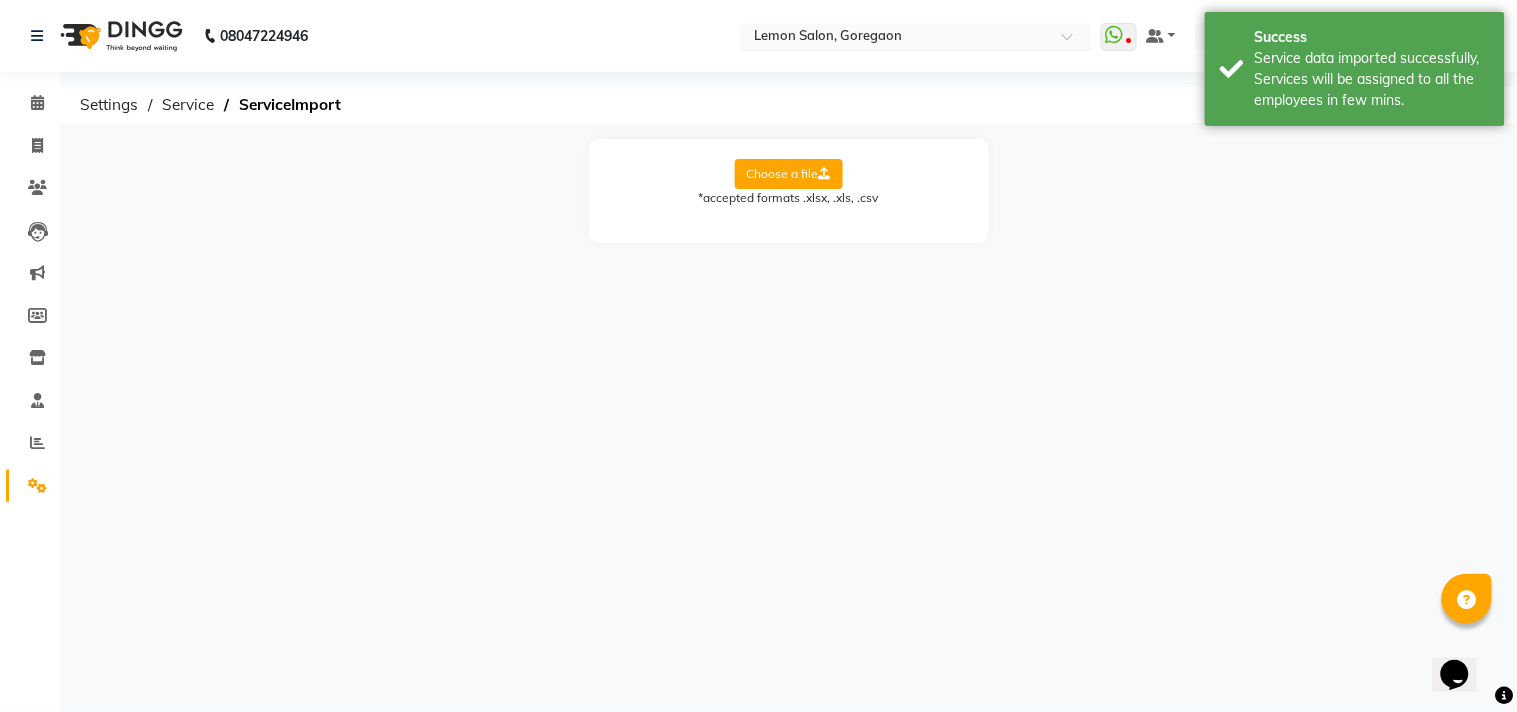 click at bounding box center [896, 38] 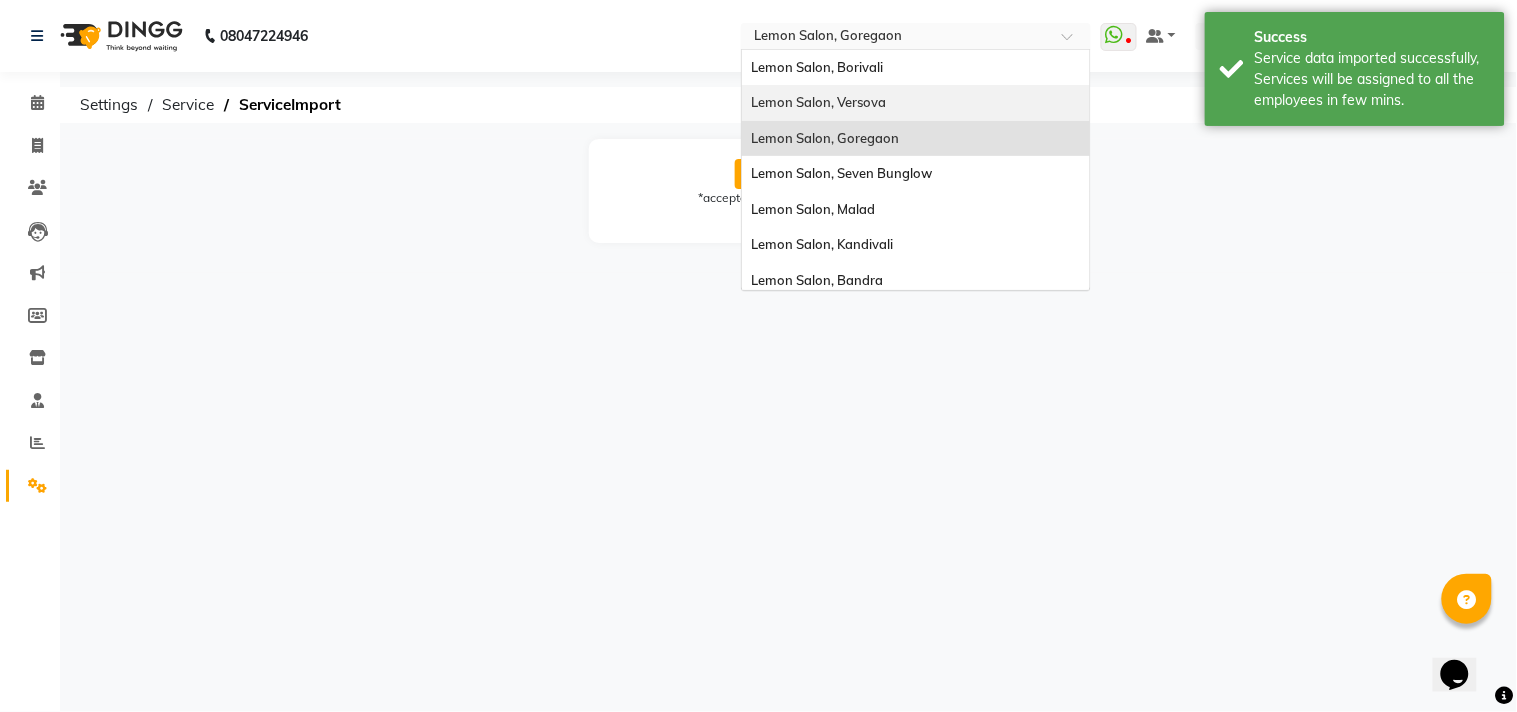 click on "Lemon Salon, Versova" at bounding box center [819, 102] 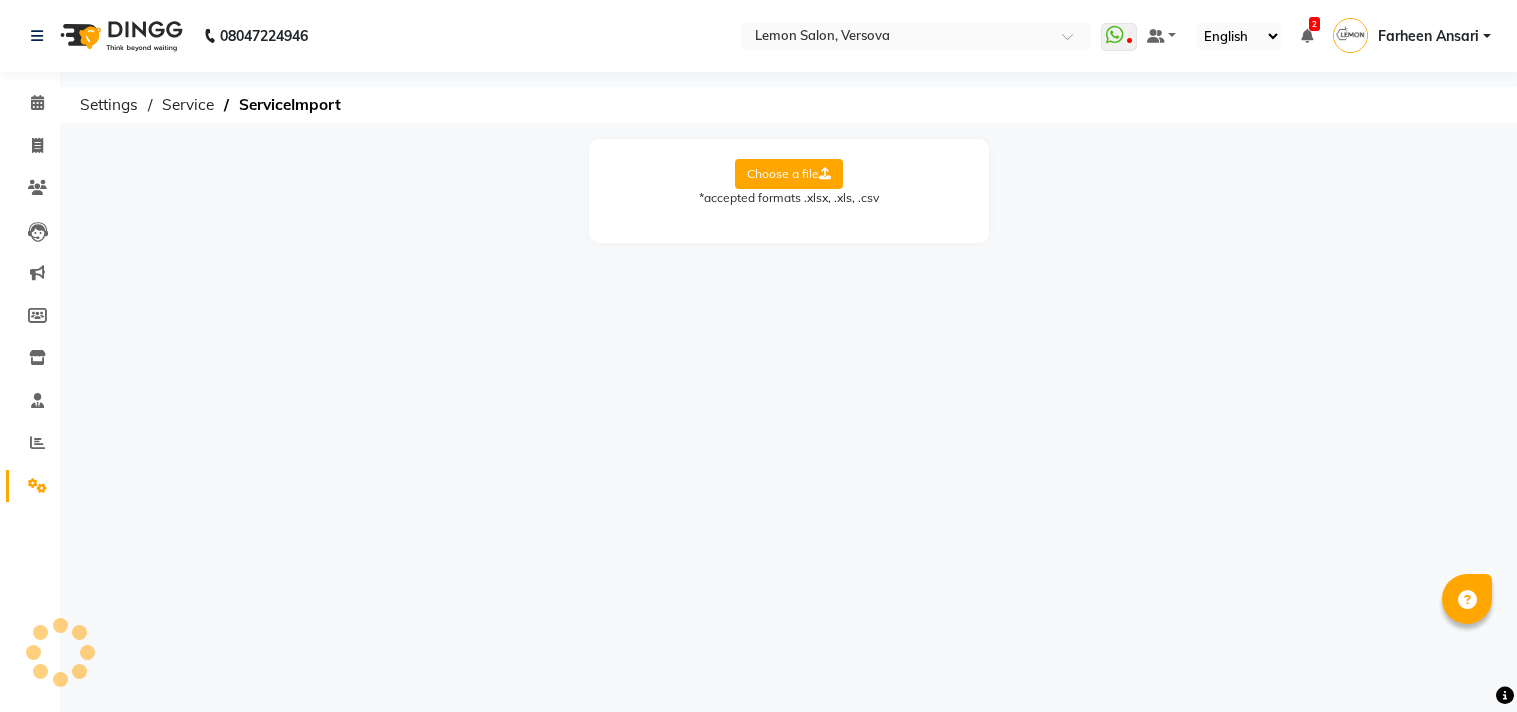 scroll, scrollTop: 0, scrollLeft: 0, axis: both 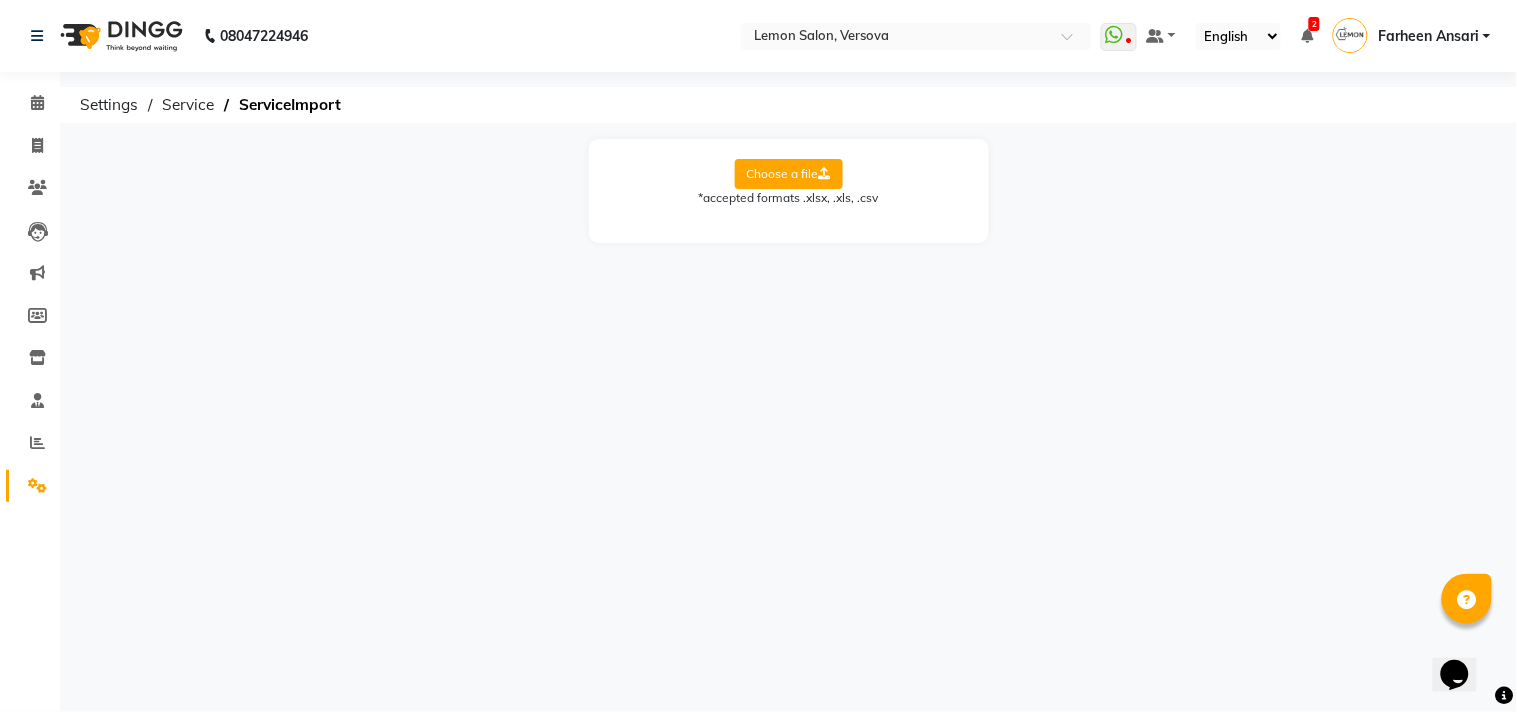 click on "Choose a file" 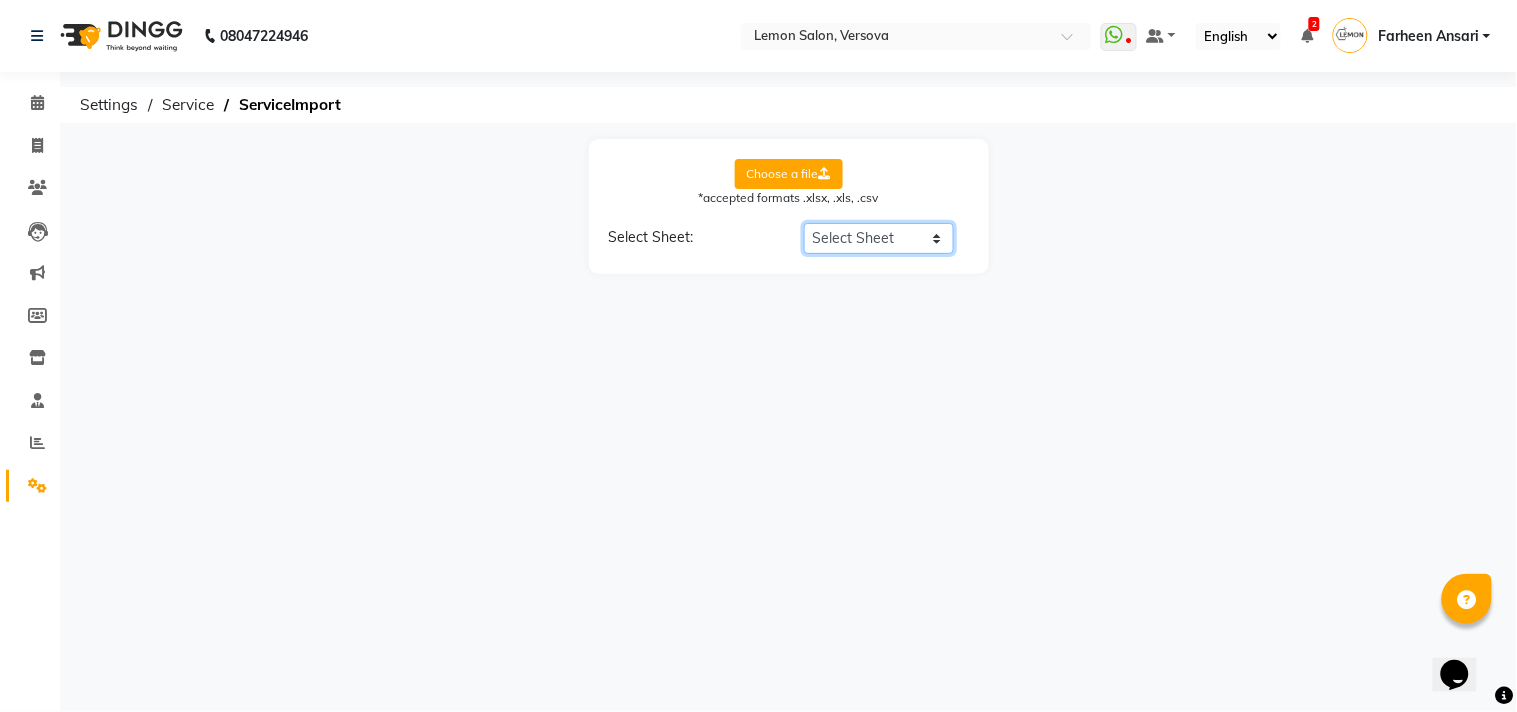 click on "Select Sheet Sheet2" 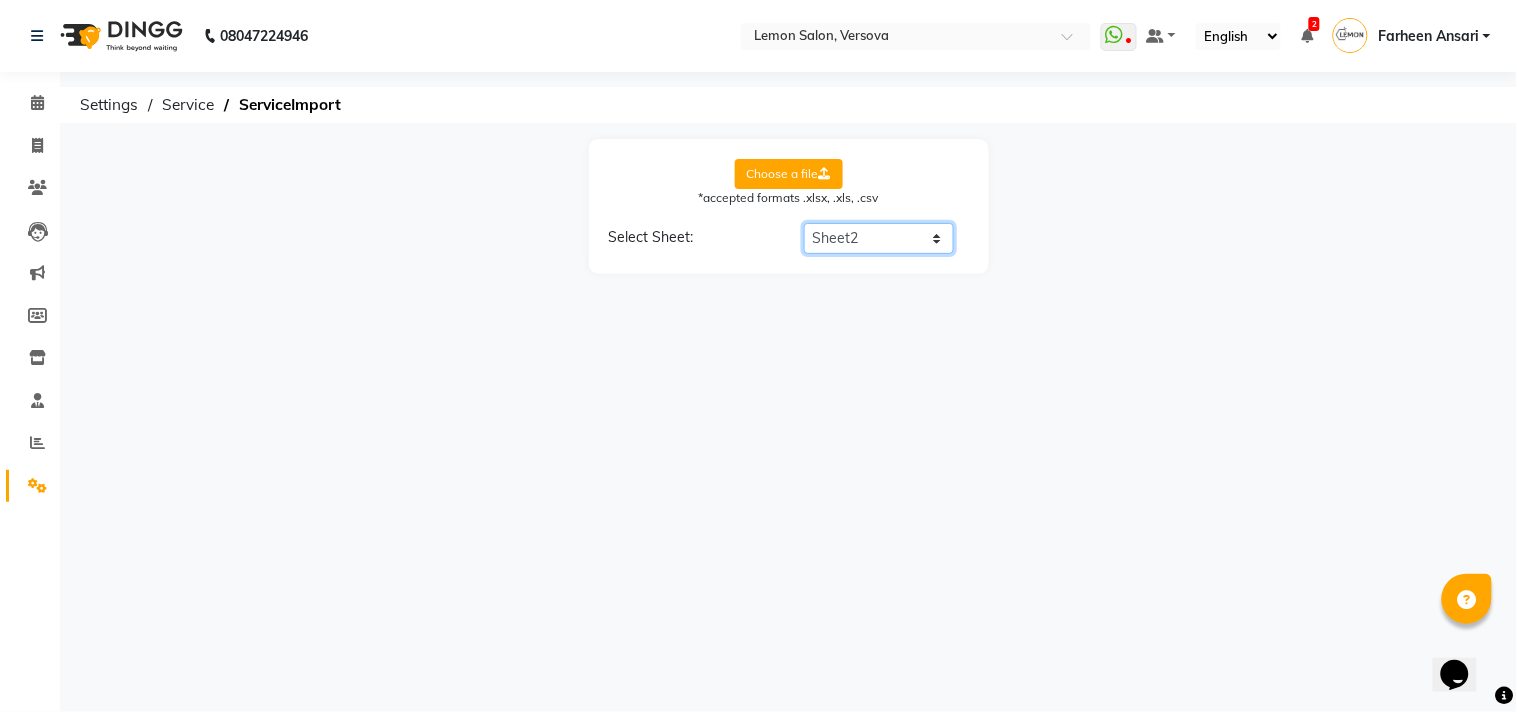 click on "Select Sheet Sheet2" 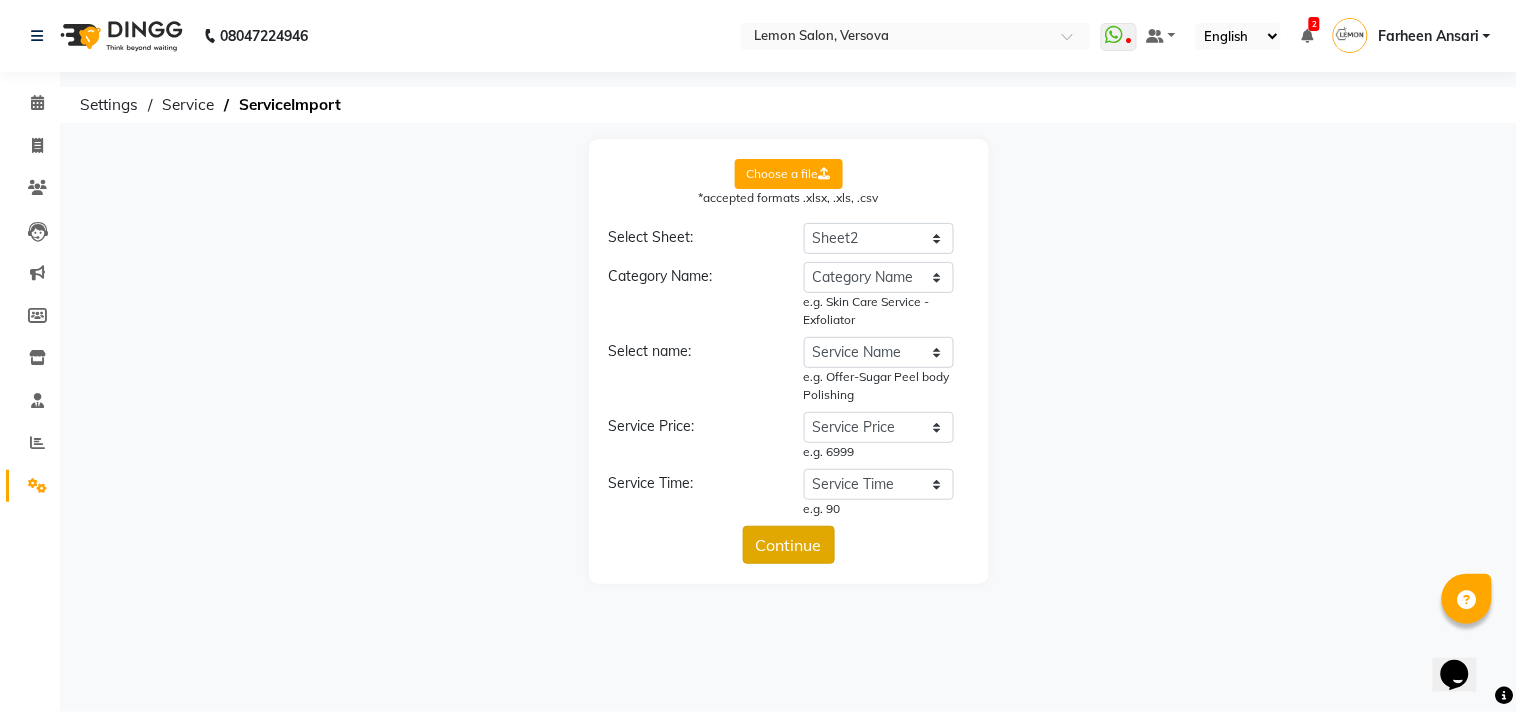click on "Continue" 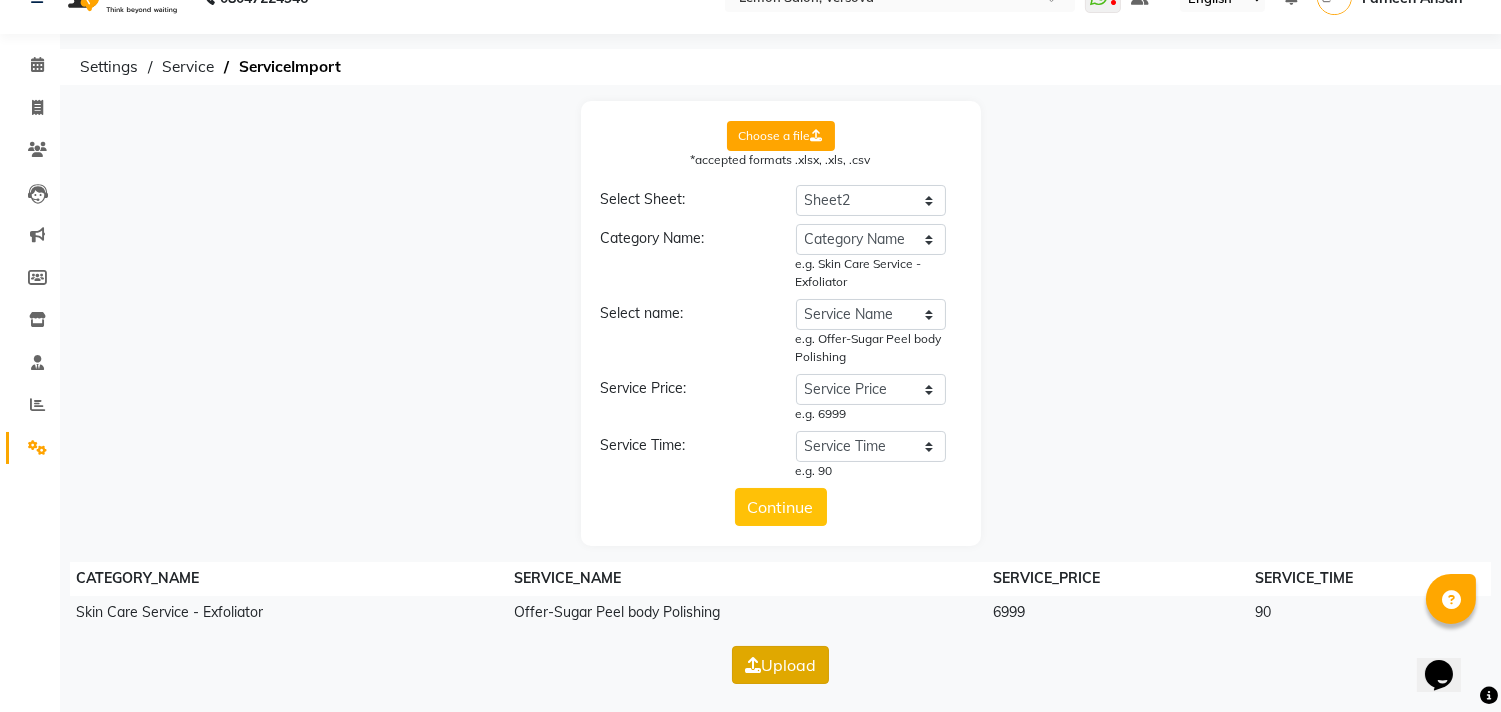 click on "Upload" 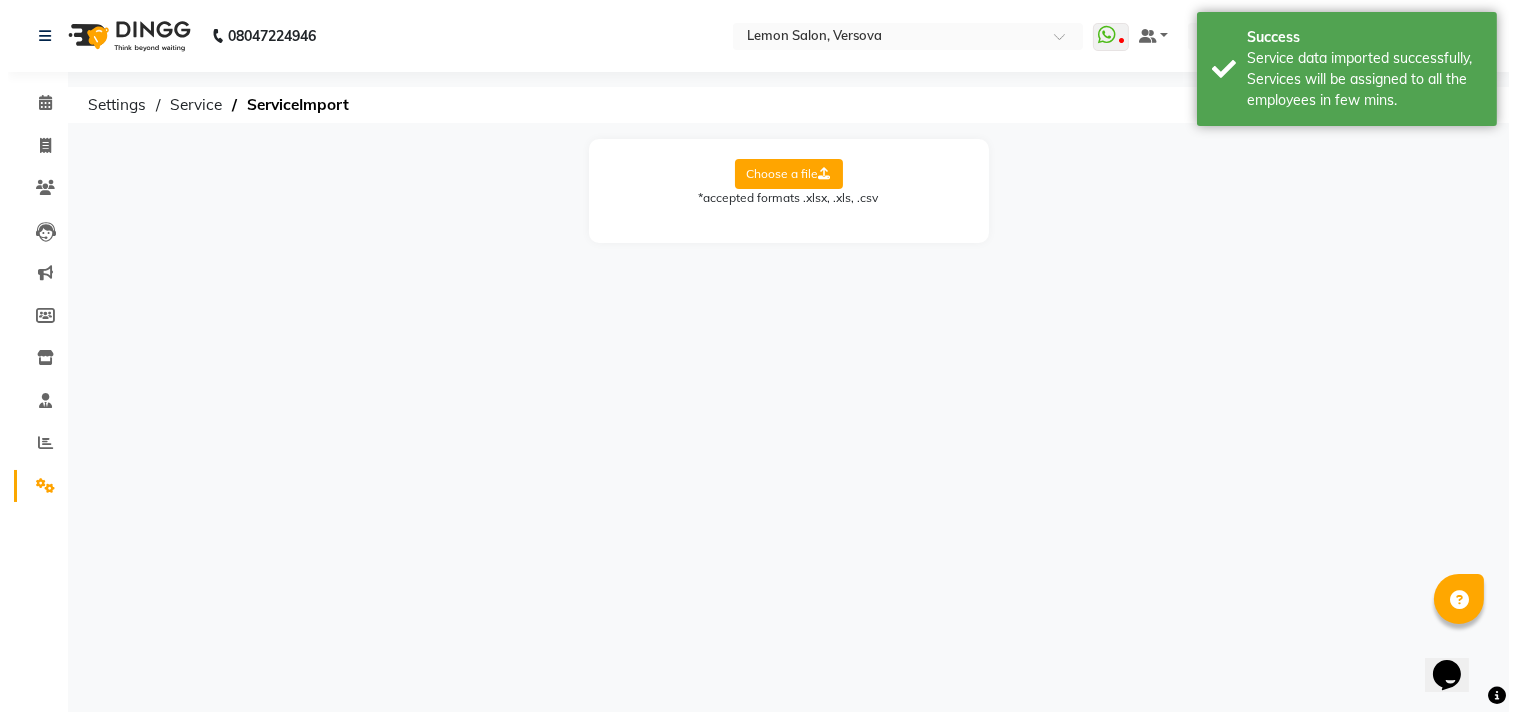 scroll, scrollTop: 0, scrollLeft: 0, axis: both 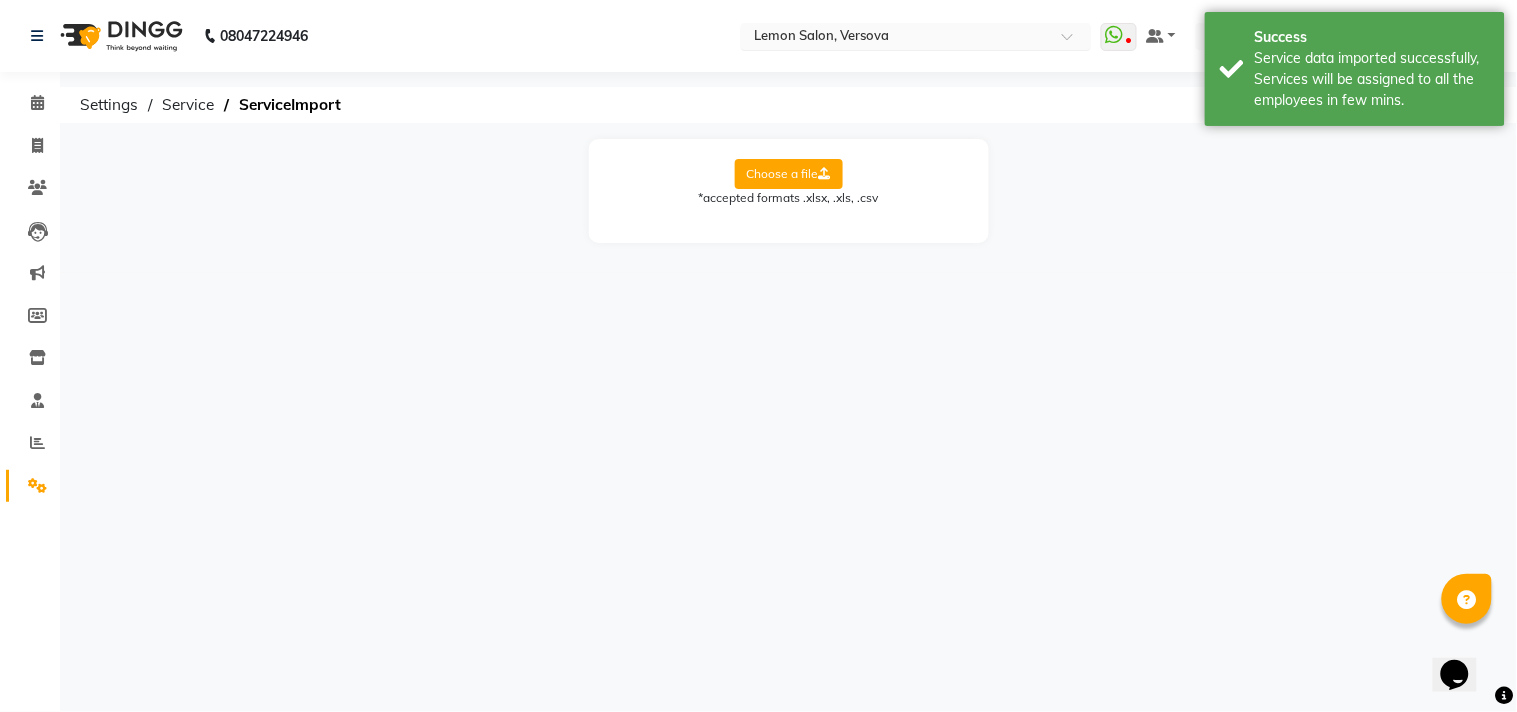 click at bounding box center [896, 38] 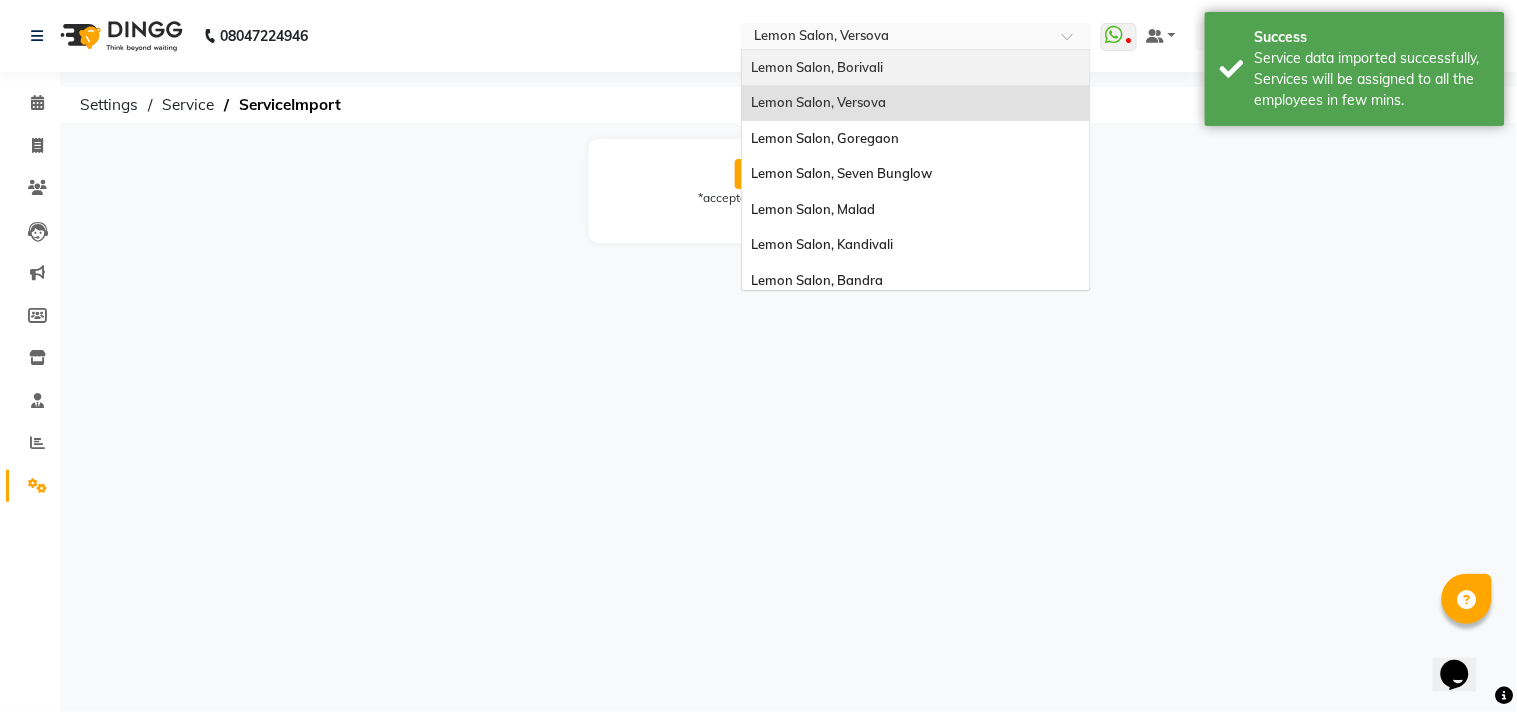 click on "Lemon Salon, Borivali" at bounding box center (916, 68) 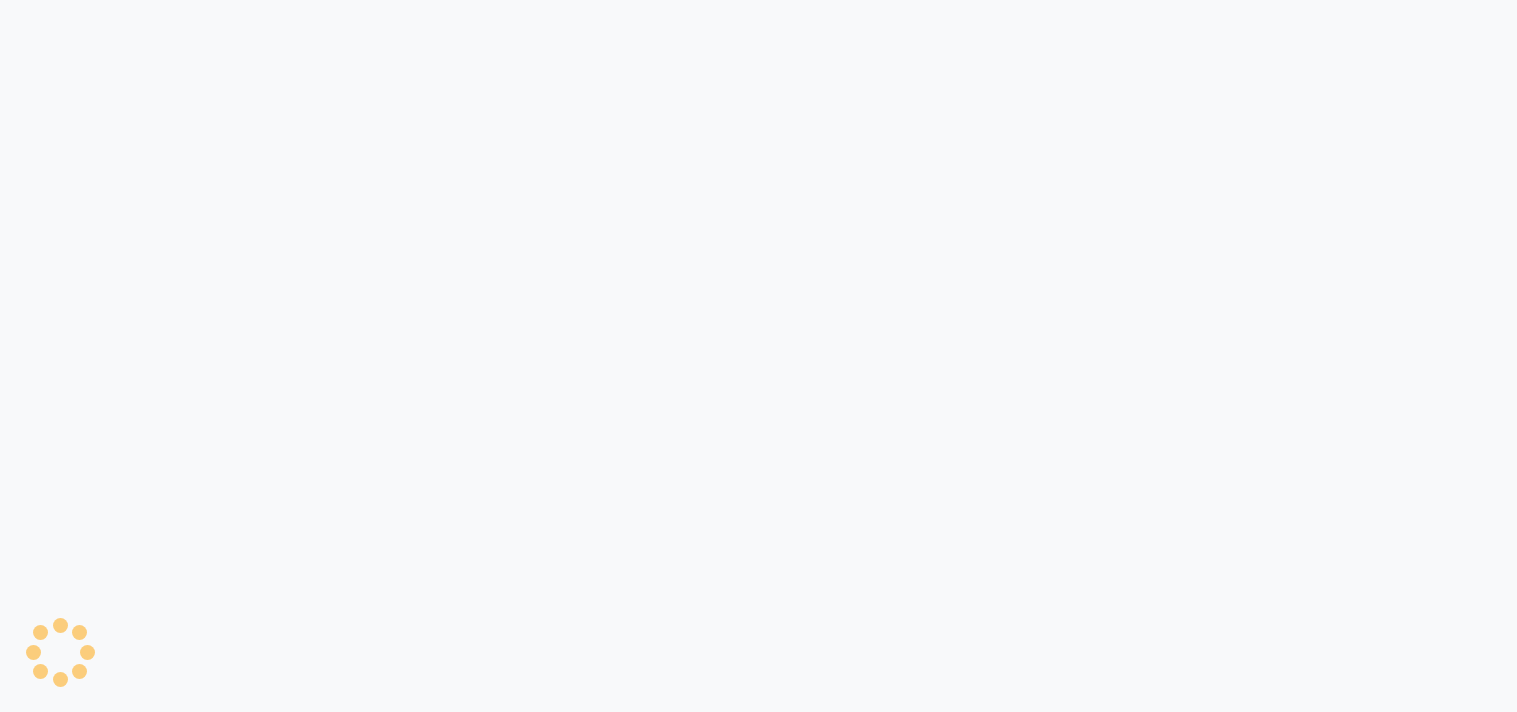 scroll, scrollTop: 0, scrollLeft: 0, axis: both 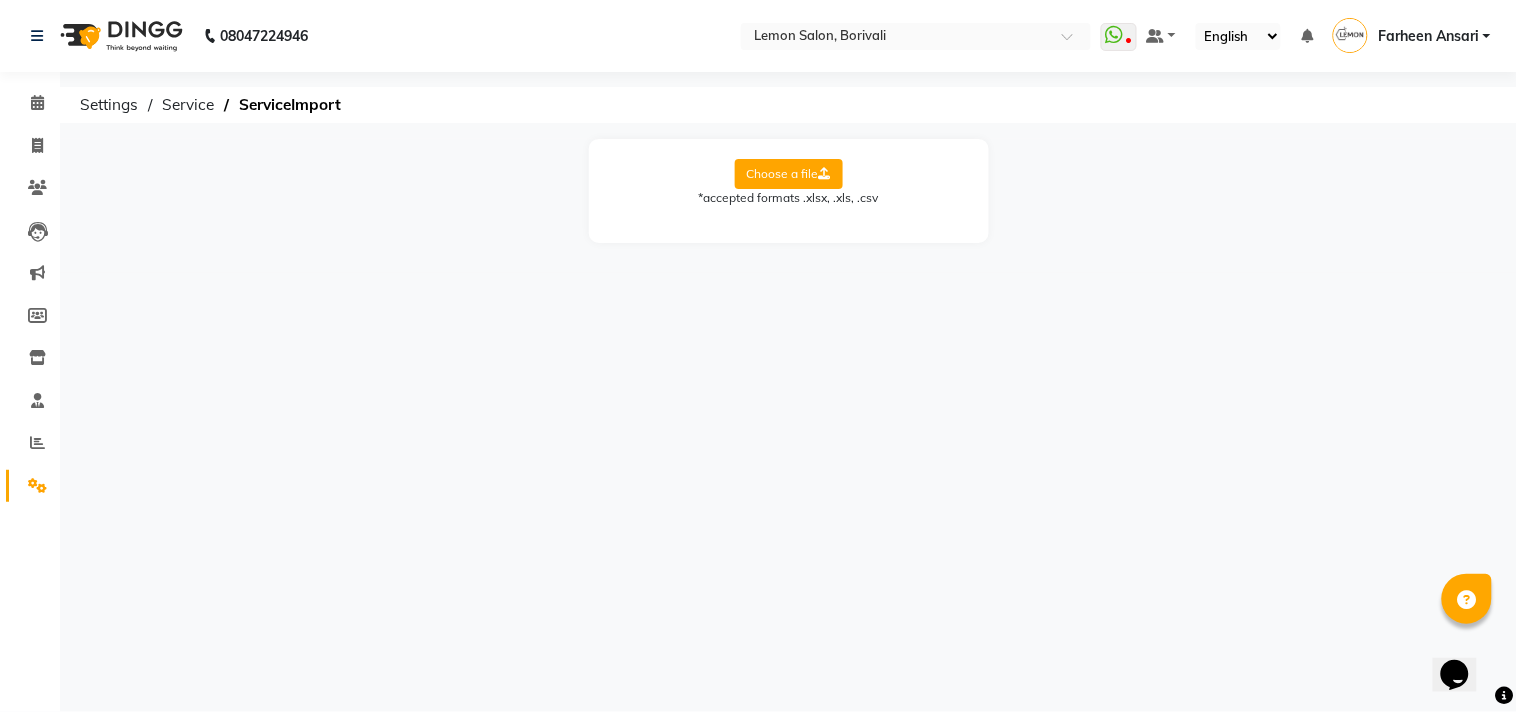 click on "Choose a file" 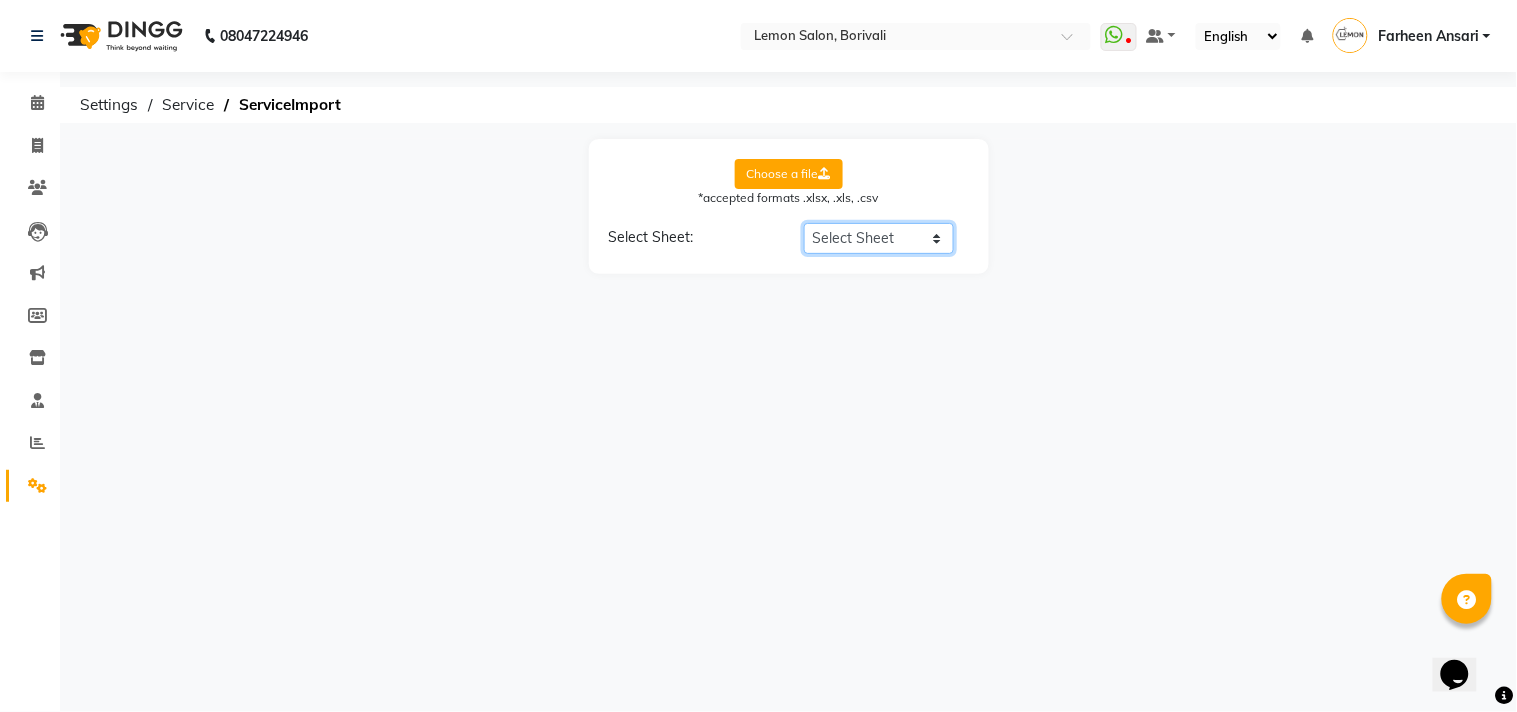 click on "Select Sheet Sheet2" 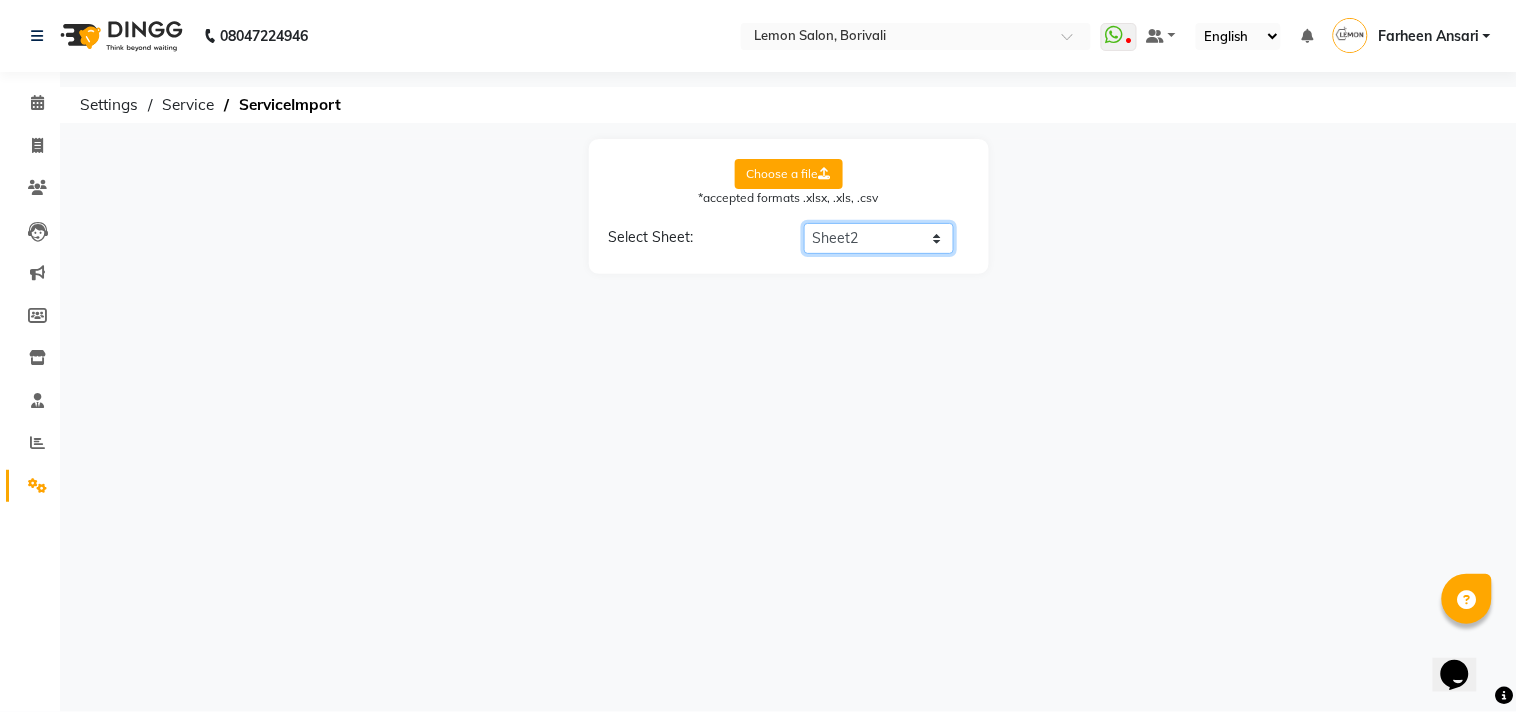 click on "Select Sheet Sheet2" 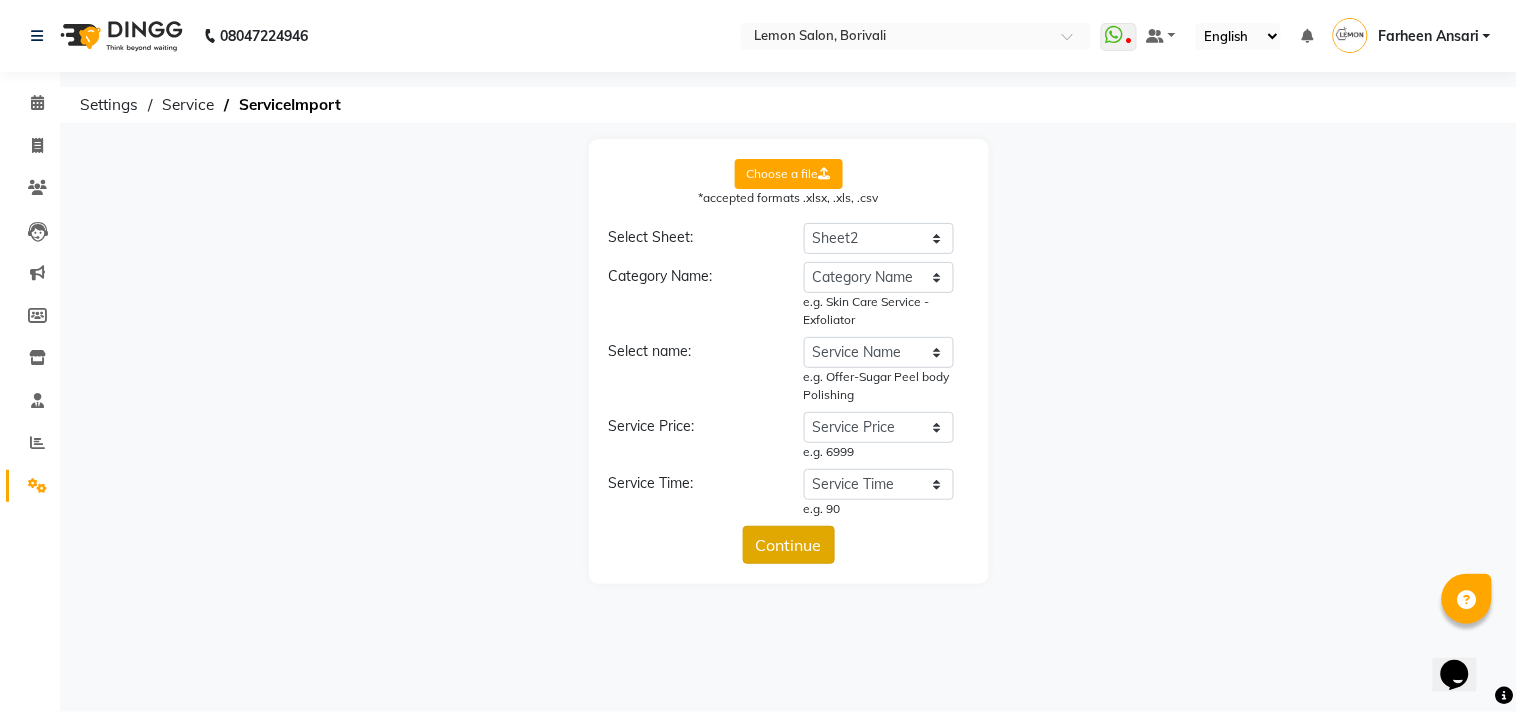 click on "Continue" 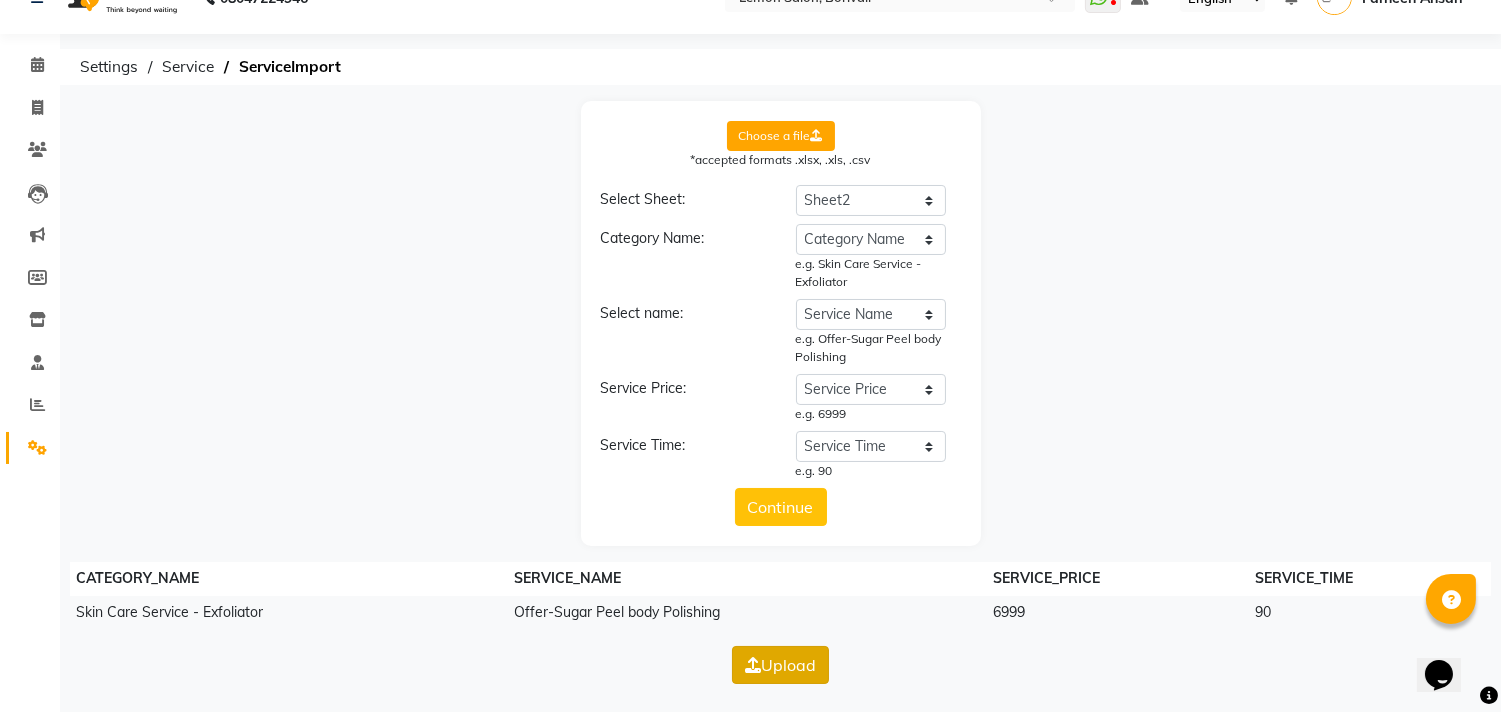 click on "Upload" 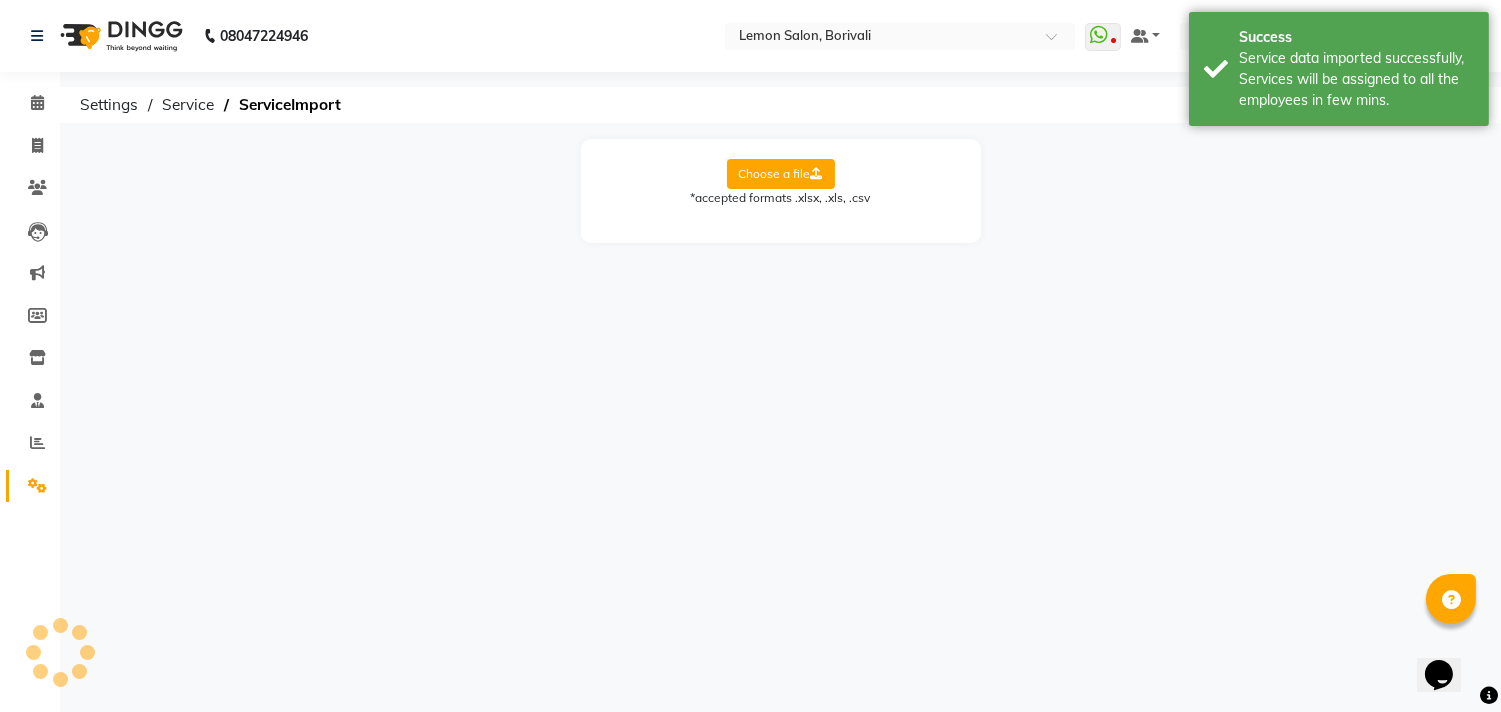 scroll, scrollTop: 0, scrollLeft: 0, axis: both 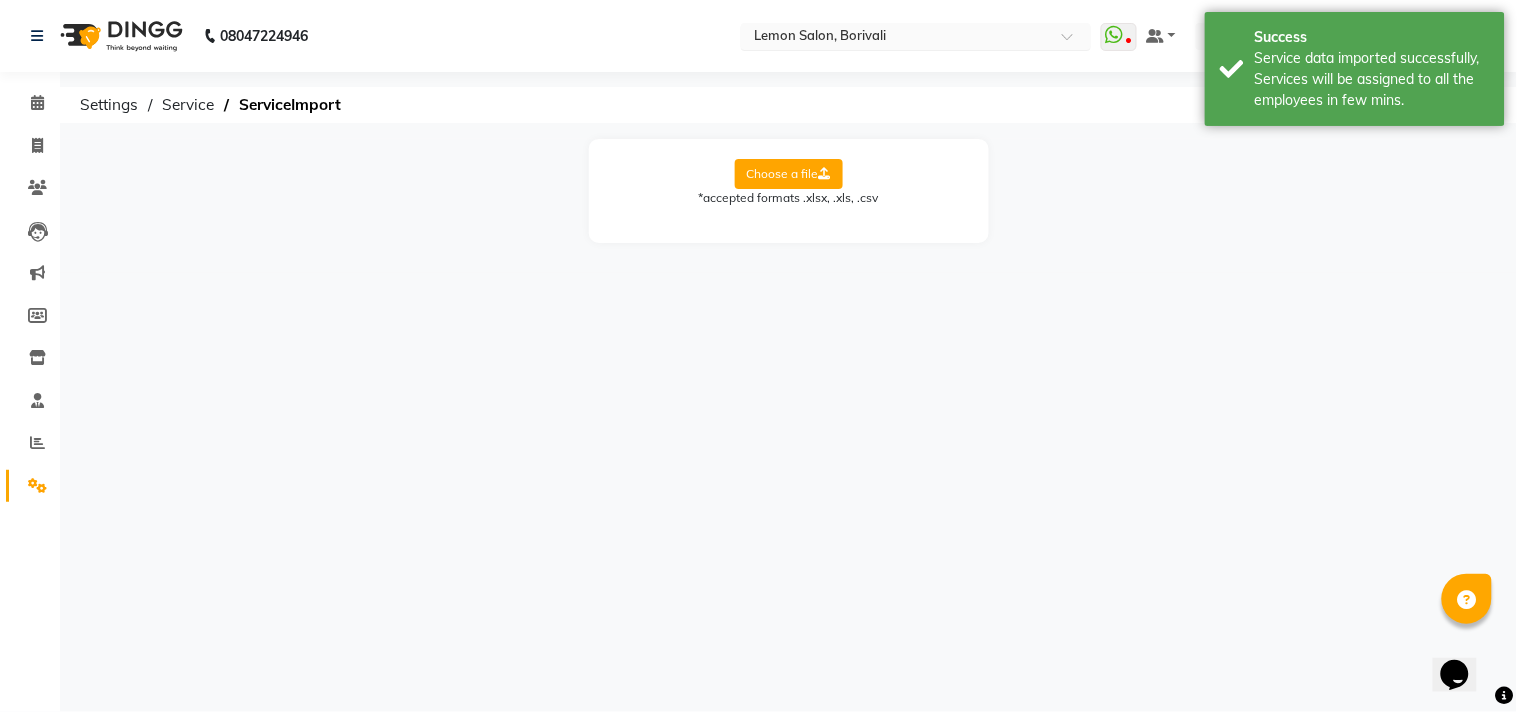 click at bounding box center (896, 38) 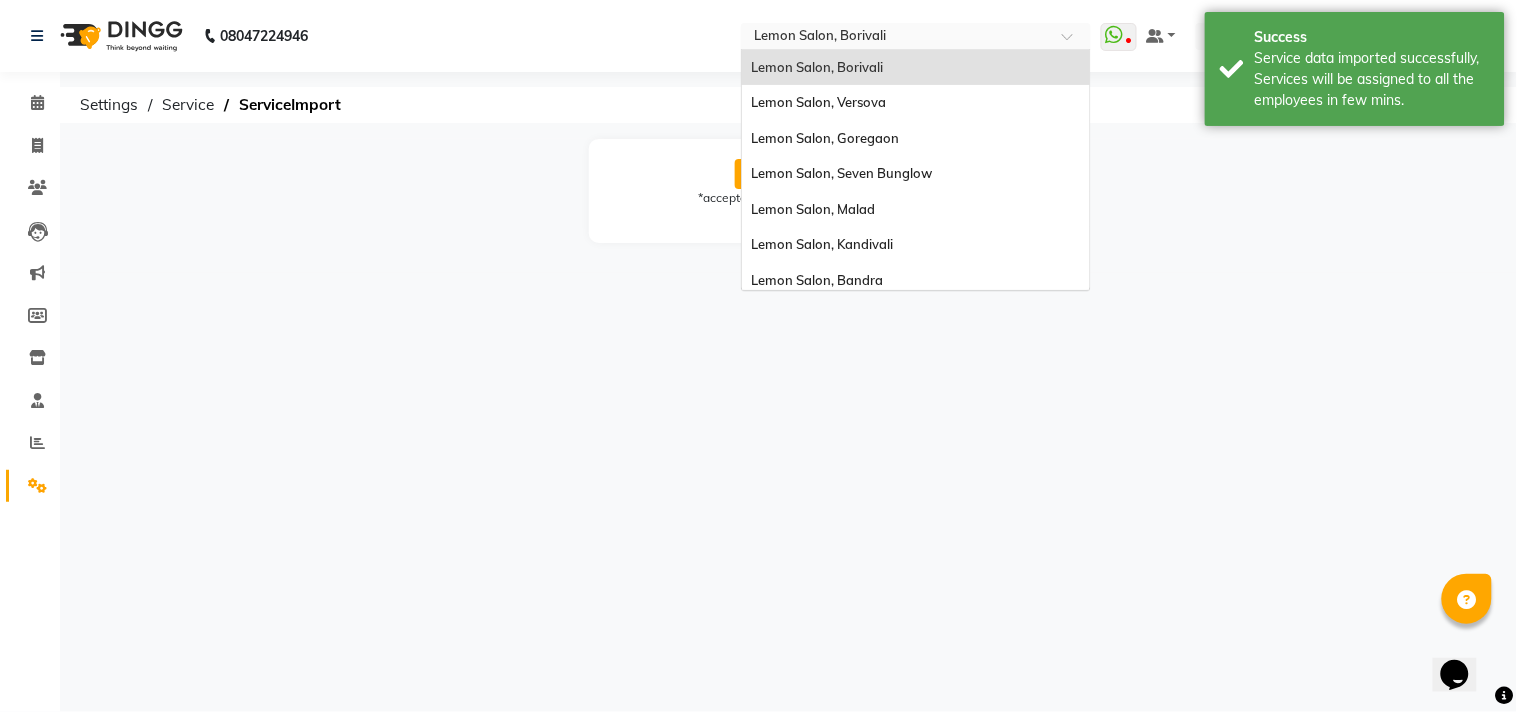 click on "Choose a file  *accepted formats .xlsx, .xls, .csv" 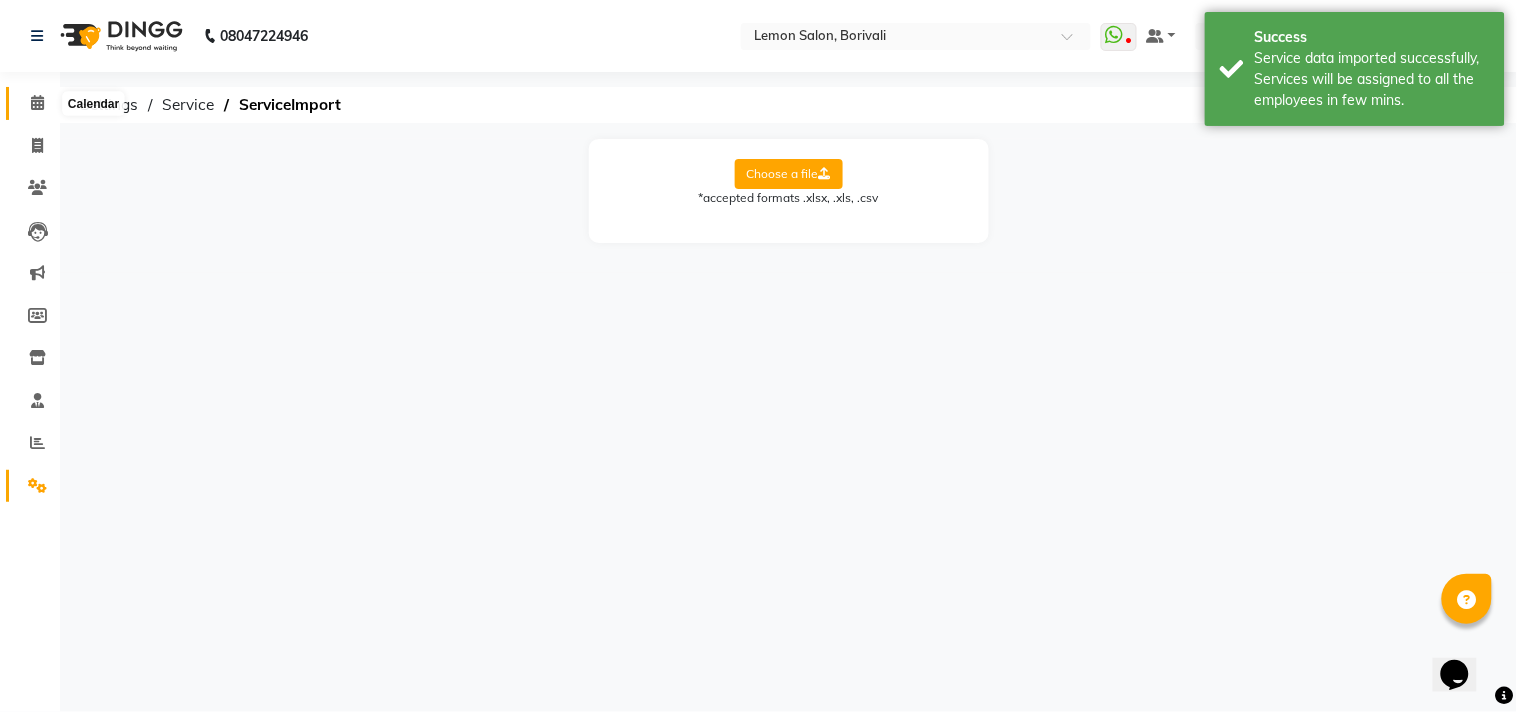 click 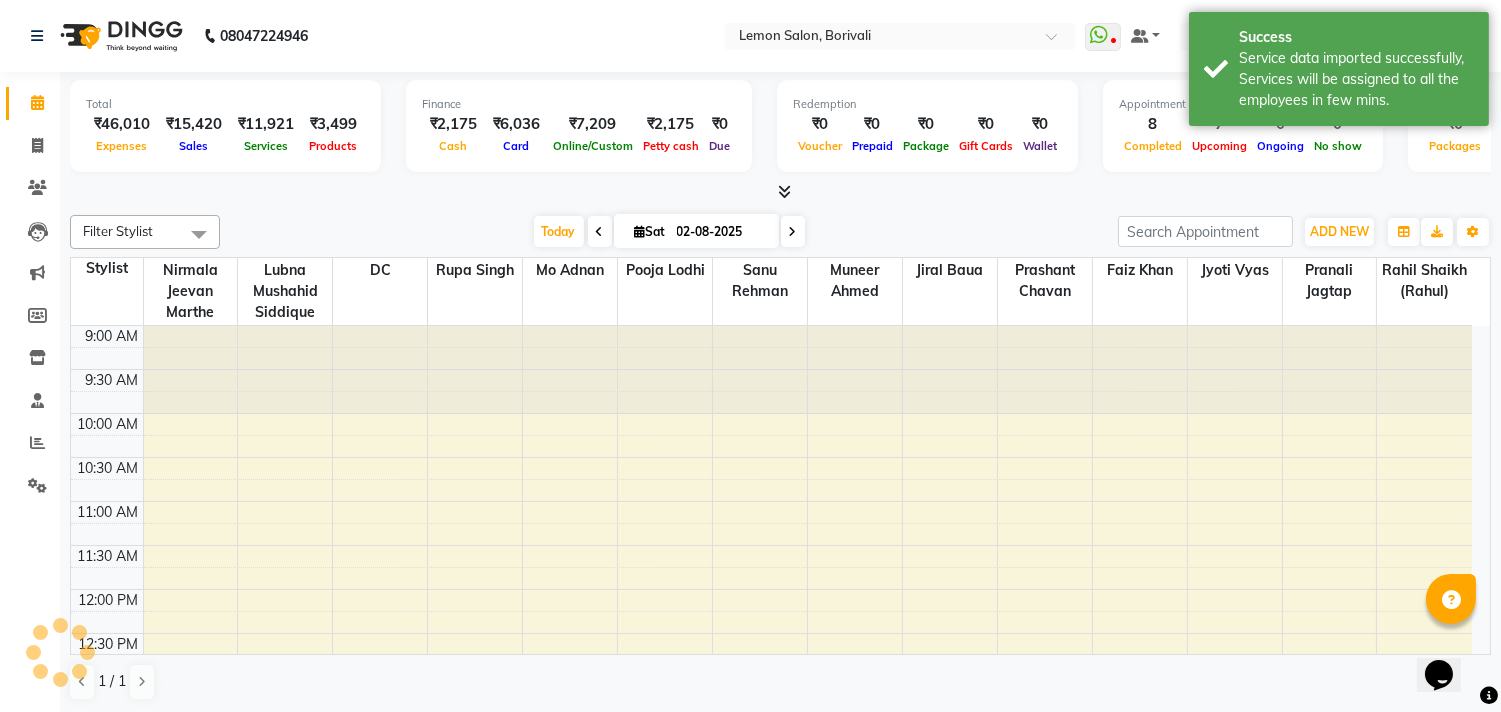 scroll, scrollTop: 531, scrollLeft: 0, axis: vertical 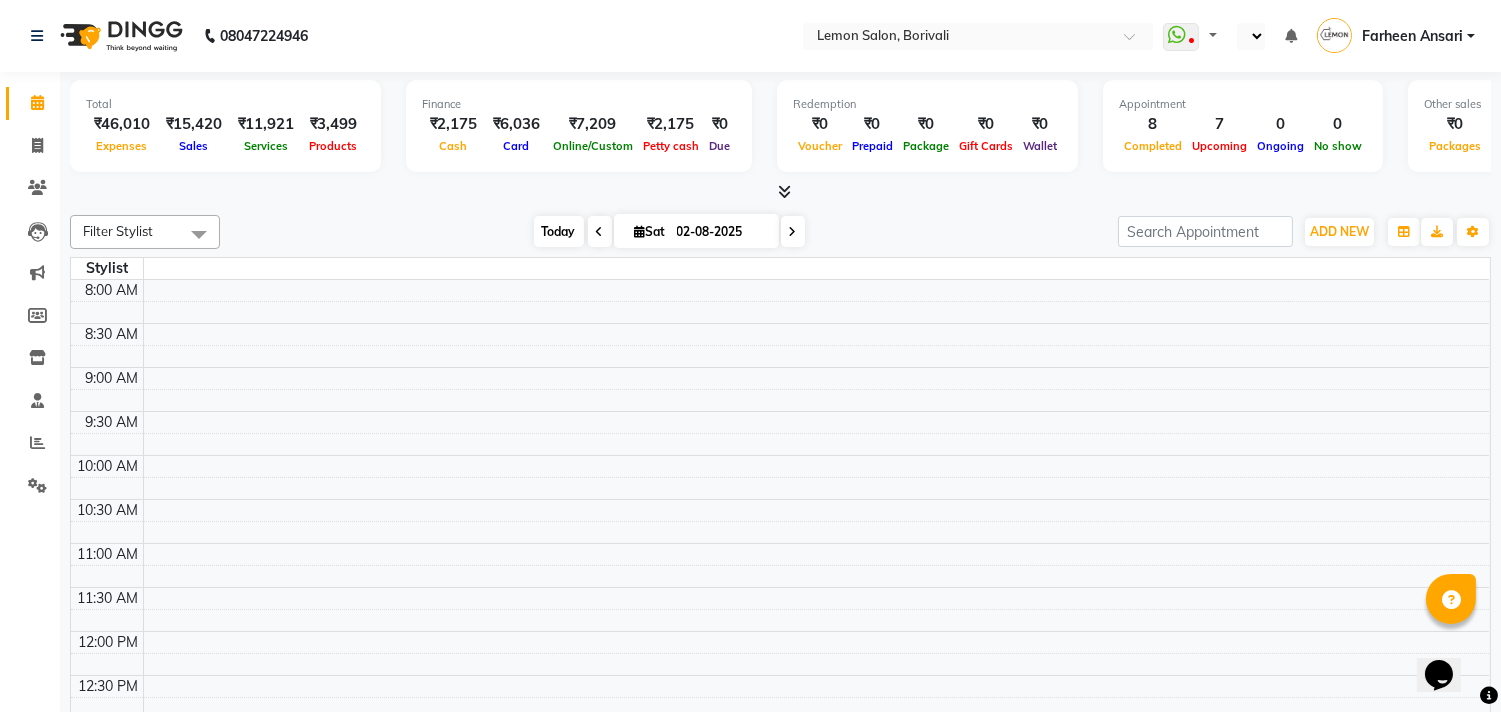 click on "Today" at bounding box center (559, 231) 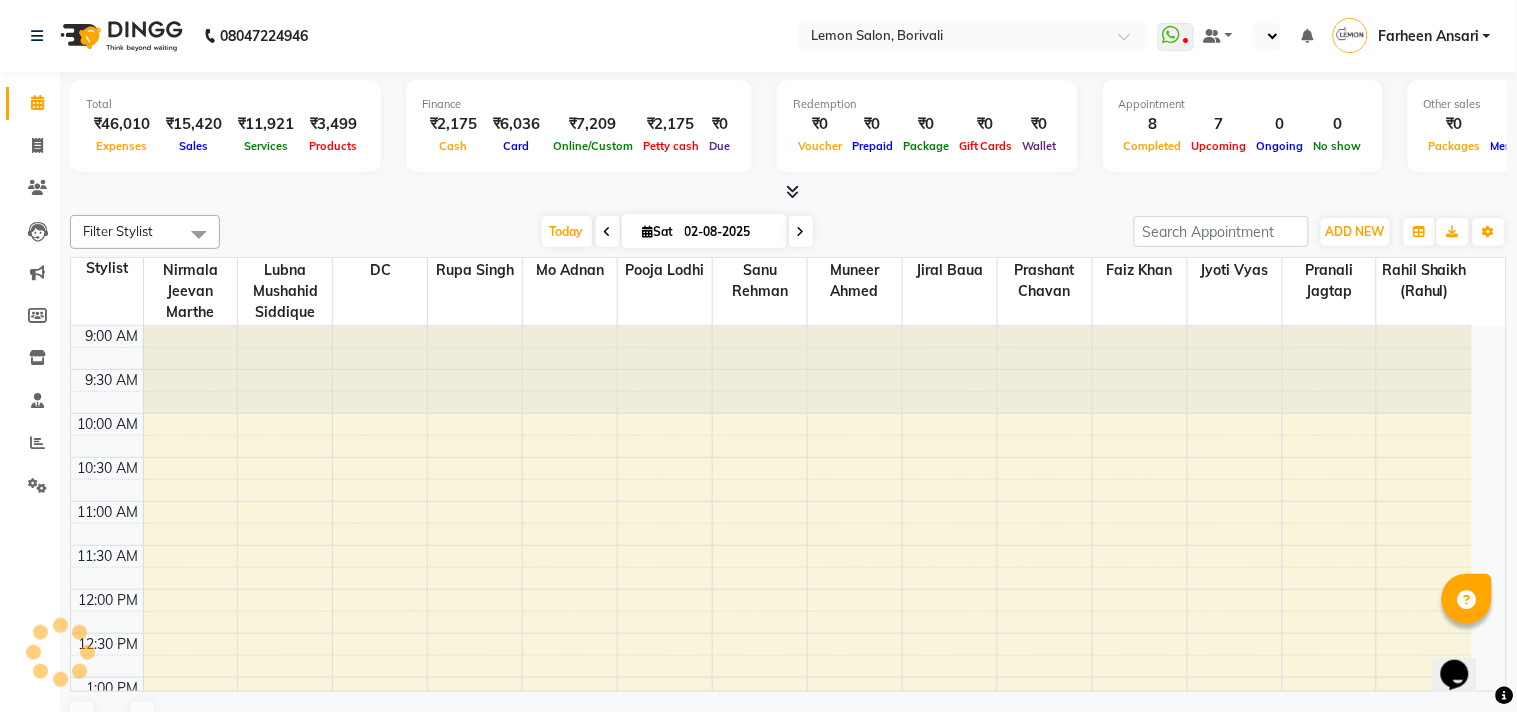select on "en" 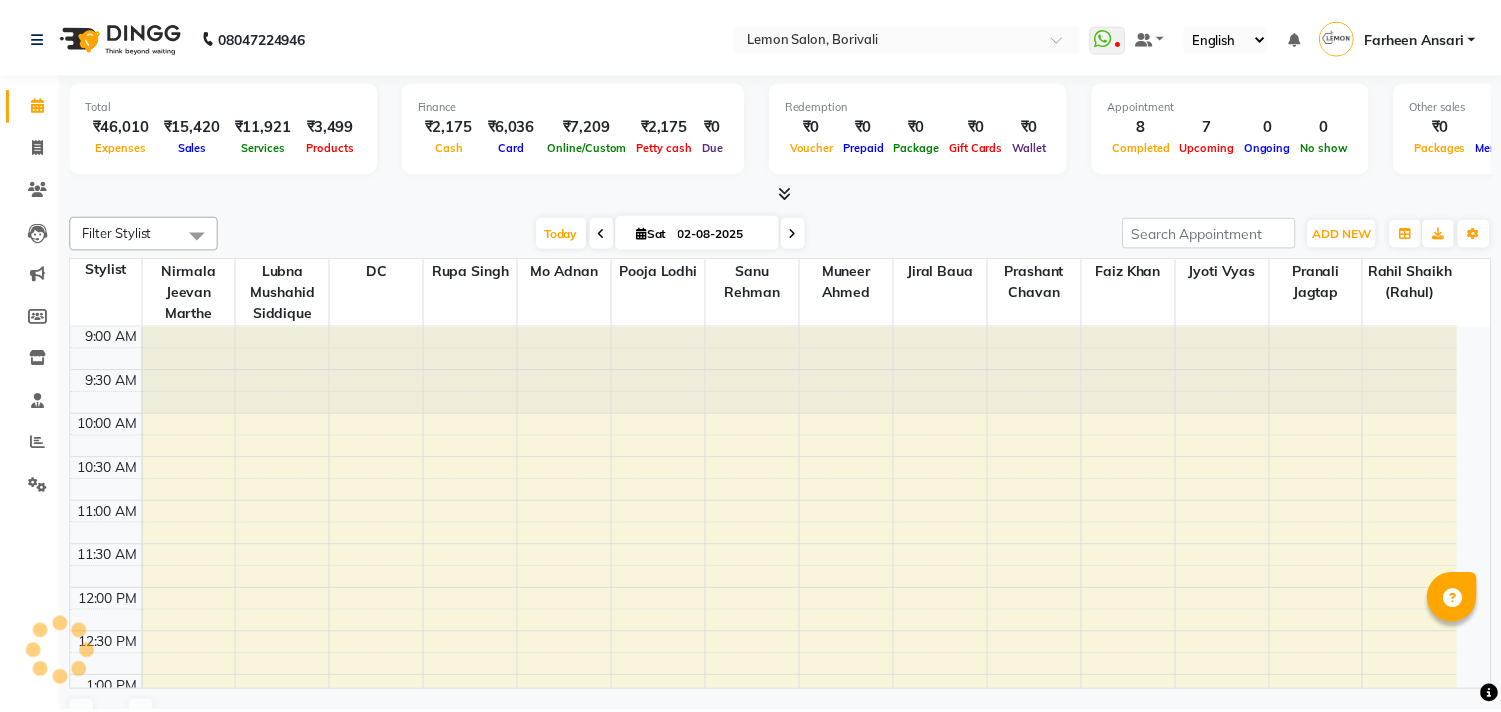 scroll, scrollTop: 0, scrollLeft: 0, axis: both 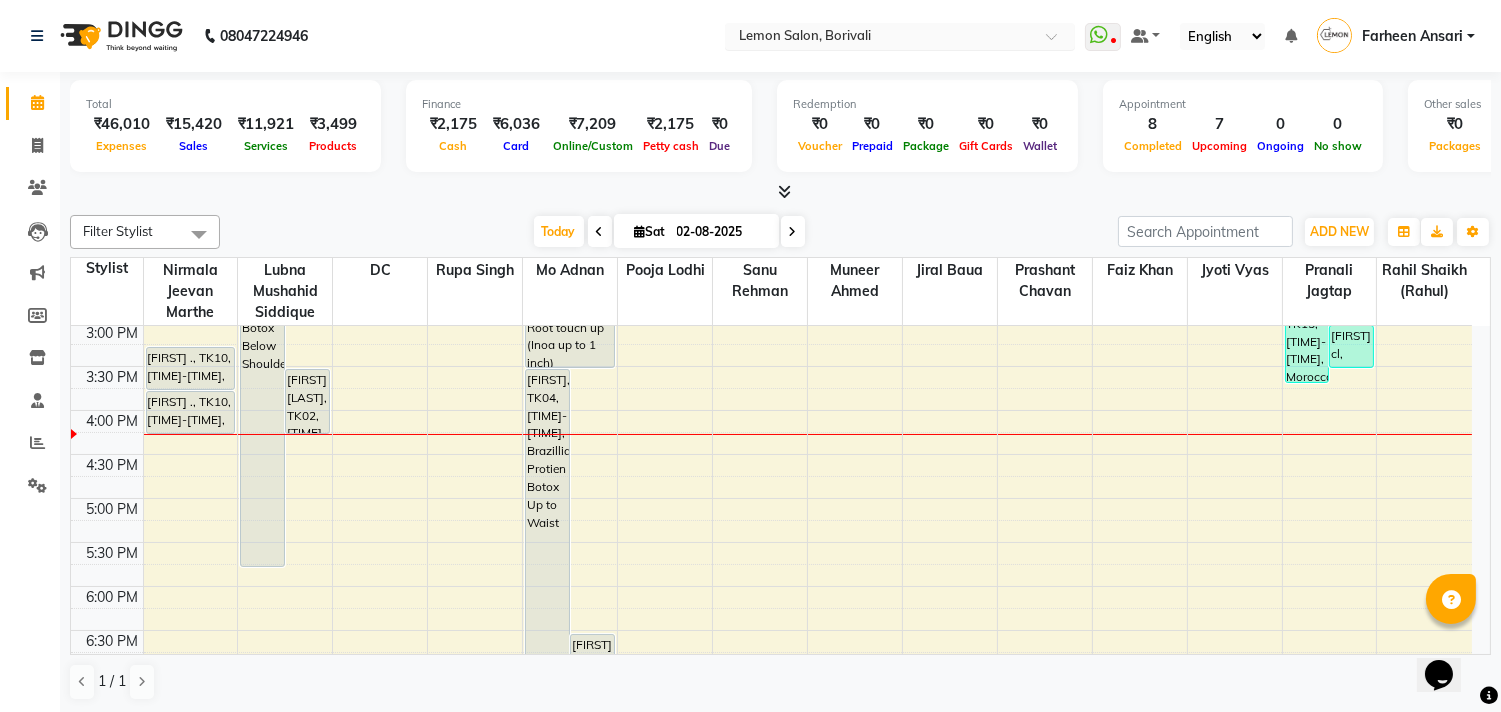click at bounding box center (880, 38) 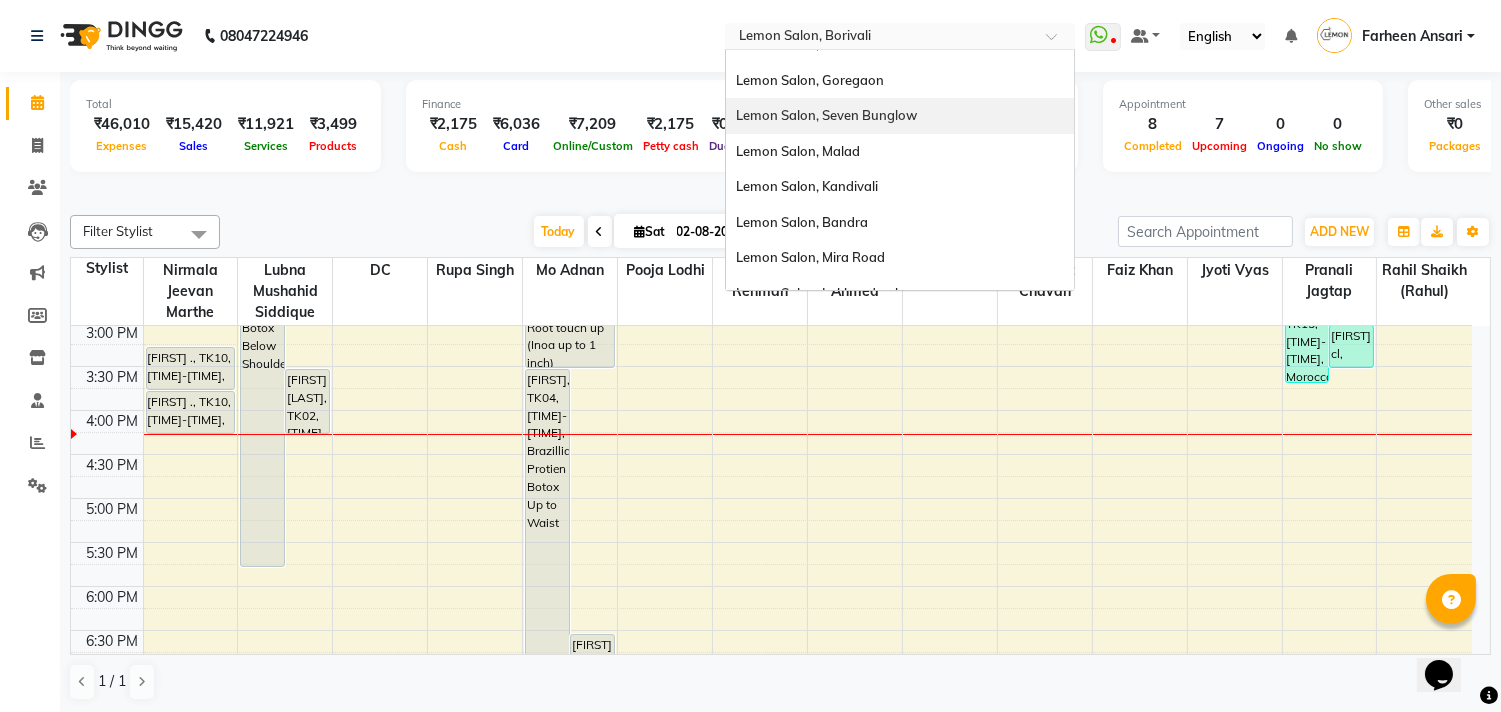 scroll, scrollTop: 111, scrollLeft: 0, axis: vertical 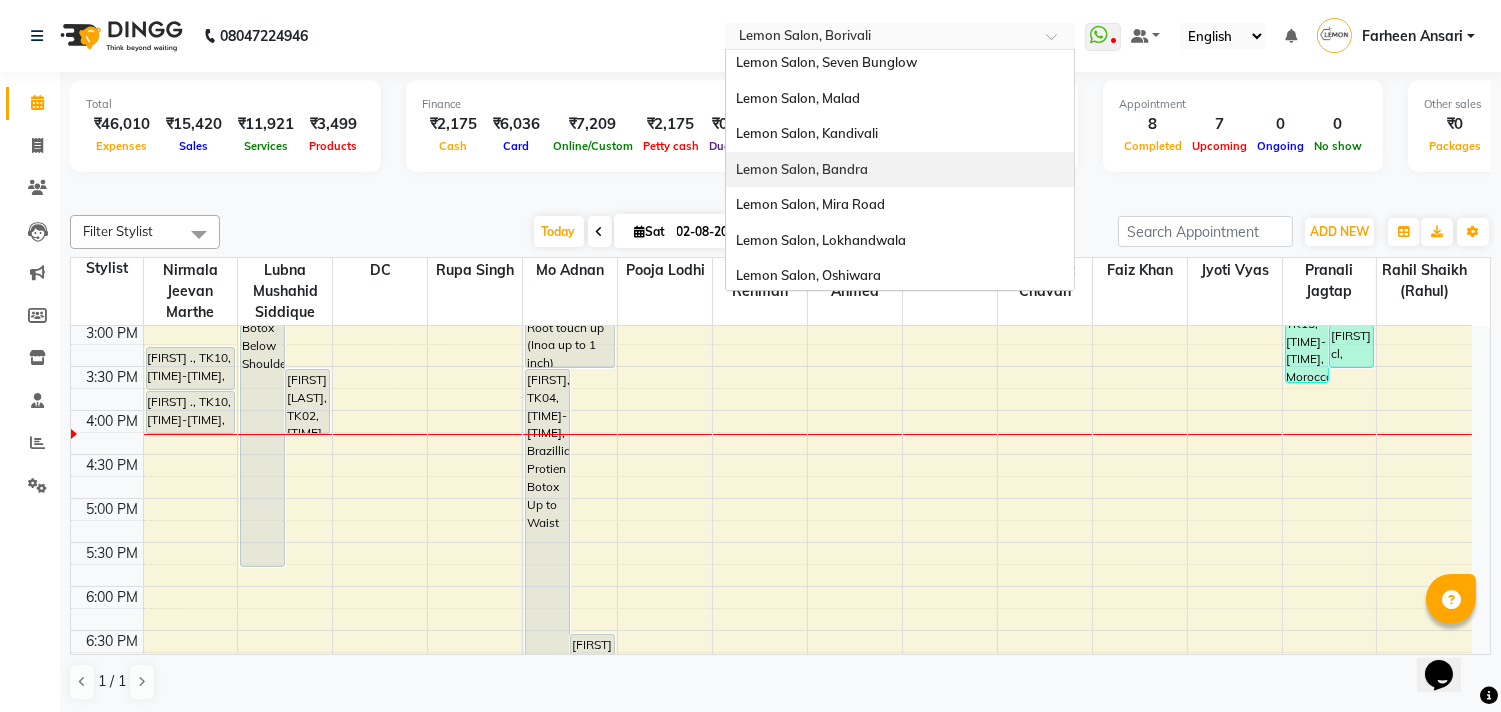 click on "Lemon Salon, Bandra" at bounding box center [802, 169] 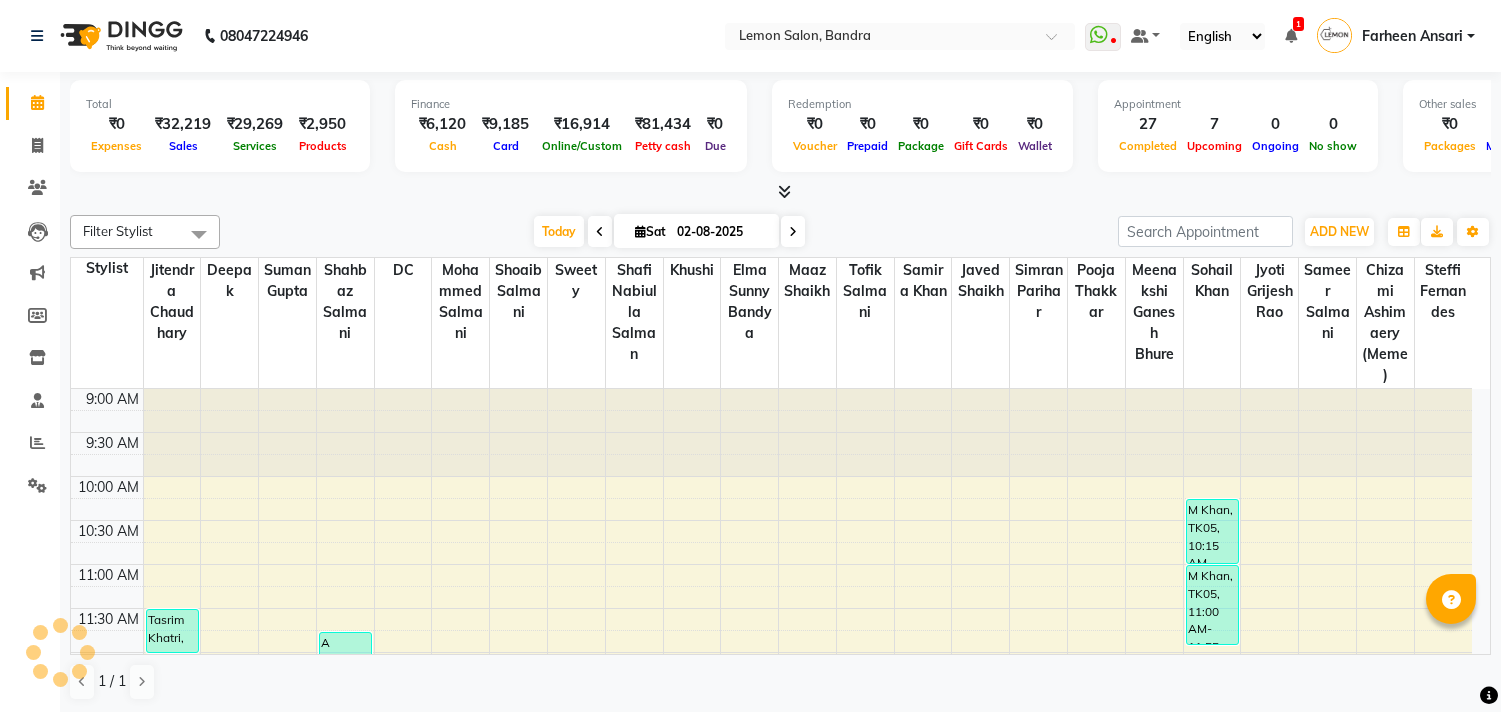 scroll, scrollTop: 0, scrollLeft: 0, axis: both 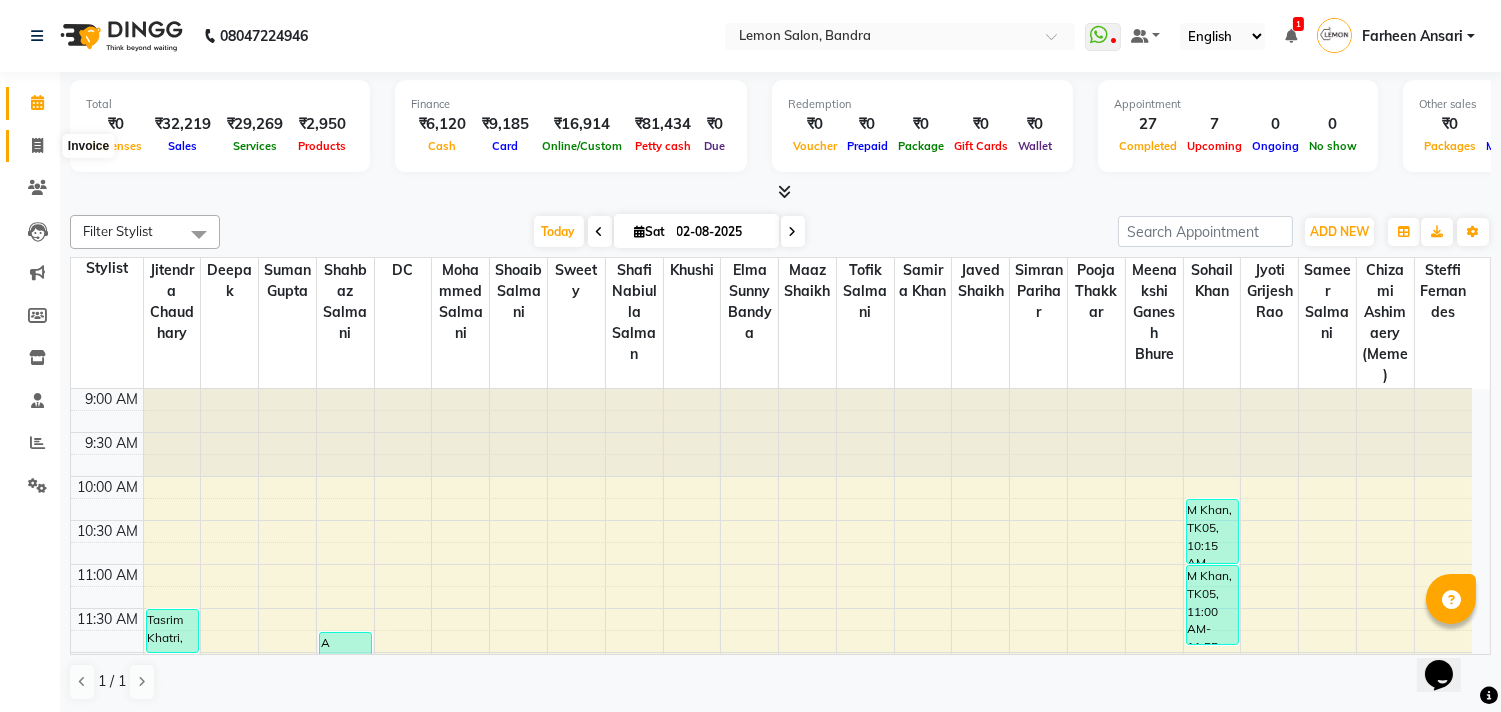 click 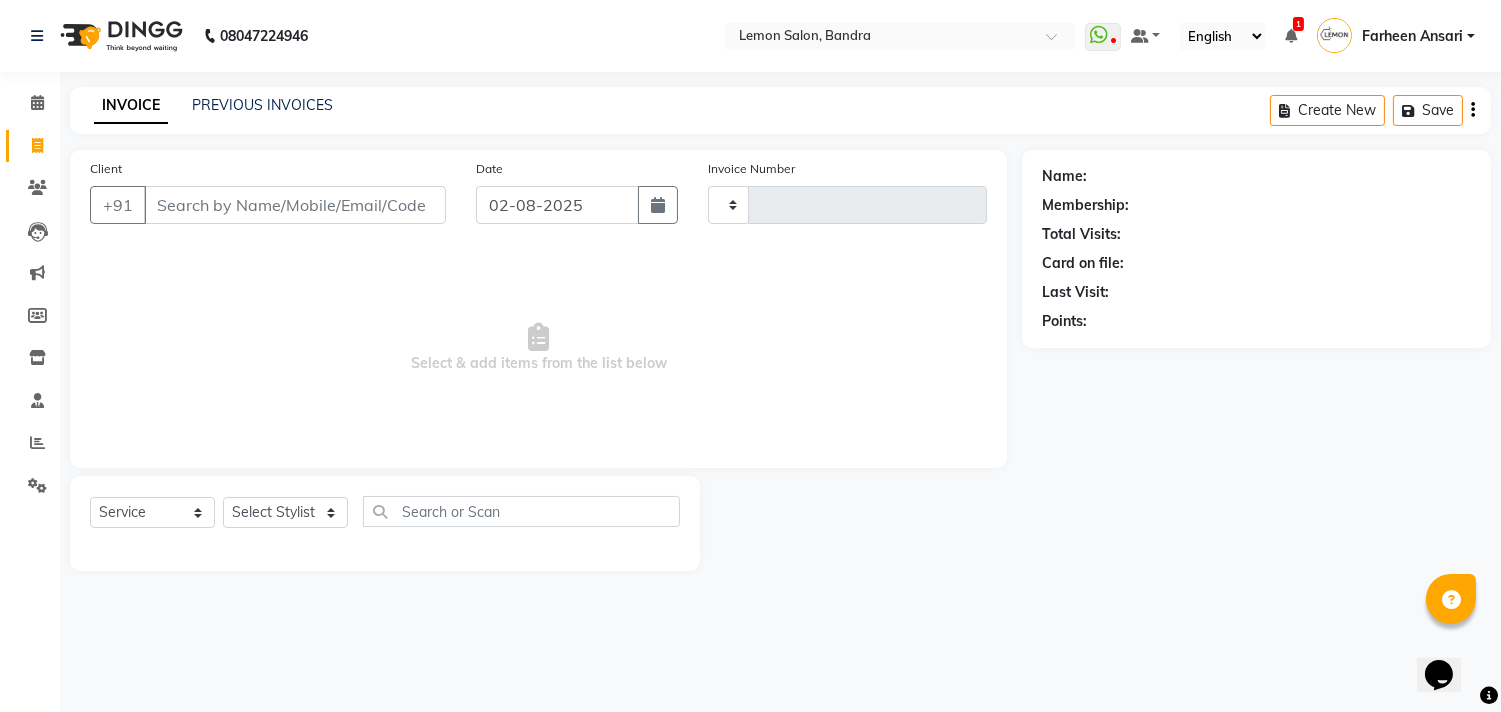 scroll, scrollTop: 0, scrollLeft: 0, axis: both 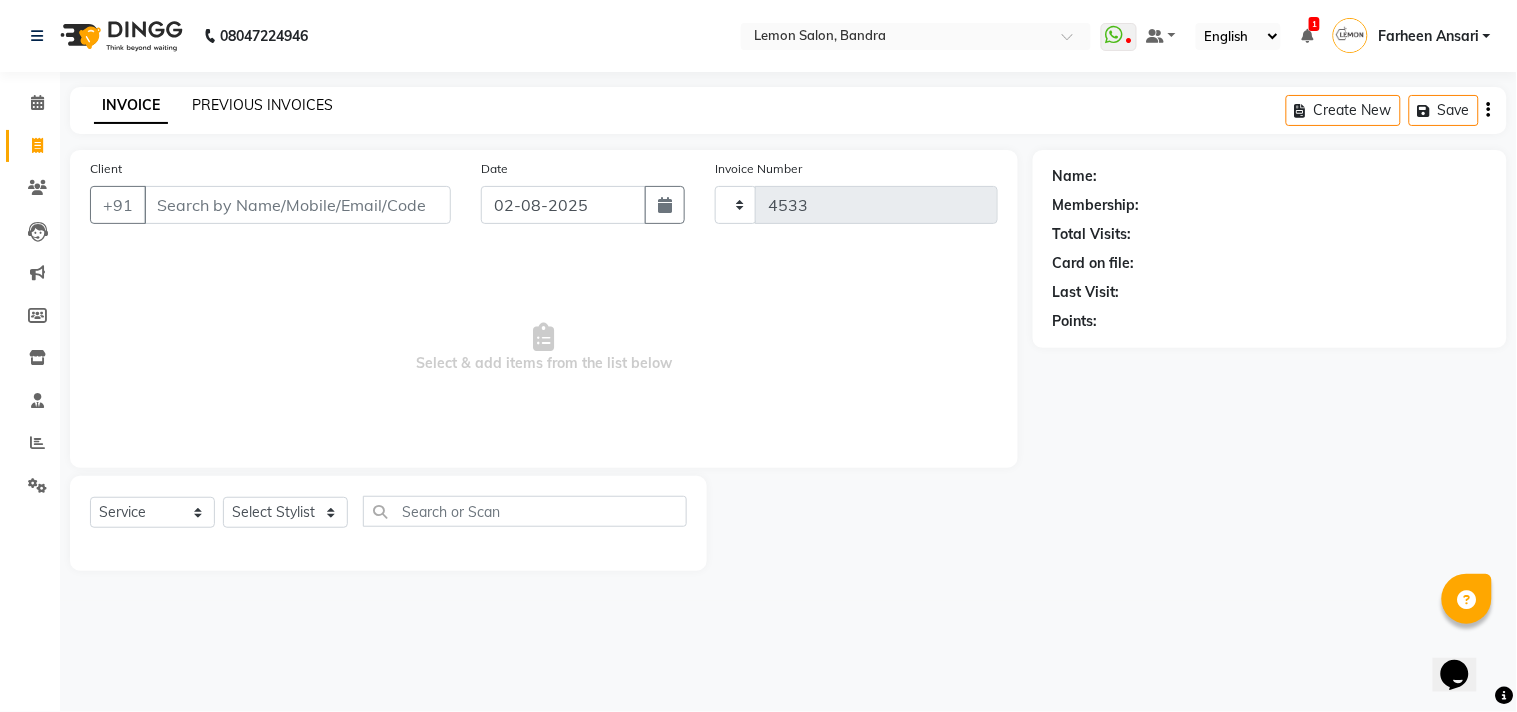 select on "563" 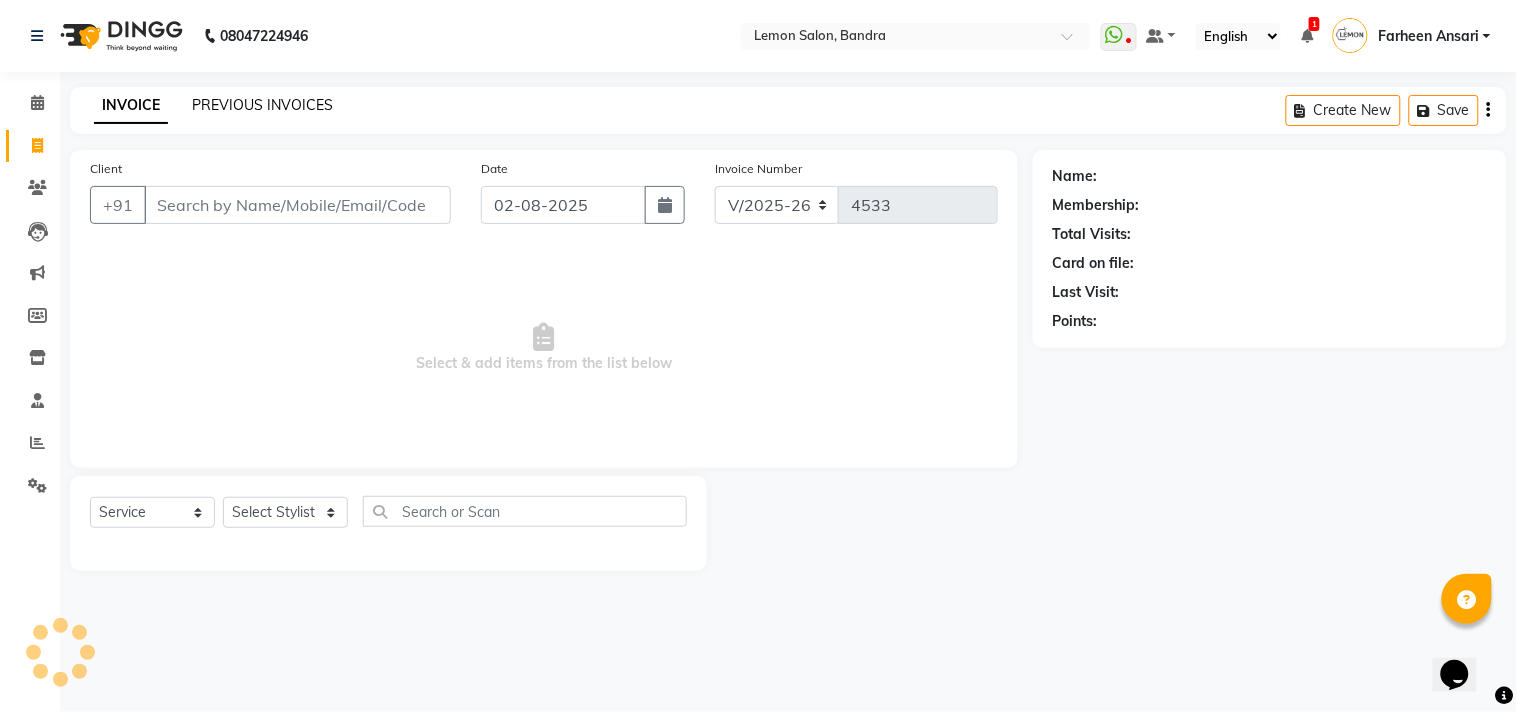 click on "PREVIOUS INVOICES" 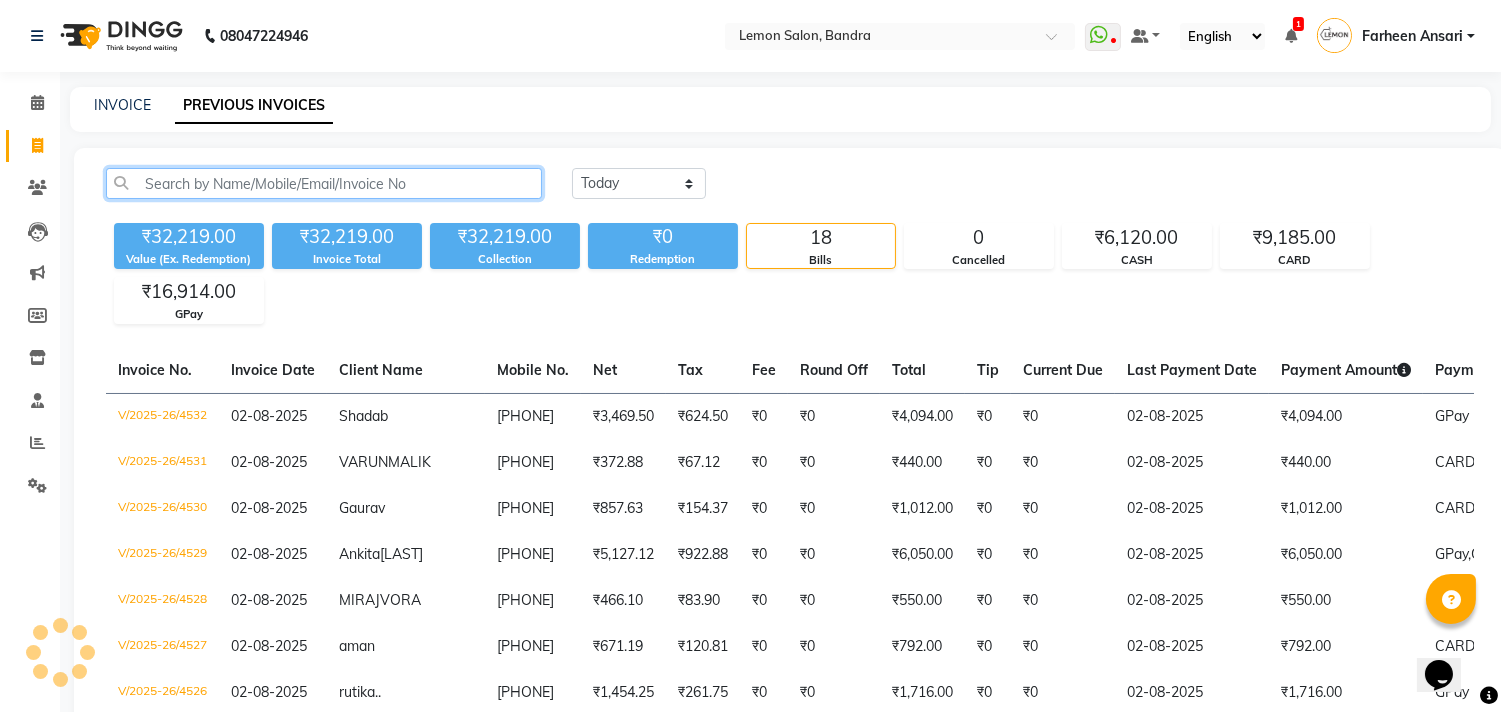 click 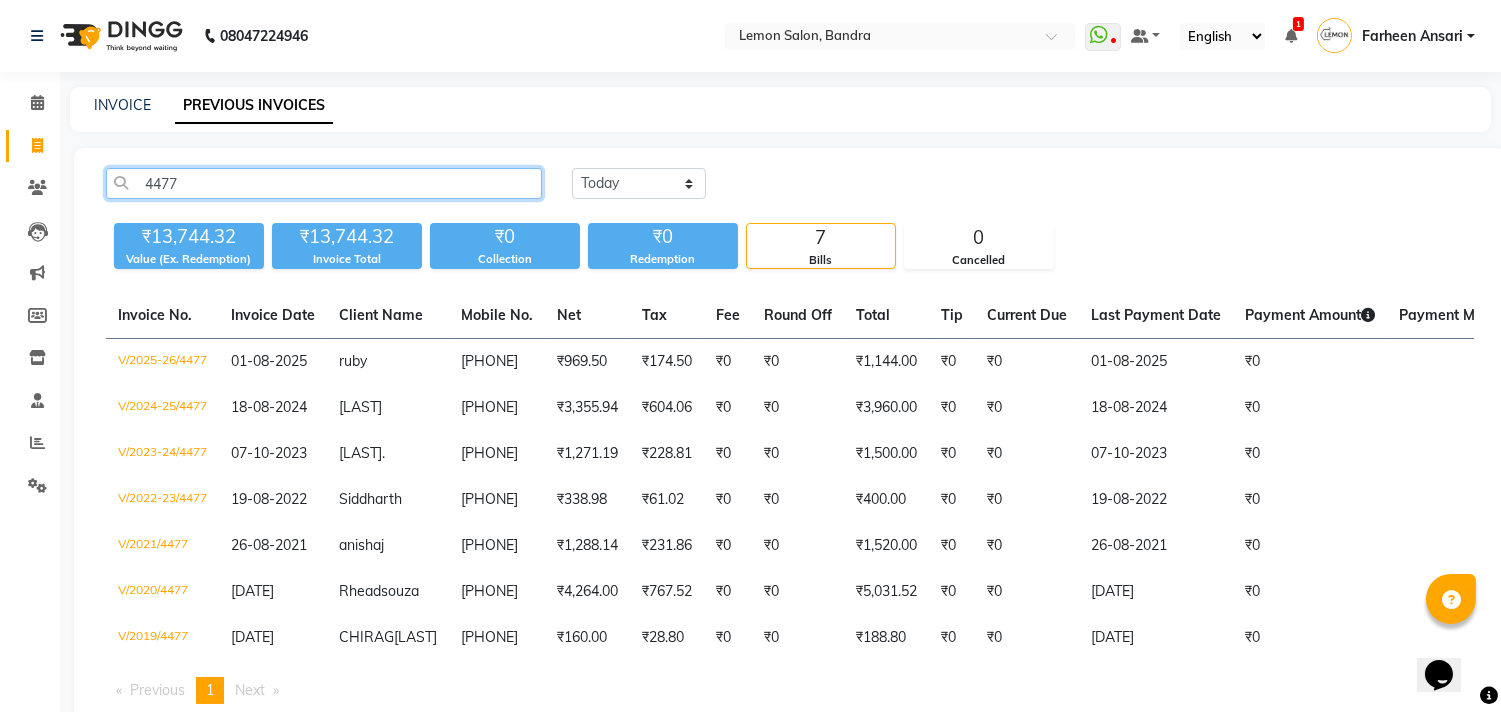 click on "4477" 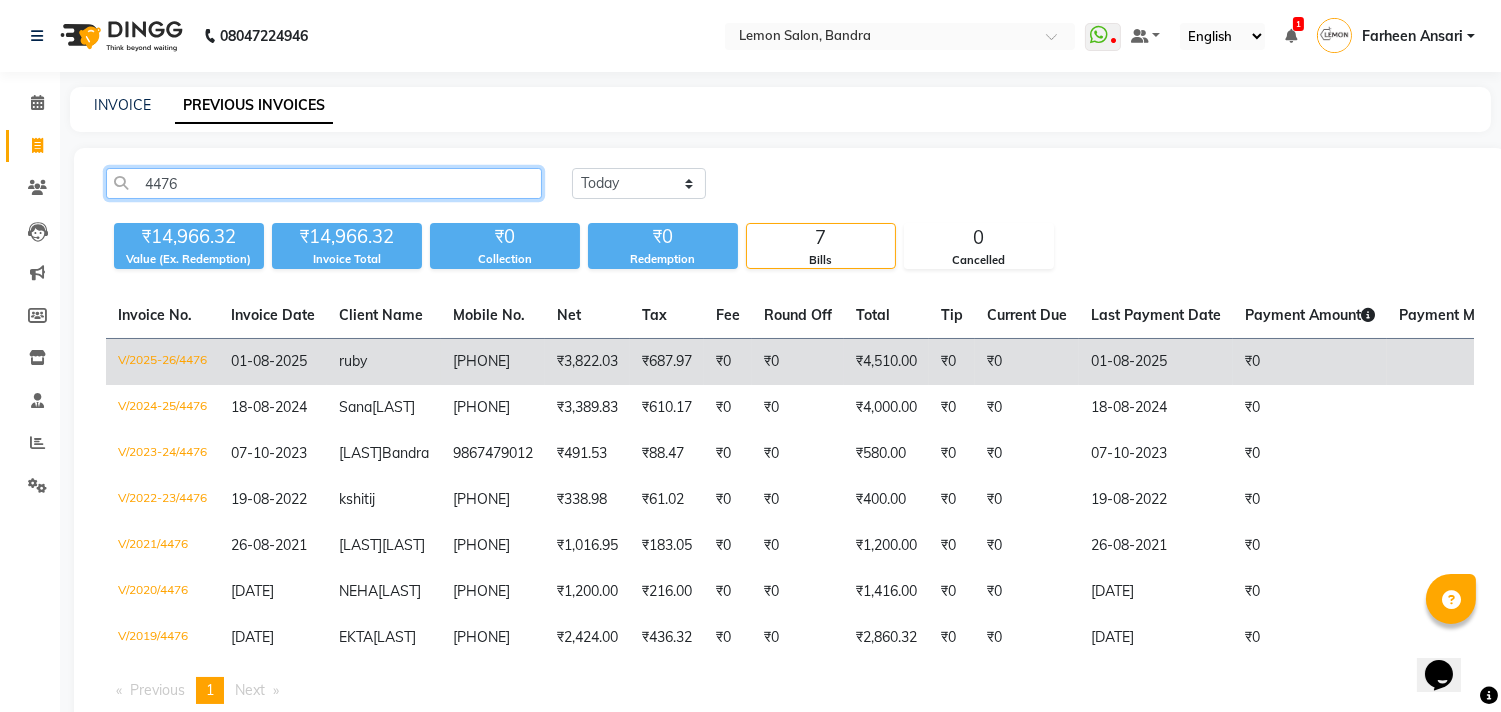 type on "4476" 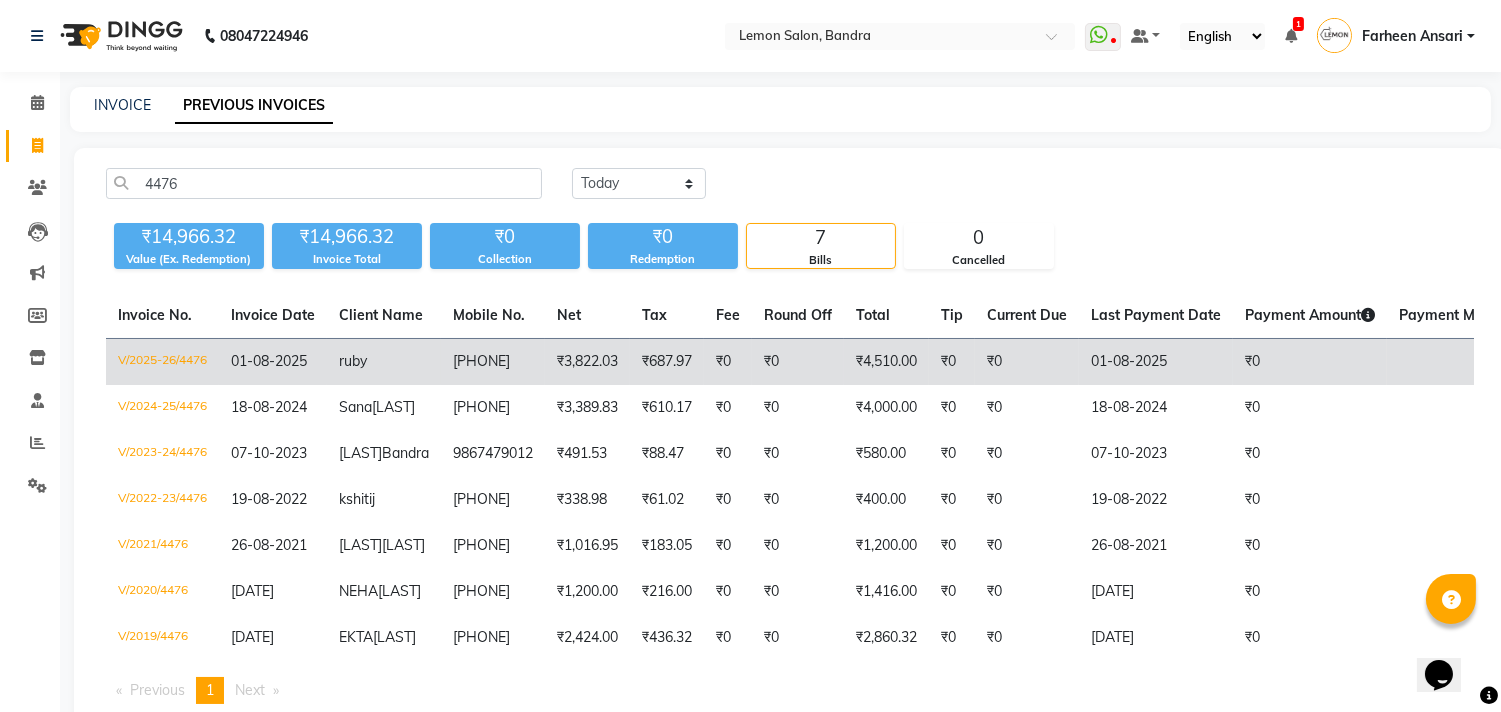 click on "ruby" 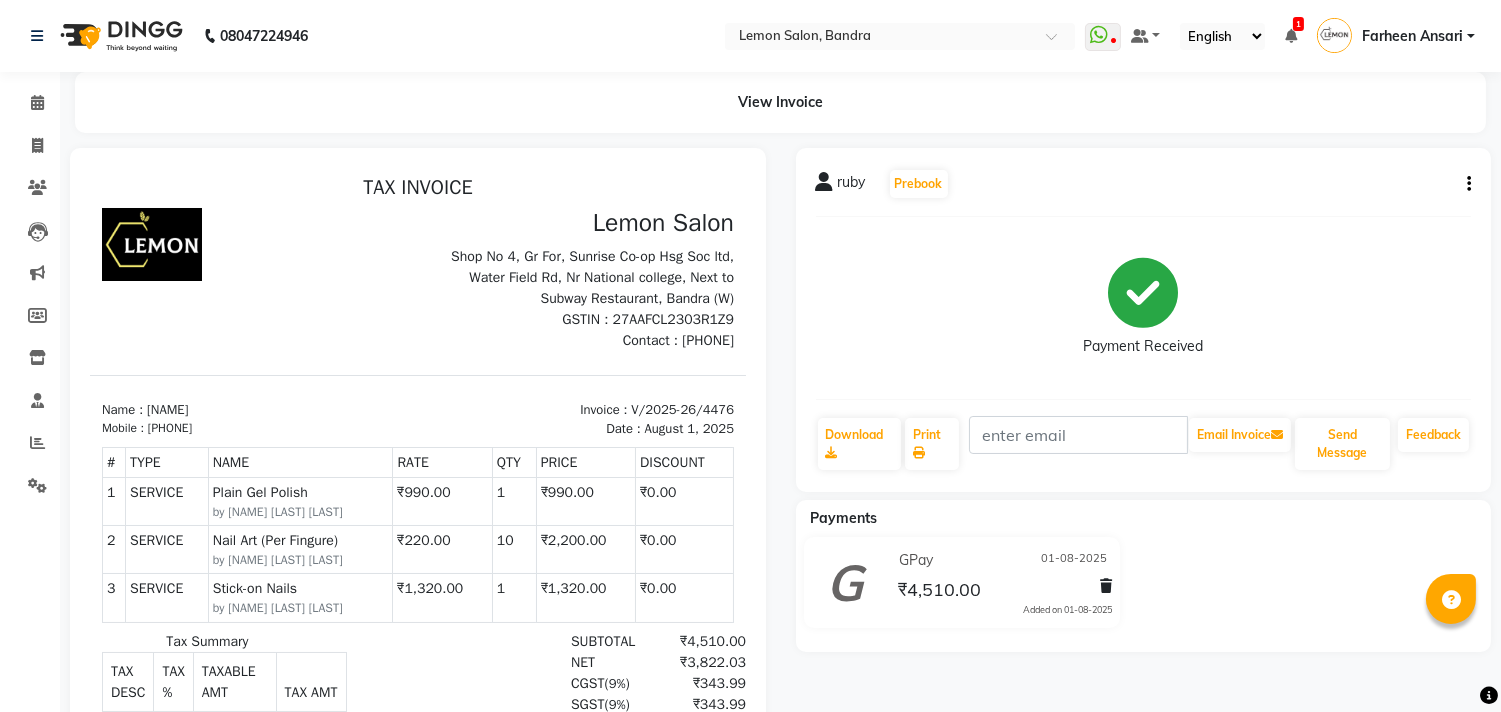 scroll, scrollTop: 0, scrollLeft: 0, axis: both 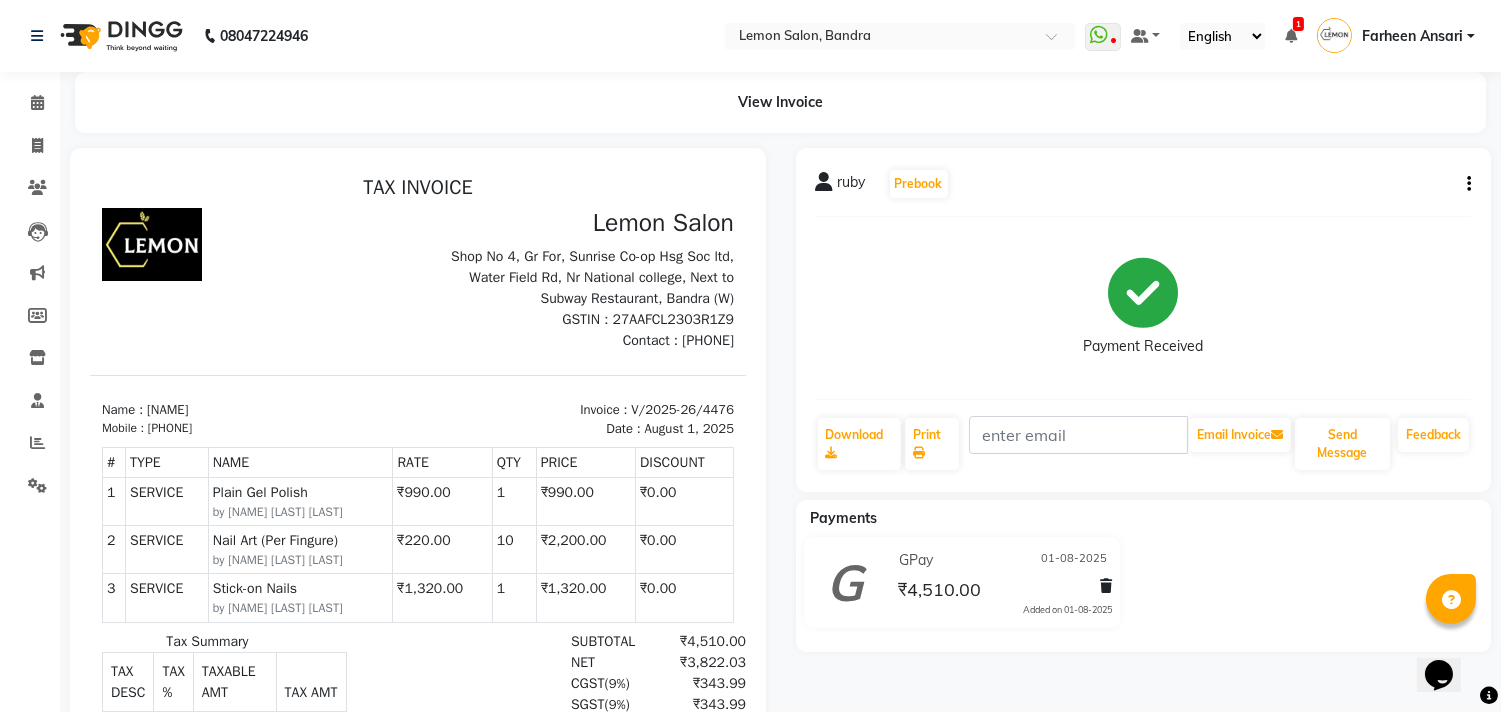 click on "ruby   Prebook" 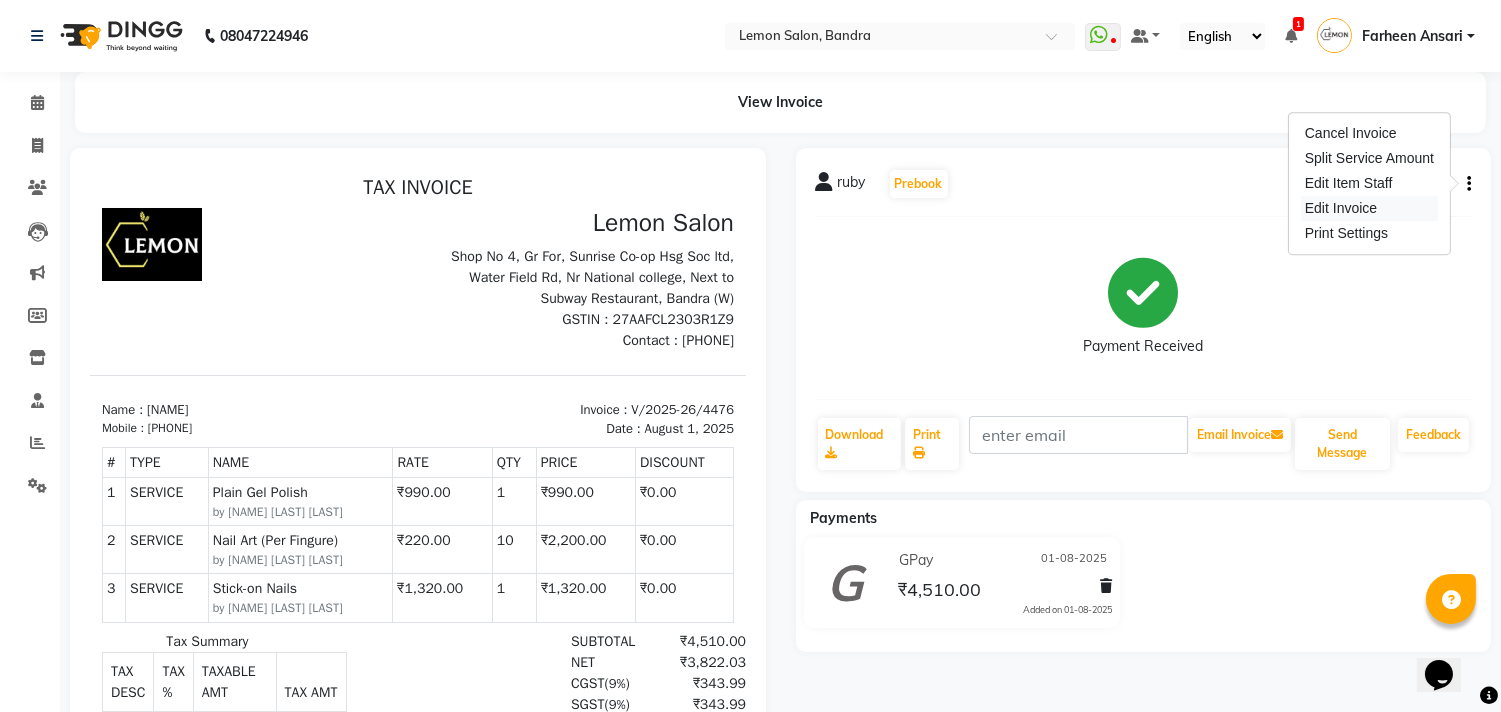 click on "Edit Invoice" at bounding box center [1369, 208] 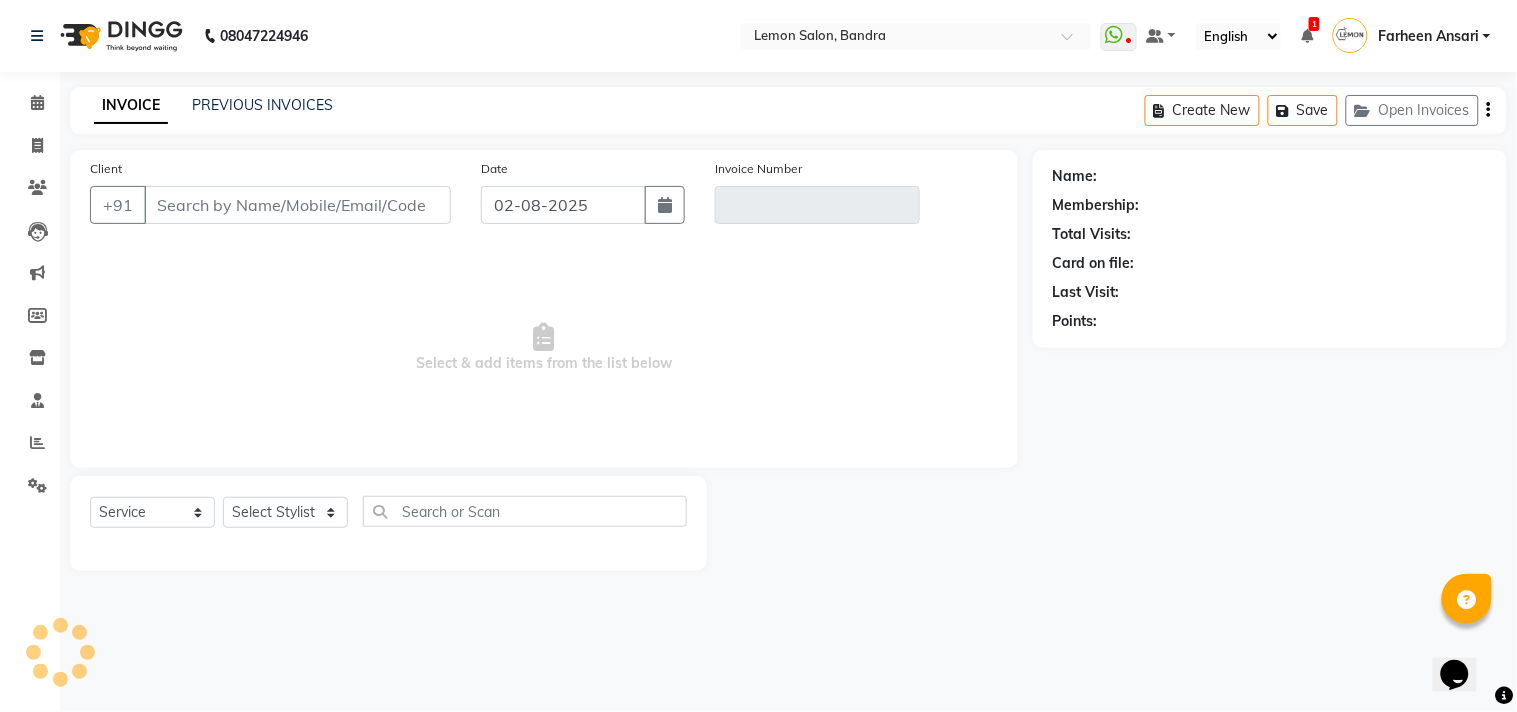 type on "[PHONE]" 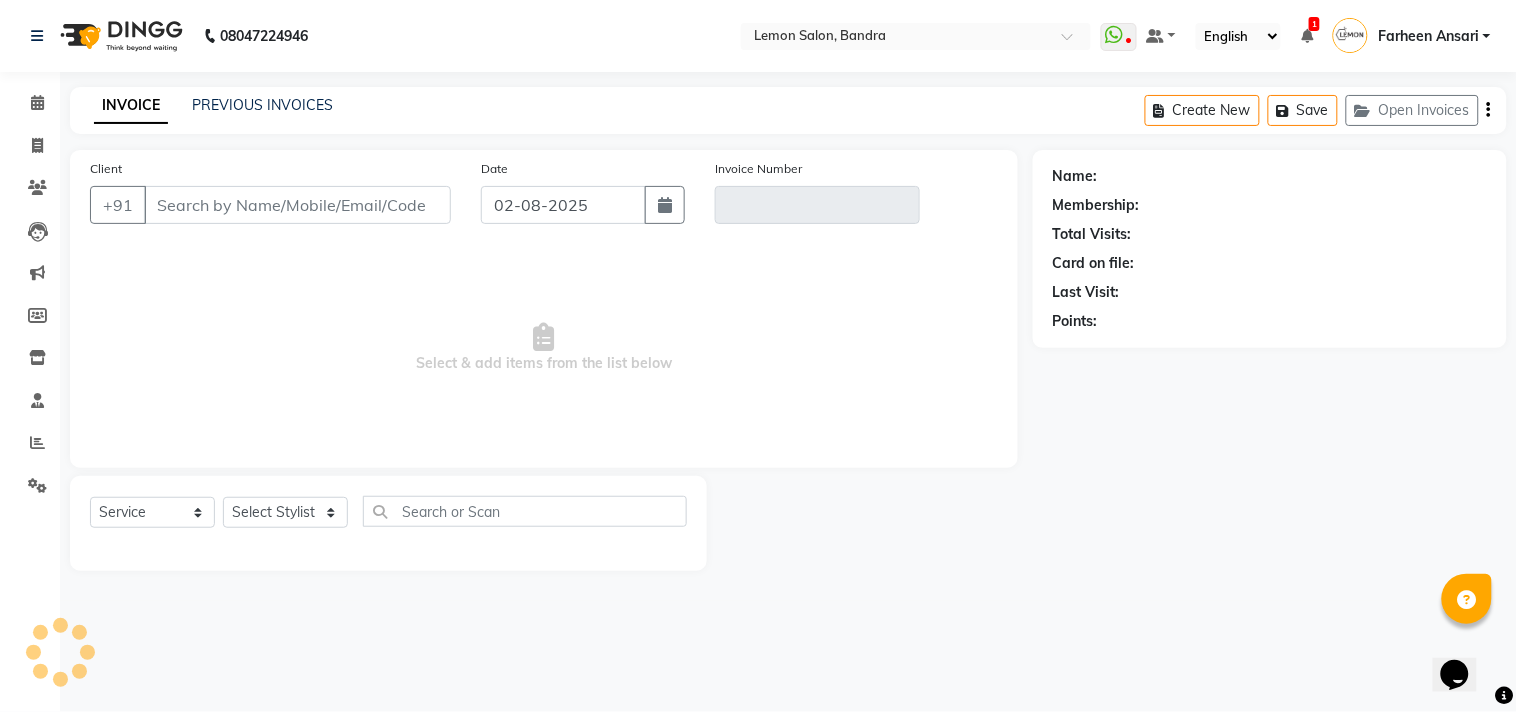 type on "V/2025-26/4476" 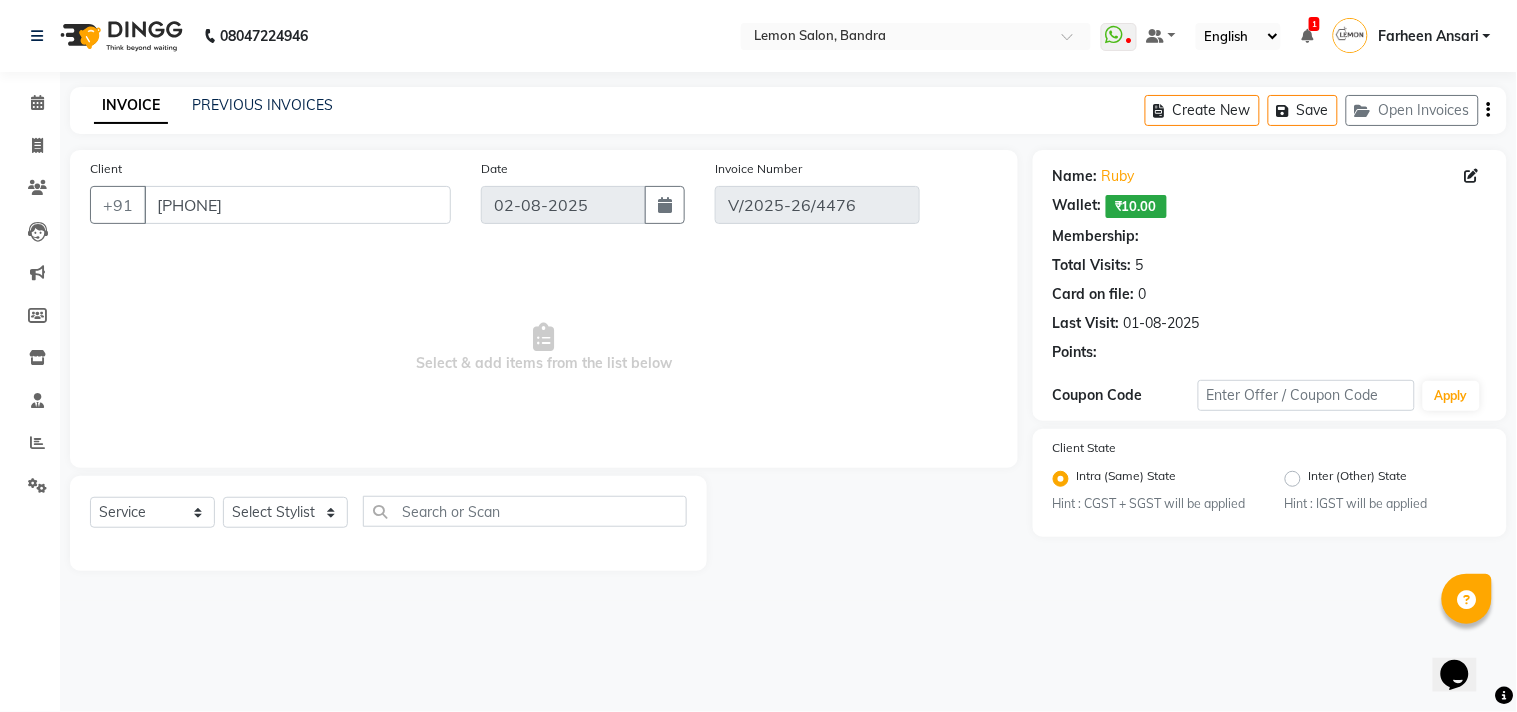 type on "01-08-2025" 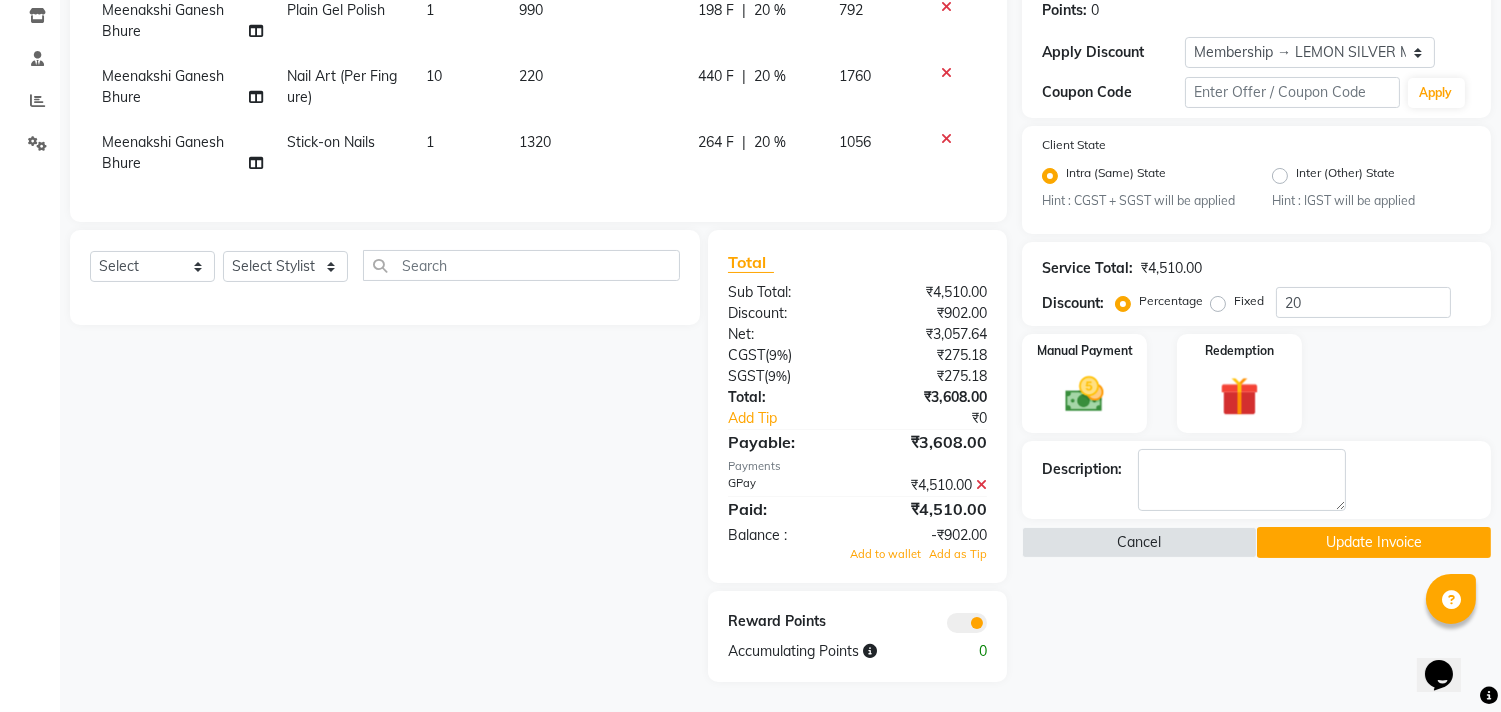 scroll, scrollTop: 358, scrollLeft: 0, axis: vertical 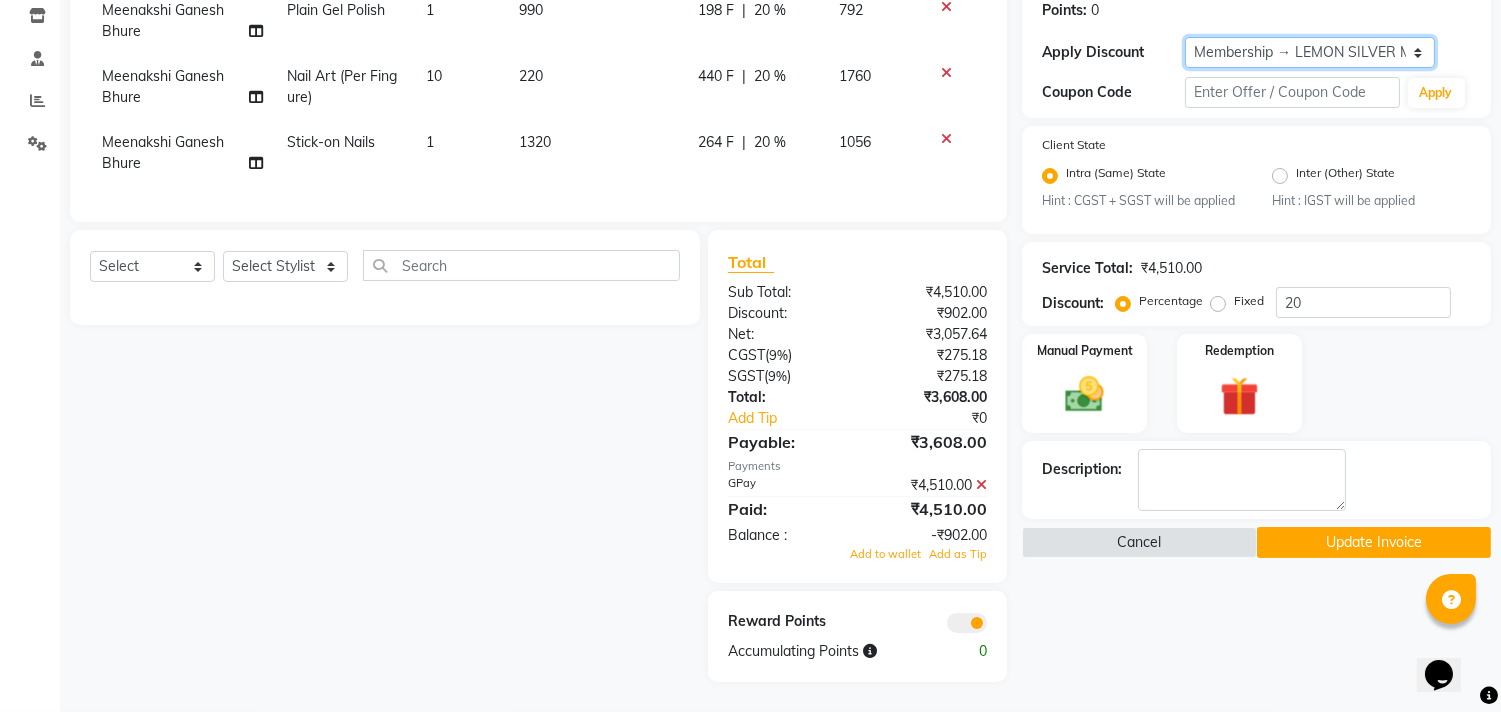 click on "Select Membership → LEMON SILVER MEMBERSHIP Coupon → Abc" 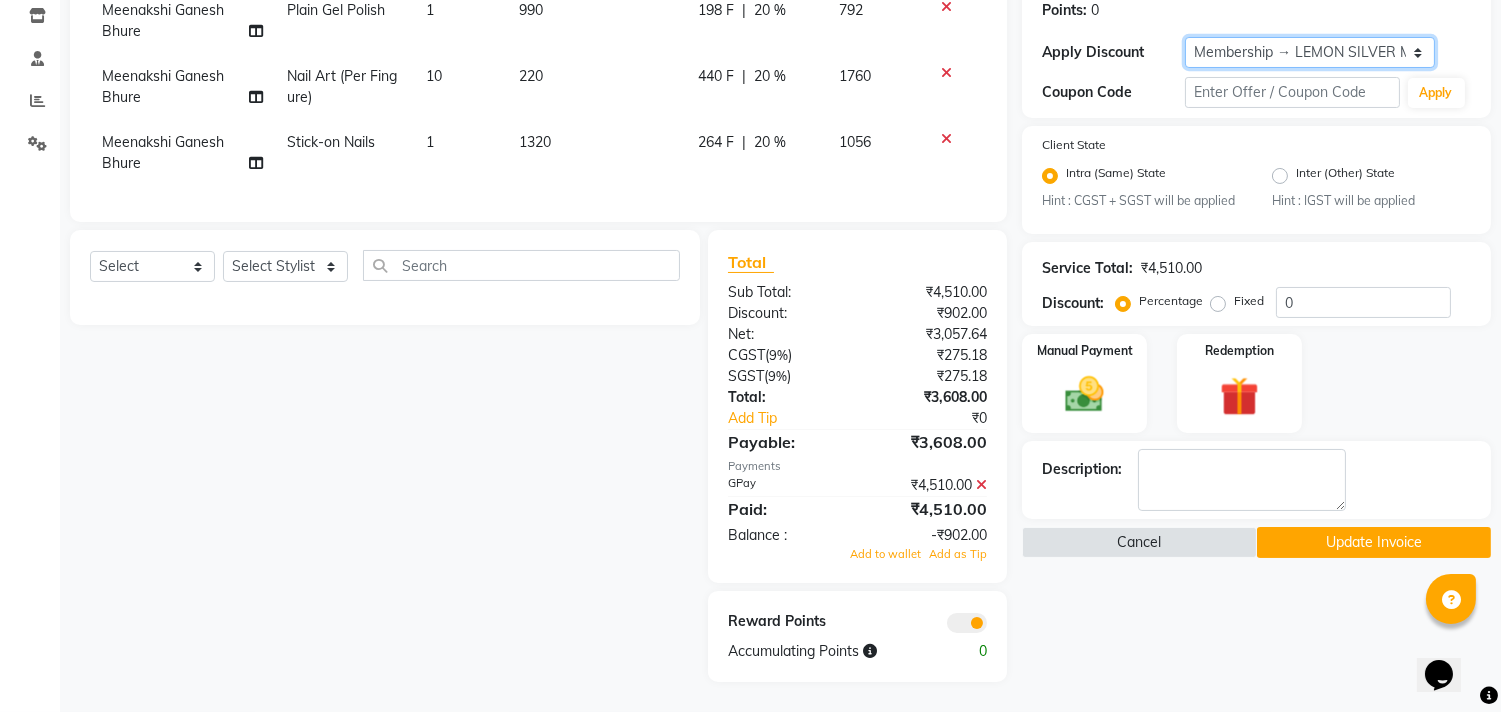 scroll, scrollTop: 242, scrollLeft: 0, axis: vertical 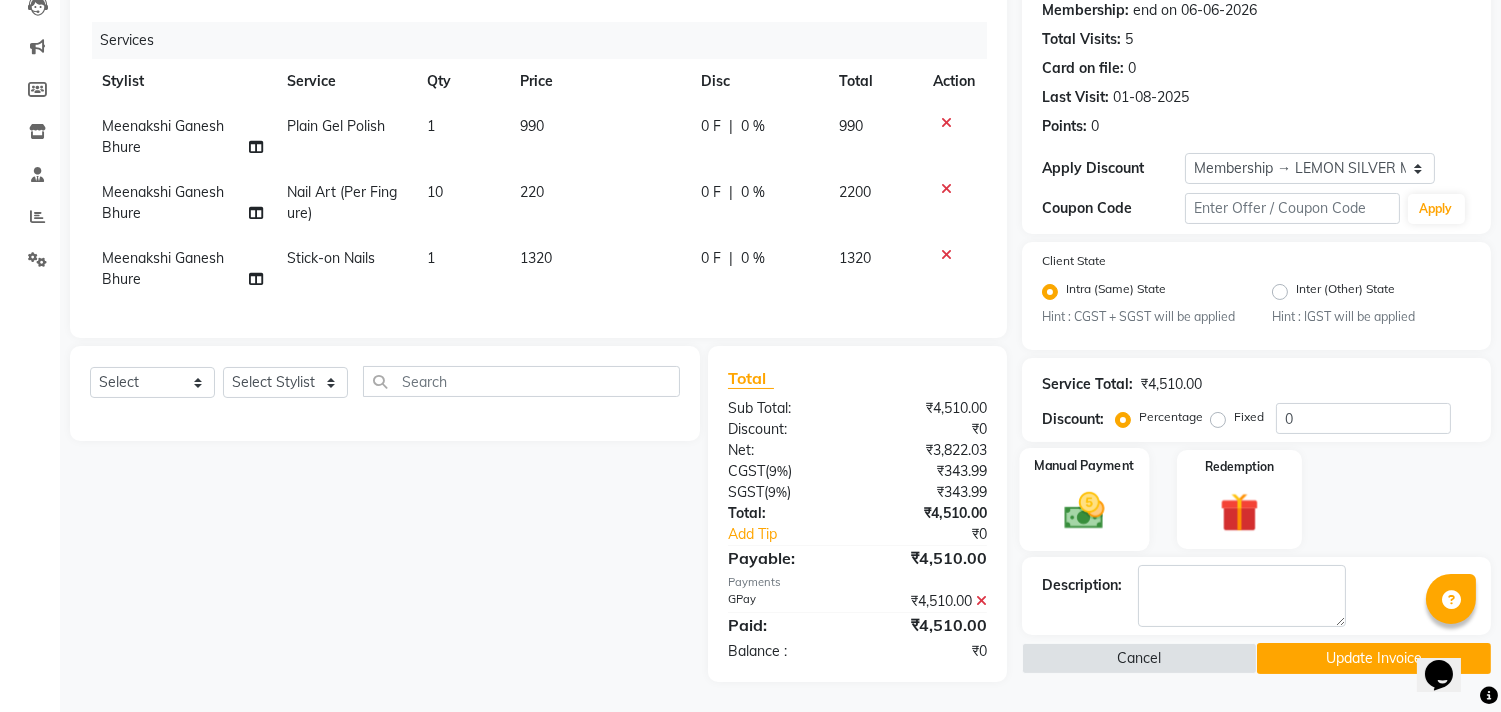 click 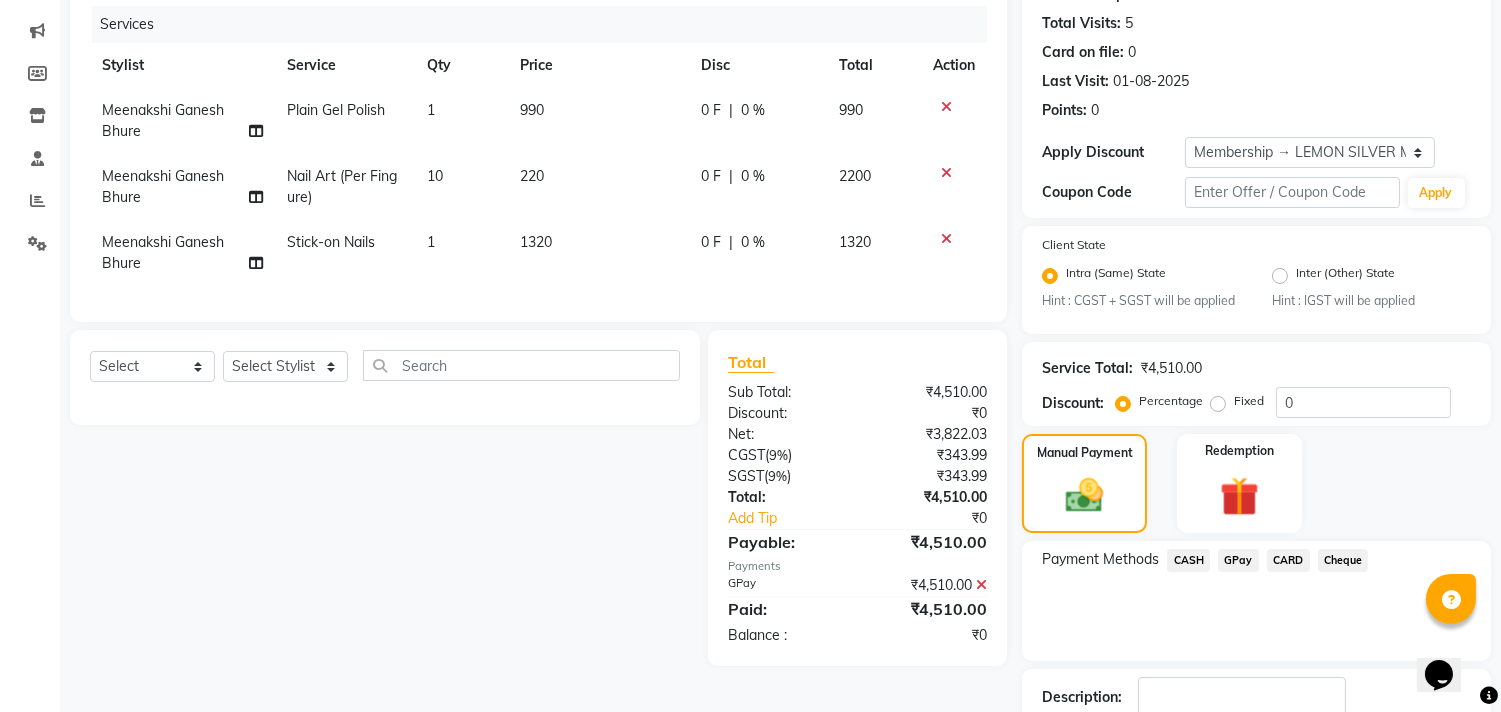 click on "CASH" 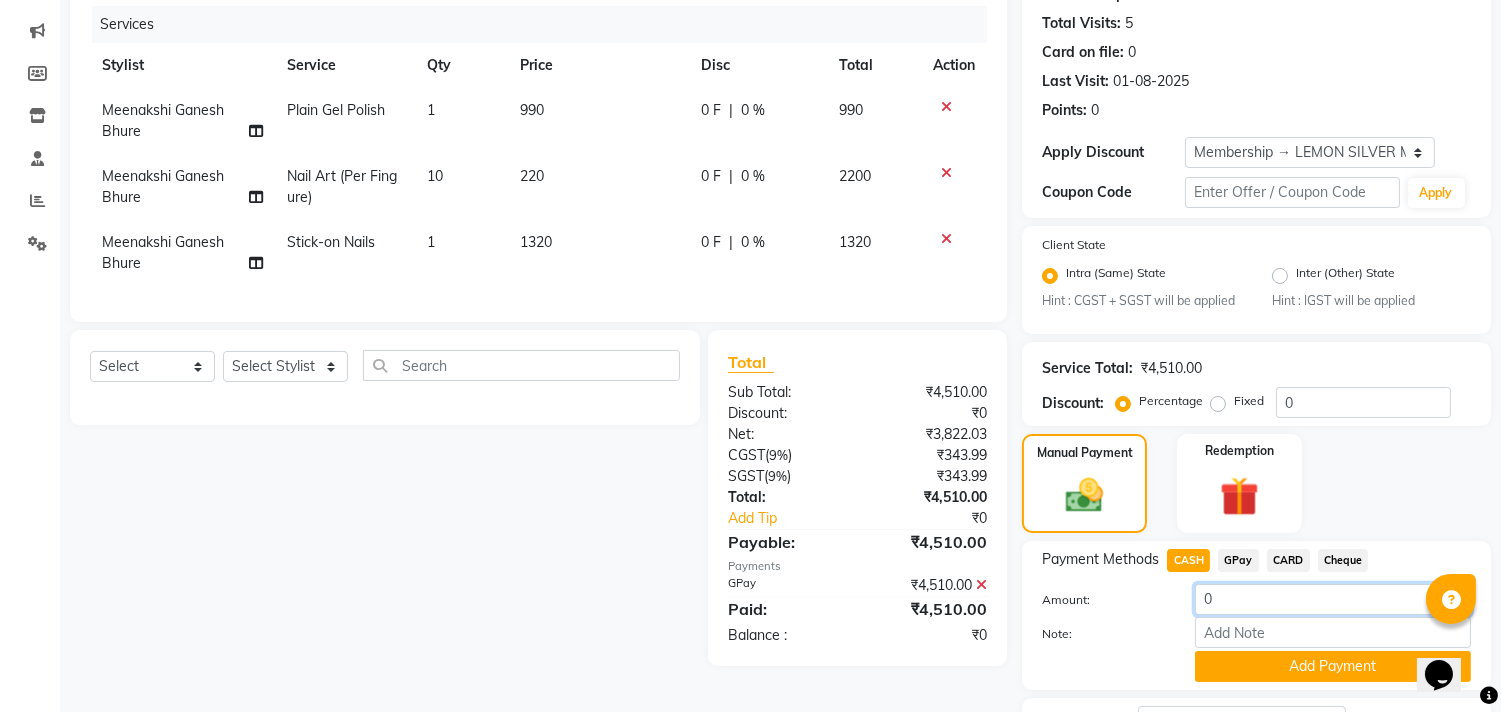 click on "0" 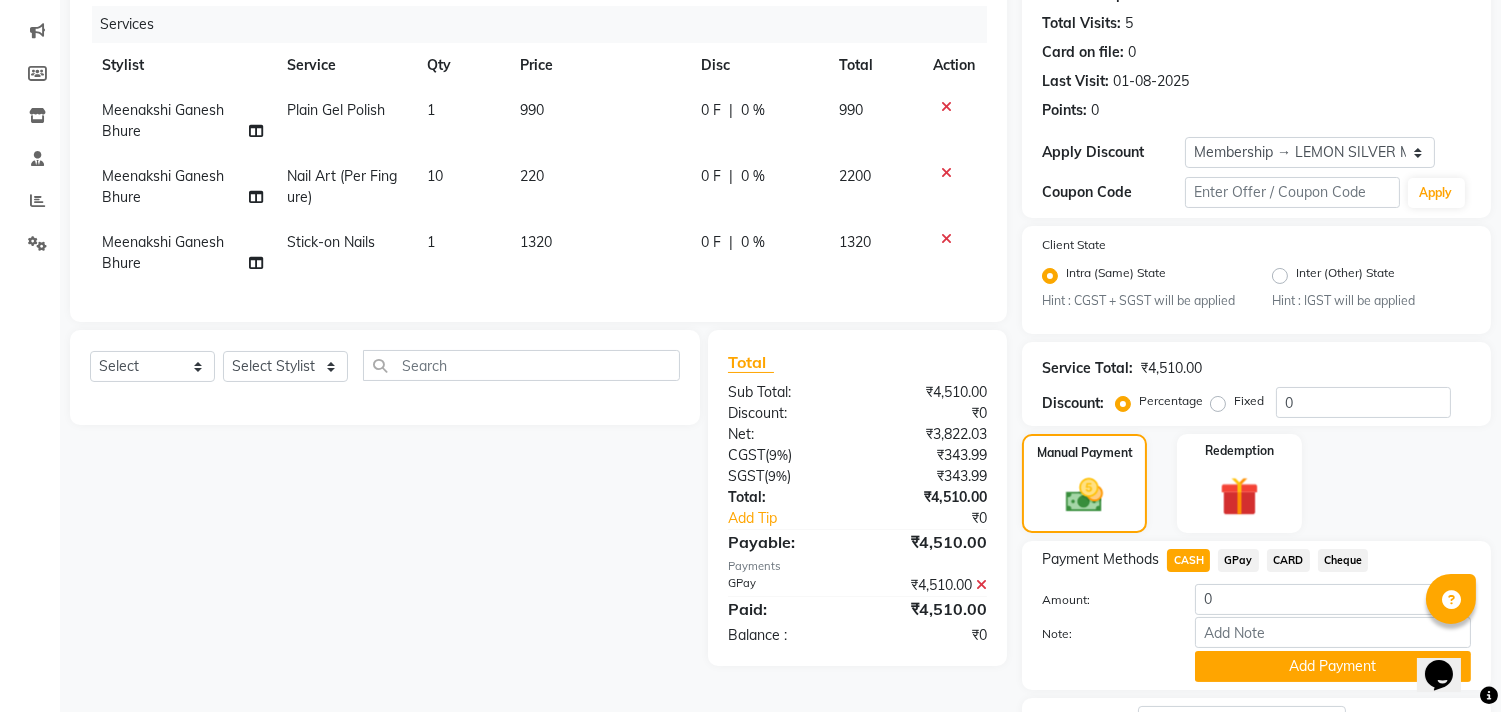 click 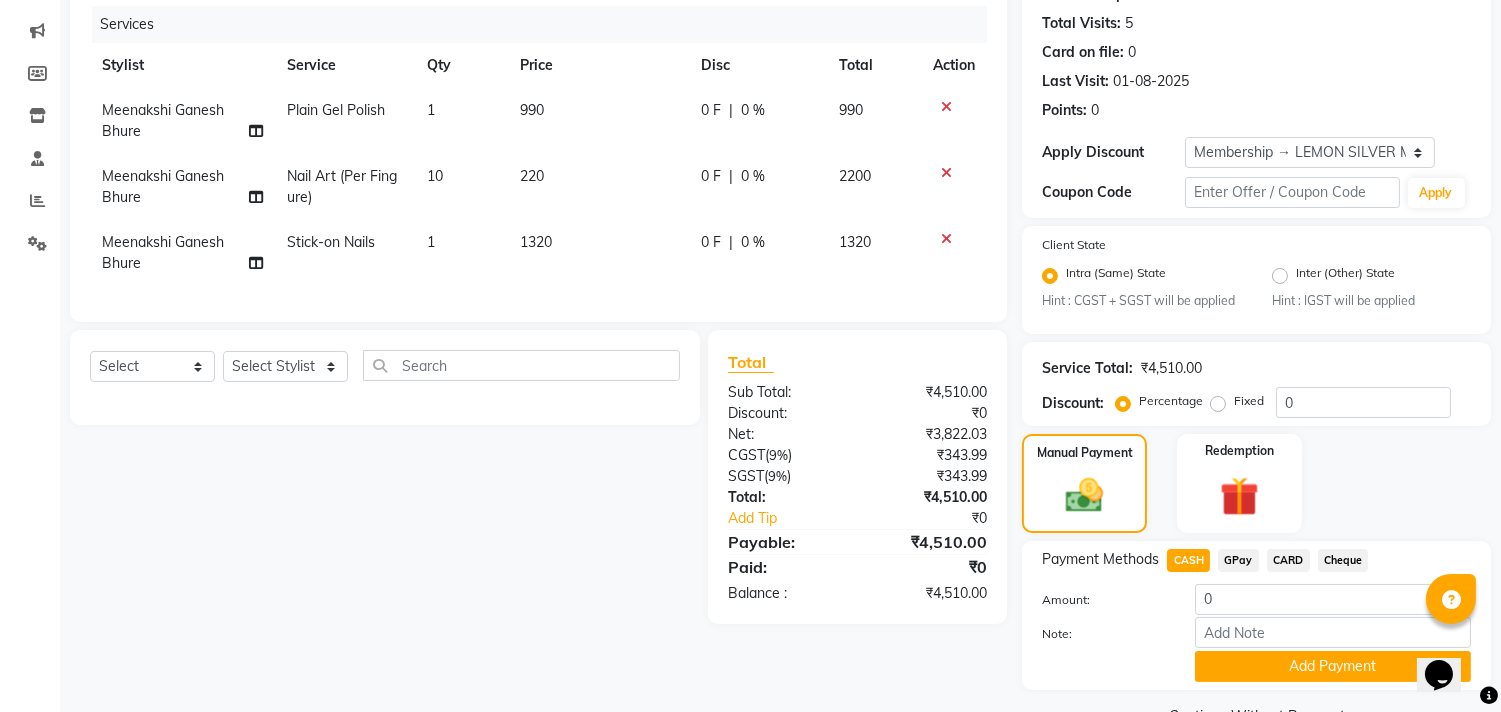 click on "GPay" 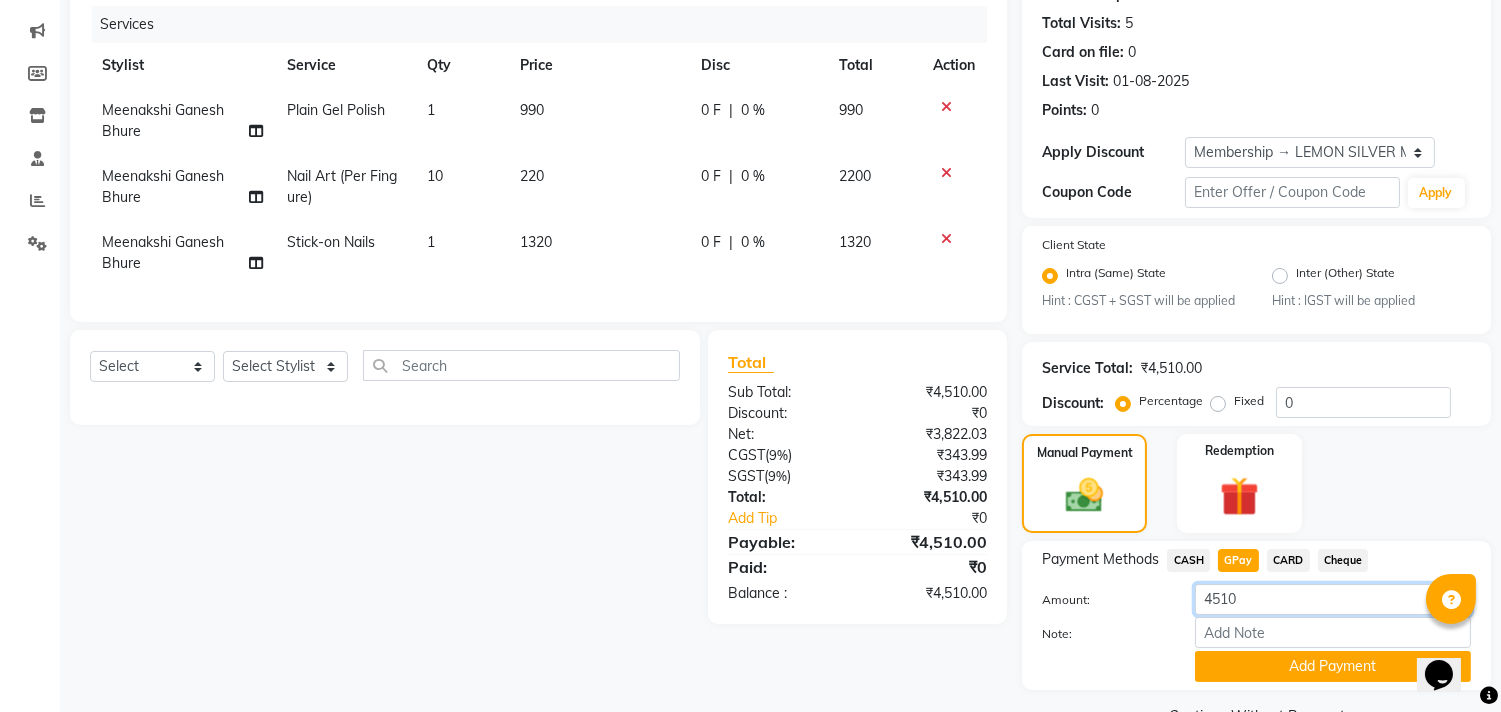 click on "4510" 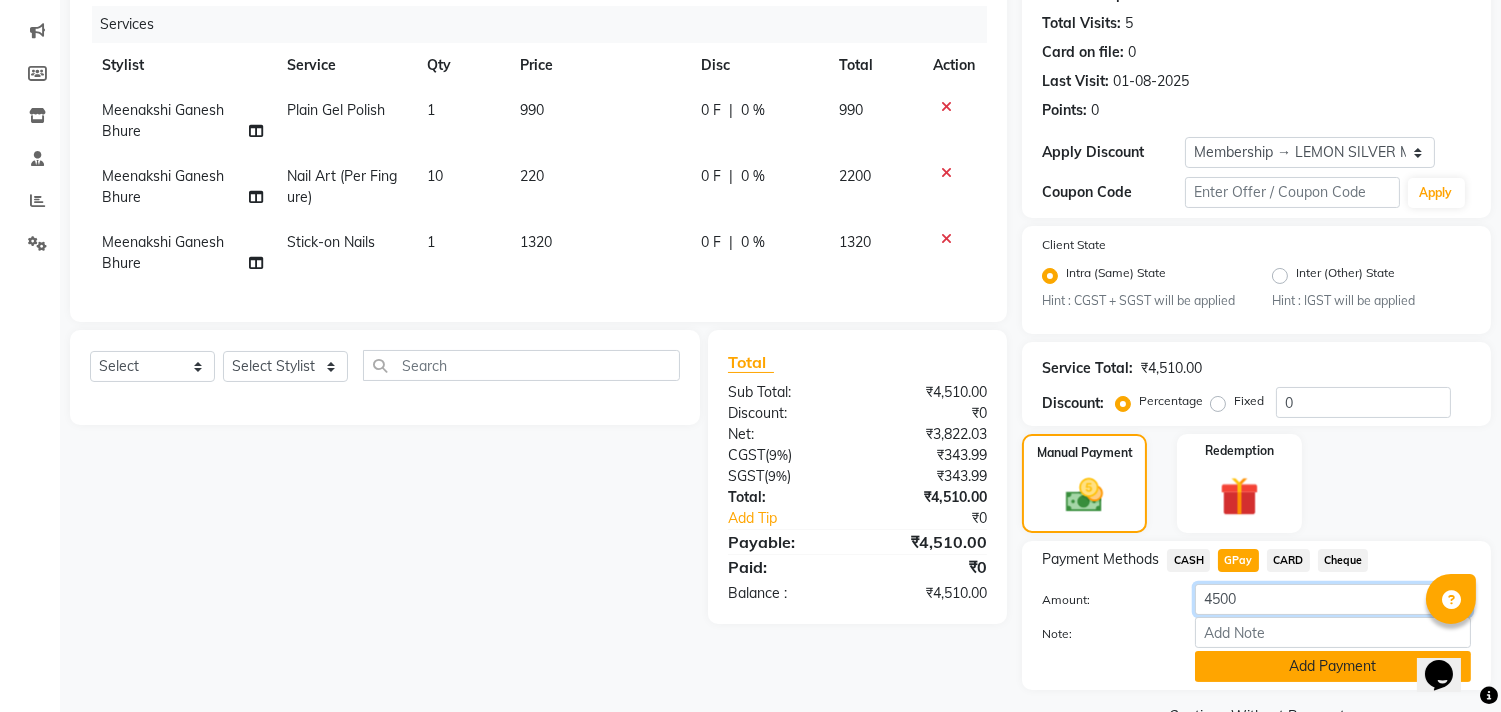 type on "4500" 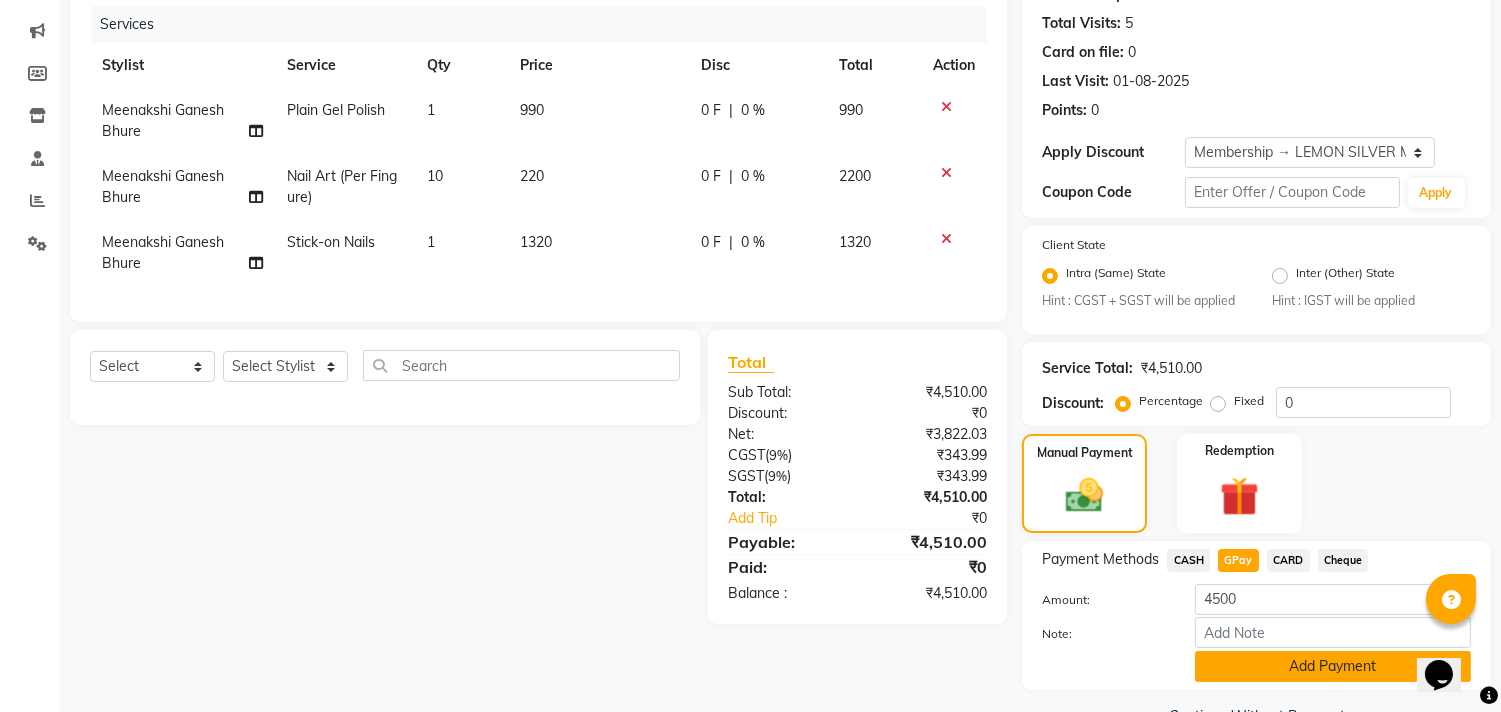 click on "Add Payment" 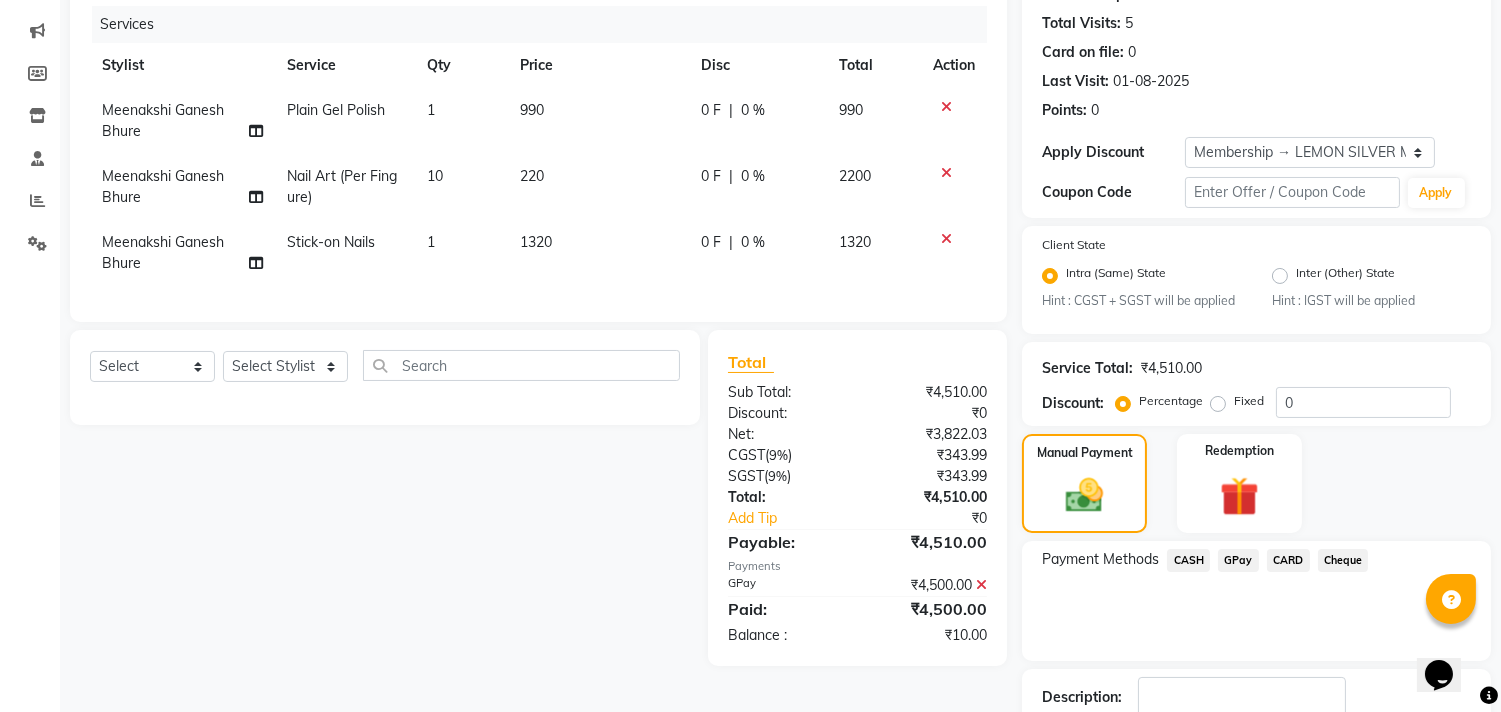 click on "CASH" 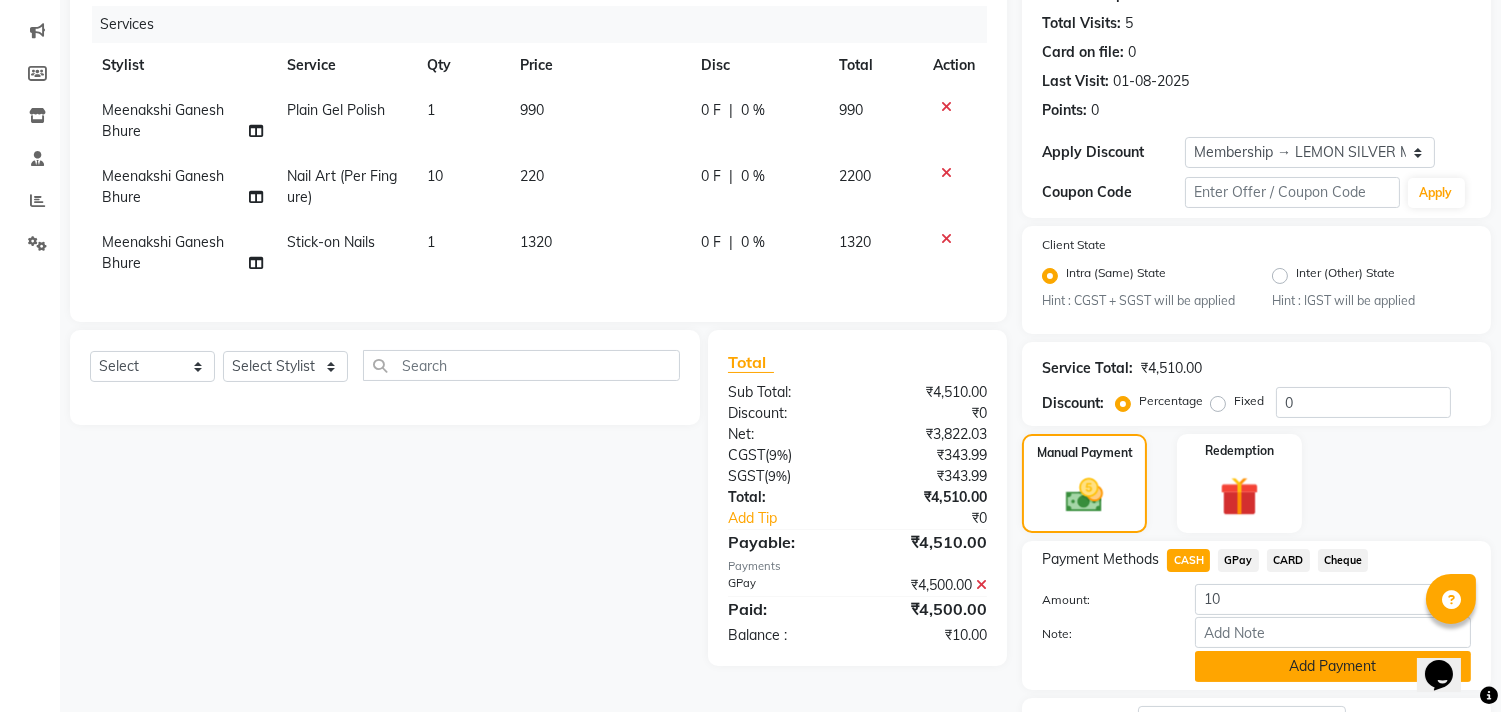 click on "Add Payment" 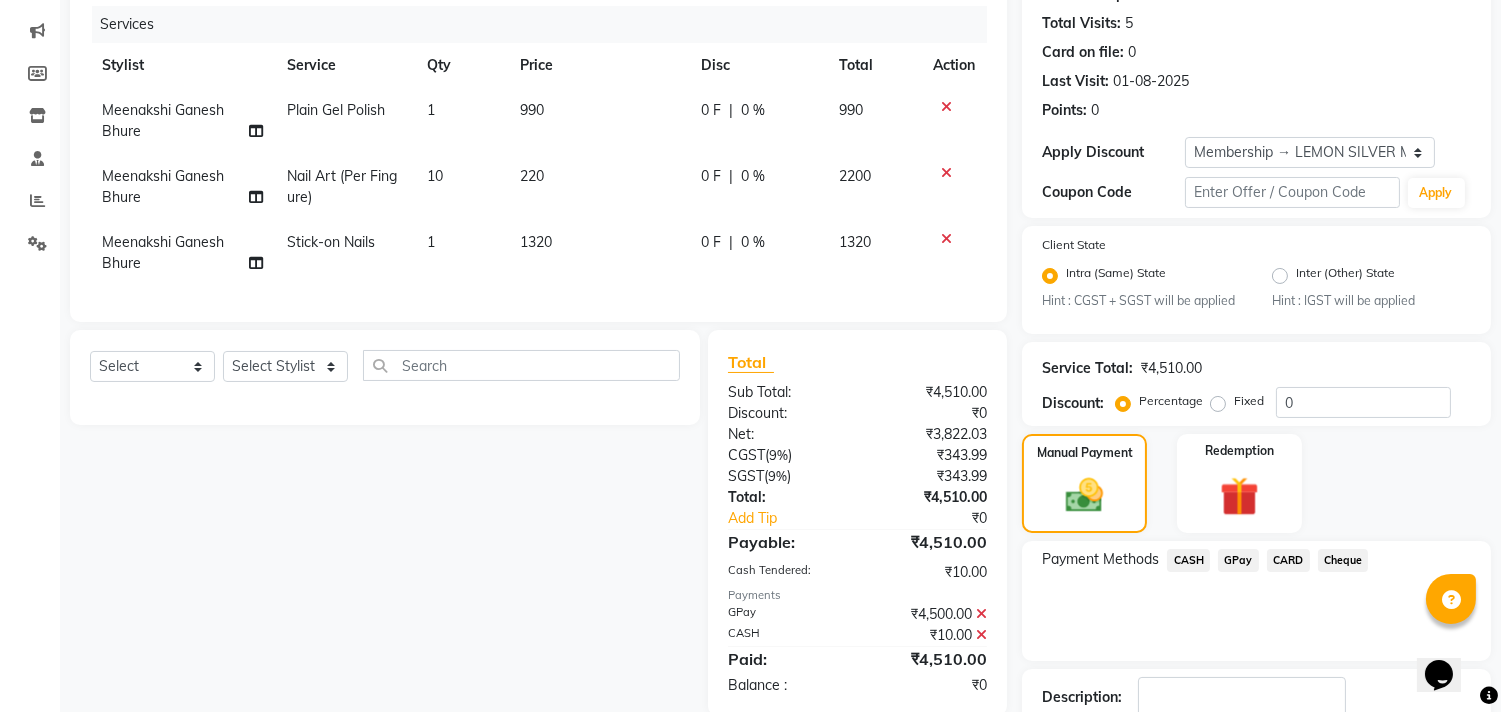scroll, scrollTop: 345, scrollLeft: 0, axis: vertical 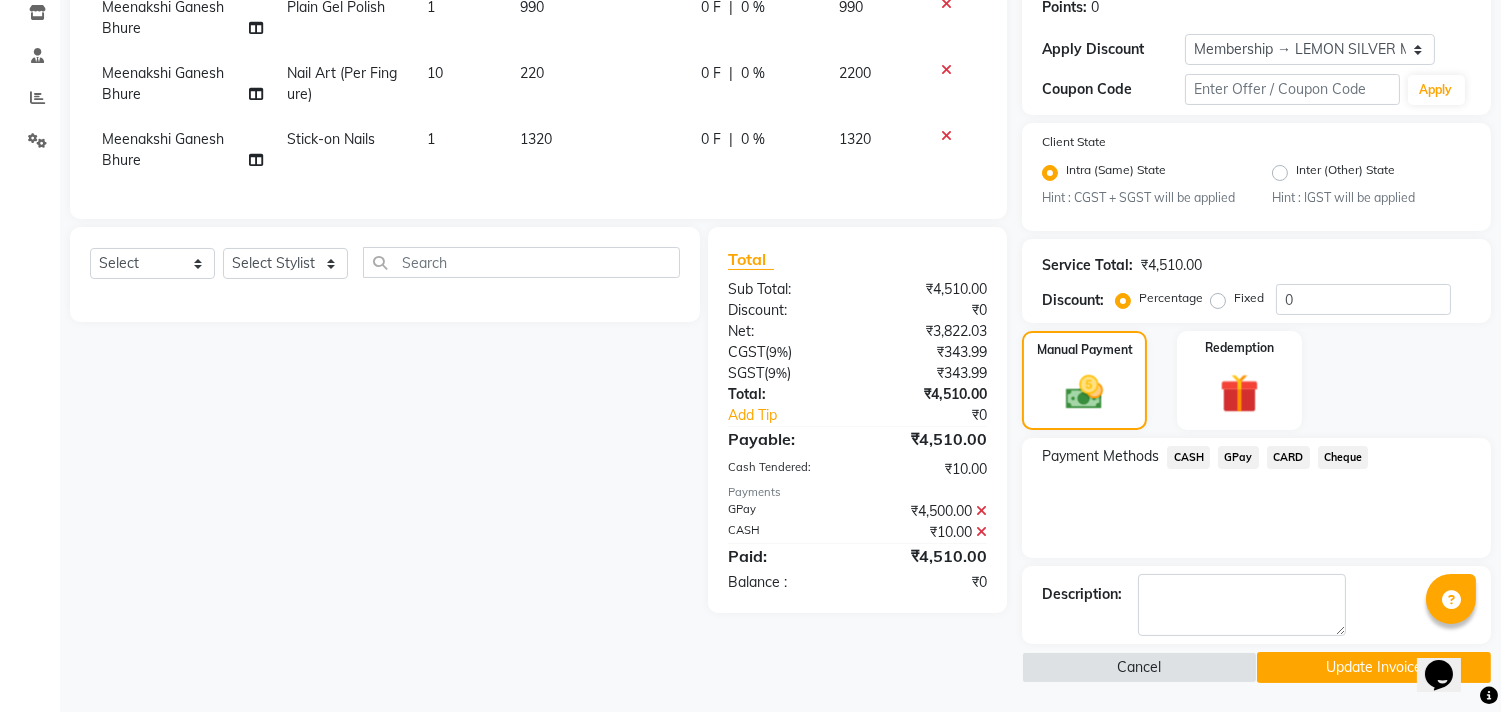 click on "Update Invoice" 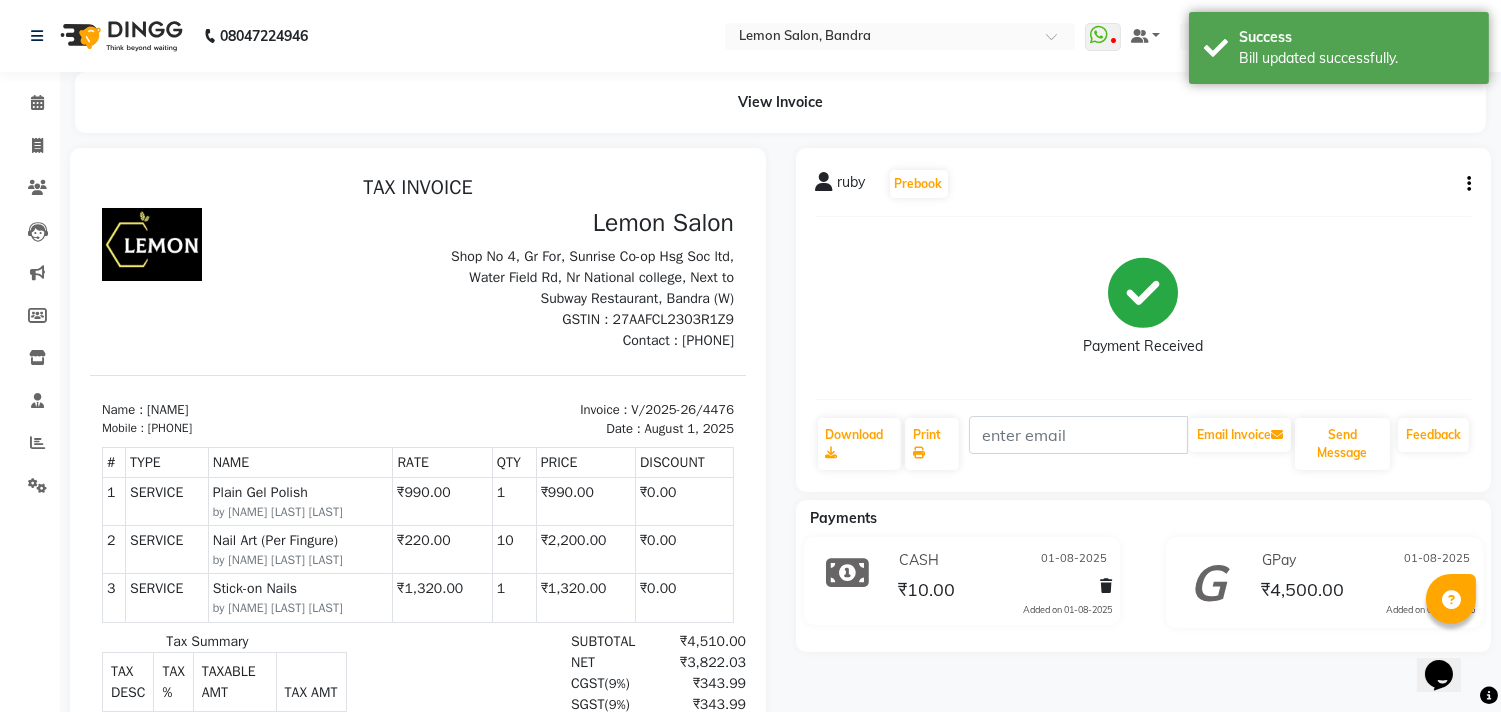 scroll, scrollTop: 0, scrollLeft: 0, axis: both 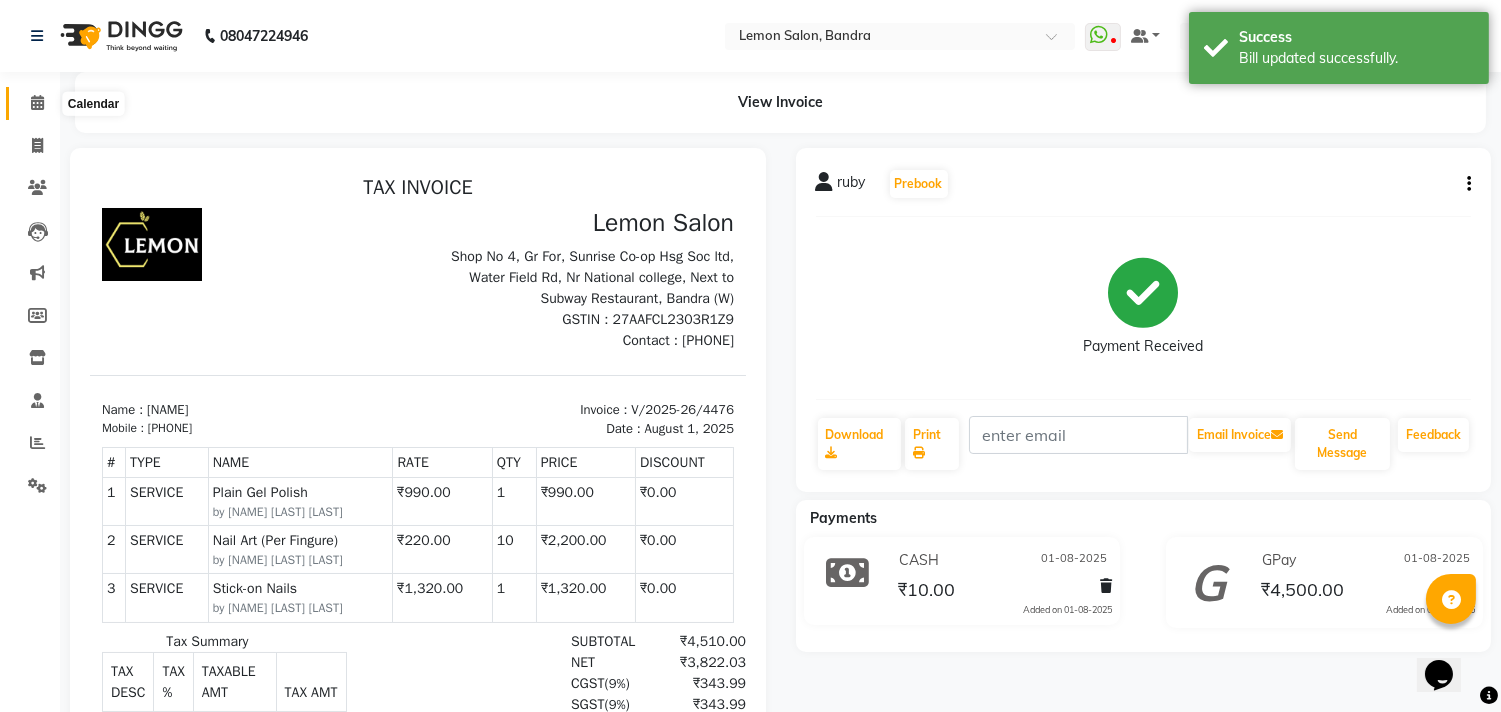 drag, startPoint x: 21, startPoint y: 92, endPoint x: 376, endPoint y: 4, distance: 365.74445 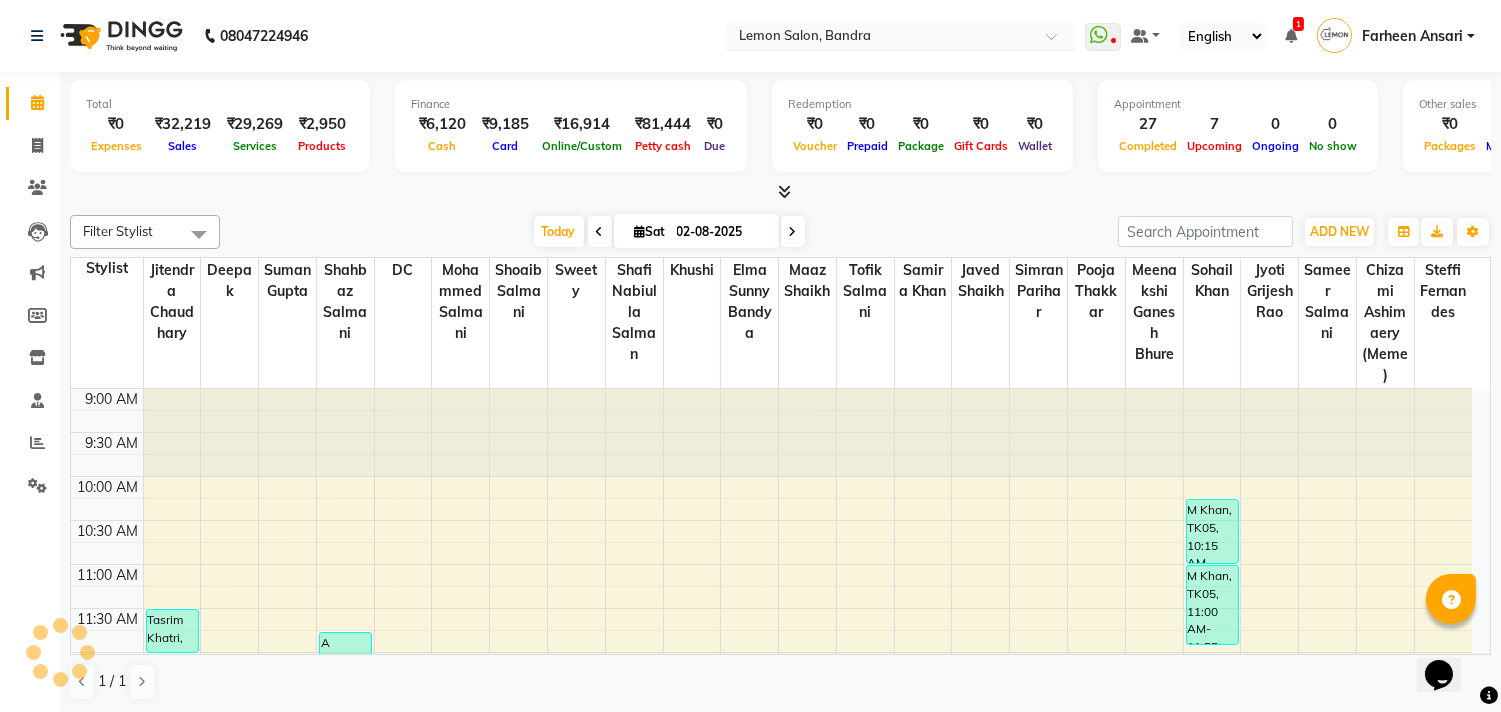 click at bounding box center [880, 38] 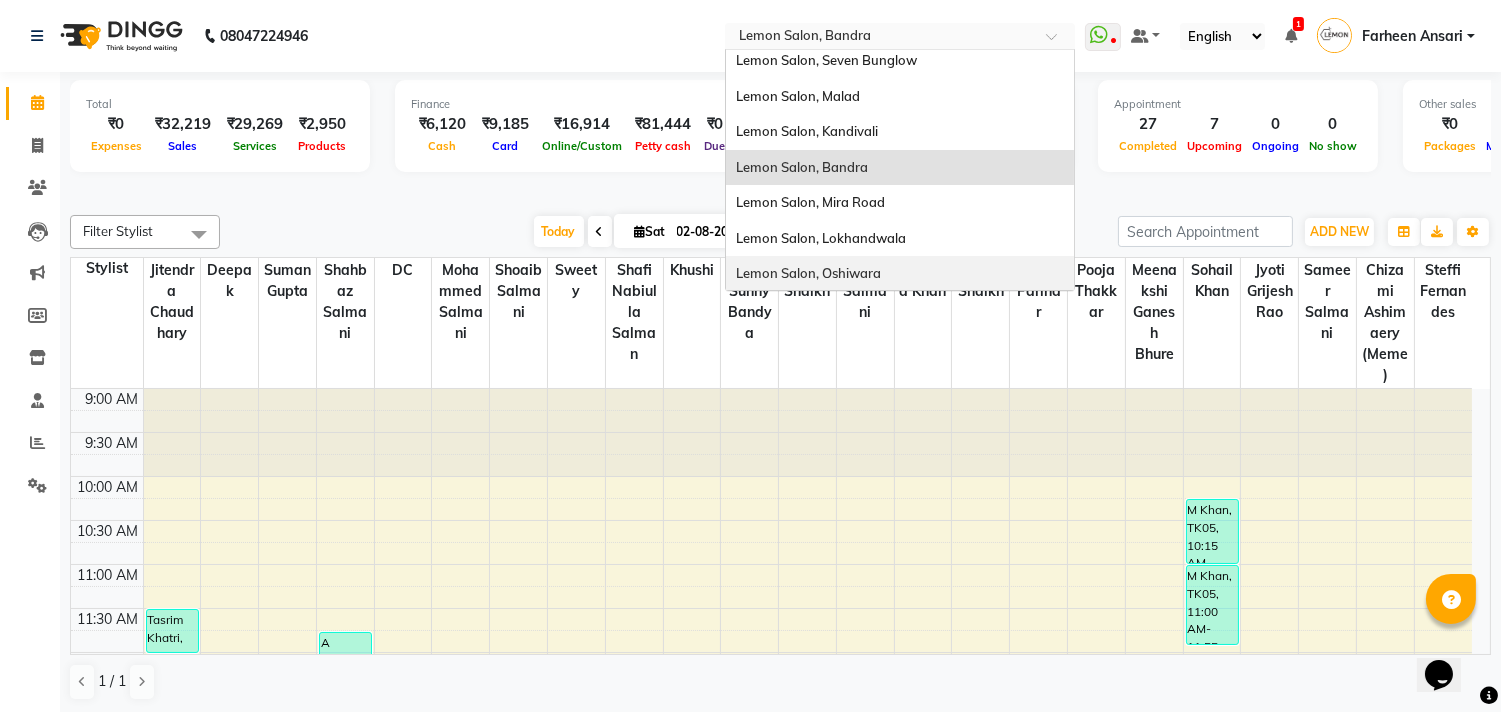 scroll, scrollTop: 74, scrollLeft: 0, axis: vertical 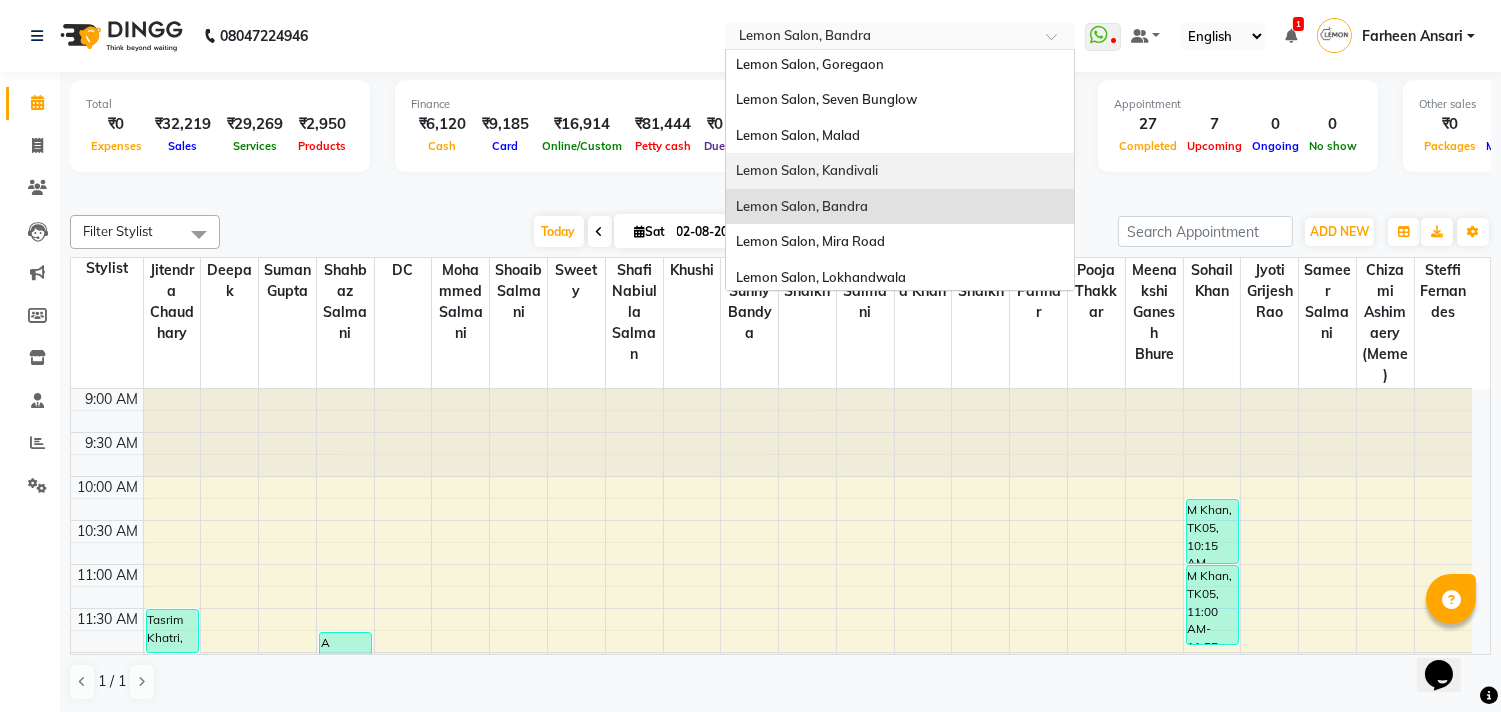 click on "Lemon Salon, Kandivali" at bounding box center [900, 171] 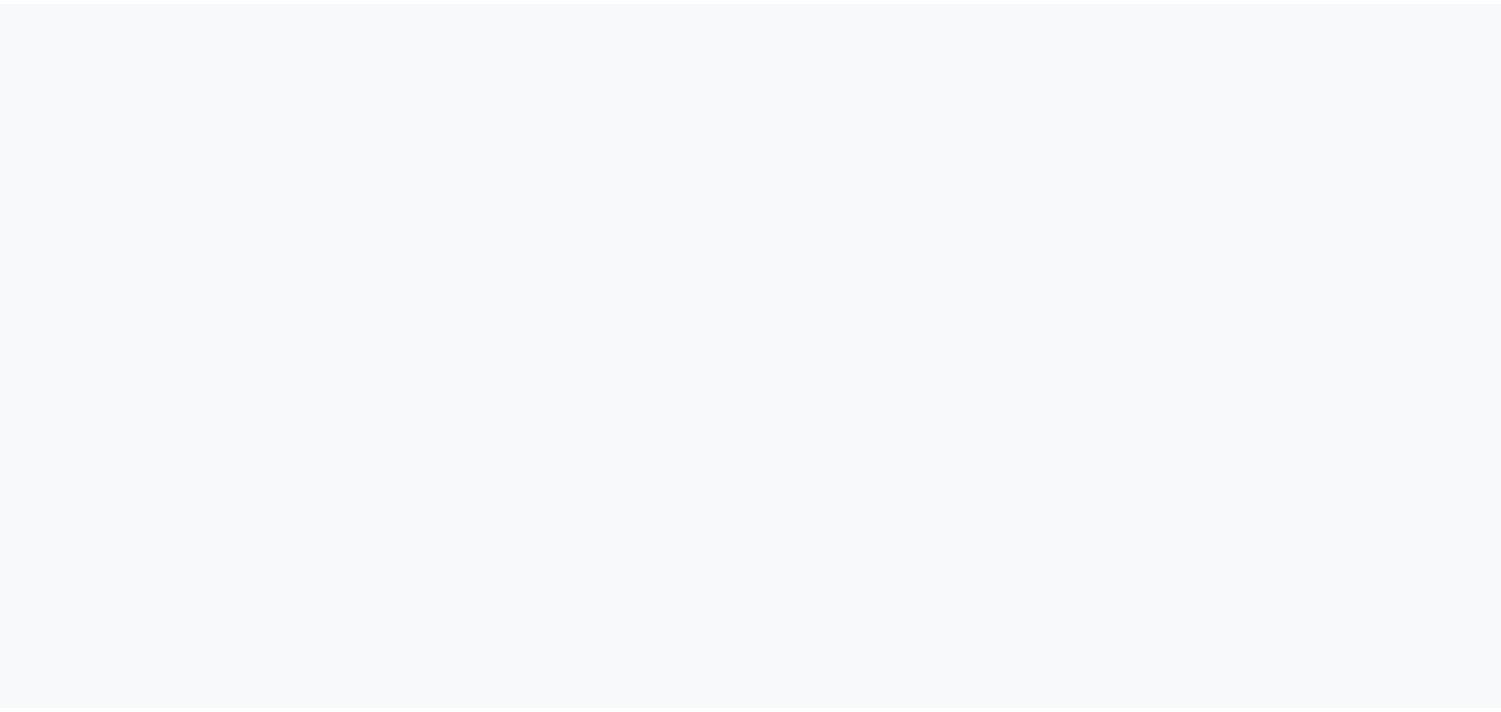 scroll, scrollTop: 0, scrollLeft: 0, axis: both 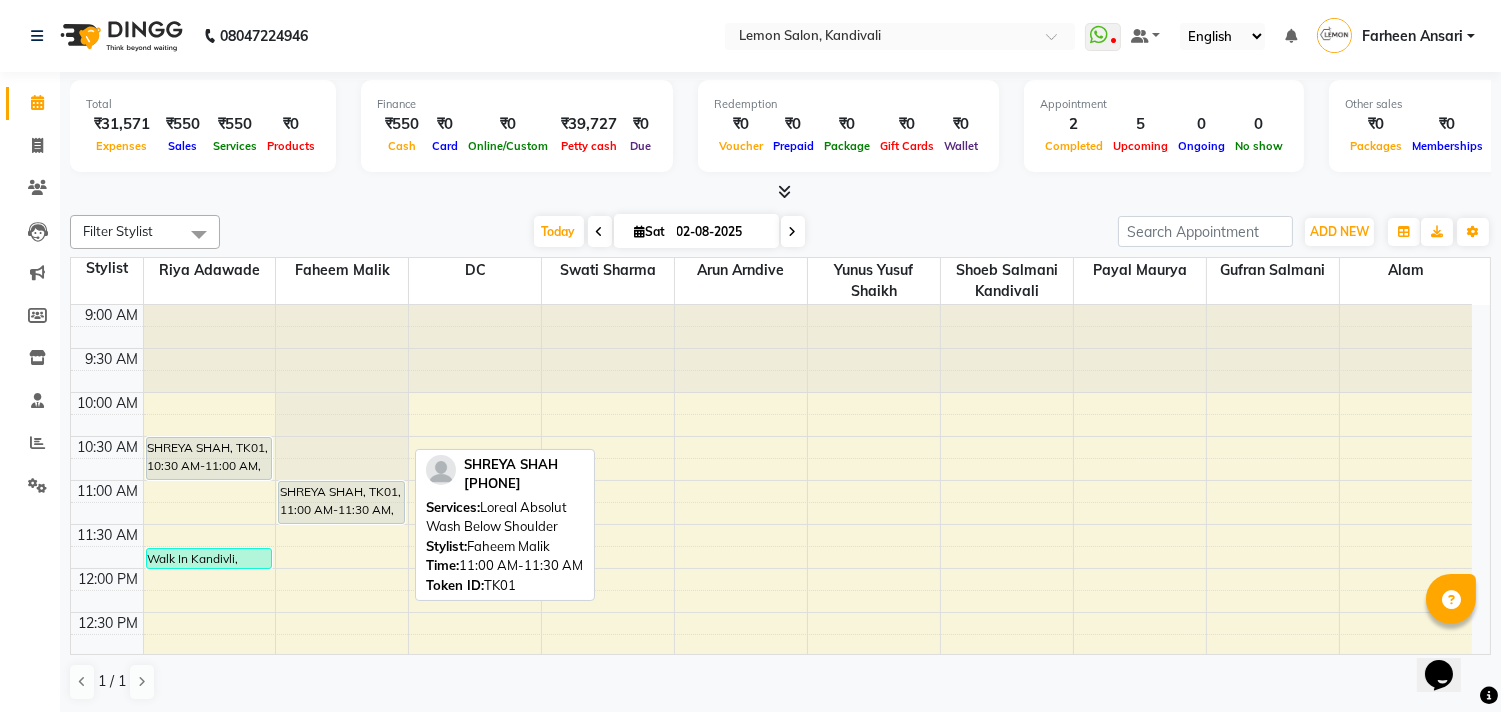 click on "SHREYA SHAH, TK01, 11:00 AM-11:30 AM, Loreal Absolut Wash Below Shoulder" at bounding box center [341, 502] 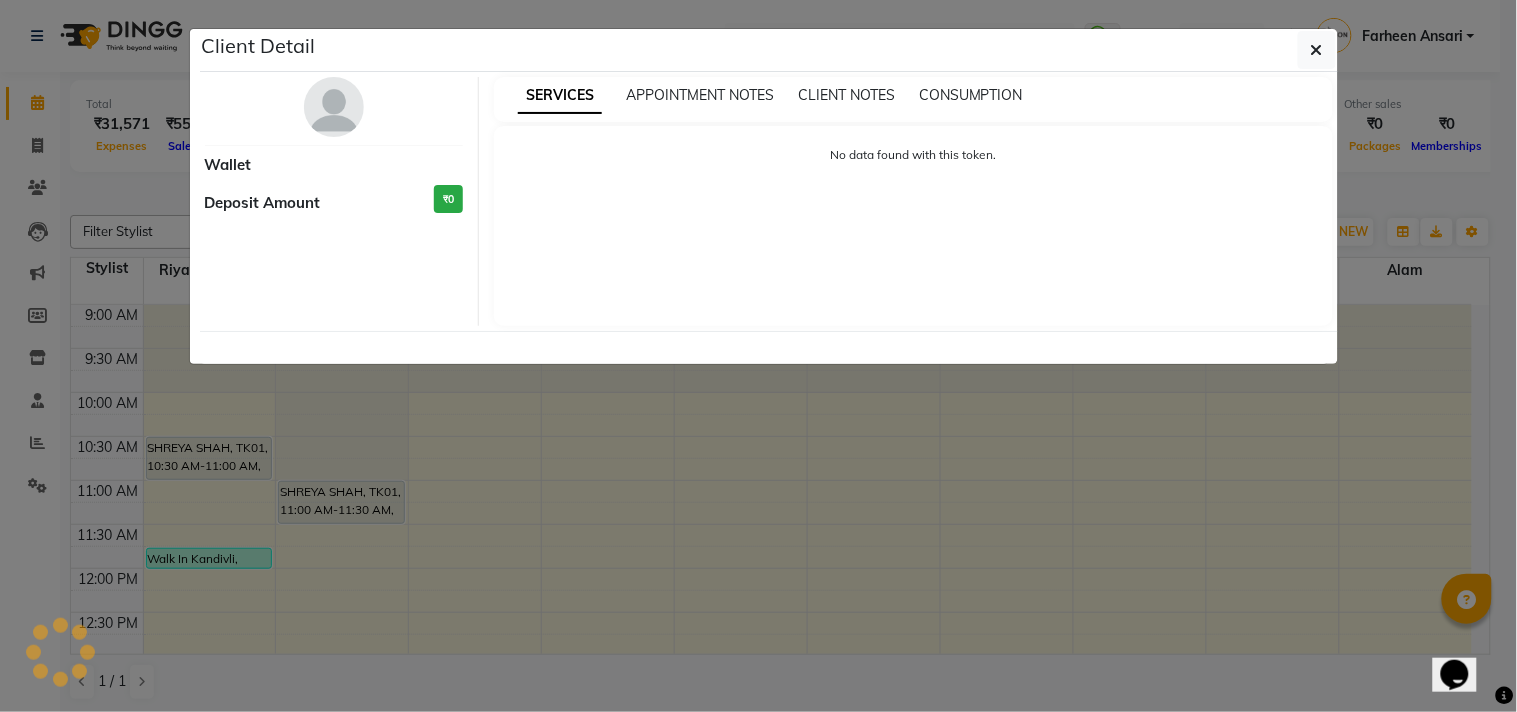 select on "7" 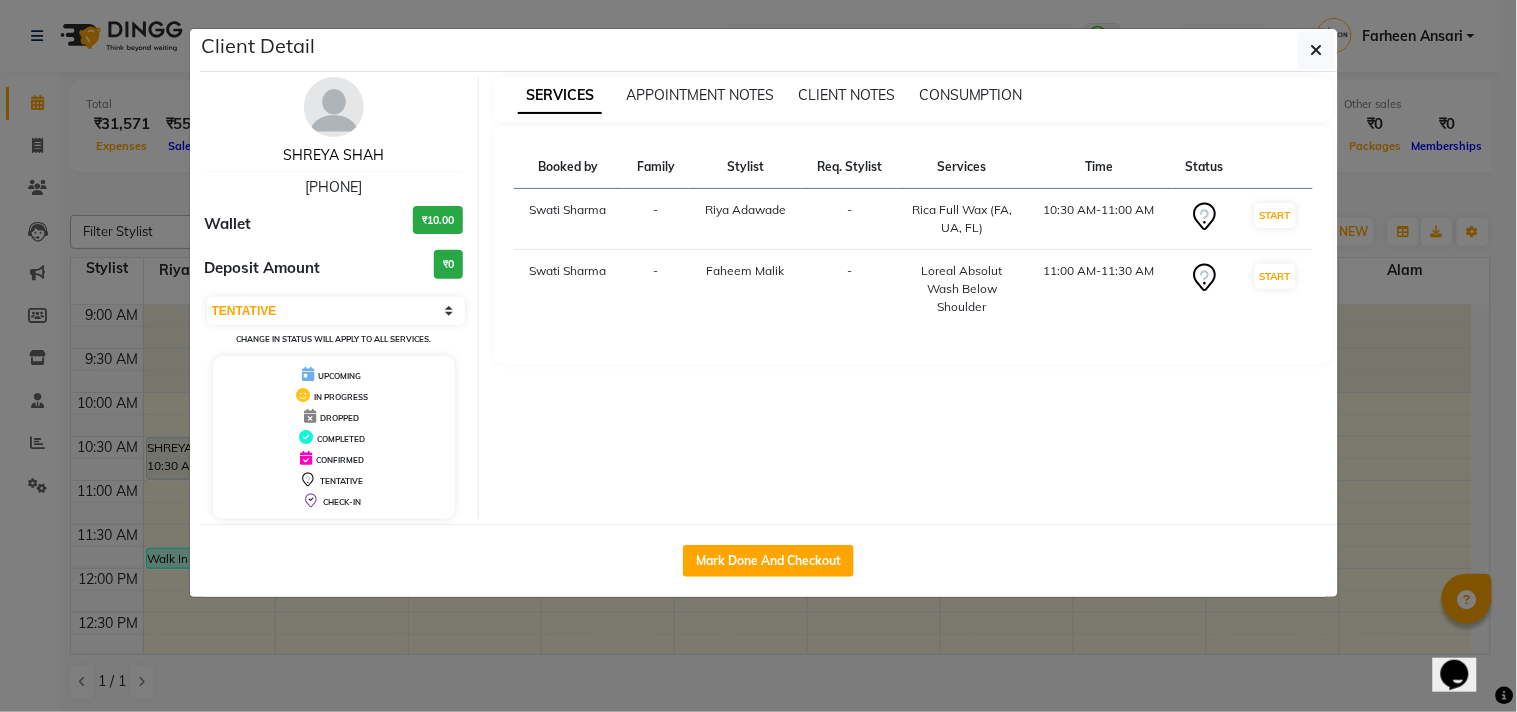 click on "SHREYA SHAH" at bounding box center (333, 155) 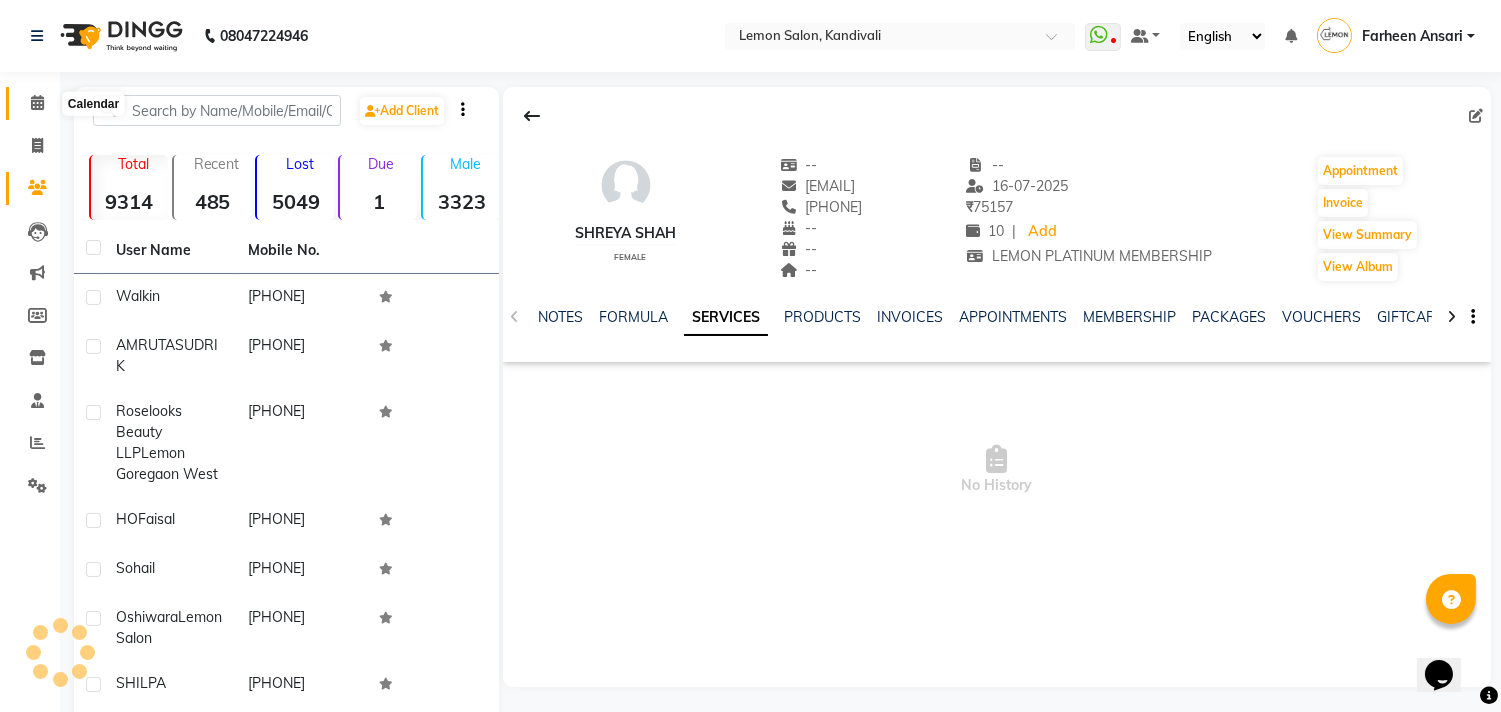click 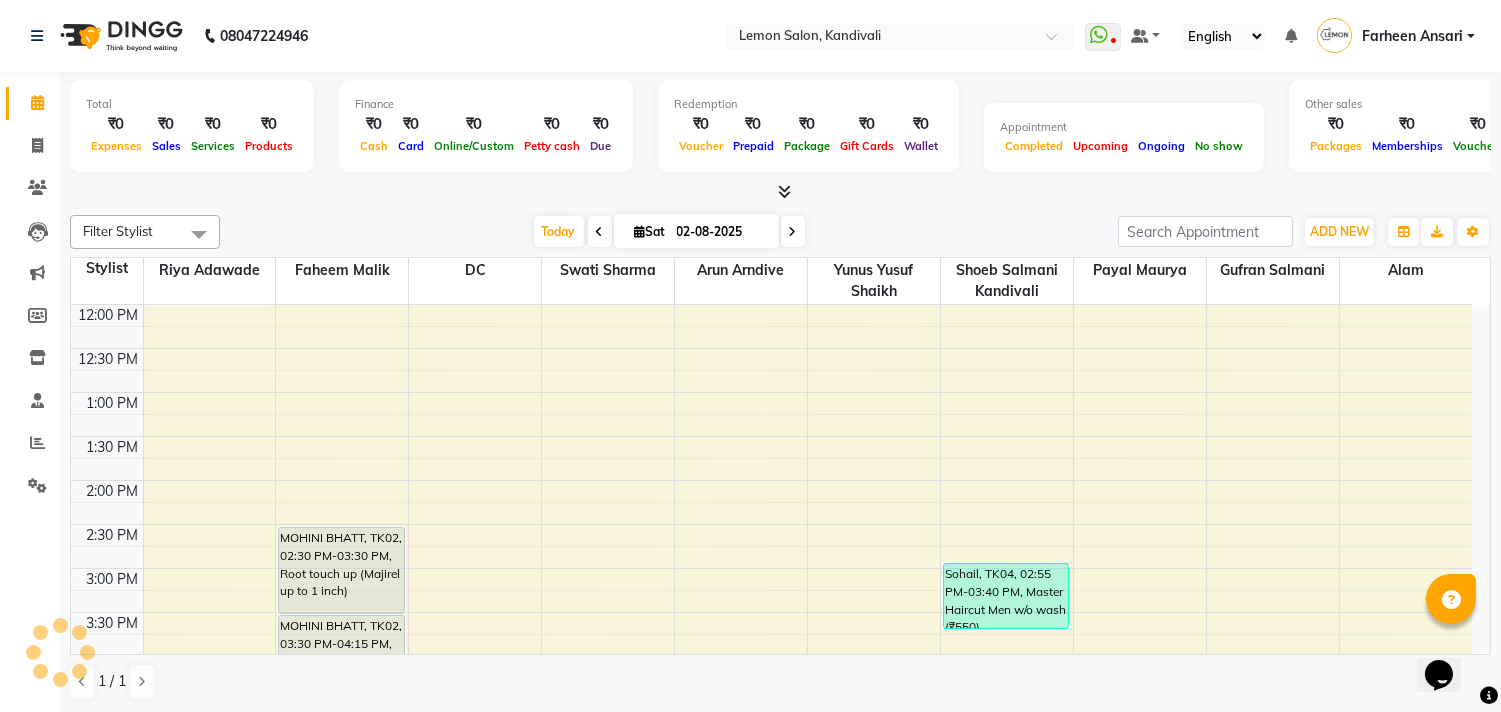 scroll, scrollTop: 444, scrollLeft: 0, axis: vertical 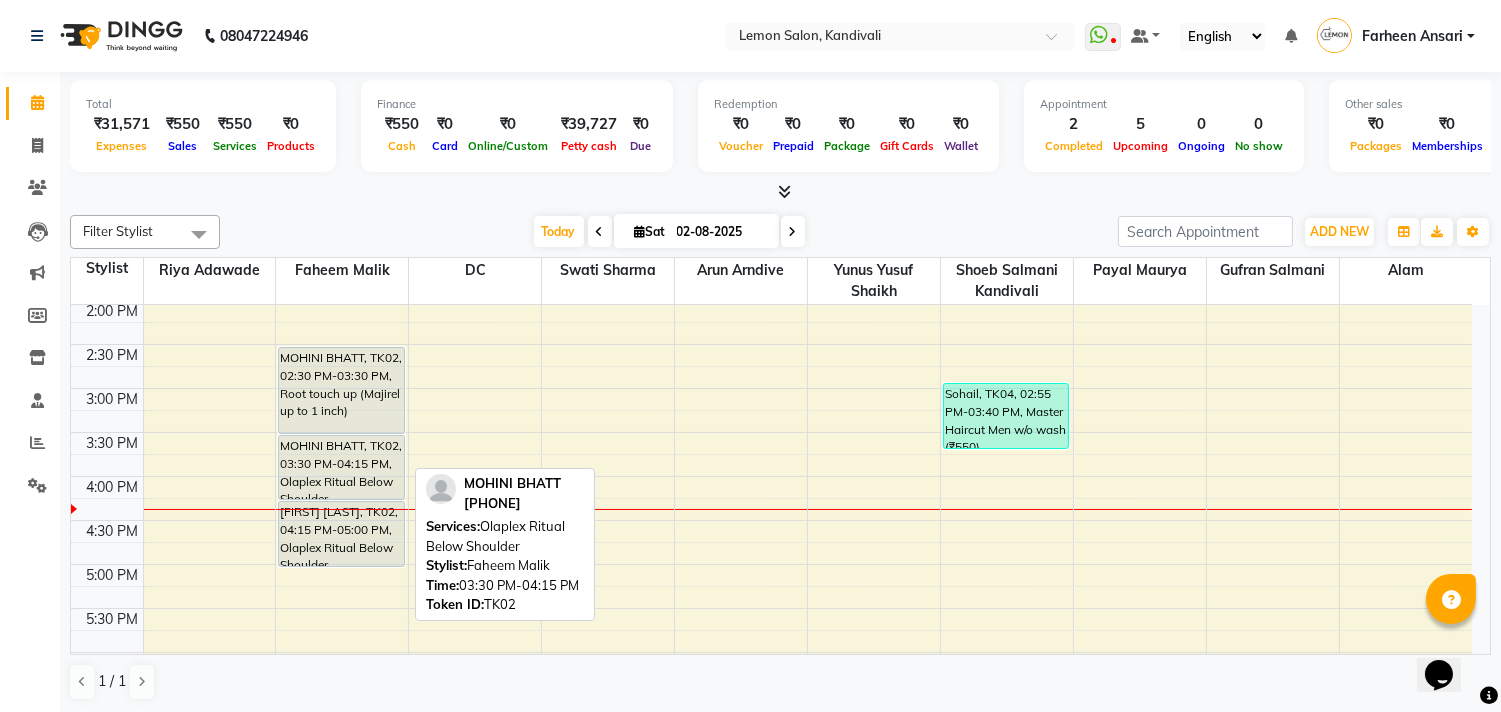 click on "MOHINI BHATT, TK02, 03:30 PM-04:15 PM, Olaplex Ritual Below Shoulder" at bounding box center (341, 467) 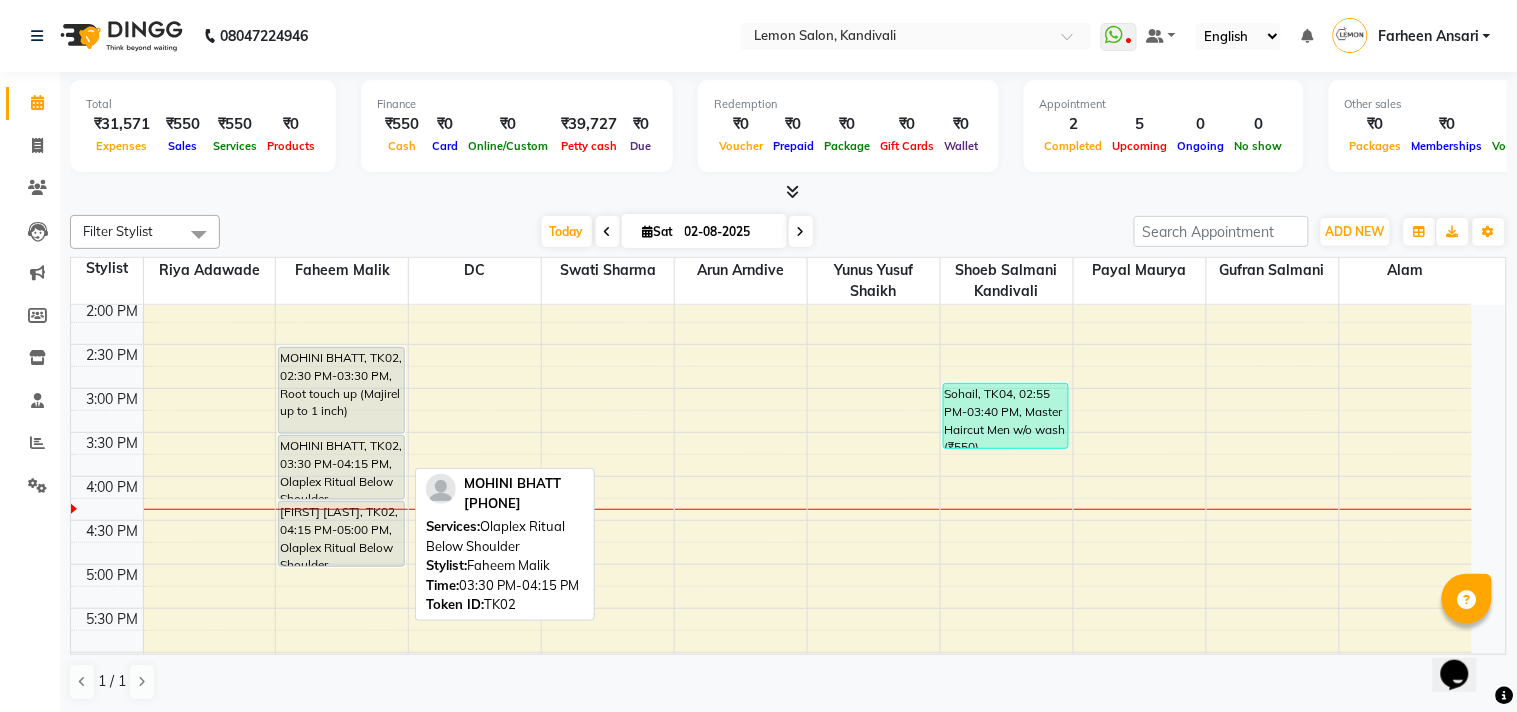select on "7" 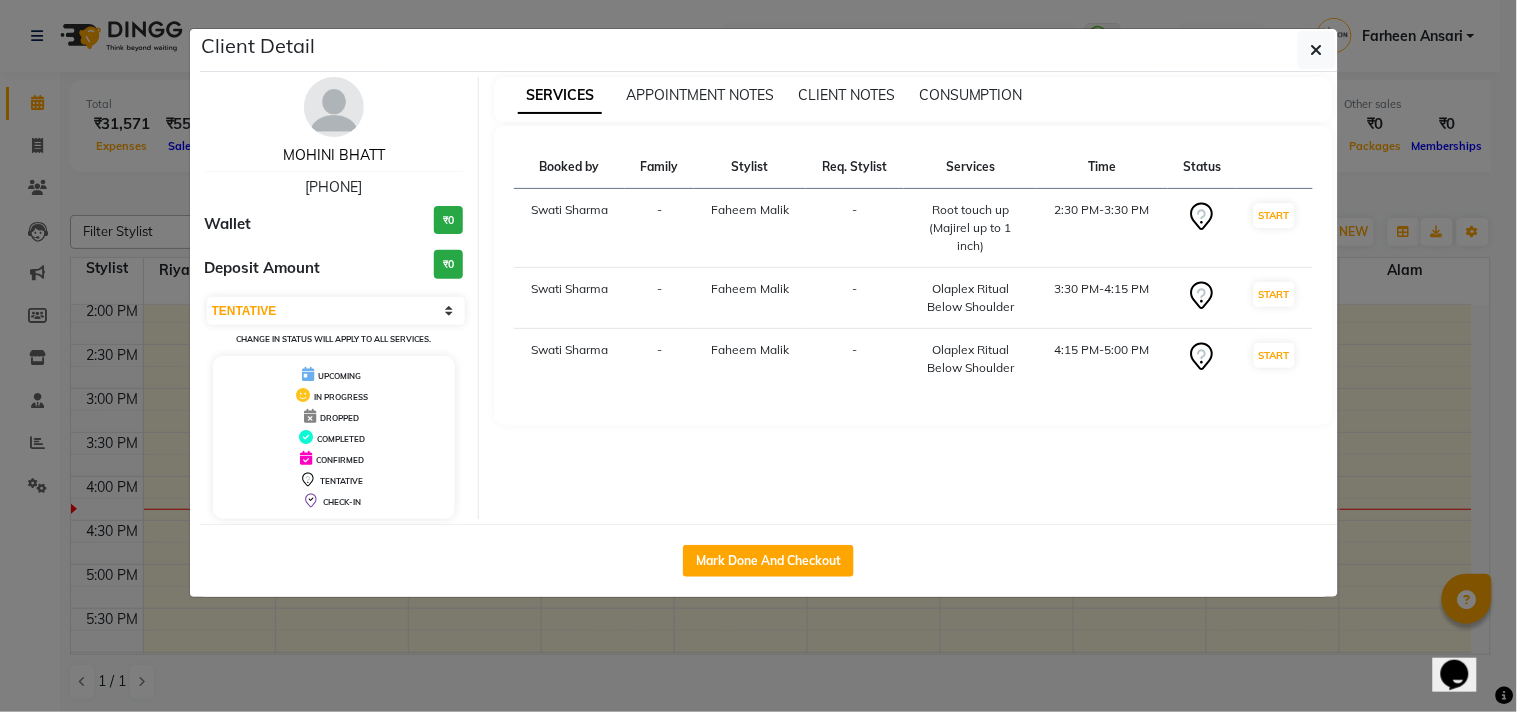 click on "MOHINI BHATT" at bounding box center [334, 155] 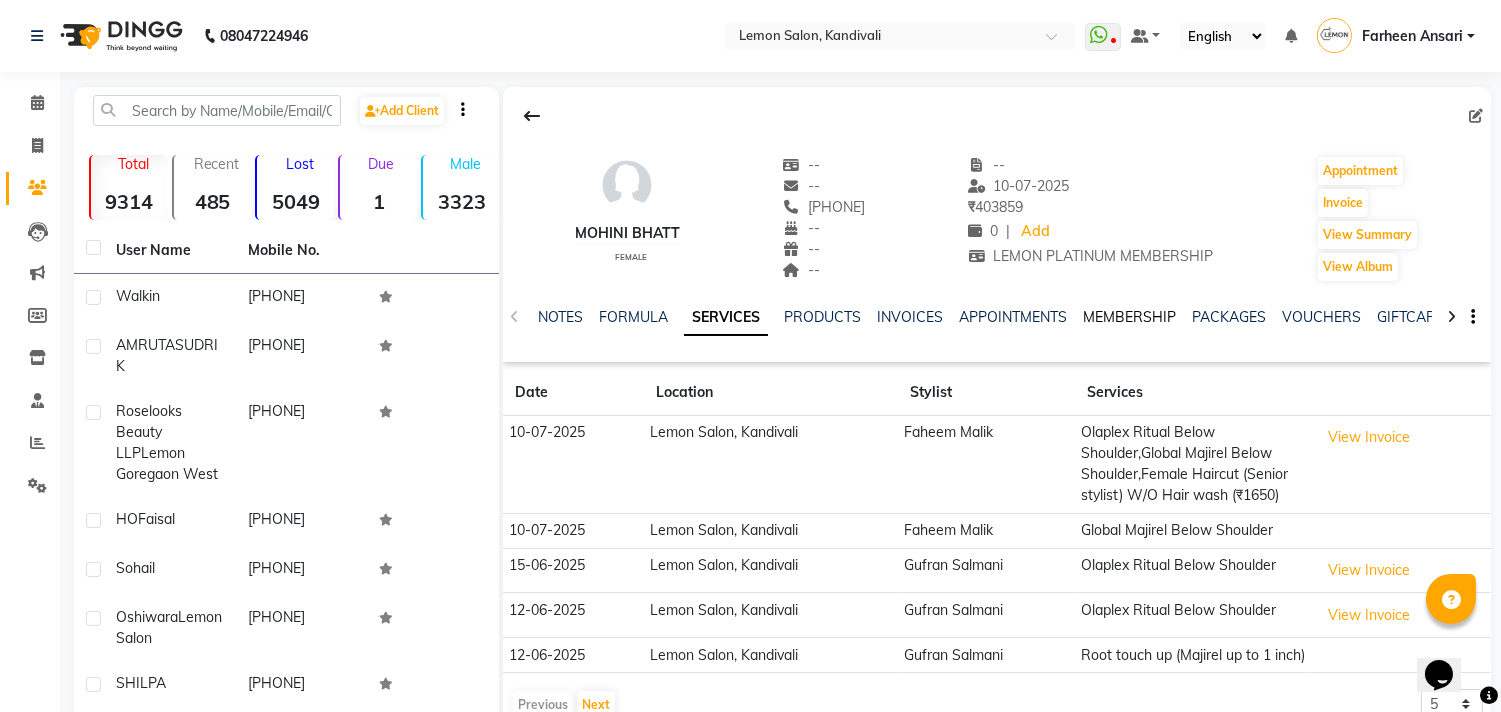 click on "MEMBERSHIP" 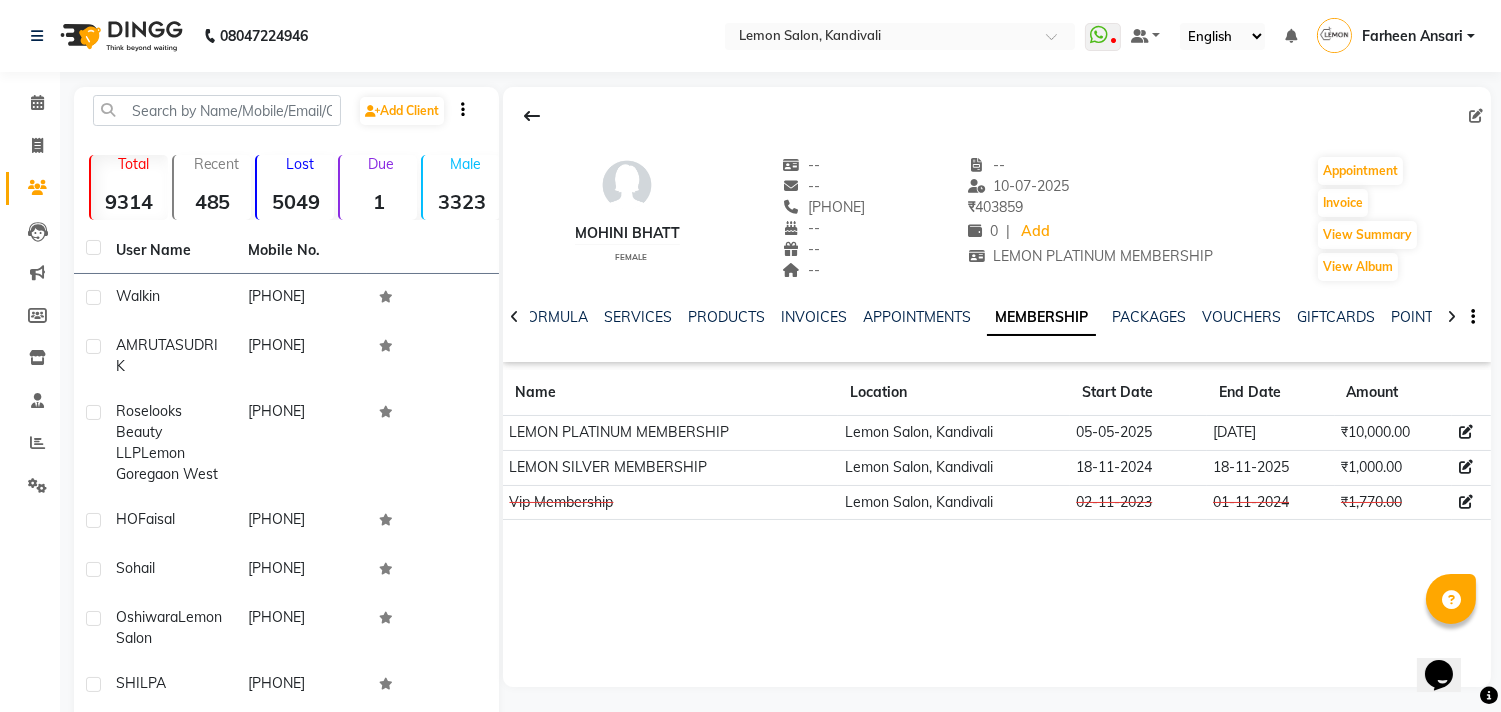 click 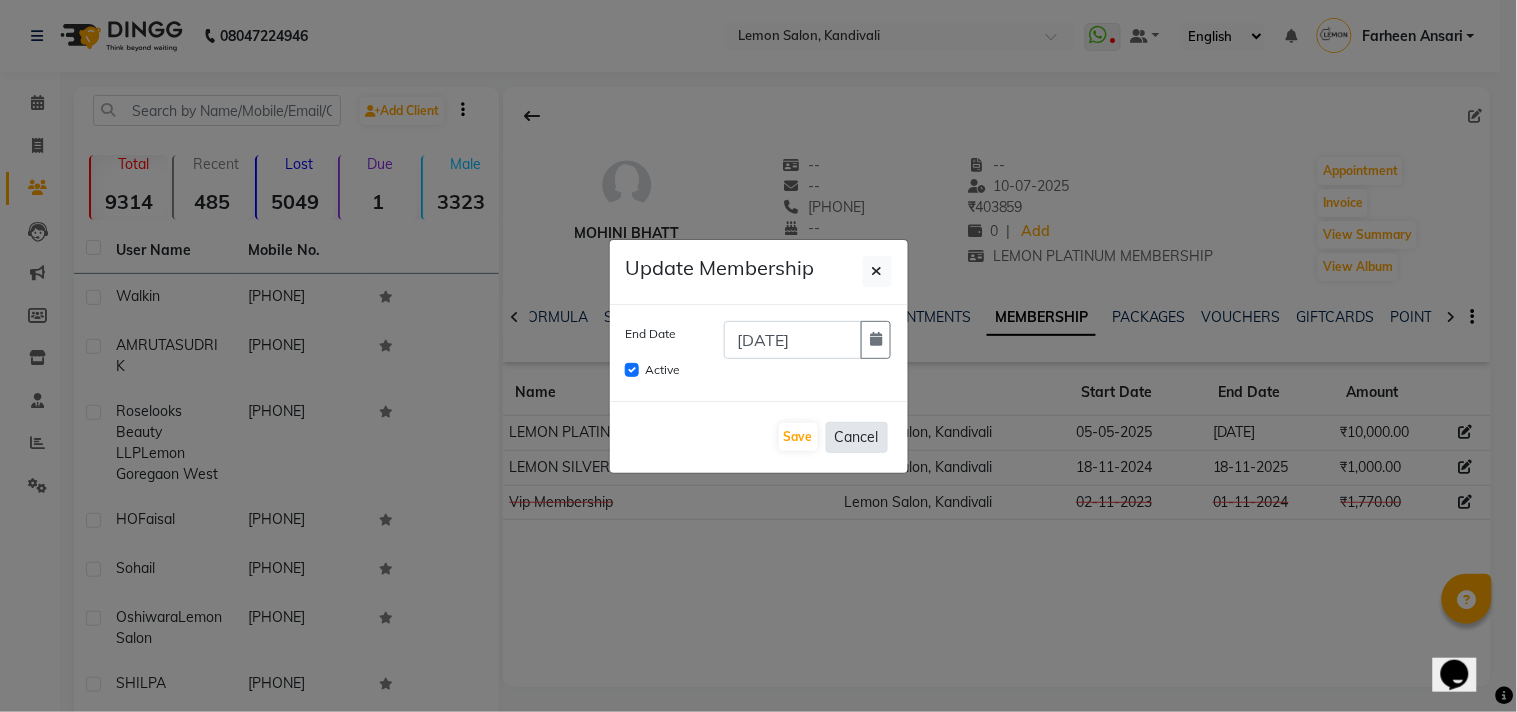 click on "Cancel" 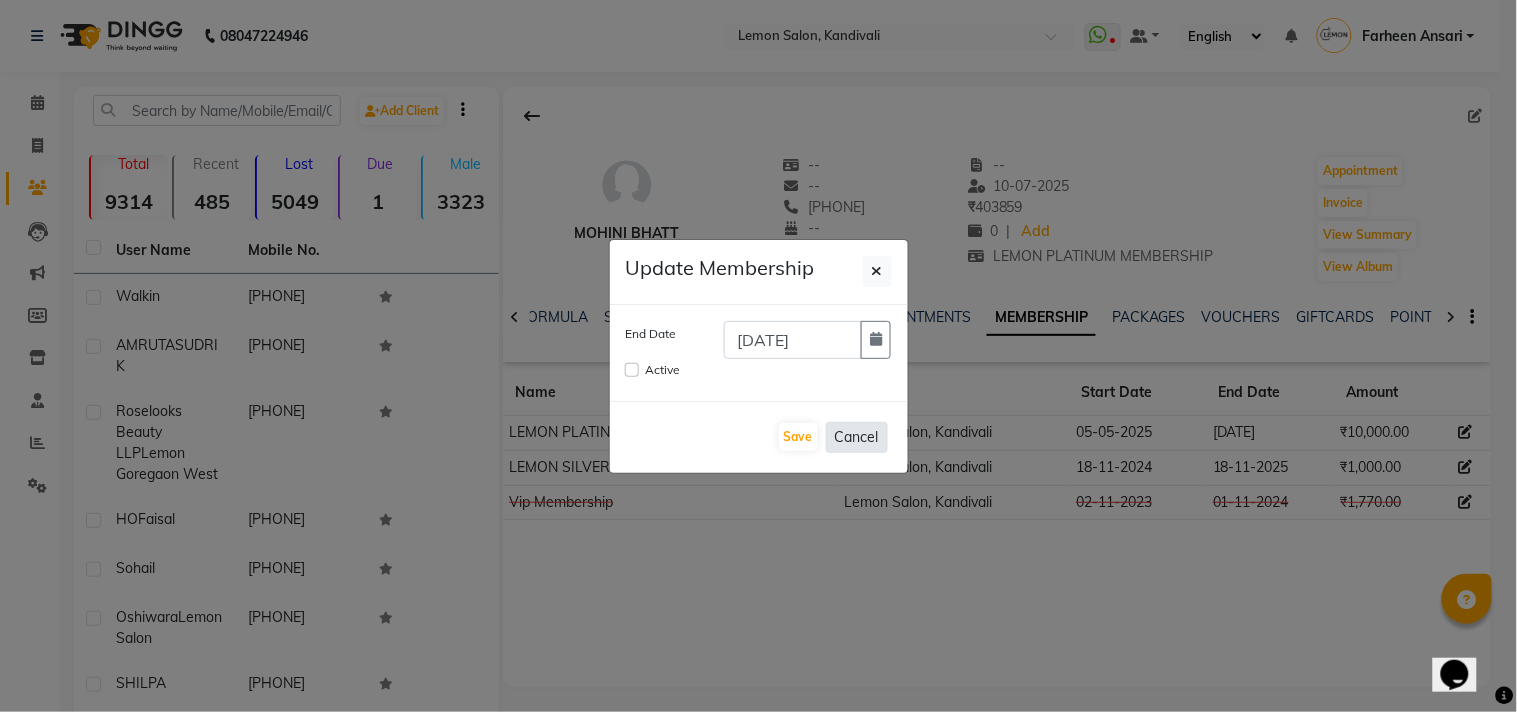 type 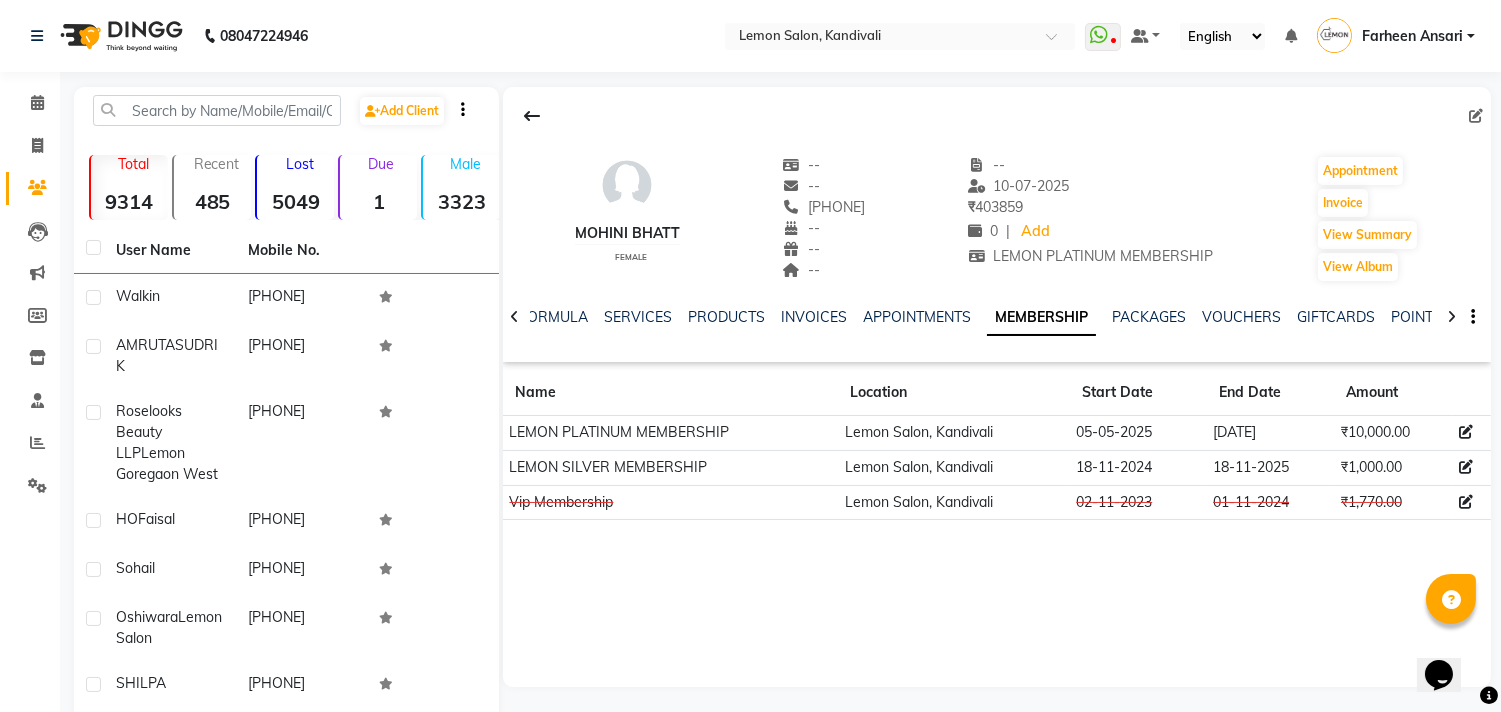 click 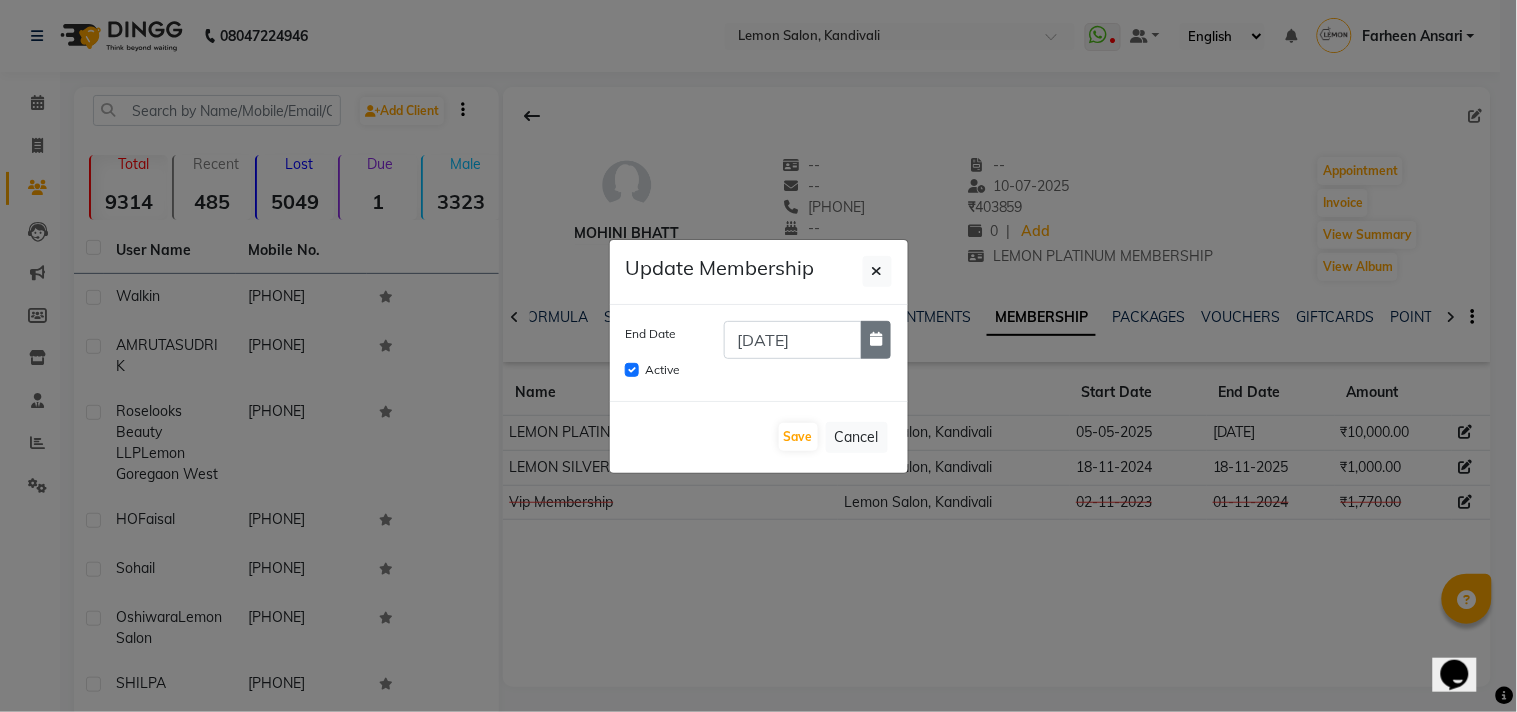 click 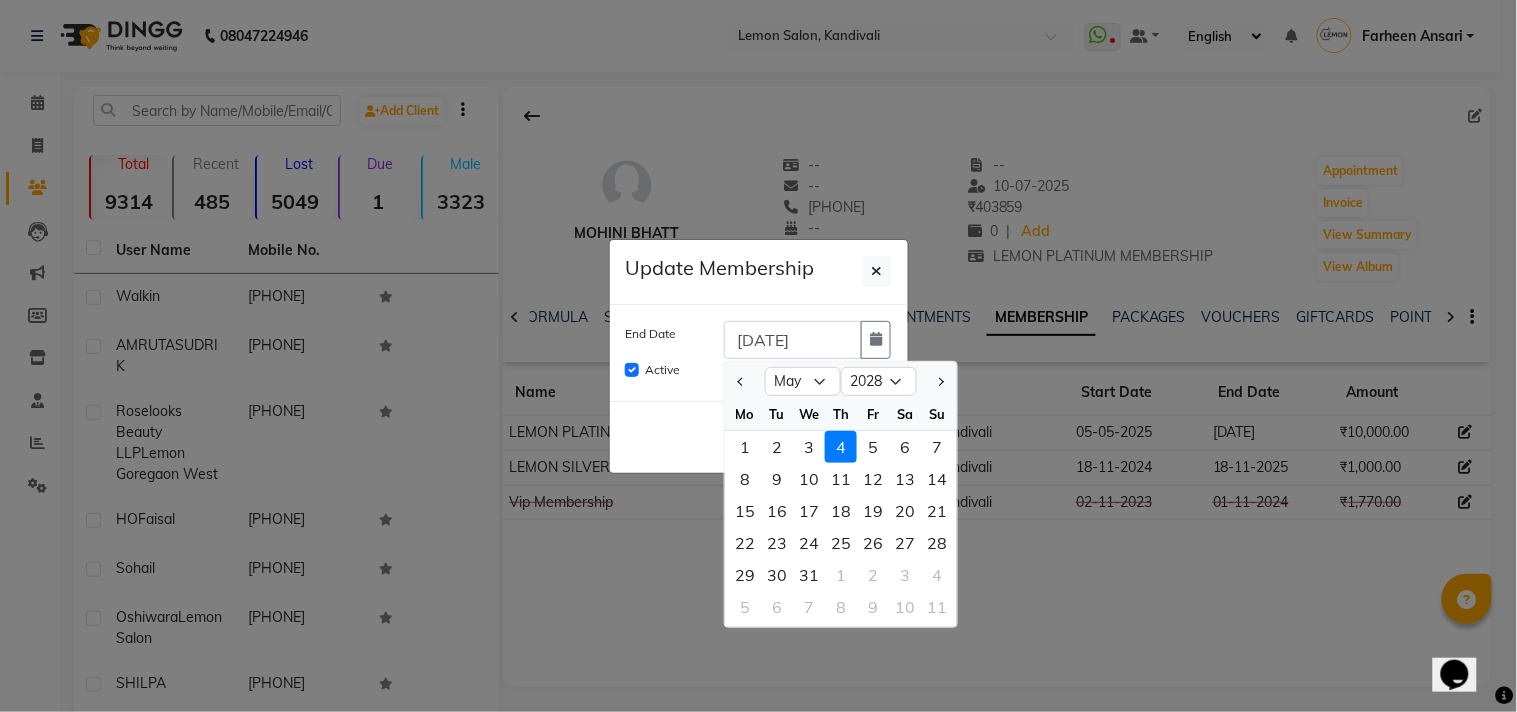 click on "Update Membership End Date [DATE] Jan Feb Mar Apr May Jun Jul Aug Sep Oct Nov Dec 2025 2026 2027 2028 2029 2030 2031 2032 2033 2034 2035 2036 2037 2038 Mo Tu We Th Fr Sa Su 1 2 3 4 5 6 7 8 9 10 11 12 13 14 15 16 17 18 19 20 21 22 23 24 25 26 27 28 29 30 31 1 2 3 4 5 6 7 8 9 10 11 Active Save Cancel" 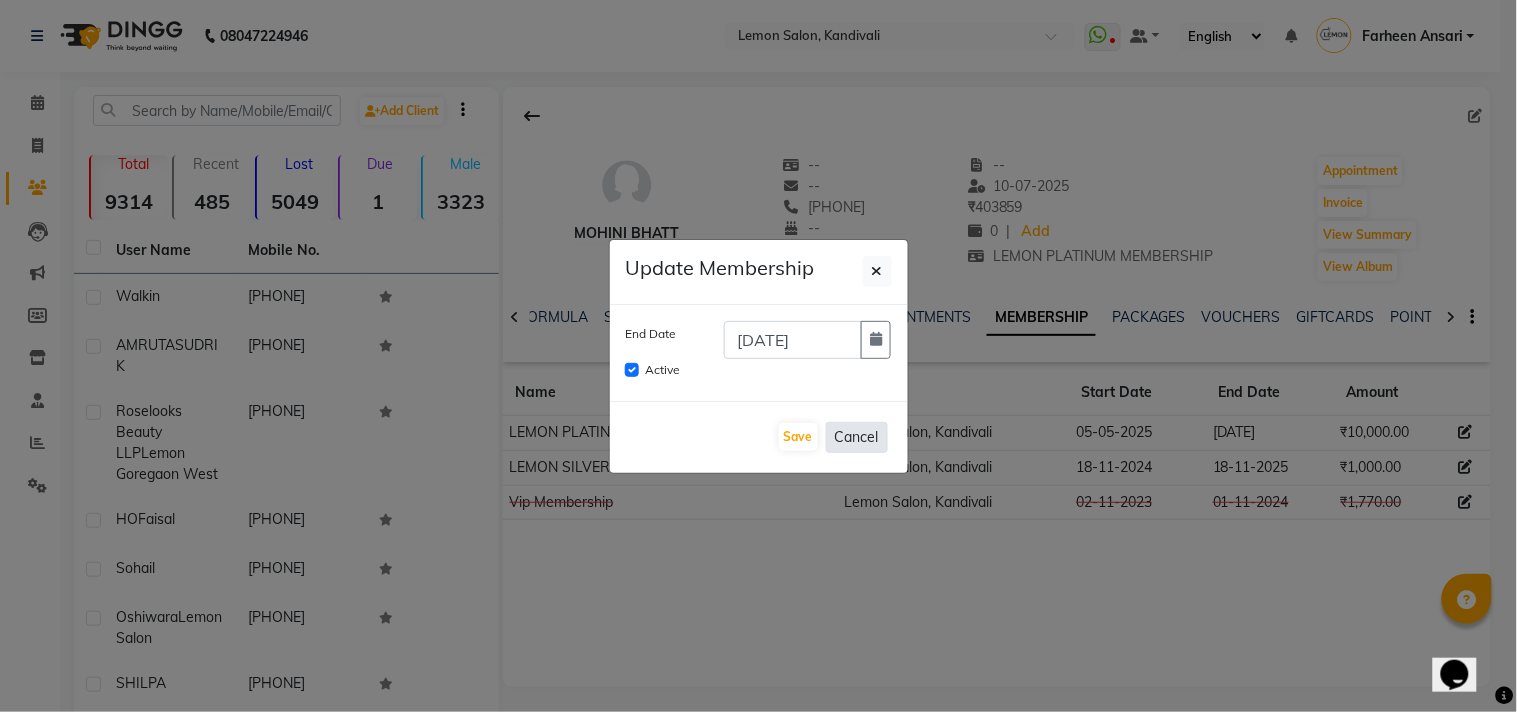 click on "Cancel" 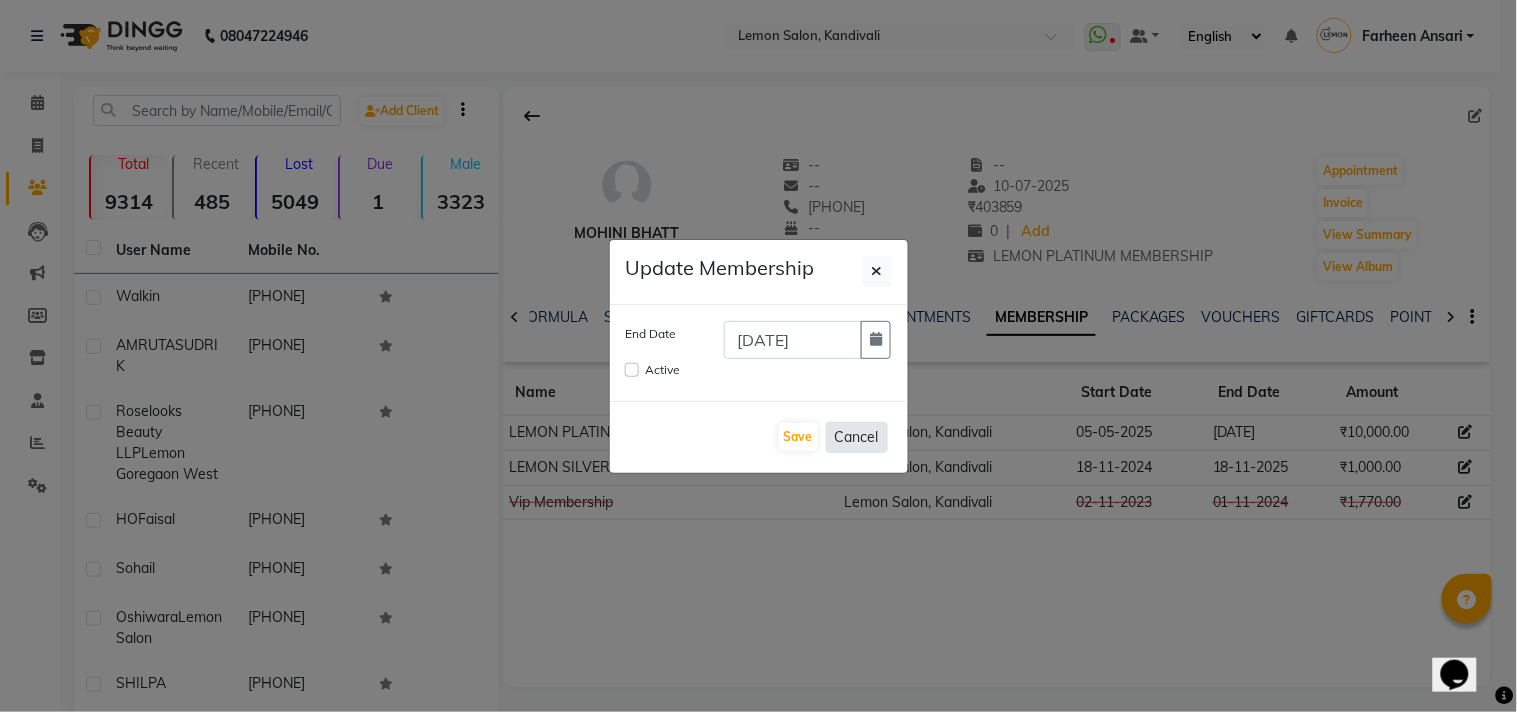 type 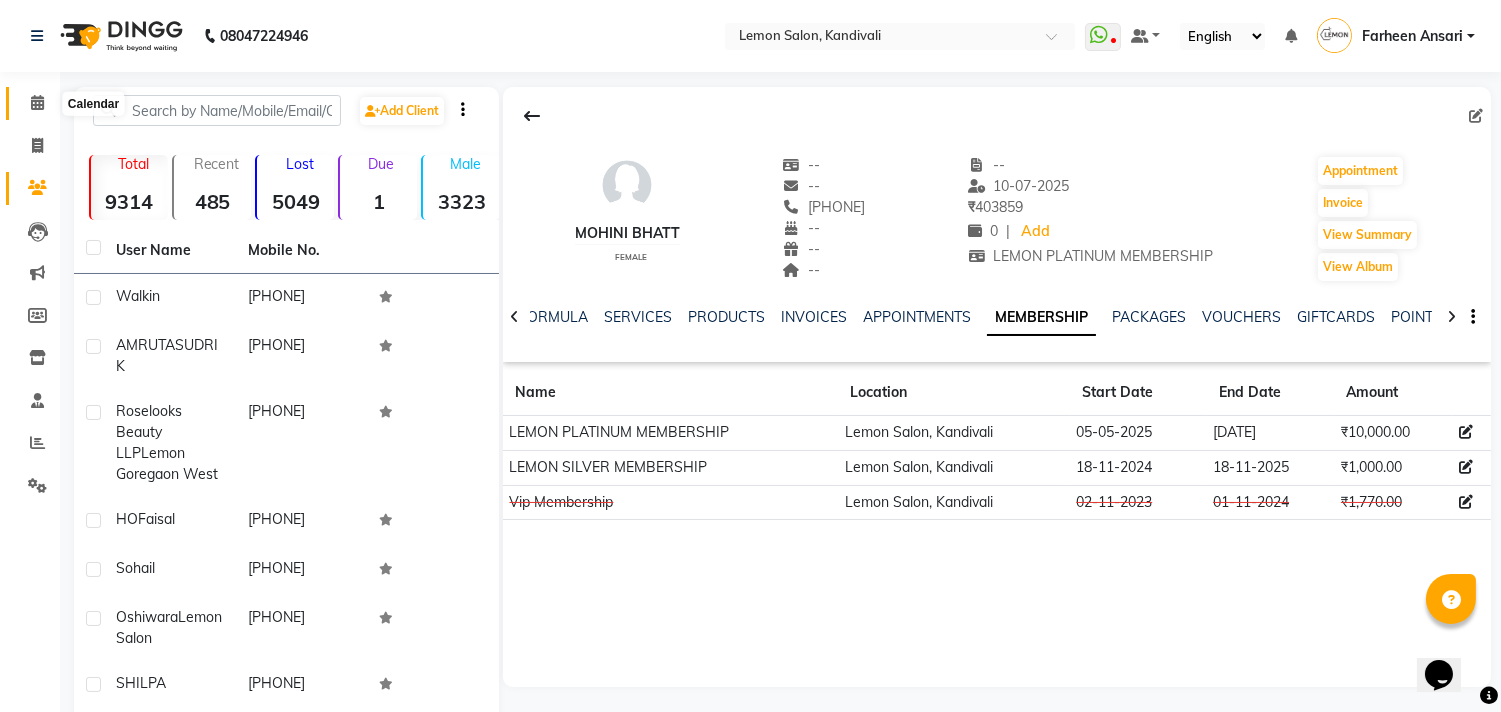click 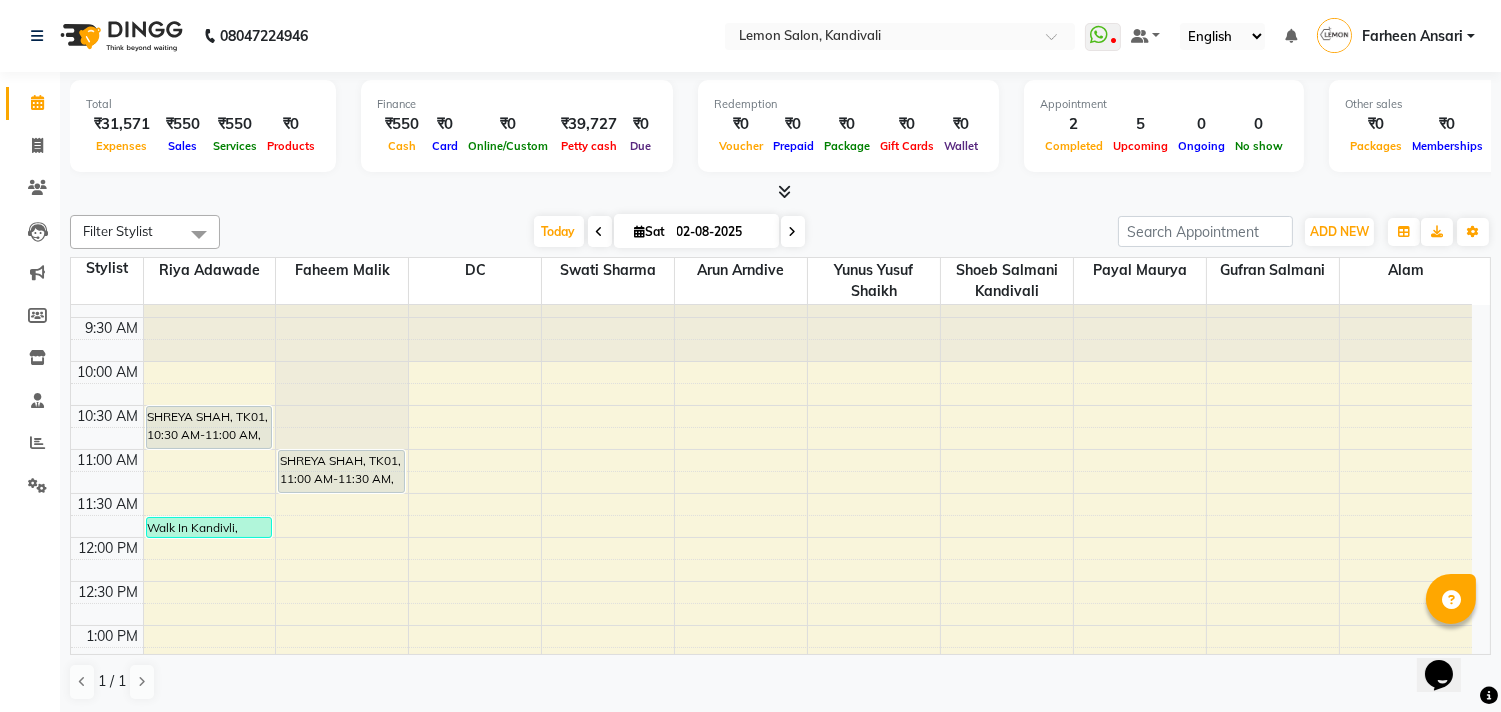 scroll, scrollTop: 0, scrollLeft: 0, axis: both 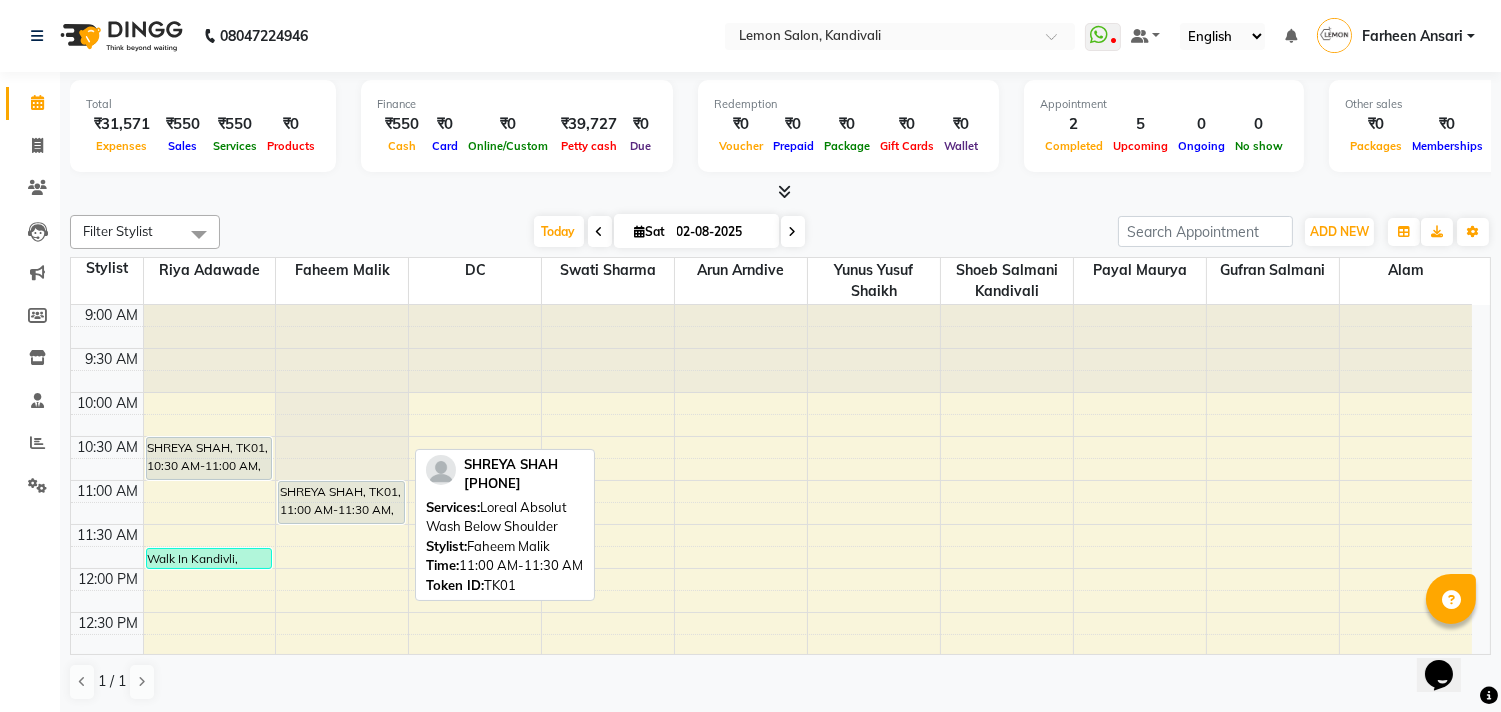 click on "SHREYA SHAH, TK01, 11:00 AM-11:30 AM, Loreal Absolut Wash Below Shoulder" at bounding box center (341, 502) 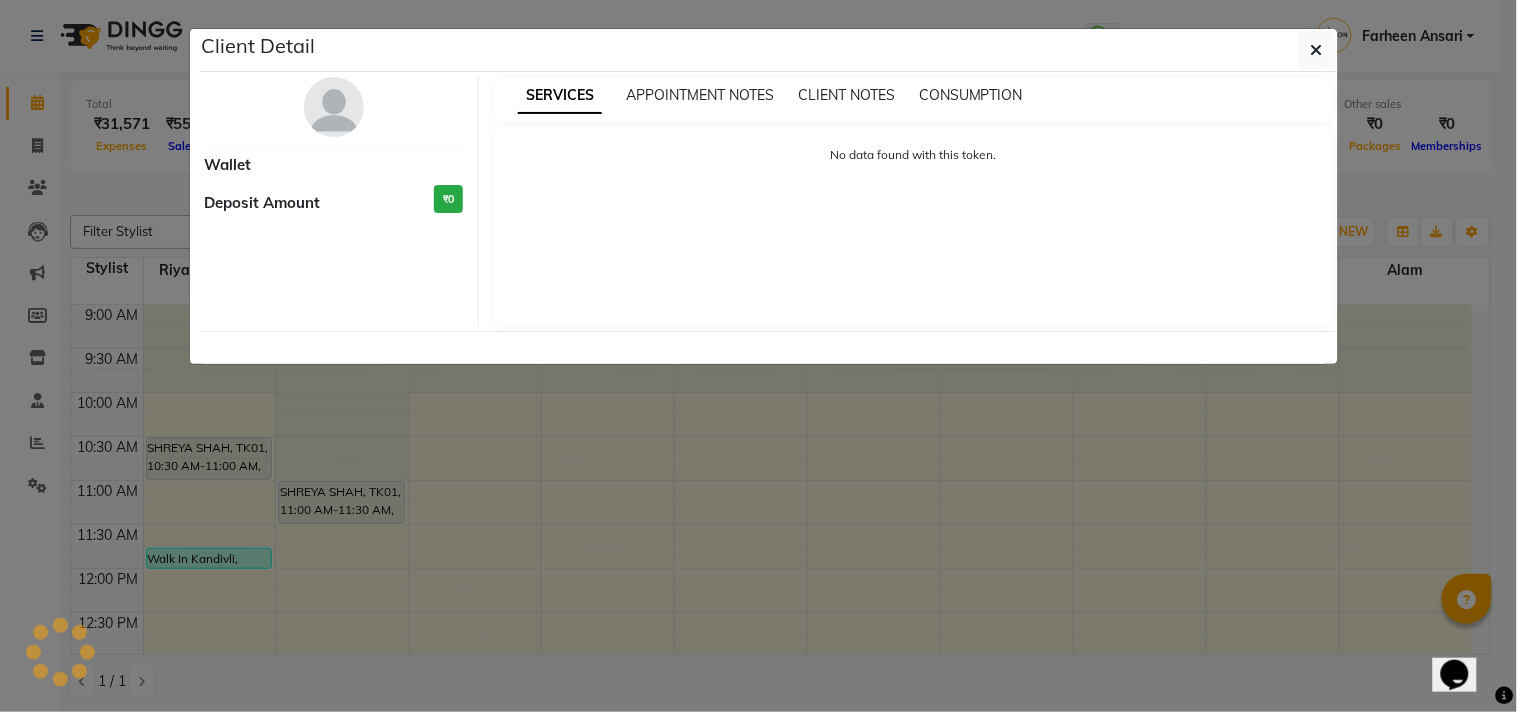 select on "7" 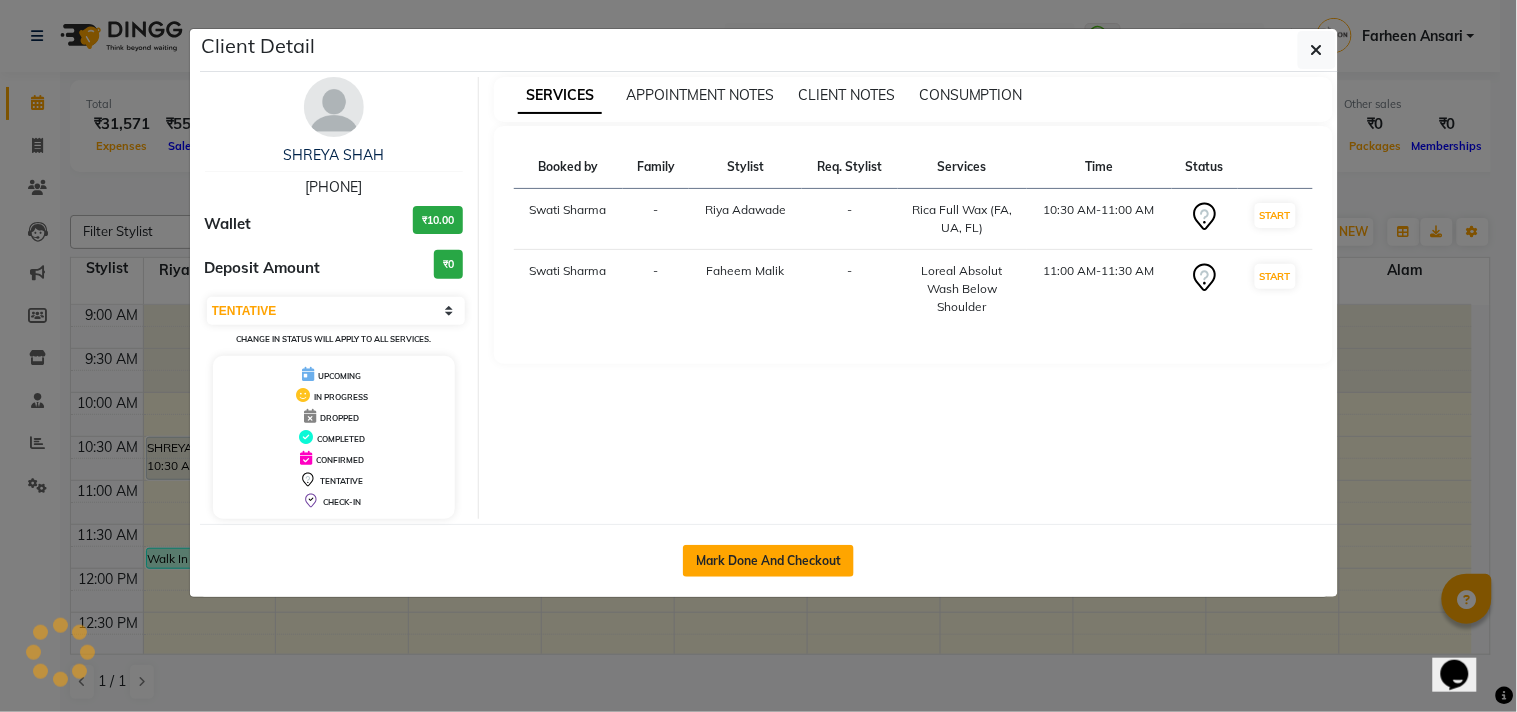 click on "Mark Done And Checkout" 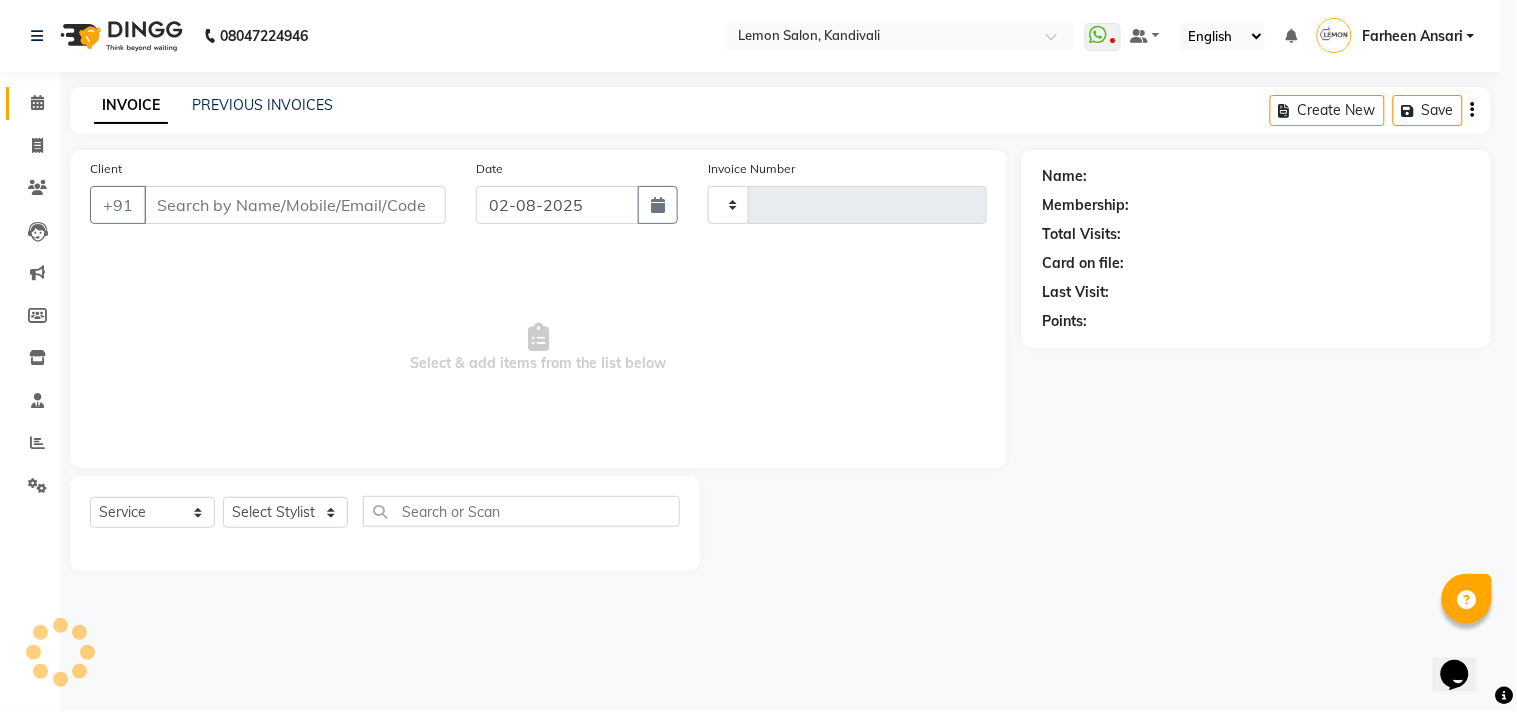 type on "1301" 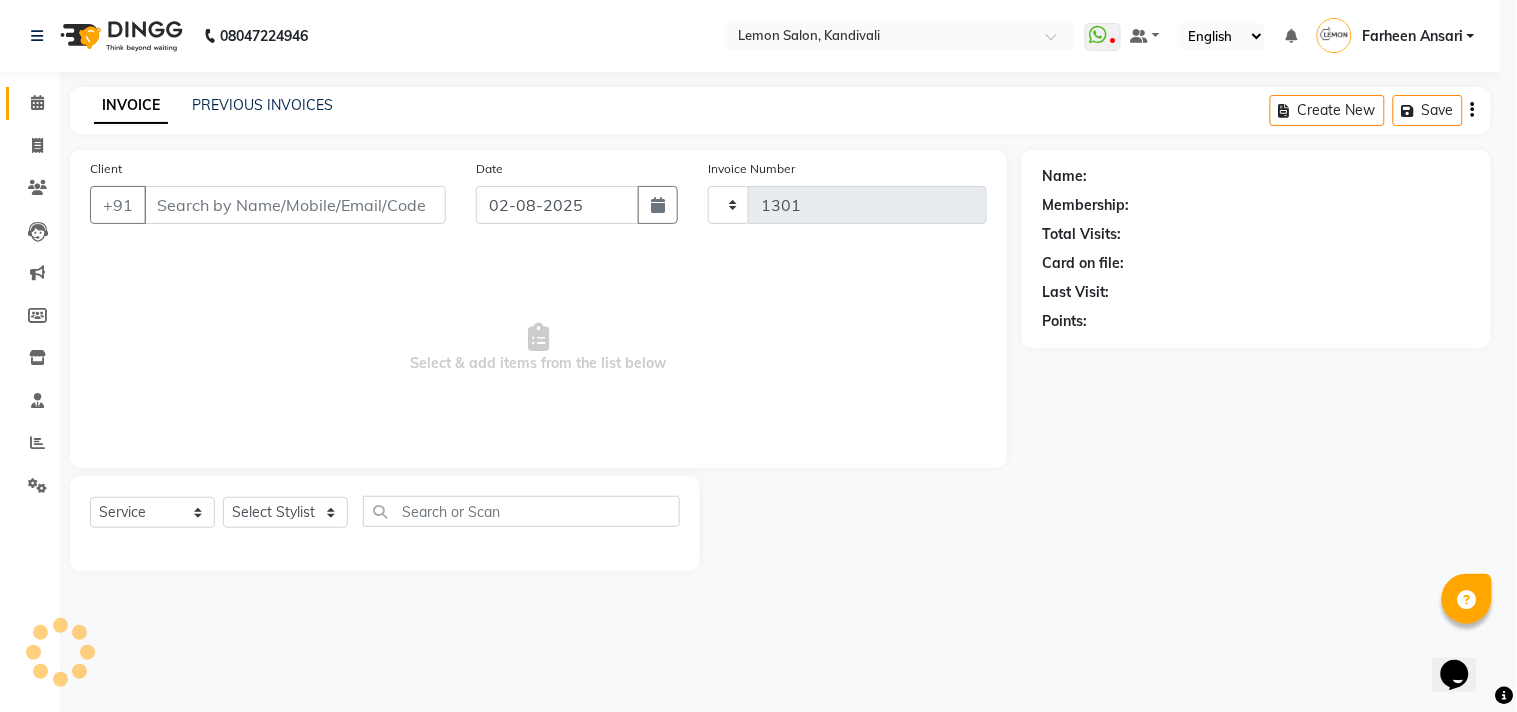 select on "569" 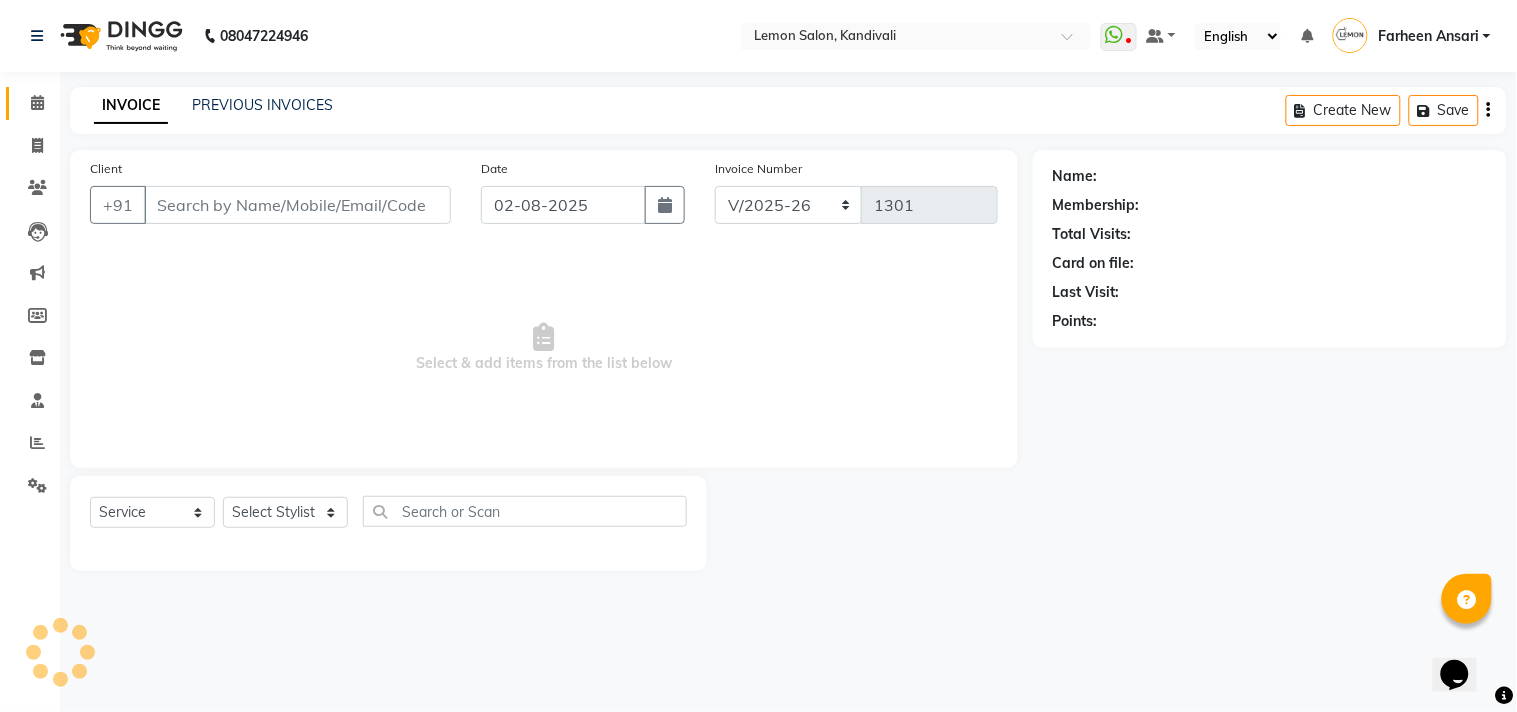 type on "[PHONE]" 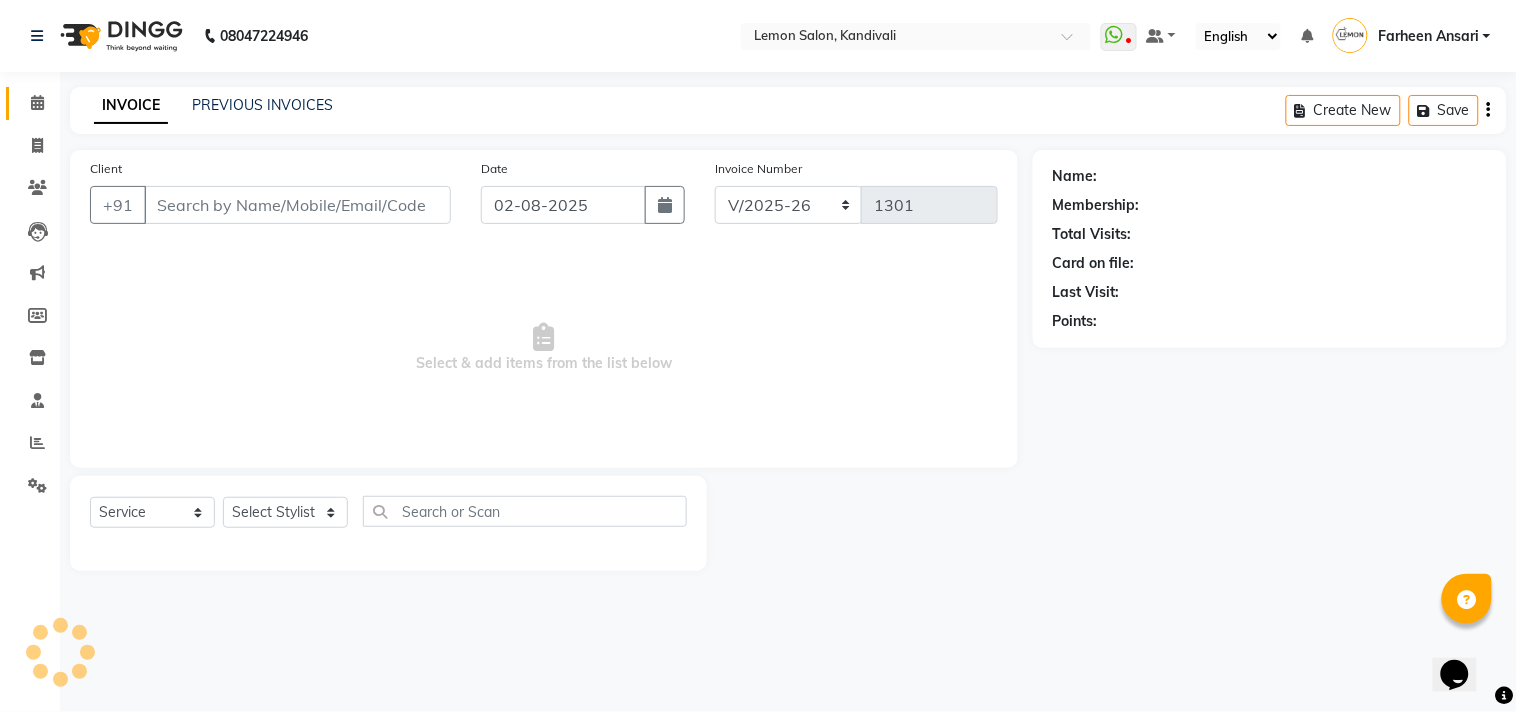 select on "7385" 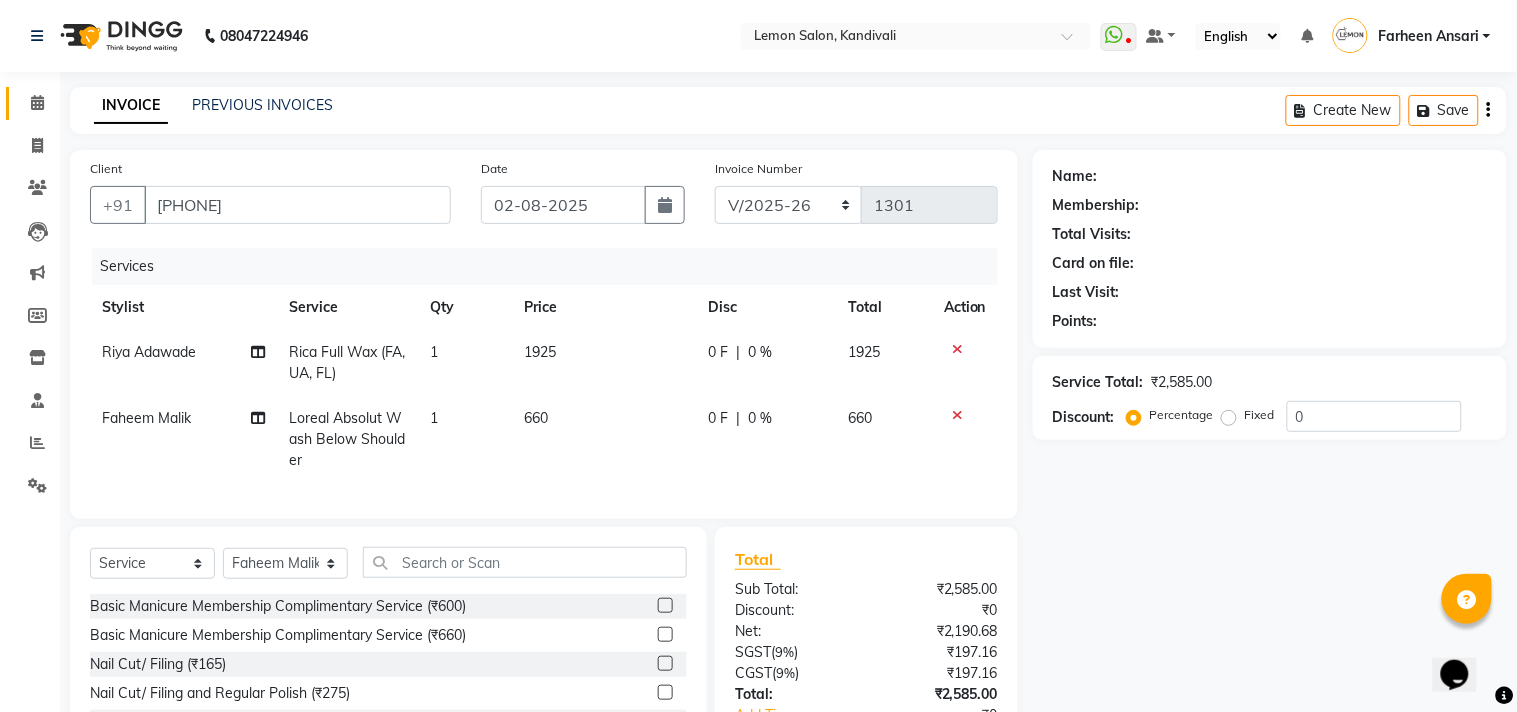 select on "1: Object" 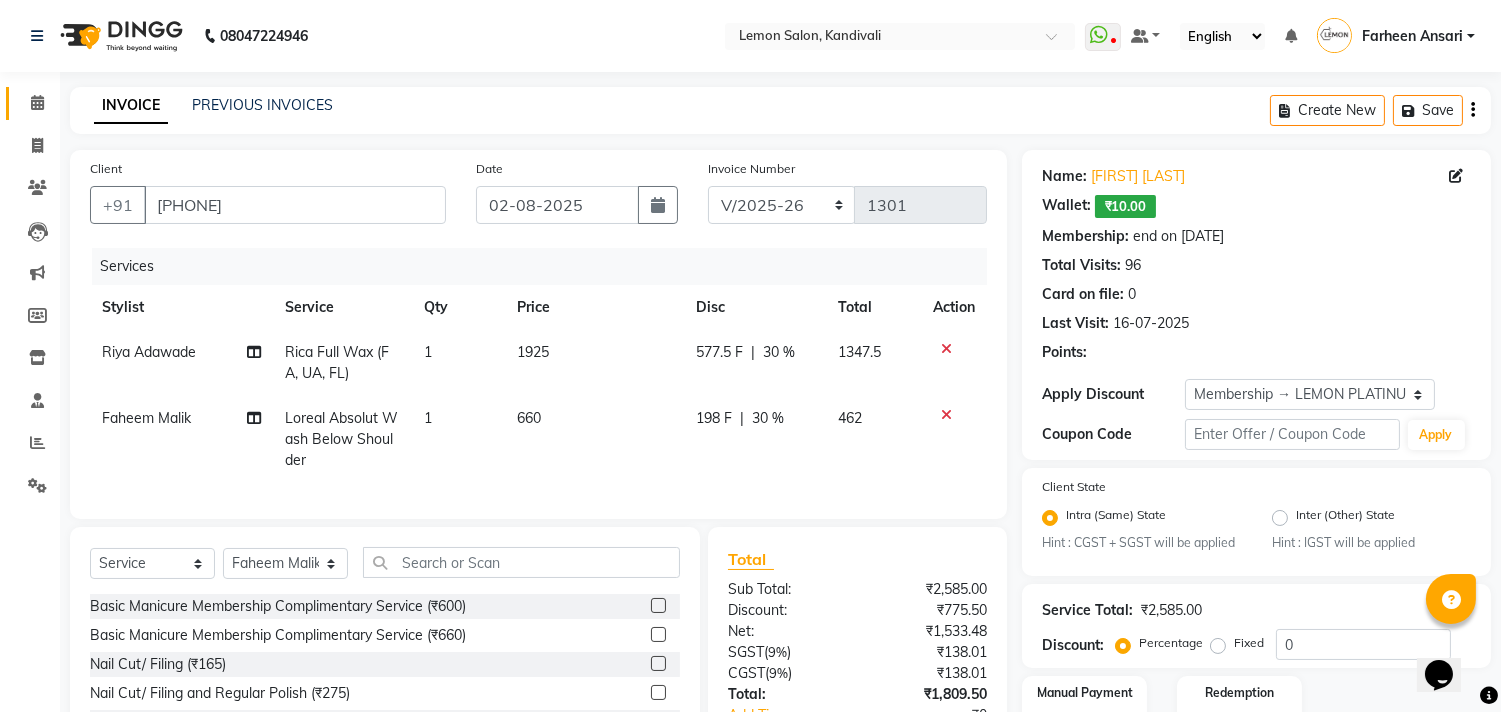 type on "30" 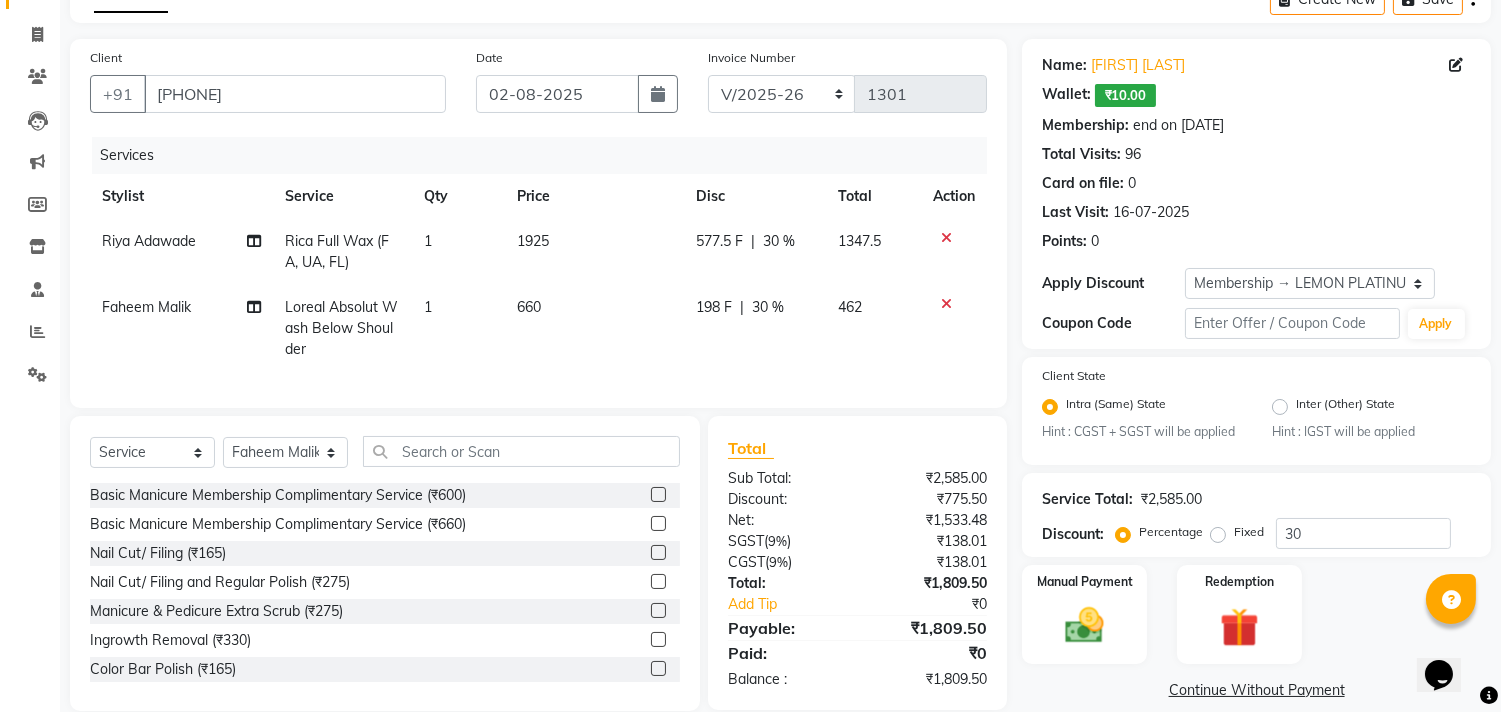 scroll, scrollTop: 0, scrollLeft: 0, axis: both 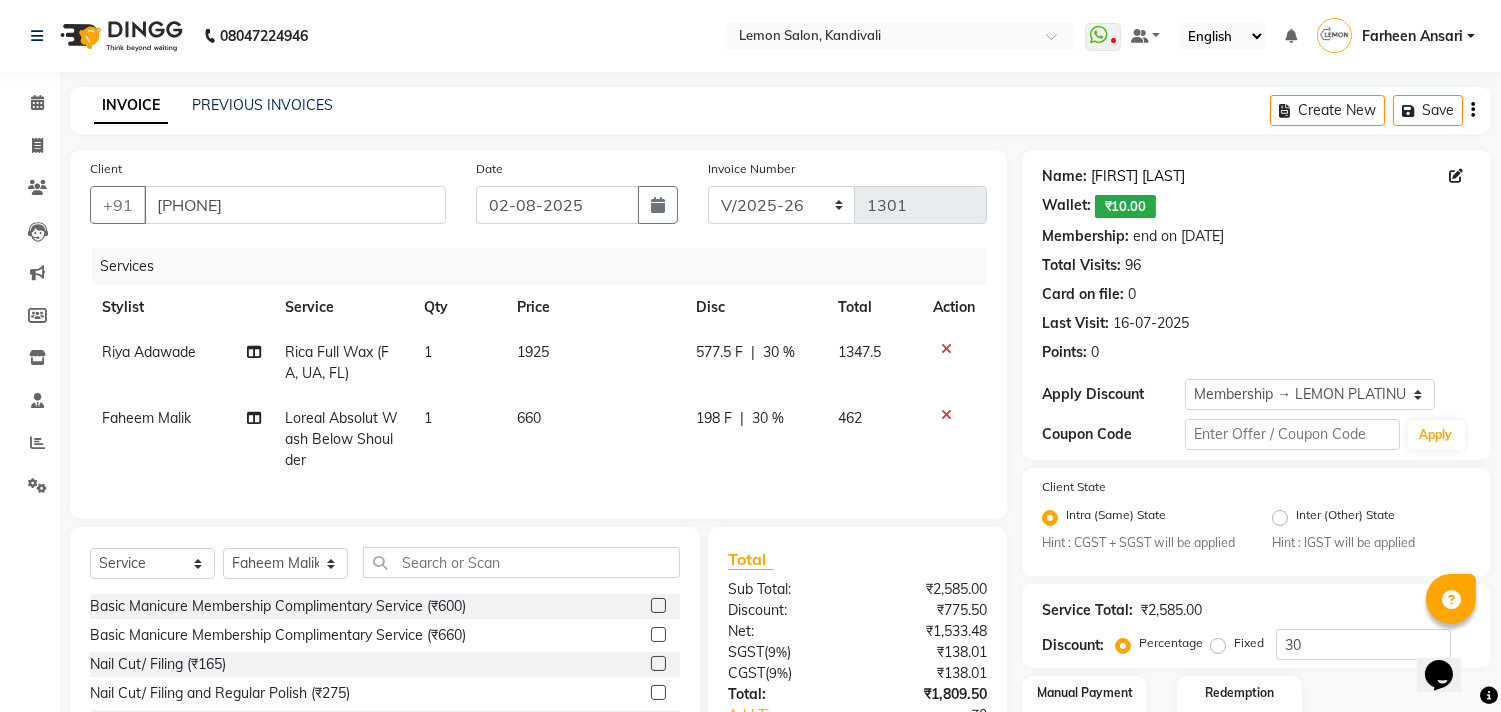click on "Shreya Shah" 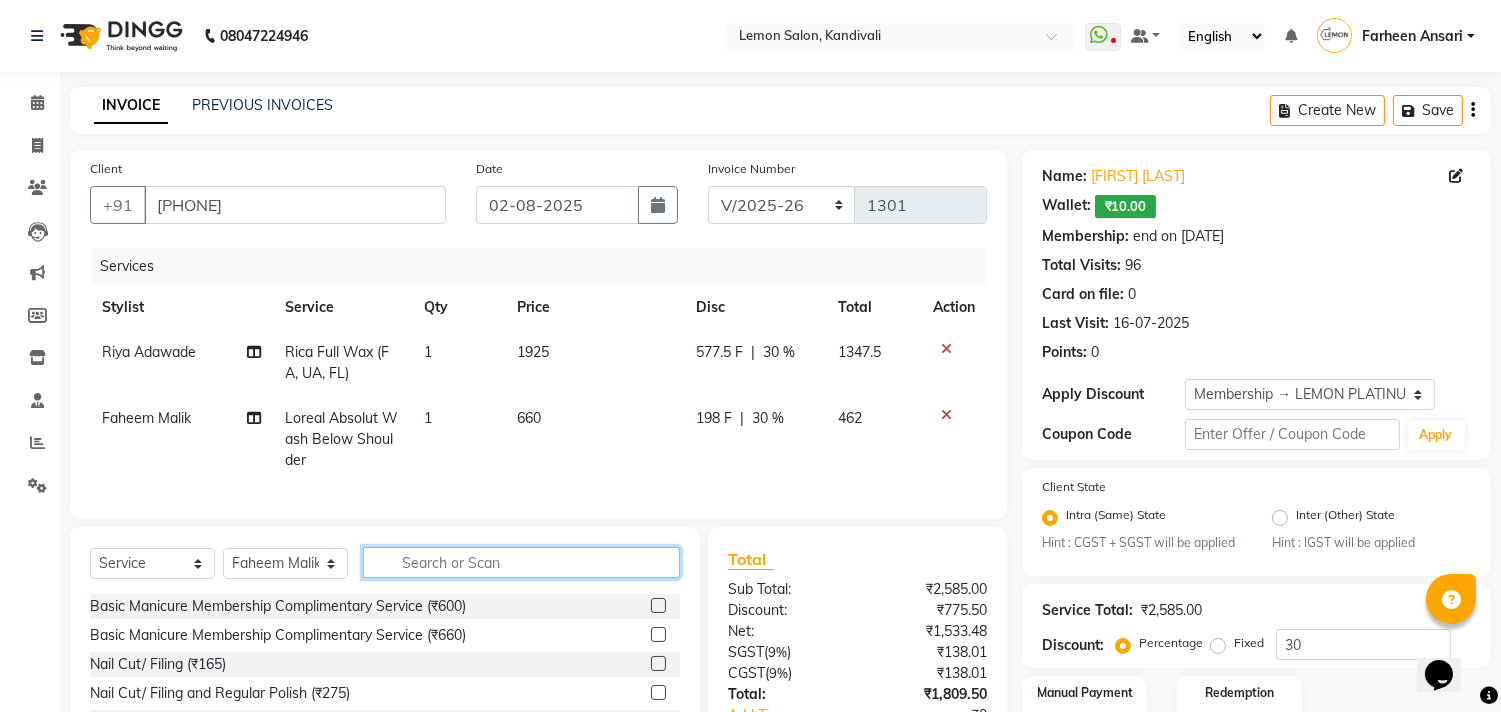 click 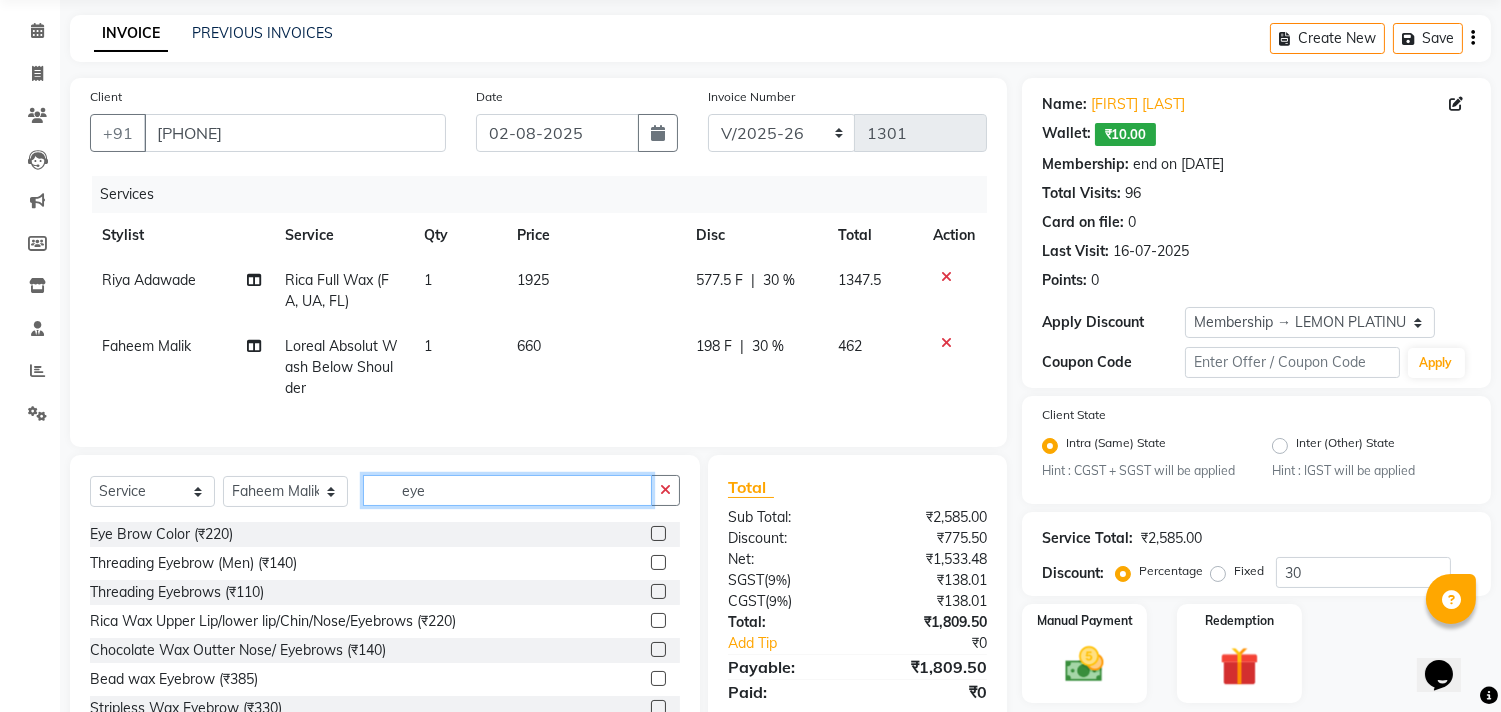 scroll, scrollTop: 111, scrollLeft: 0, axis: vertical 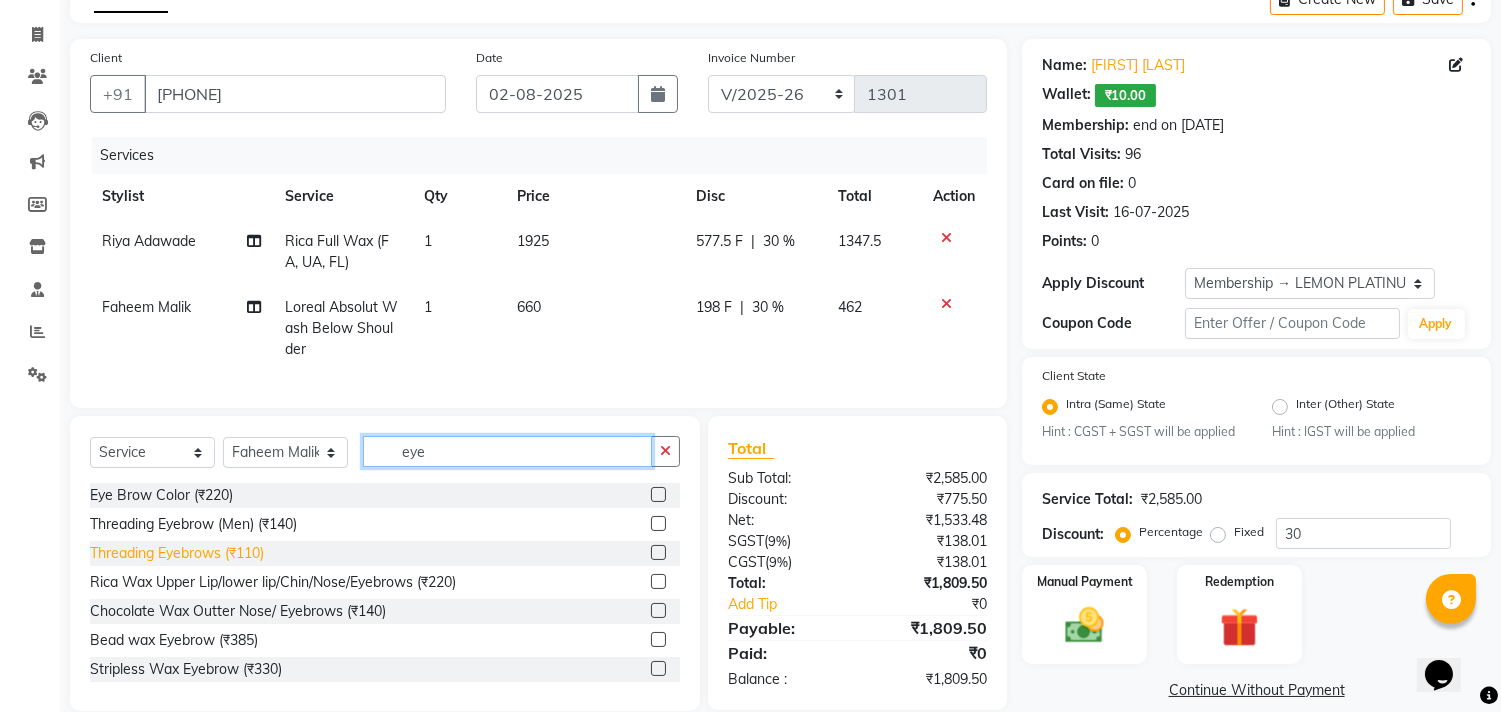 type on "eye" 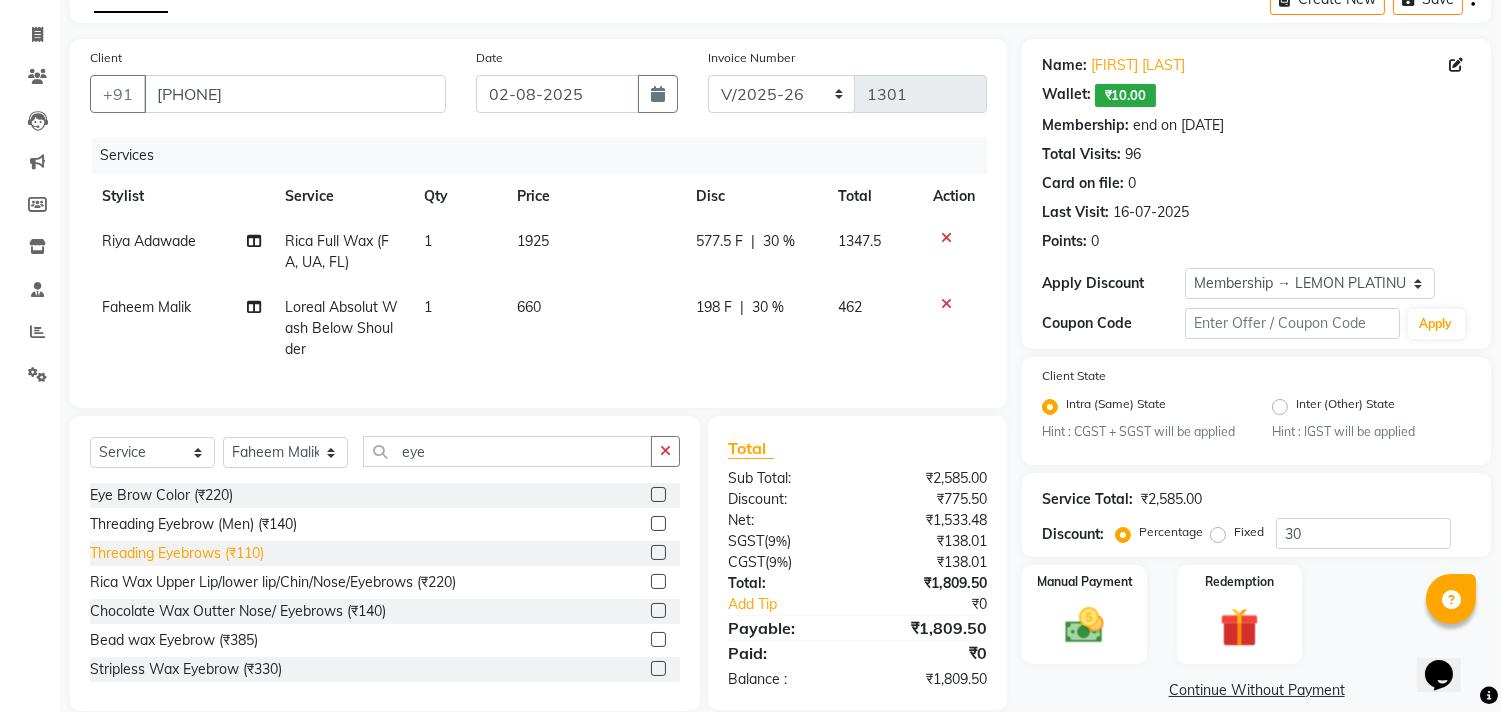 click on "Threading Eyebrows (₹110)" 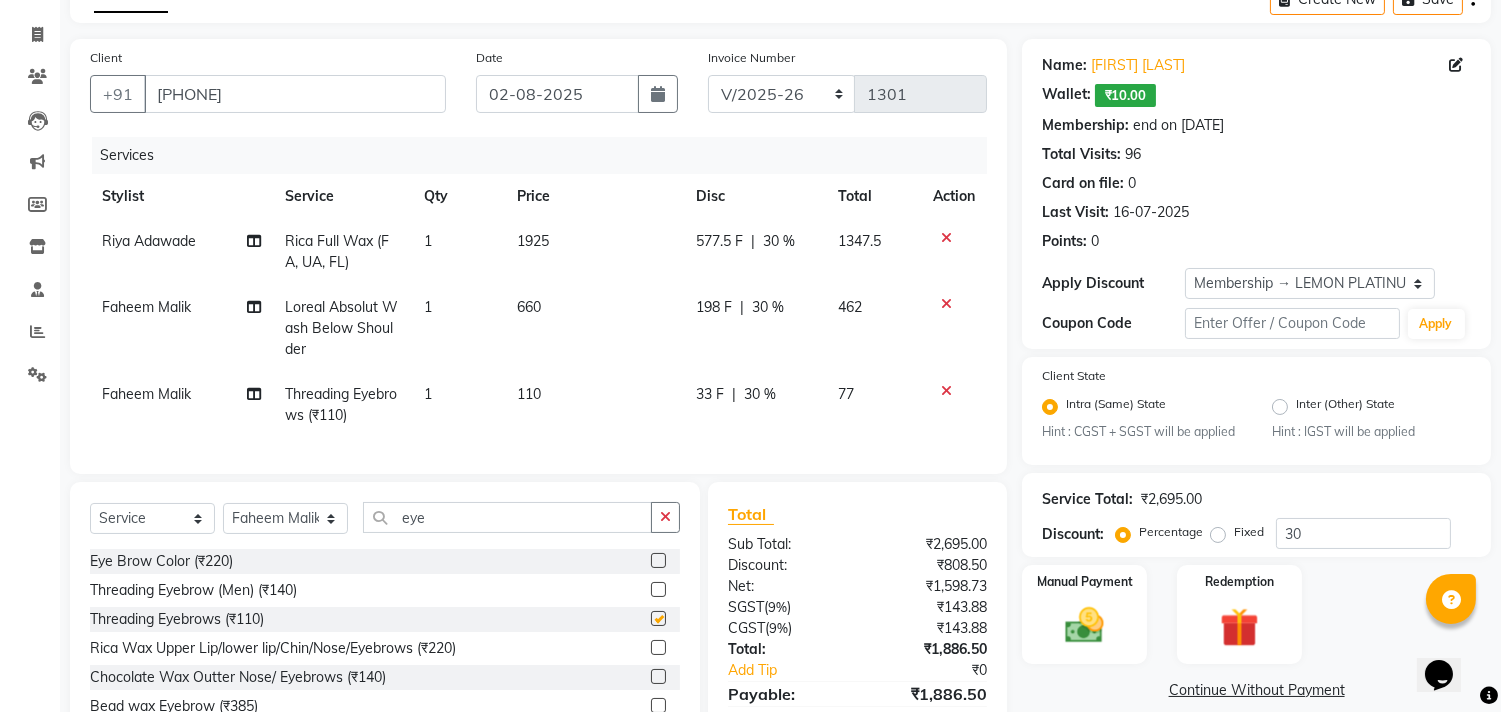 checkbox on "false" 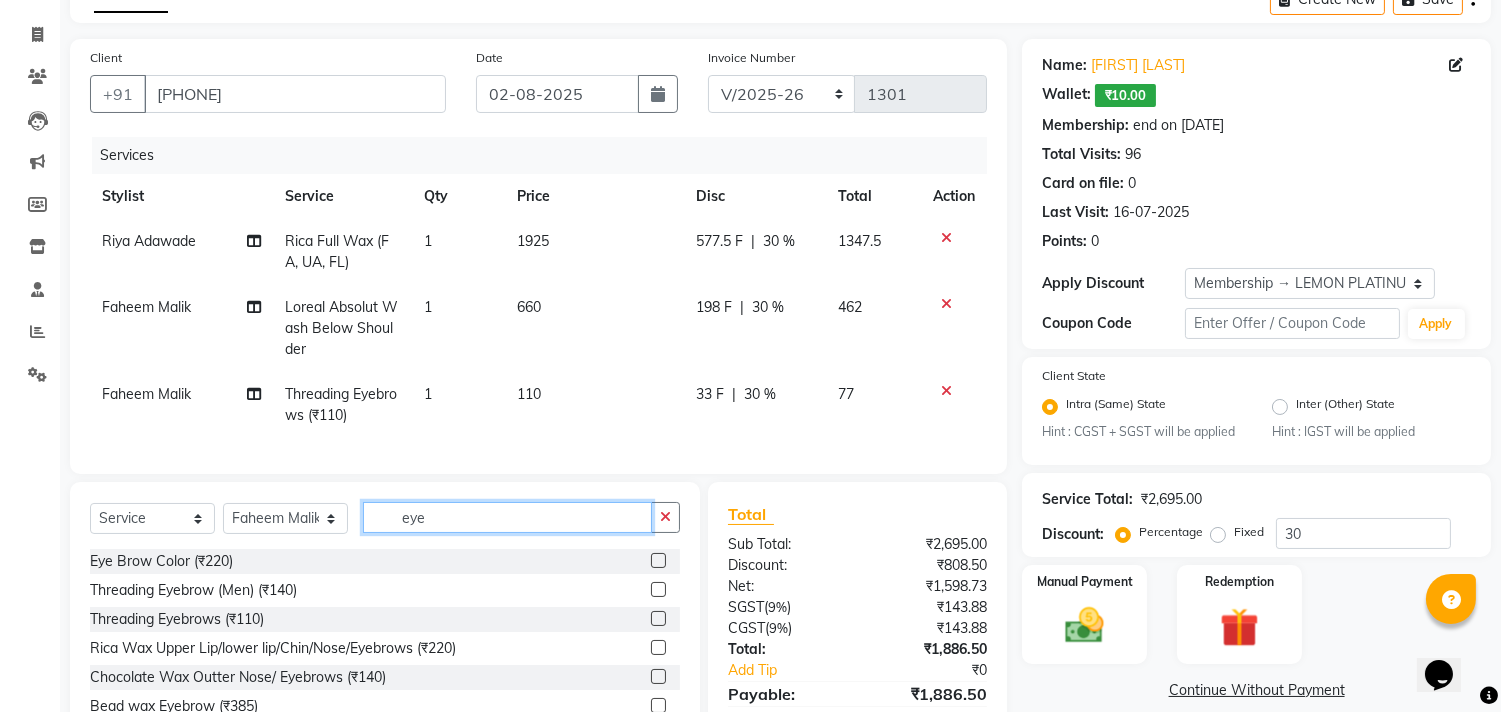 click on "eye" 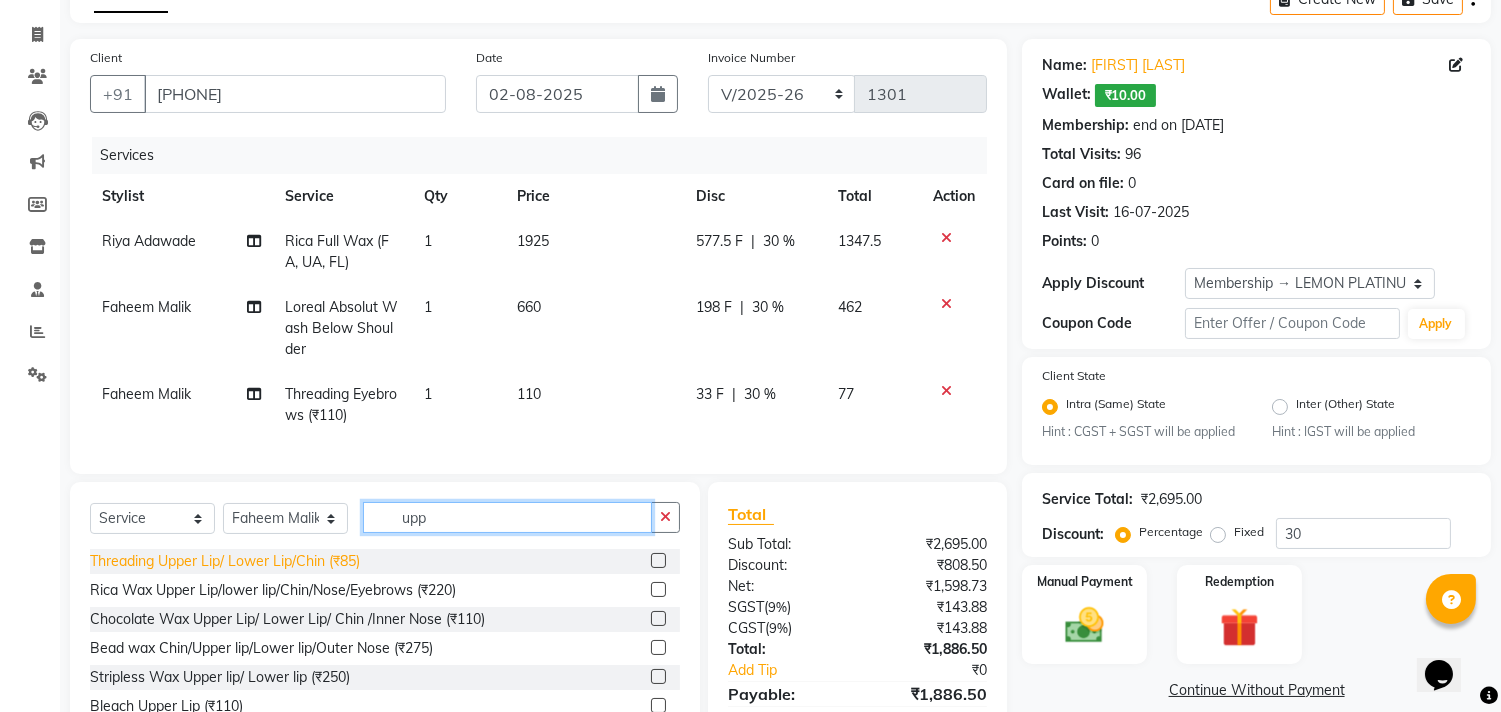 type on "upp" 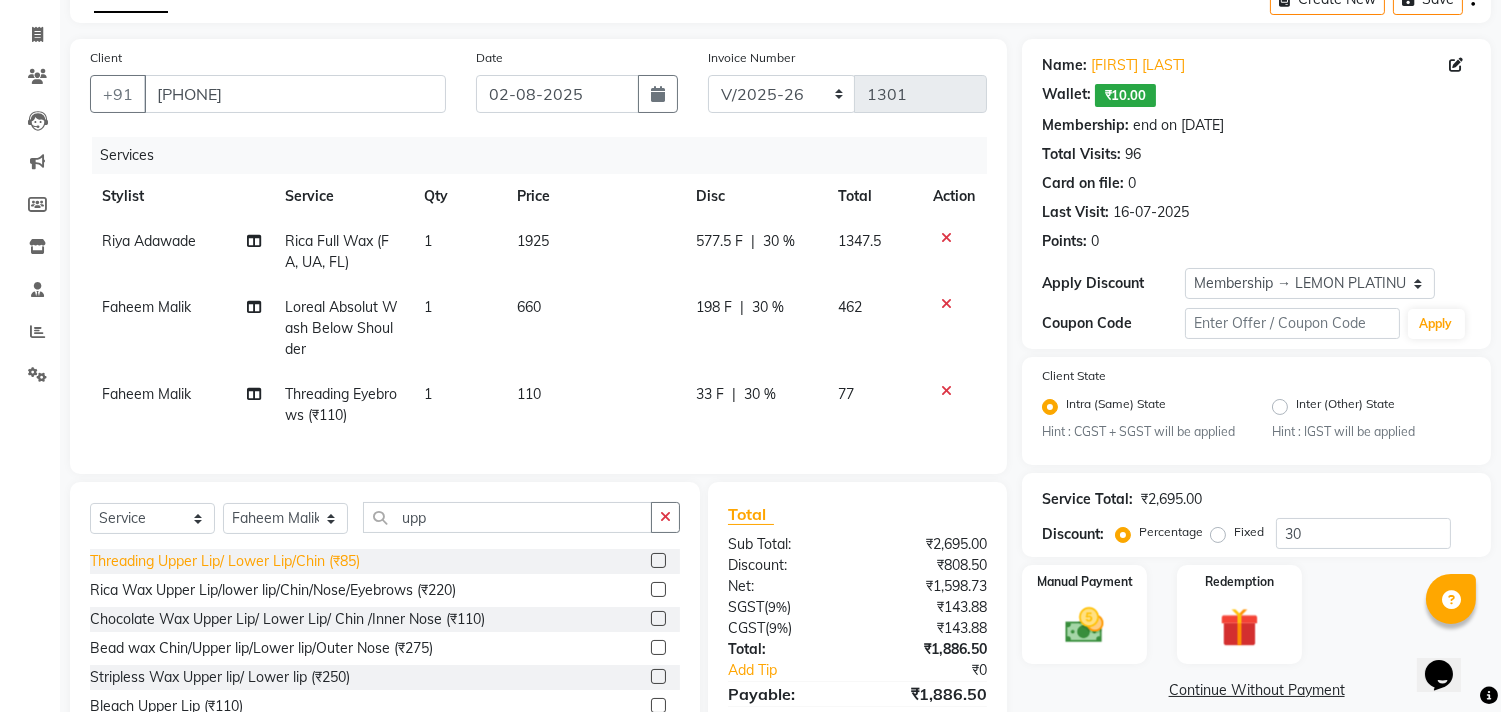 click on "Threading Upper Lip/ Lower Lip/Chin (₹85)" 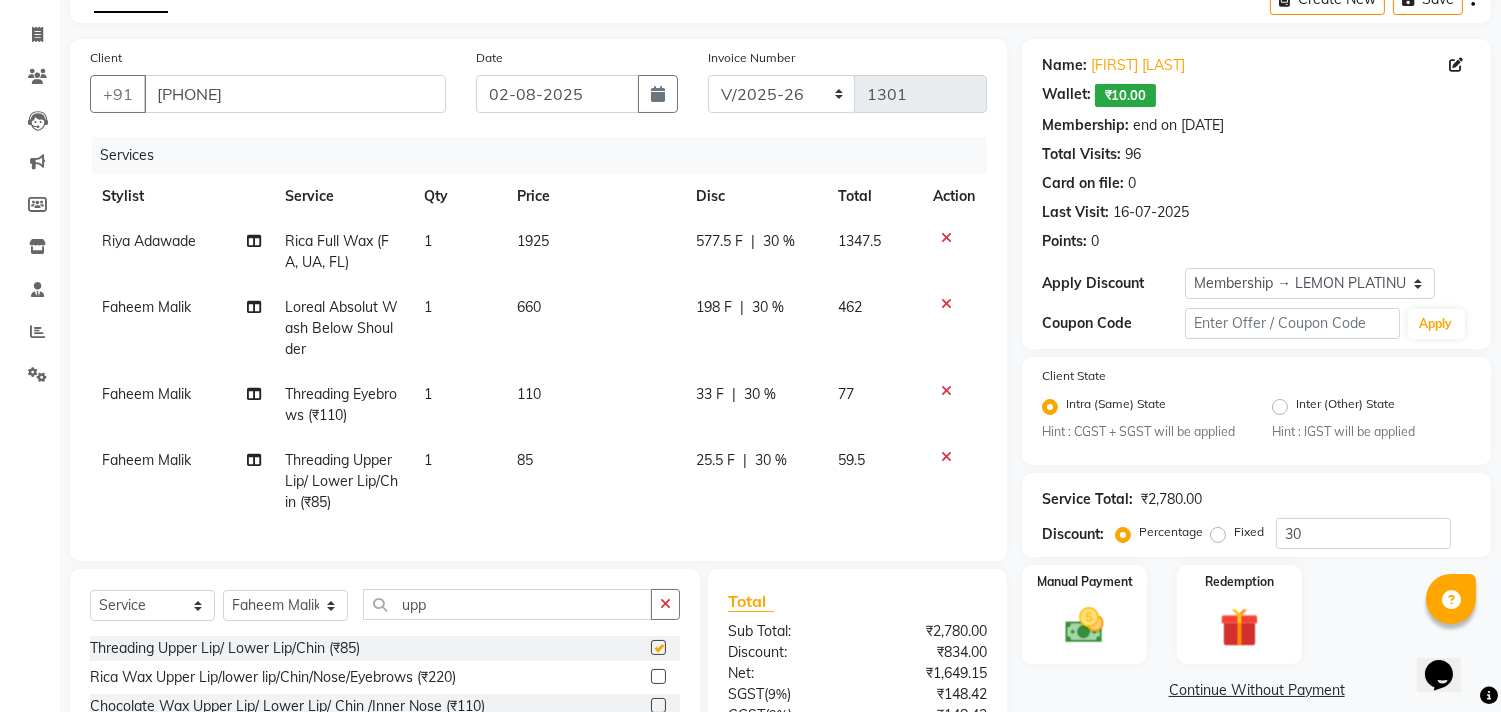 checkbox on "false" 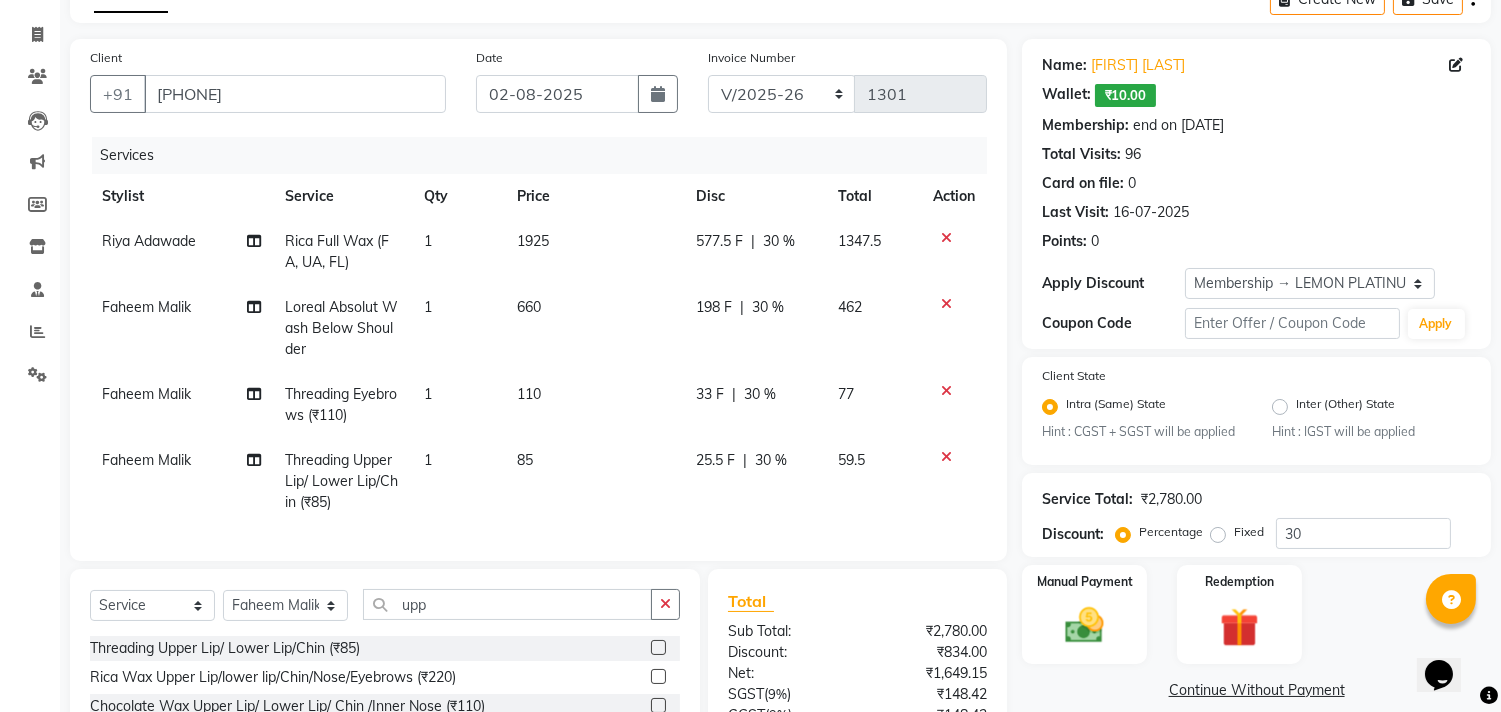 scroll, scrollTop: 310, scrollLeft: 0, axis: vertical 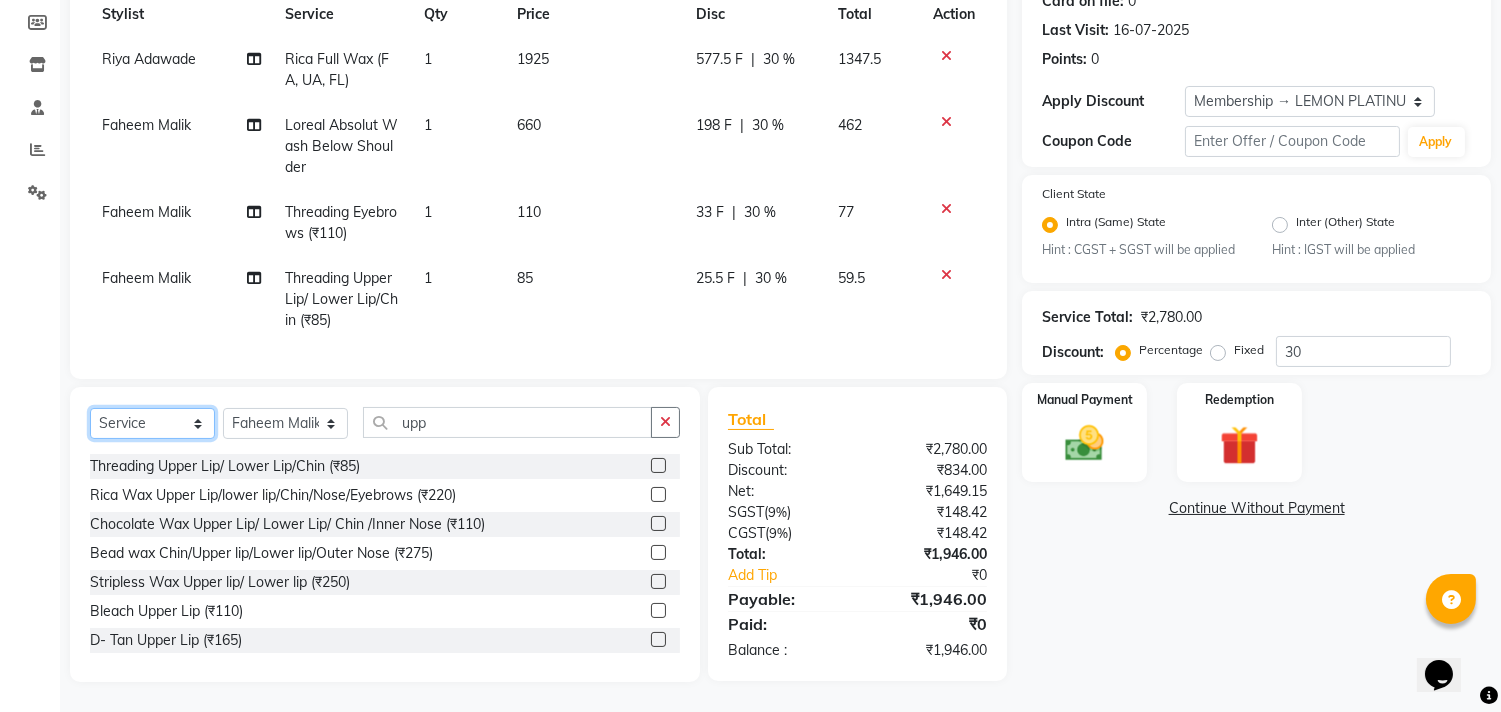 click on "Select  Service  Product  Membership  Package Voucher Prepaid Gift Card" 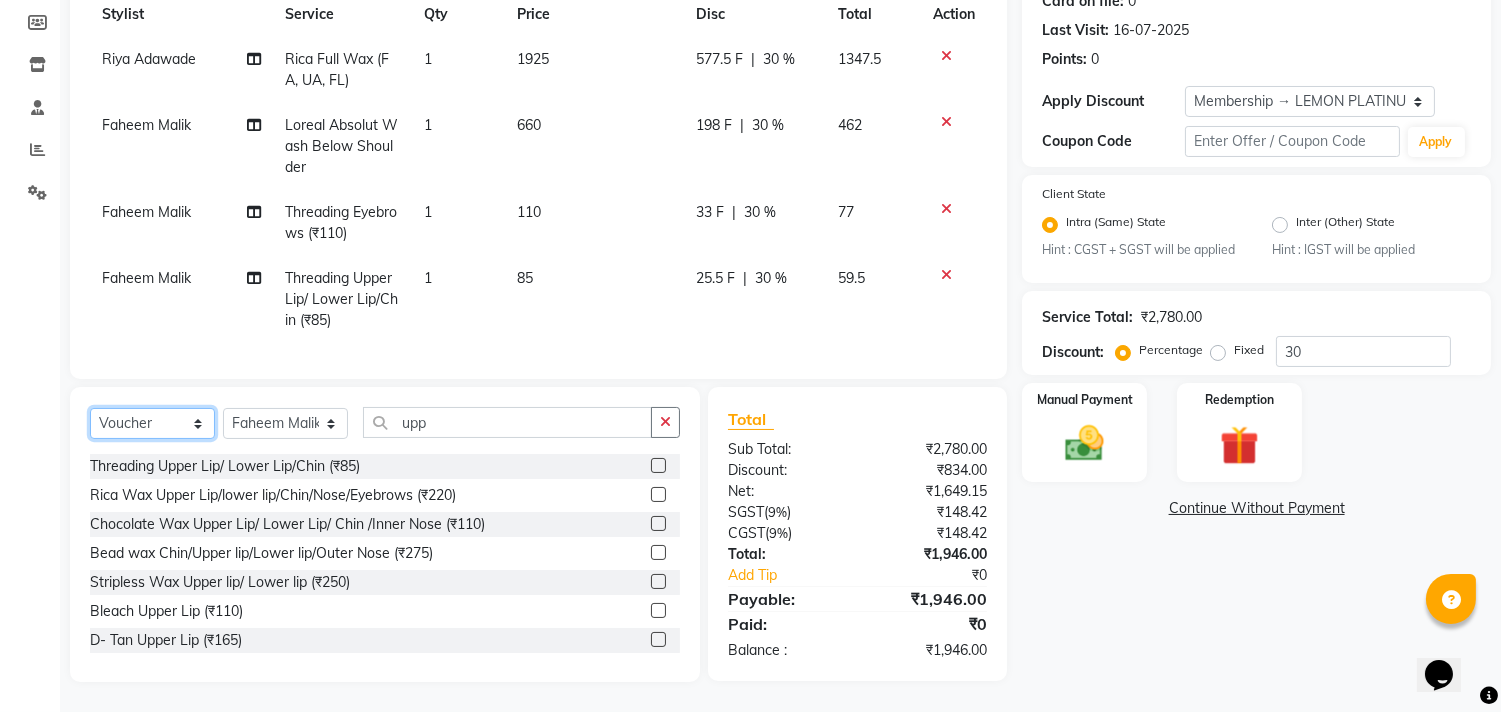 click on "Select  Service  Product  Membership  Package Voucher Prepaid Gift Card" 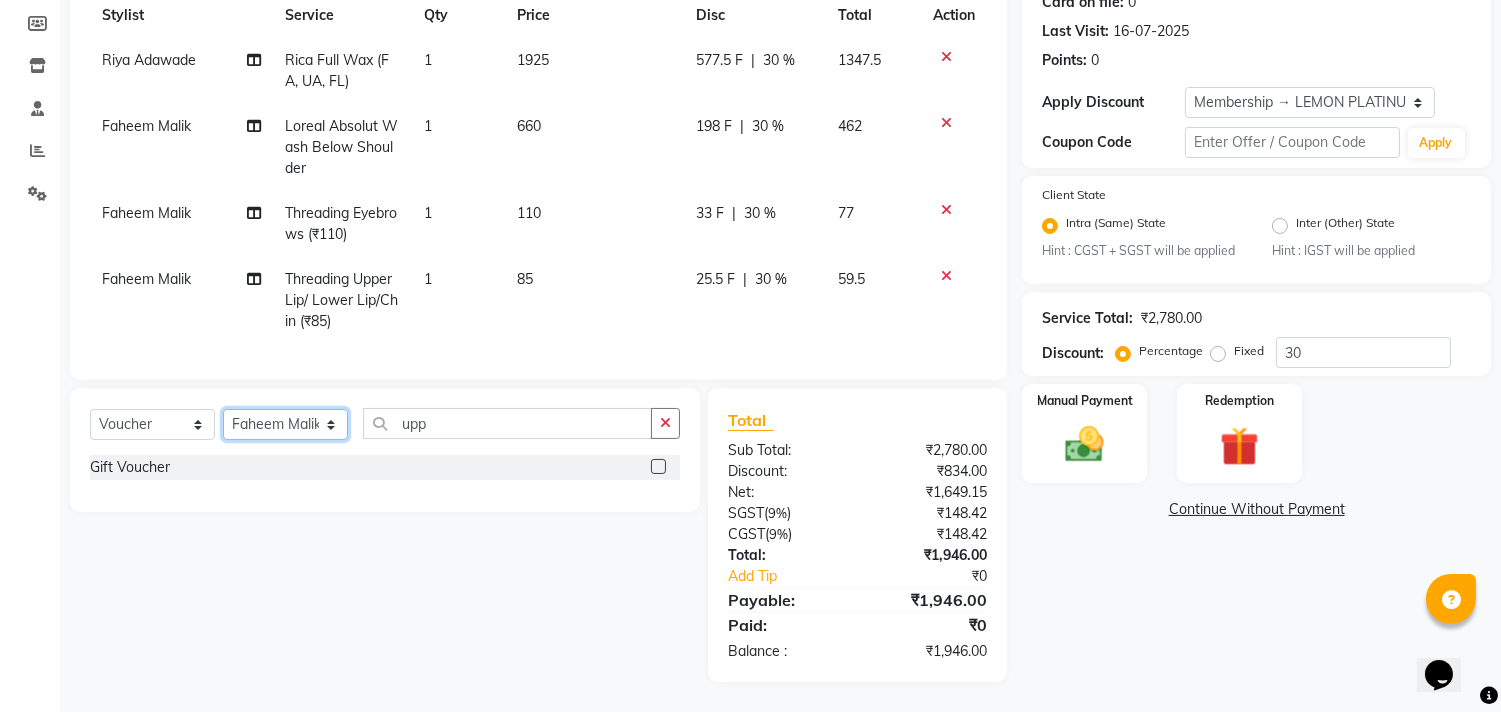 click on "Select Stylist Alam Arun Arndive DC Faheem Malik Gufran Salmani Payal Maurya Riya Adawade Shoeb Salmani Kandivali Swati Sharma Yunus Yusuf Shaikh" 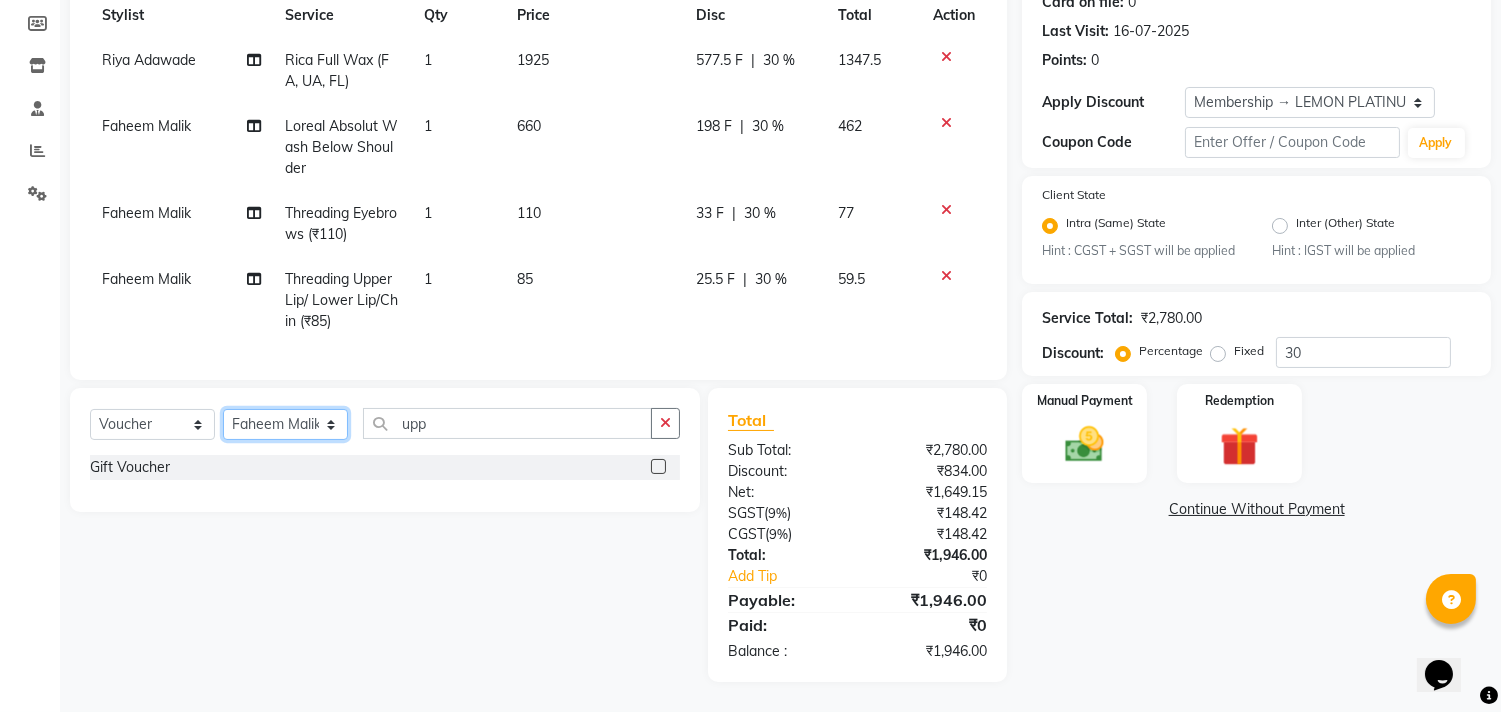 select on "7880" 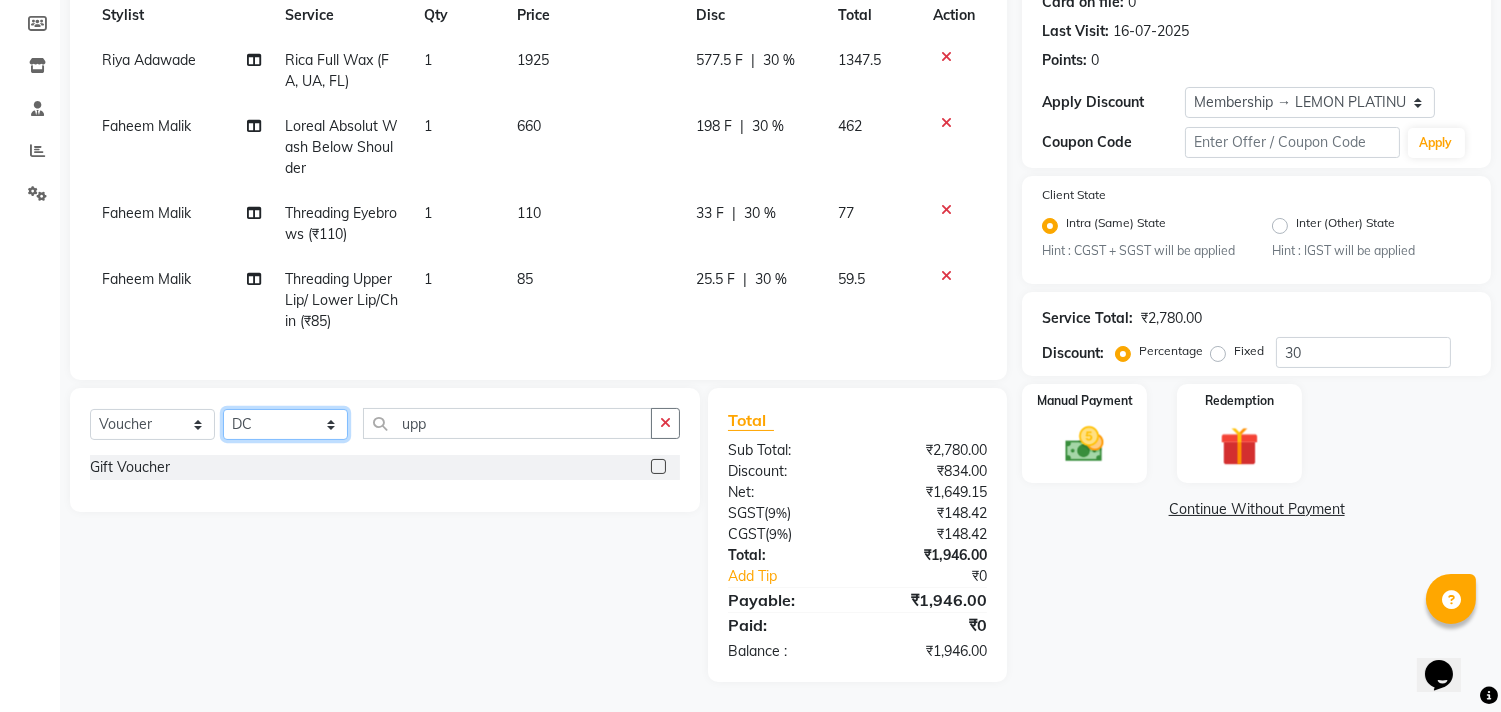 click on "Select Stylist Alam Arun Arndive DC Faheem Malik Gufran Salmani Payal Maurya Riya Adawade Shoeb Salmani Kandivali Swati Sharma Yunus Yusuf Shaikh" 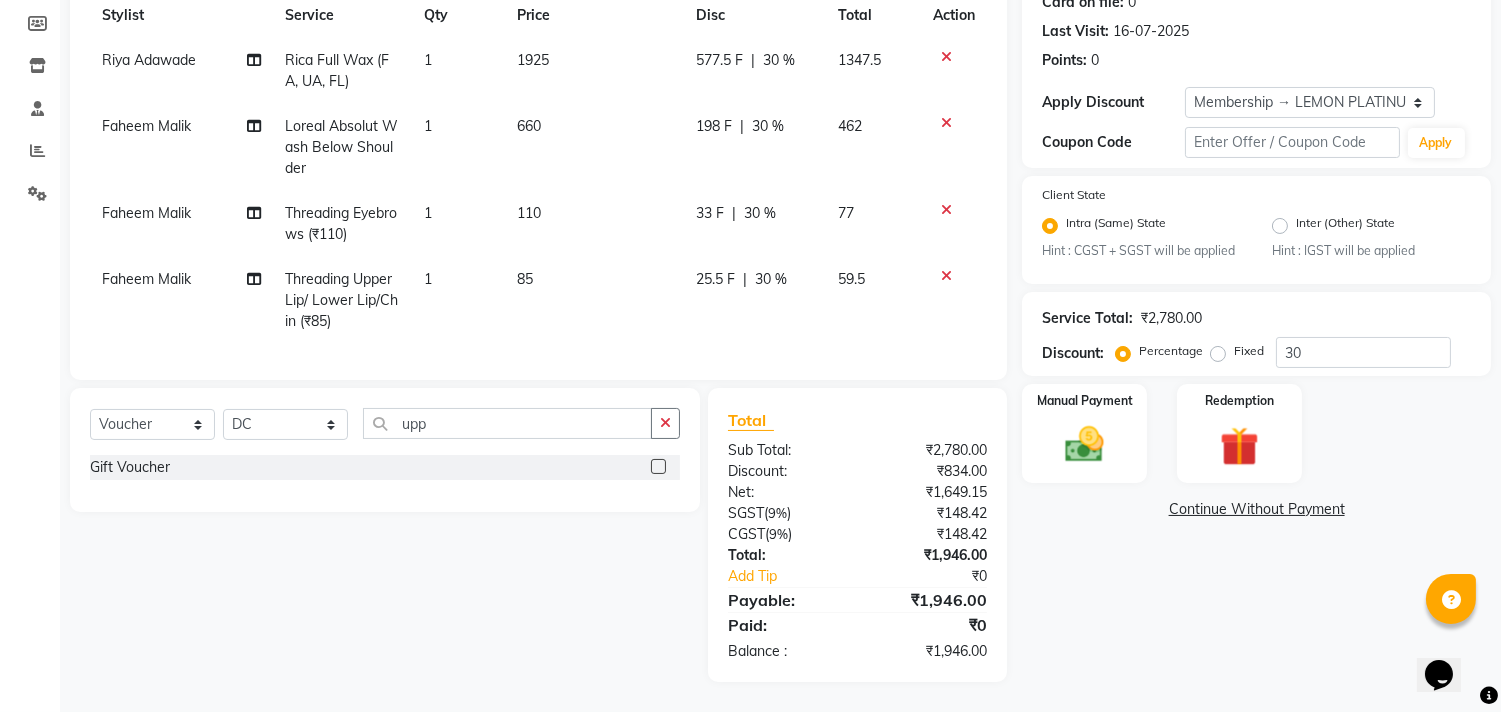 click 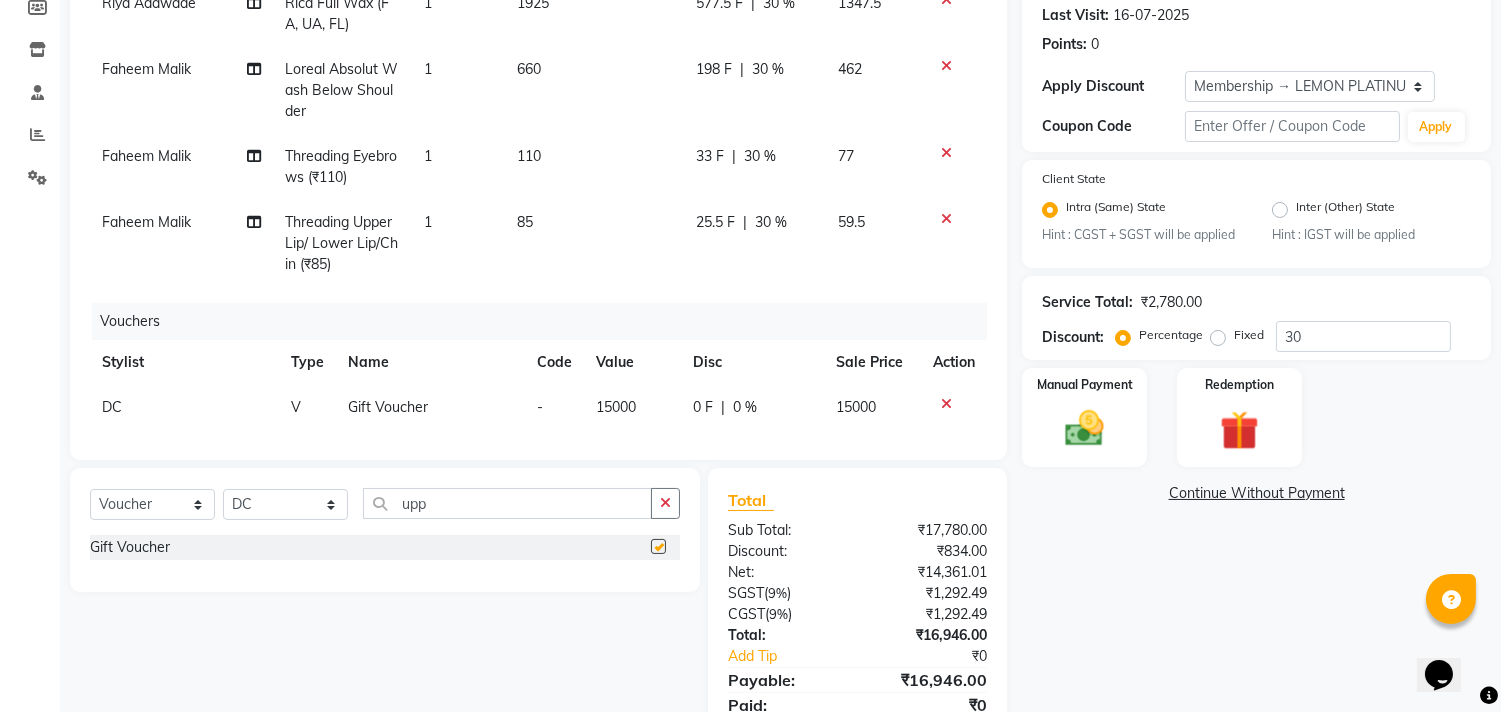 checkbox on "false" 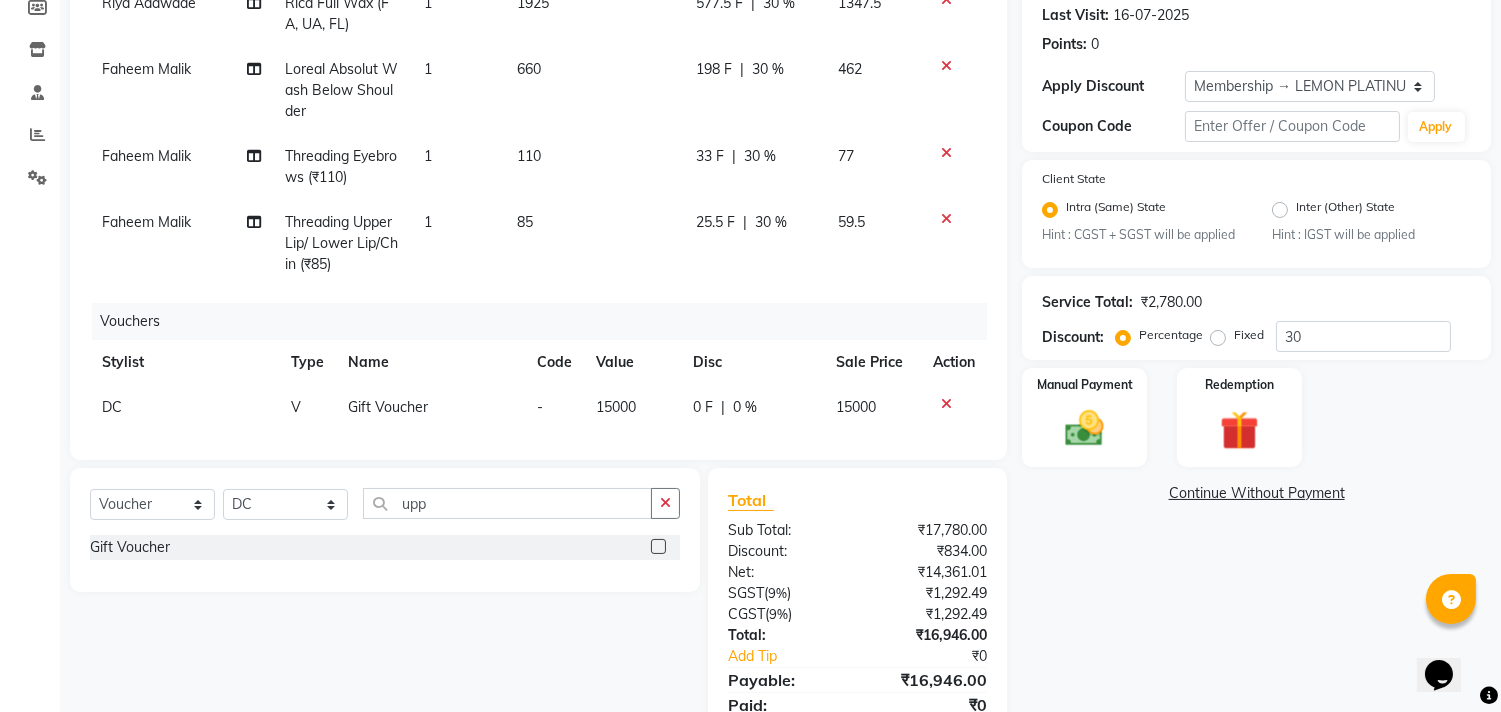 scroll, scrollTop: 63, scrollLeft: 0, axis: vertical 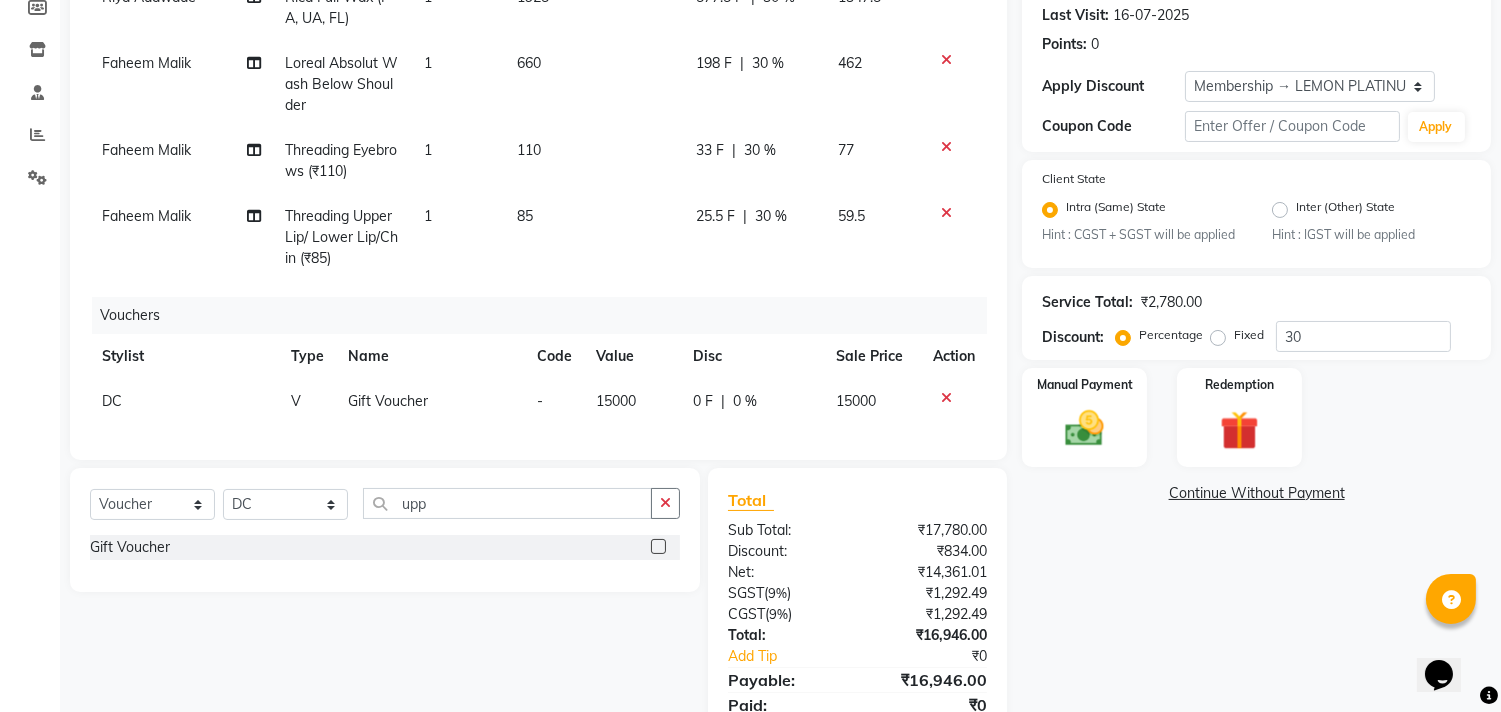 click on "15000" 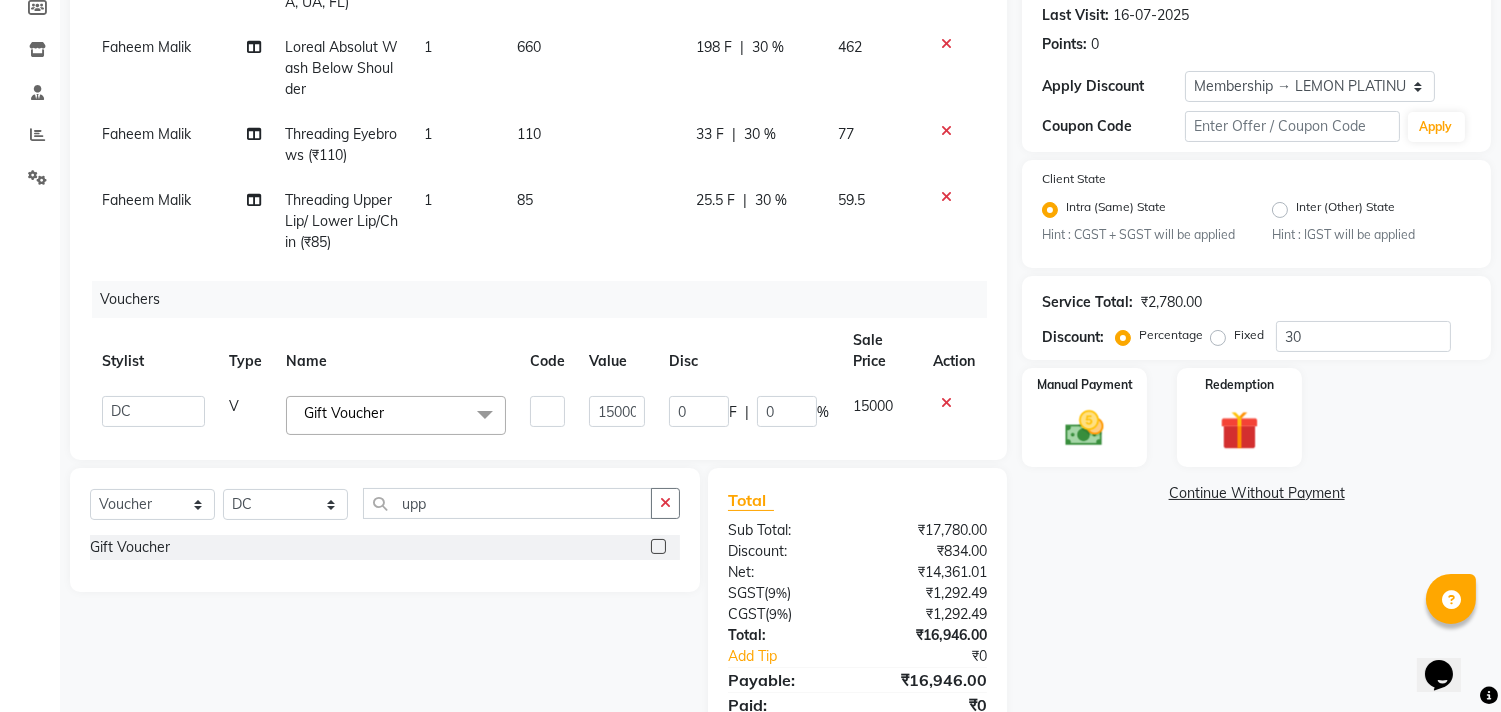 scroll, scrollTop: 103, scrollLeft: 0, axis: vertical 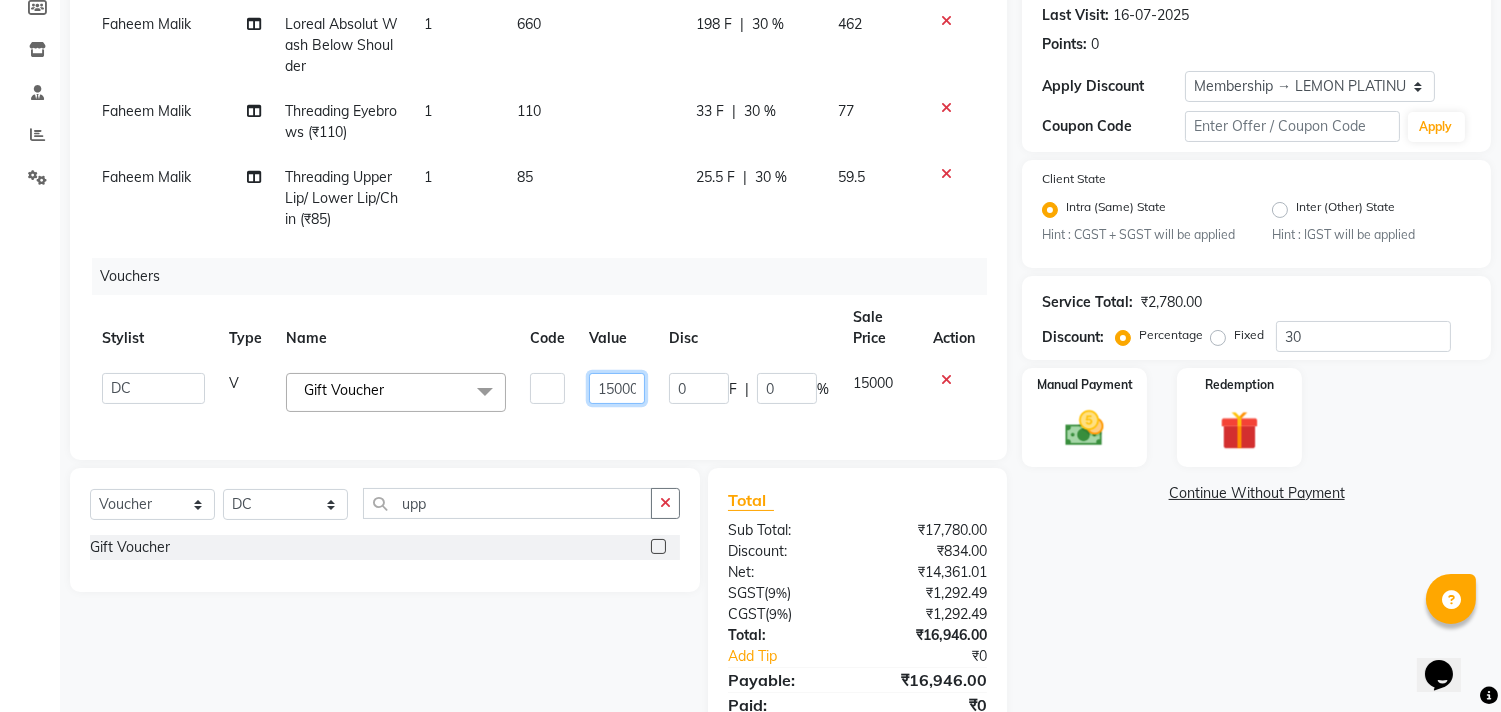 click on "15000" 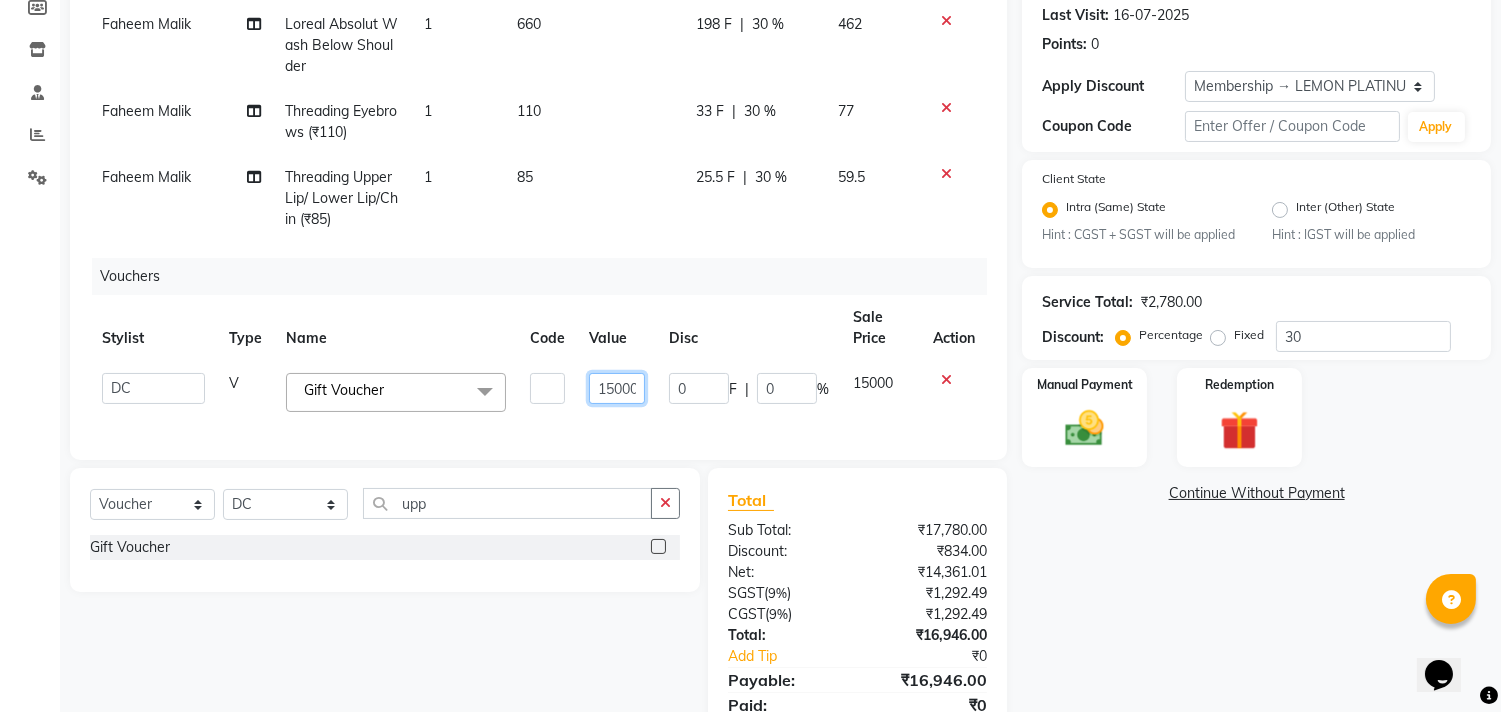 click on "15000" 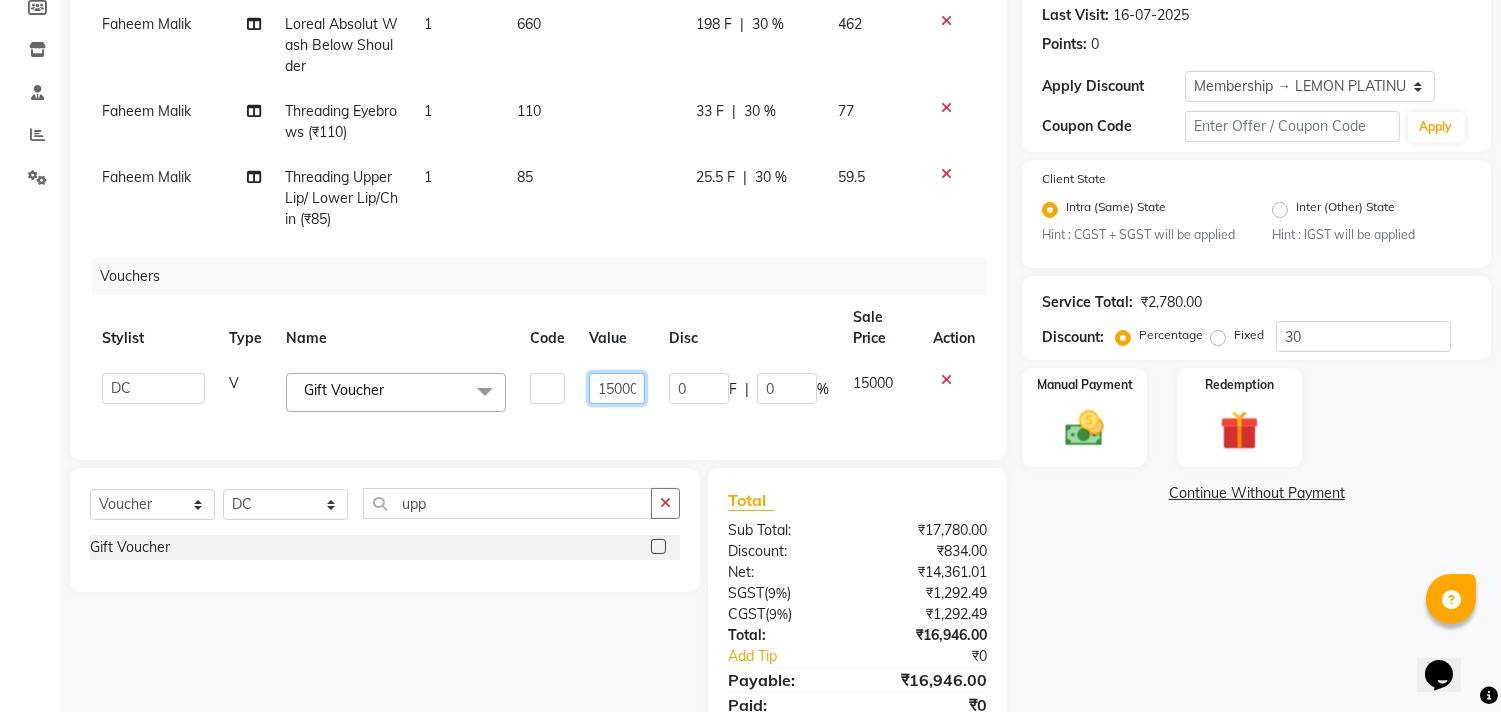 type on "4" 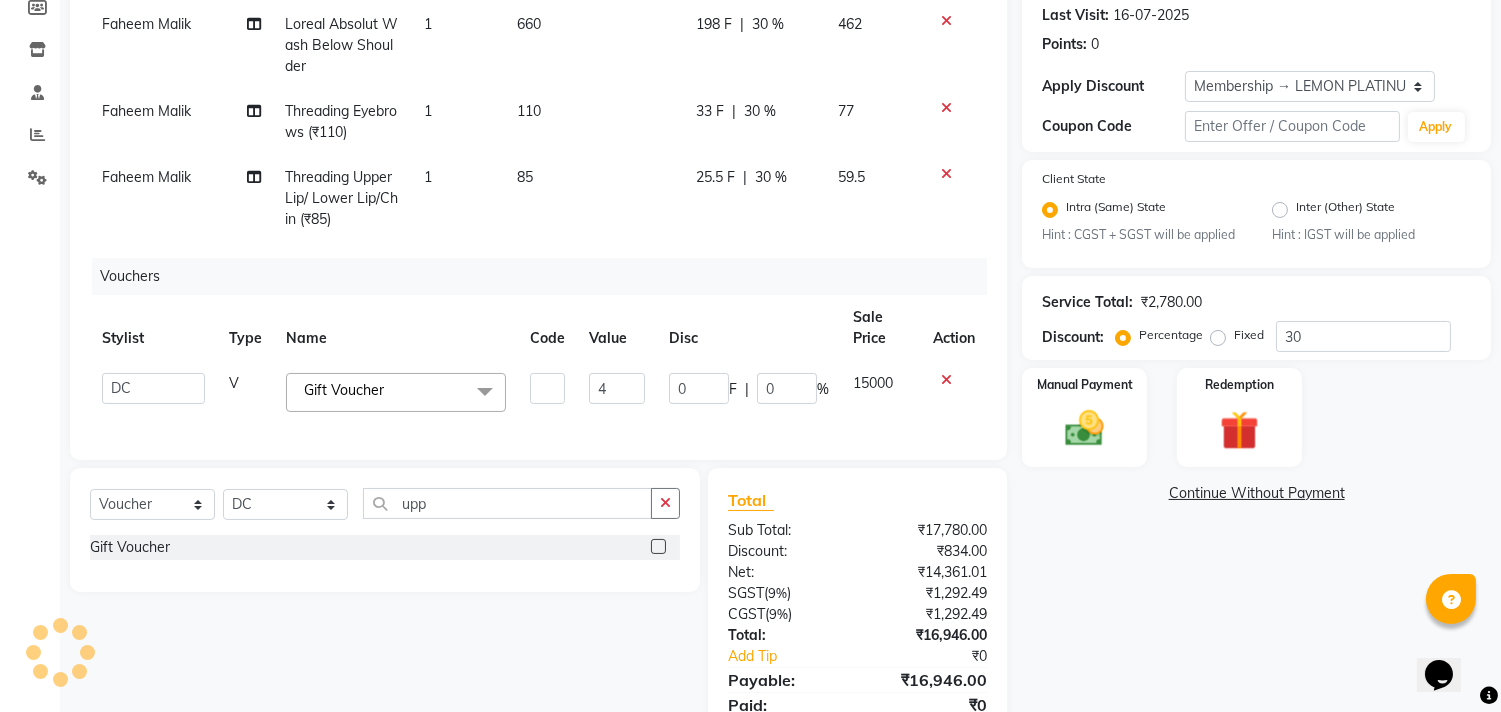 scroll, scrollTop: 63, scrollLeft: 0, axis: vertical 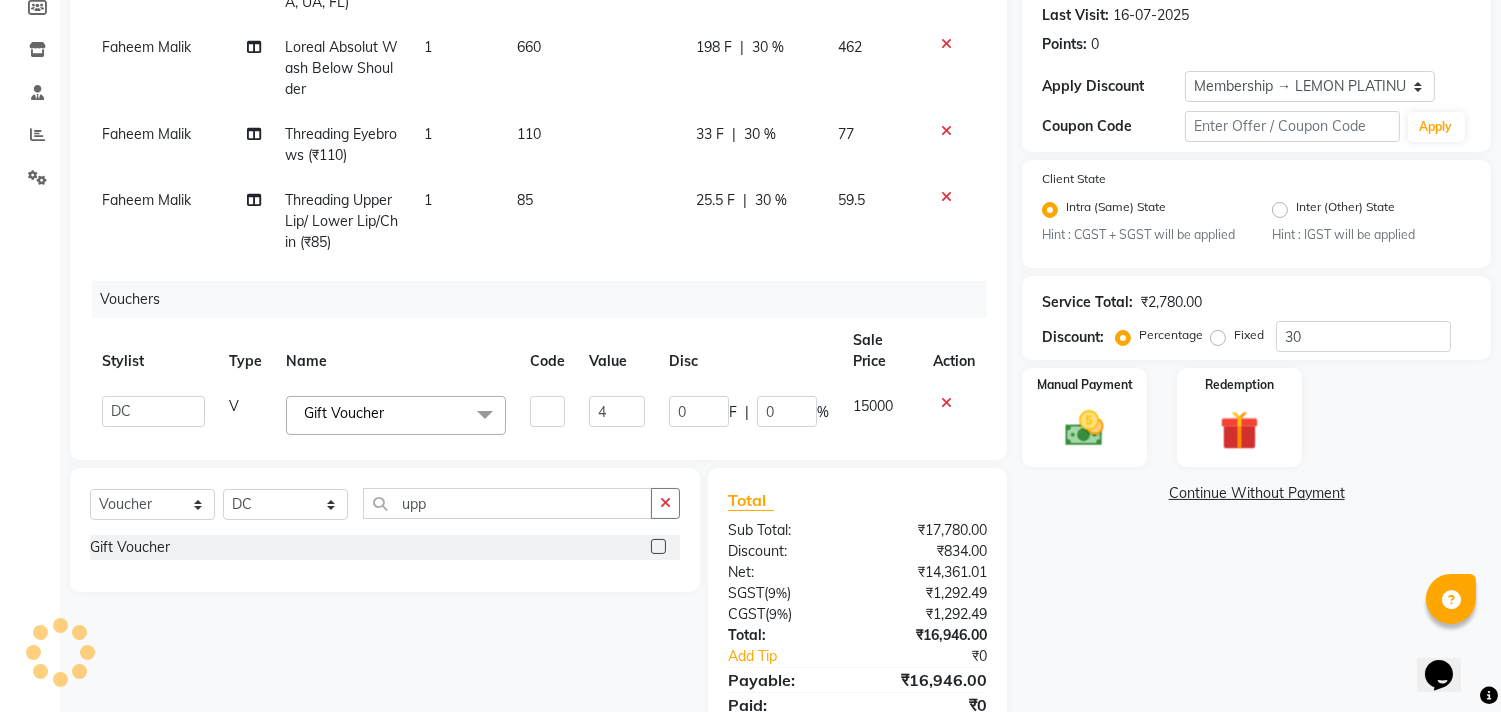 click on "Name: Shreya Shah  Wallet:   ₹10.00  Membership: end on 15-05-2026 Total Visits:  96 Card on file:  0 Last Visit:   16-07-2025 Points:   0  Apply Discount Select Membership → LEMON PLATINUM MEMBERSHIP  Coupon → Abc Coupon Code Apply Client State Intra (Same) State Hint : CGST + SGST will be applied Inter (Other) State Hint : IGST will be applied Service Total:  ₹2,780.00  Discount:  Percentage   Fixed  30 Manual Payment Redemption  Continue Without Payment" 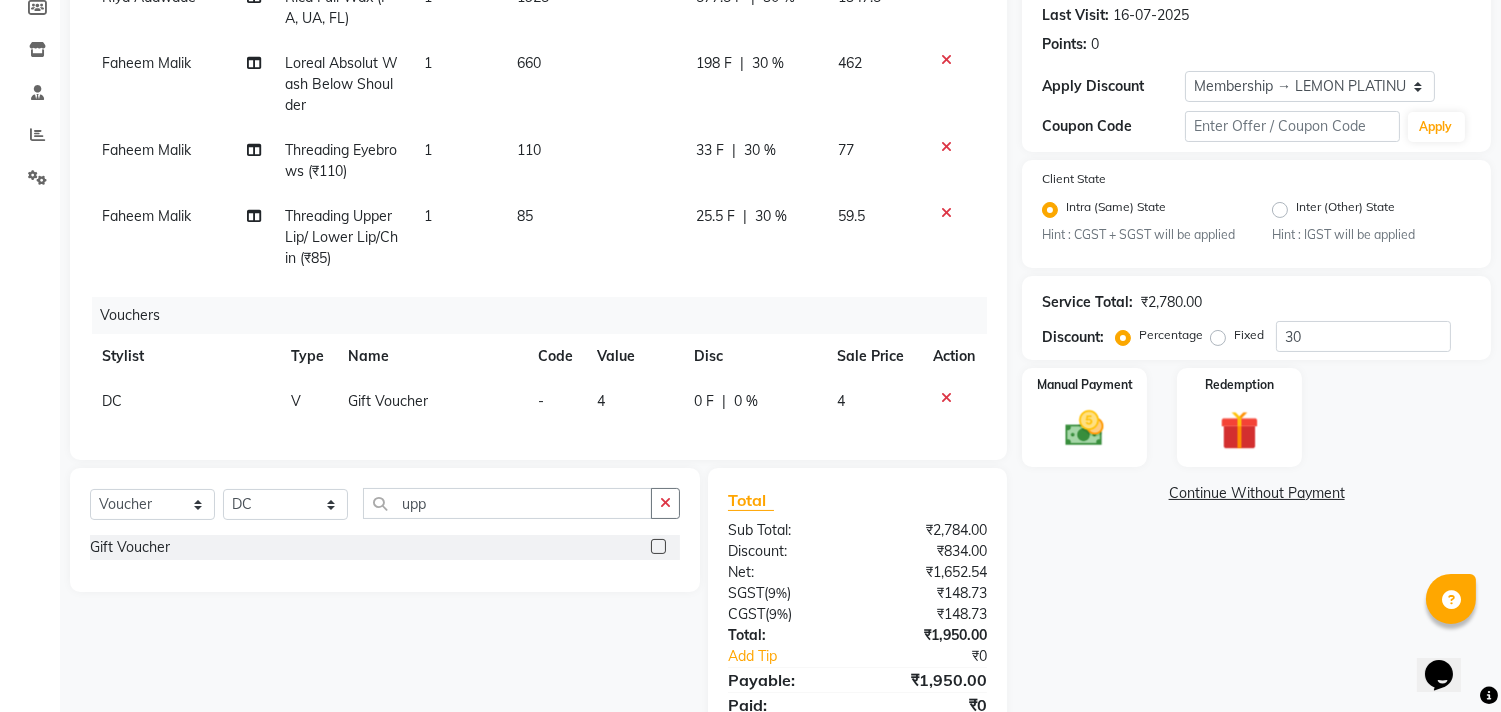 scroll, scrollTop: 387, scrollLeft: 0, axis: vertical 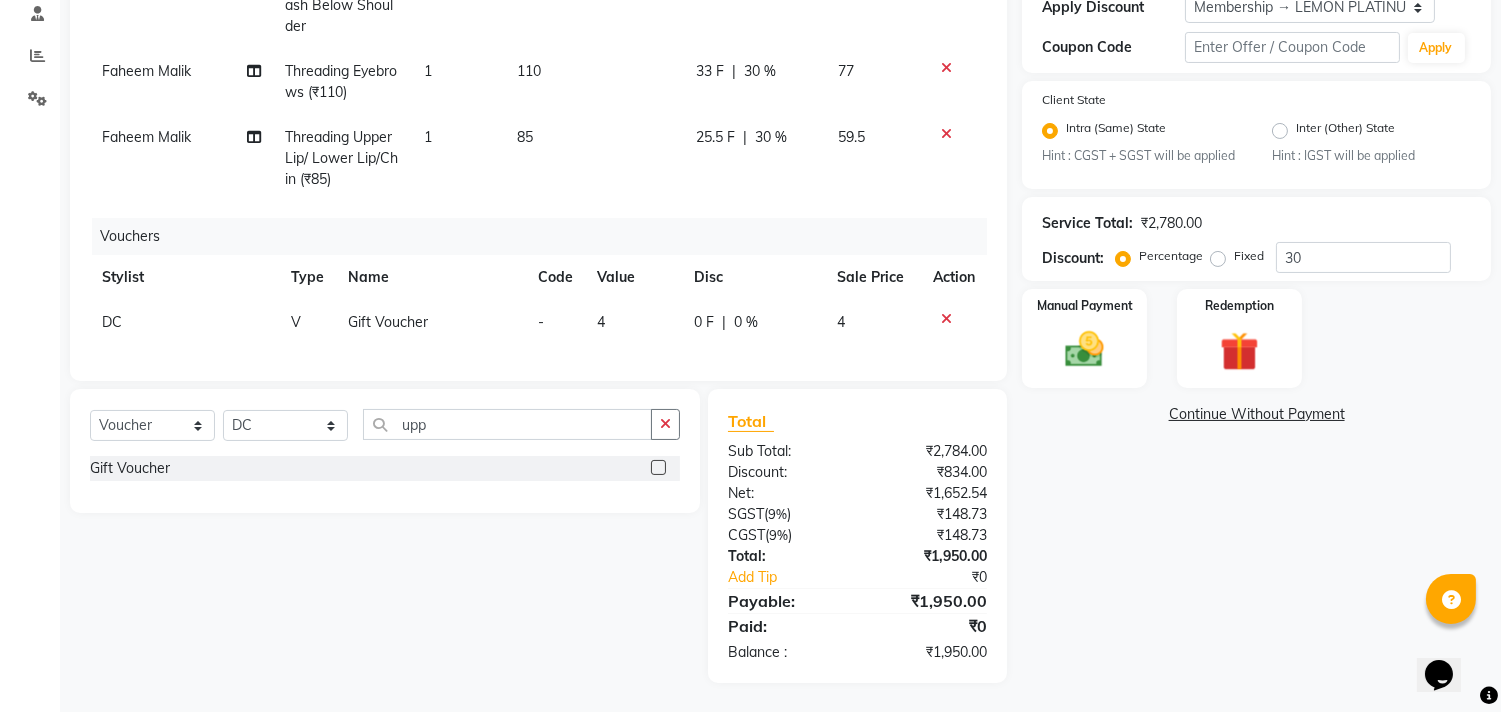 click 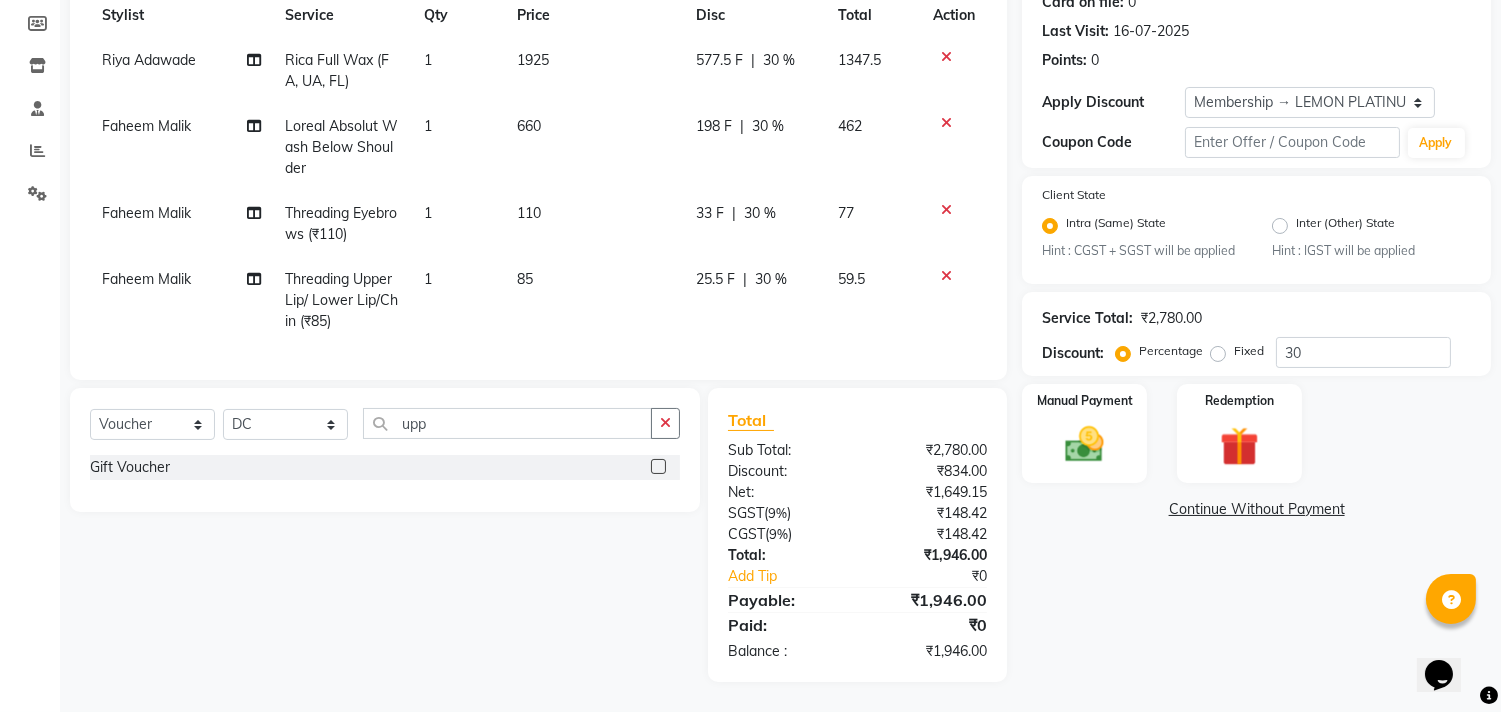 scroll, scrollTop: 0, scrollLeft: 0, axis: both 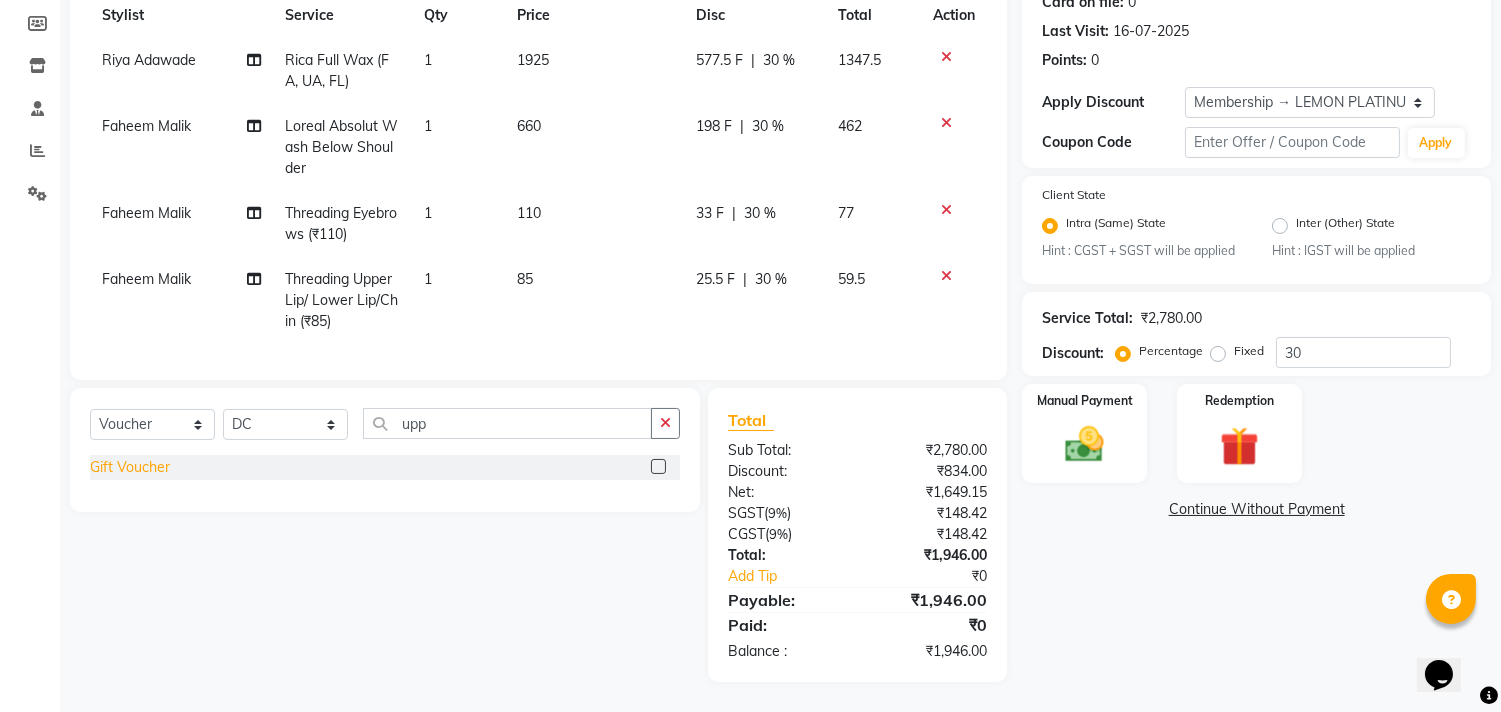 click on "Gift Voucher" 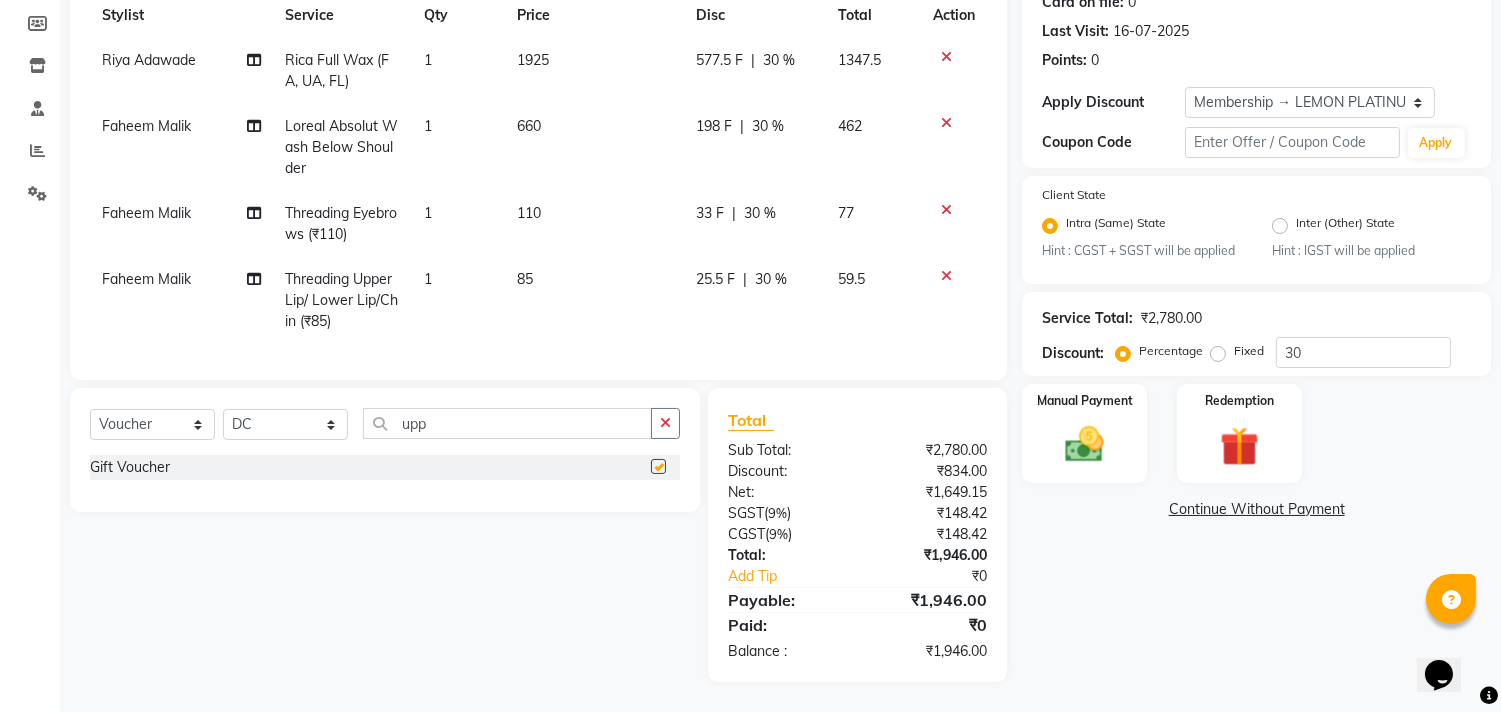 scroll, scrollTop: 387, scrollLeft: 0, axis: vertical 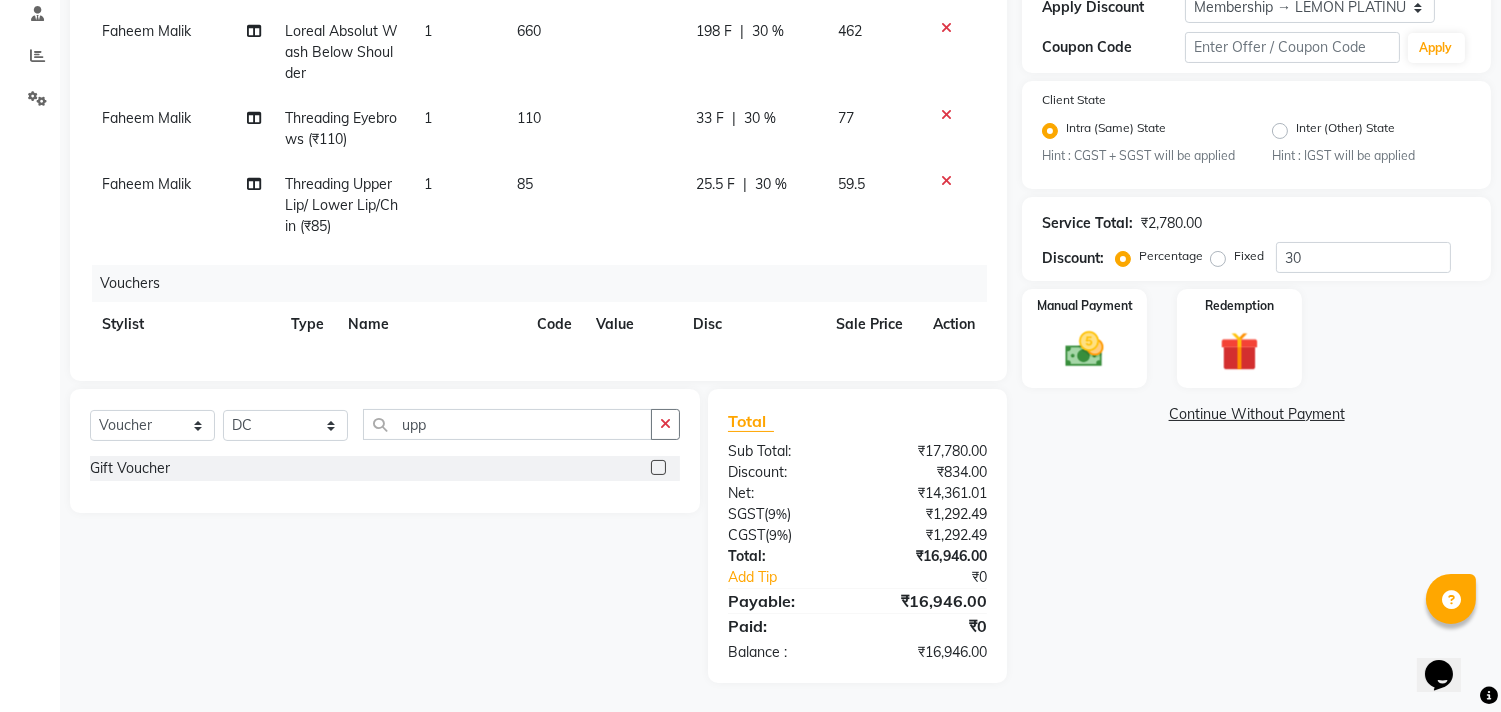 checkbox on "false" 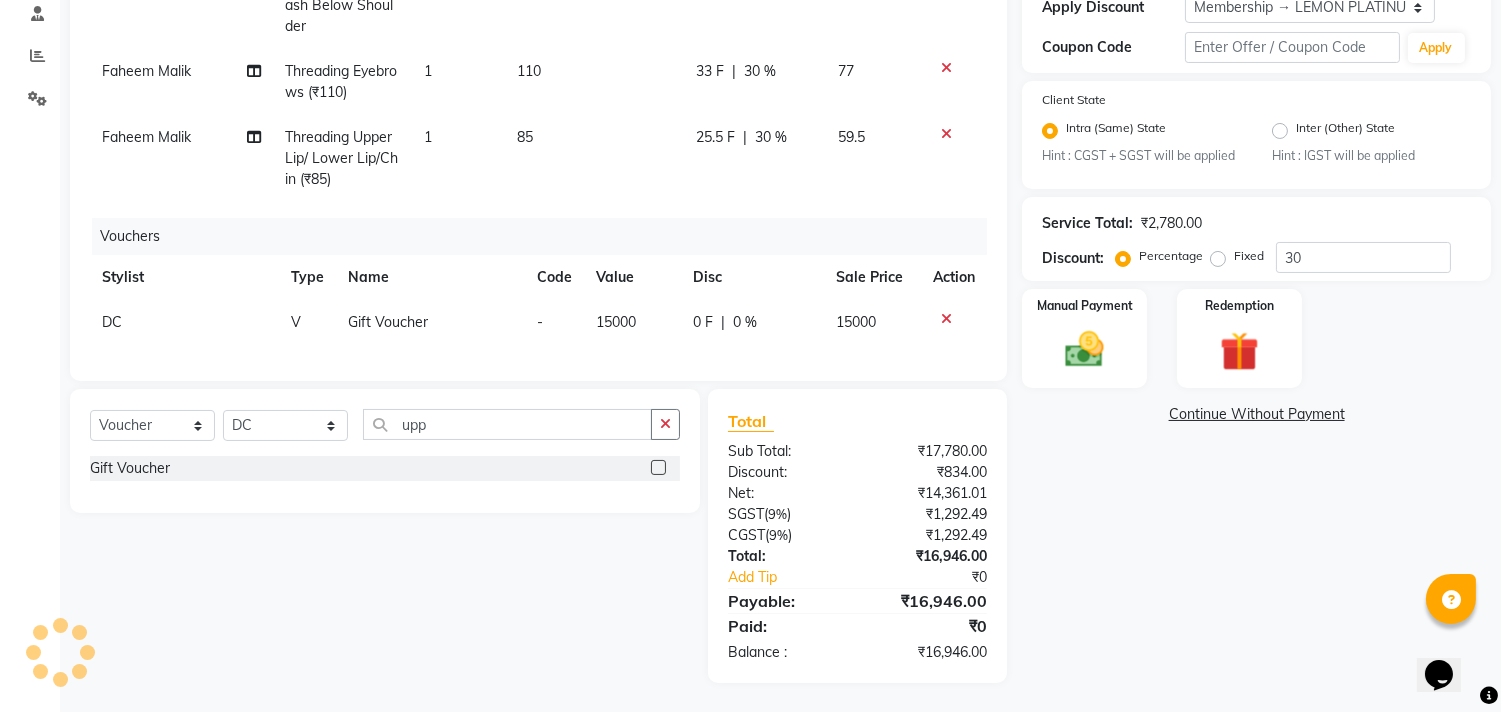 scroll, scrollTop: 63, scrollLeft: 0, axis: vertical 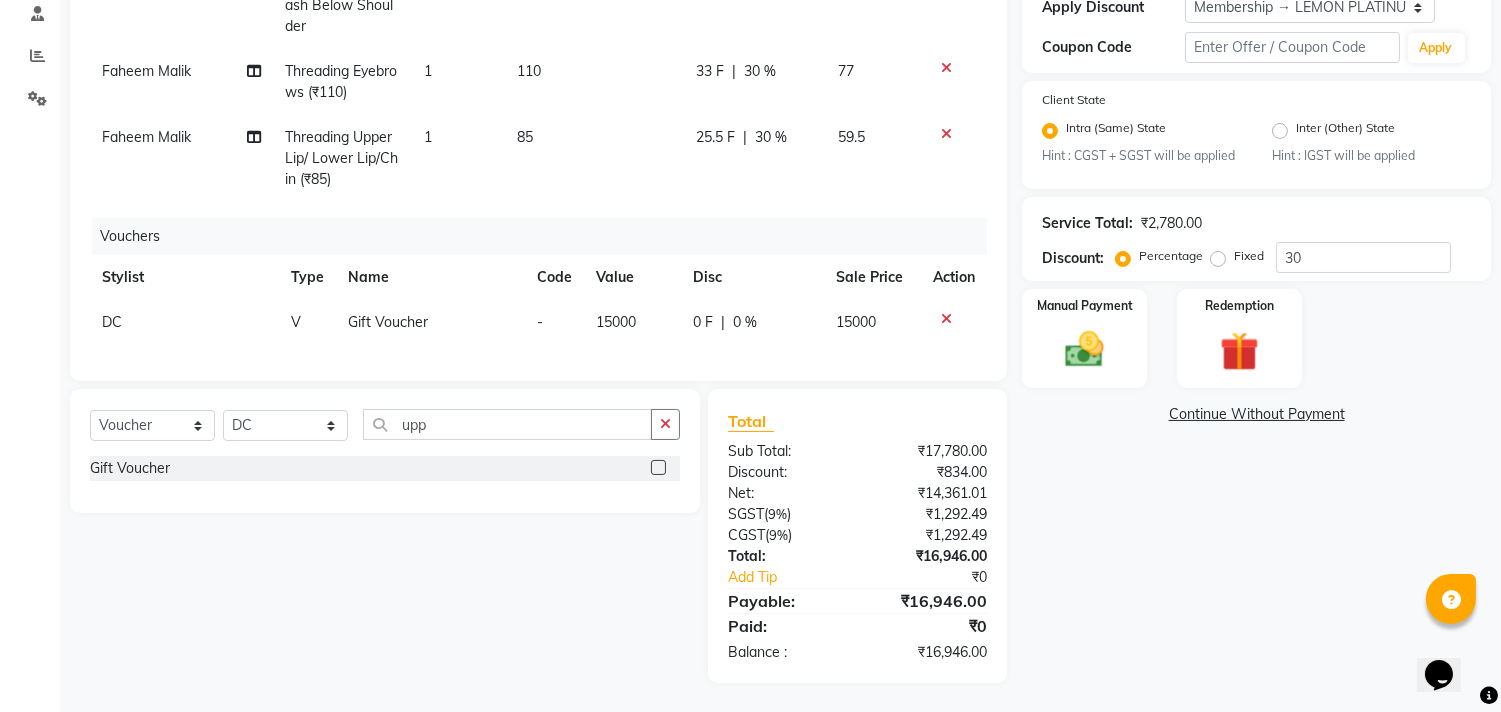 click on "15000" 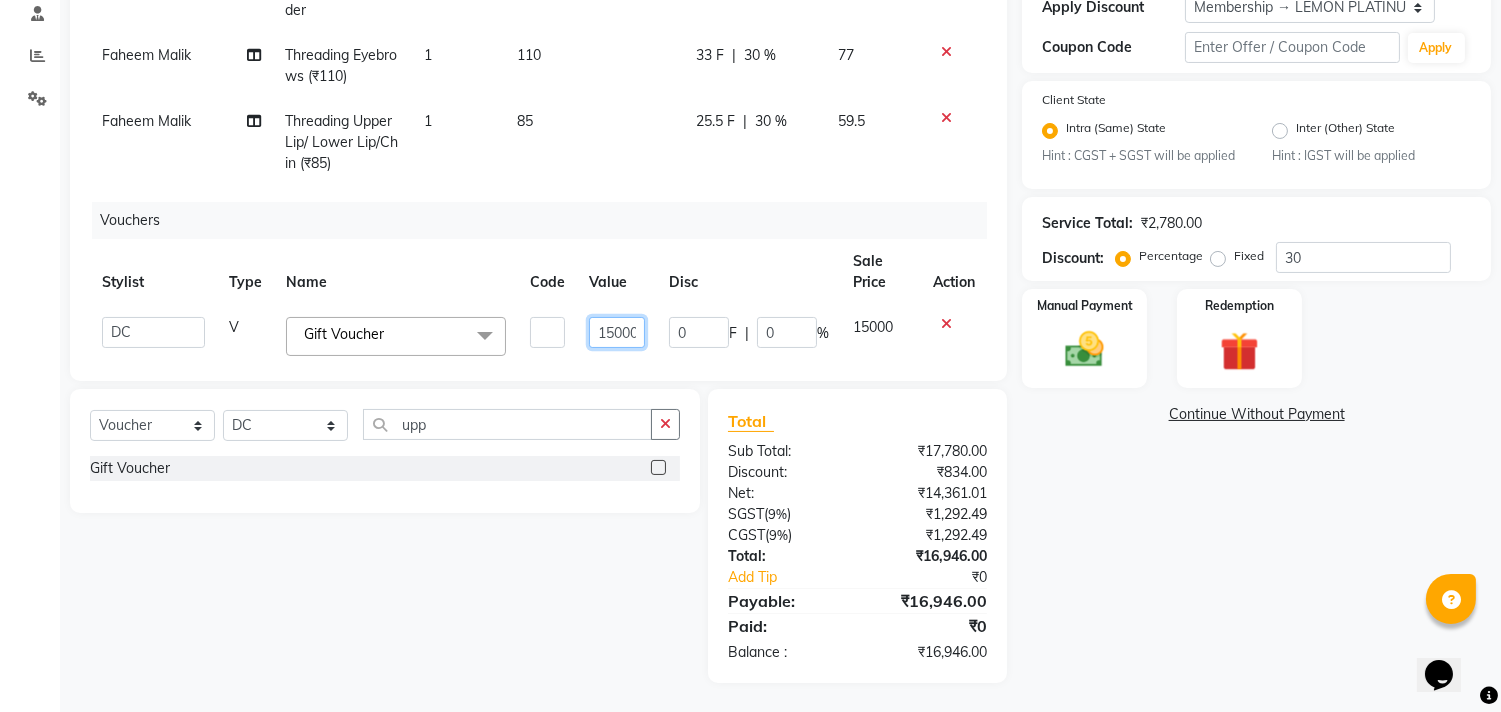 click on "15000" 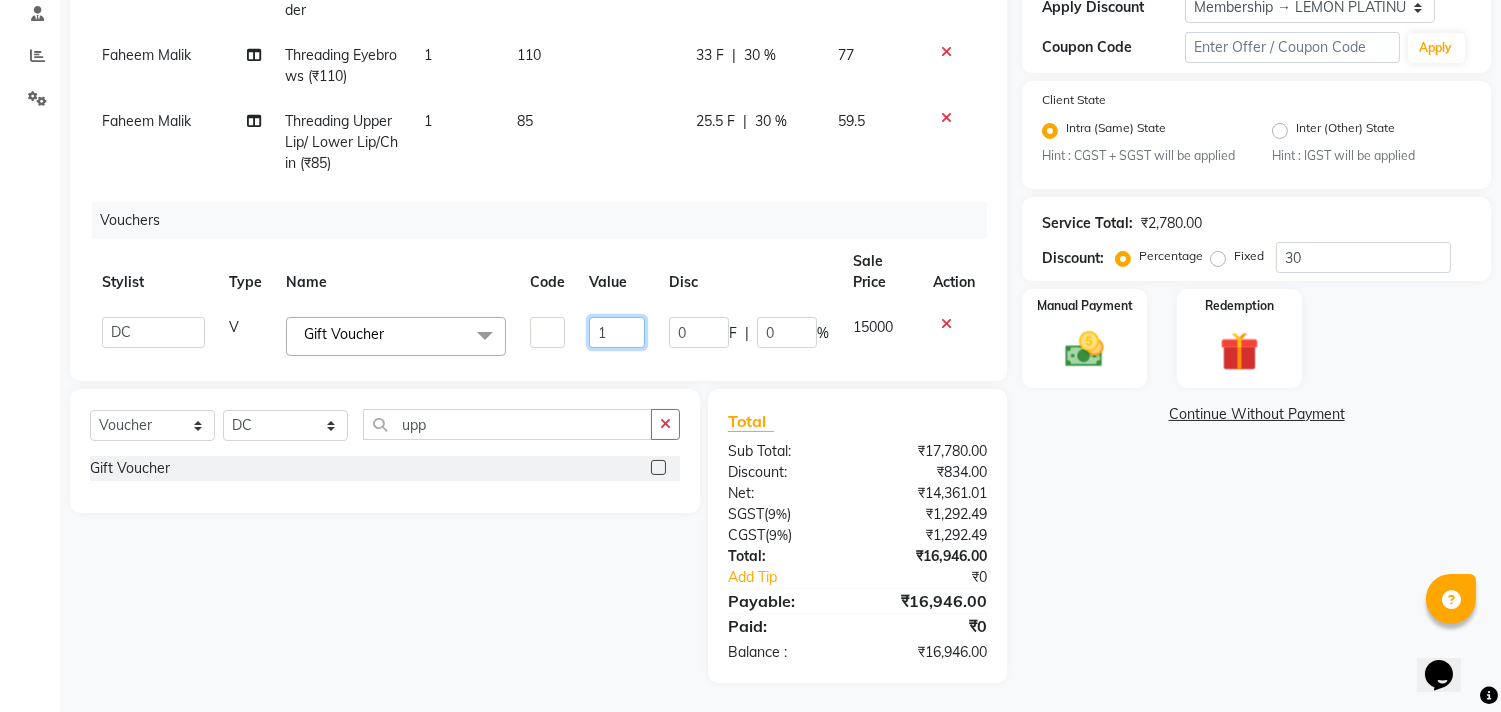 type on "14" 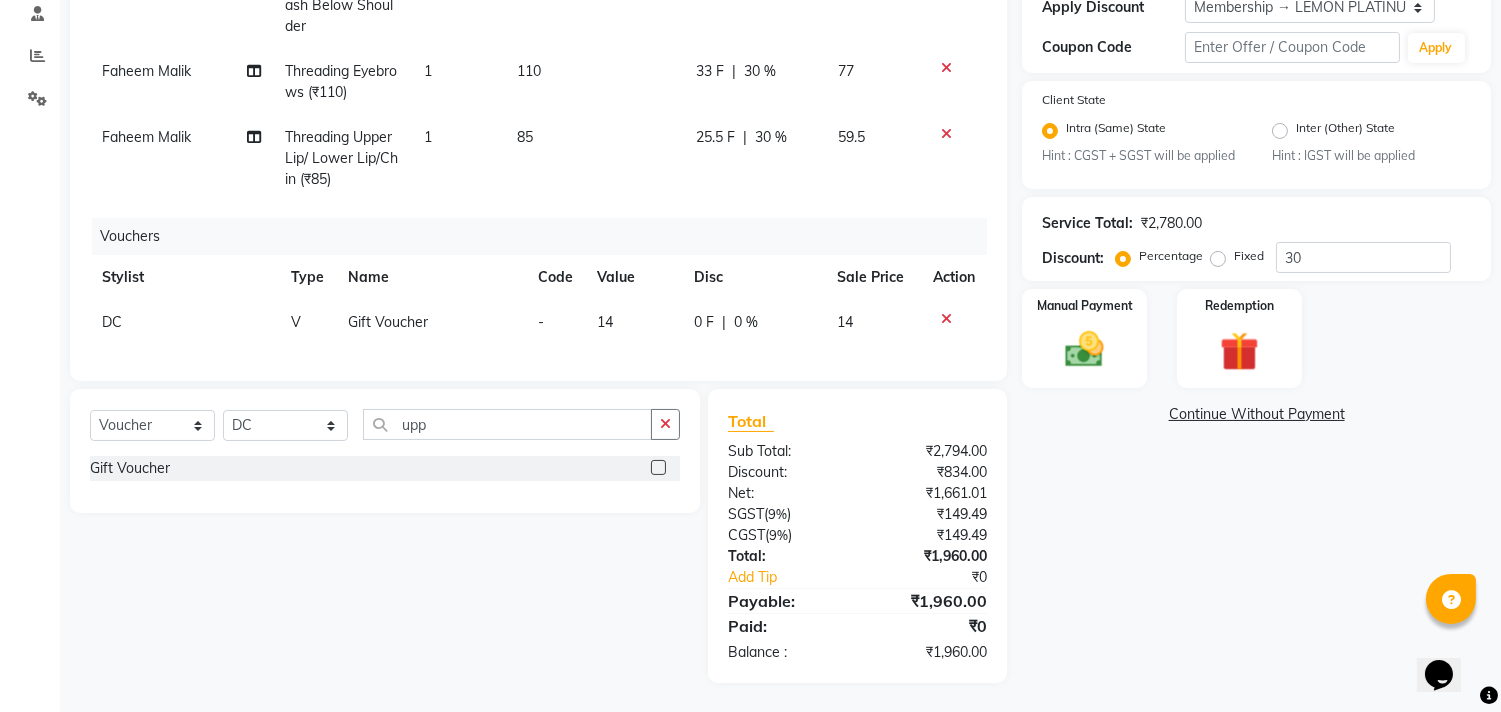 click on "Name: Shreya Shah  Wallet:   ₹10.00  Membership: end on 15-05-2026 Total Visits:  96 Card on file:  0 Last Visit:   16-07-2025 Points:   0  Apply Discount Select Membership → LEMON PLATINUM MEMBERSHIP  Coupon → Abc Coupon Code Apply Client State Intra (Same) State Hint : CGST + SGST will be applied Inter (Other) State Hint : IGST will be applied Service Total:  ₹2,780.00  Discount:  Percentage   Fixed  30 Manual Payment Redemption  Continue Without Payment" 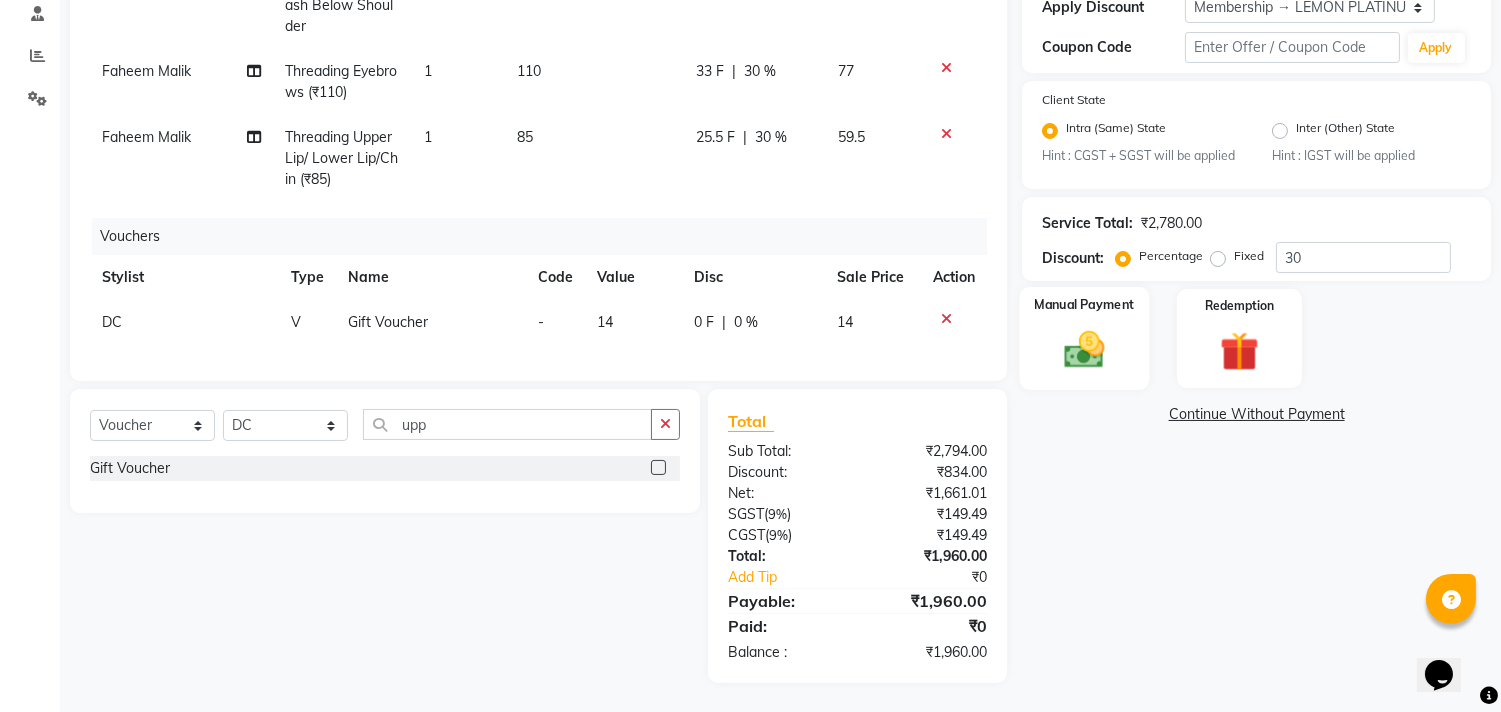 click 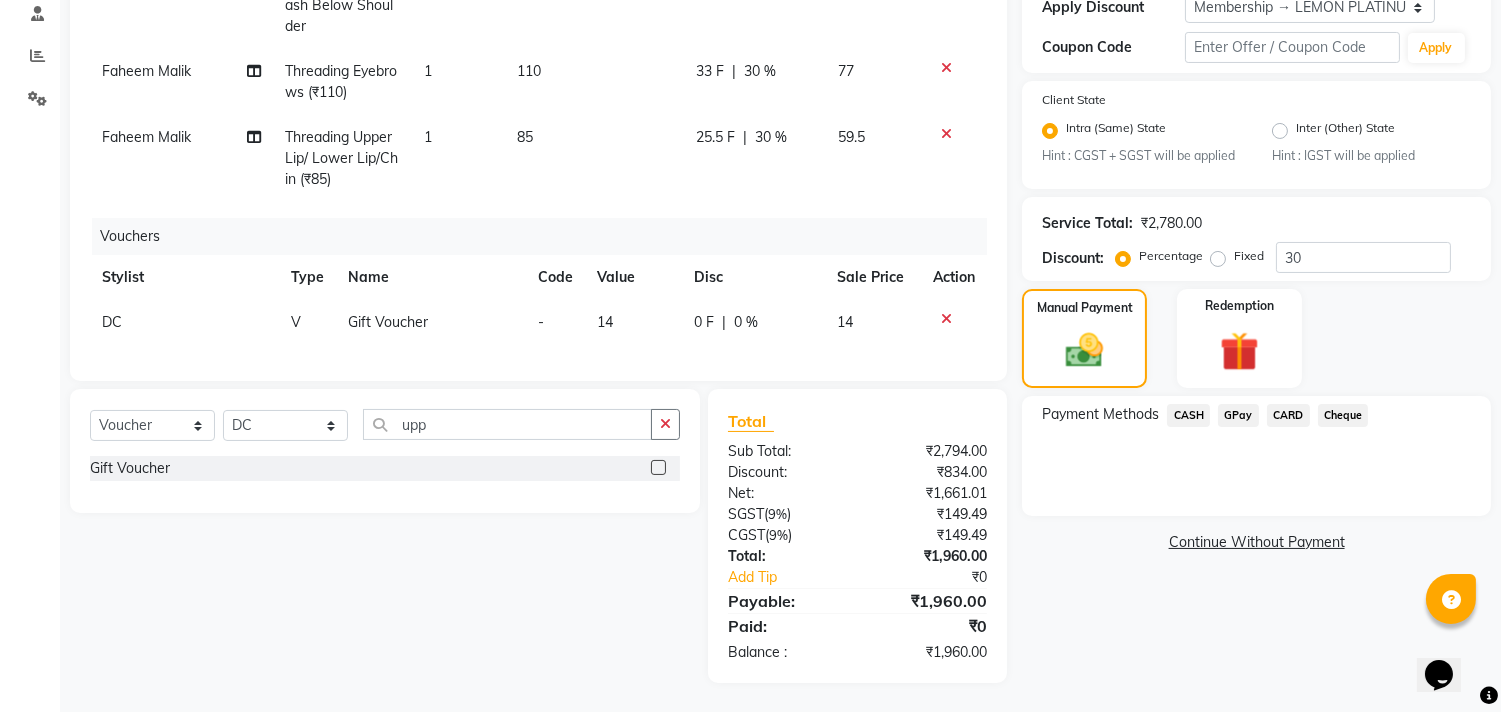 click on "CASH" 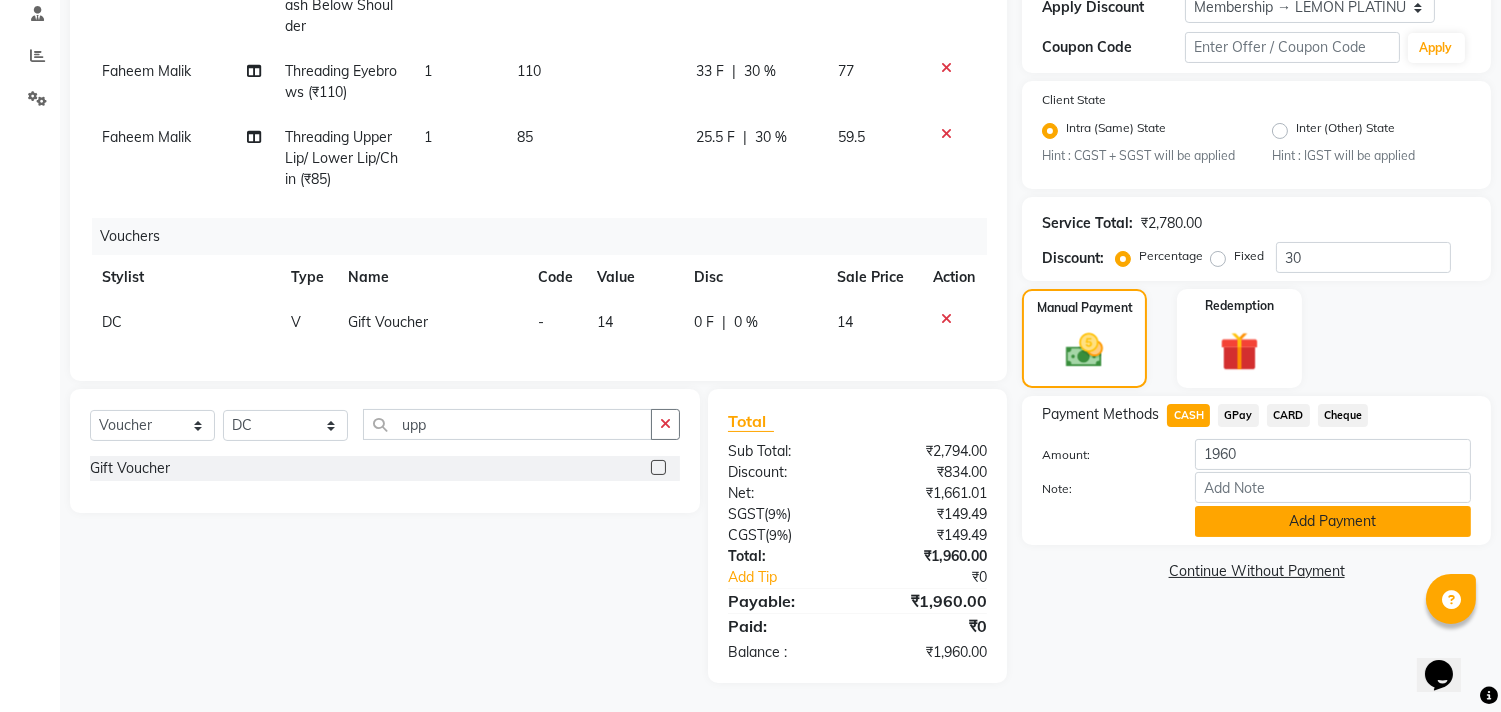 click on "Add Payment" 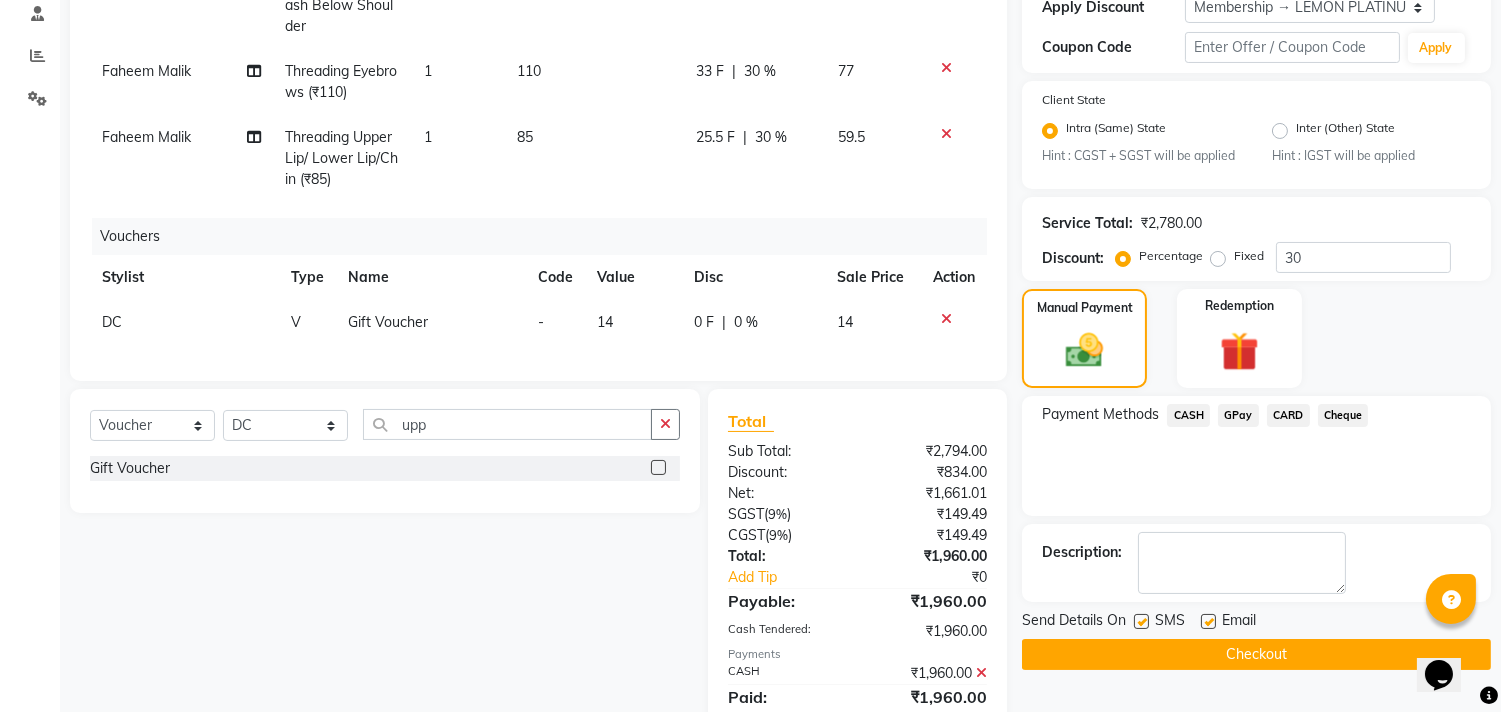 click on "Checkout" 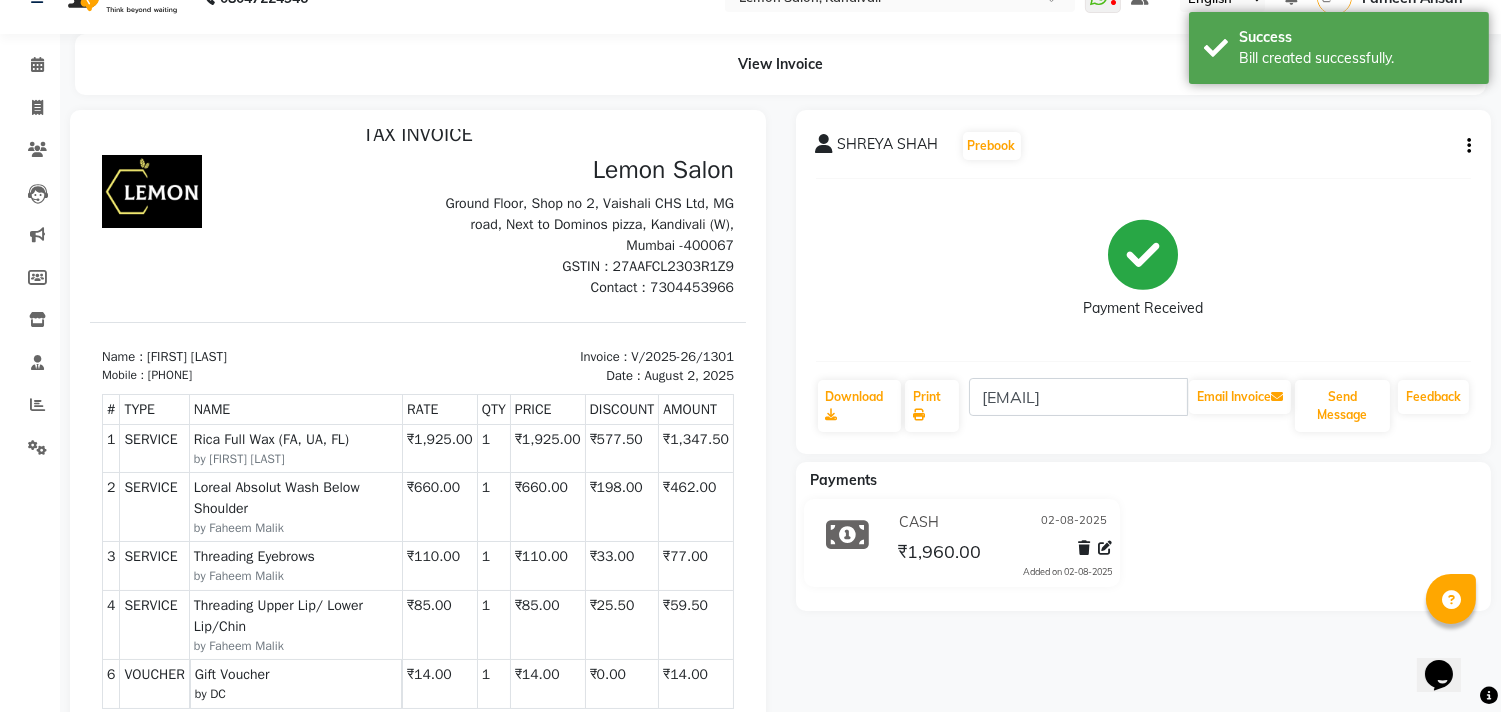 scroll, scrollTop: 0, scrollLeft: 0, axis: both 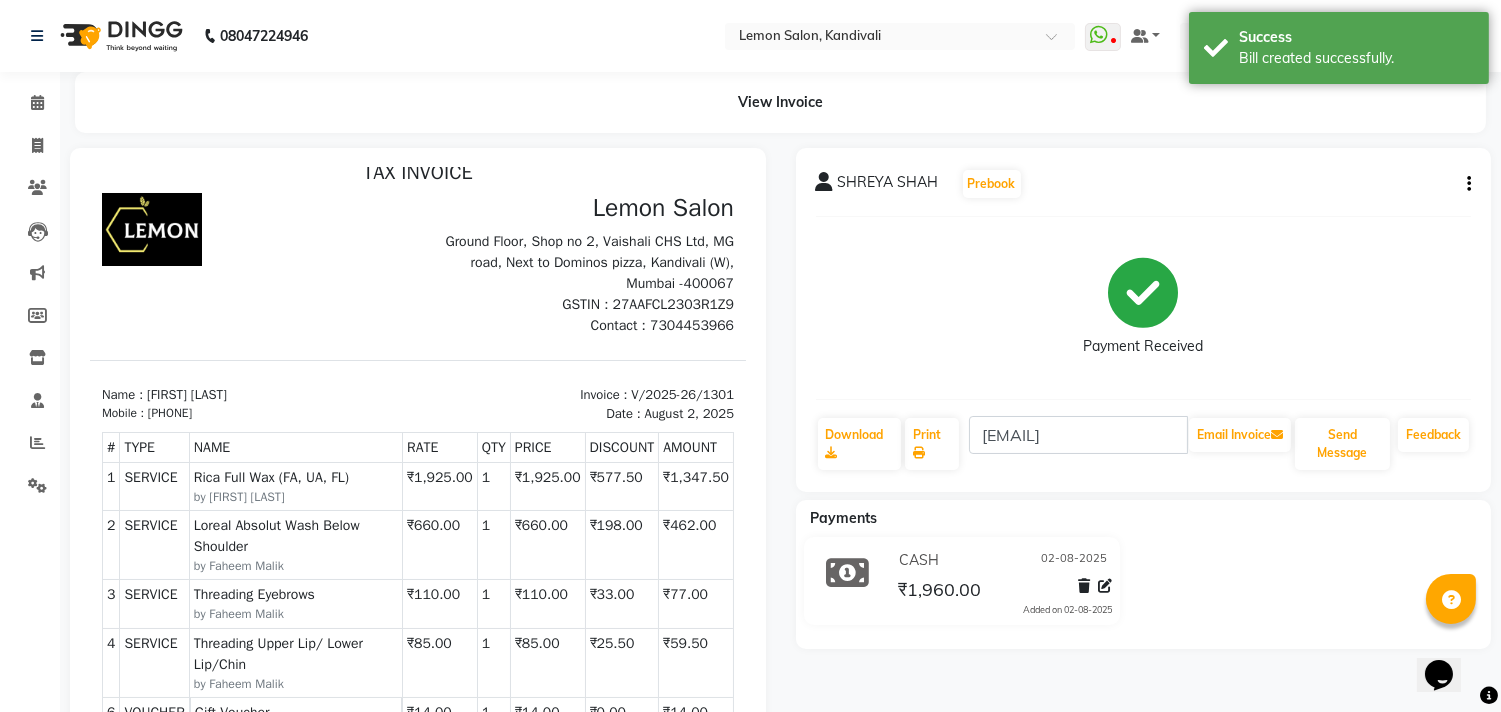 click 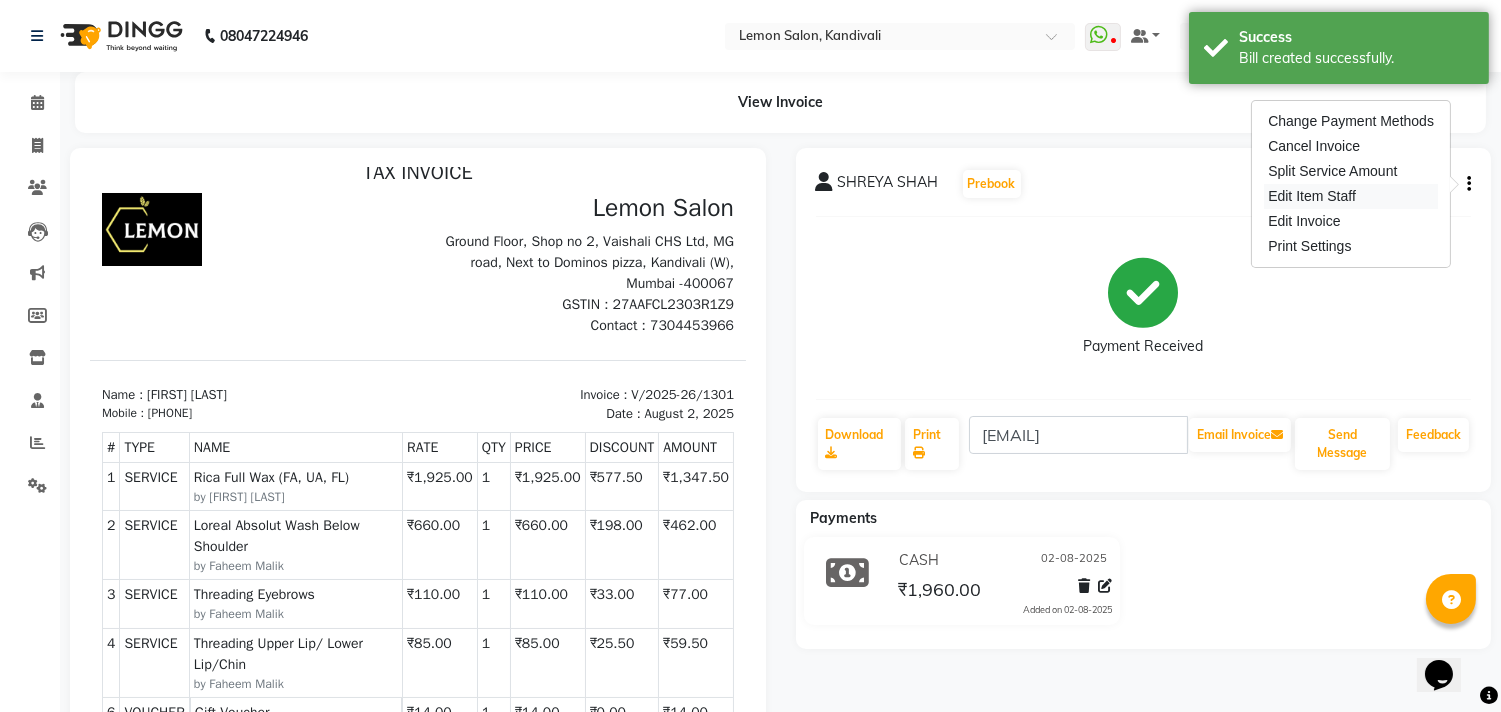 click on "Edit Item Staff" at bounding box center [1351, 196] 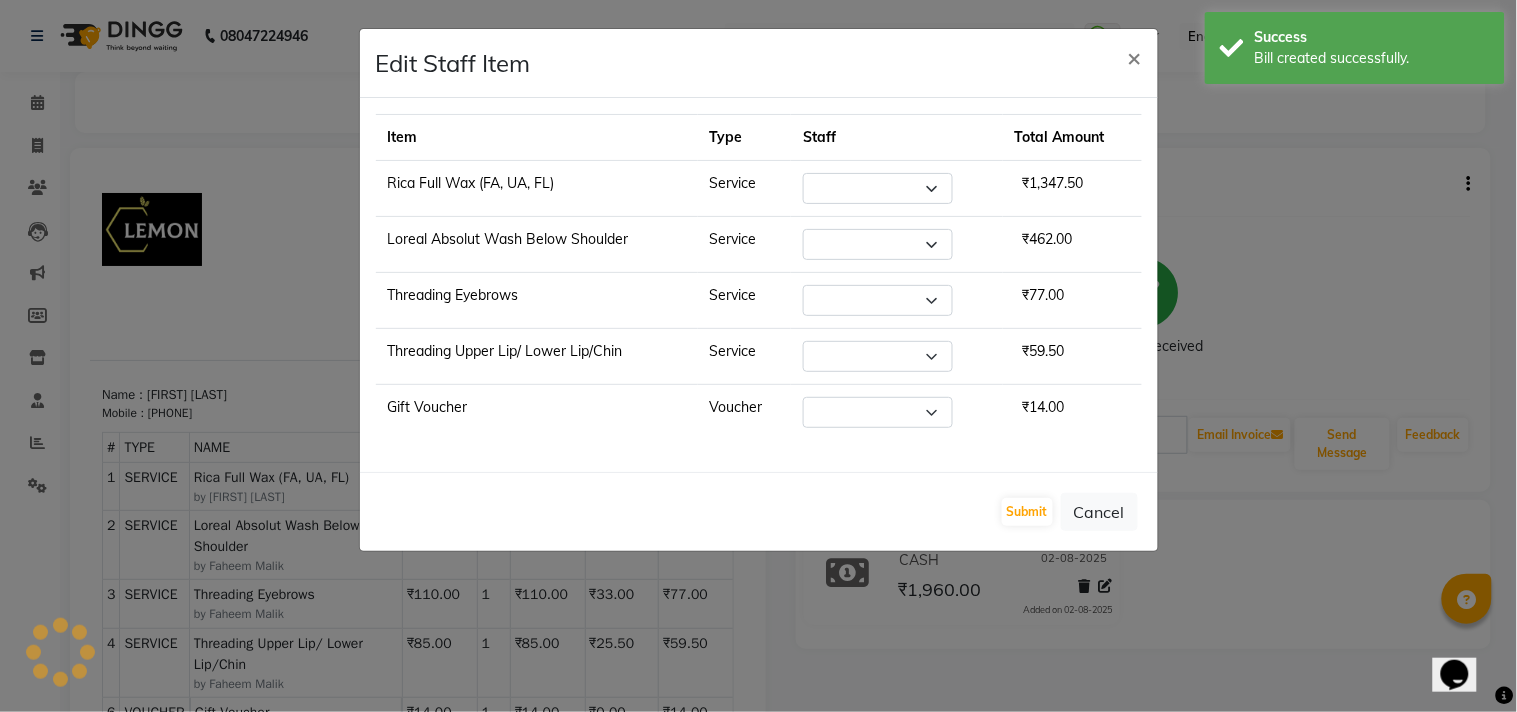 select on "7383" 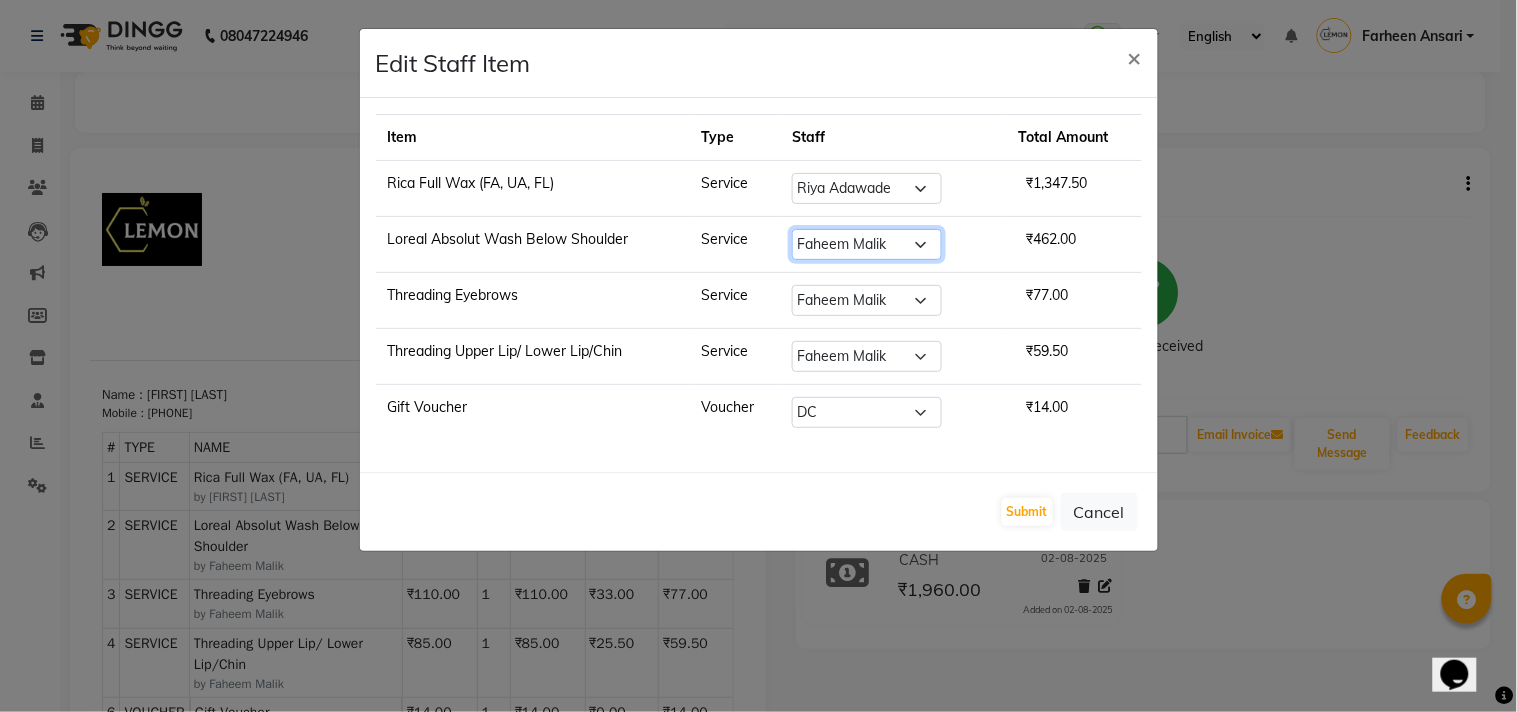 click on "Select  Alam   Arun Arndive   DC   Faheem Malik   Gufran Salmani   Payal Maurya   Riya Adawade   Shoeb Salmani Kandivali   Swati Sharma   Yunus Yusuf Shaikh" 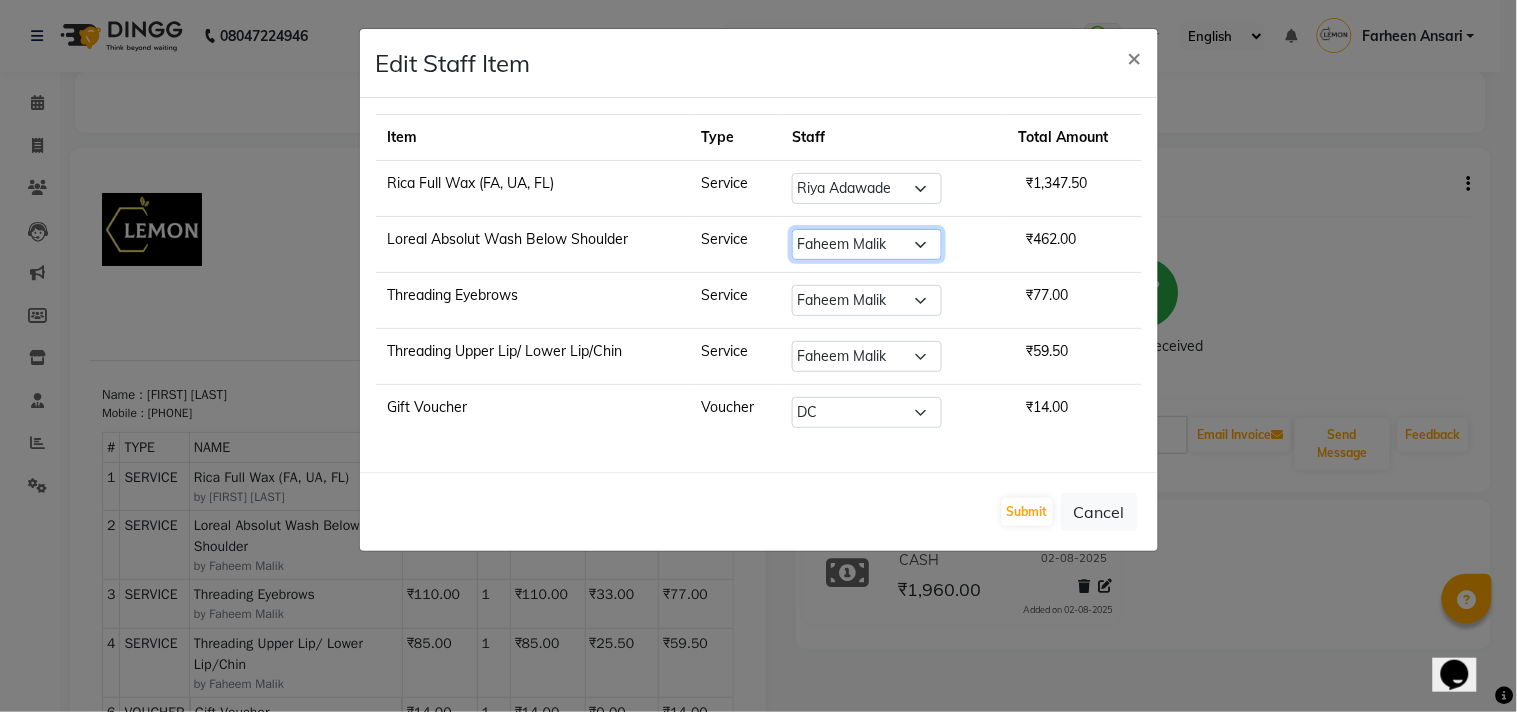 select on "78780" 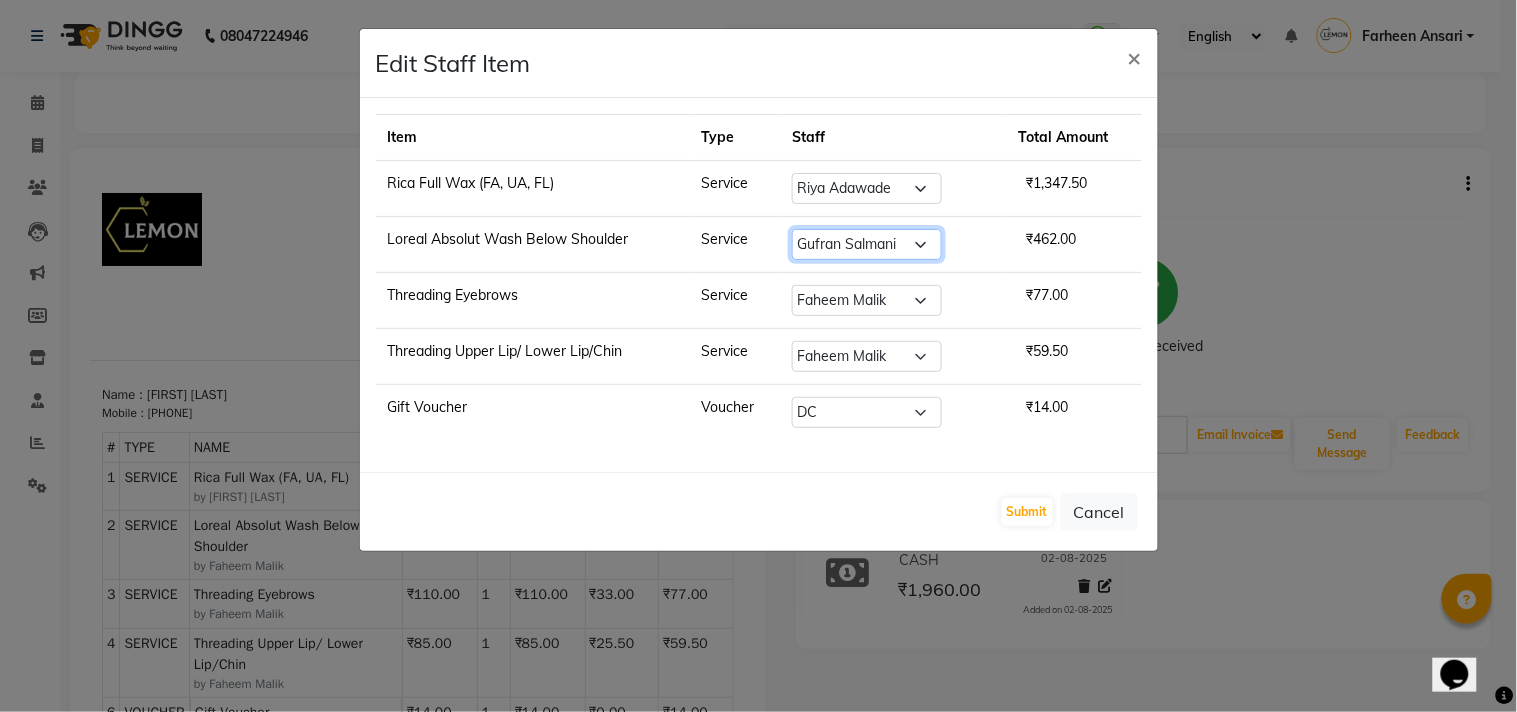 click on "Select  Alam   Arun Arndive   DC   Faheem Malik   Gufran Salmani   Payal Maurya   Riya Adawade   Shoeb Salmani Kandivali   Swati Sharma   Yunus Yusuf Shaikh" 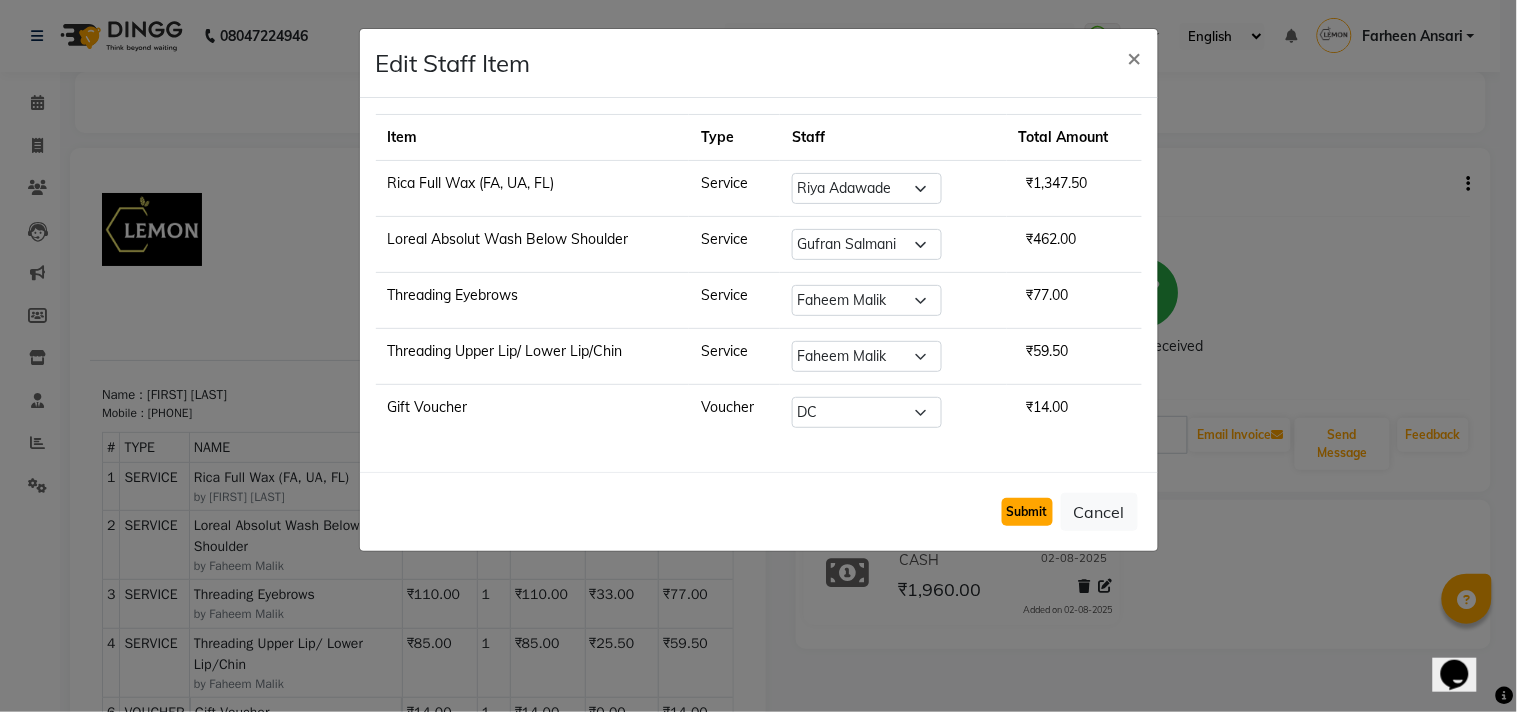 click on "Submit" 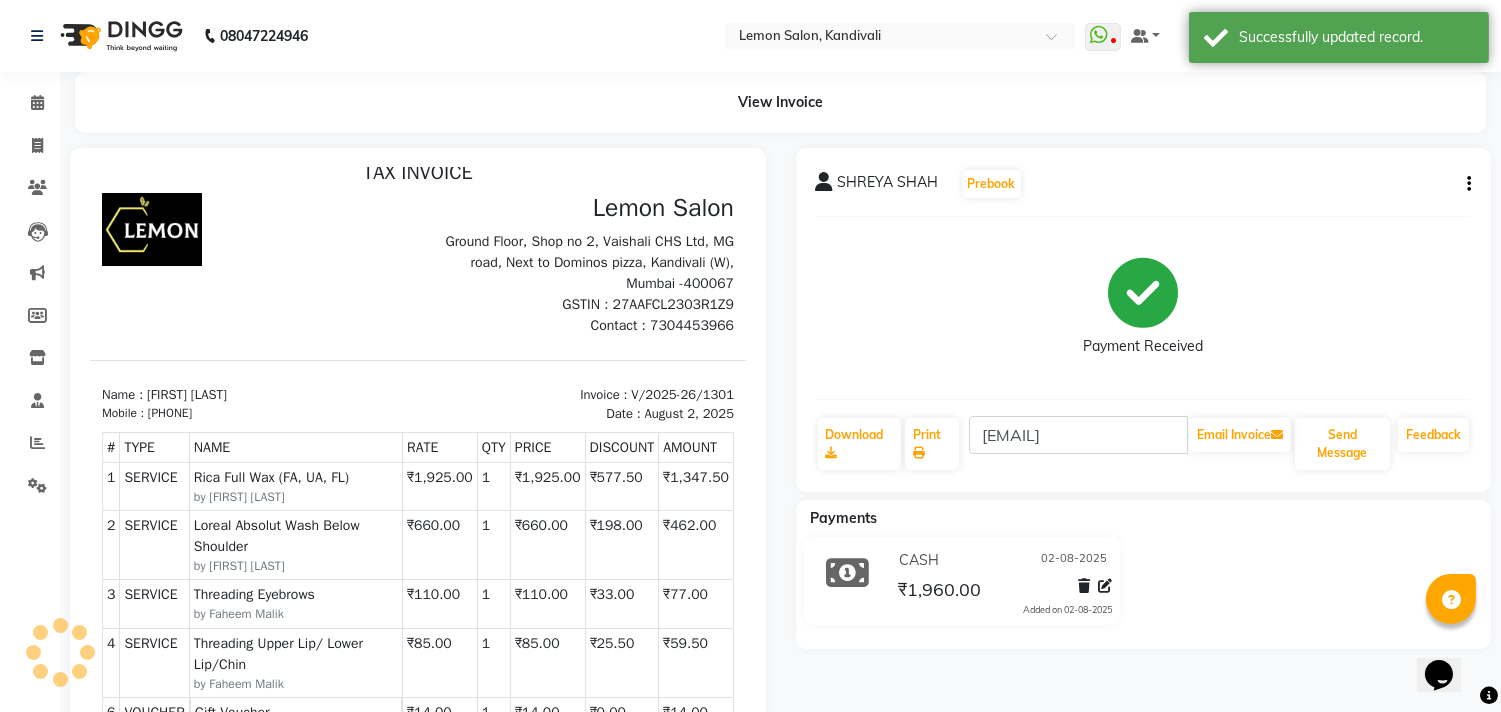 scroll, scrollTop: 15, scrollLeft: 0, axis: vertical 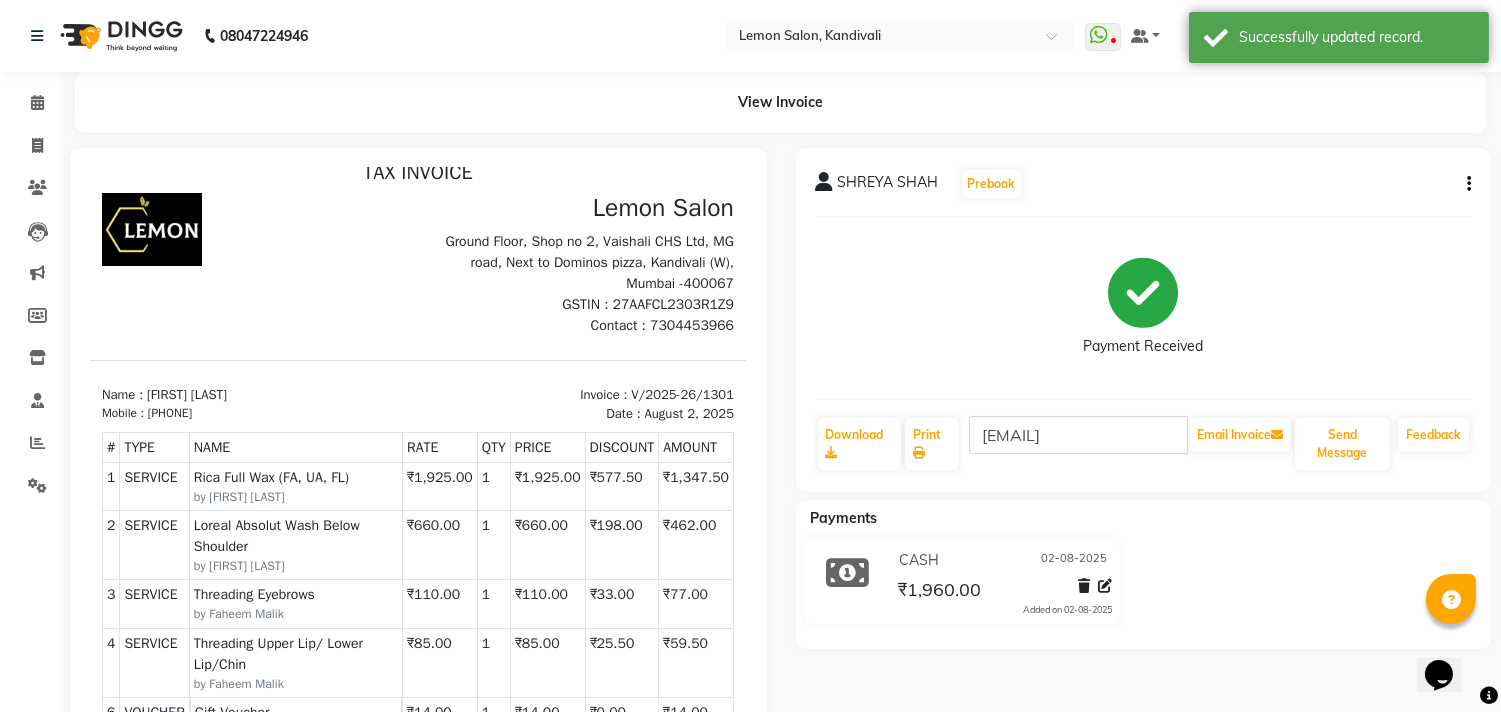 click on "SHREYA SHAH  Prebook   Payment Received  Download  Print  shreyashah19@gmail.com  Email Invoice   Send Message Feedback" 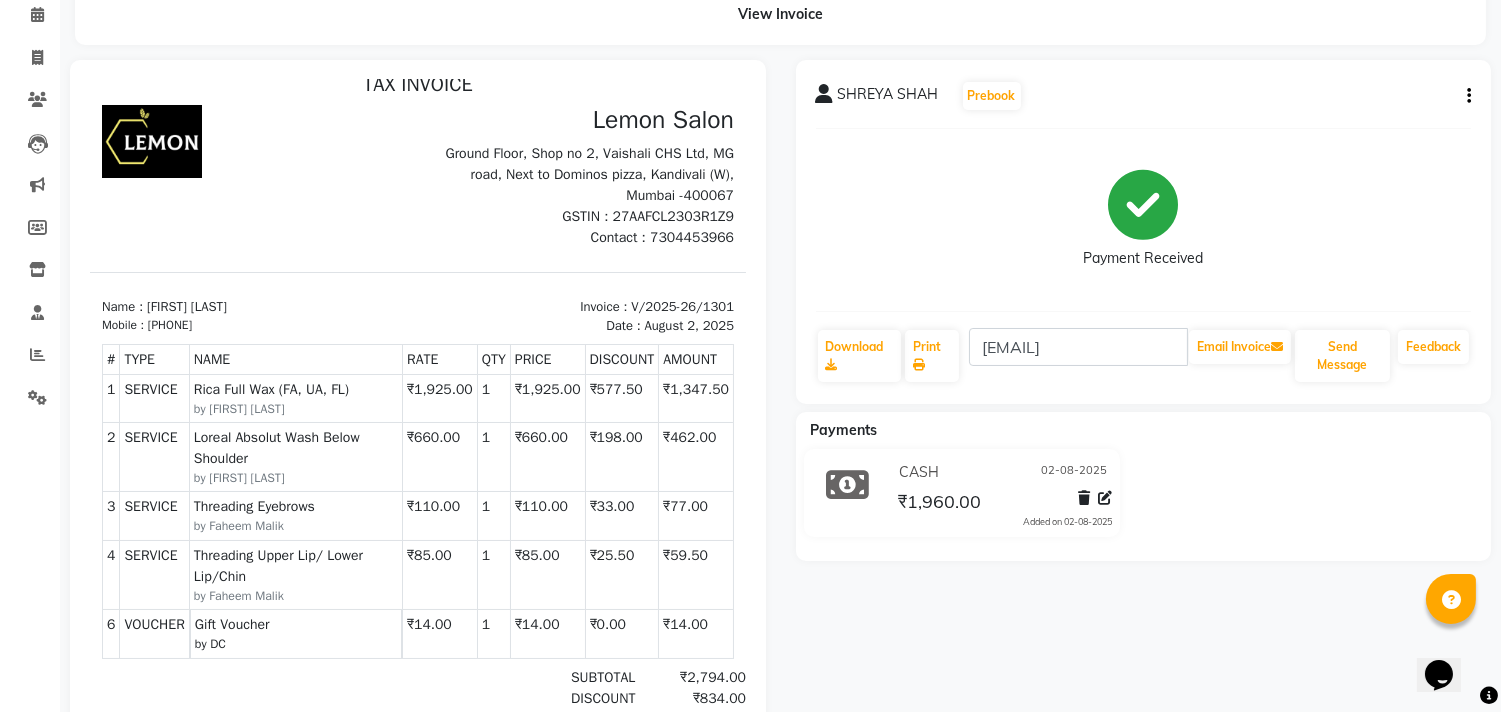 scroll, scrollTop: 0, scrollLeft: 0, axis: both 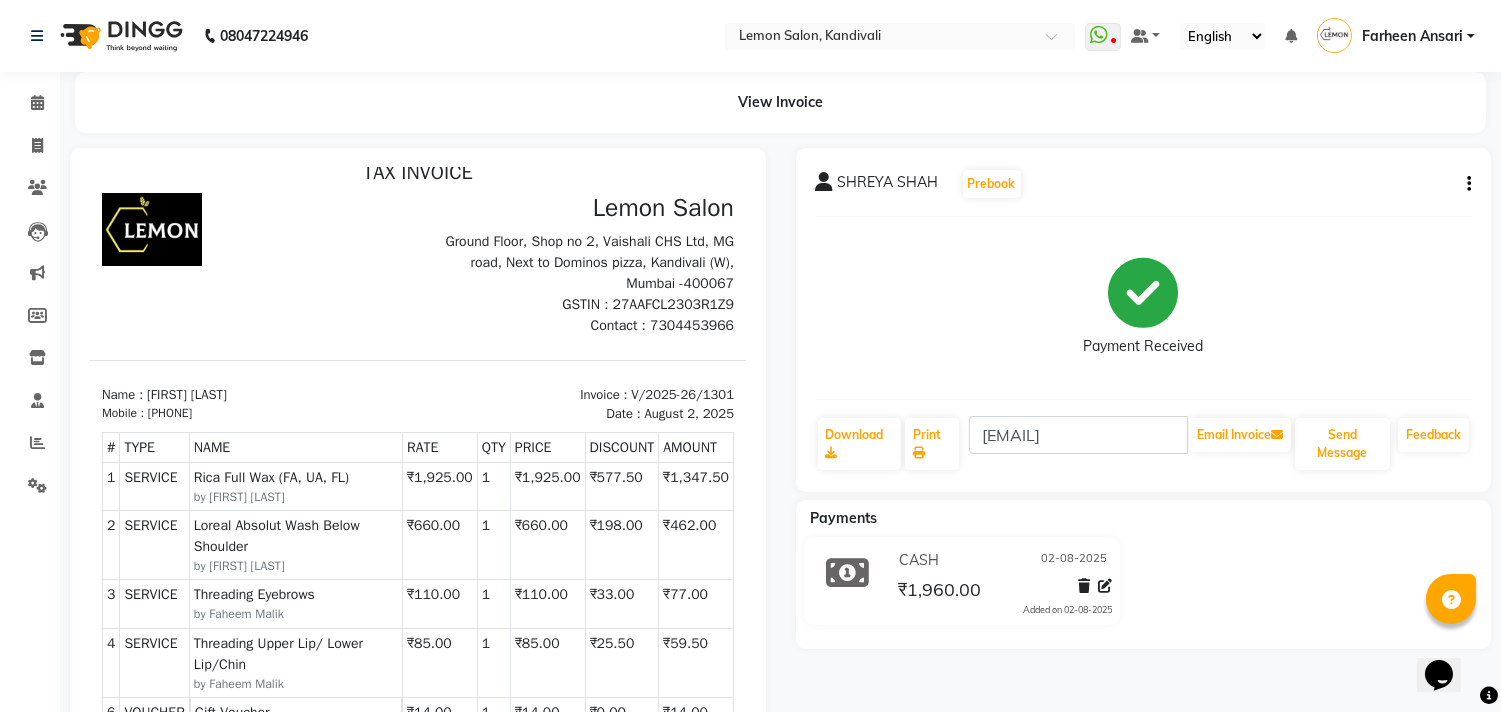 click 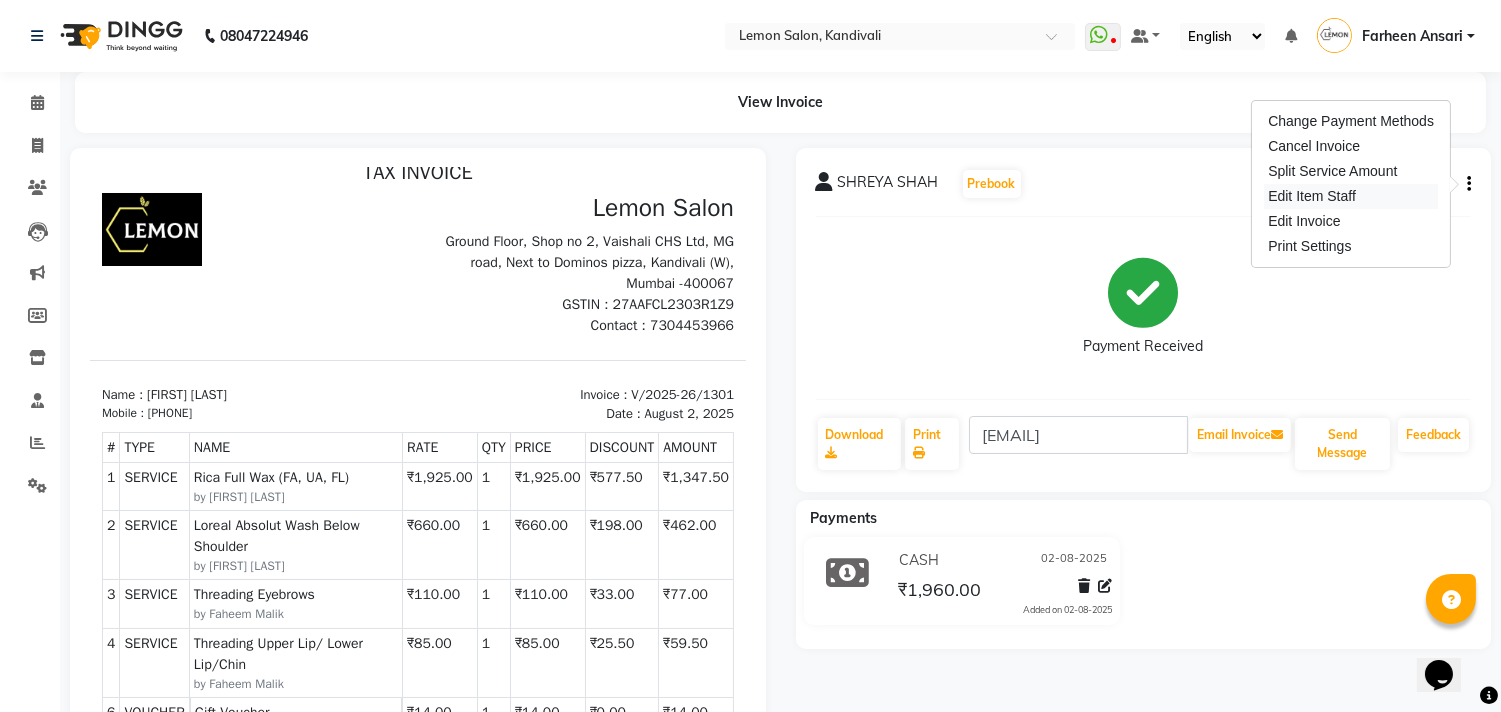 click on "Edit Item Staff" at bounding box center [1351, 196] 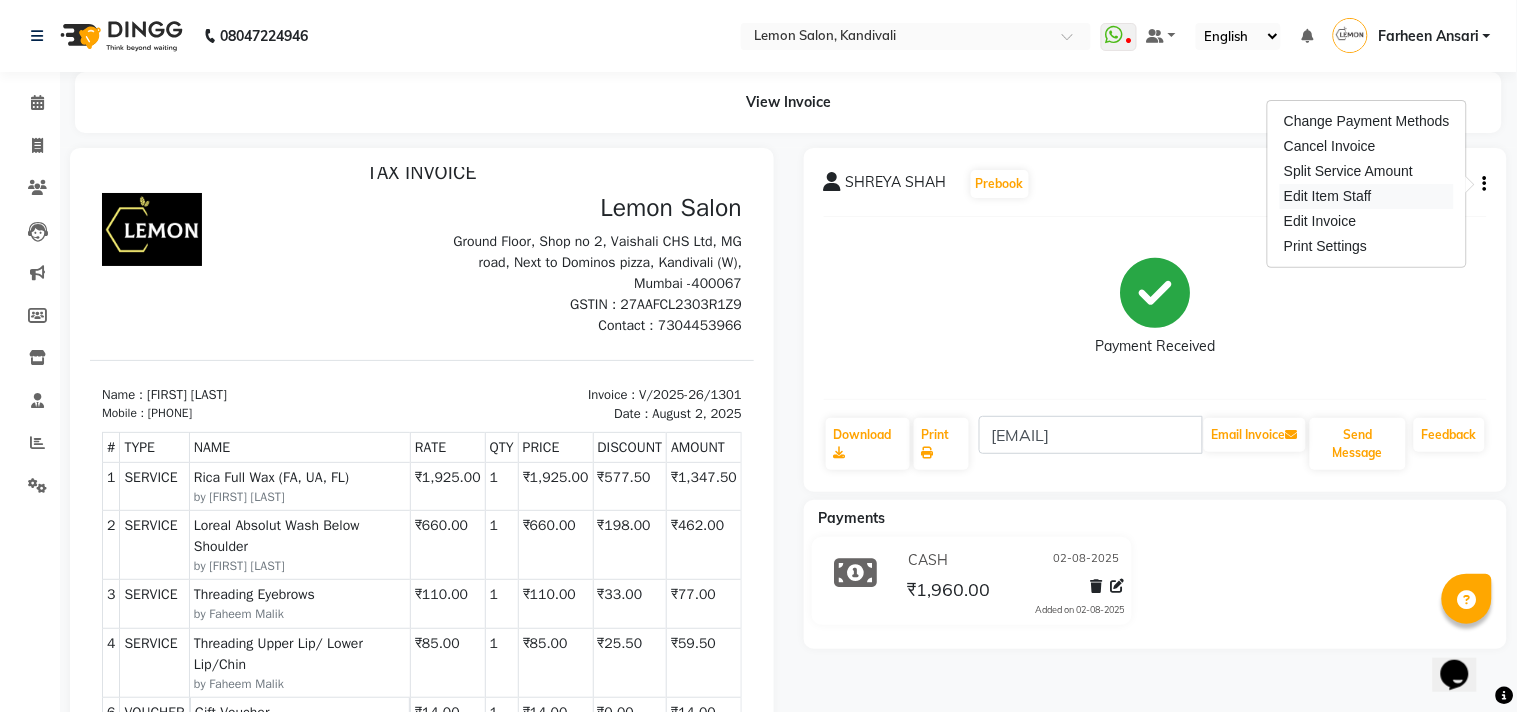 select on "7383" 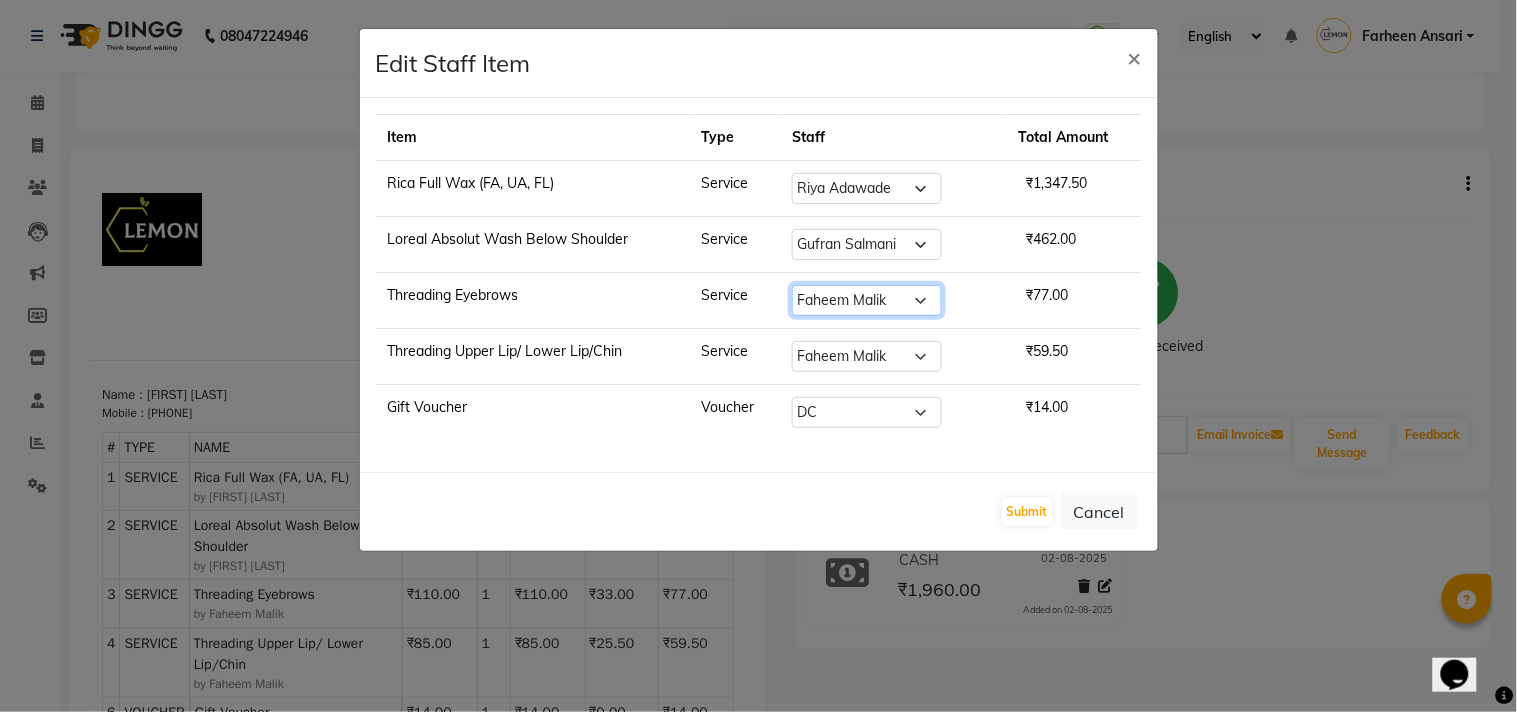 click on "Select  Alam   Arun Arndive   DC   Faheem Malik   Gufran Salmani   Payal Maurya   Riya Adawade   Shoeb Salmani Kandivali   Swati Sharma   Yunus Yusuf Shaikh" 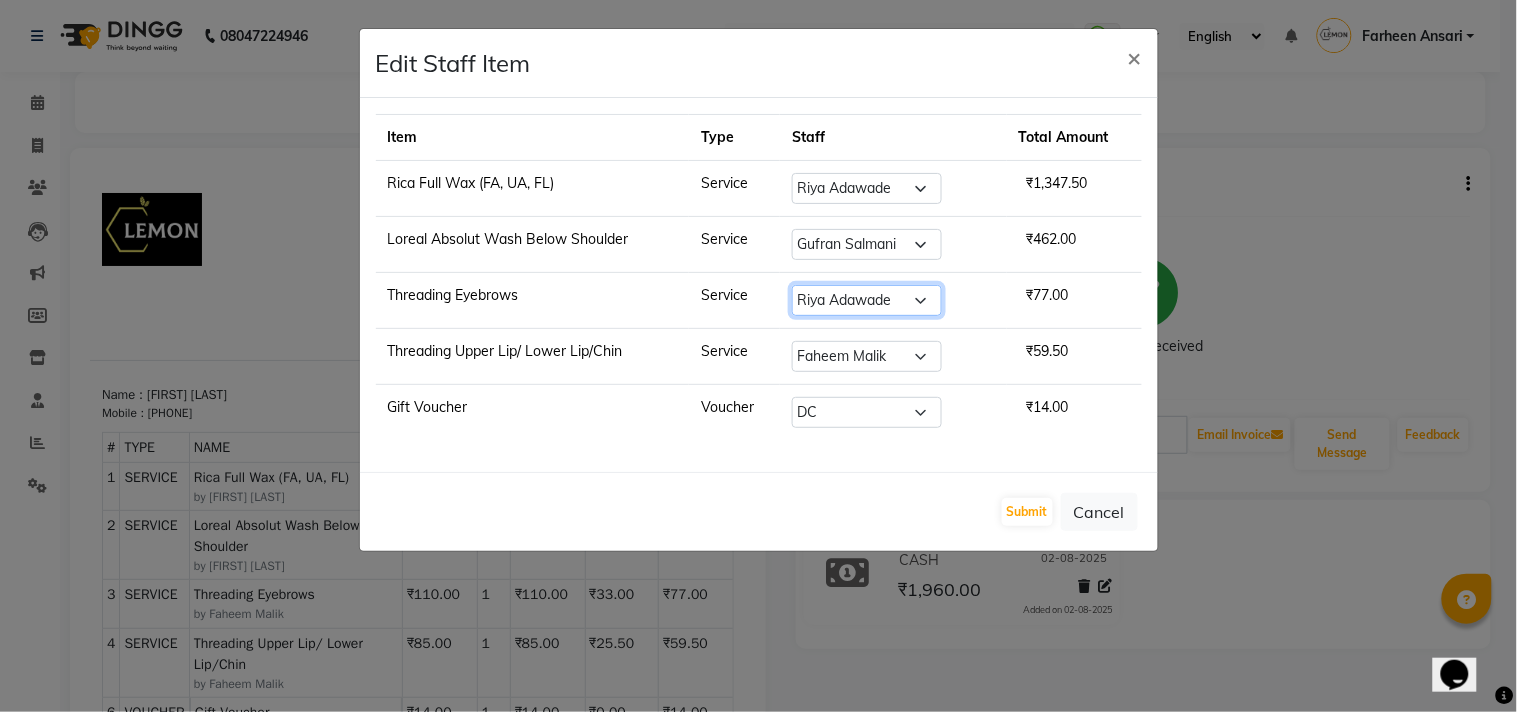 click on "Select  Alam   Arun Arndive   DC   Faheem Malik   Gufran Salmani   Payal Maurya   Riya Adawade   Shoeb Salmani Kandivali   Swati Sharma   Yunus Yusuf Shaikh" 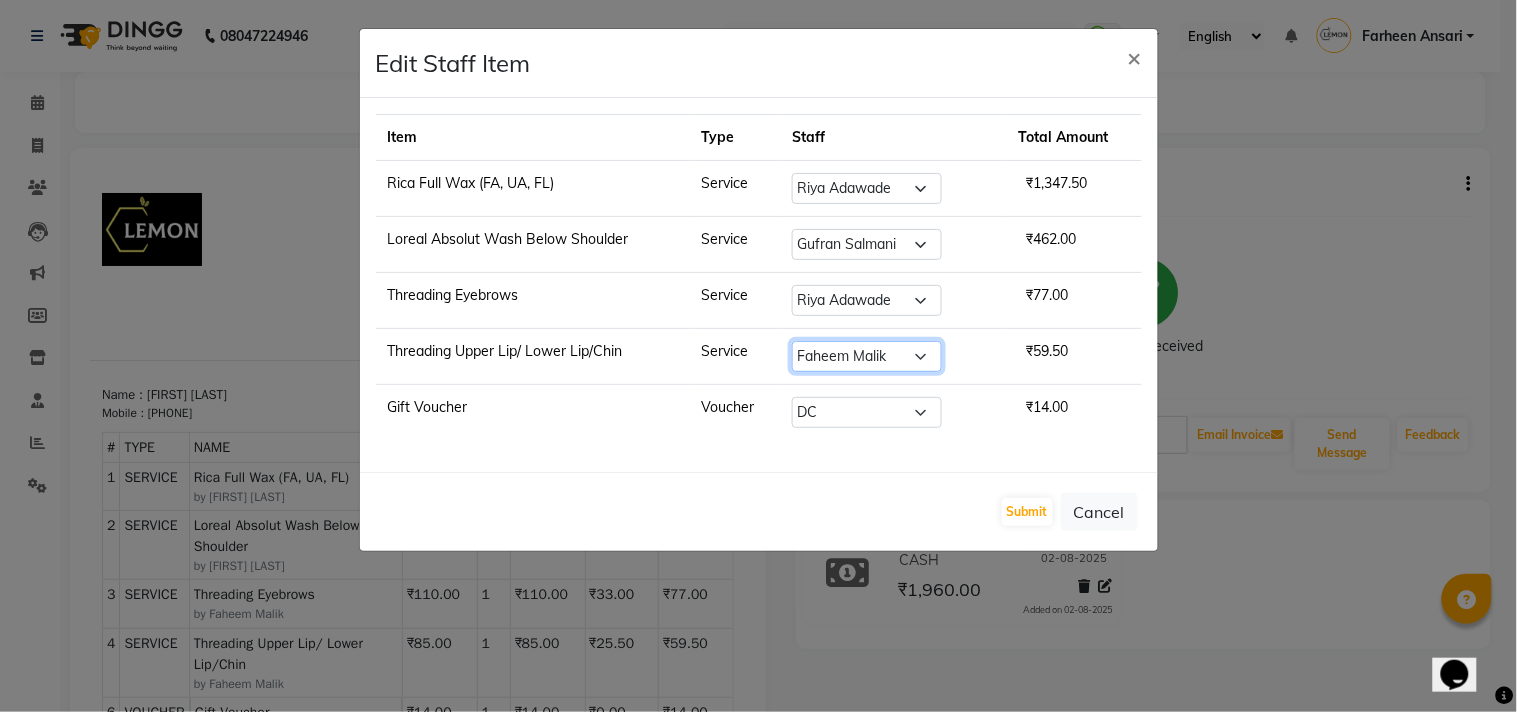 click on "Select  Alam   Arun Arndive   DC   Faheem Malik   Gufran Salmani   Payal Maurya   Riya Adawade   Shoeb Salmani Kandivali   Swati Sharma   Yunus Yusuf Shaikh" 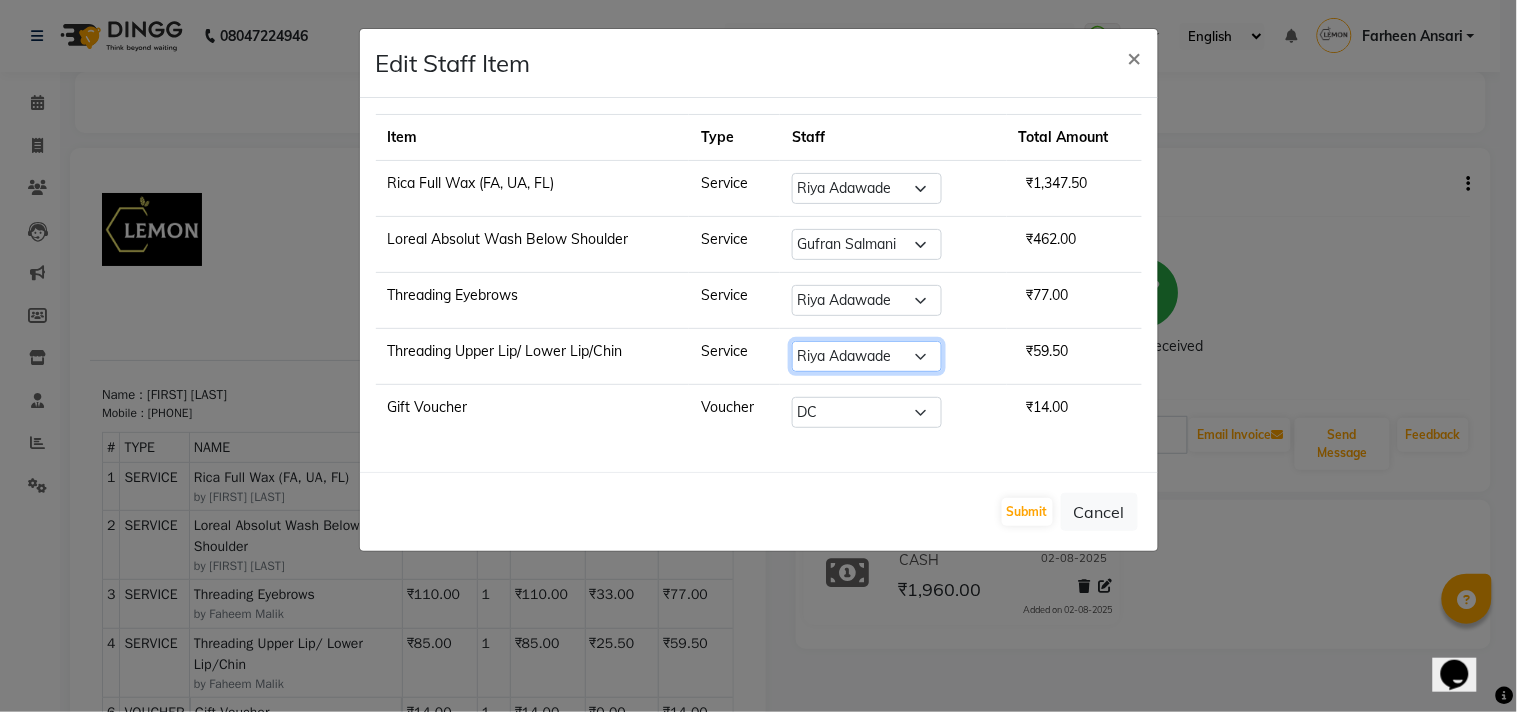 click on "Select  Alam   Arun Arndive   DC   Faheem Malik   Gufran Salmani   Payal Maurya   Riya Adawade   Shoeb Salmani Kandivali   Swati Sharma   Yunus Yusuf Shaikh" 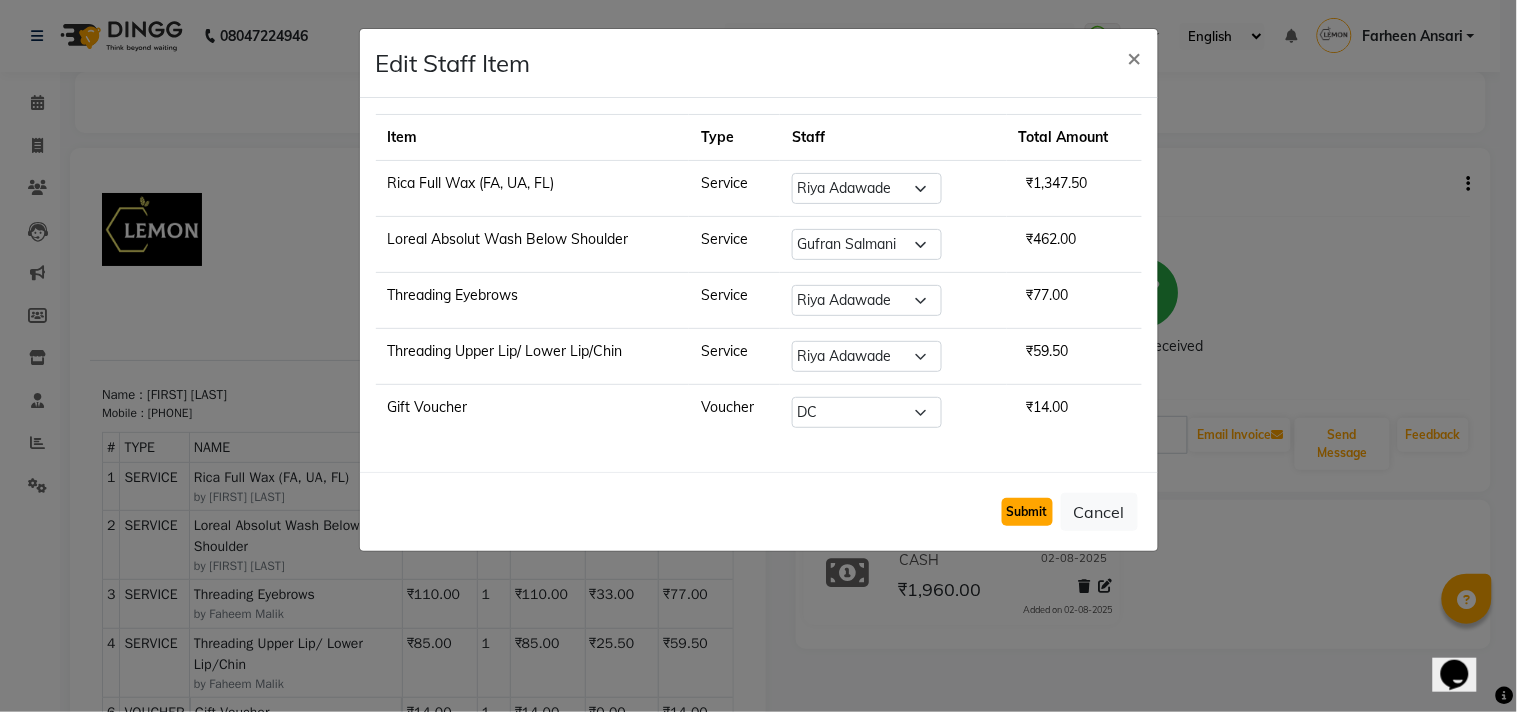 click on "Submit" 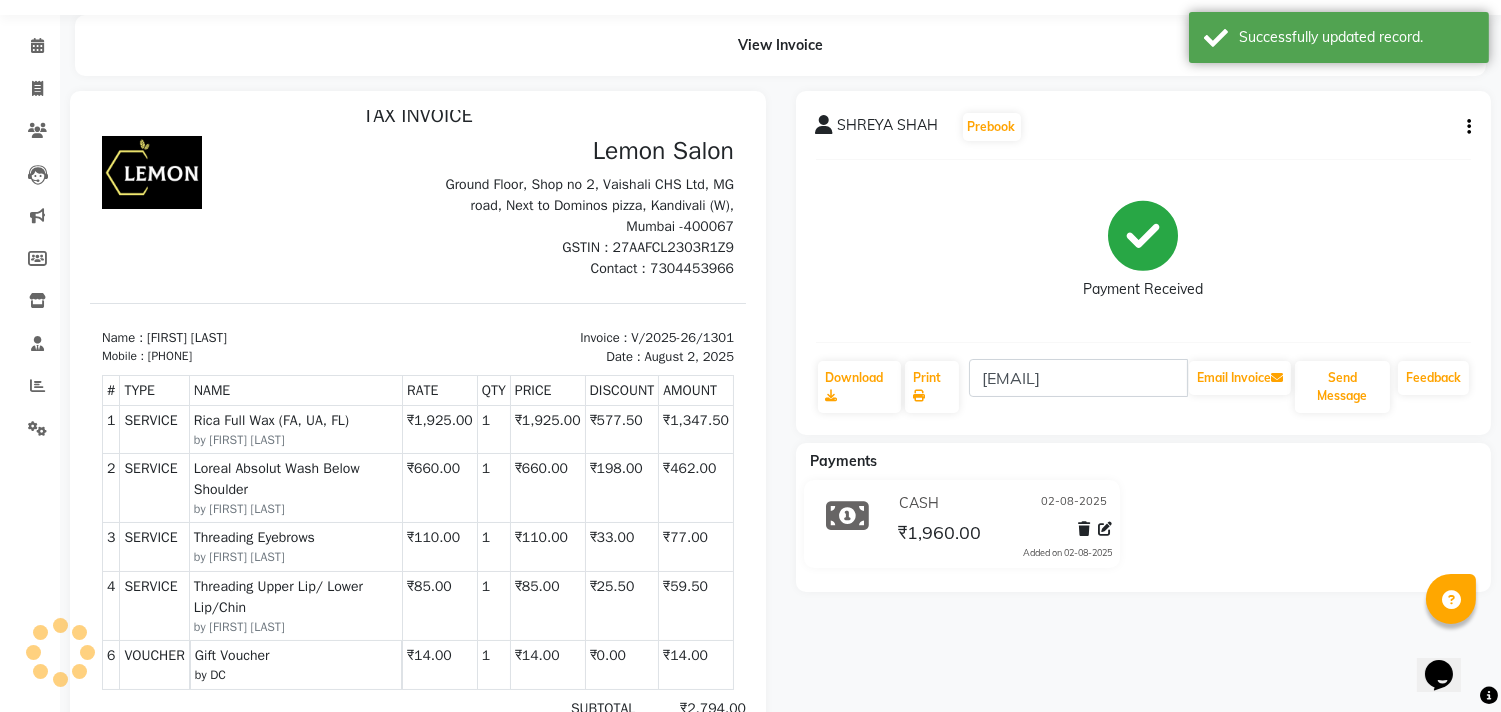 scroll, scrollTop: 111, scrollLeft: 0, axis: vertical 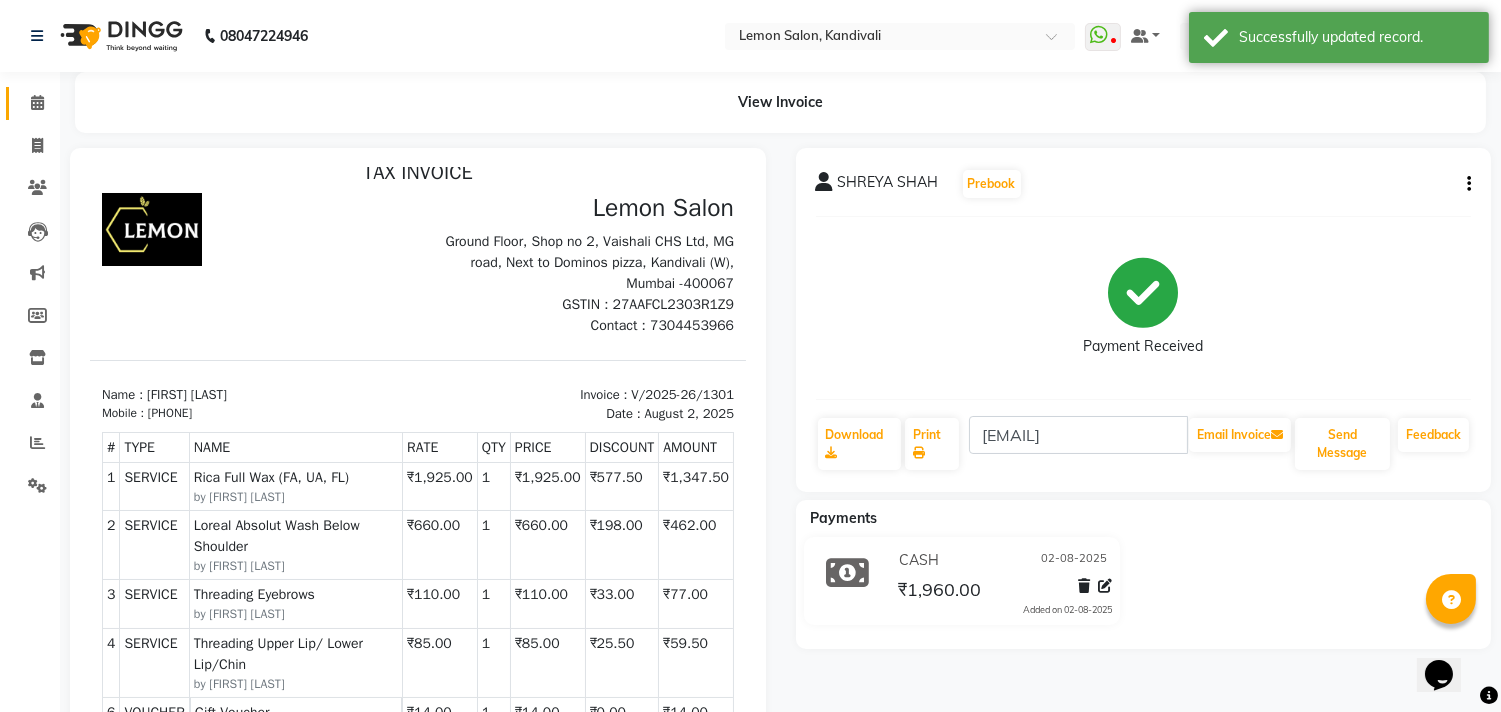 click 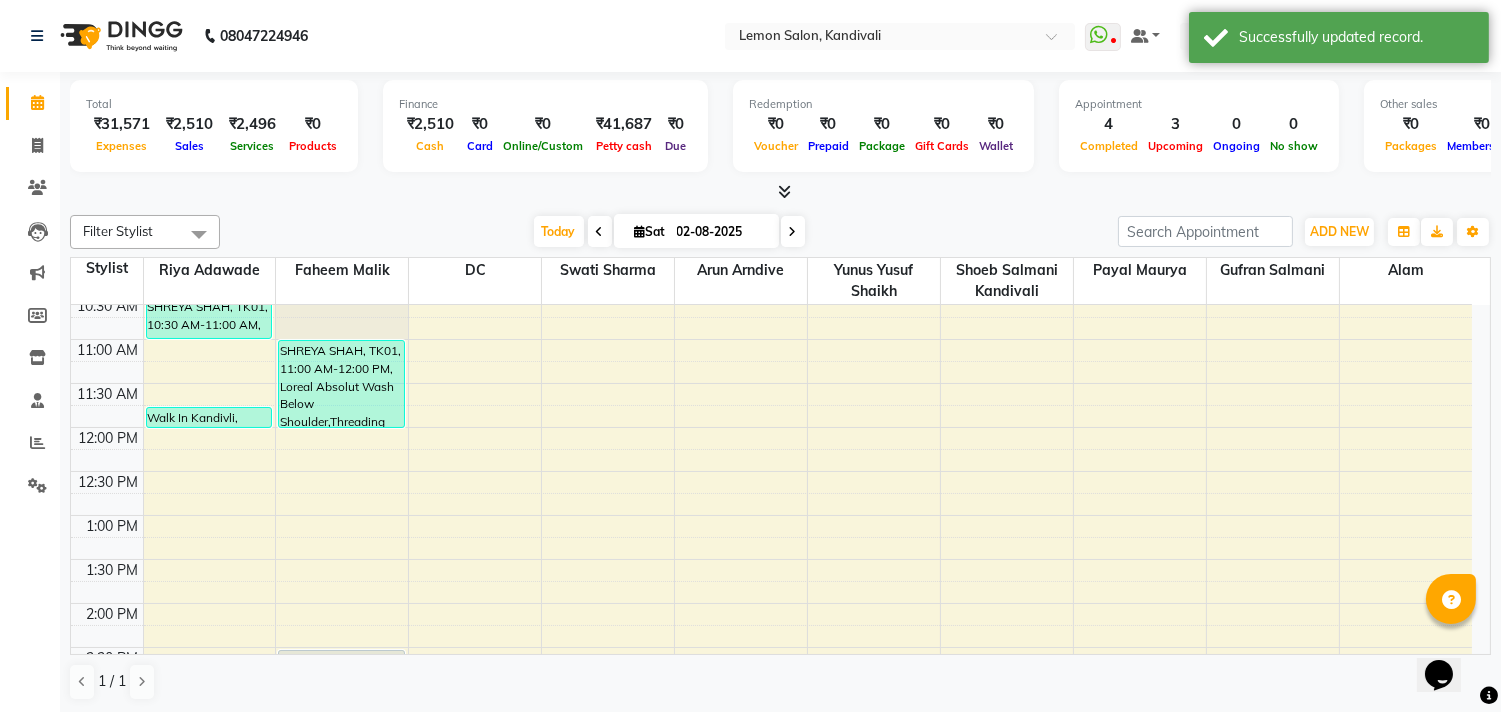 scroll, scrollTop: 222, scrollLeft: 0, axis: vertical 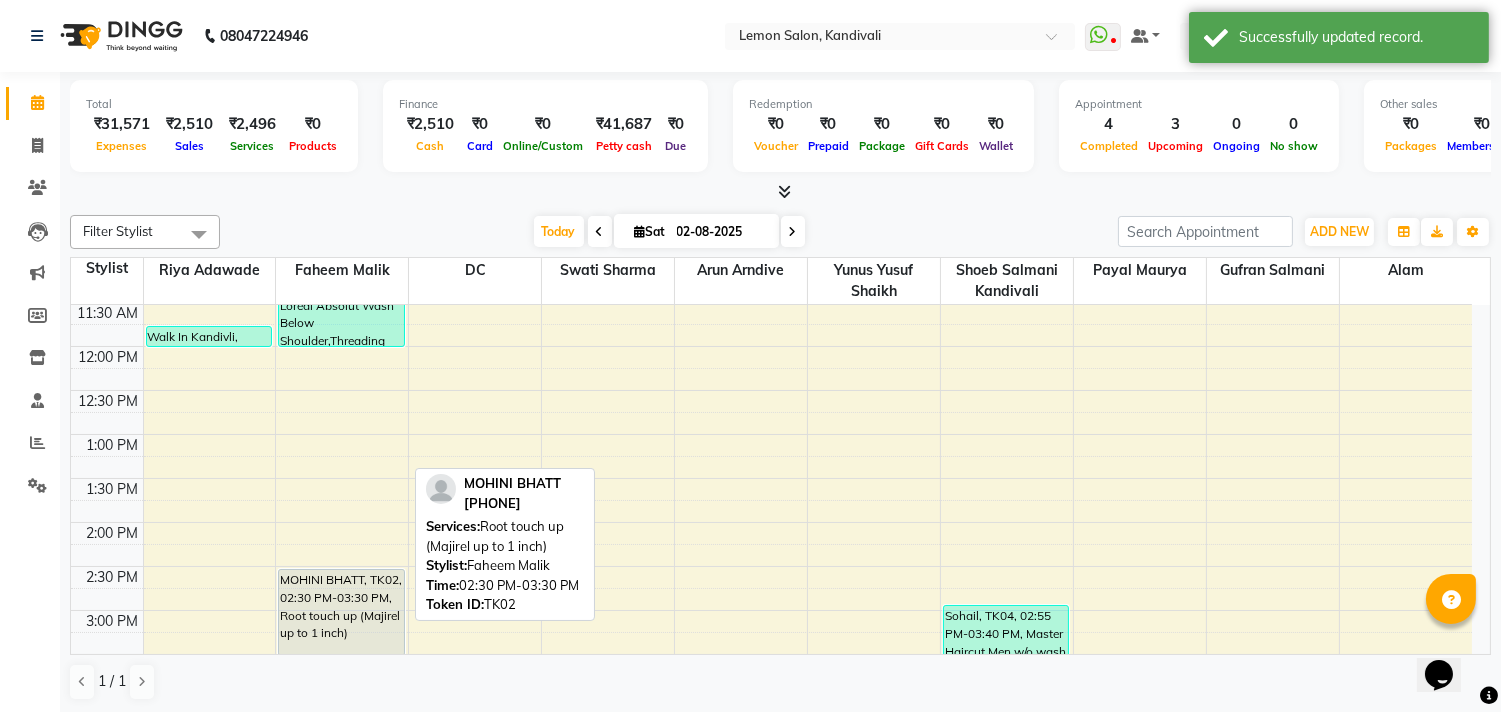 click on "MOHINI BHATT, TK02, 02:30 PM-03:30 PM, Root touch up (Majirel up to 1 inch)" at bounding box center [341, 612] 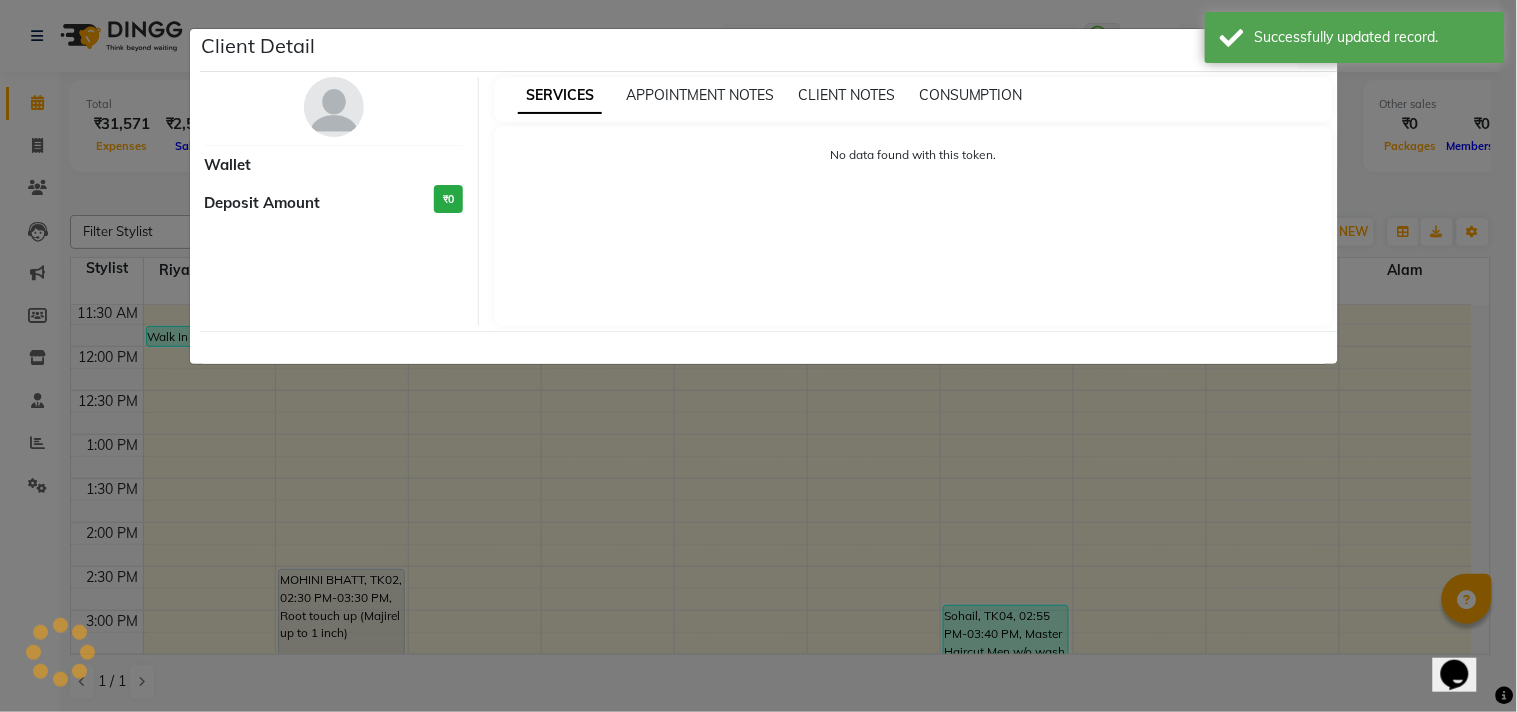 select on "7" 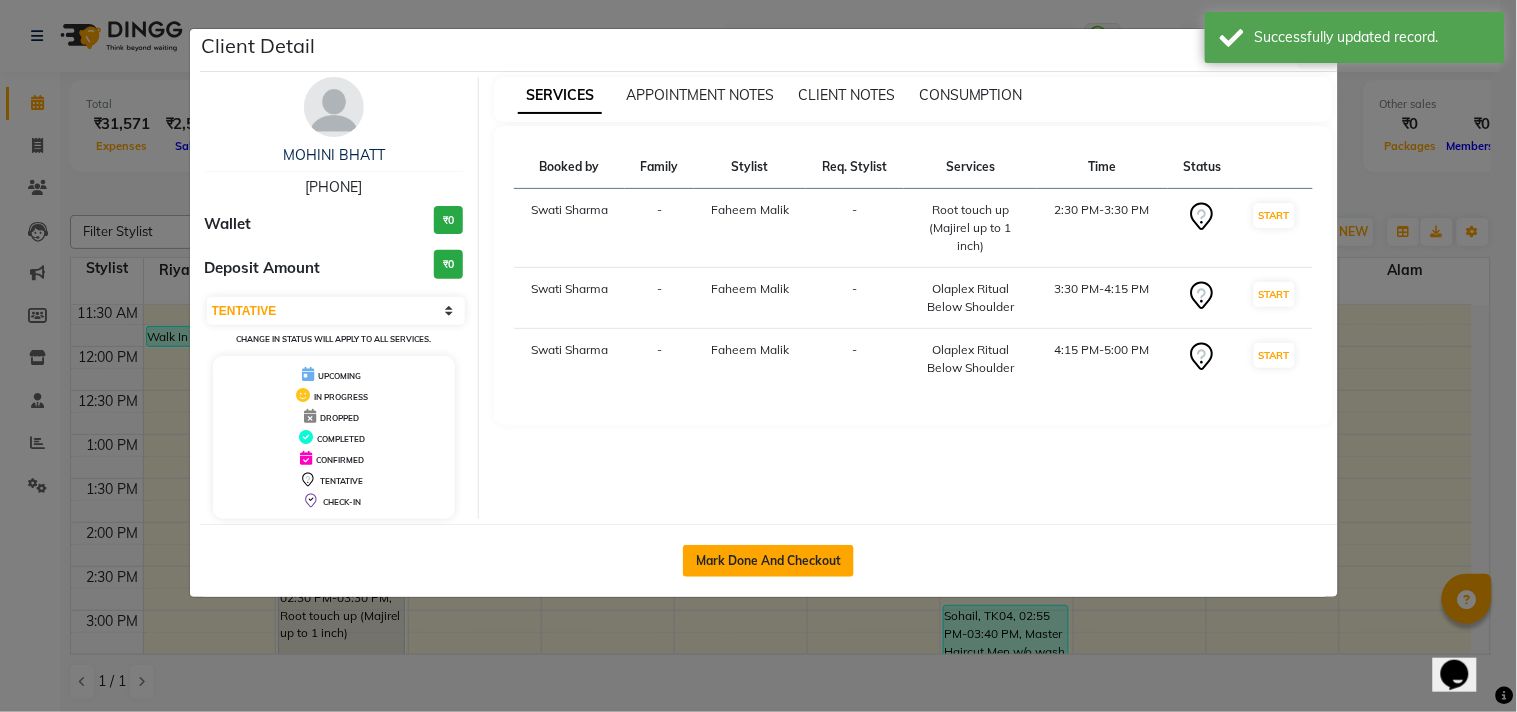 click on "Mark Done And Checkout" 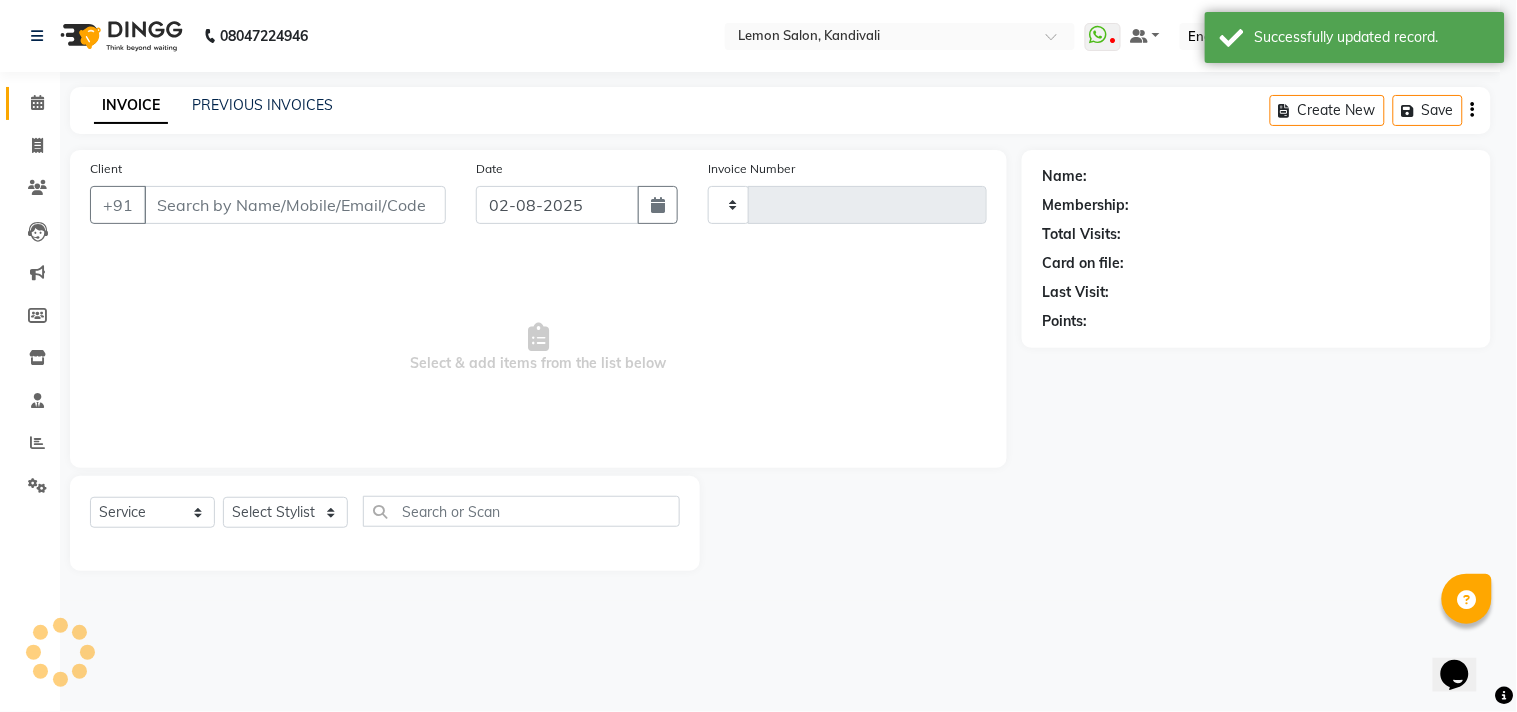 type on "1302" 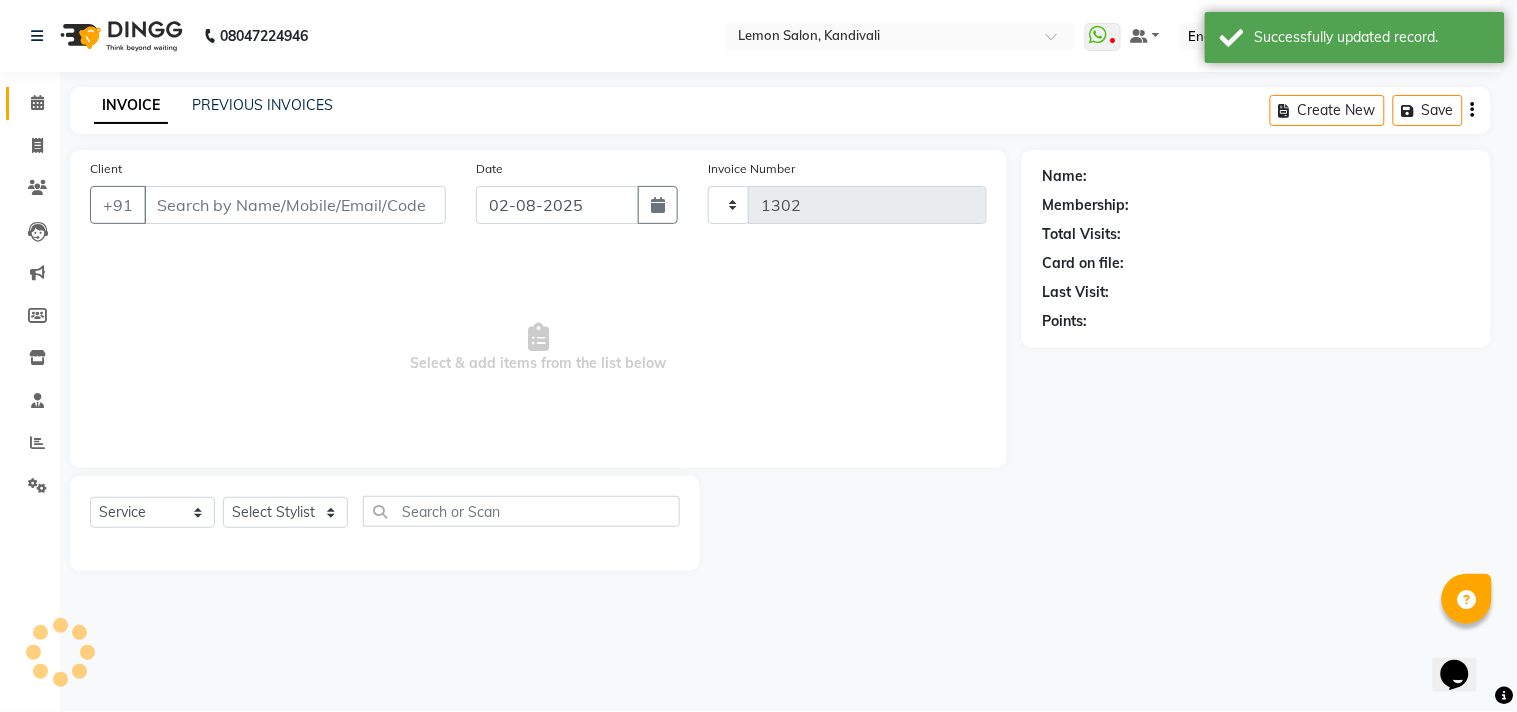 select on "569" 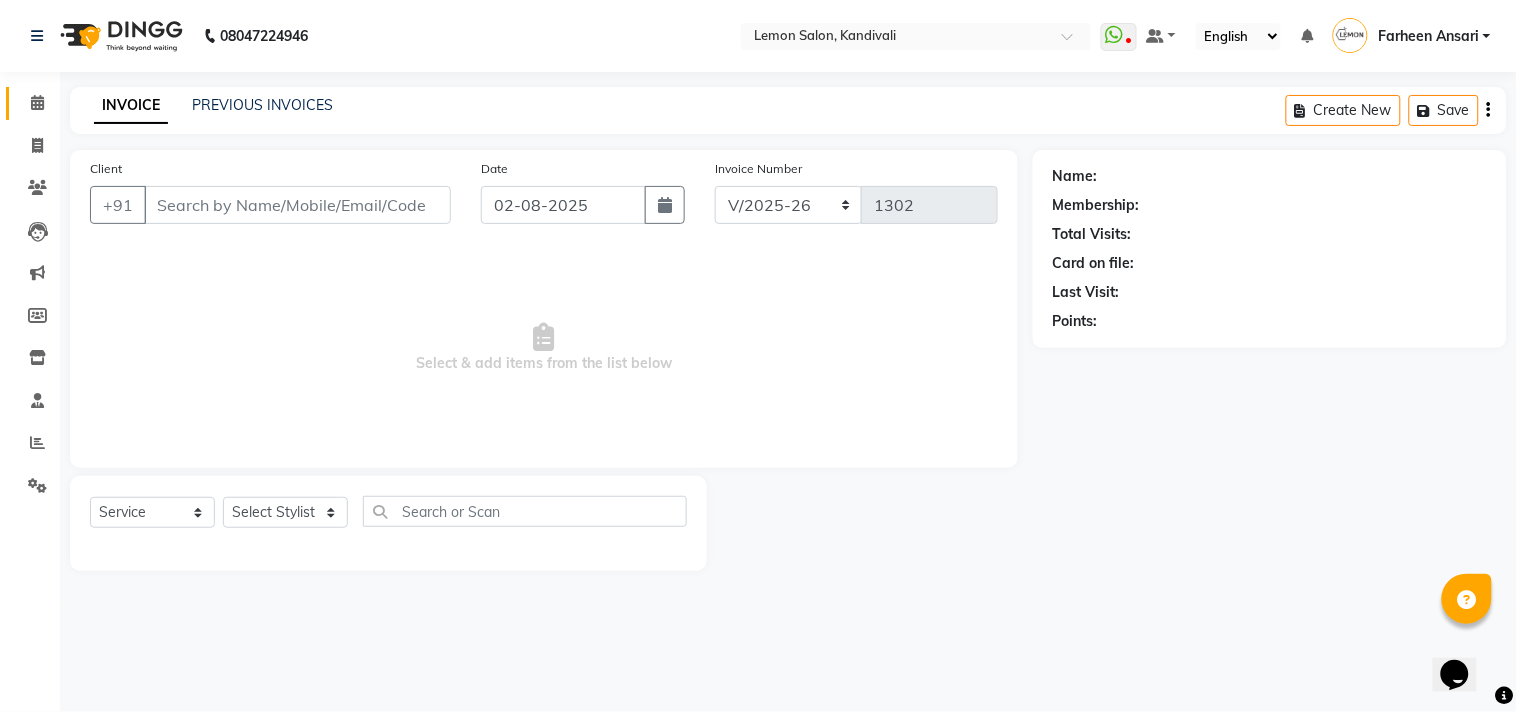 type on "9881308057" 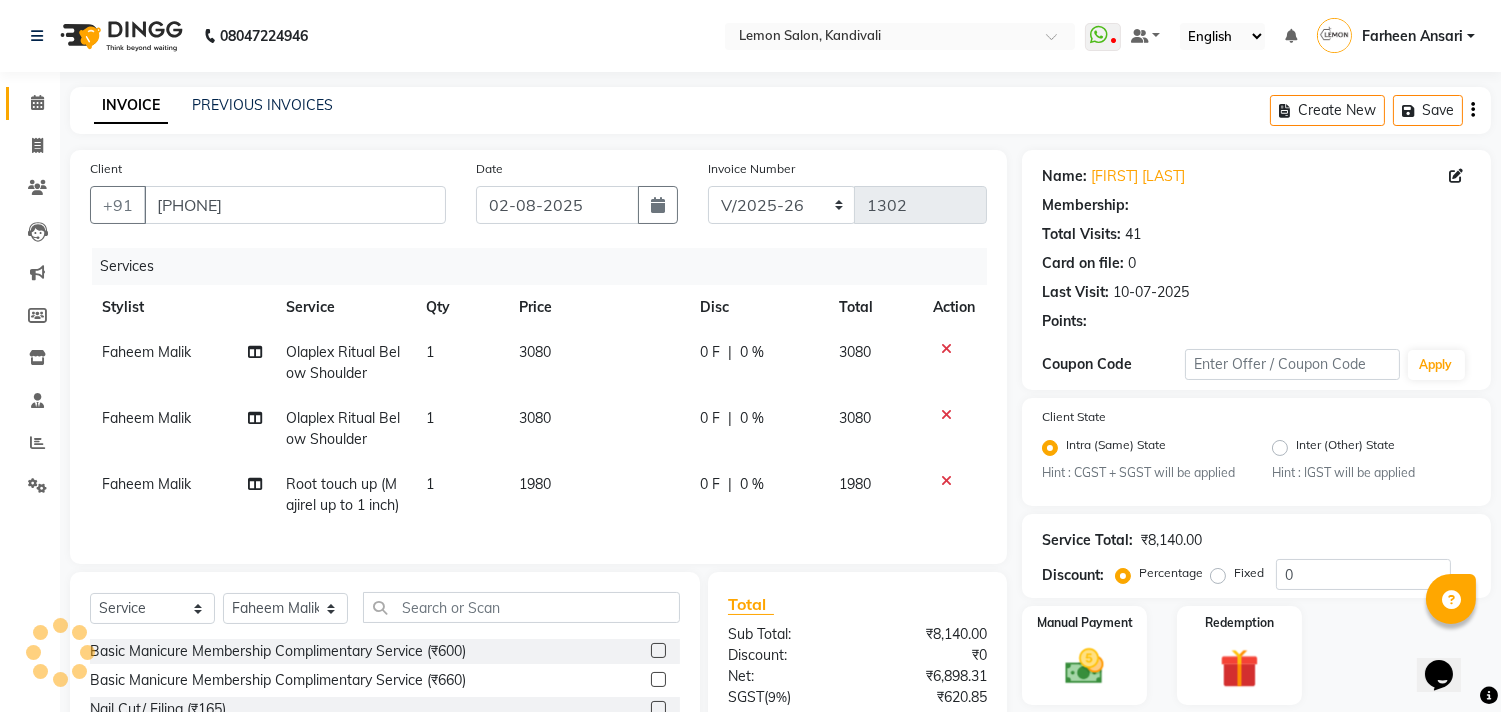 select on "1: Object" 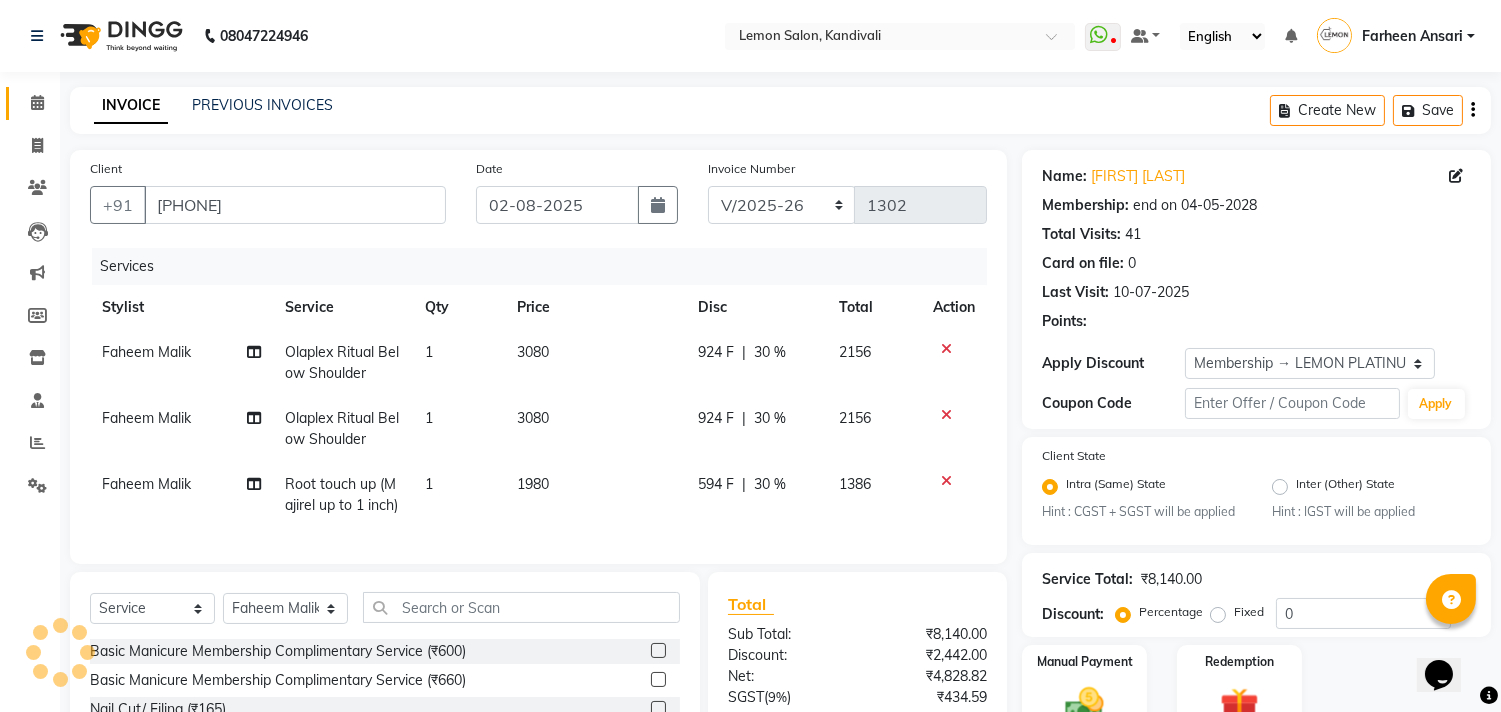 type on "30" 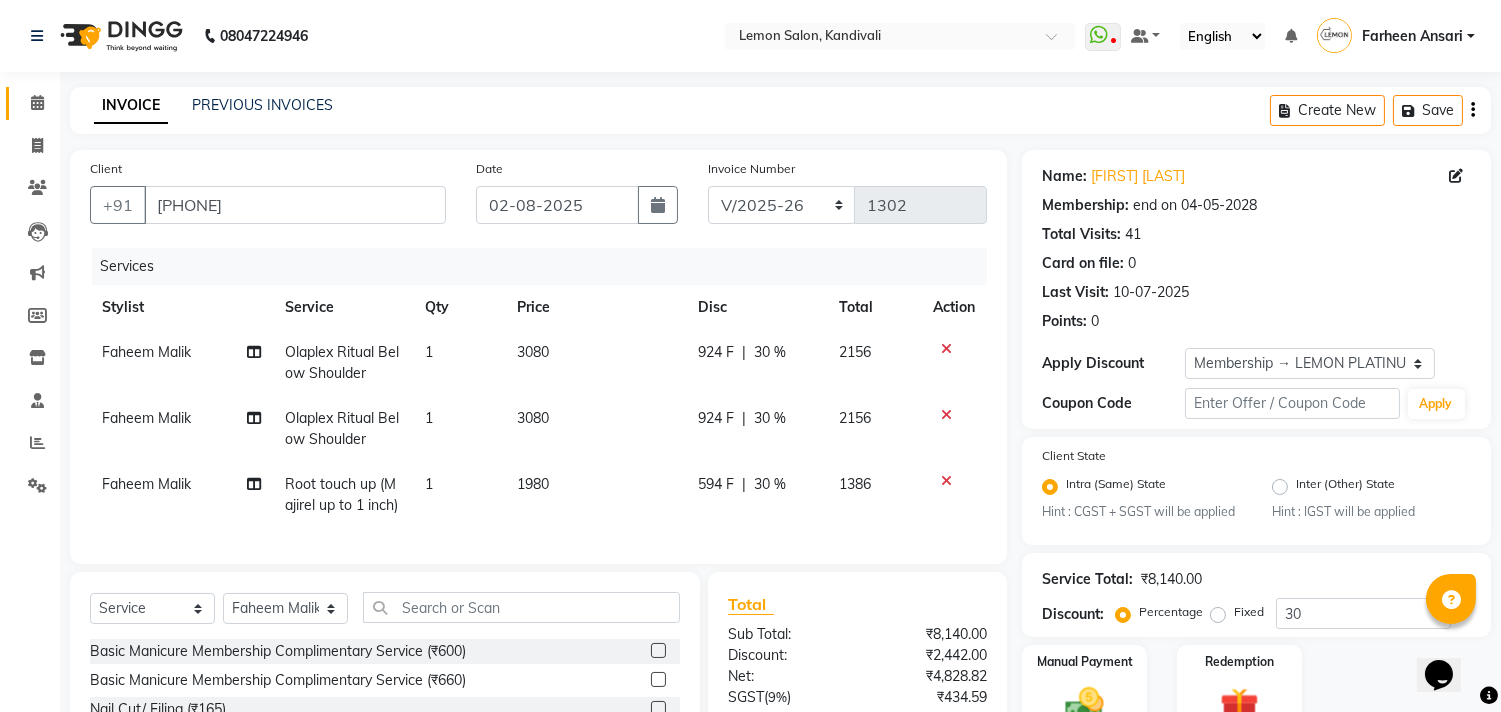 scroll, scrollTop: 201, scrollLeft: 0, axis: vertical 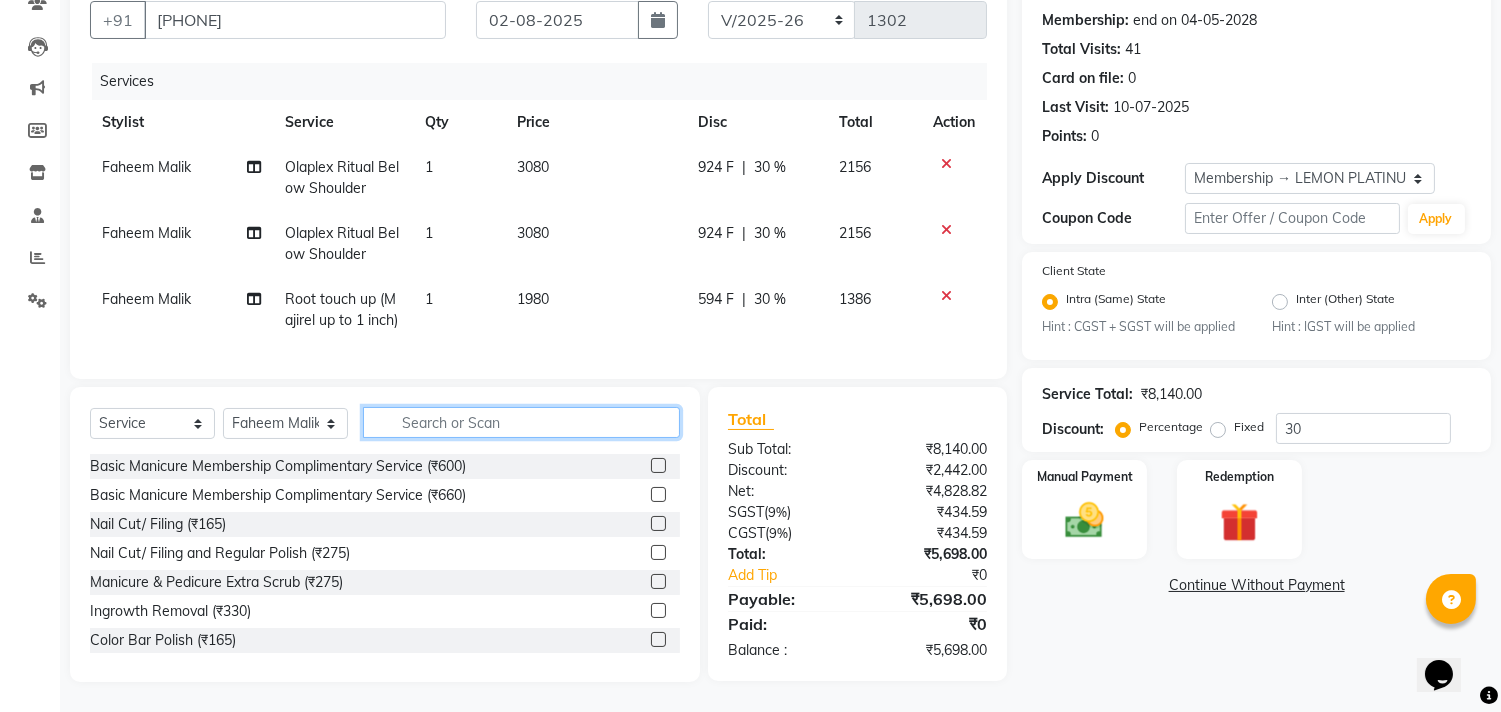 click 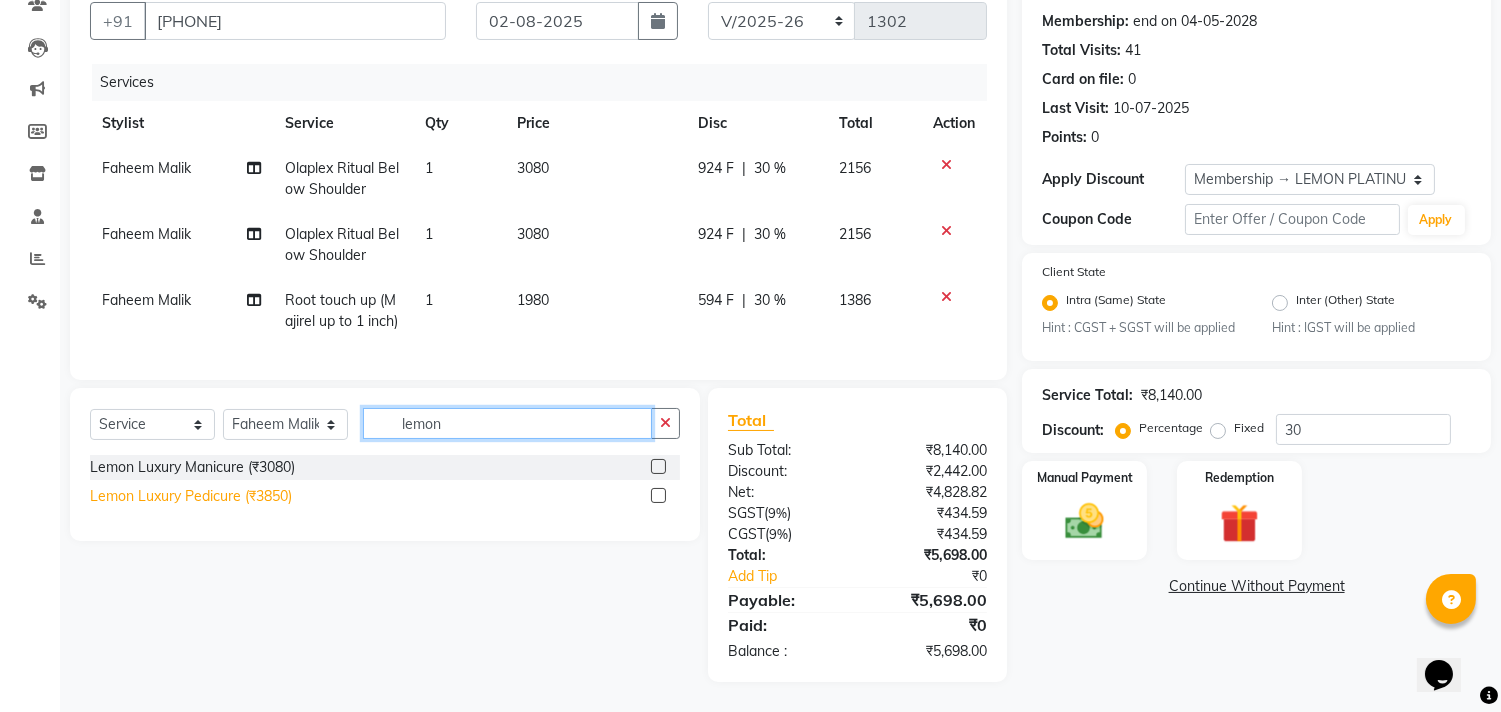 type on "lemon" 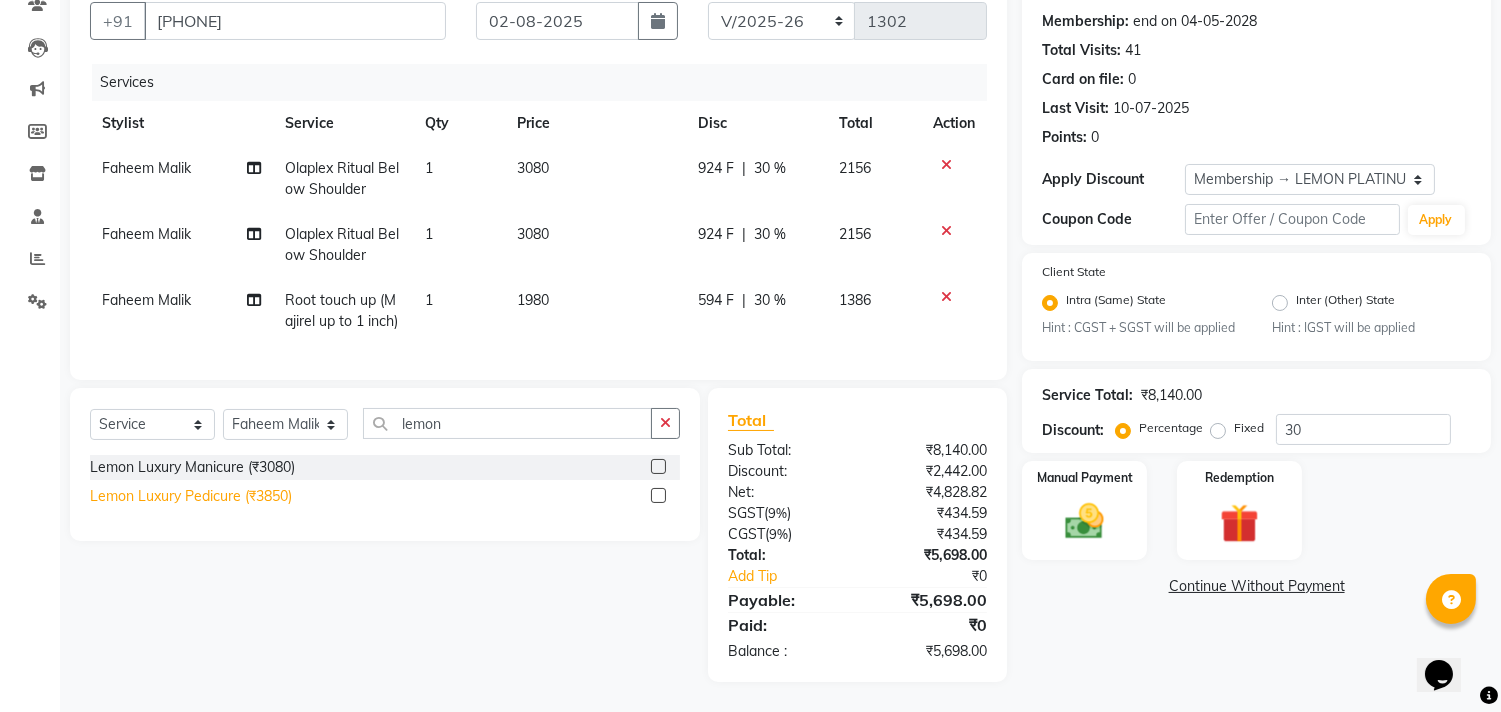 click on "Lemon Luxury Pedicure (₹3850)" 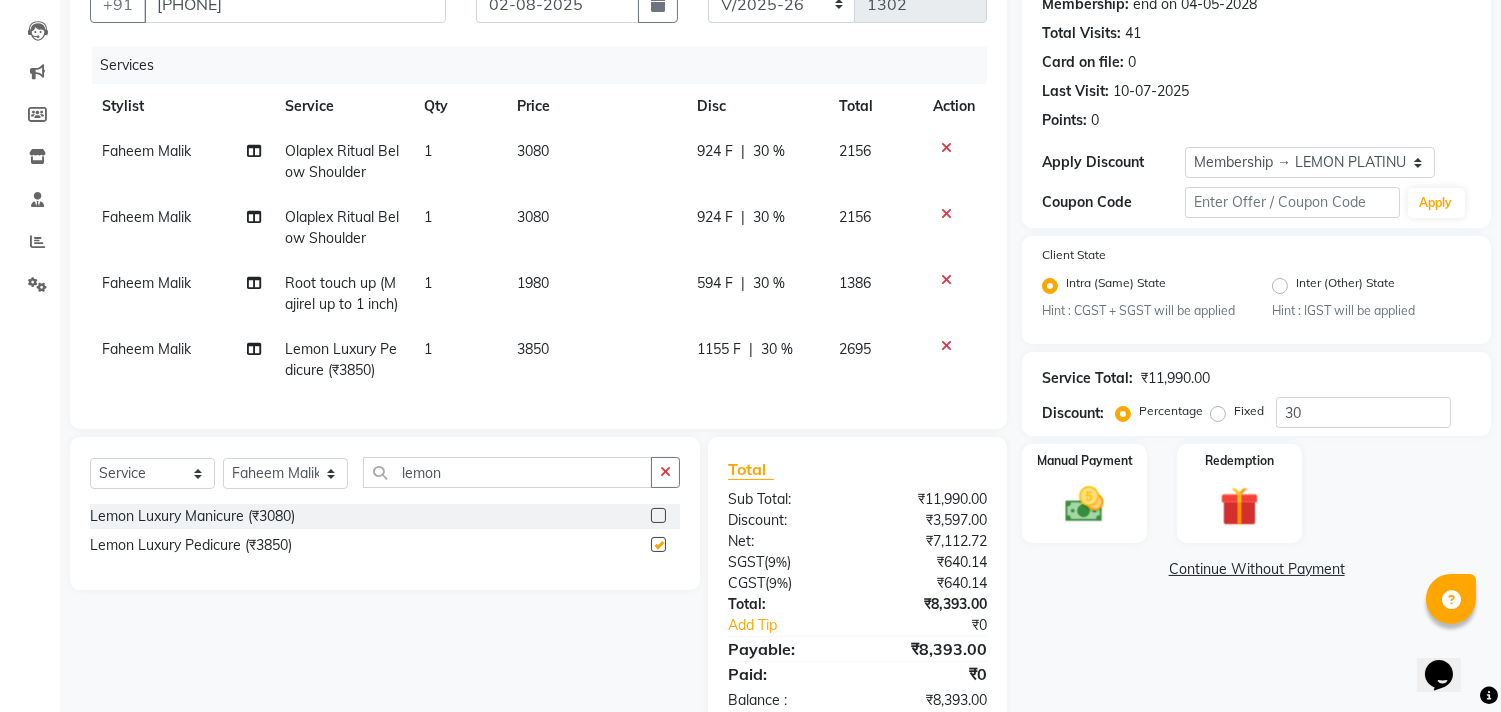 checkbox on "false" 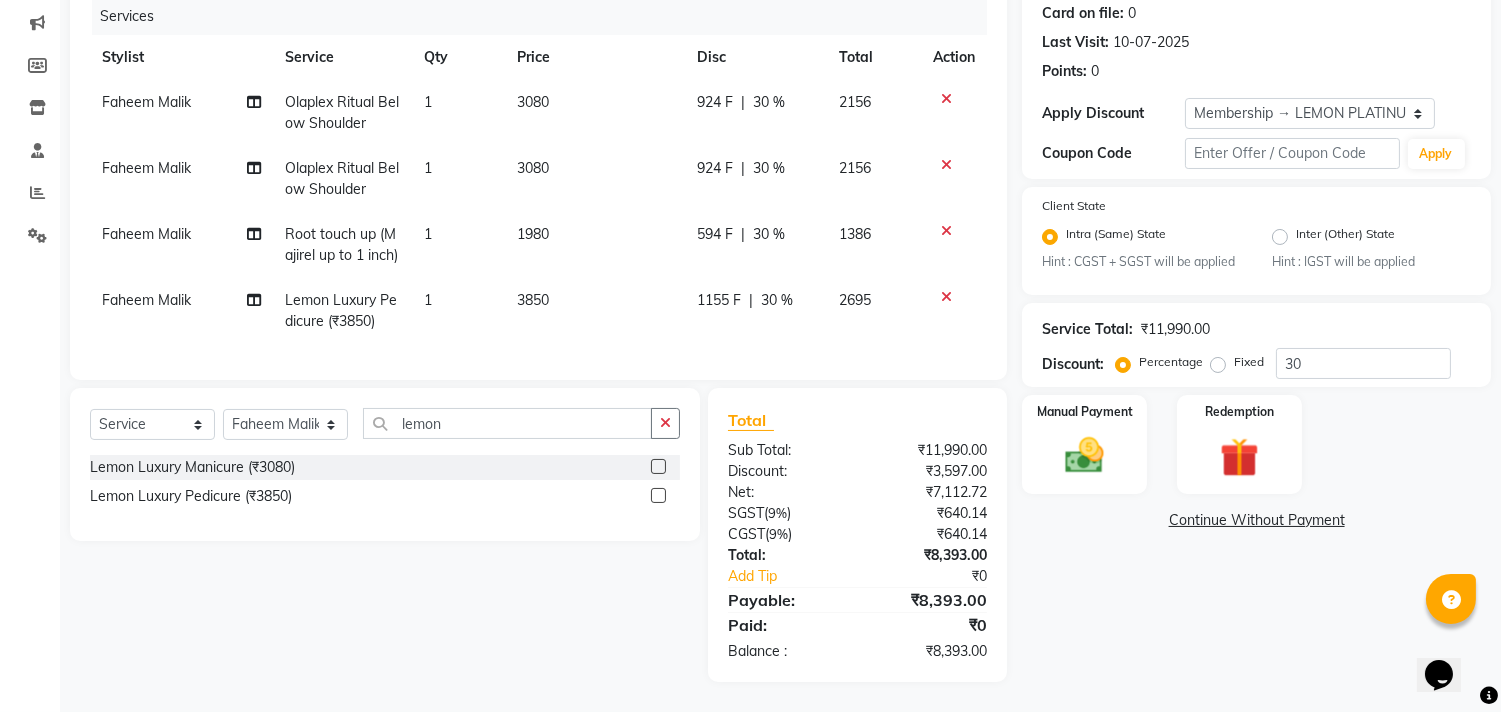 scroll, scrollTop: 0, scrollLeft: 0, axis: both 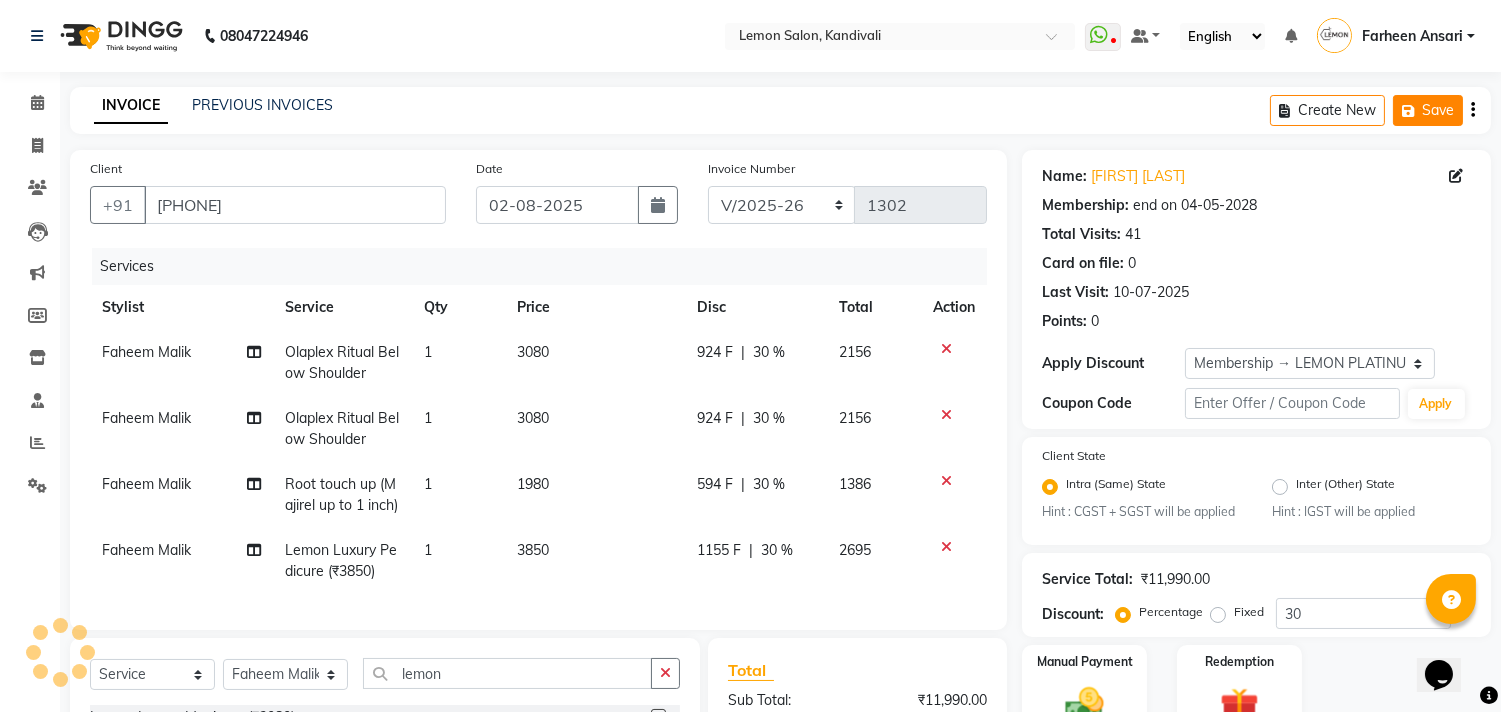 click on "Save" 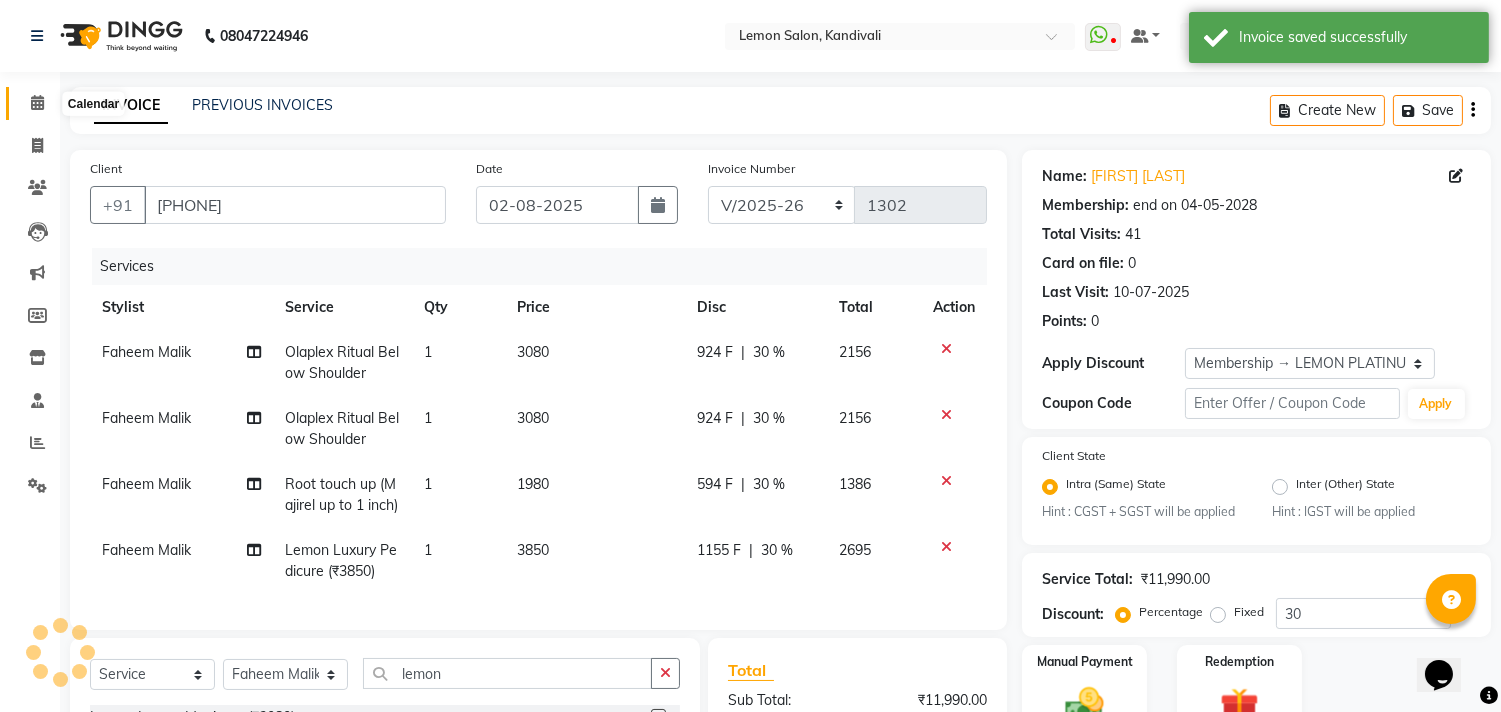 click 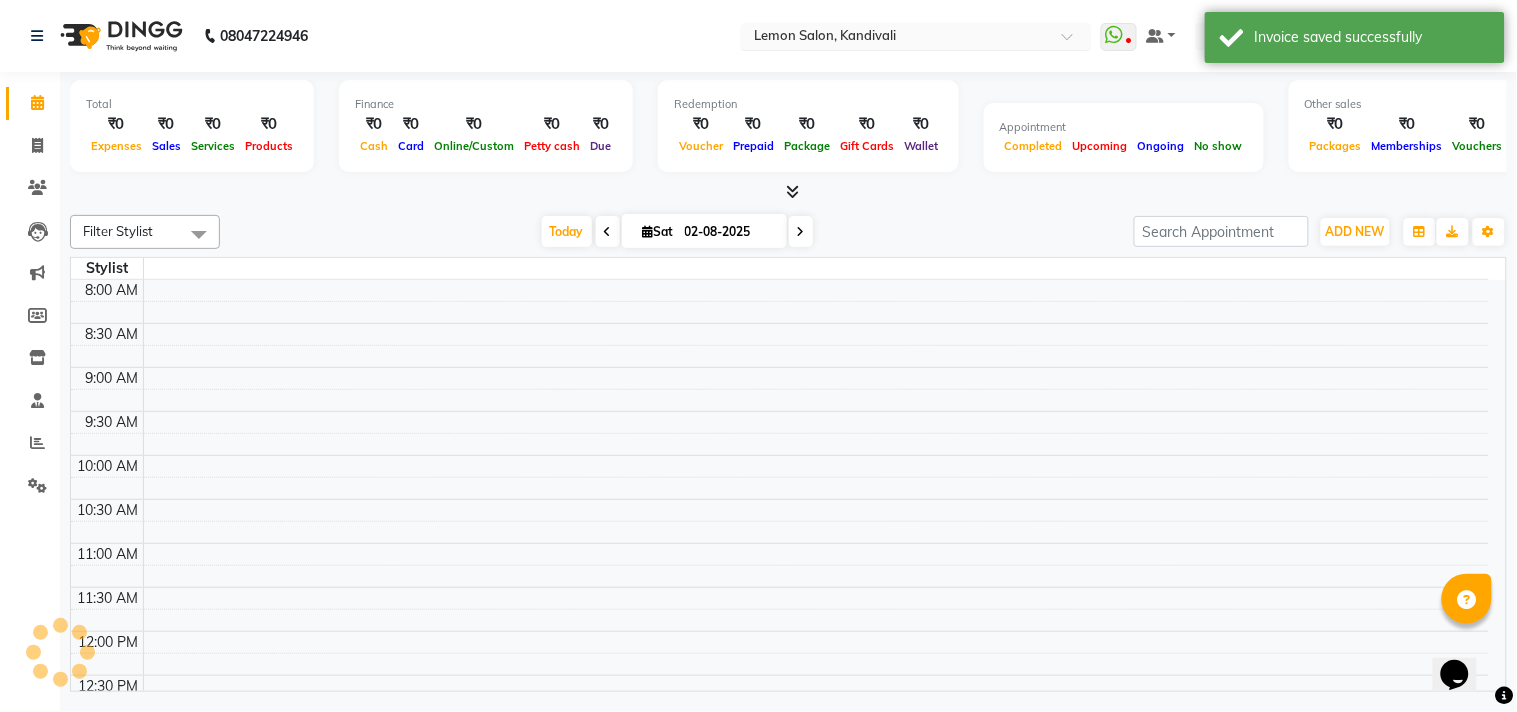 click at bounding box center [896, 38] 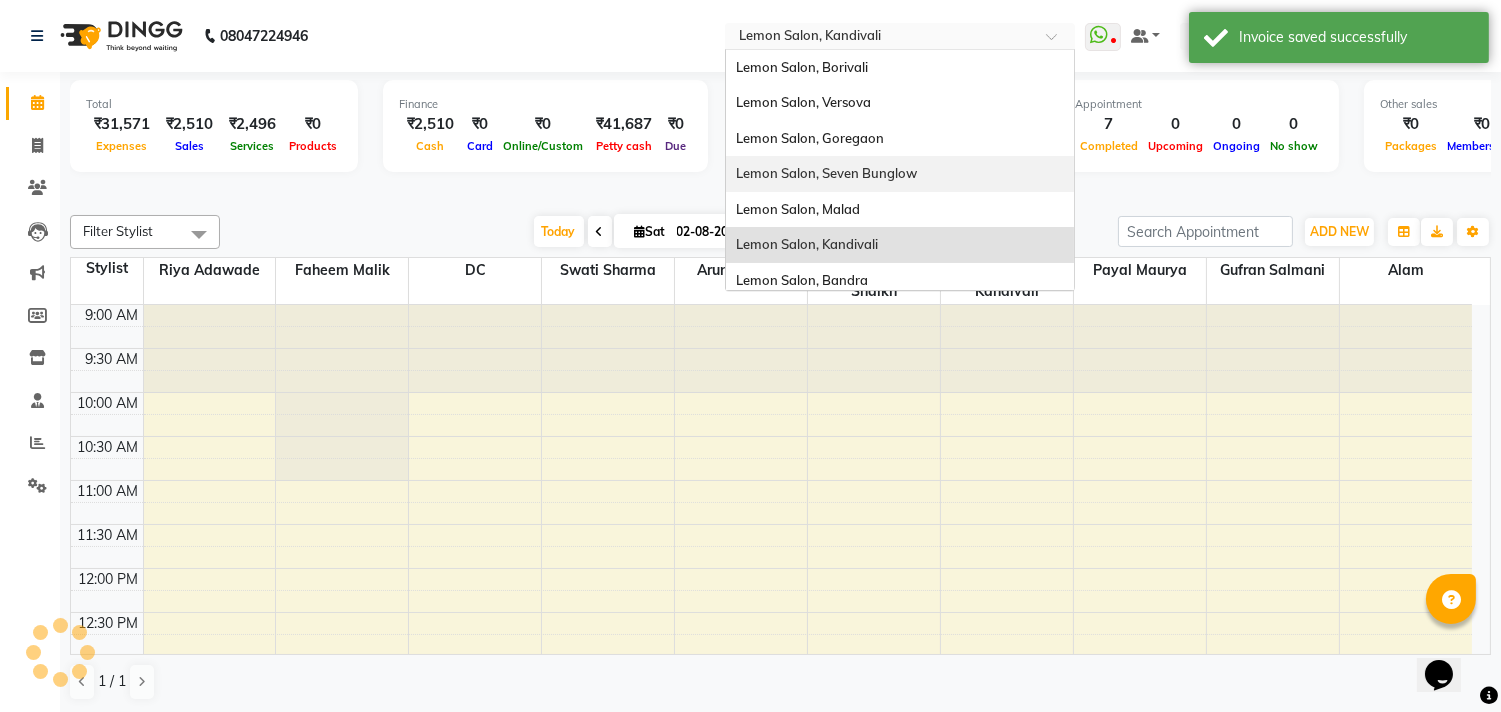click on "Lemon Salon, Seven Bunglow" at bounding box center [900, 174] 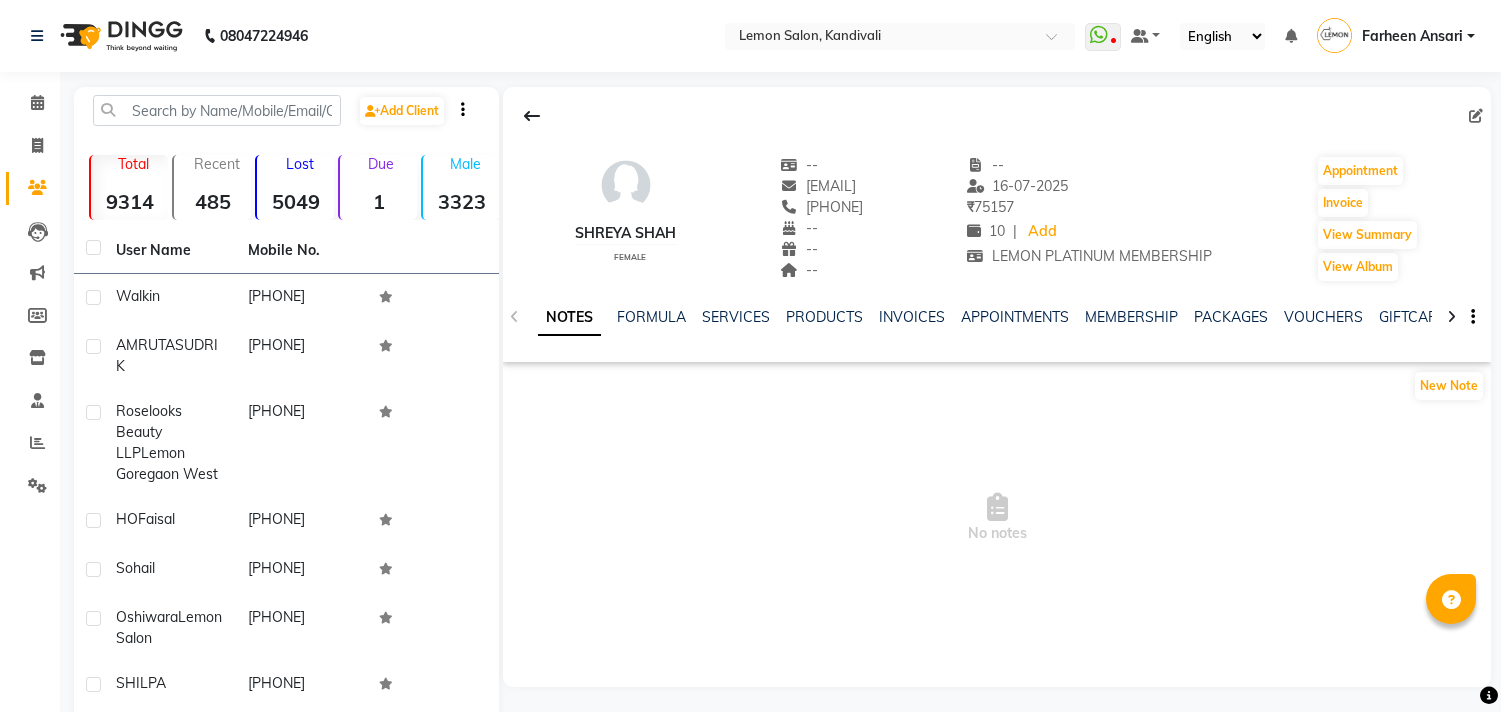 scroll, scrollTop: 0, scrollLeft: 0, axis: both 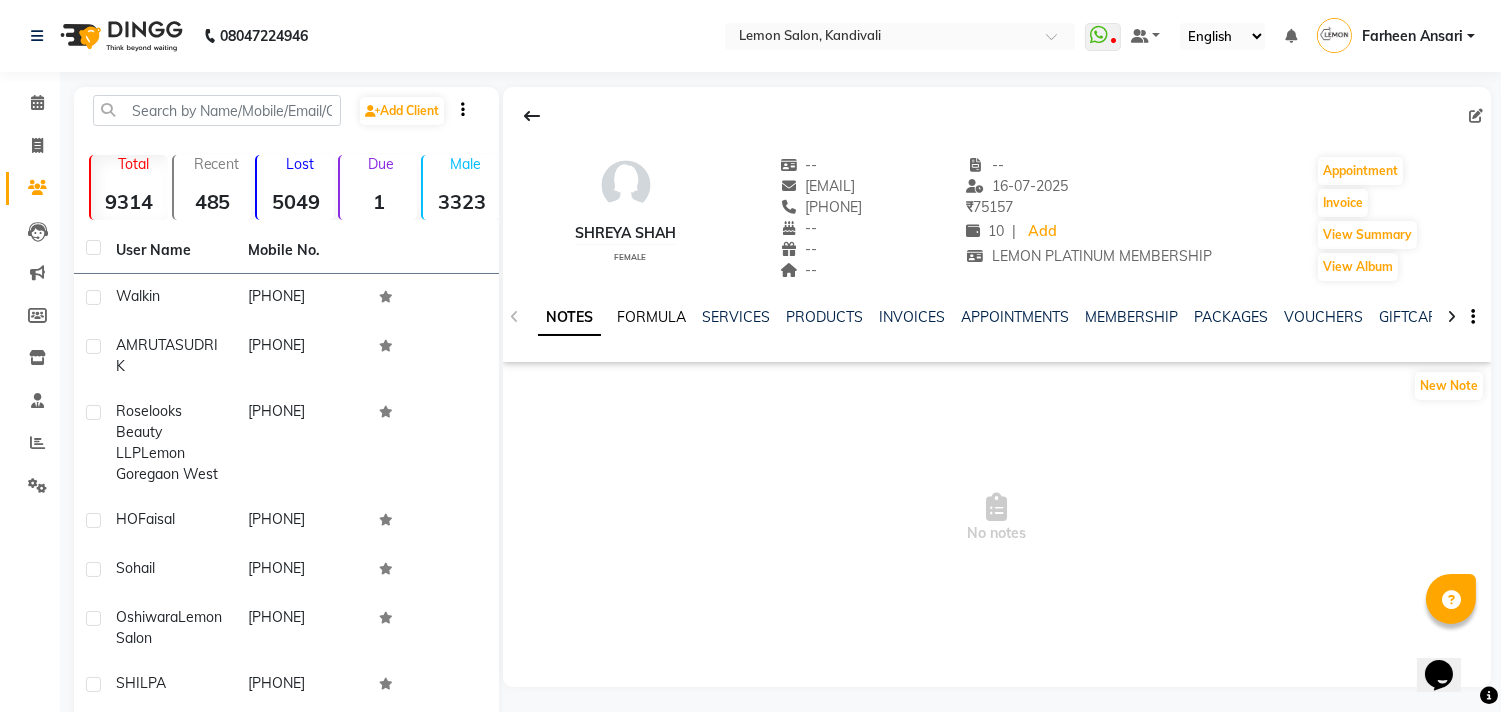 click on "FORMULA" 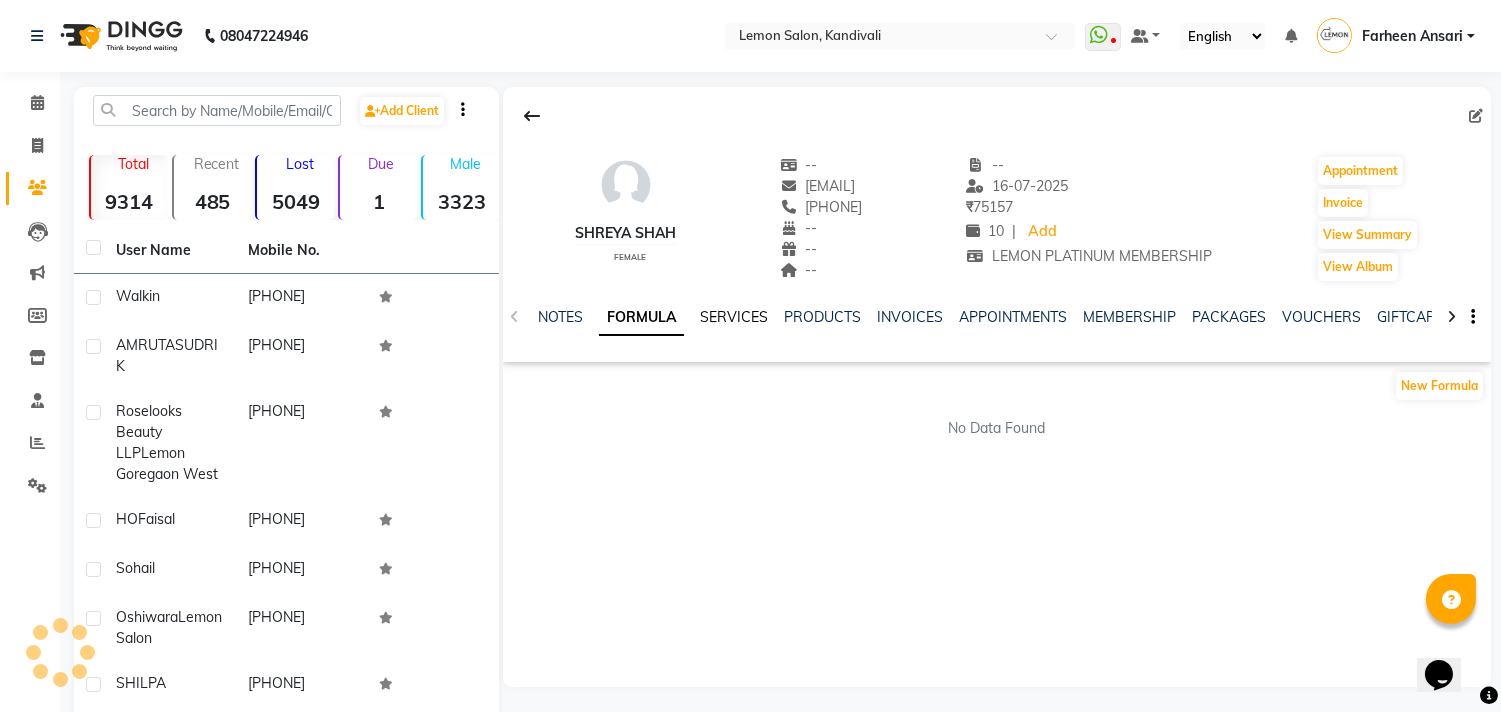 click on "SERVICES" 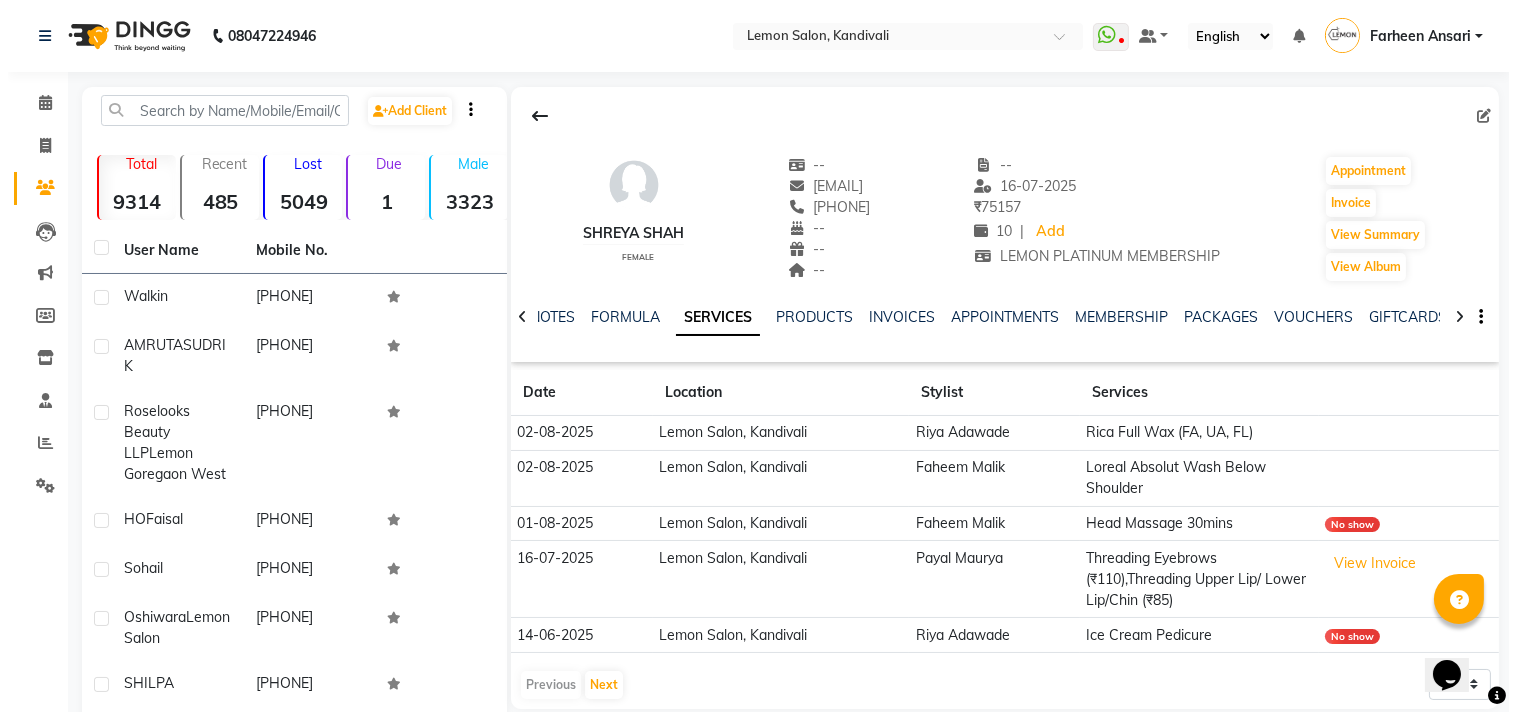 scroll, scrollTop: 111, scrollLeft: 0, axis: vertical 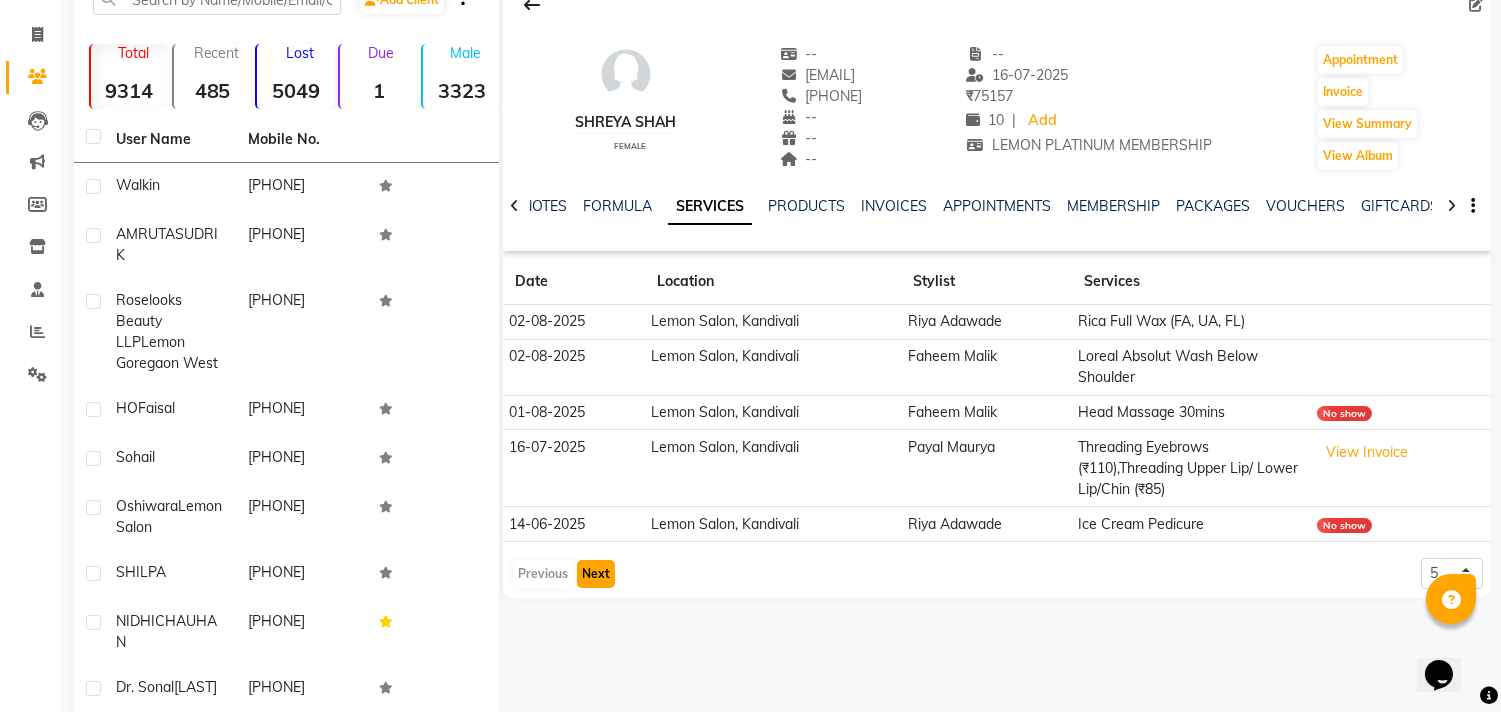 click on "Next" 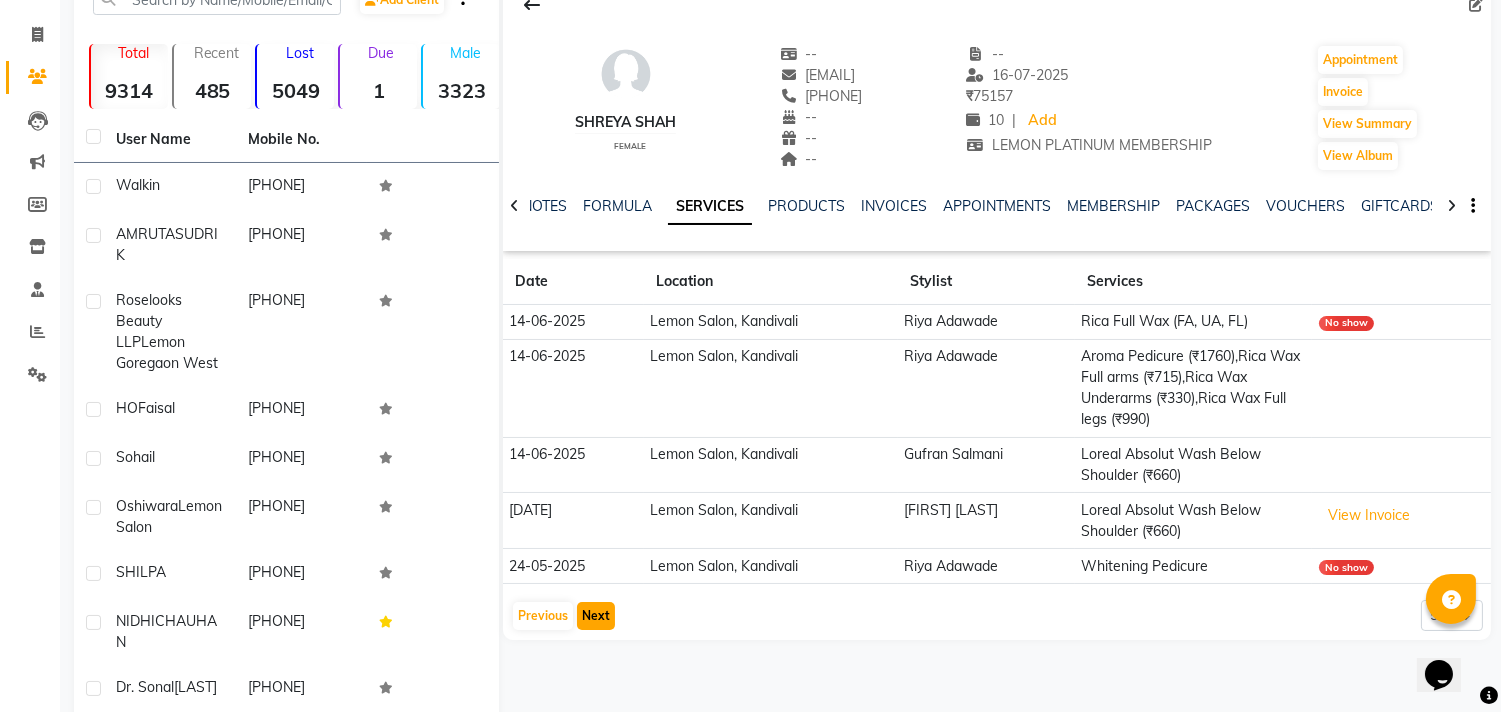 click on "Next" 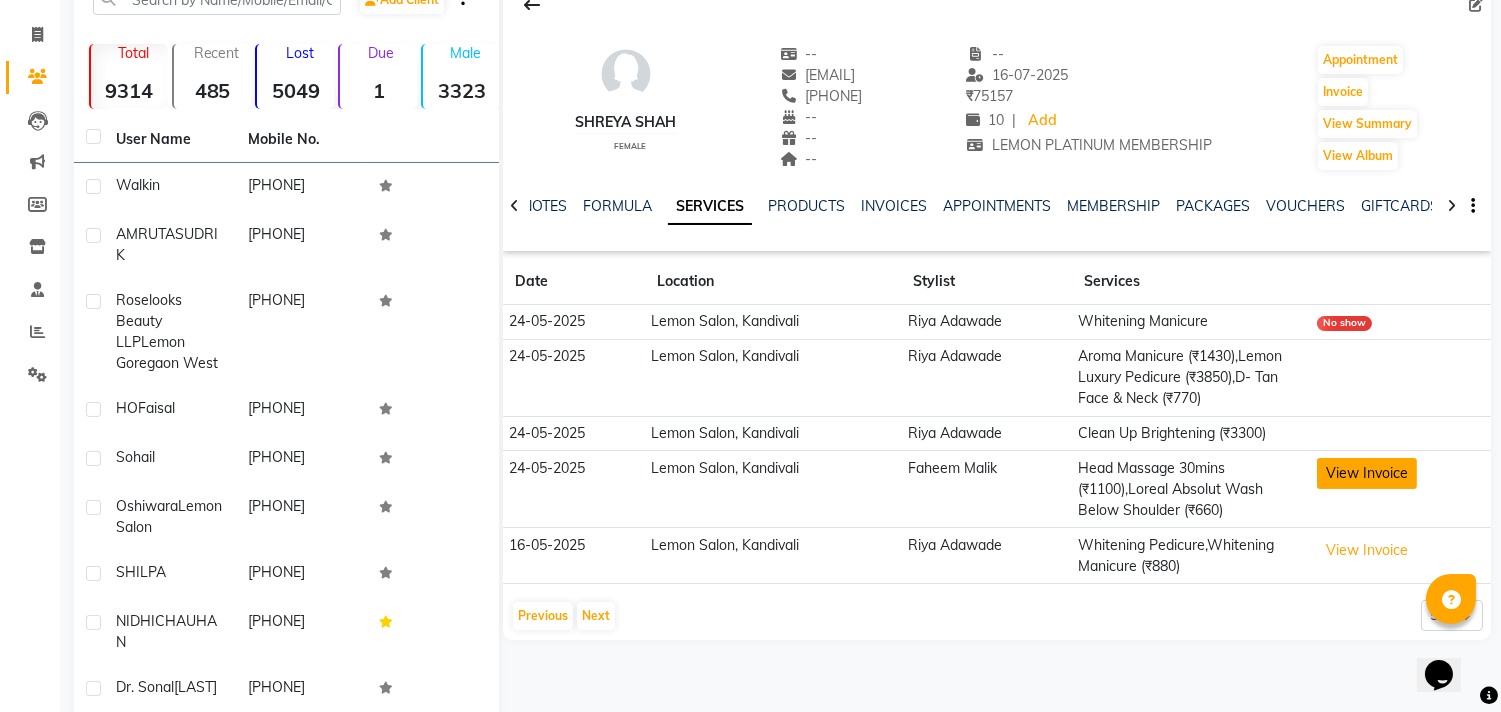 click on "View Invoice" 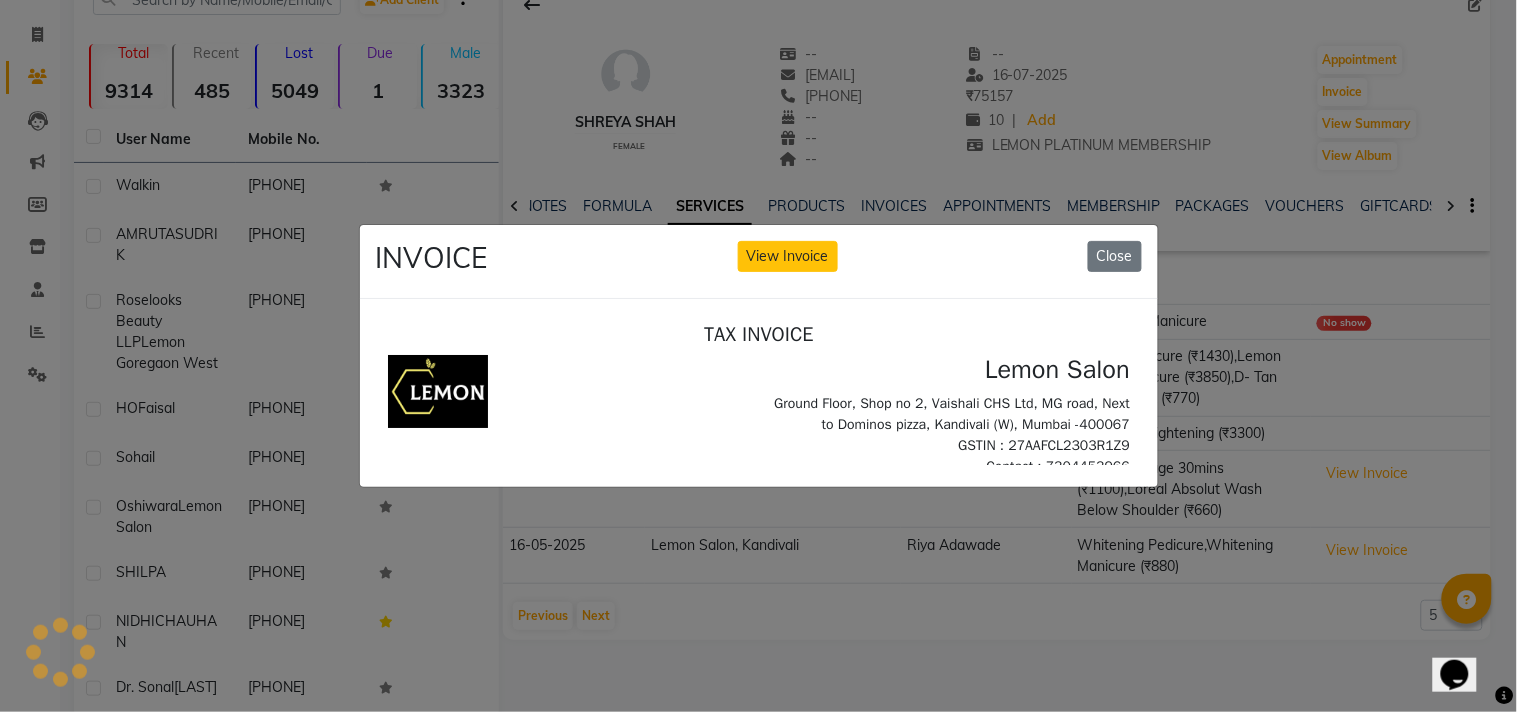 scroll, scrollTop: 0, scrollLeft: 0, axis: both 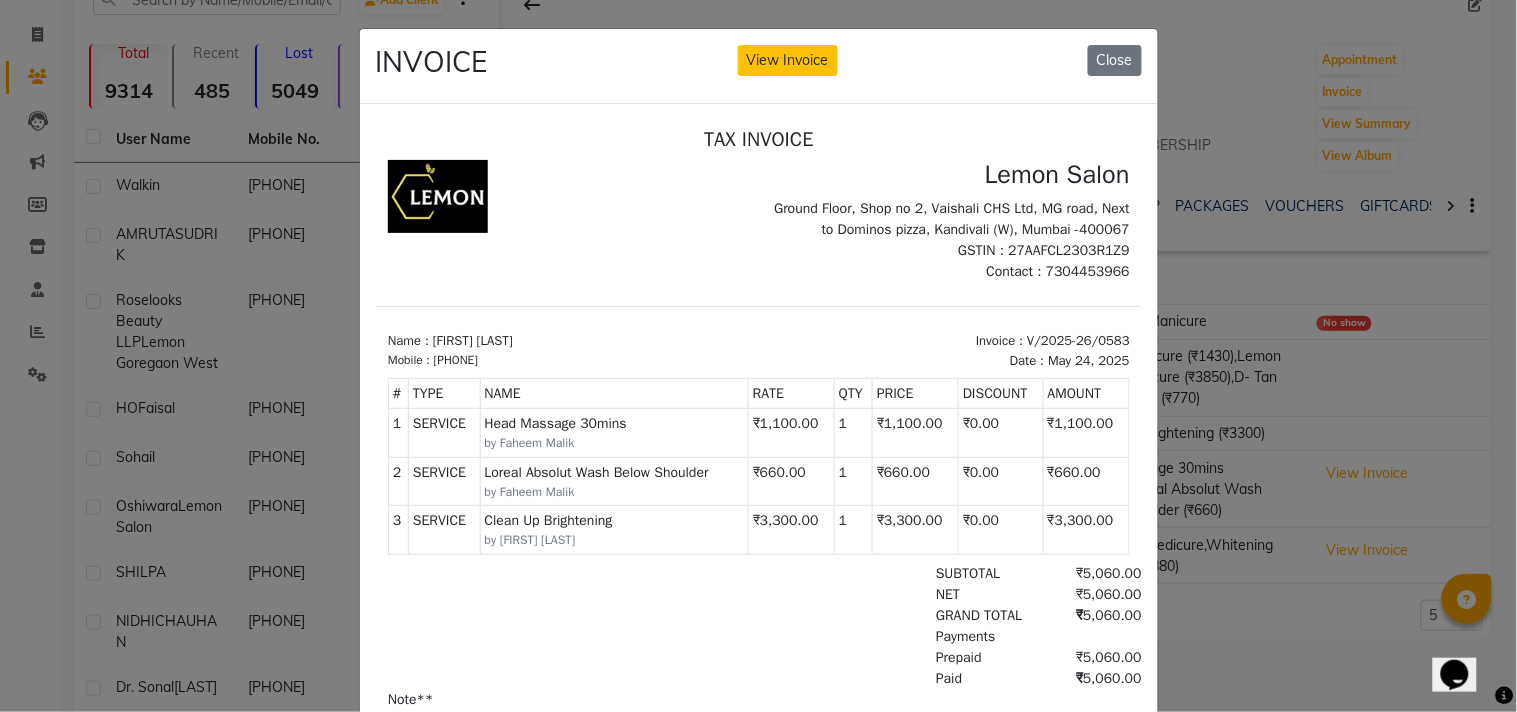 click on "INVOICE View Invoice Close" 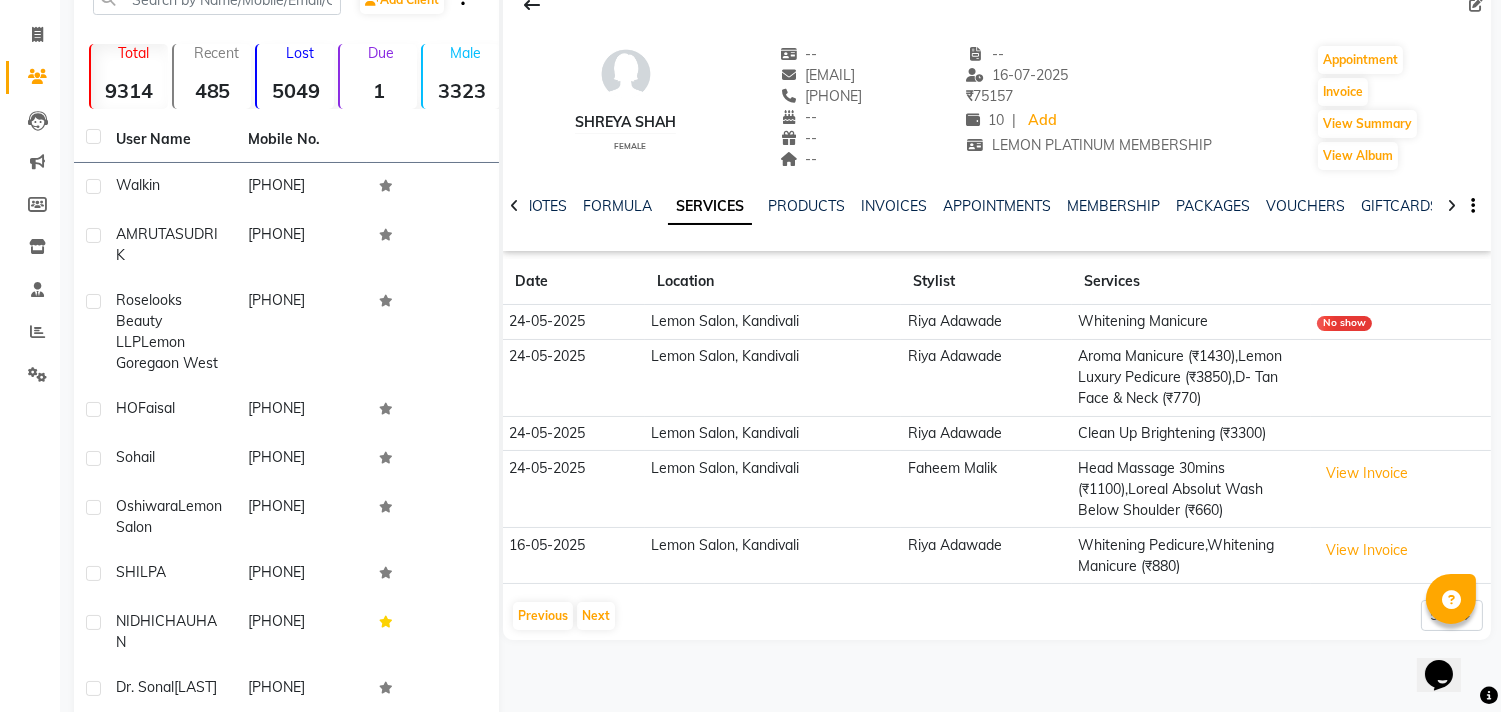 click on "Previous   Next" 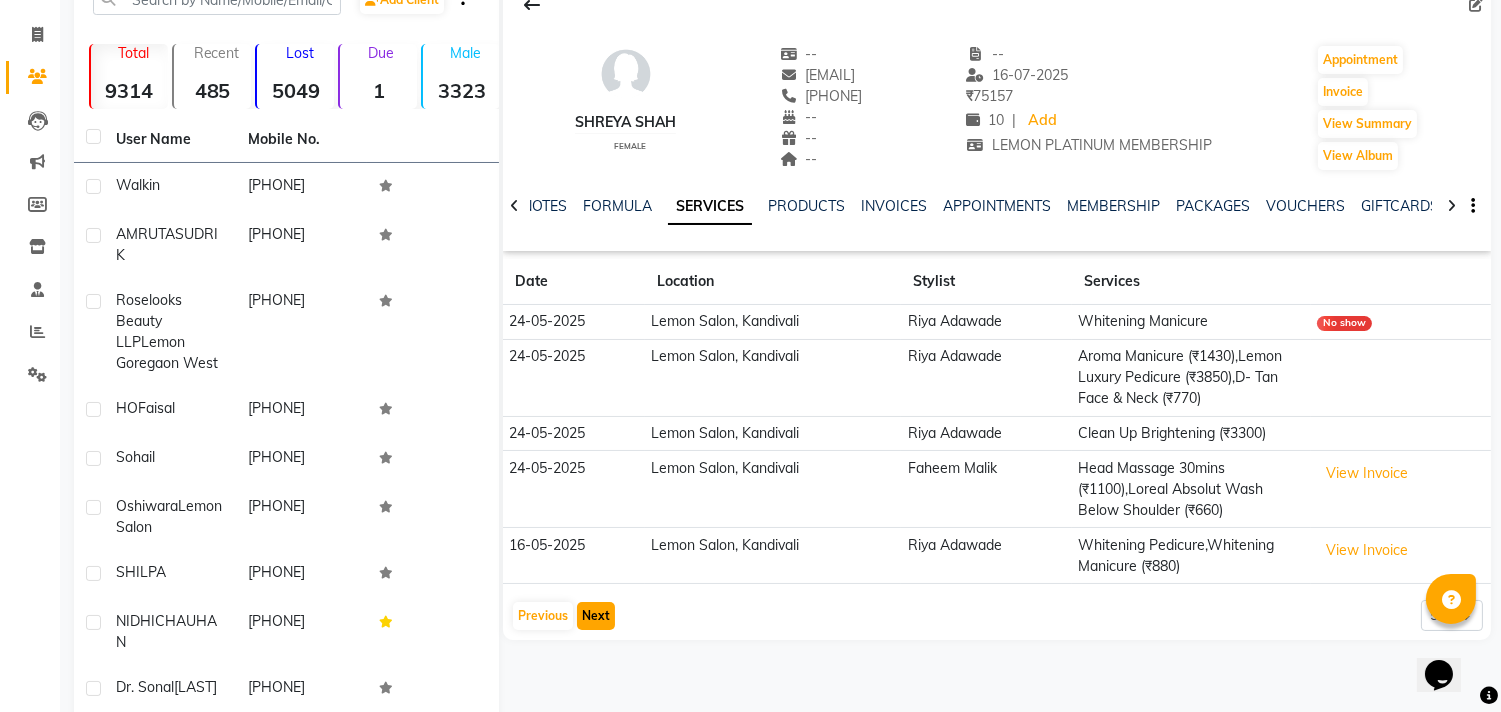 click on "Next" 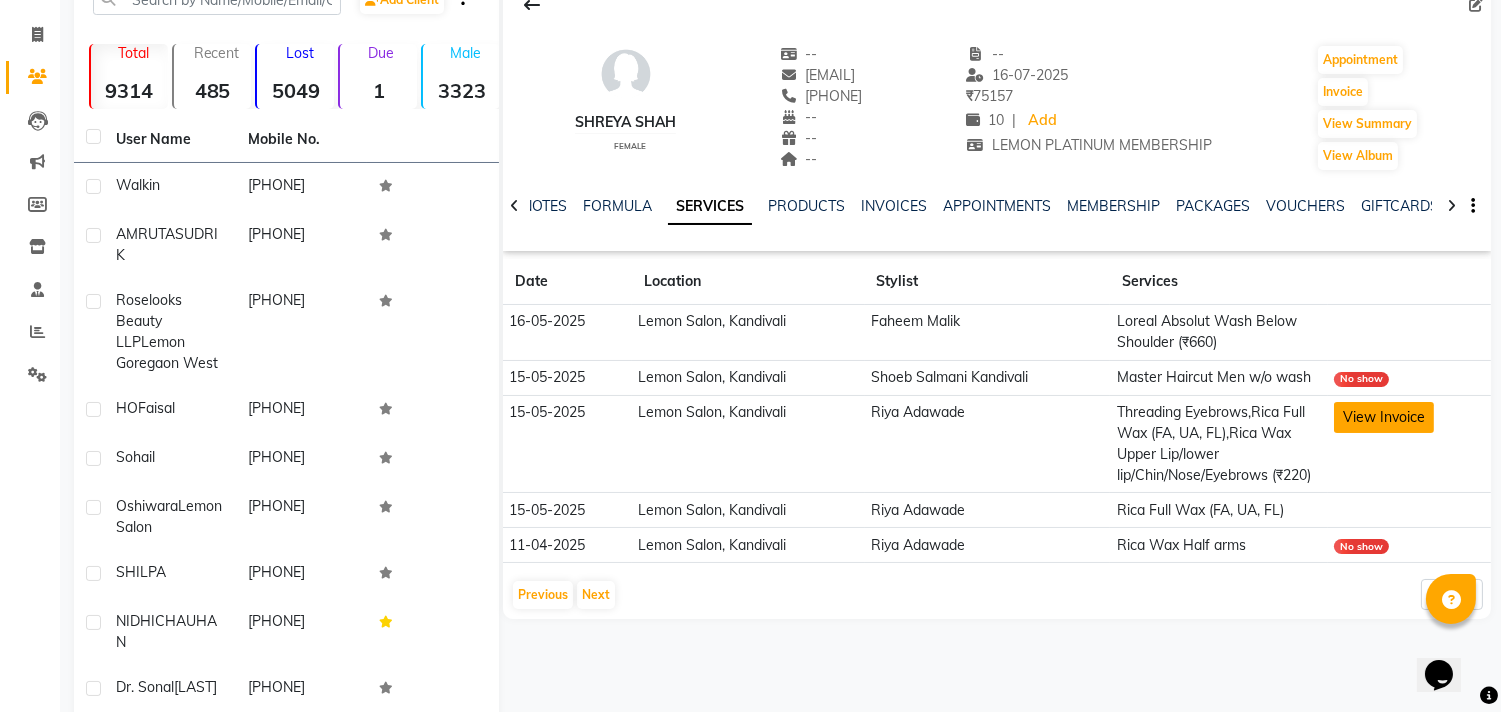 click on "View Invoice" 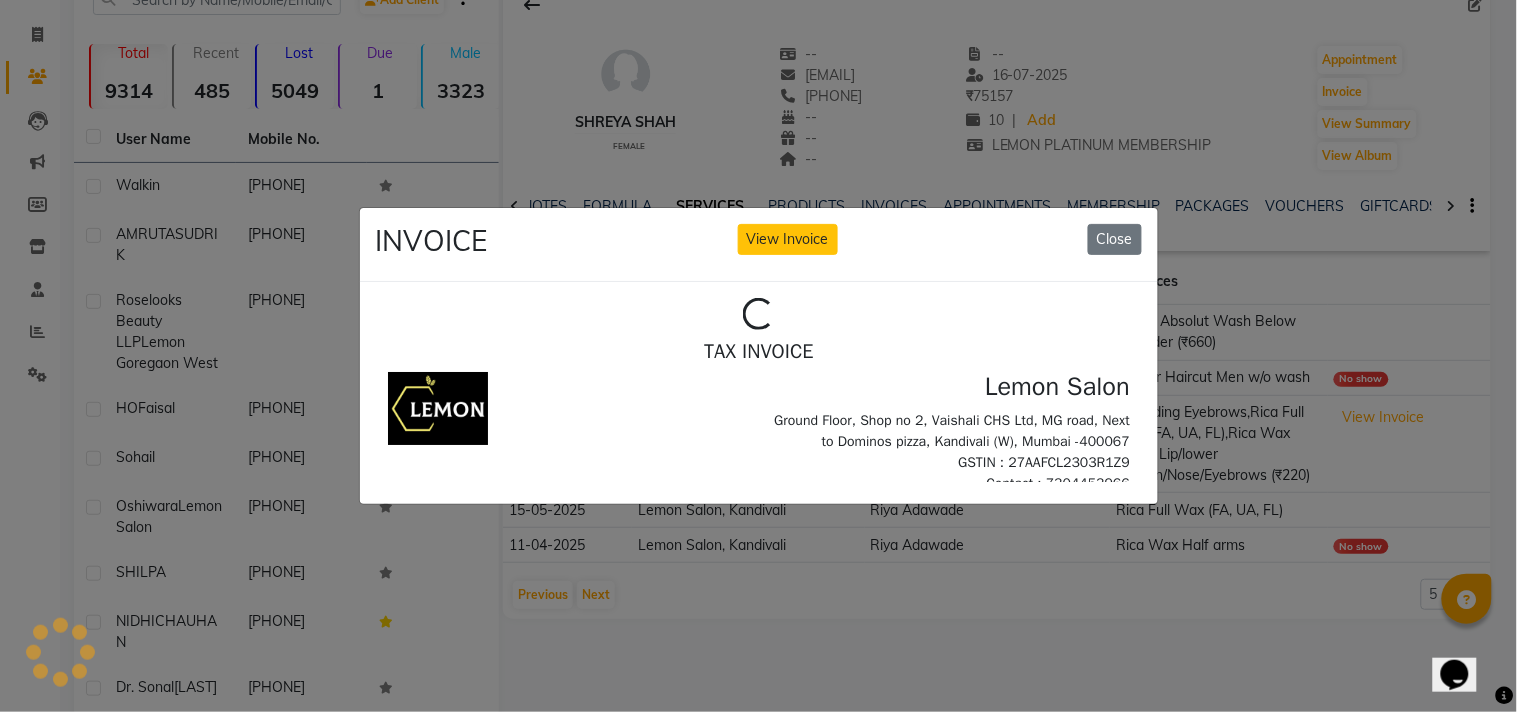 scroll, scrollTop: 0, scrollLeft: 0, axis: both 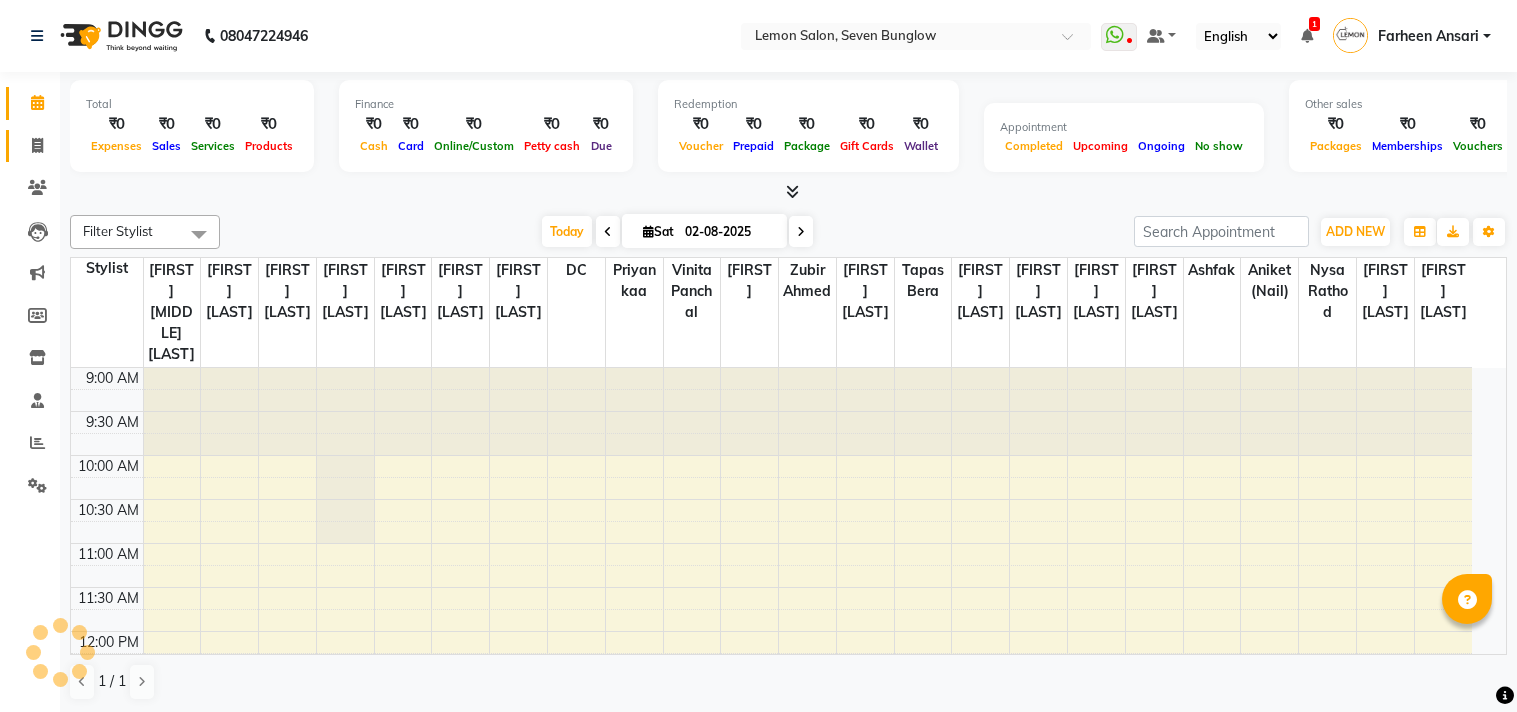 click 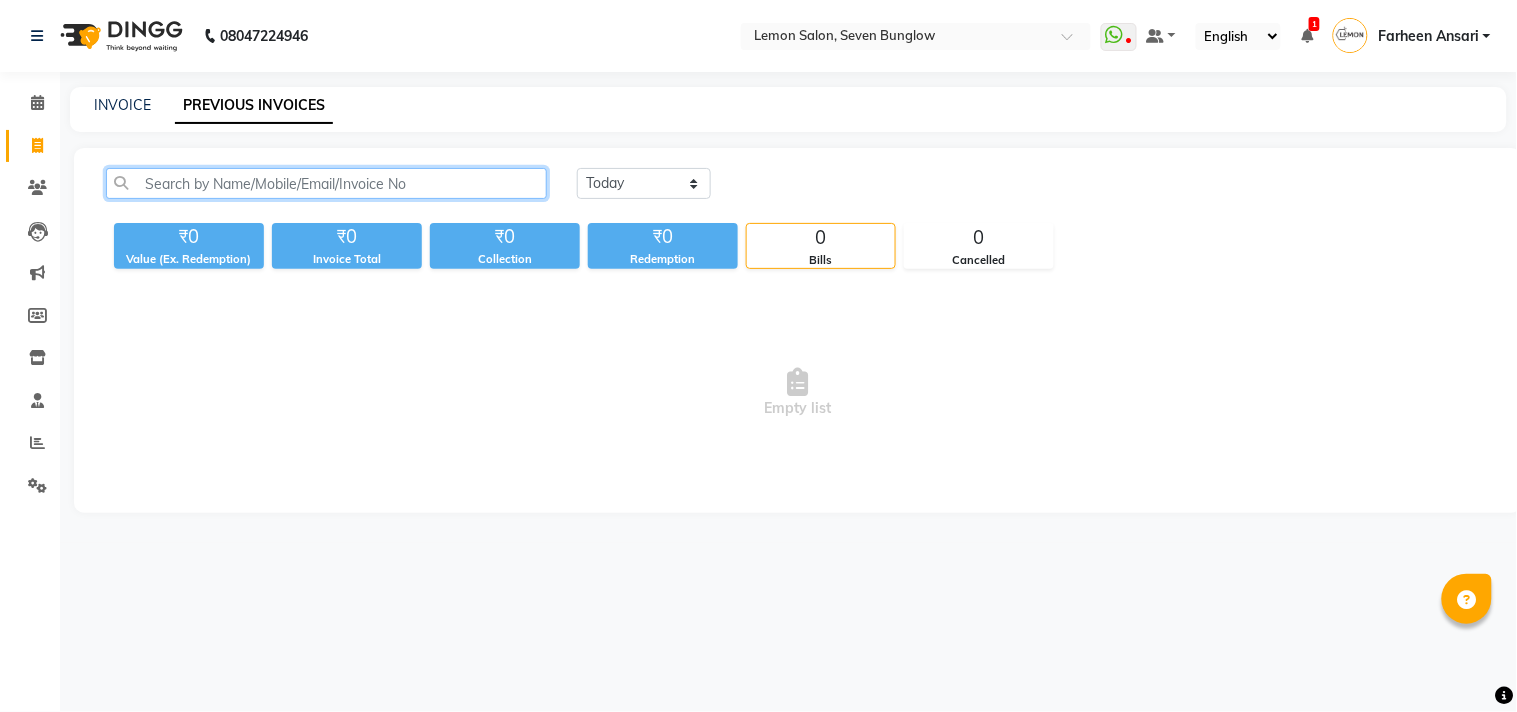 click 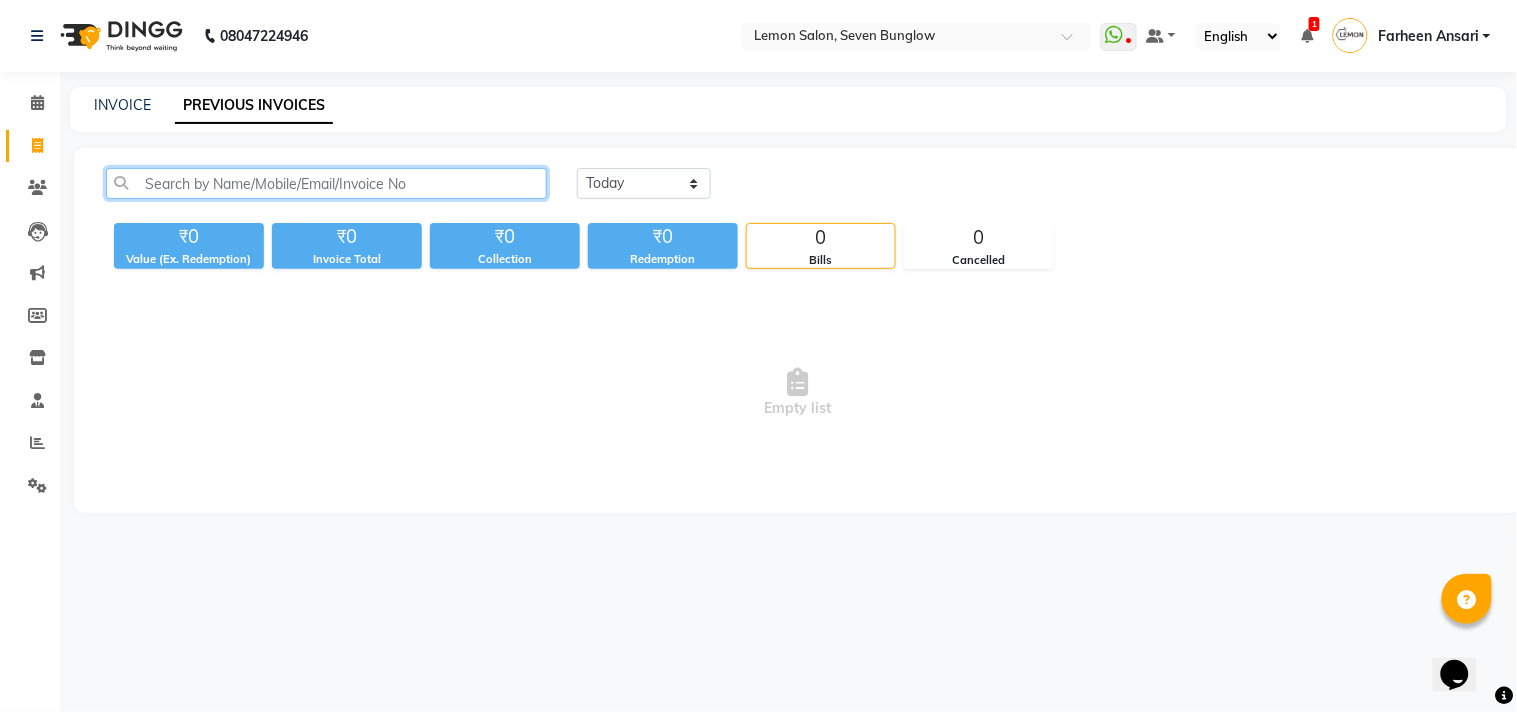 scroll, scrollTop: 0, scrollLeft: 0, axis: both 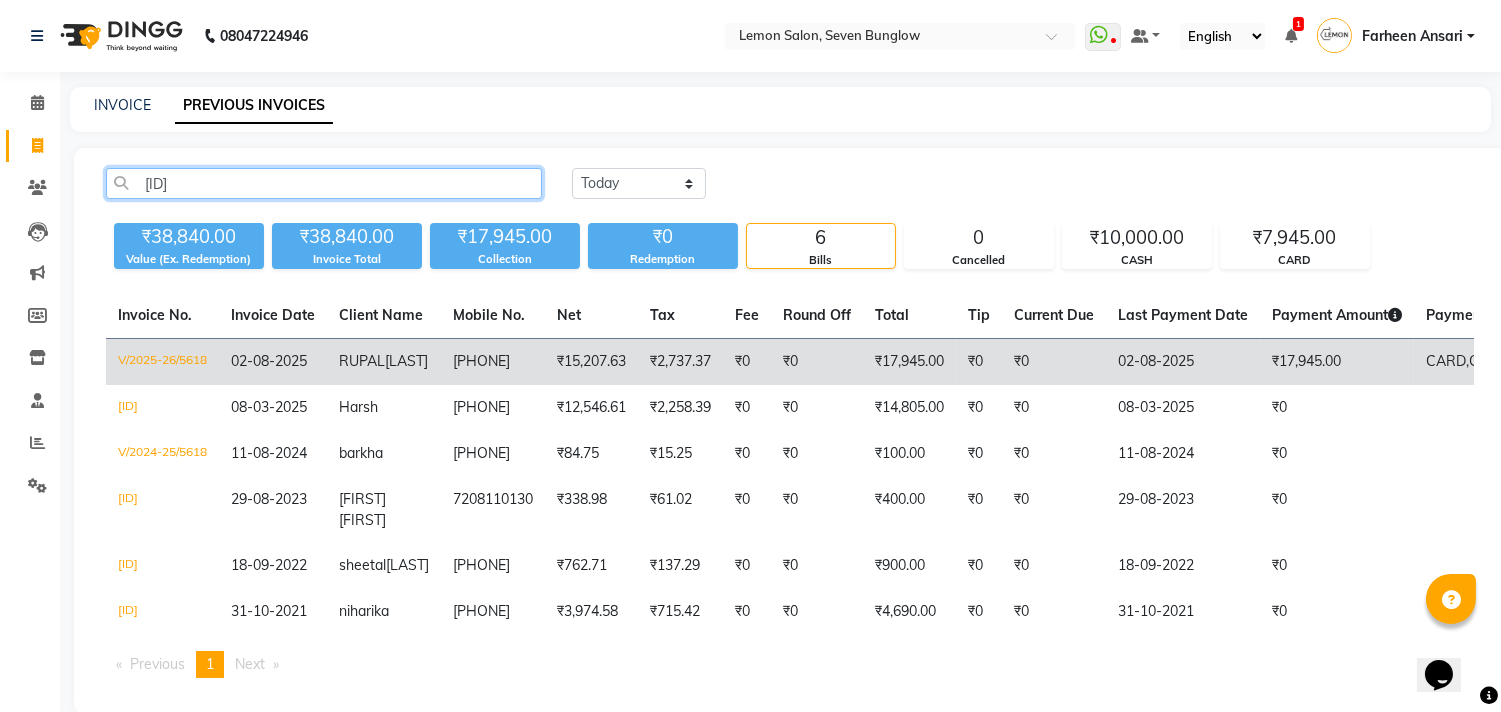type on "[ID]" 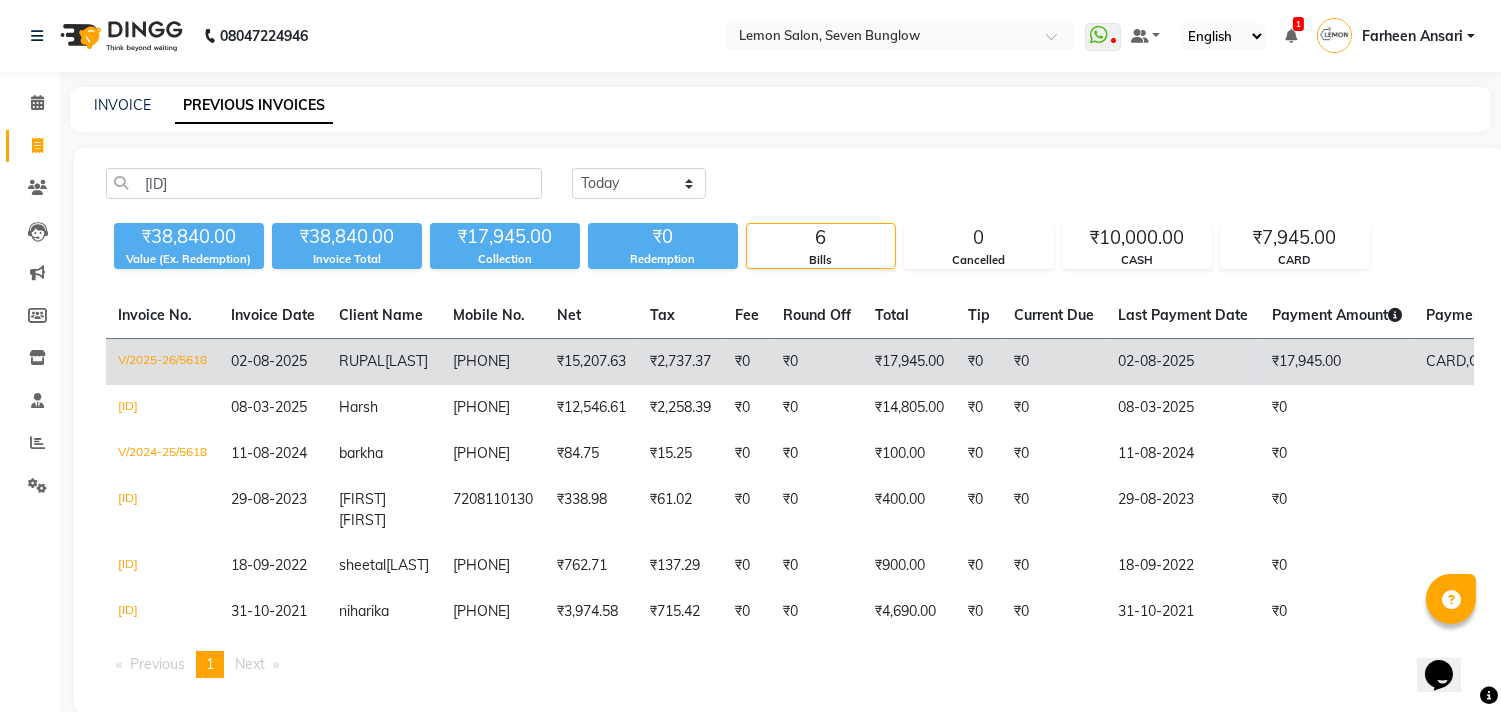 click on "[FIRST]  [LAST]" 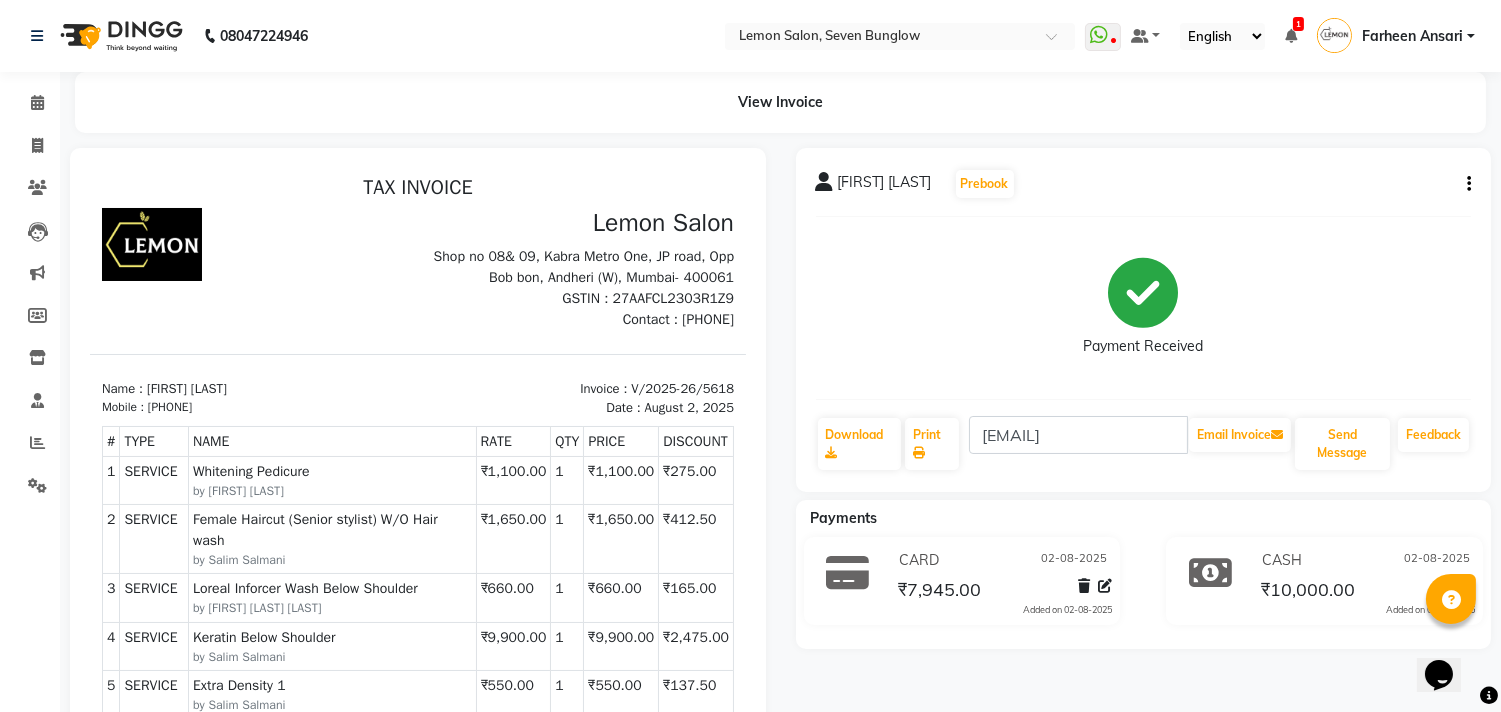 scroll, scrollTop: 0, scrollLeft: 0, axis: both 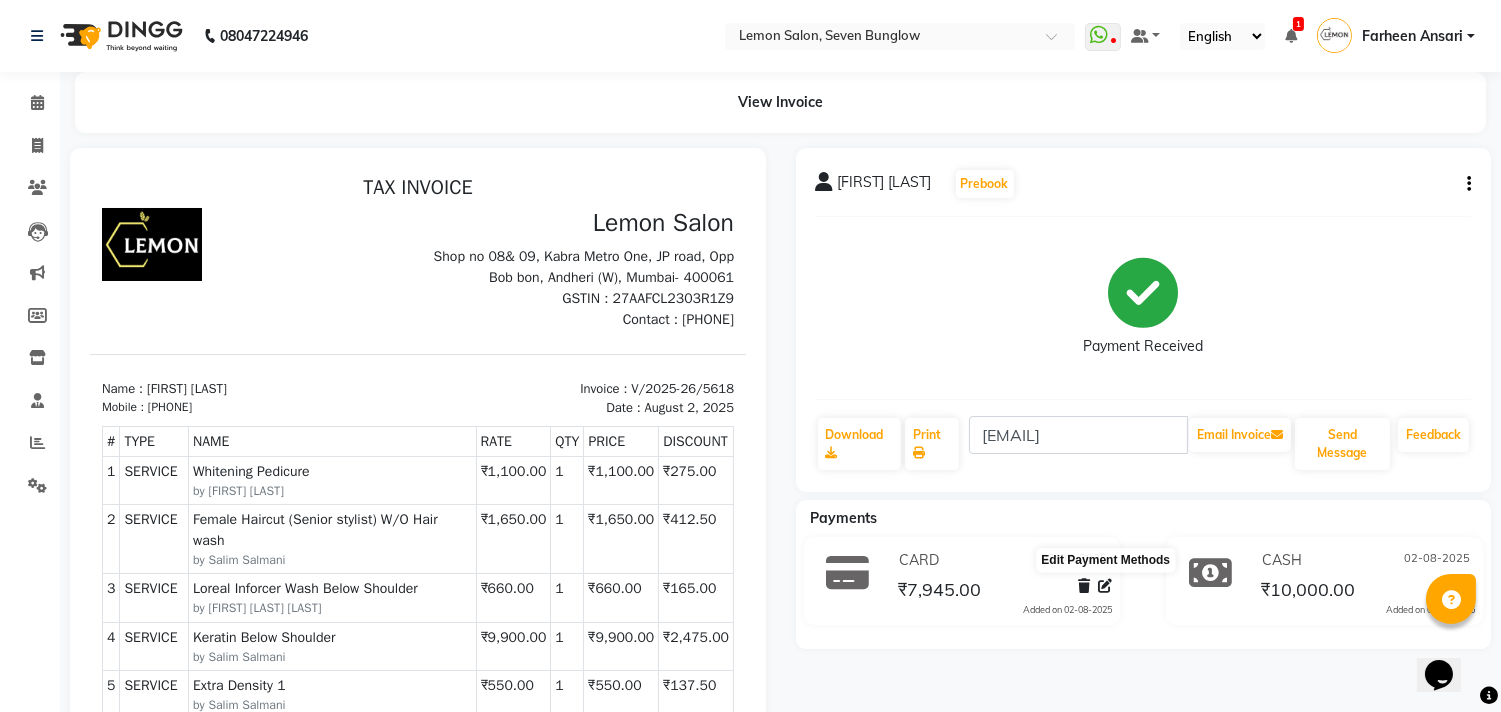 click 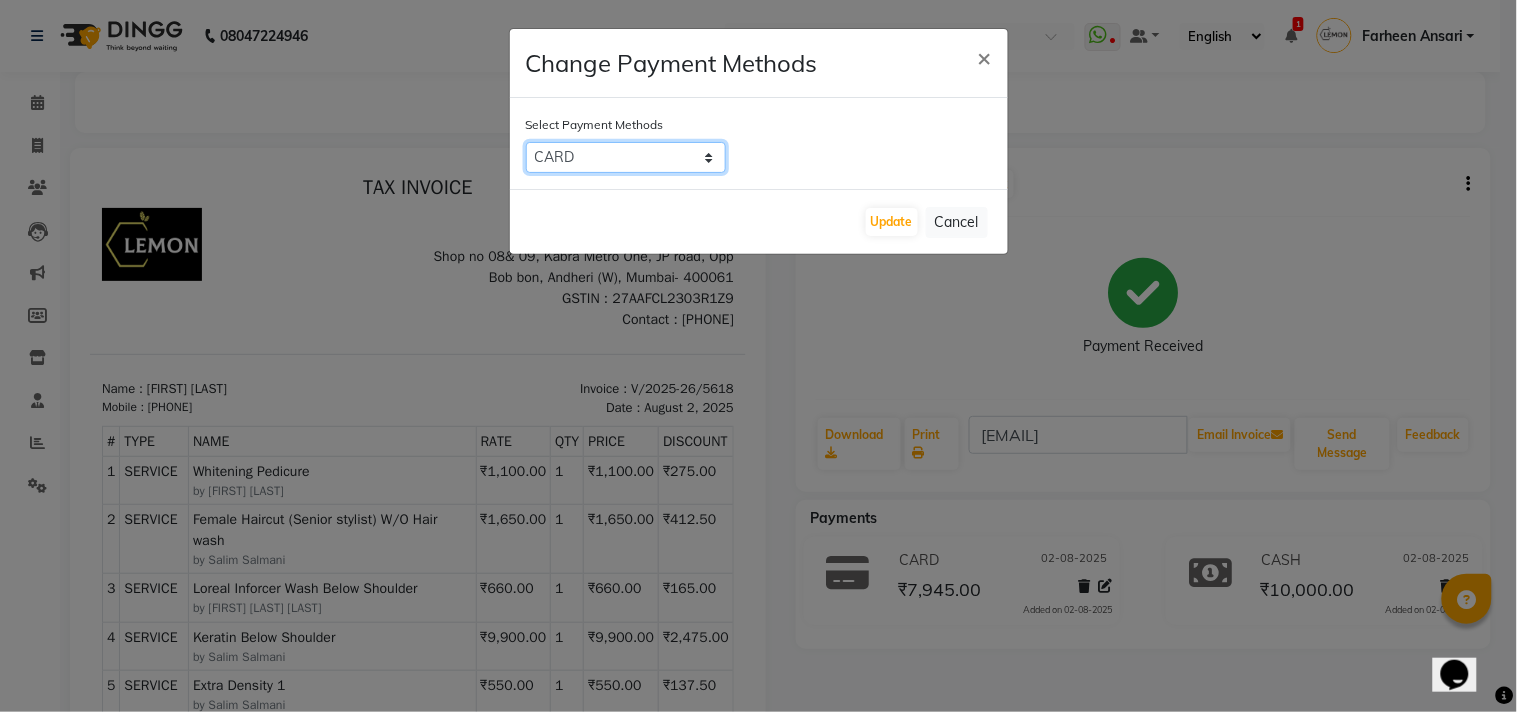 click on "CASH   GPay   CARD   Cheque" 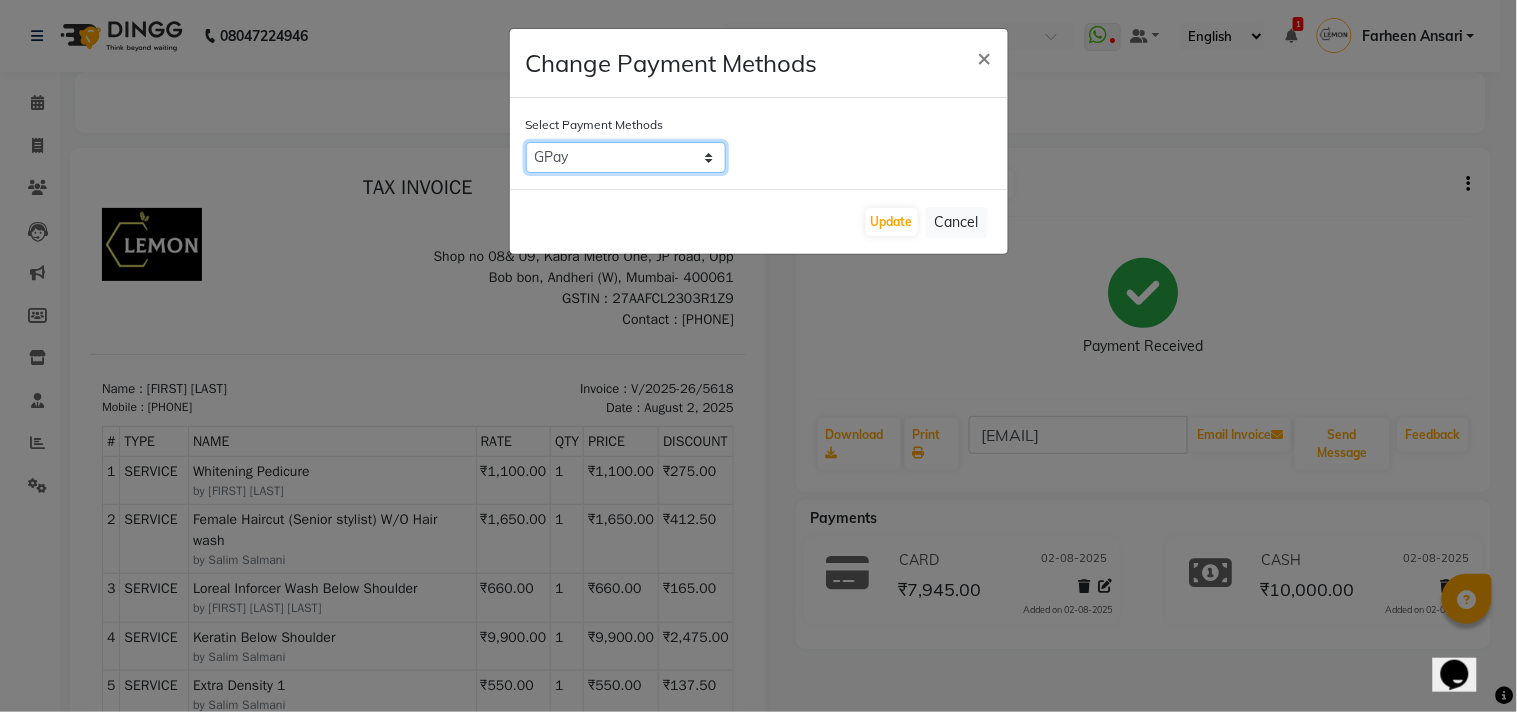 click on "CASH   GPay   CARD   Cheque" 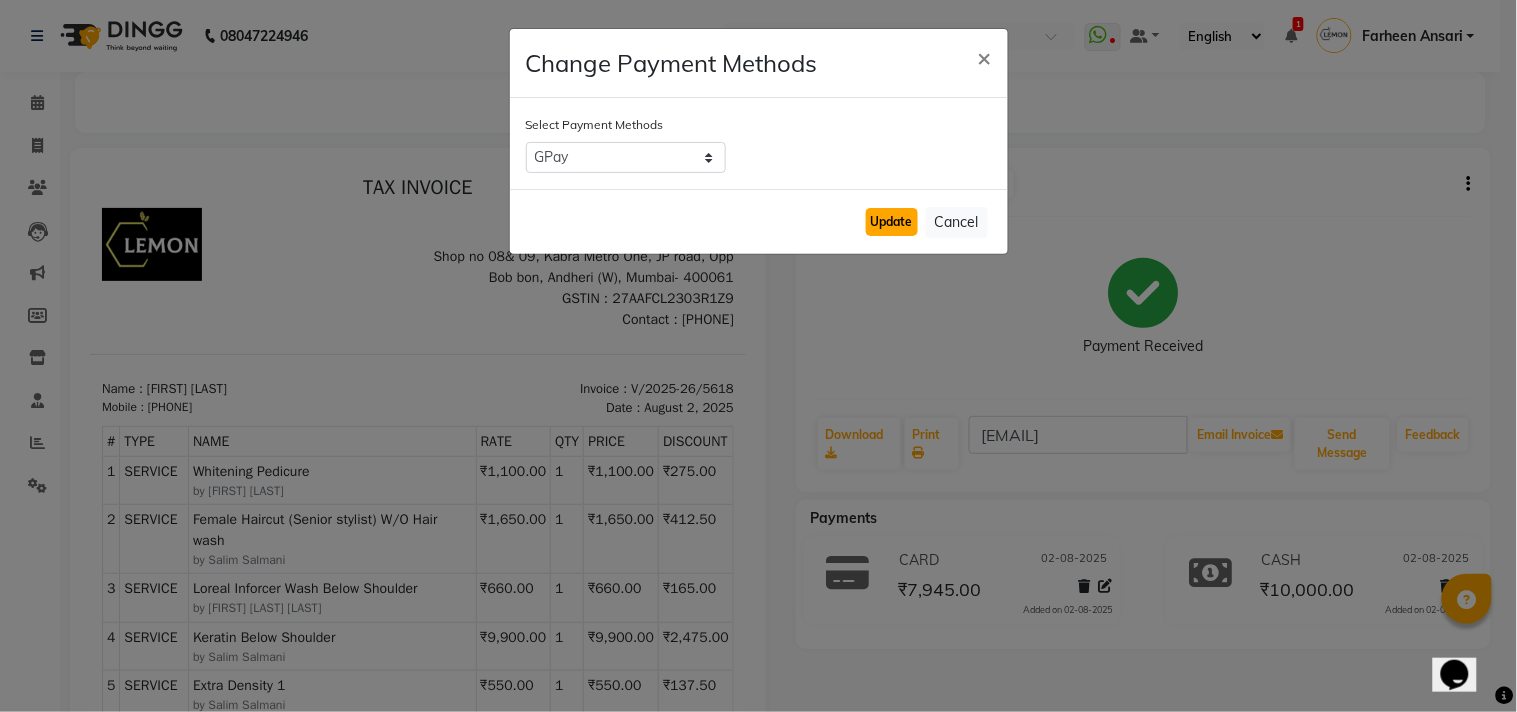 click on "Update" 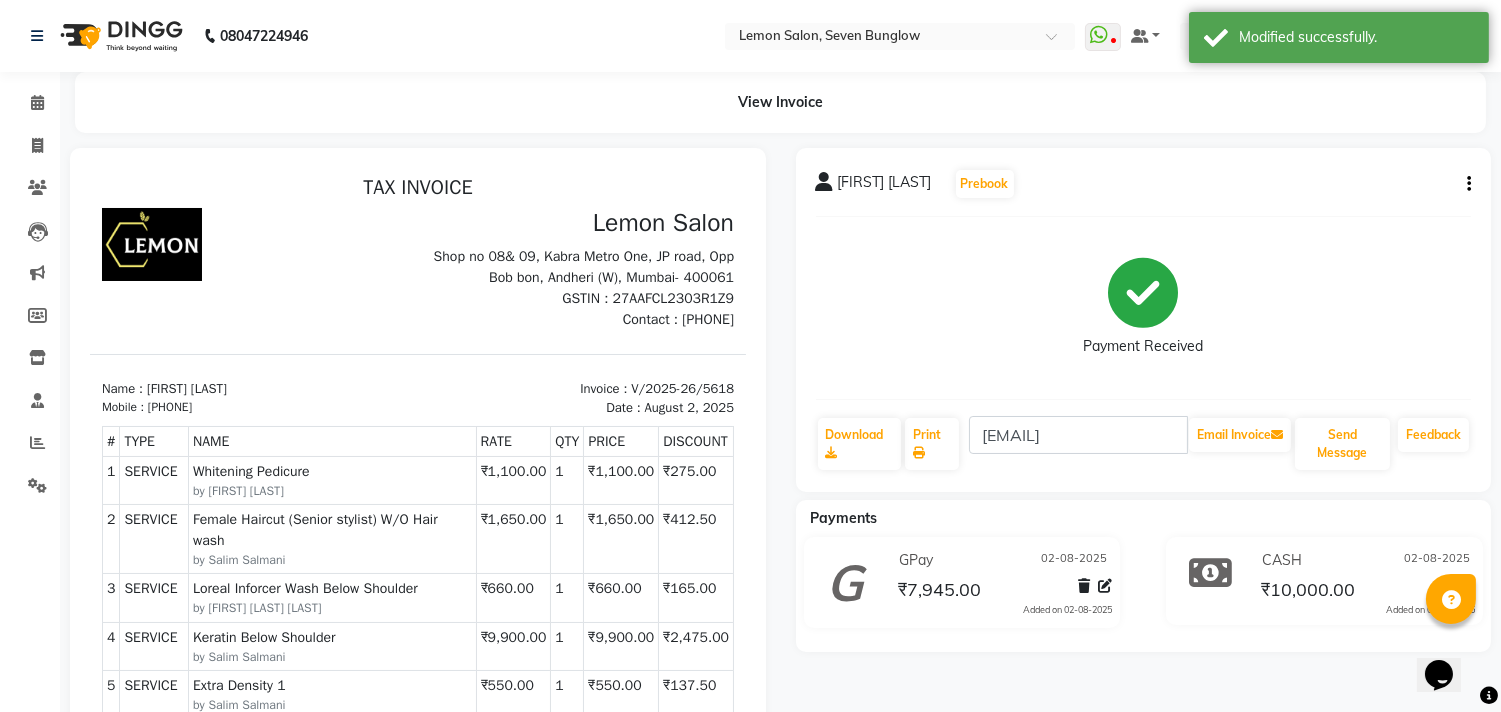 scroll, scrollTop: 0, scrollLeft: 0, axis: both 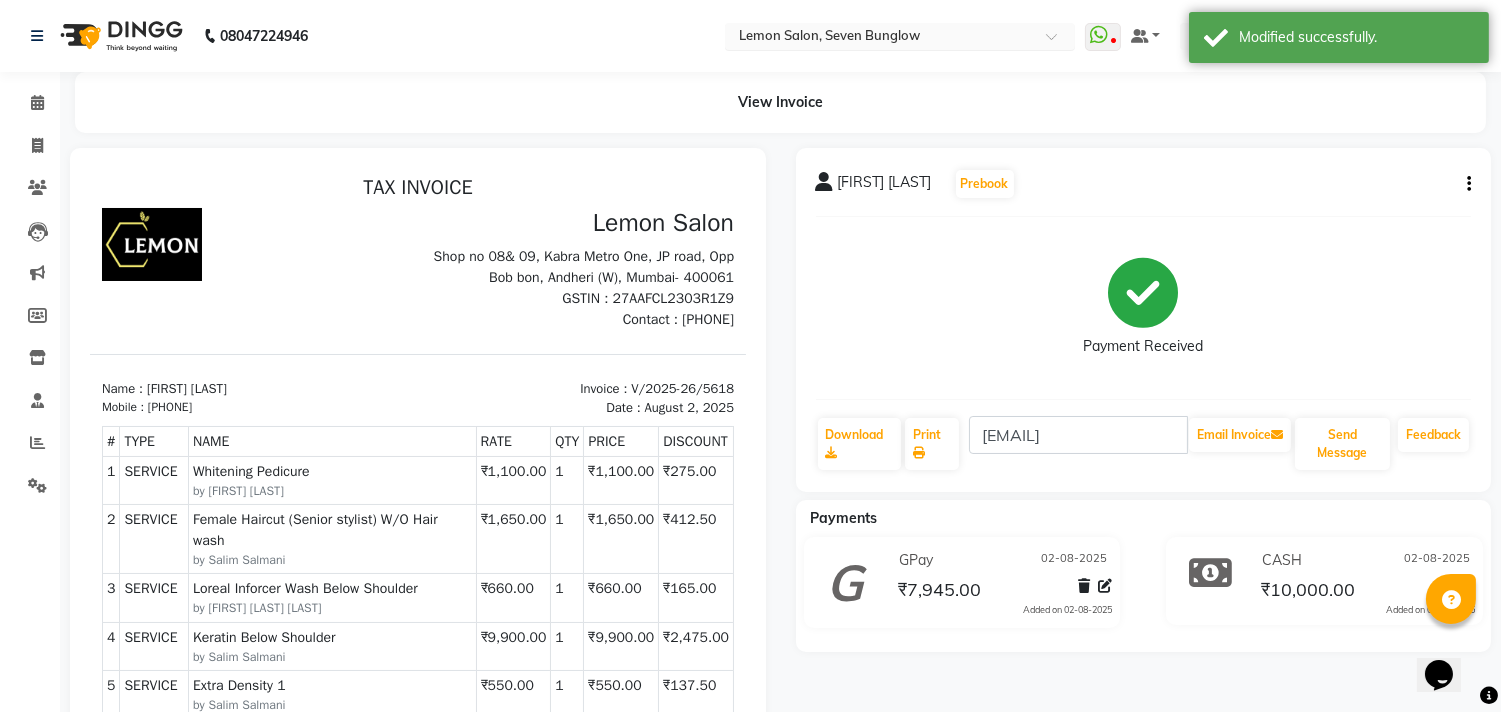click at bounding box center [880, 38] 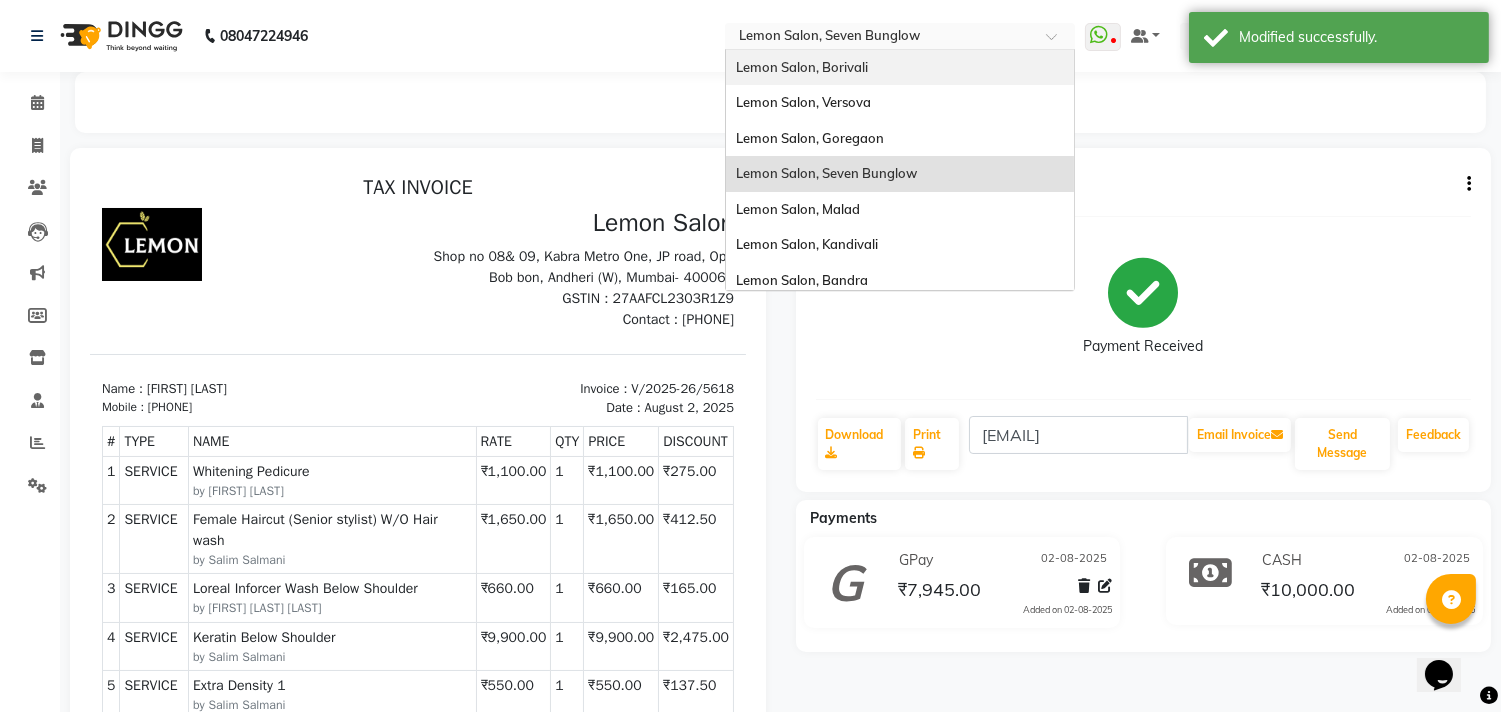 click on "Lemon Salon, Borivali" at bounding box center [802, 67] 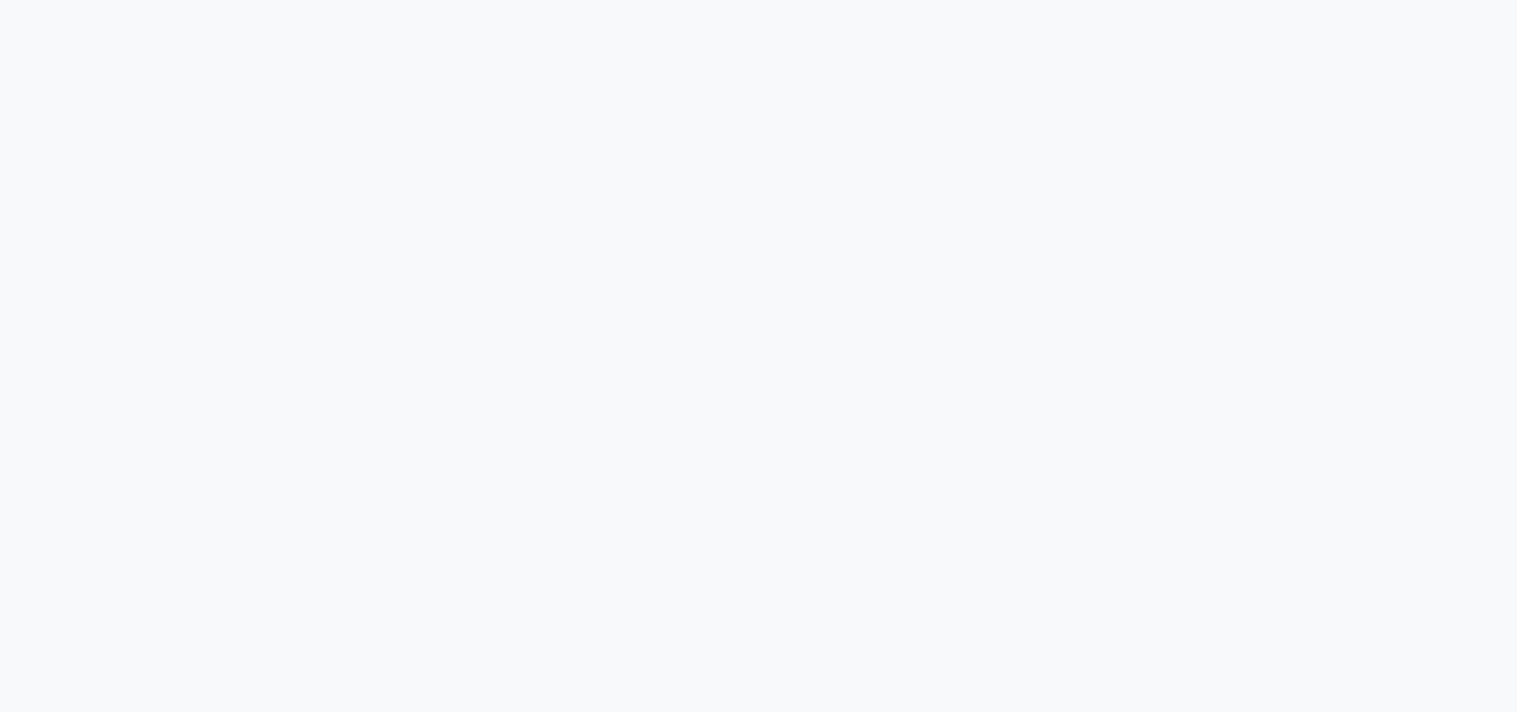 scroll, scrollTop: 0, scrollLeft: 0, axis: both 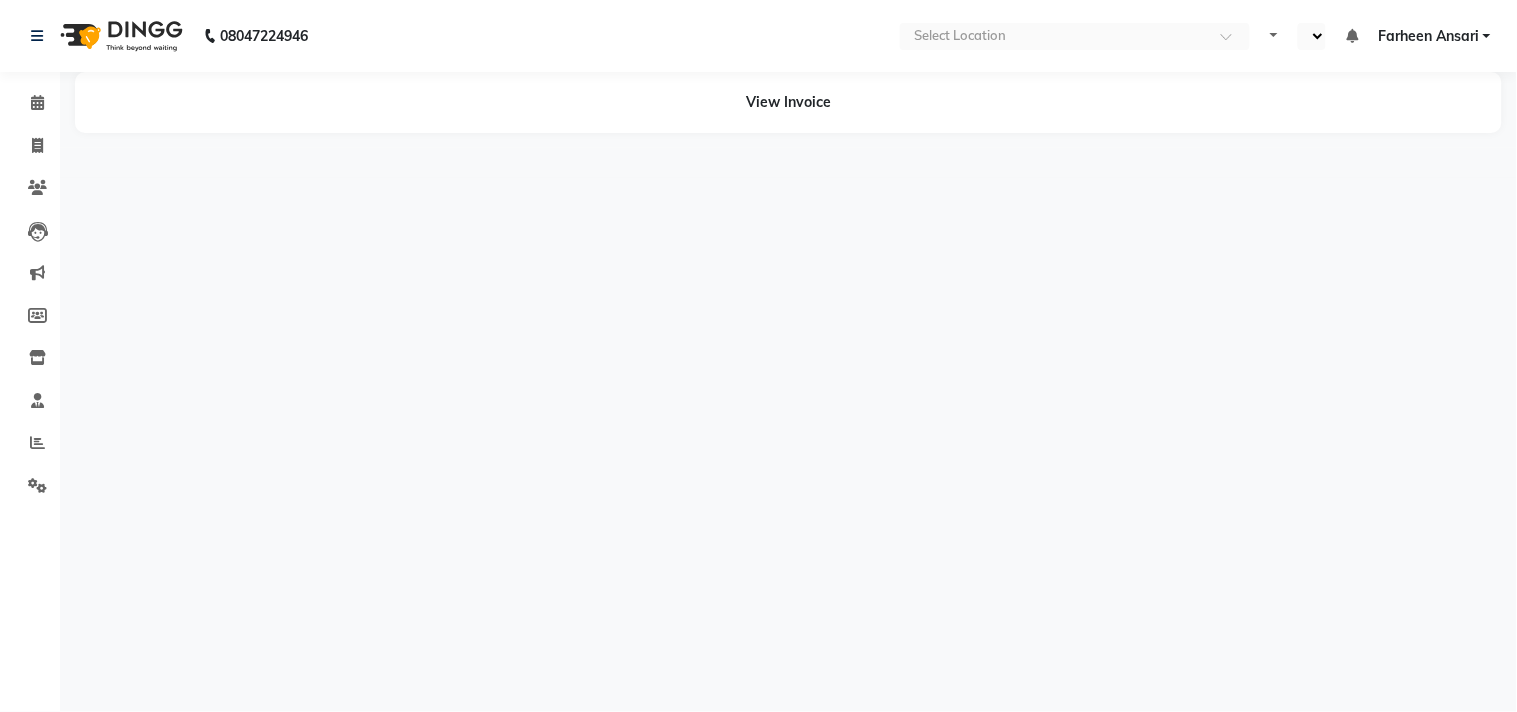 select on "en" 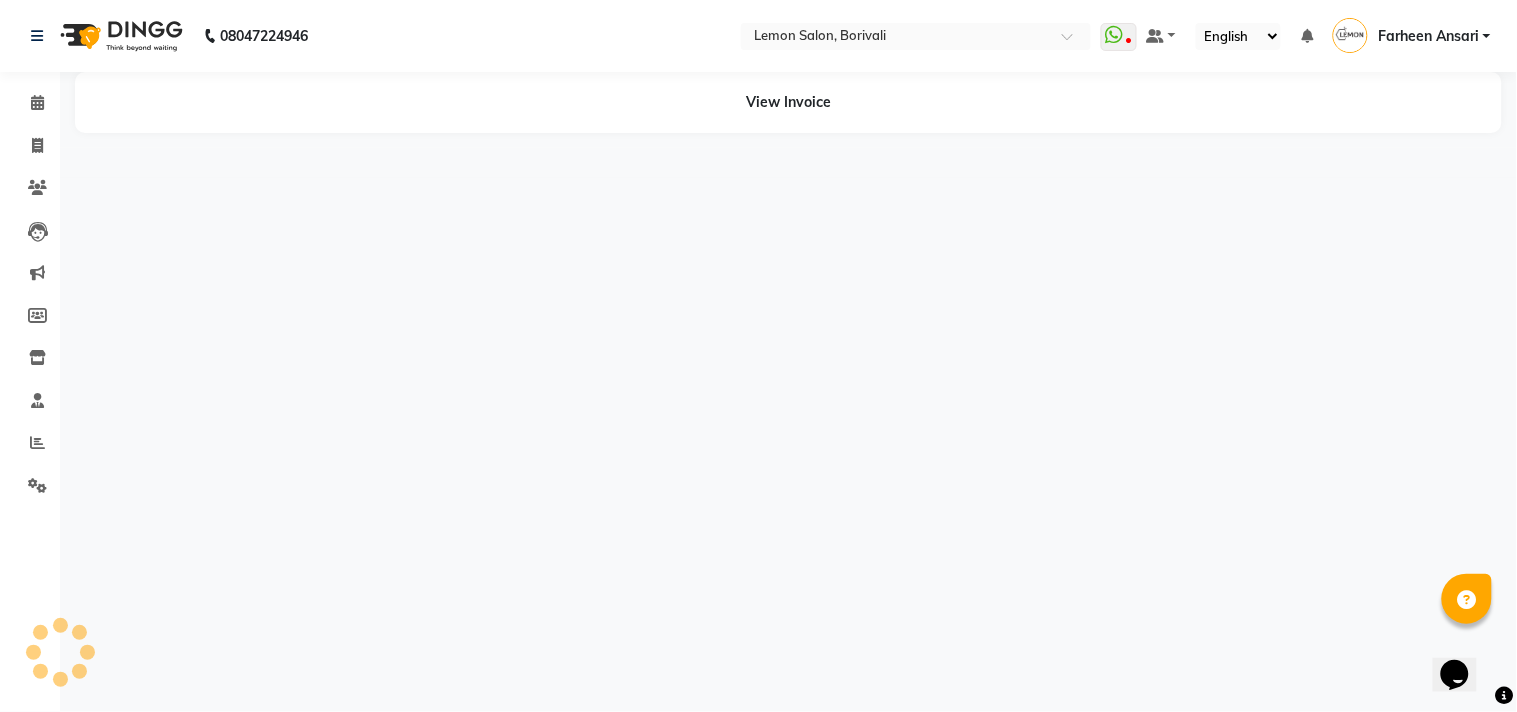 scroll, scrollTop: 0, scrollLeft: 0, axis: both 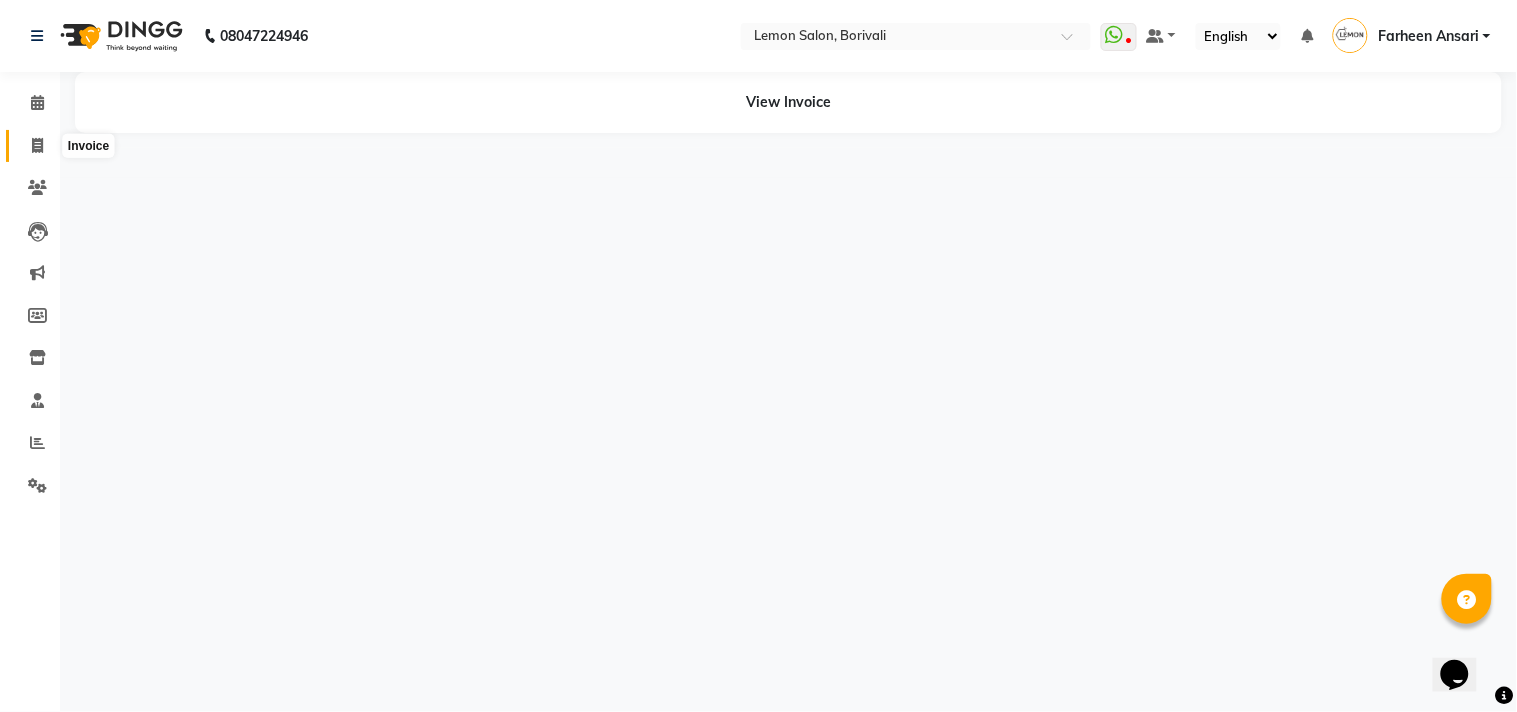 click 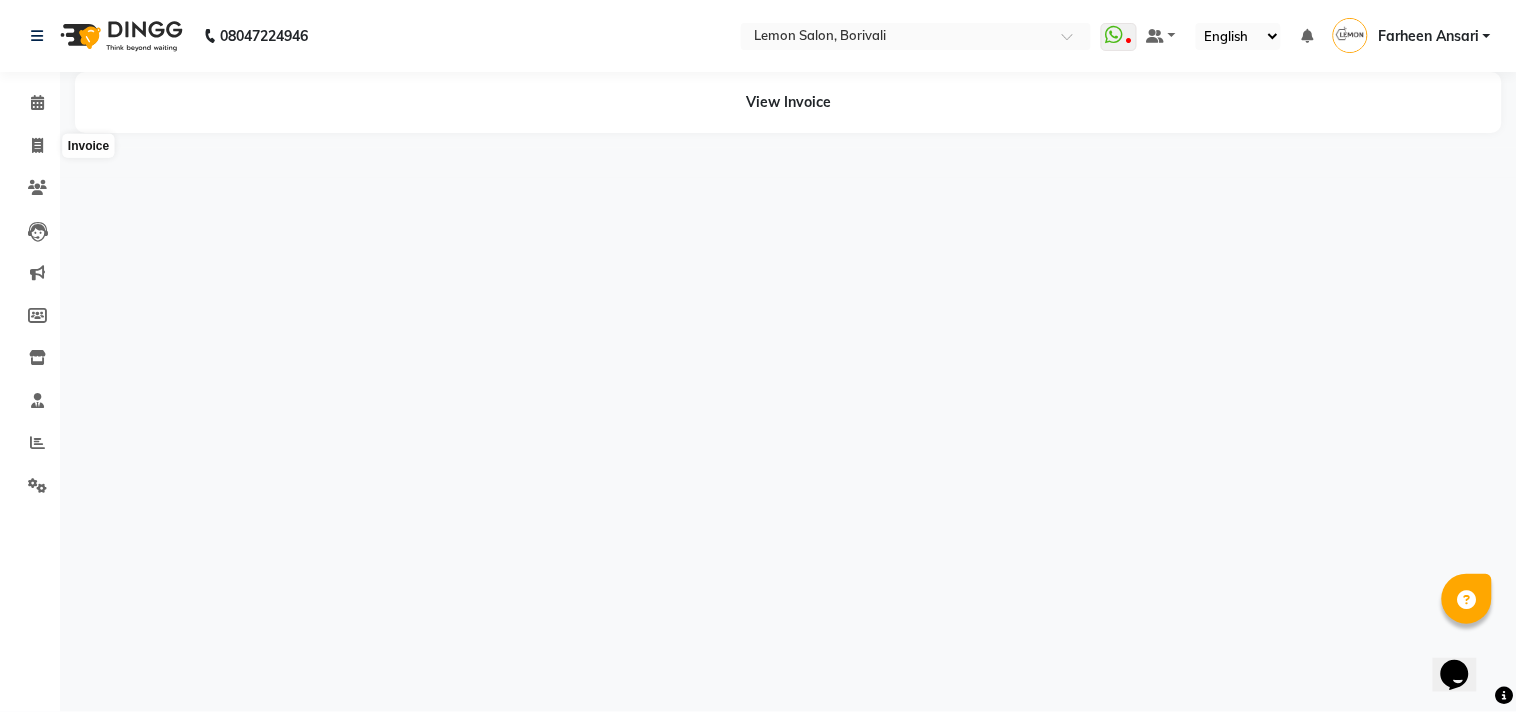 select on "service" 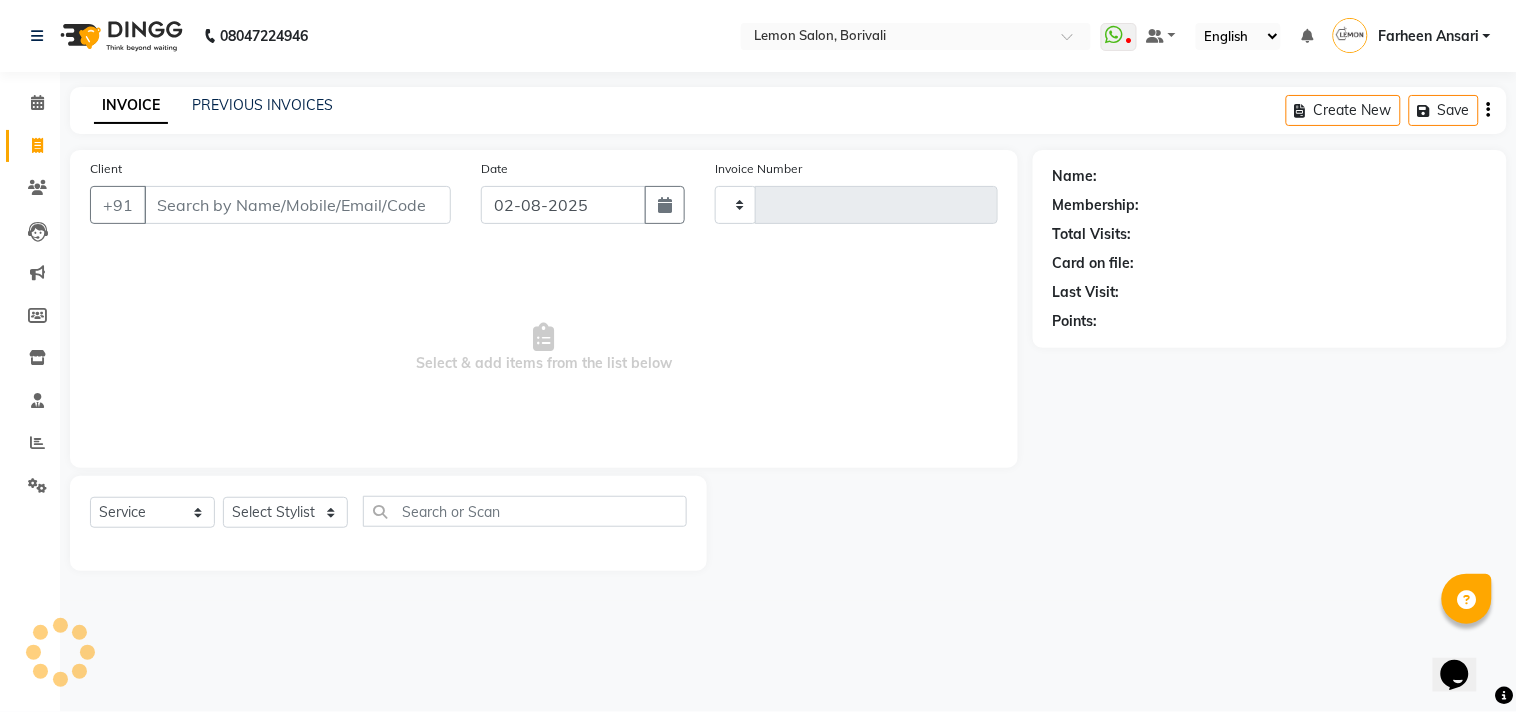 type on "2111" 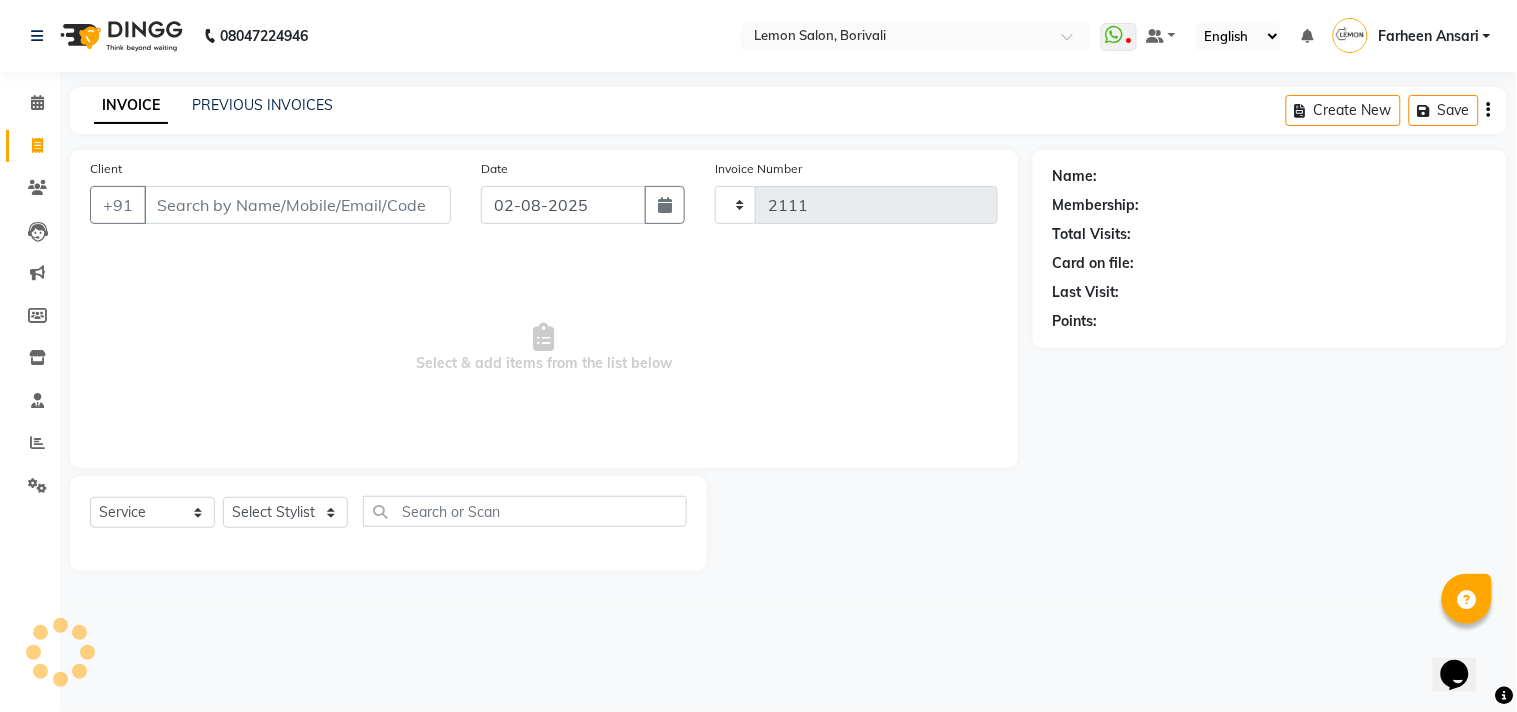 select on "567" 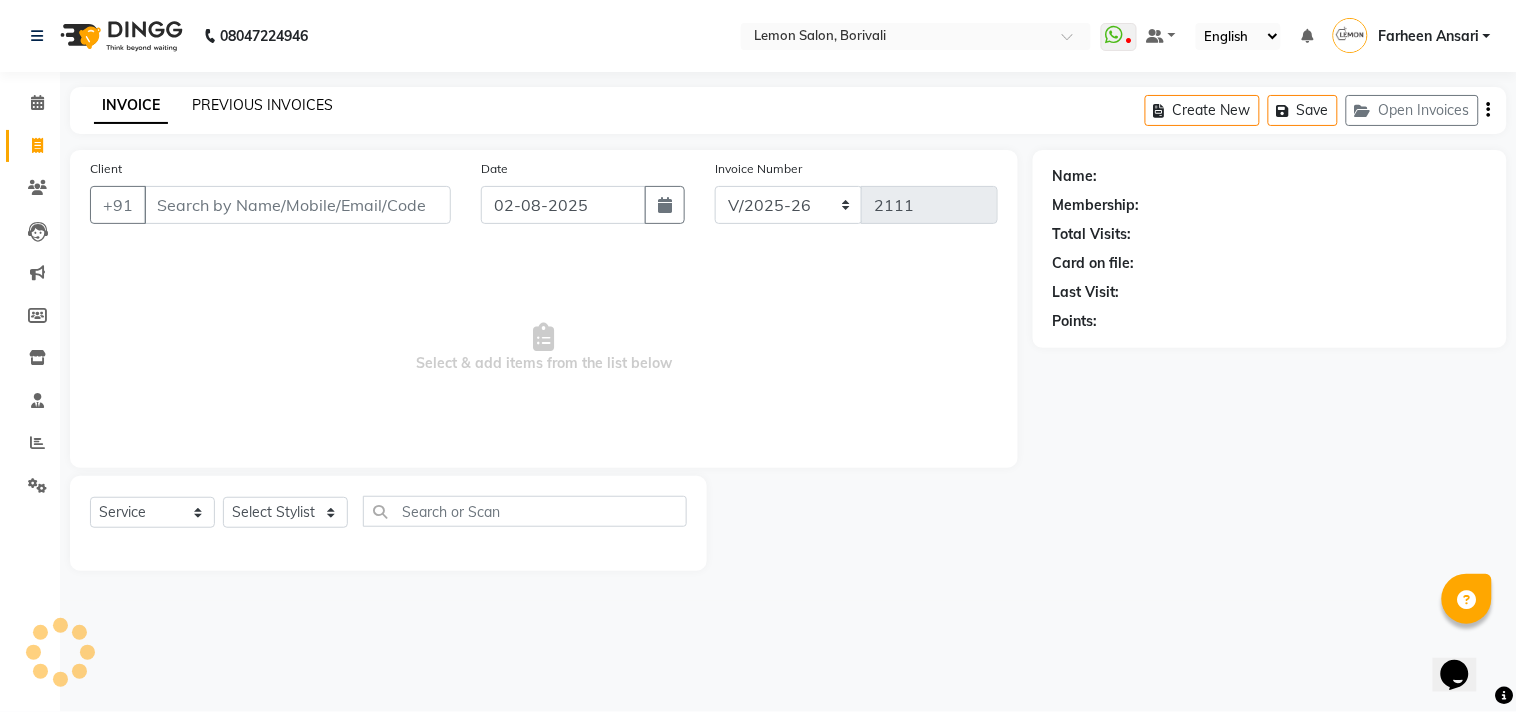 click on "PREVIOUS INVOICES" 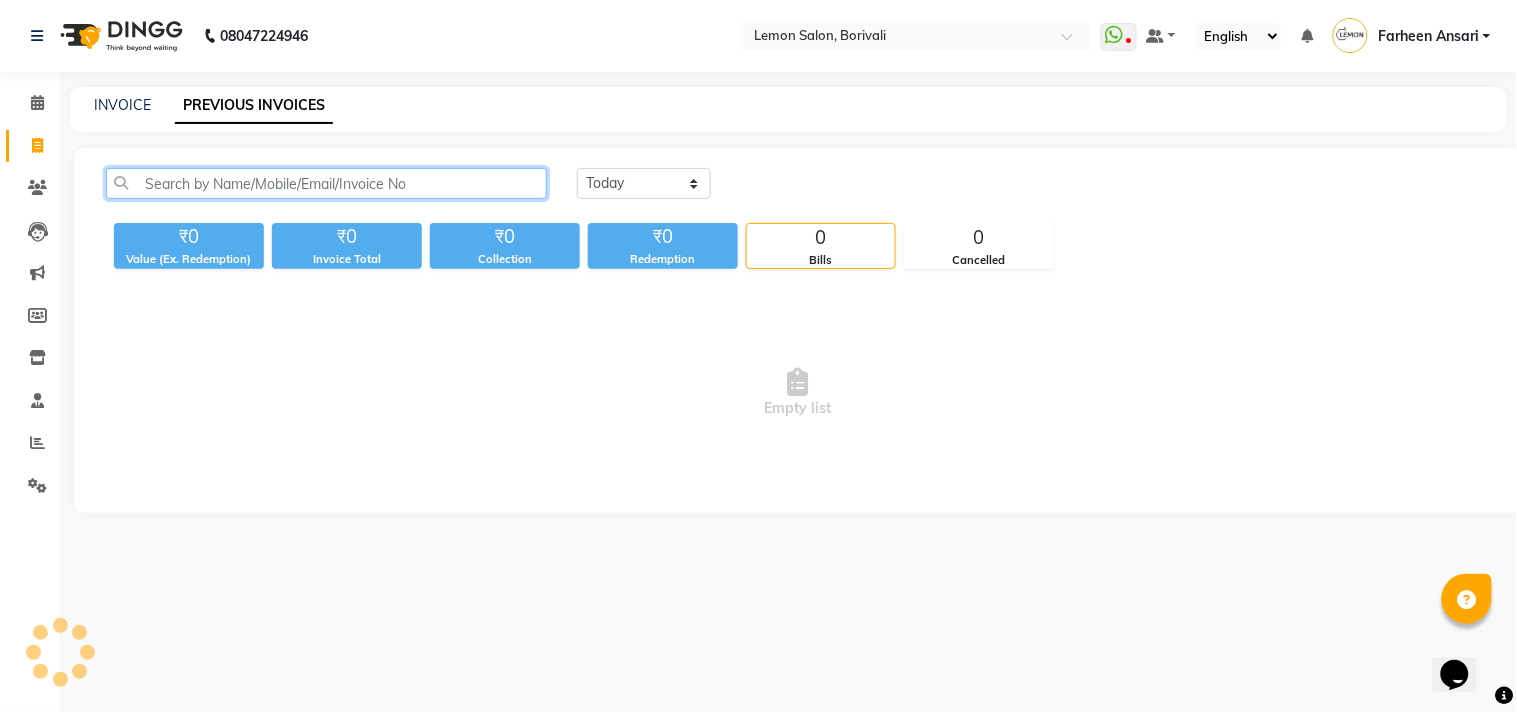 click 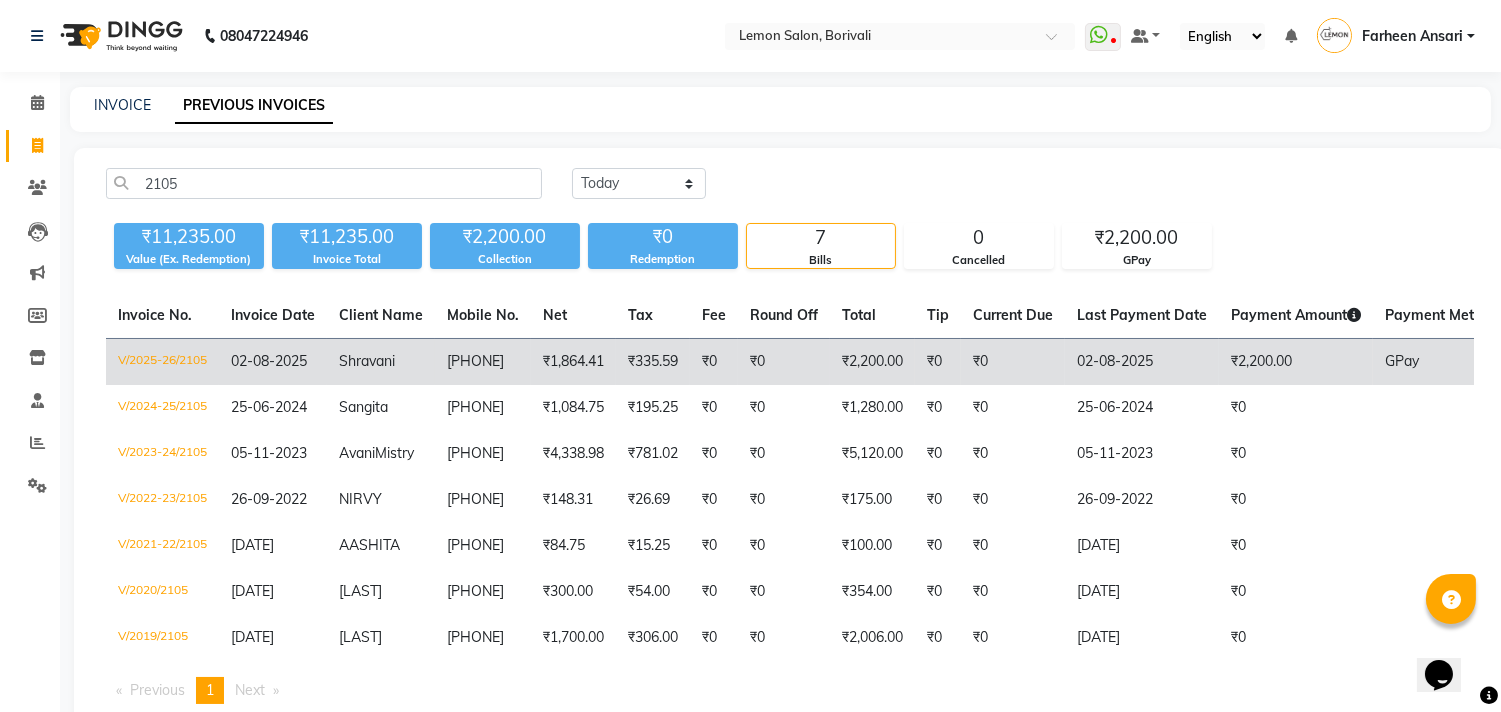 click on "Shravani" 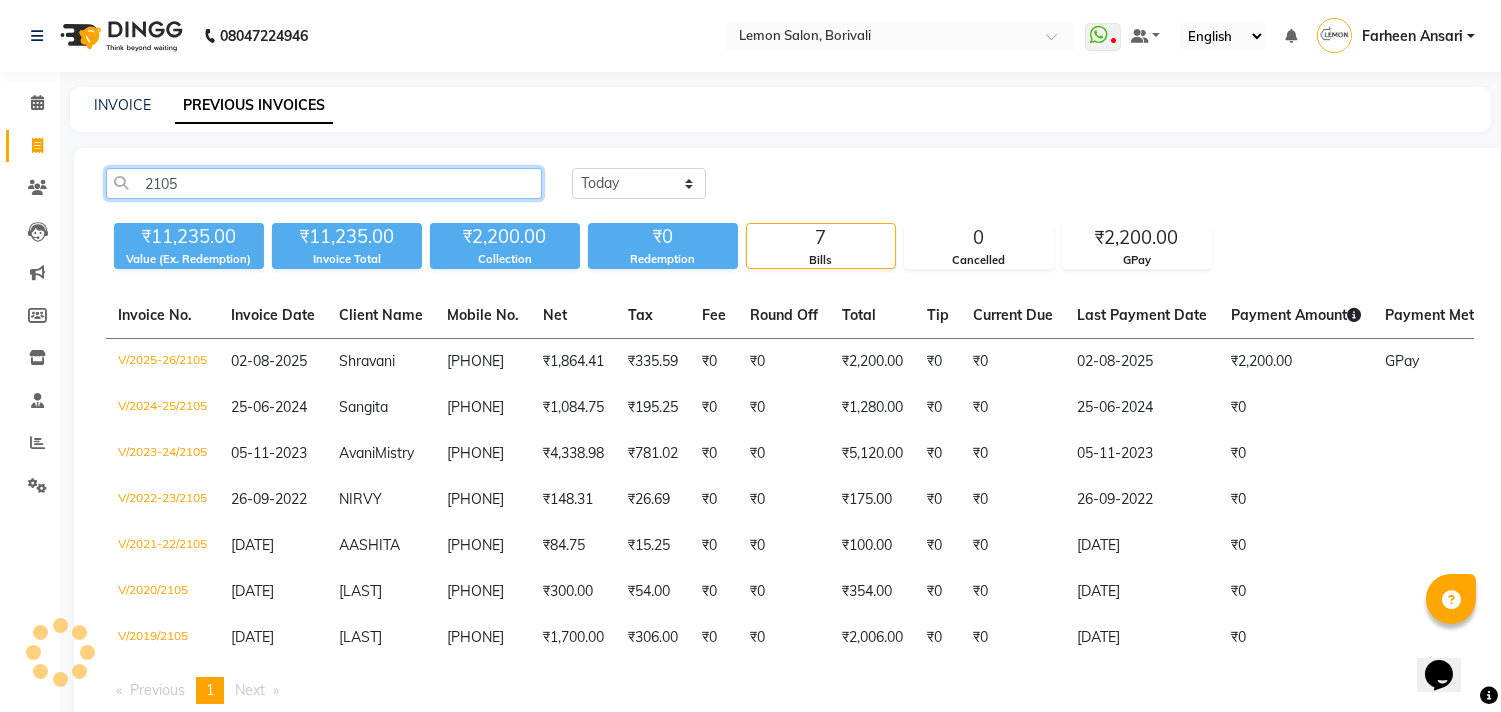click on "2105" 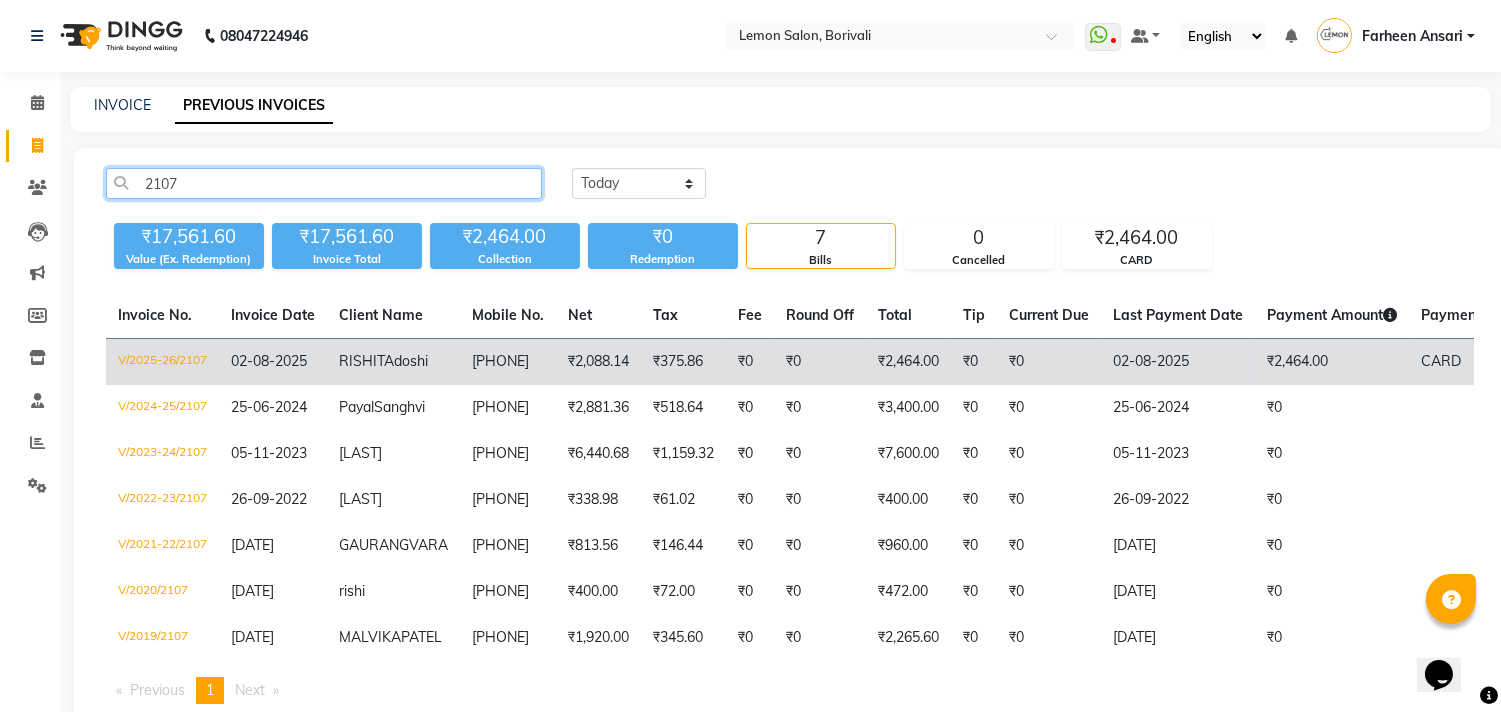 type on "2107" 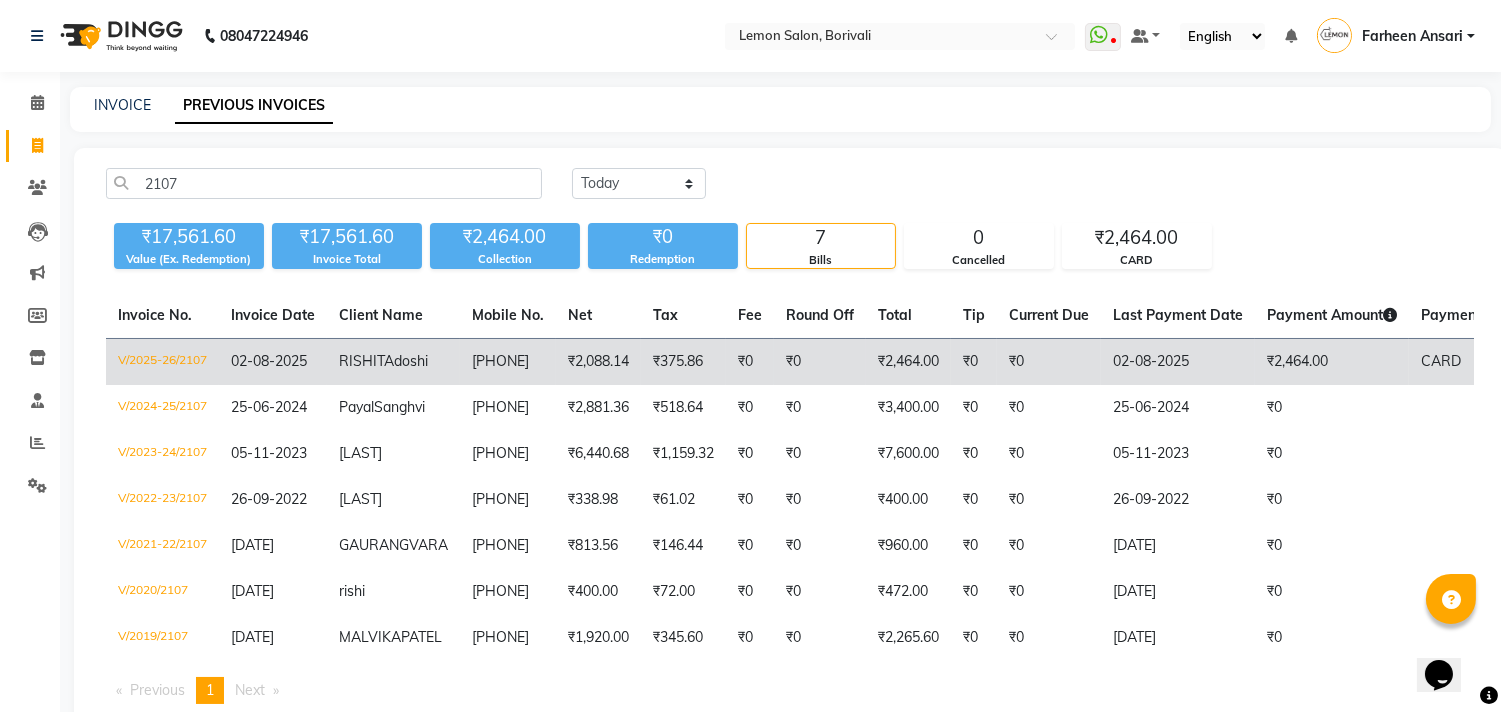 click on "[PHONE]" 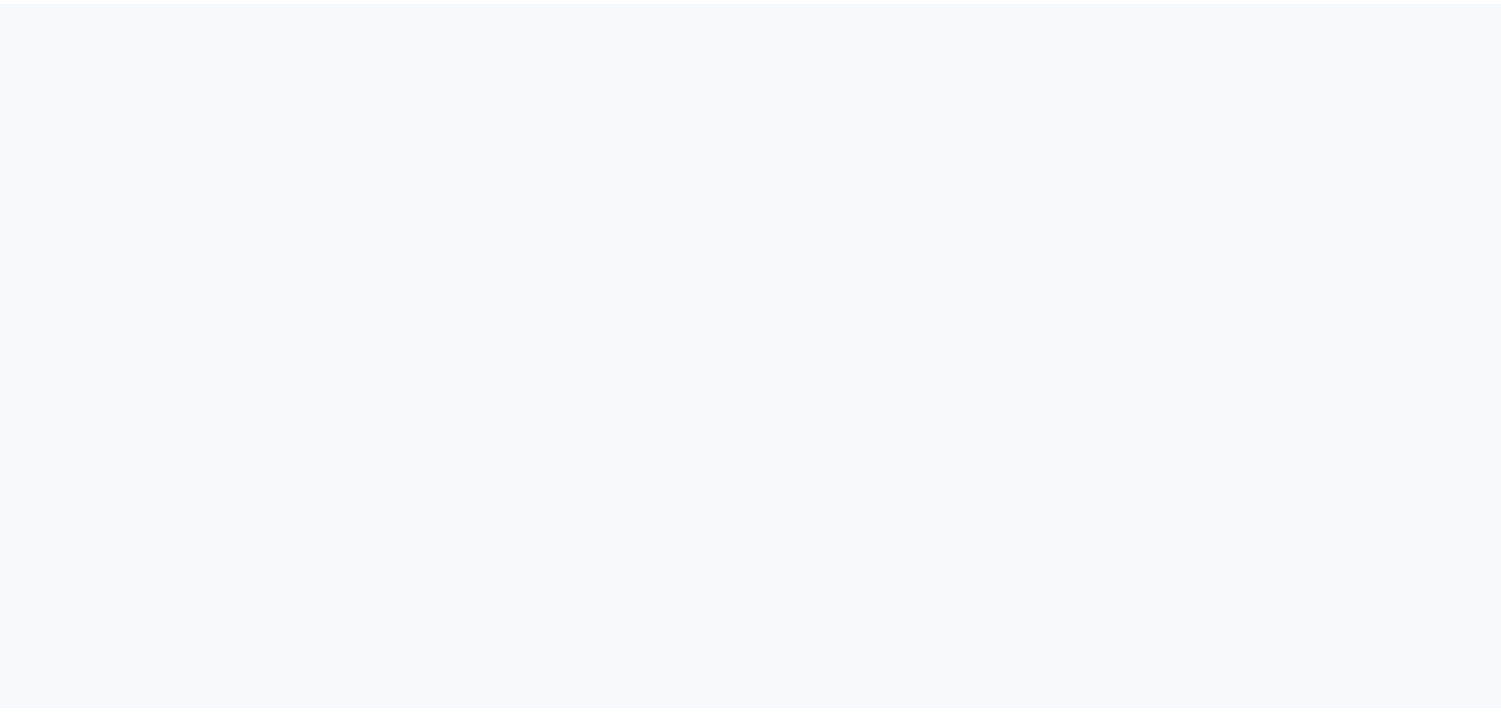 scroll, scrollTop: 0, scrollLeft: 0, axis: both 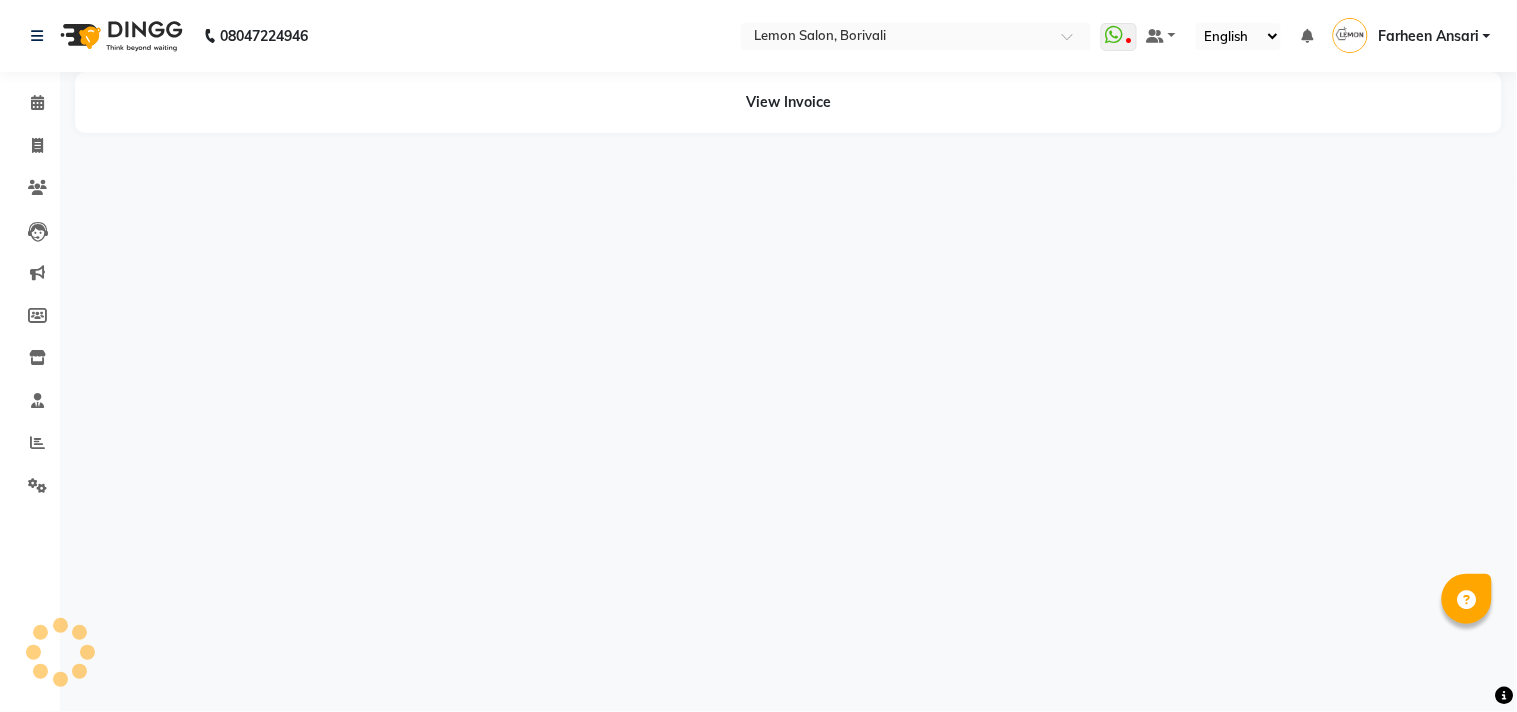 select on "en" 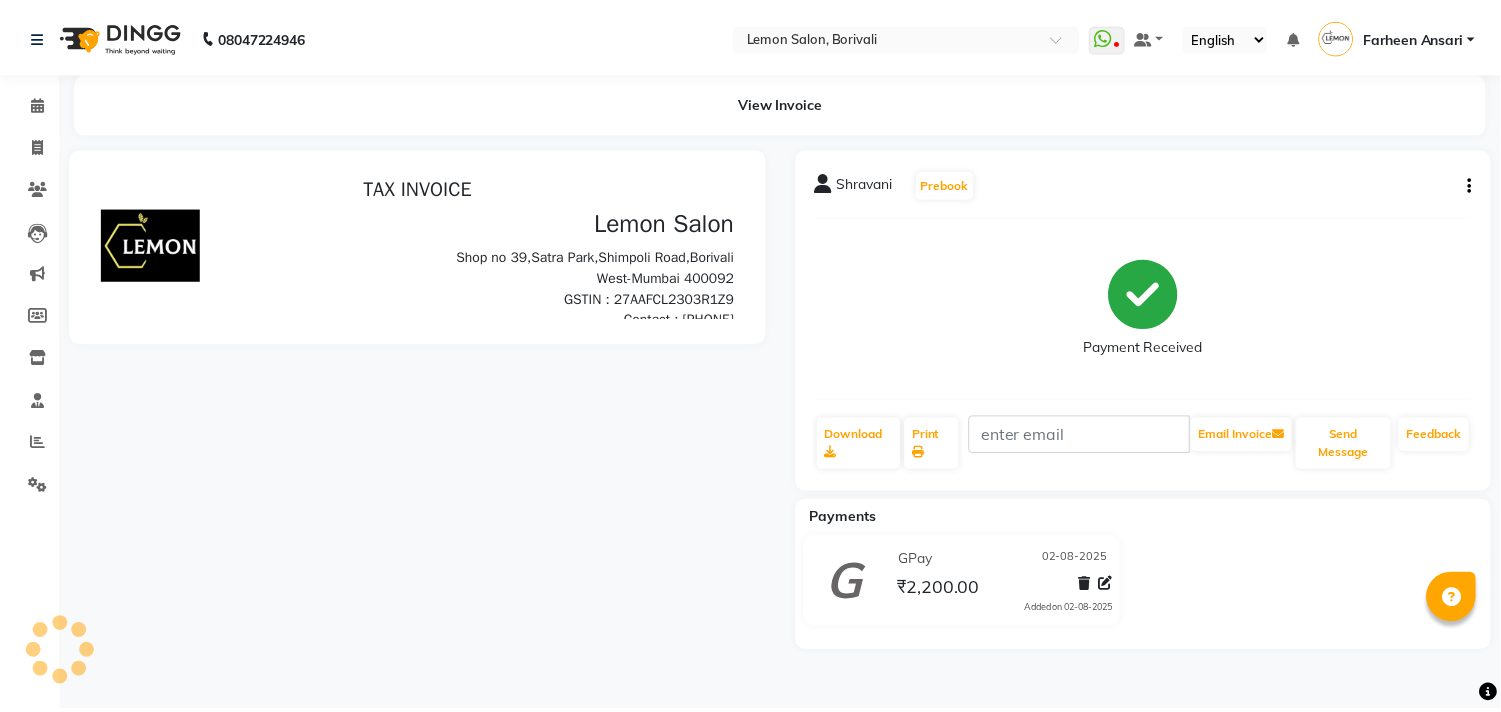 scroll, scrollTop: 0, scrollLeft: 0, axis: both 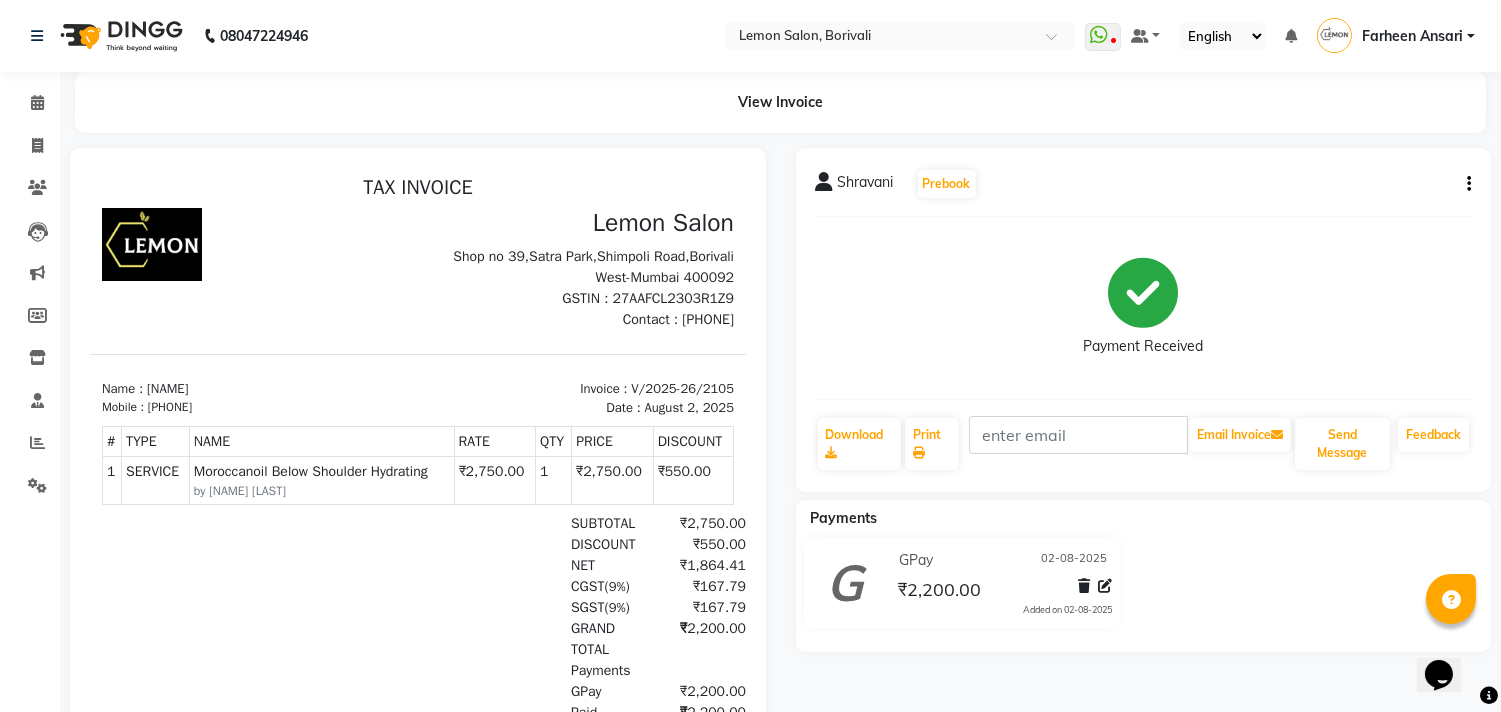 click 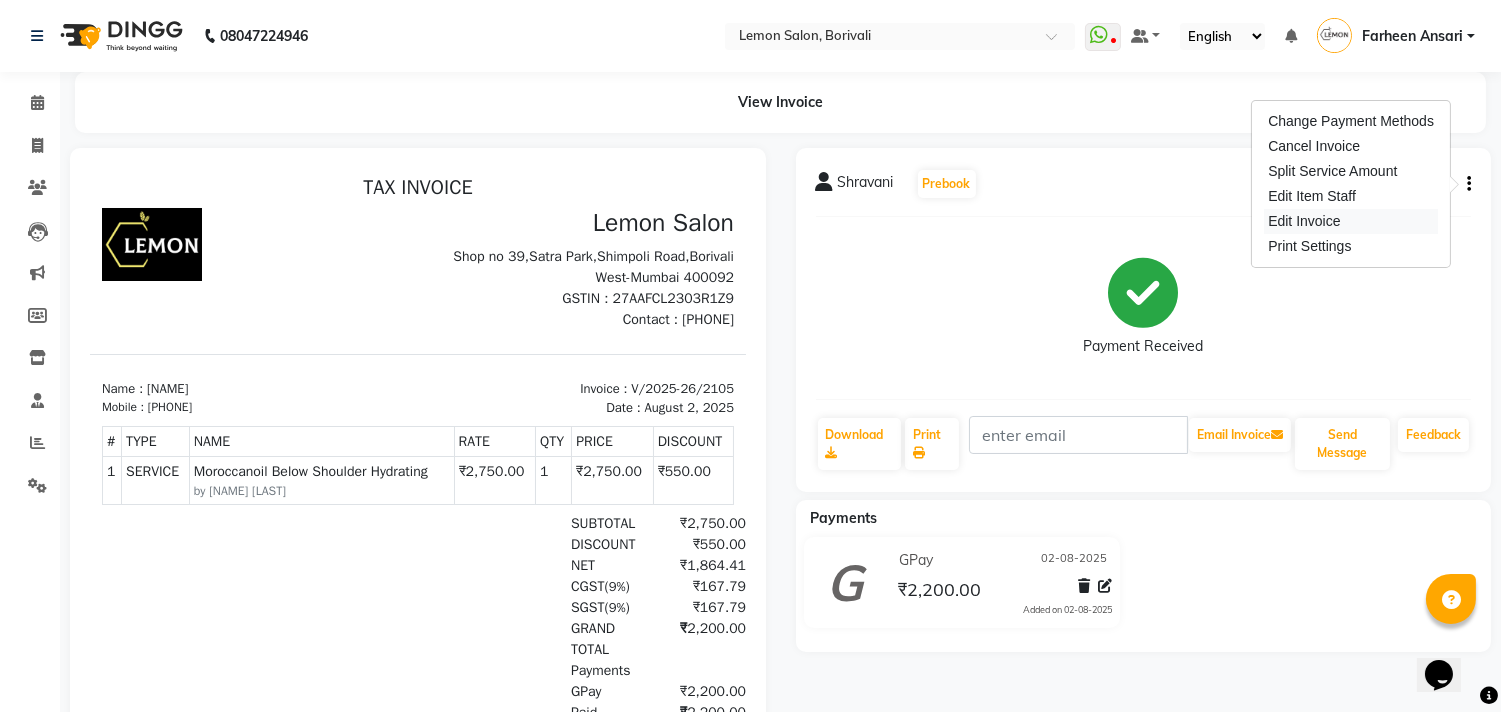 click on "Edit Invoice" at bounding box center [1351, 221] 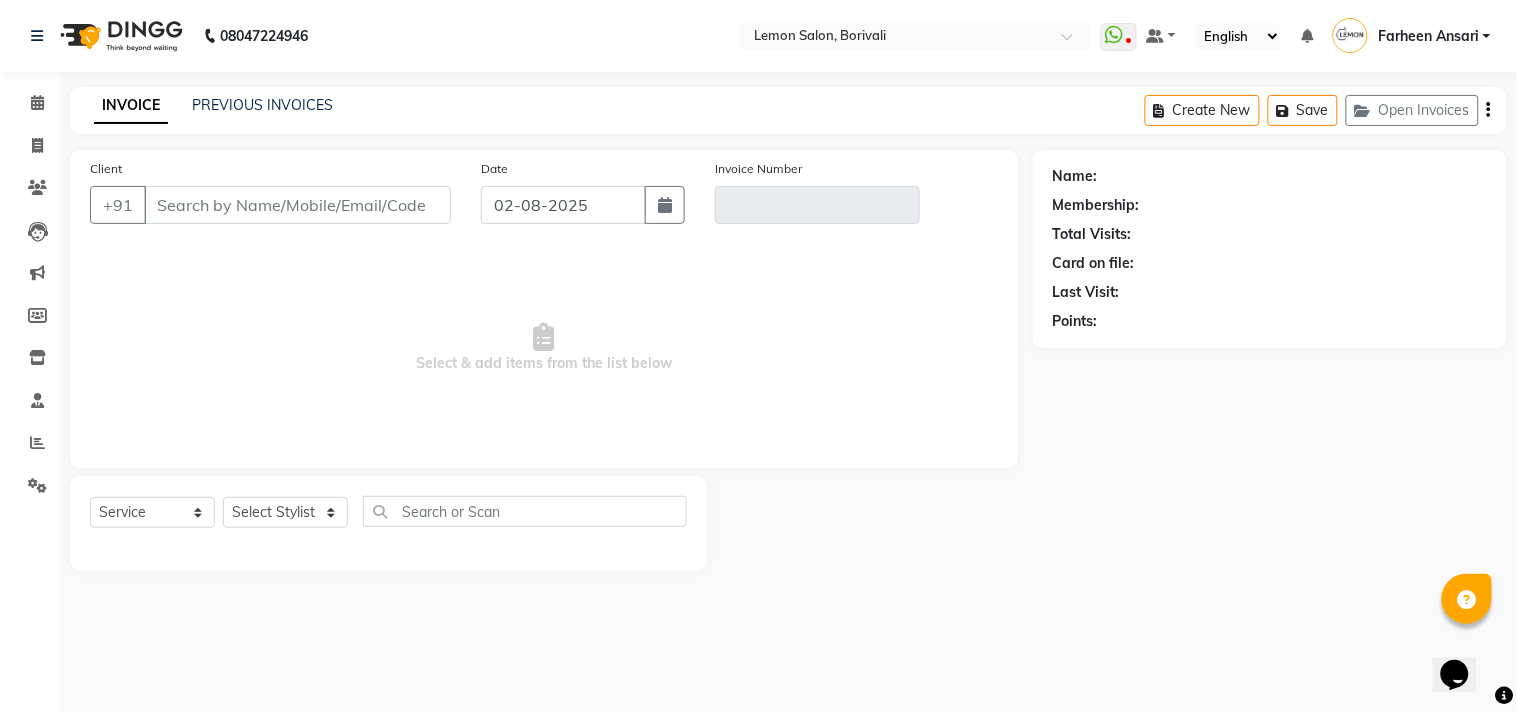 type on "8691800082" 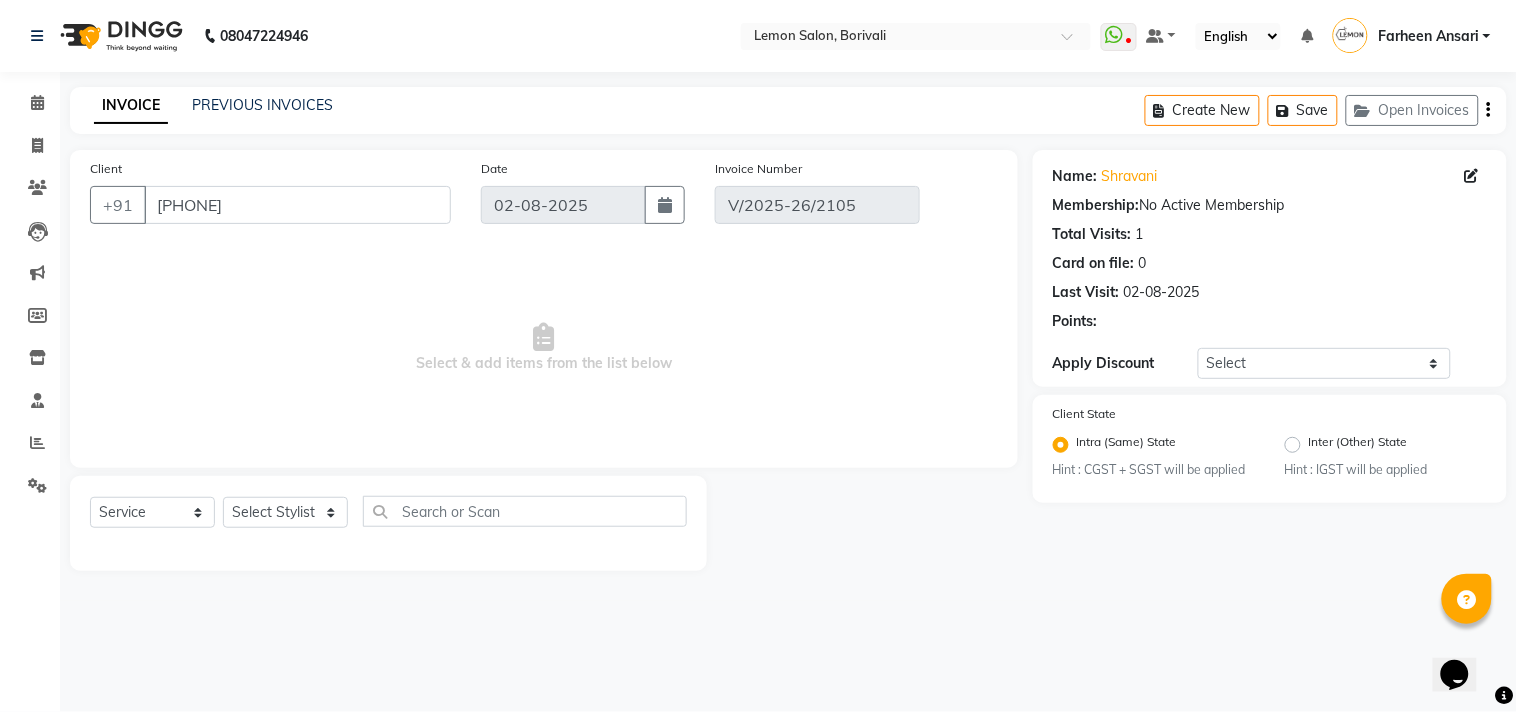 select on "select" 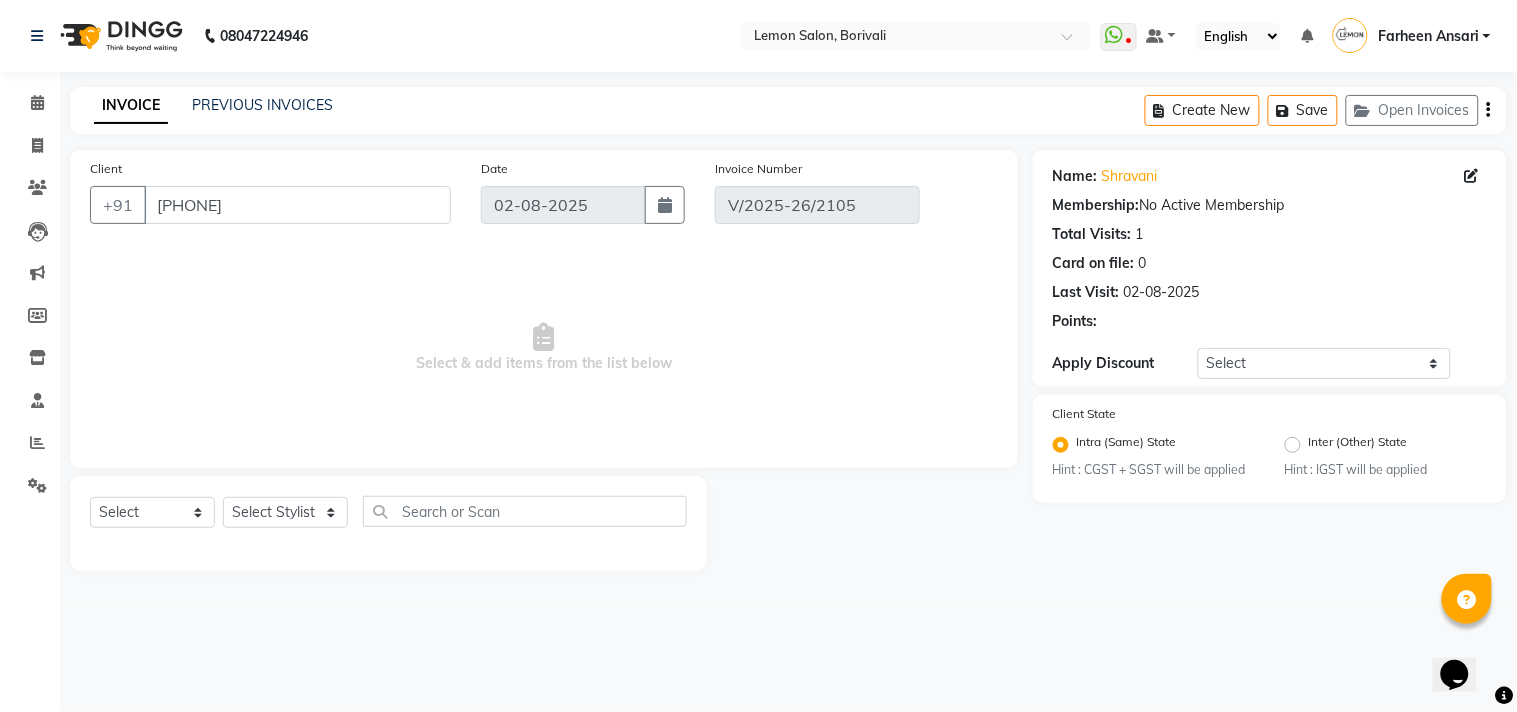select on "1: Object" 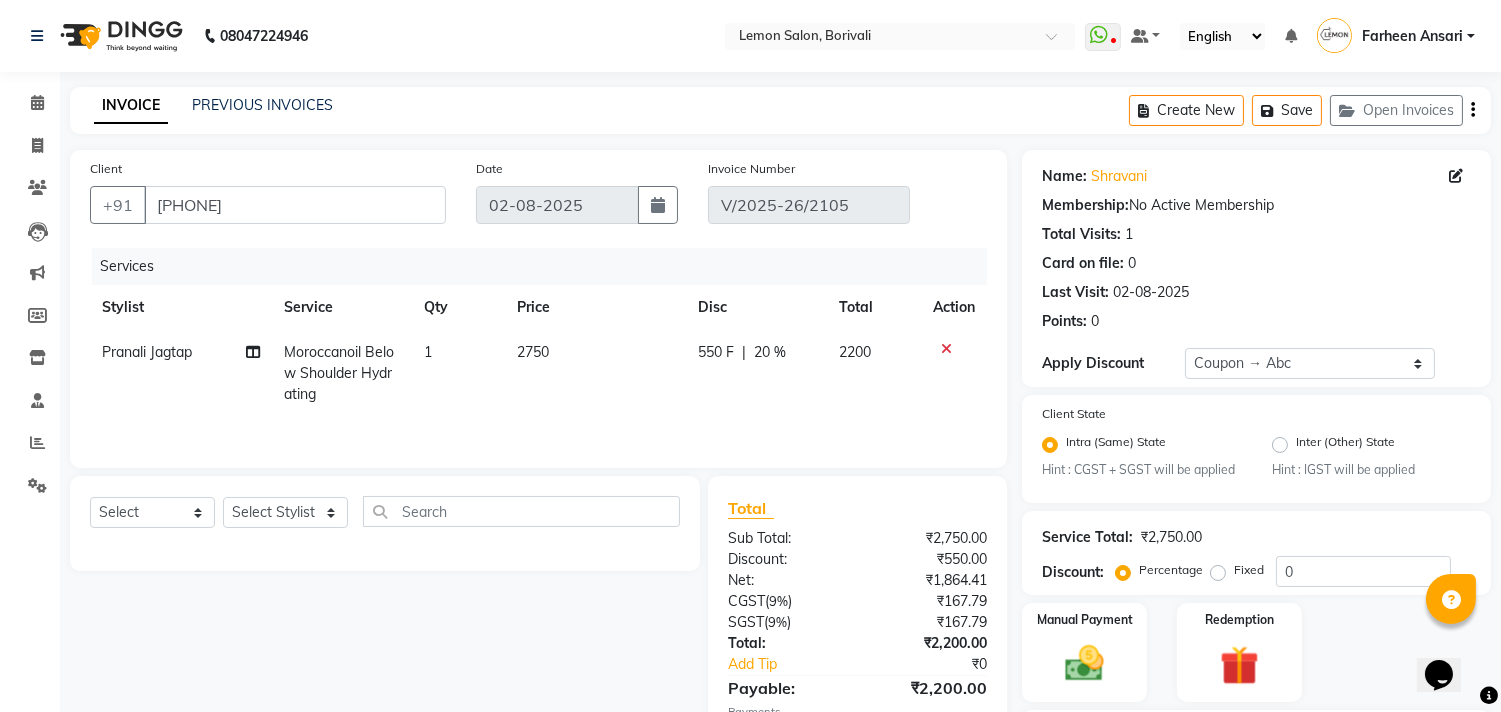 type on "20" 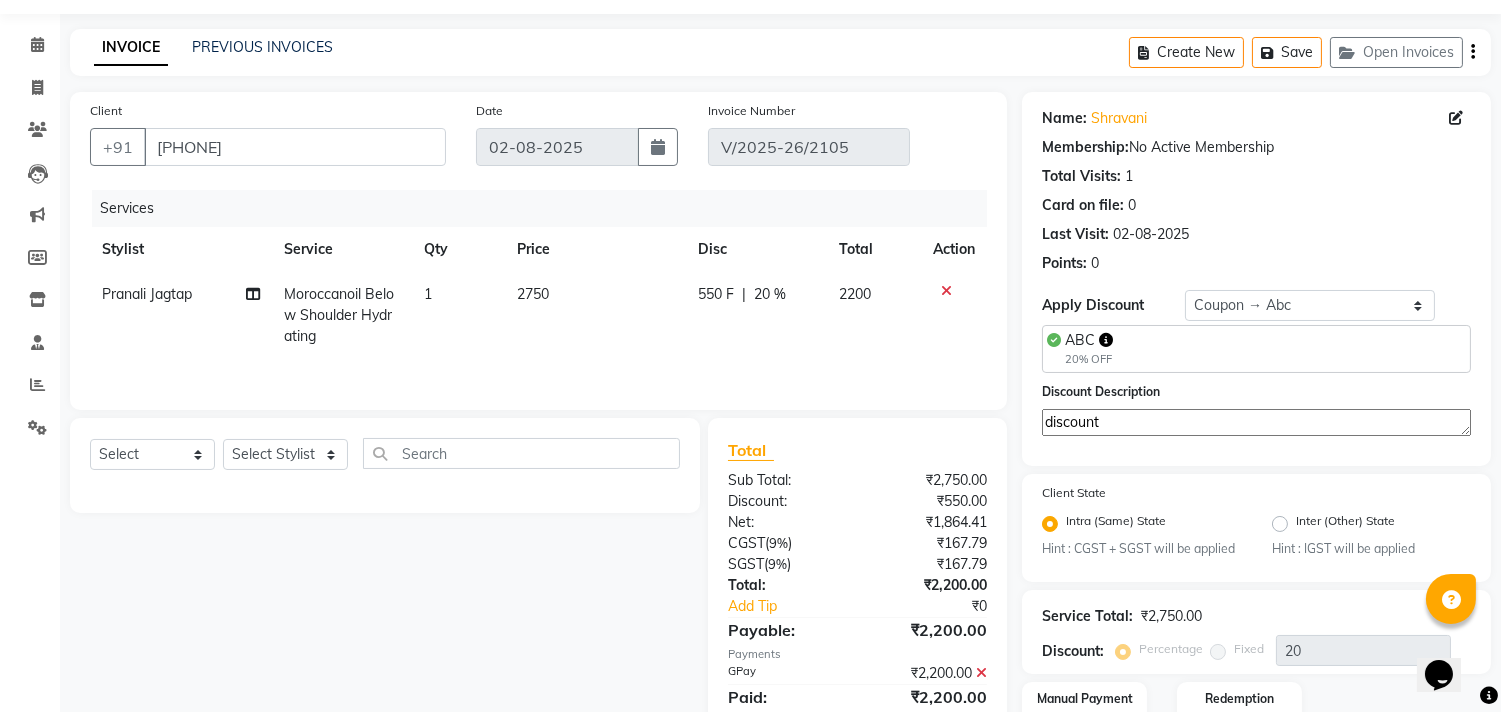 scroll, scrollTop: 111, scrollLeft: 0, axis: vertical 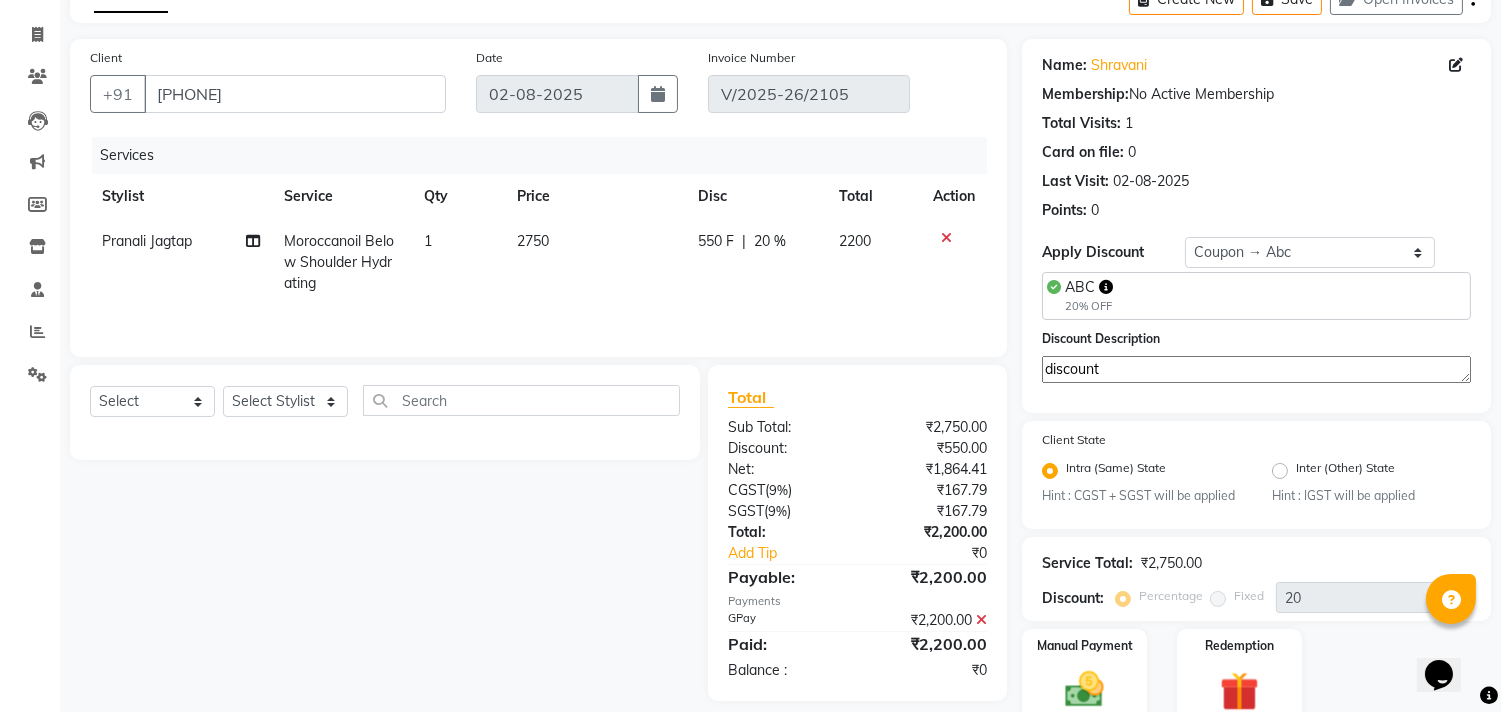 click on "2750" 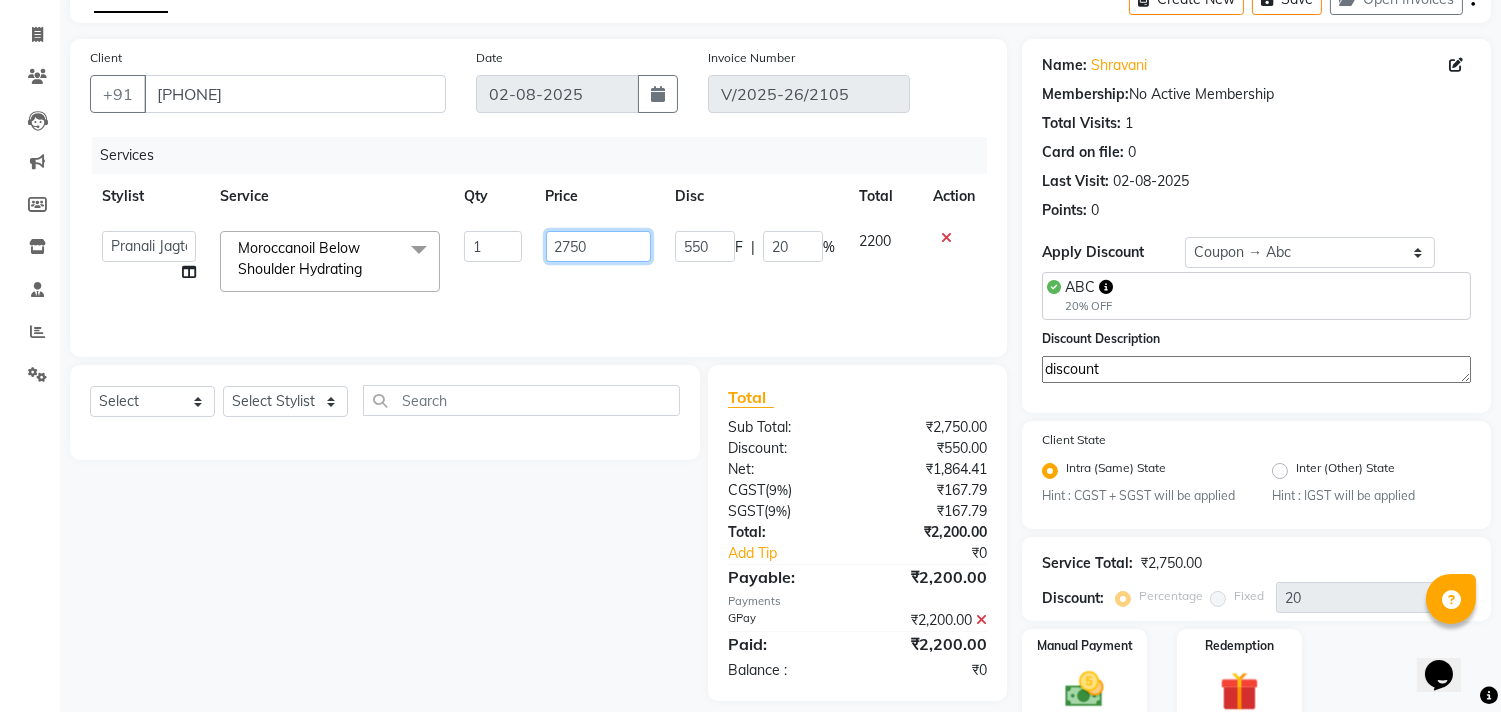 click on "2750" 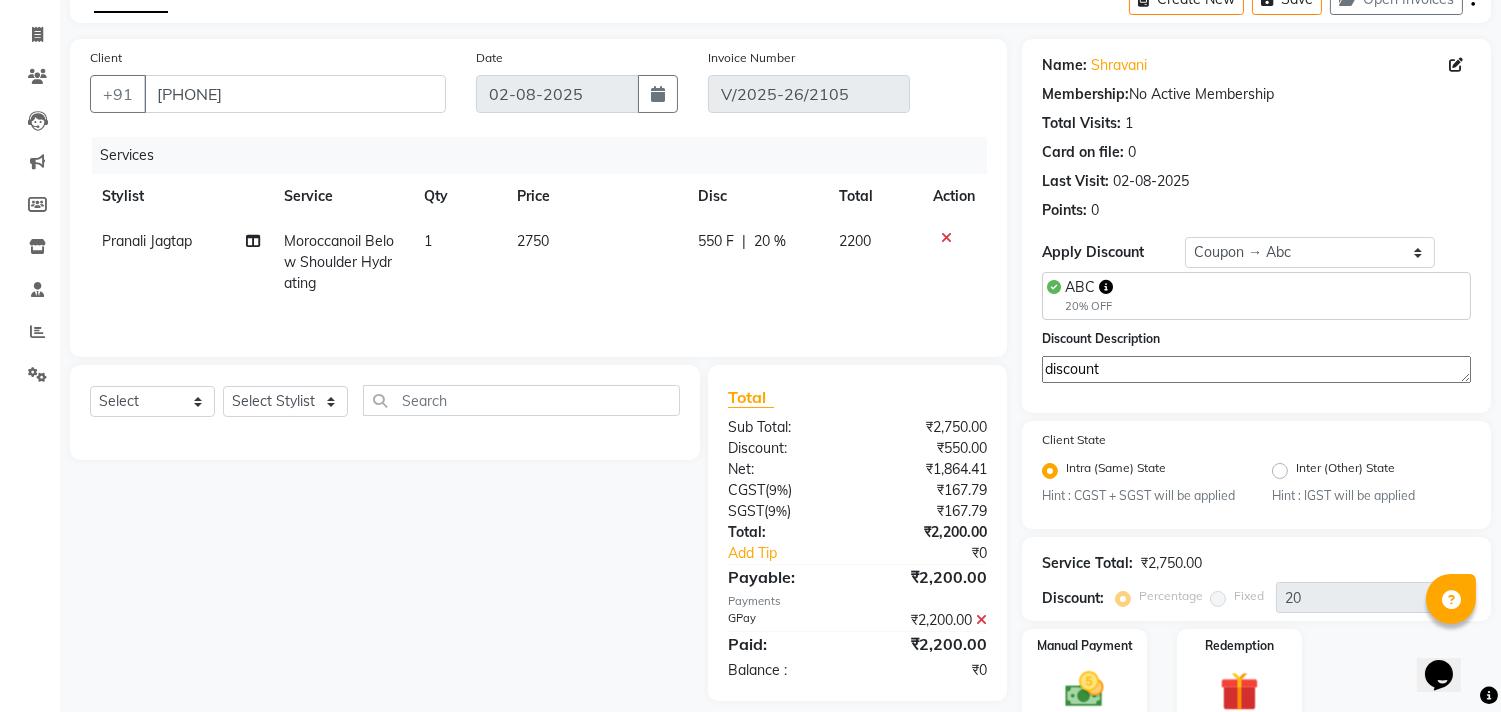 click on "550 F" 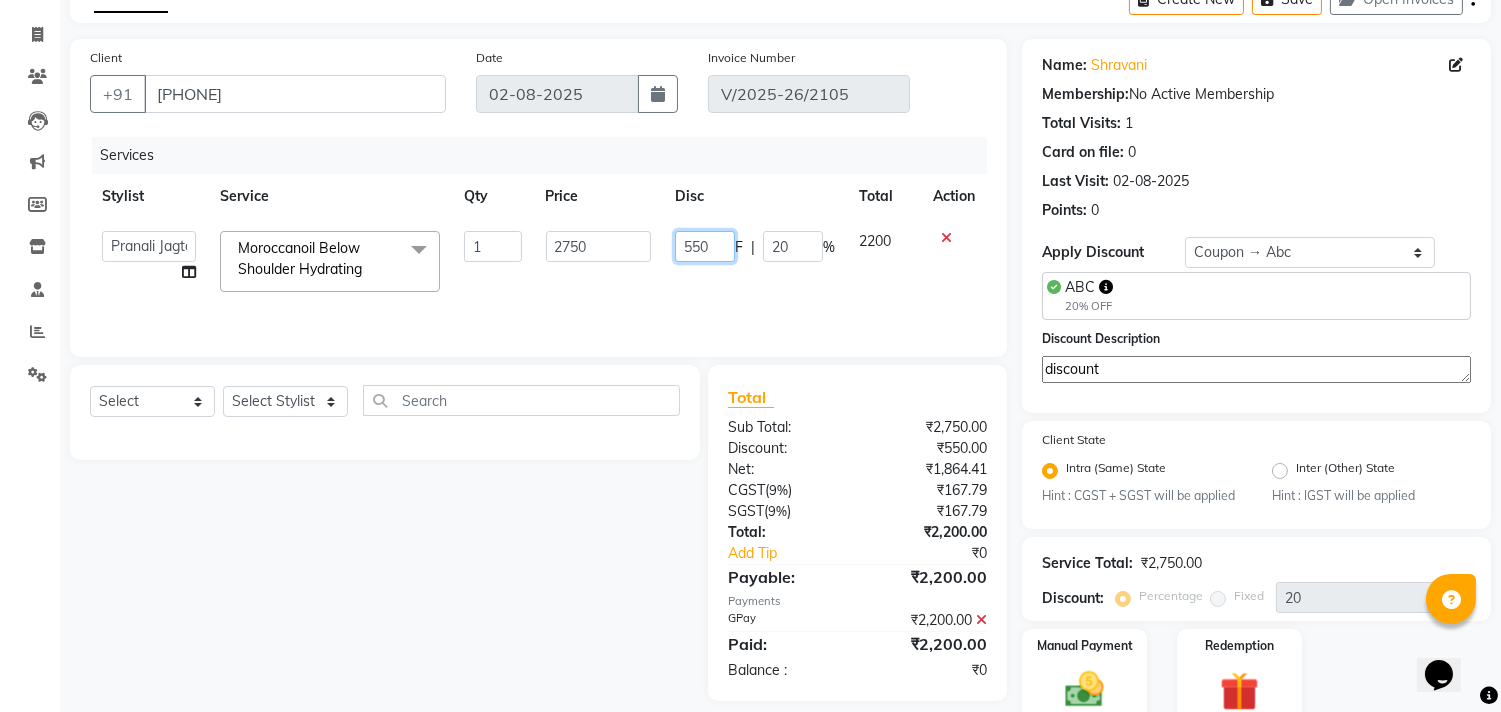 click on "550" 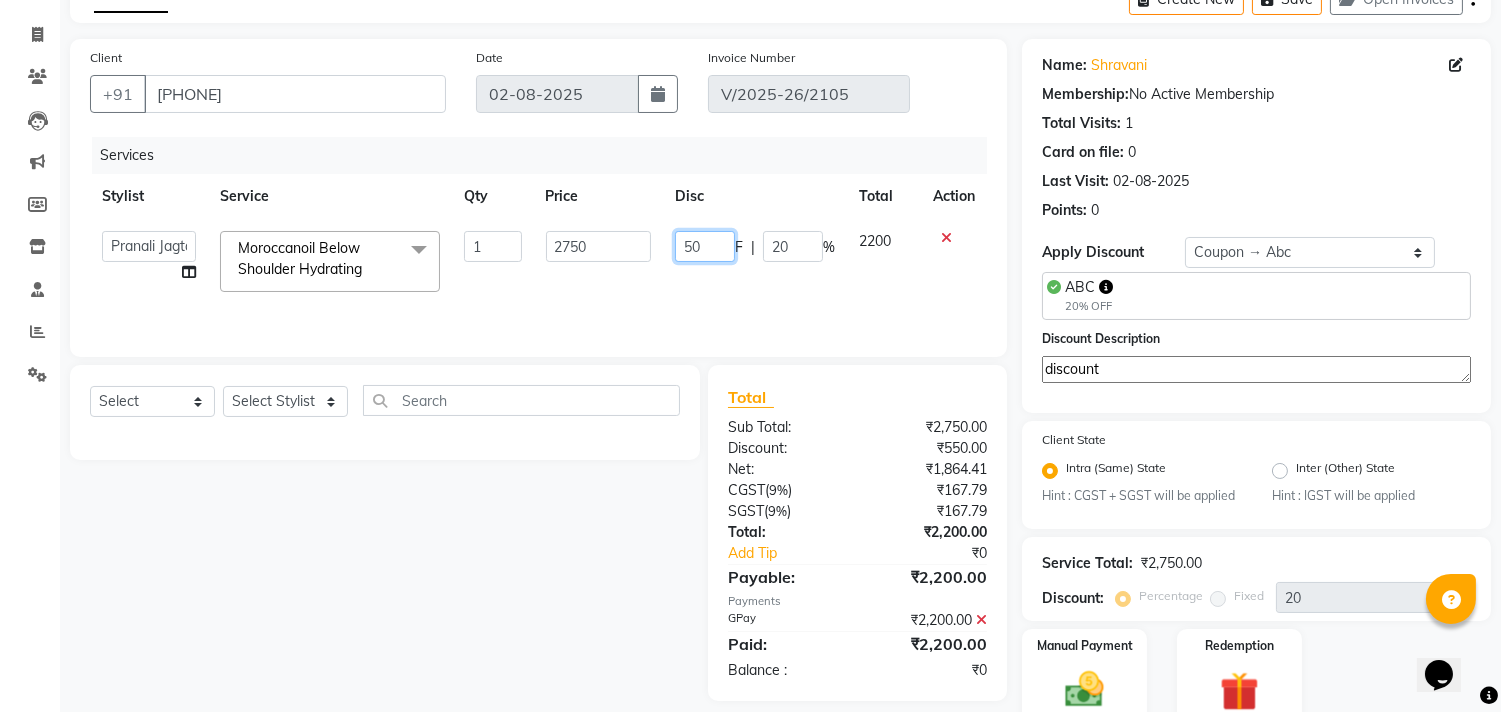 type on "350" 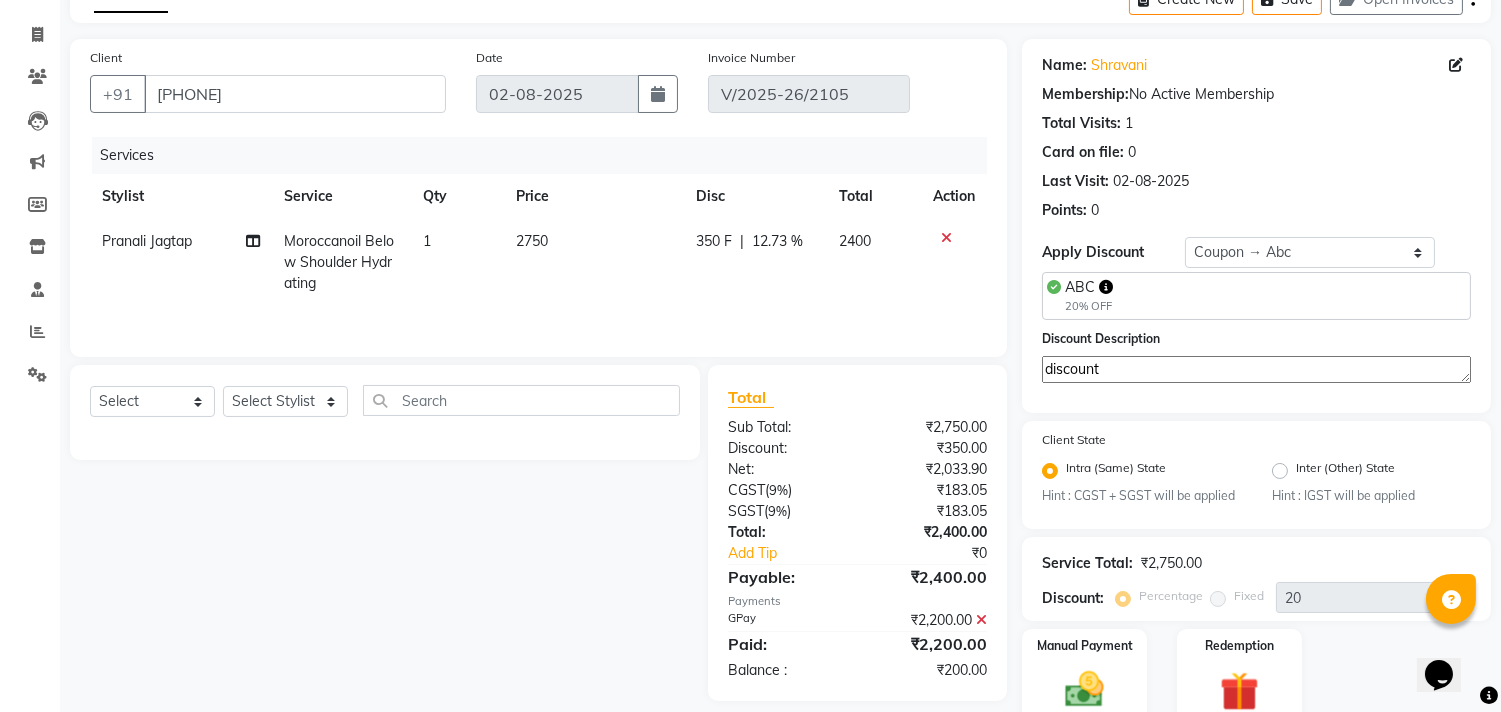 click on "Disc" 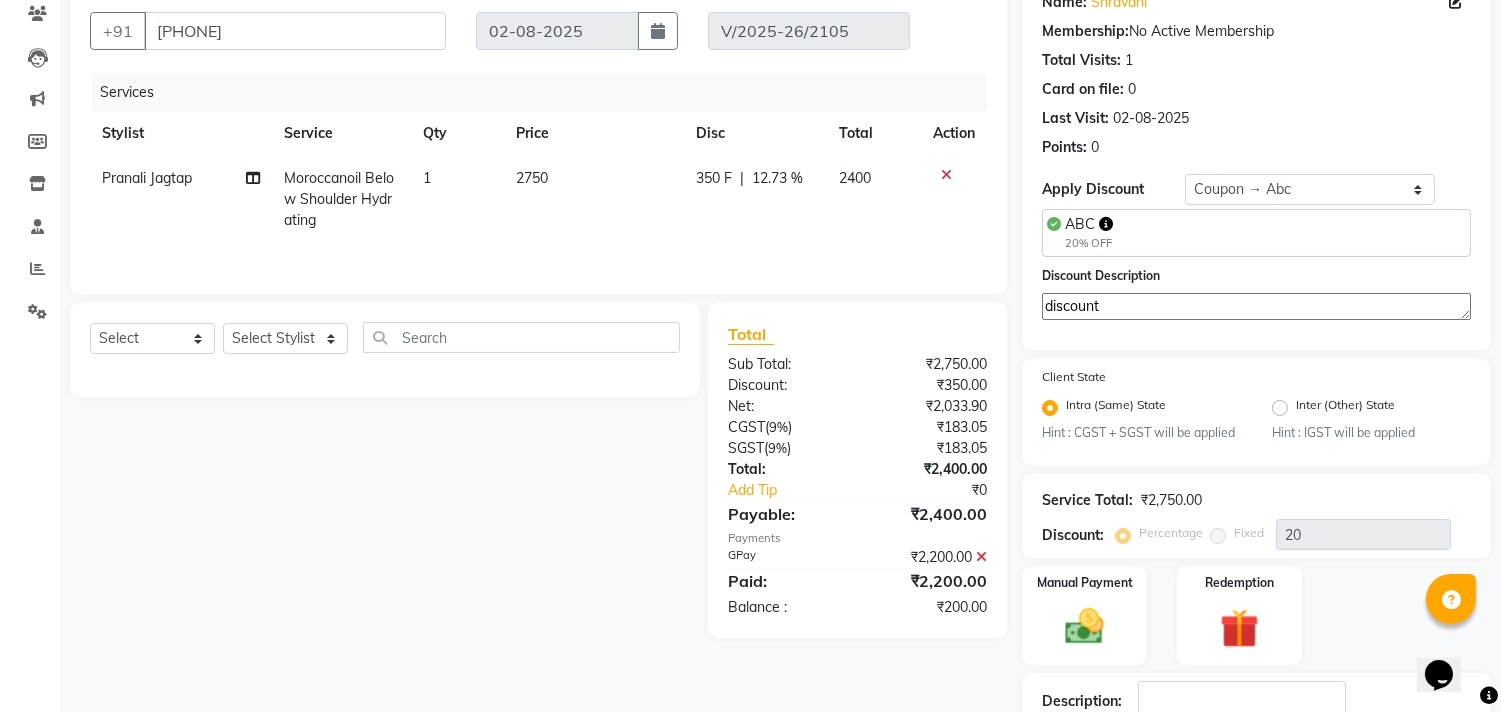 scroll, scrollTop: 282, scrollLeft: 0, axis: vertical 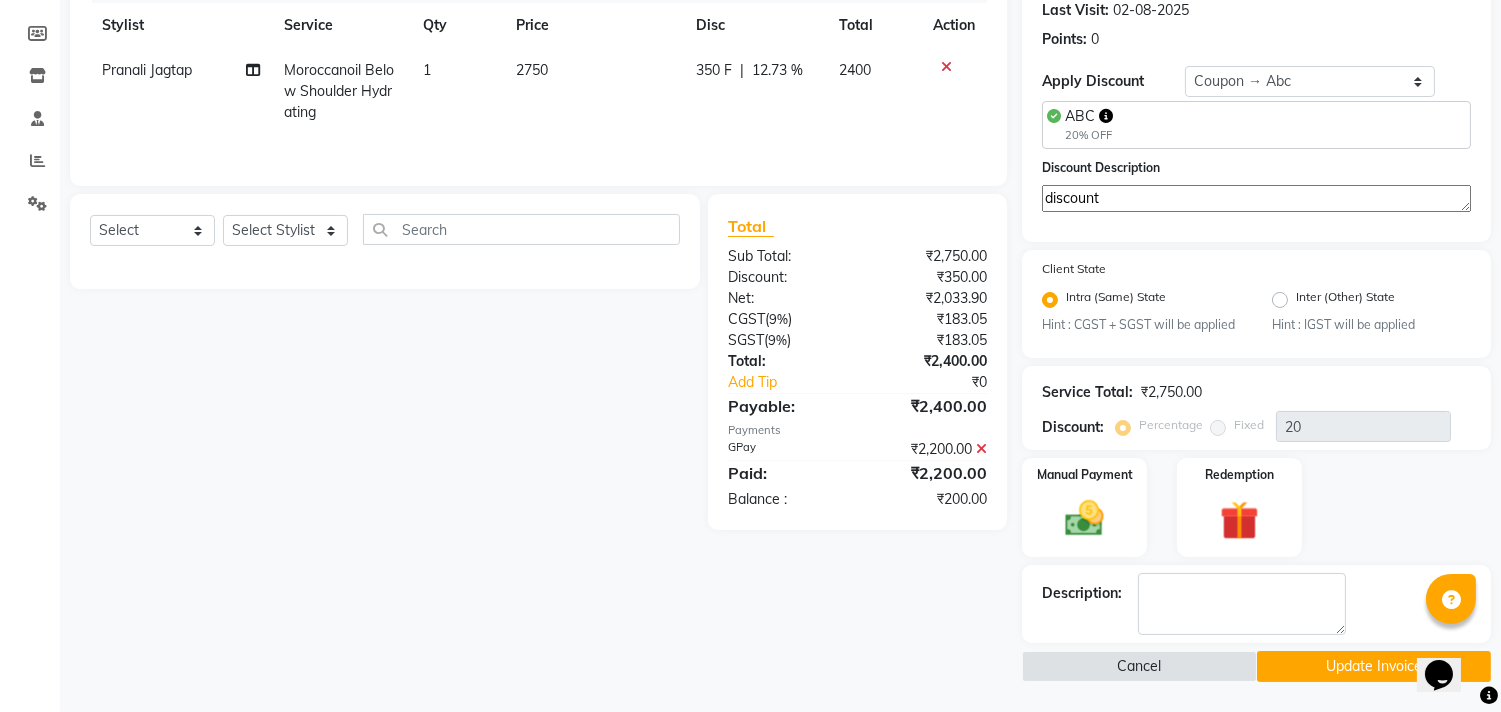 click 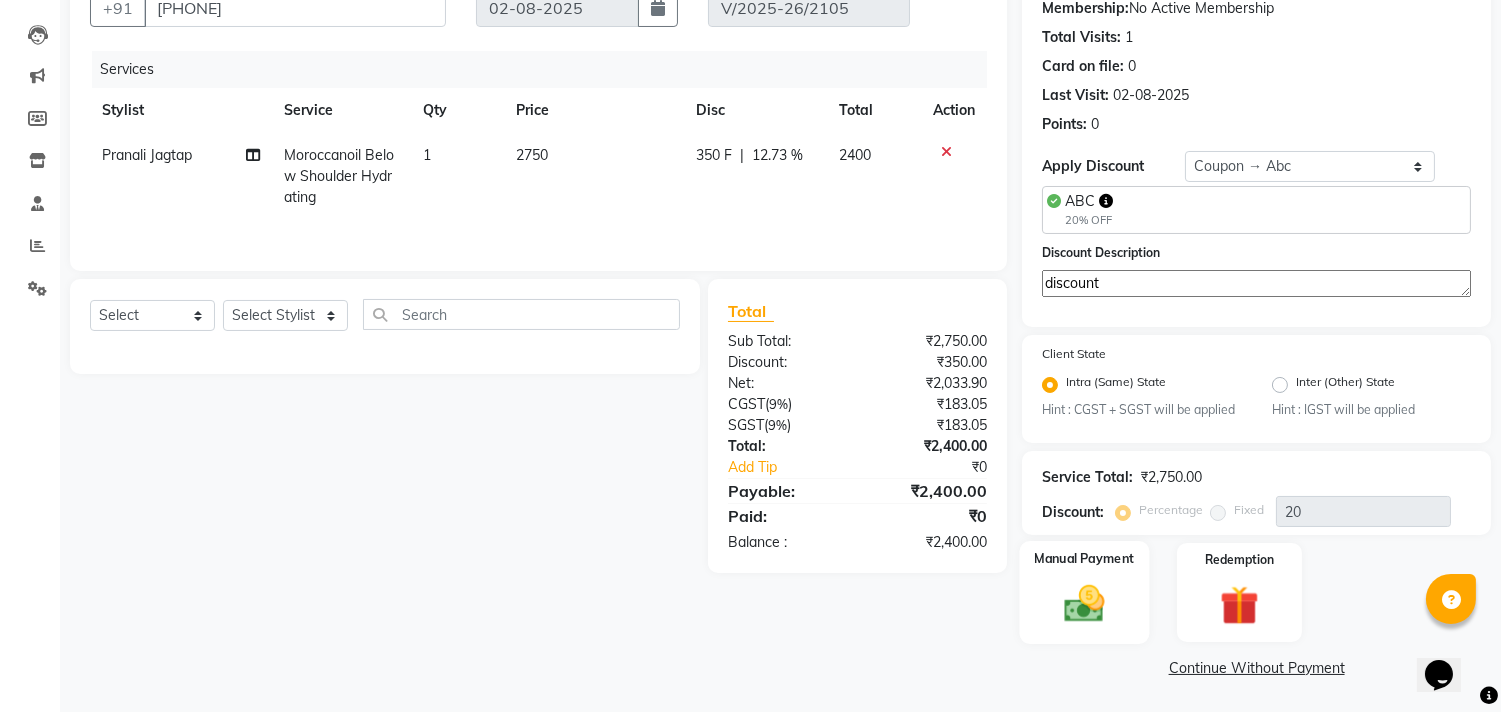 click 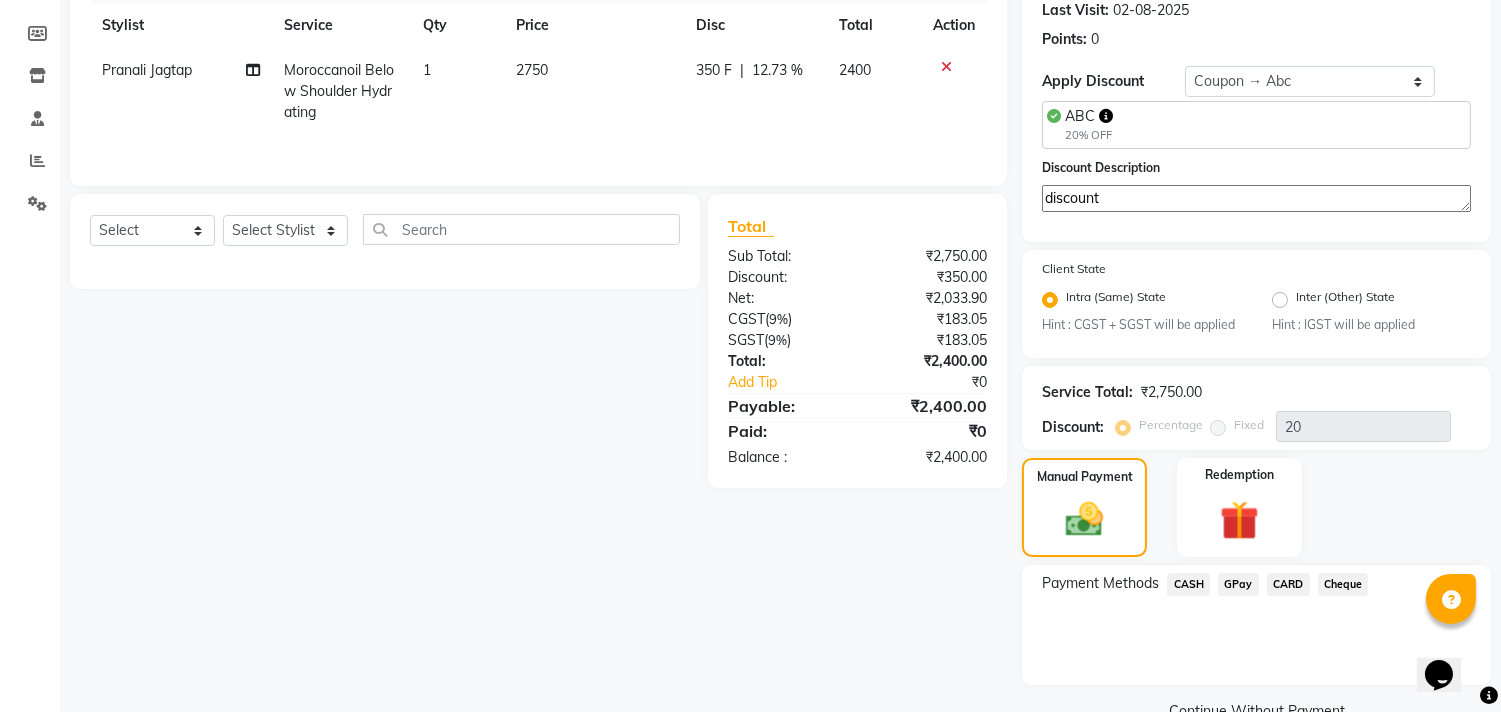 click on "GPay" 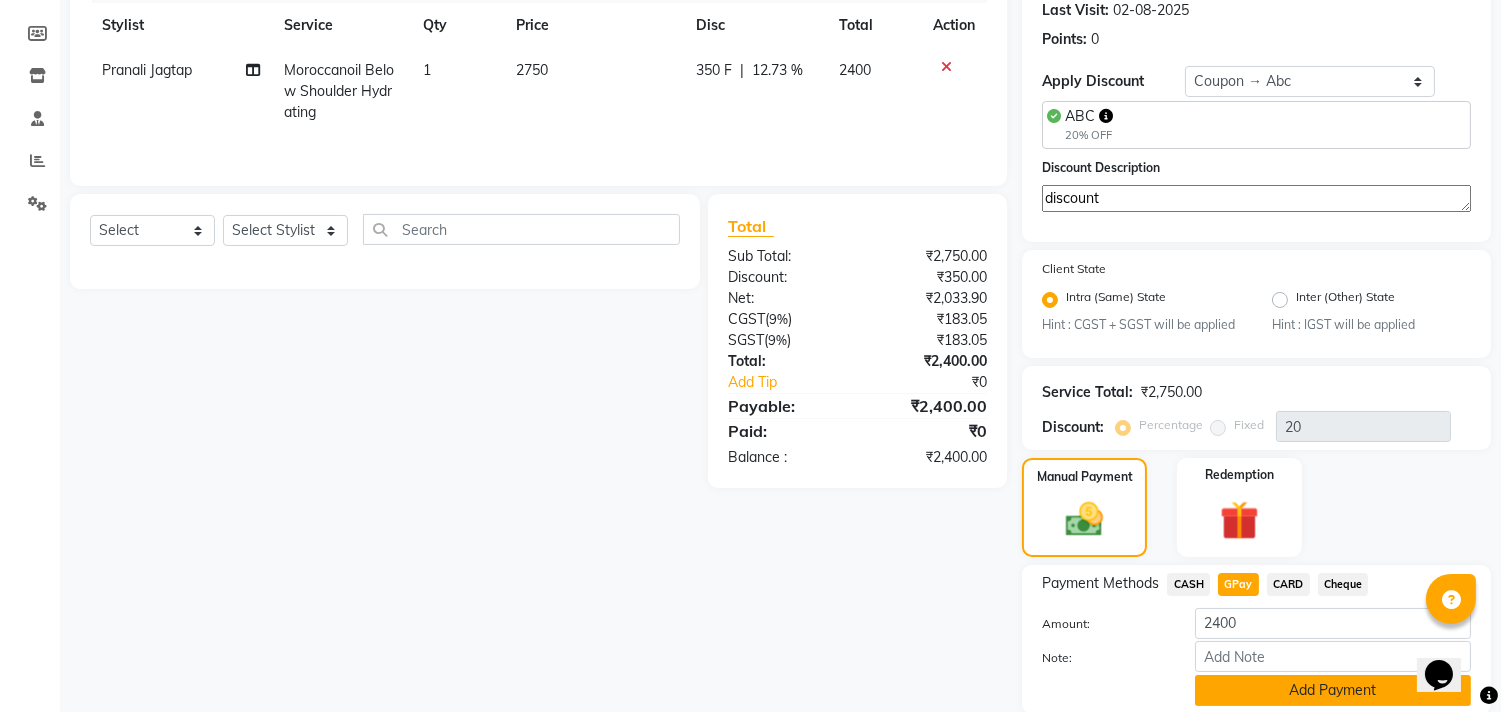 click on "Add Payment" 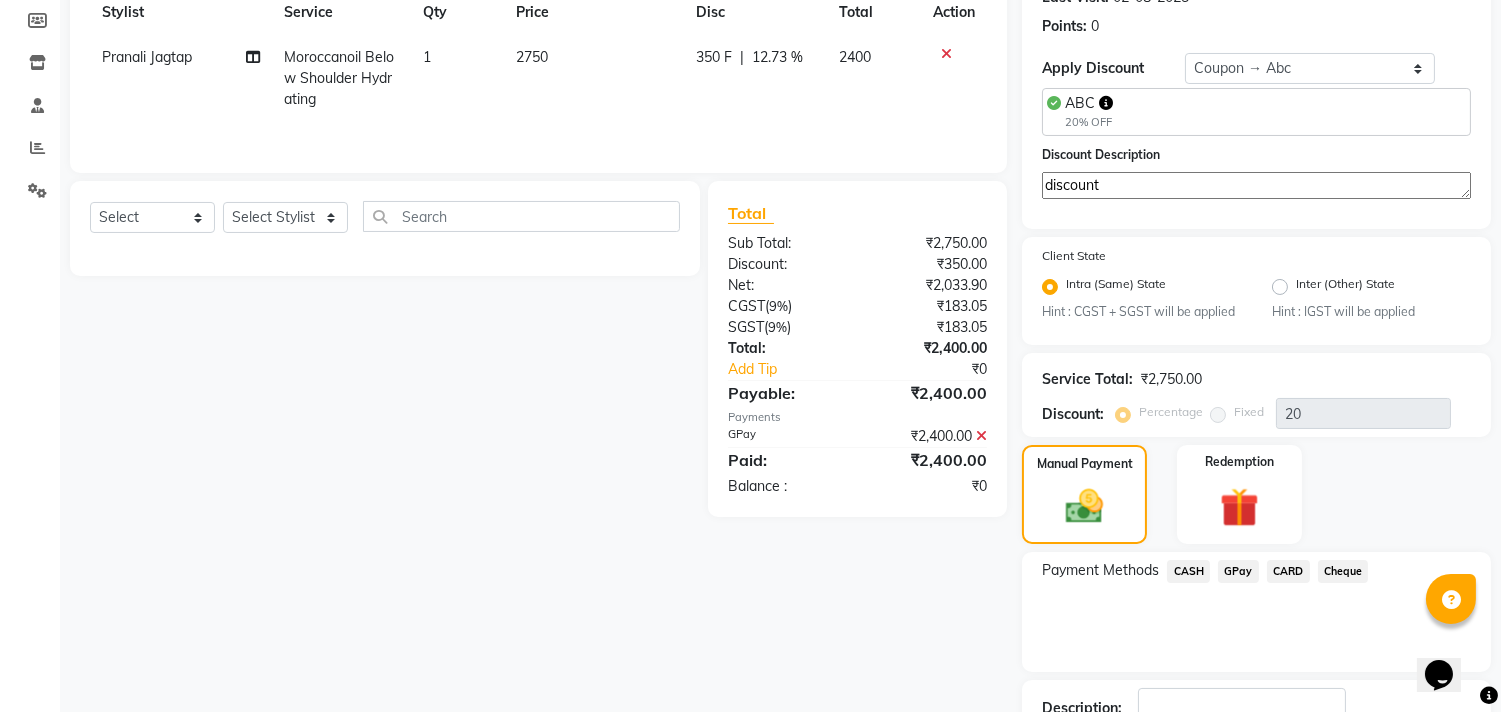 scroll, scrollTop: 410, scrollLeft: 0, axis: vertical 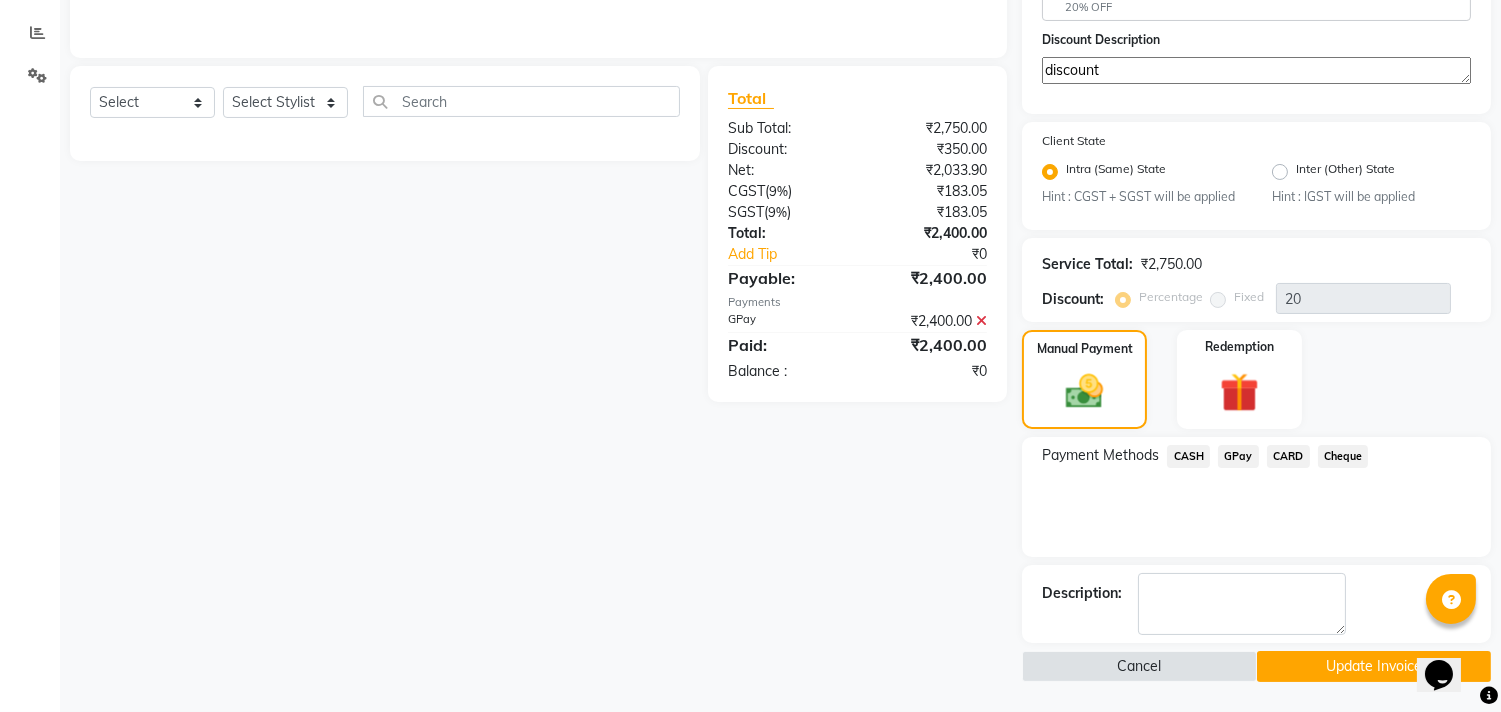 click on "Update Invoice" 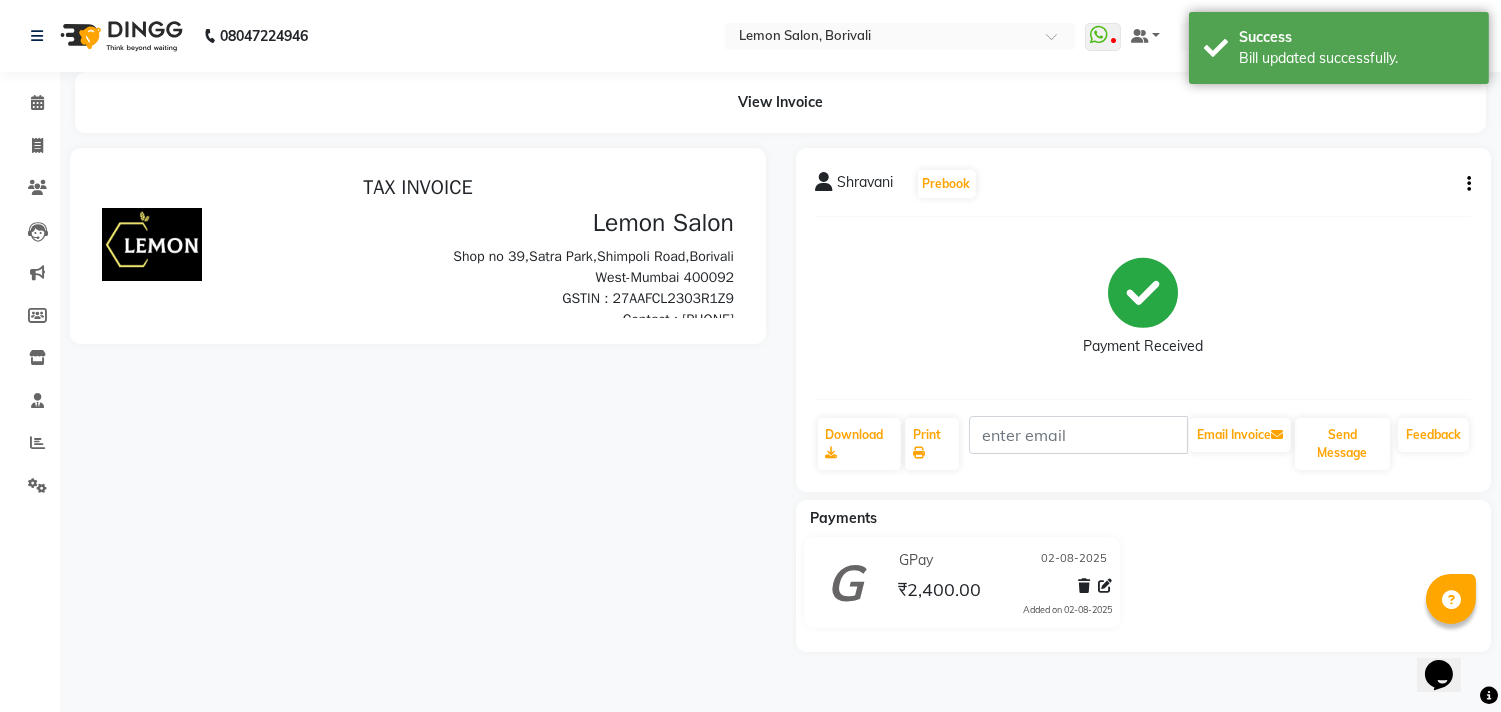 scroll, scrollTop: 0, scrollLeft: 0, axis: both 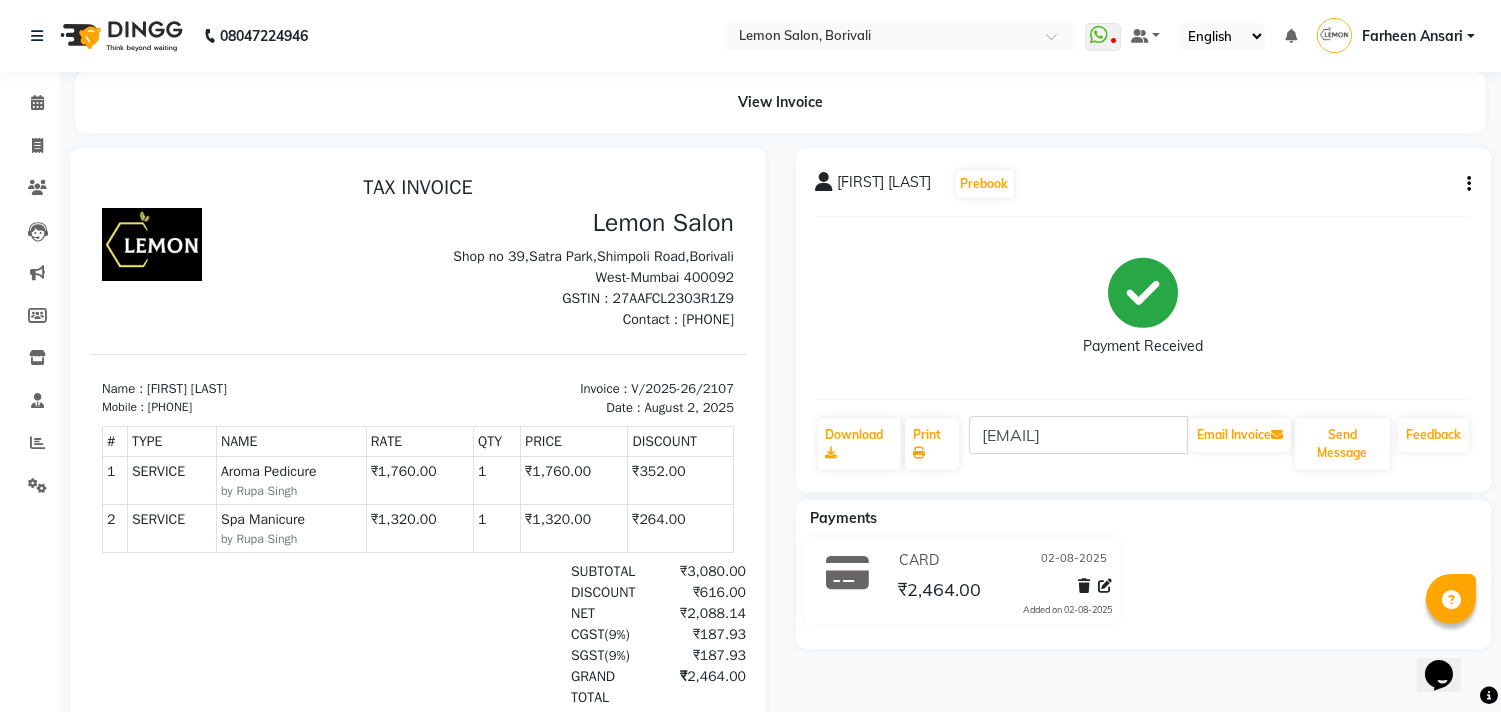 click 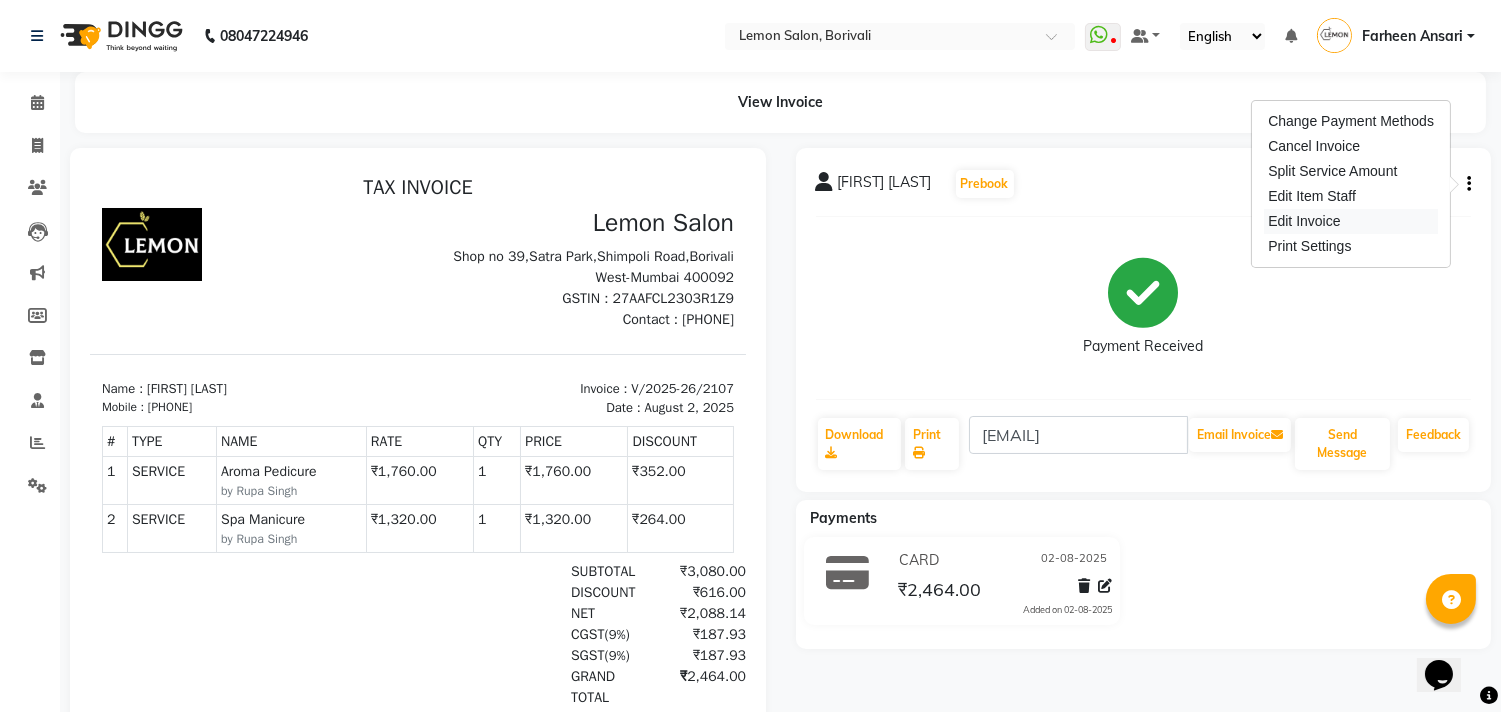click on "Edit Invoice" at bounding box center (1351, 221) 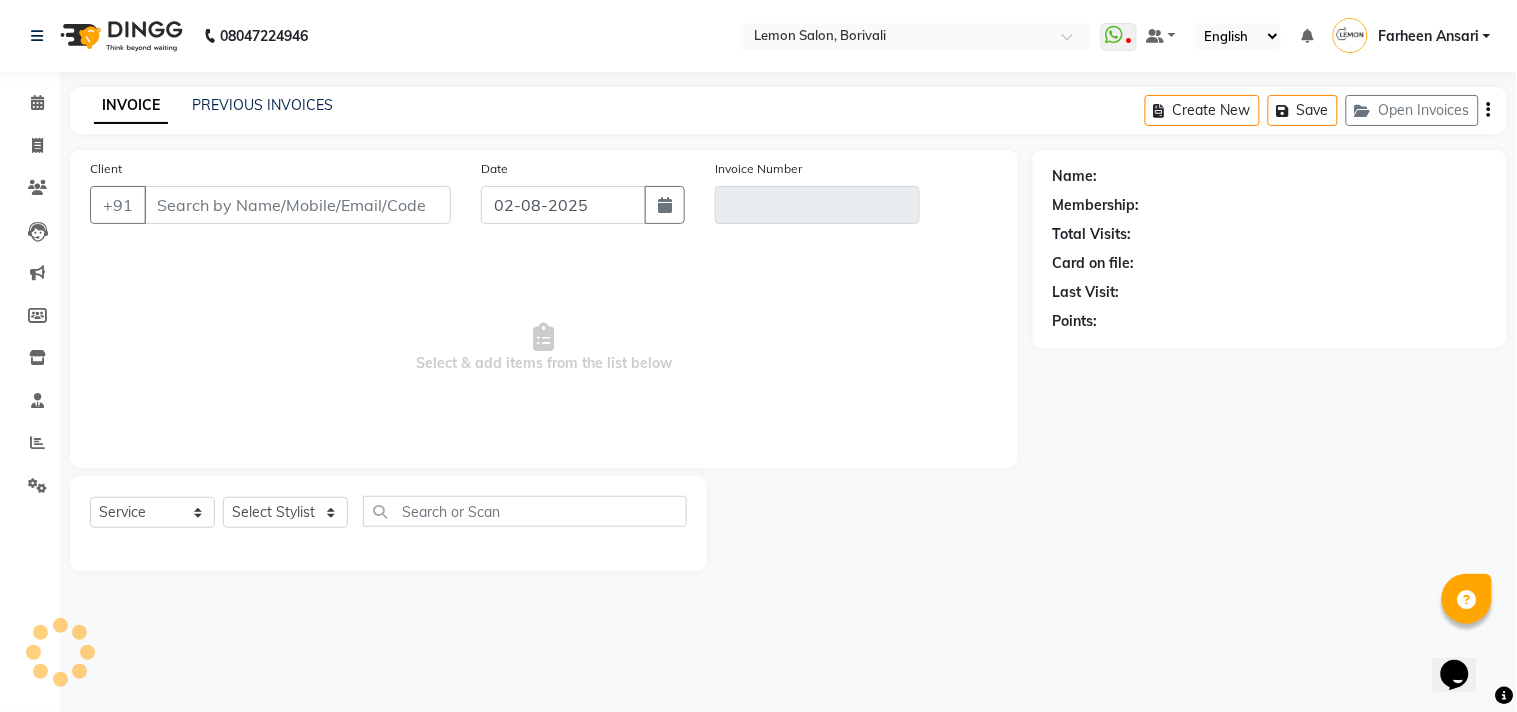 type on "[PHONE]" 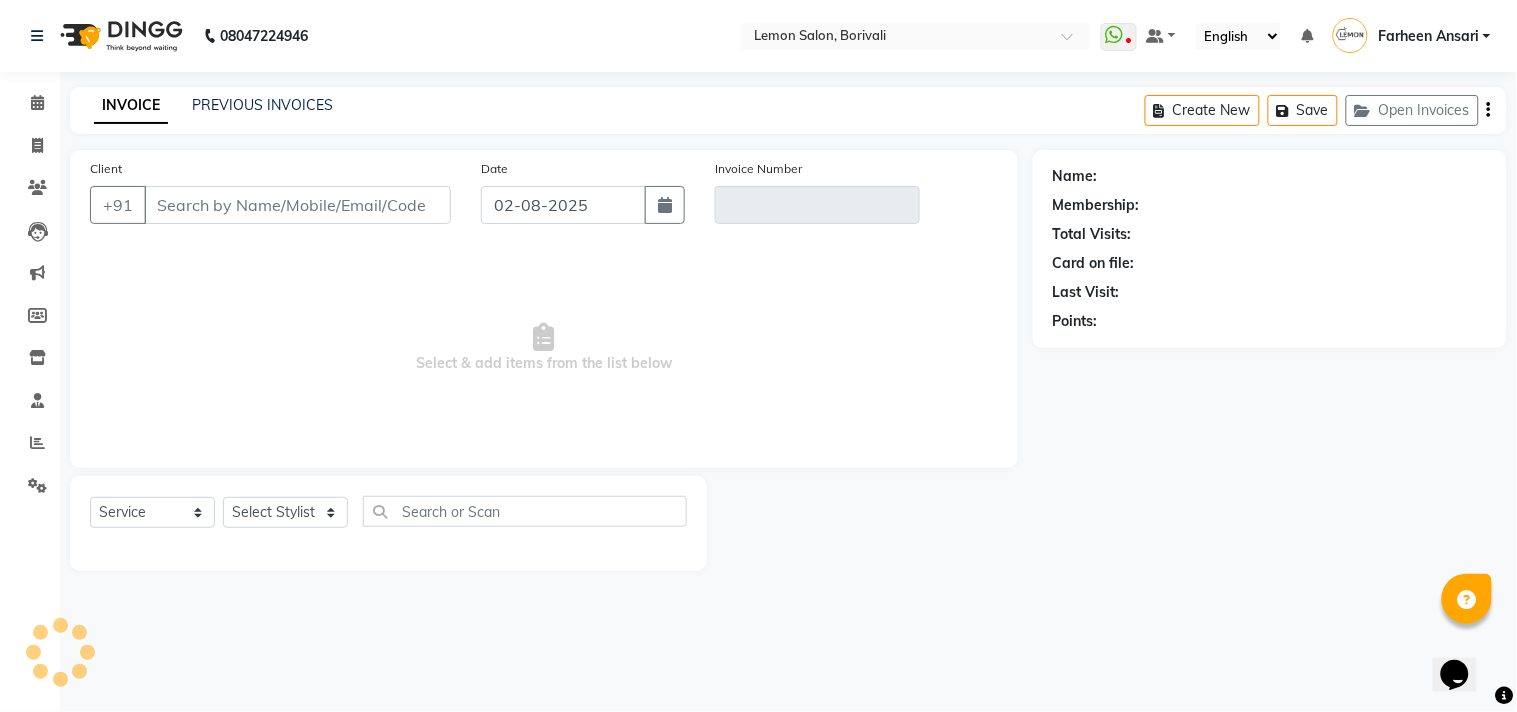type on "V/2025-26/2107" 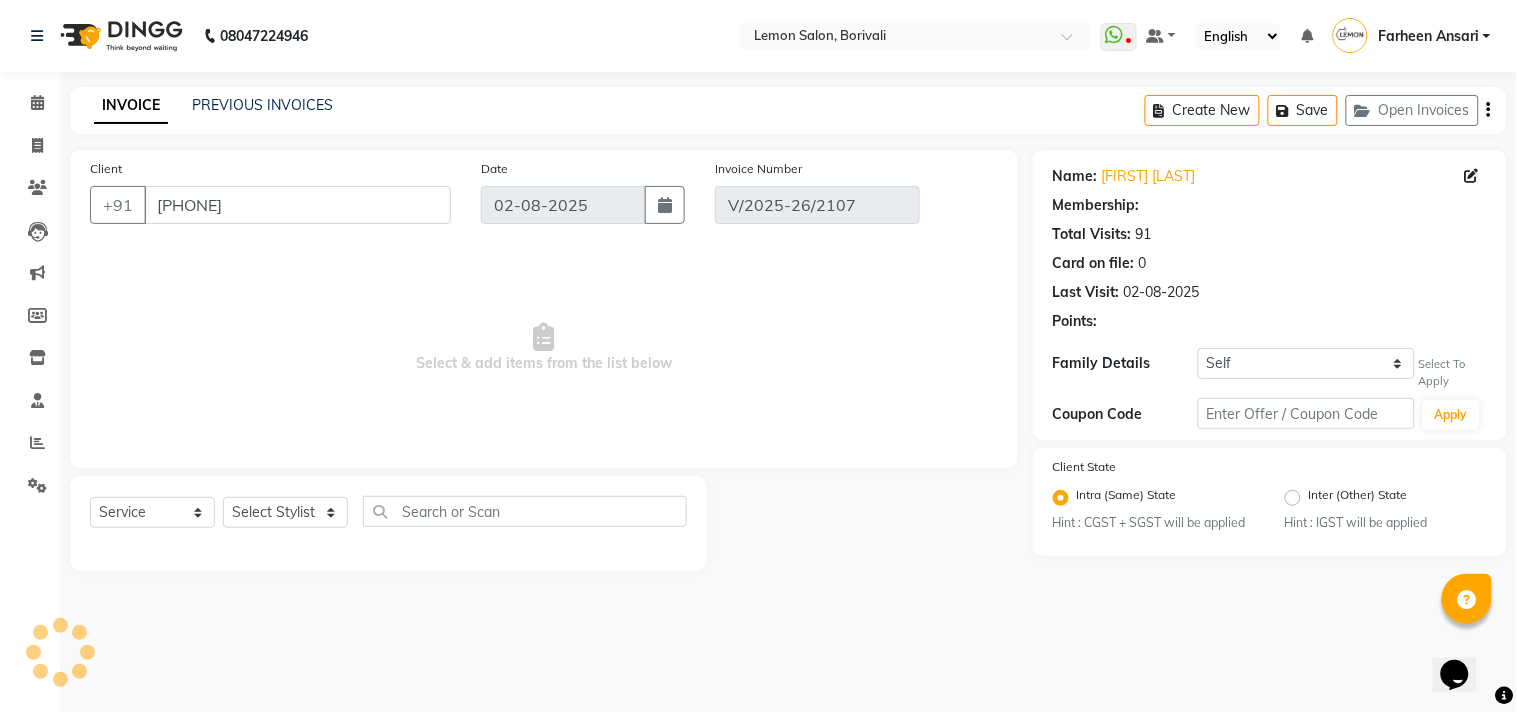 select on "select" 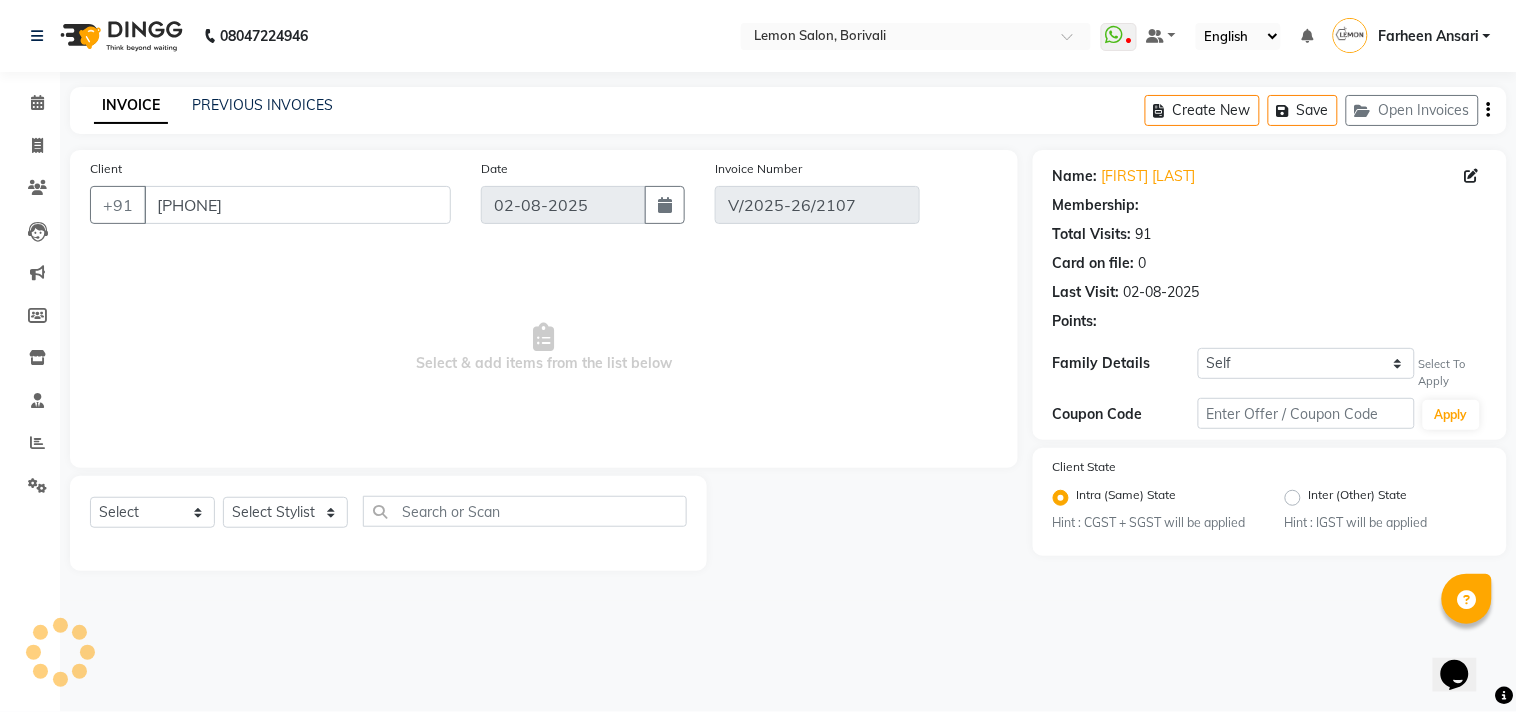 select on "1: Object" 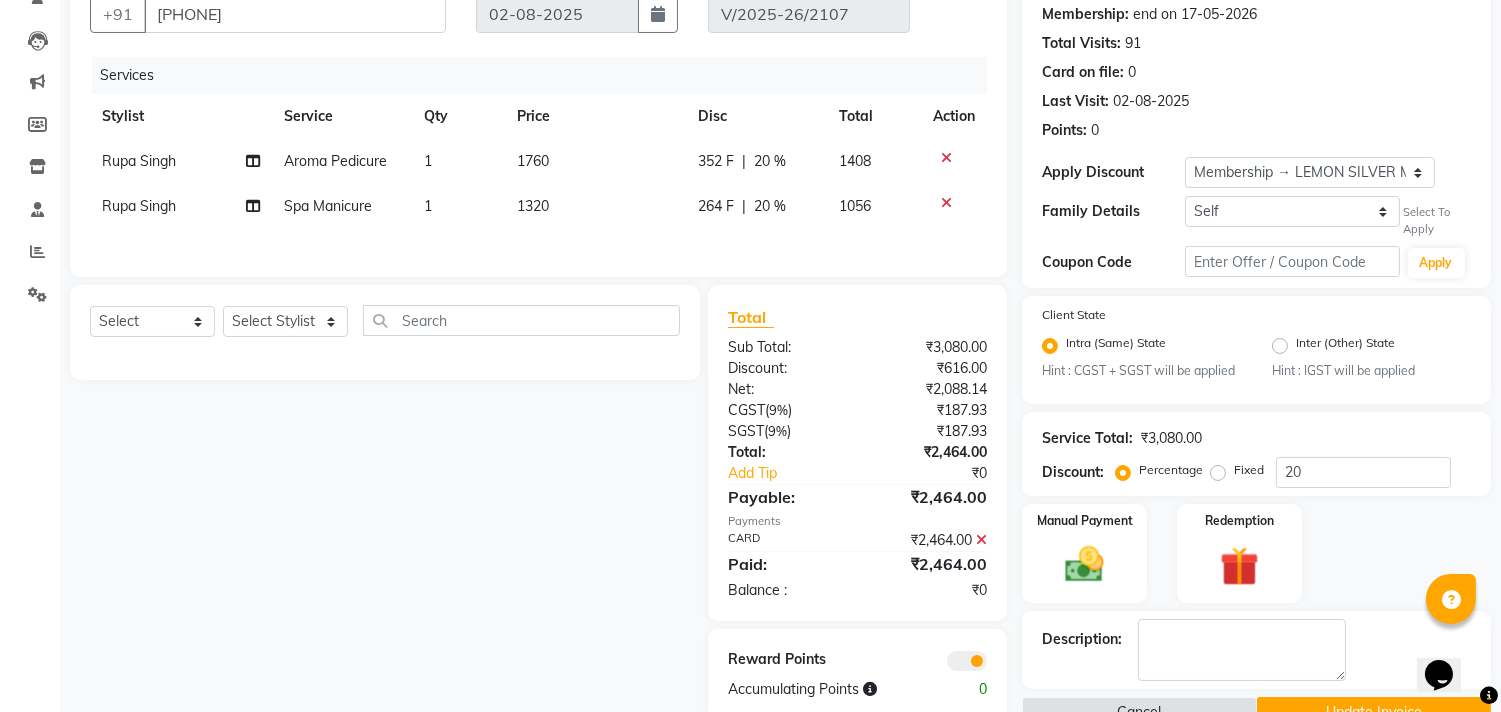 scroll, scrollTop: 236, scrollLeft: 0, axis: vertical 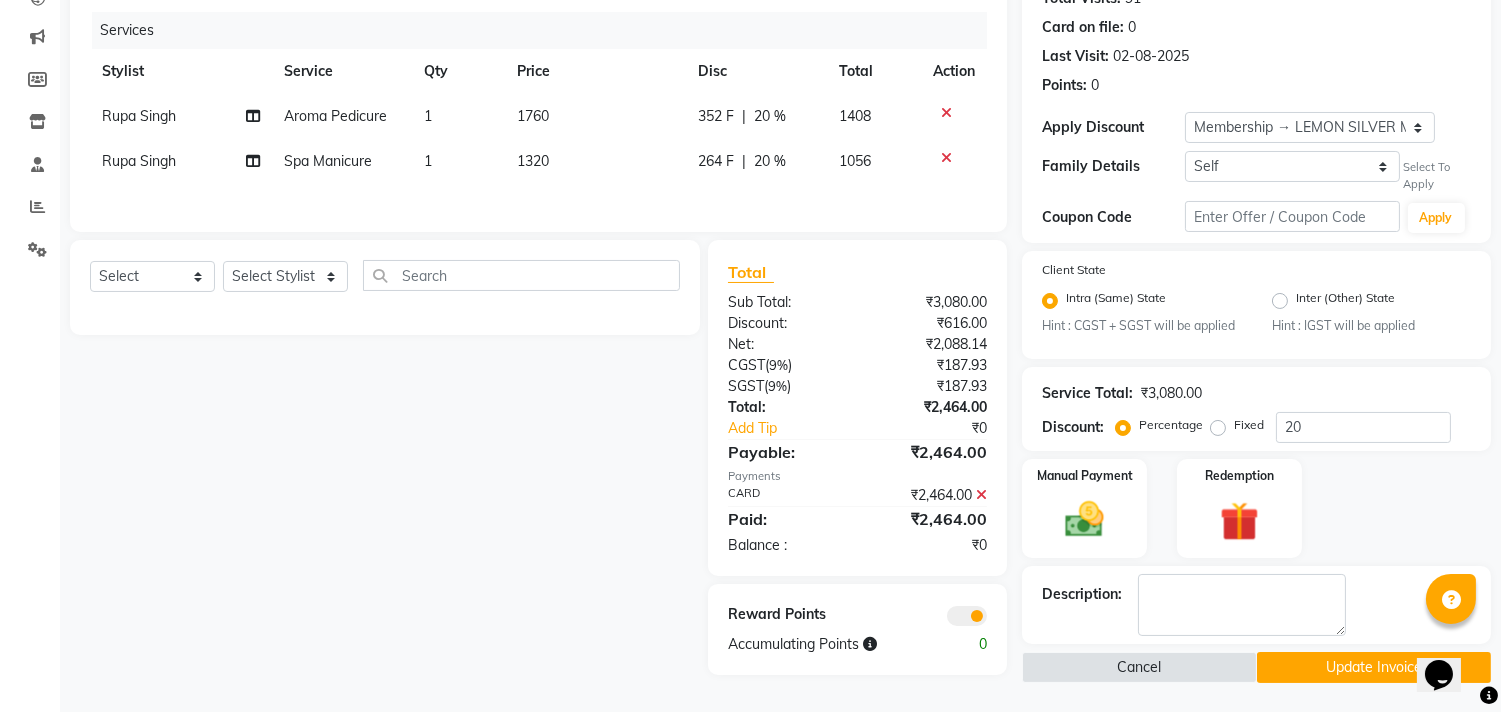 click 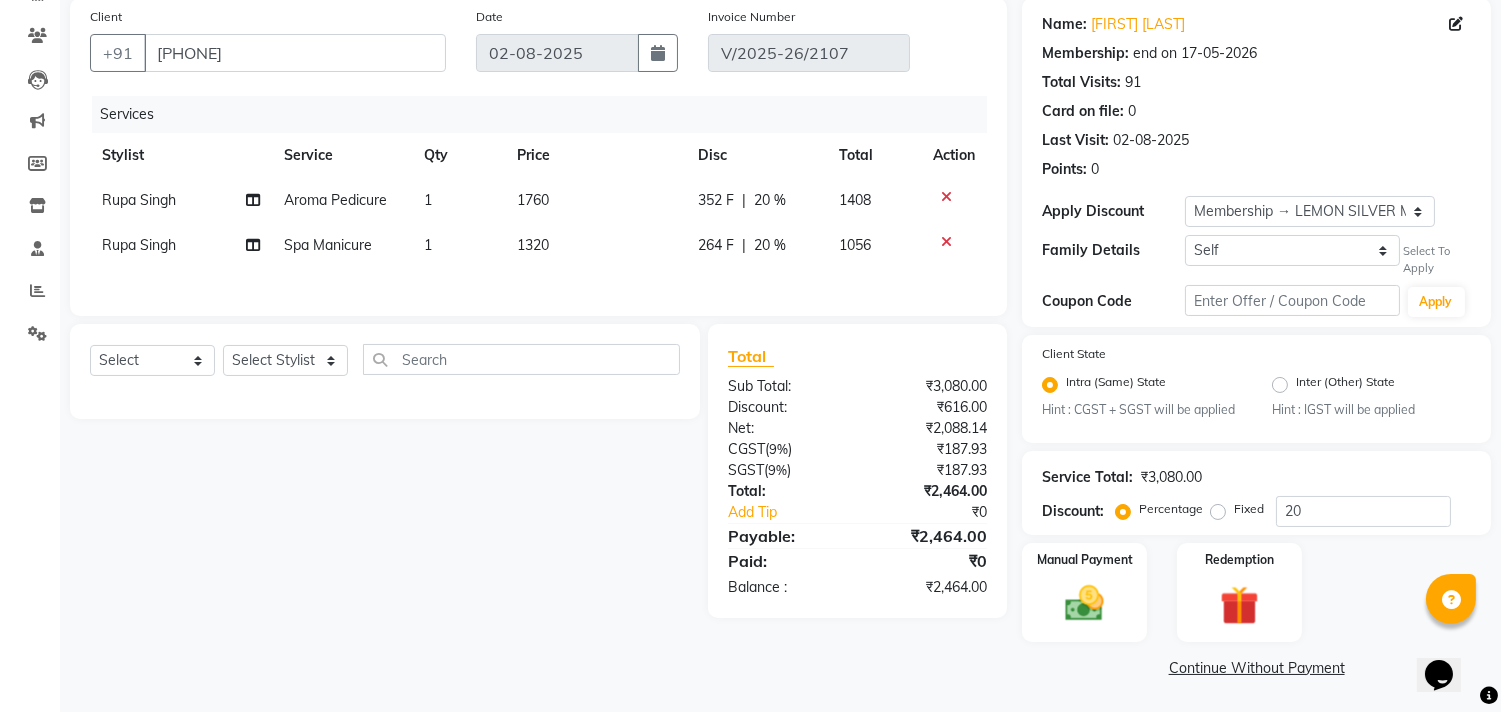 click on "Fixed" 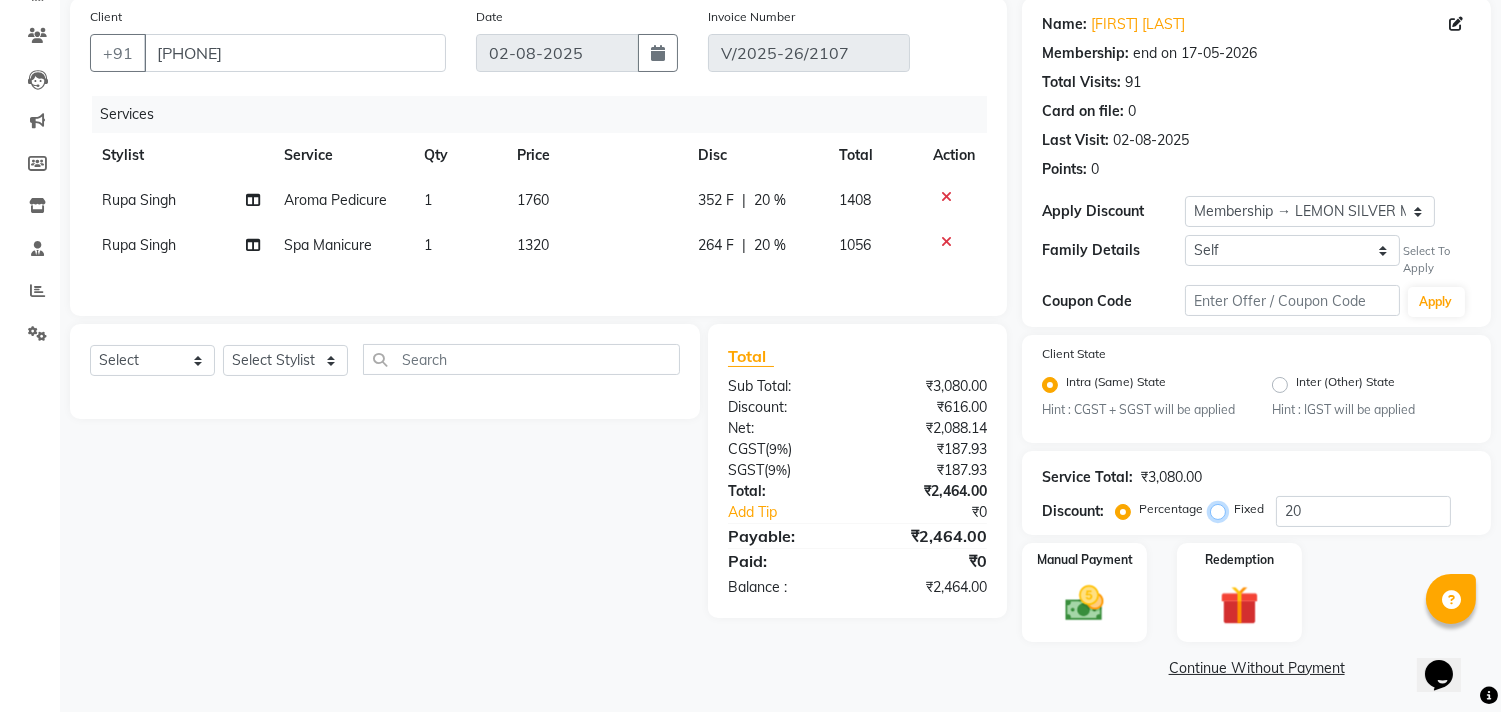 click on "Fixed" at bounding box center (1222, 509) 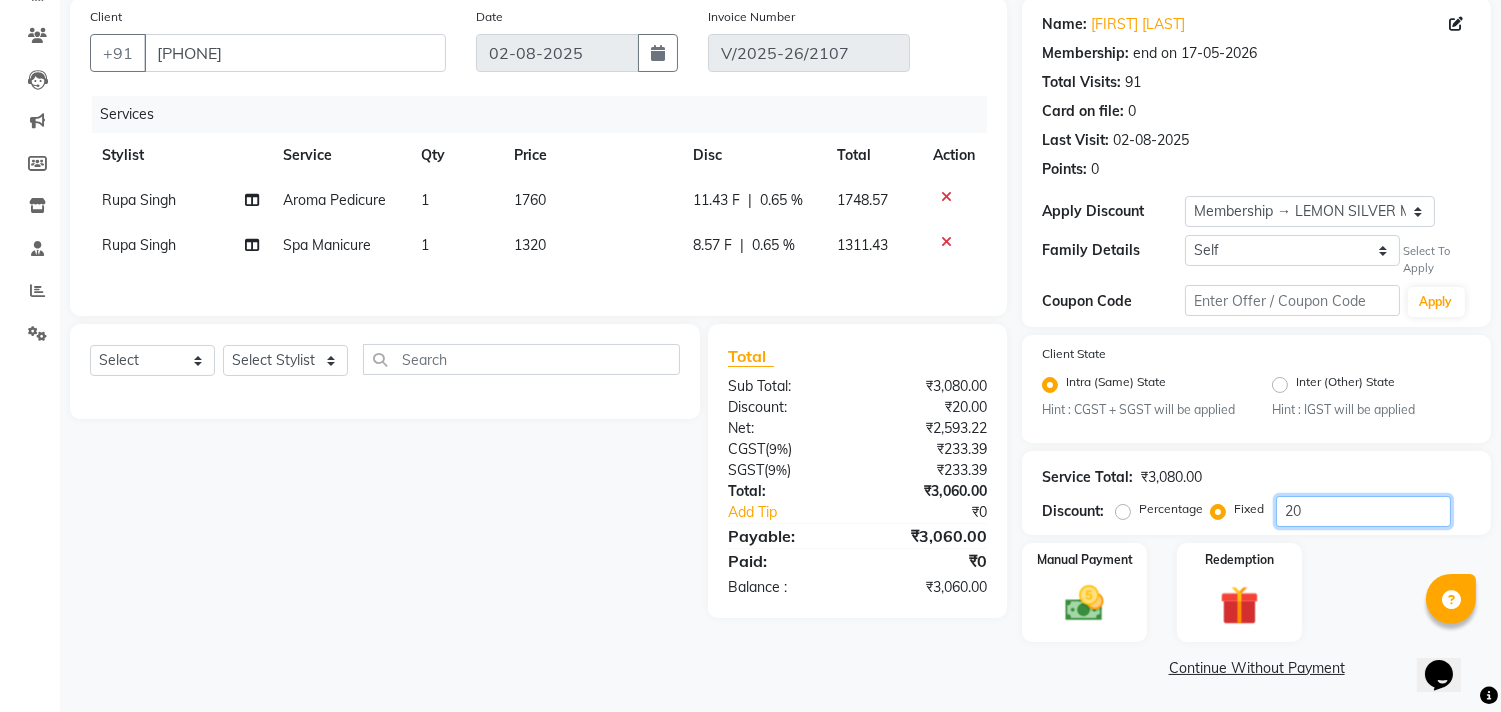 click on "20" 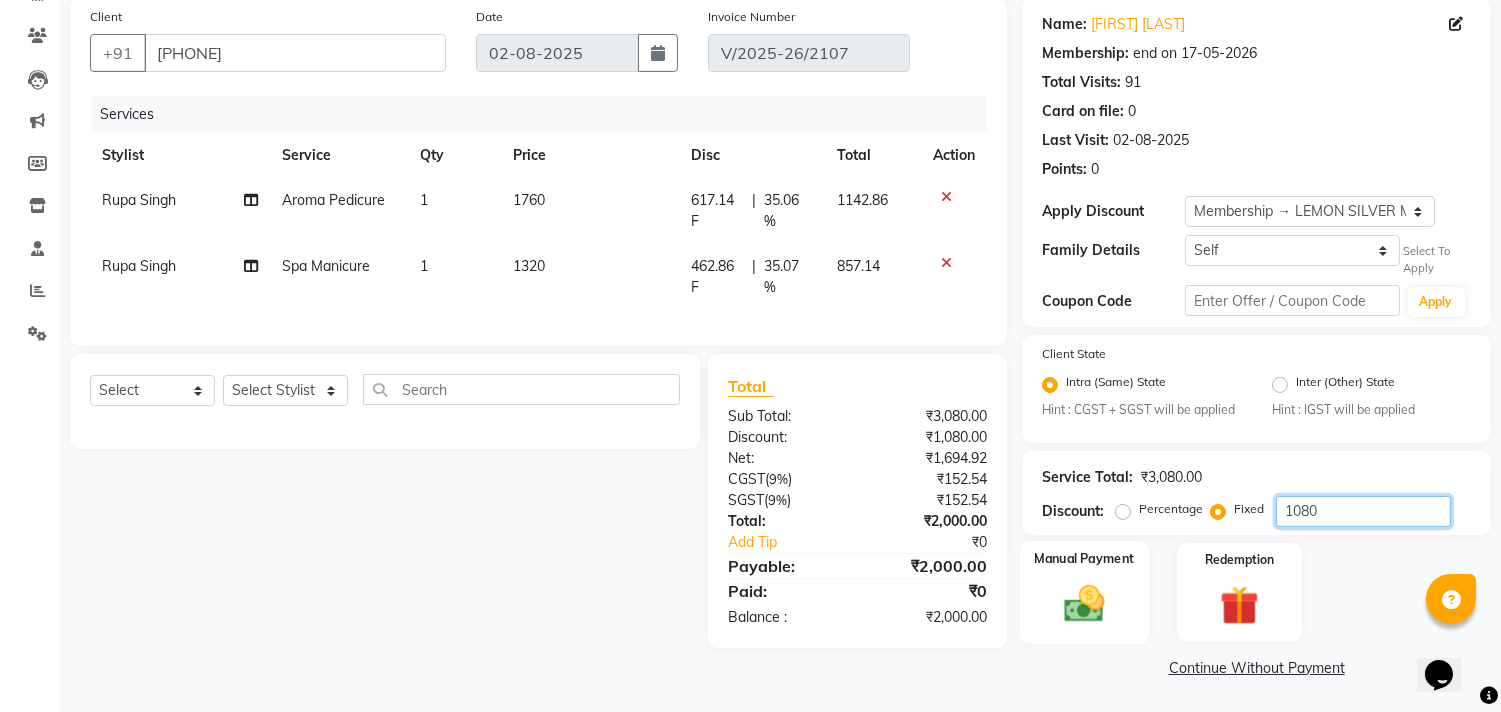 type on "1080" 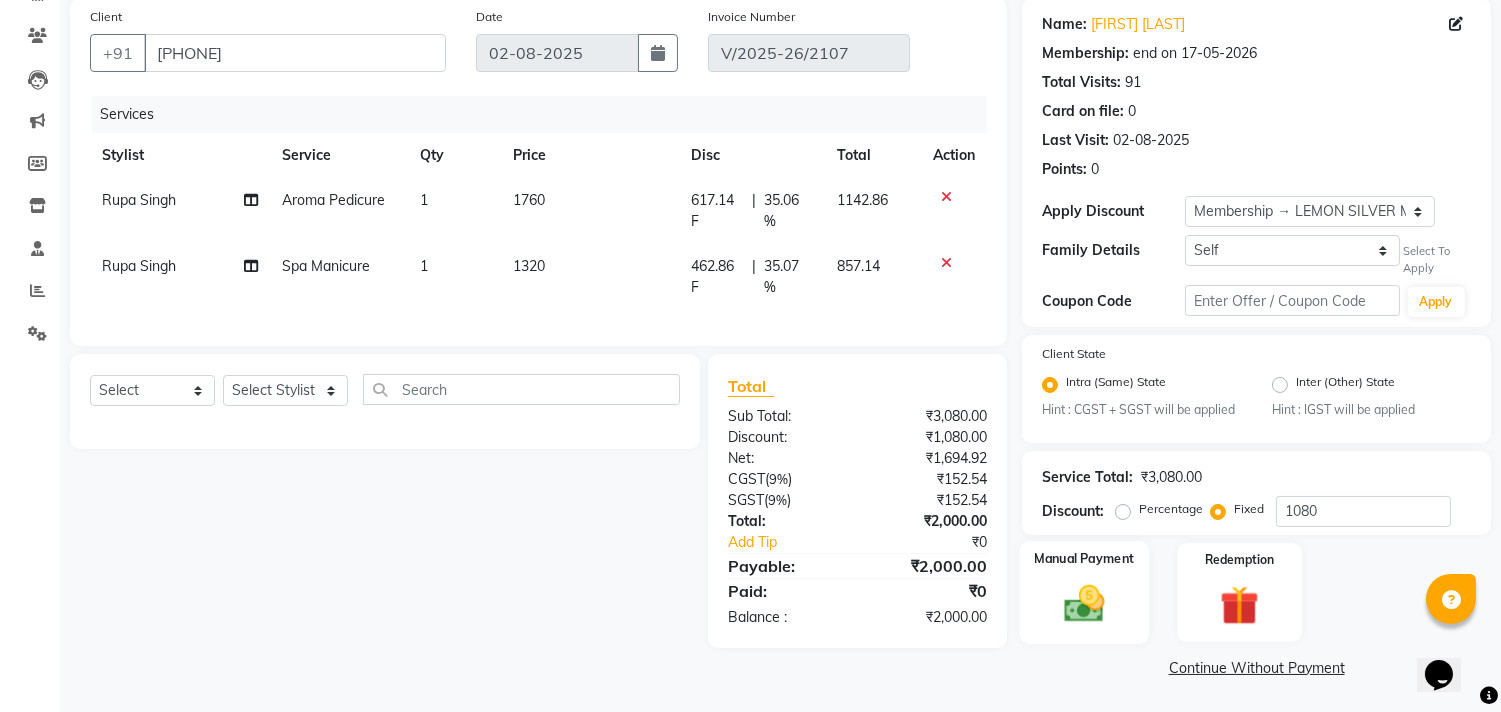 click 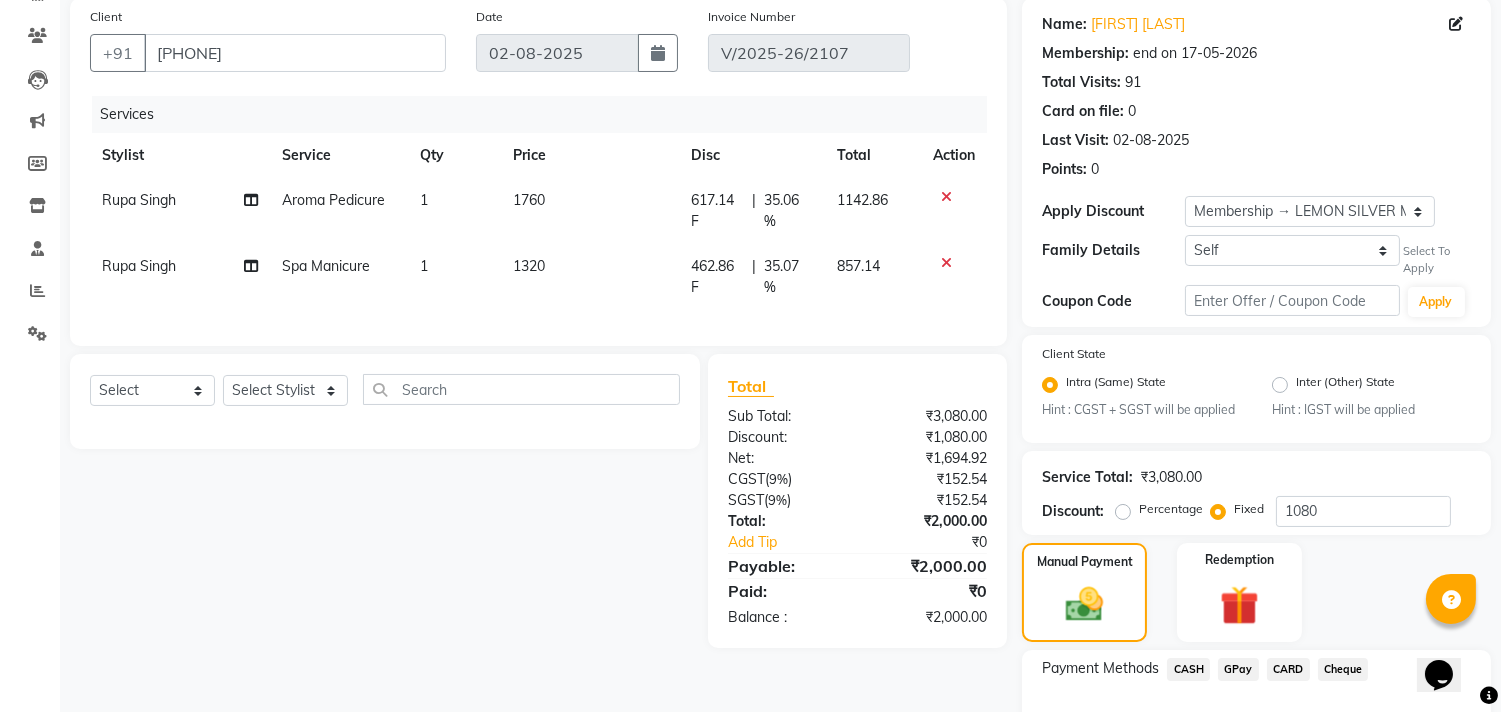 click on "CARD" 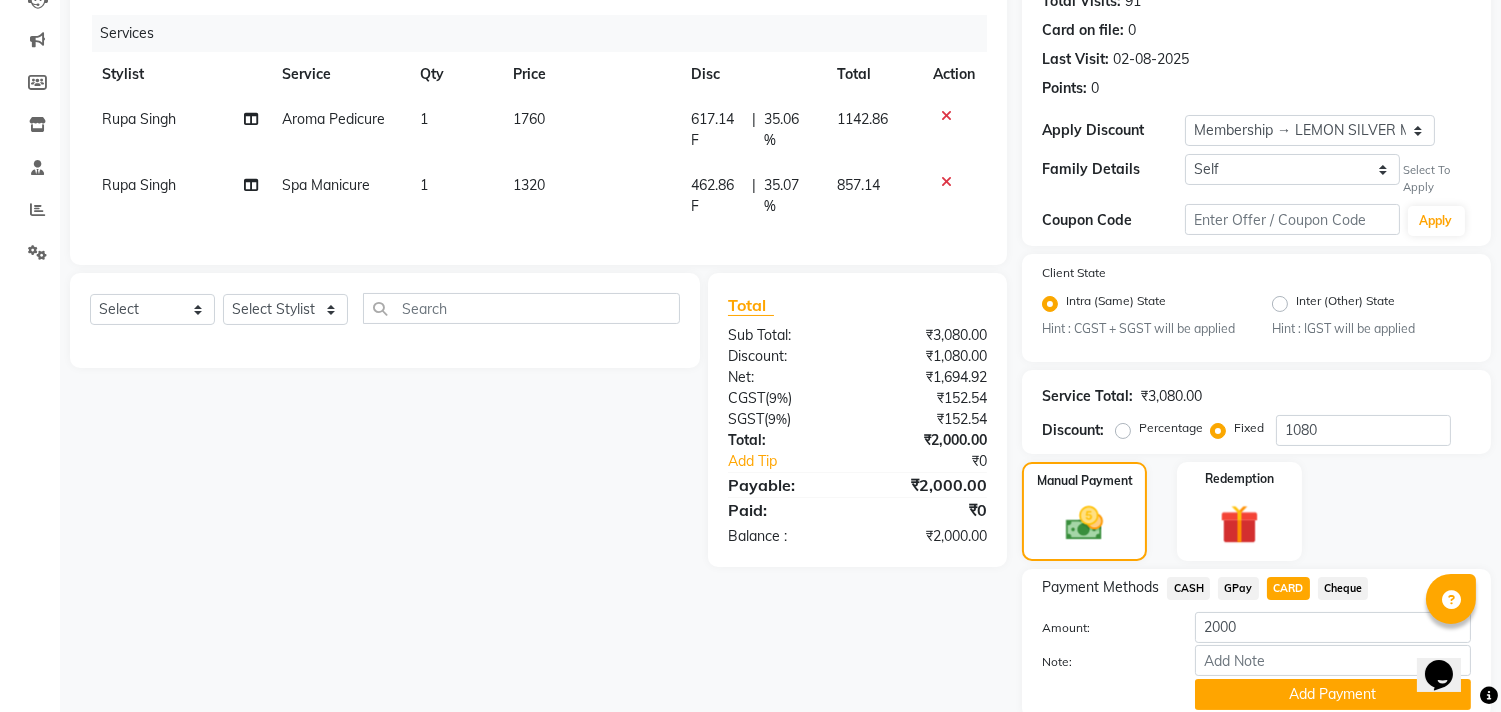 scroll, scrollTop: 310, scrollLeft: 0, axis: vertical 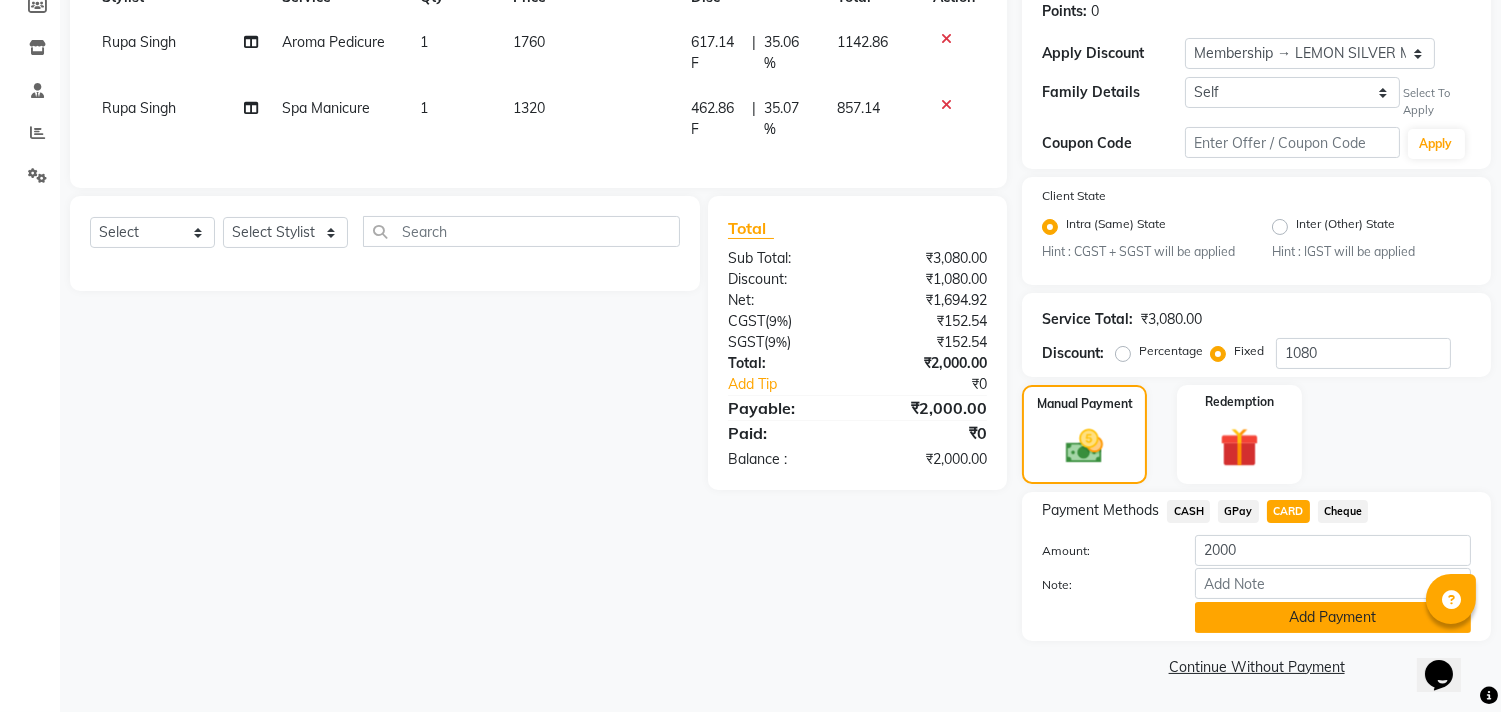 click on "Add Payment" 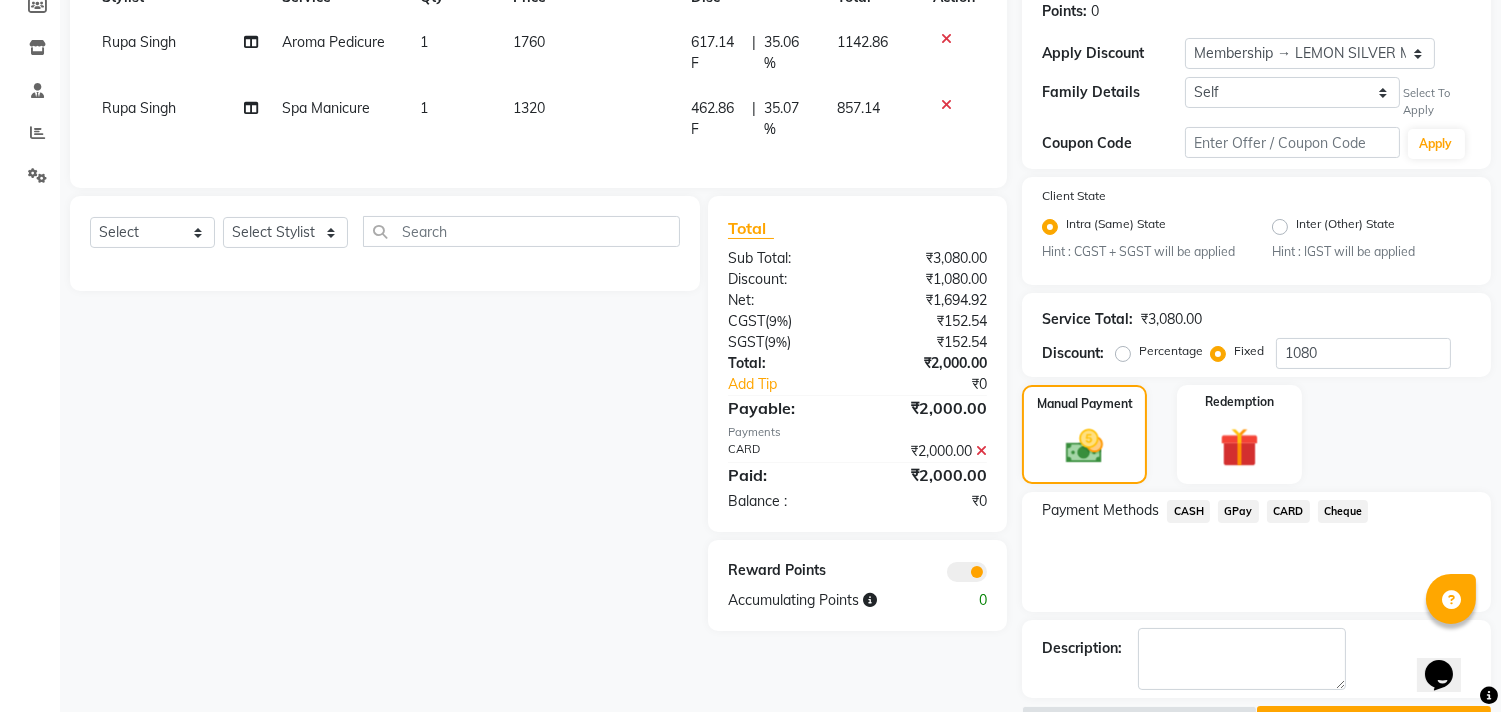 scroll, scrollTop: 365, scrollLeft: 0, axis: vertical 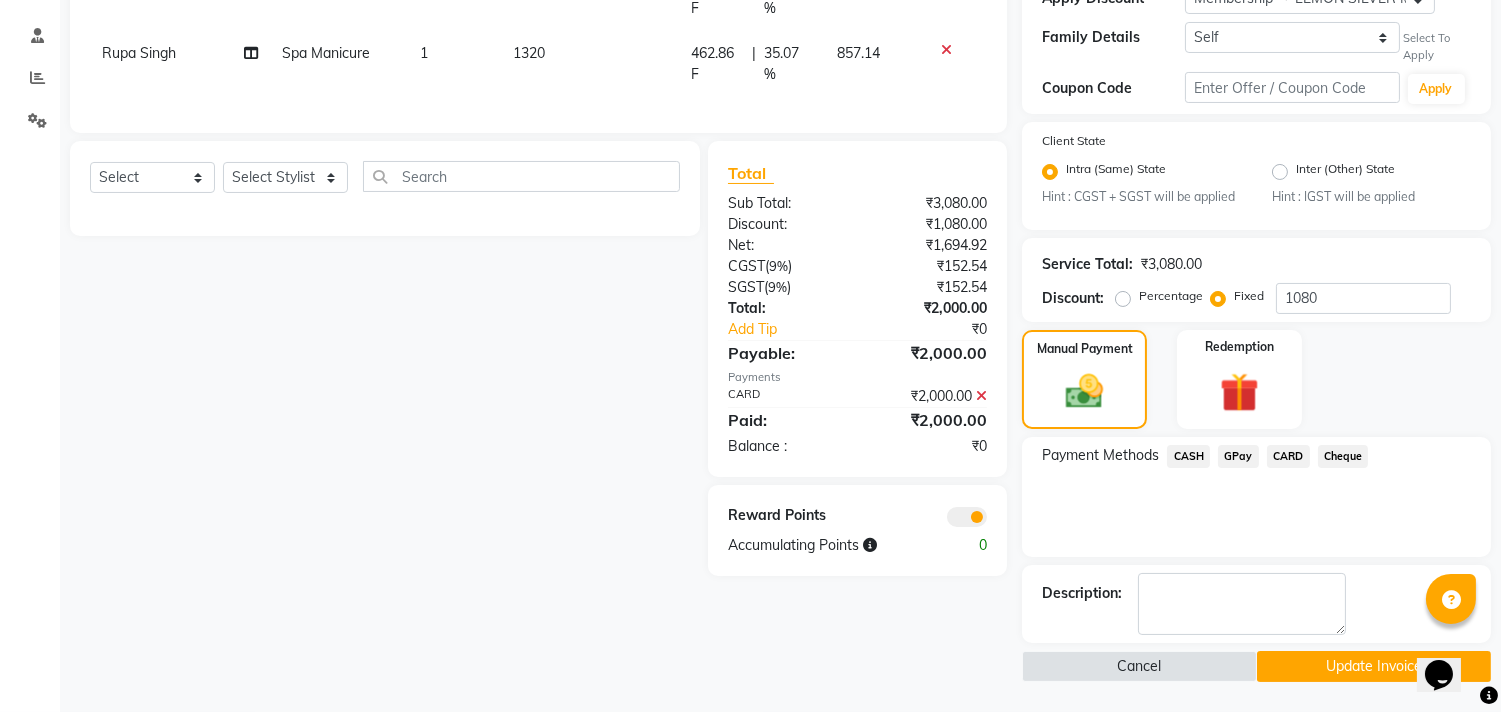 click on "Update Invoice" 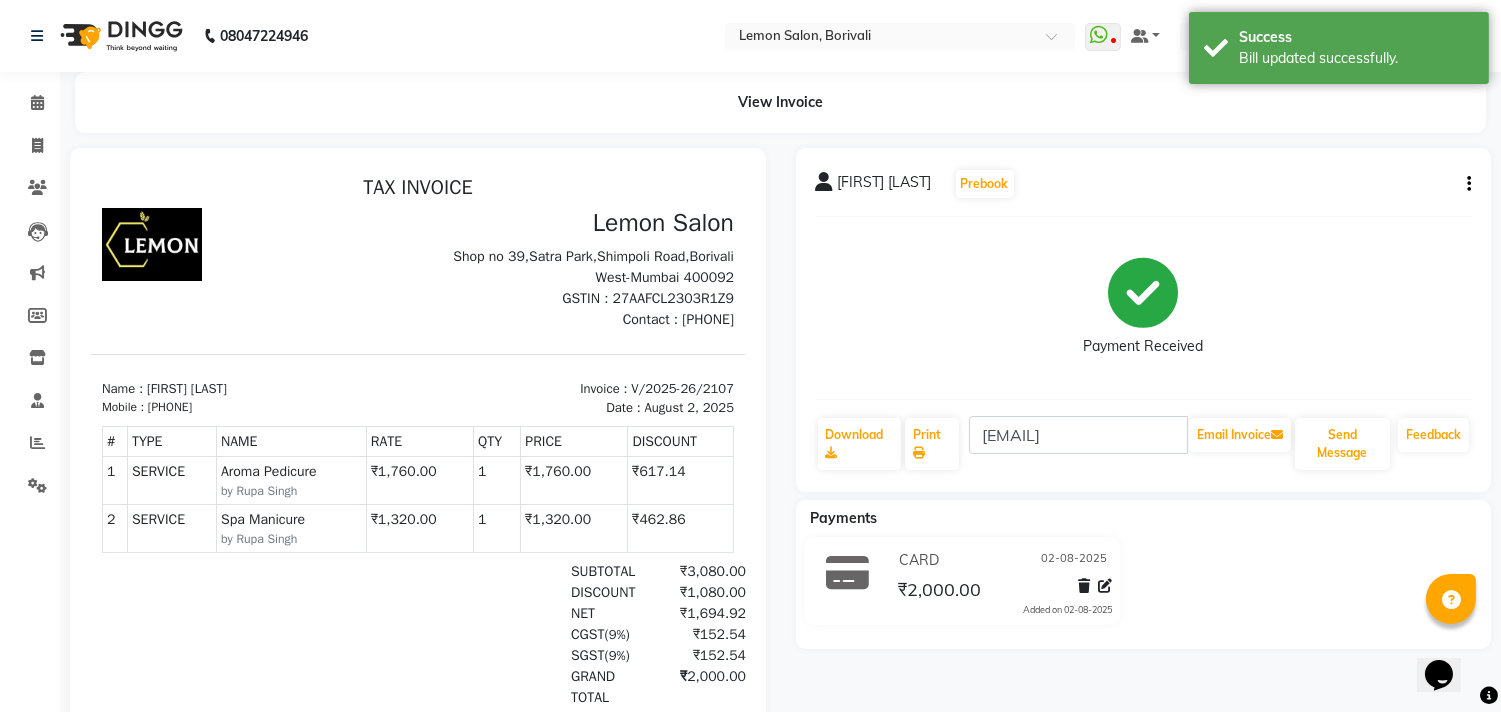 scroll, scrollTop: 0, scrollLeft: 0, axis: both 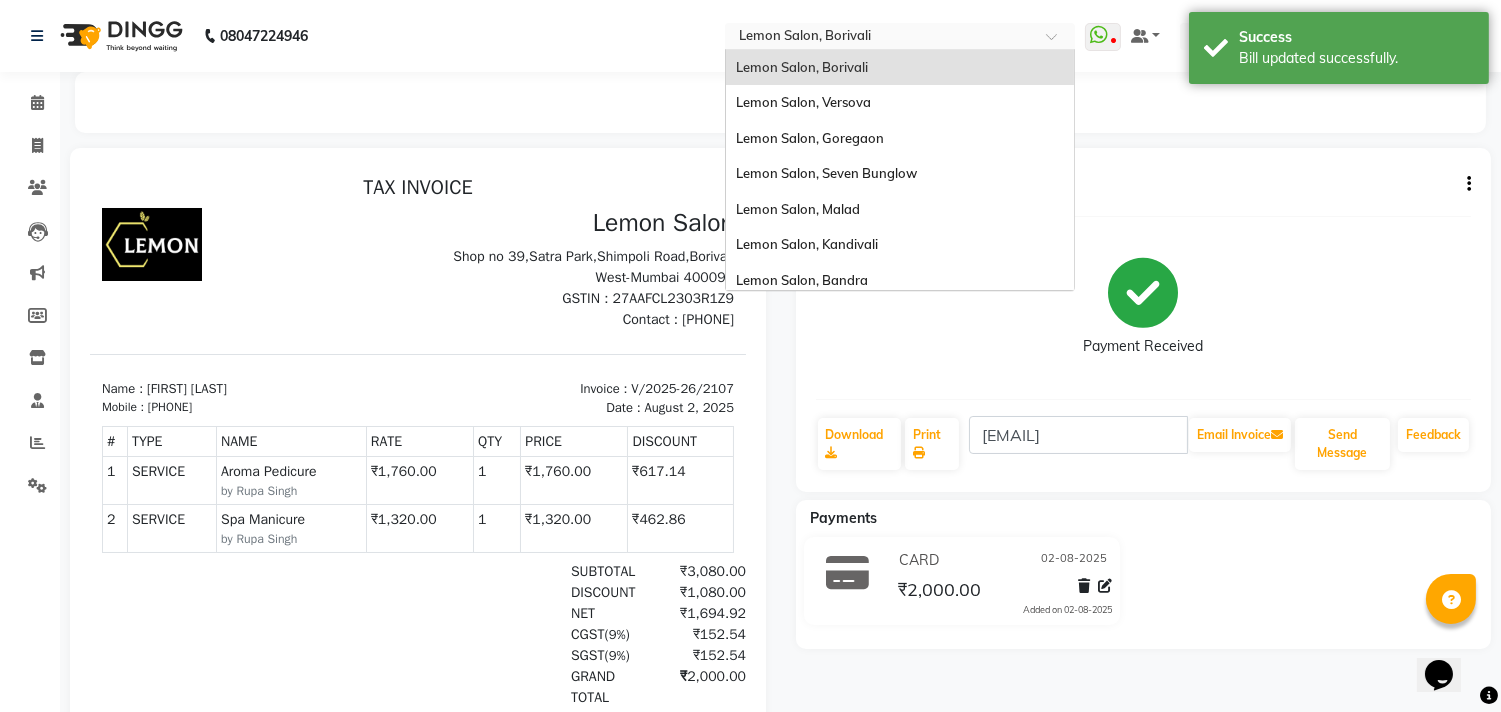 click at bounding box center [880, 38] 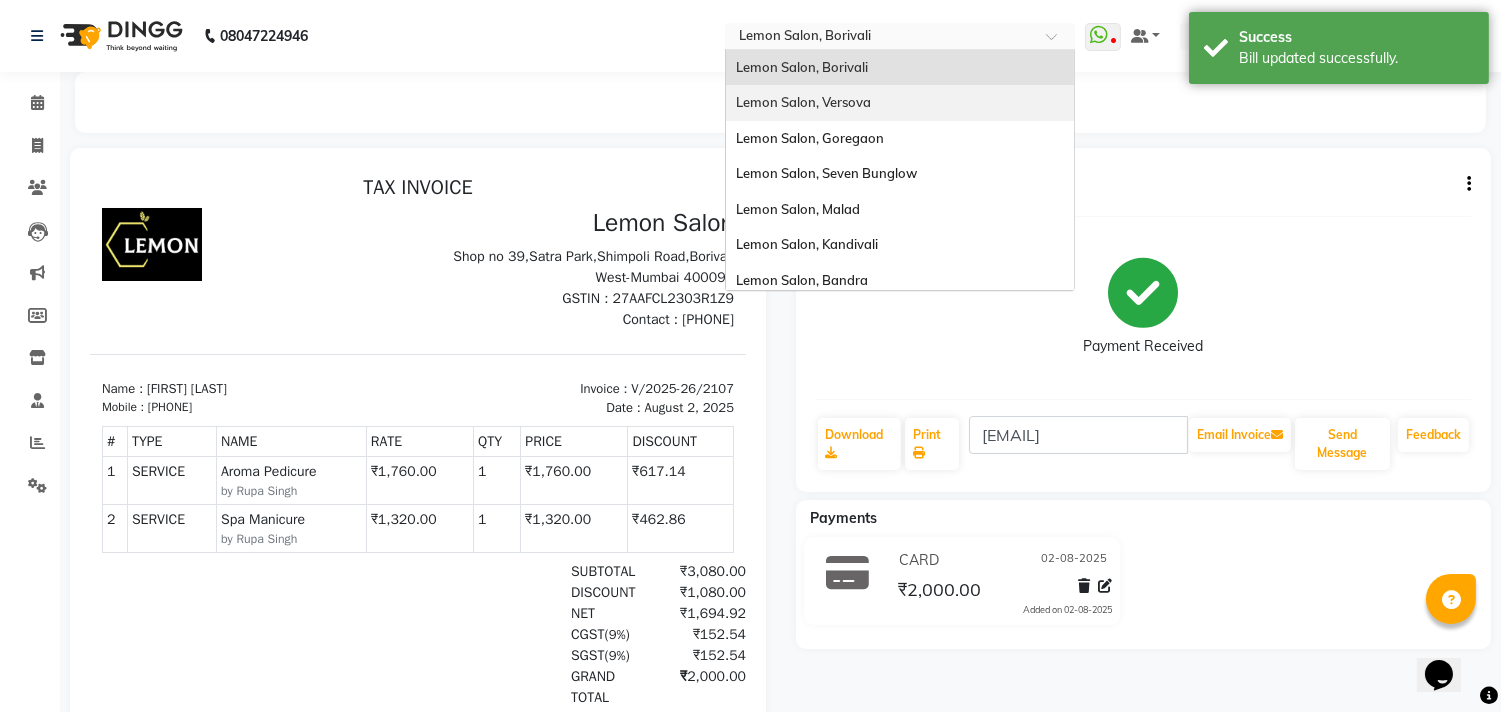click on "Lemon Salon, Versova" at bounding box center (803, 102) 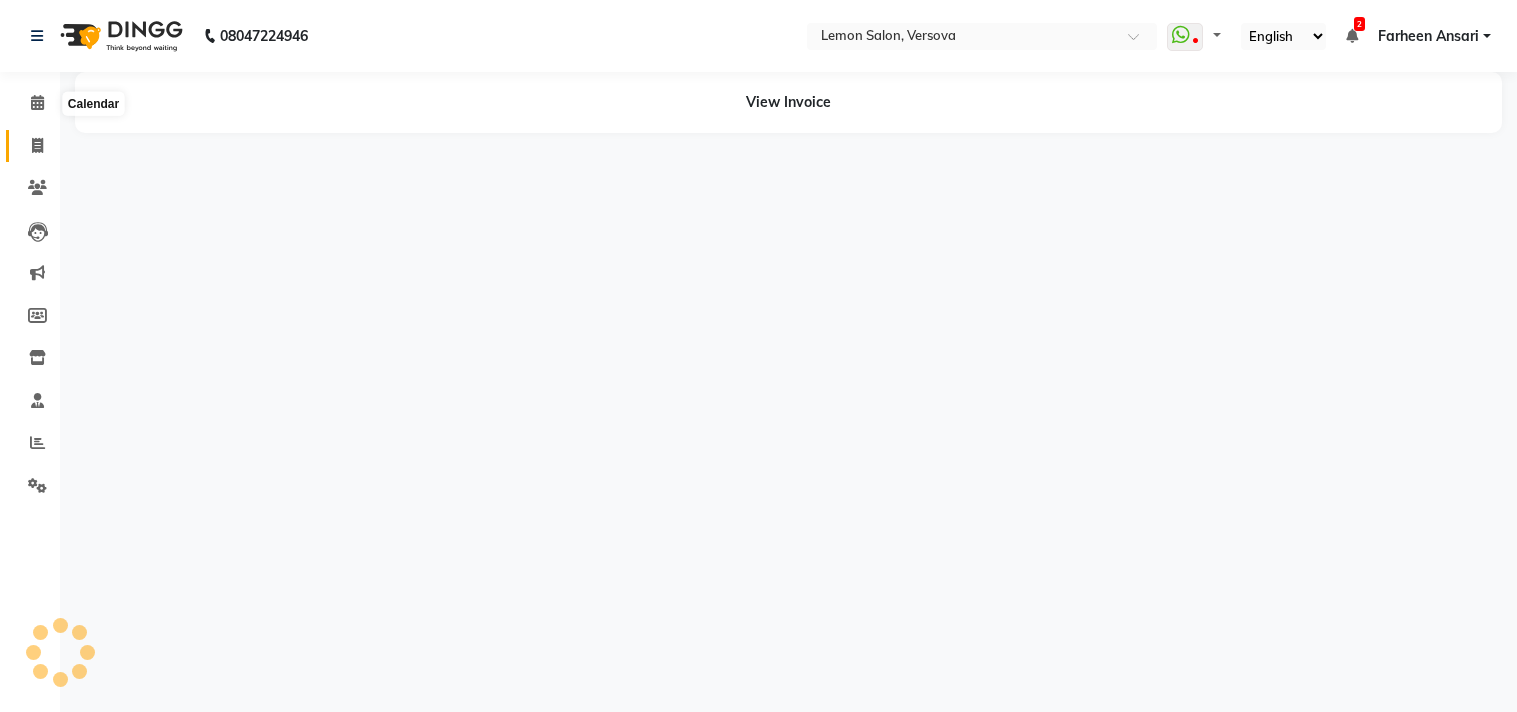 click 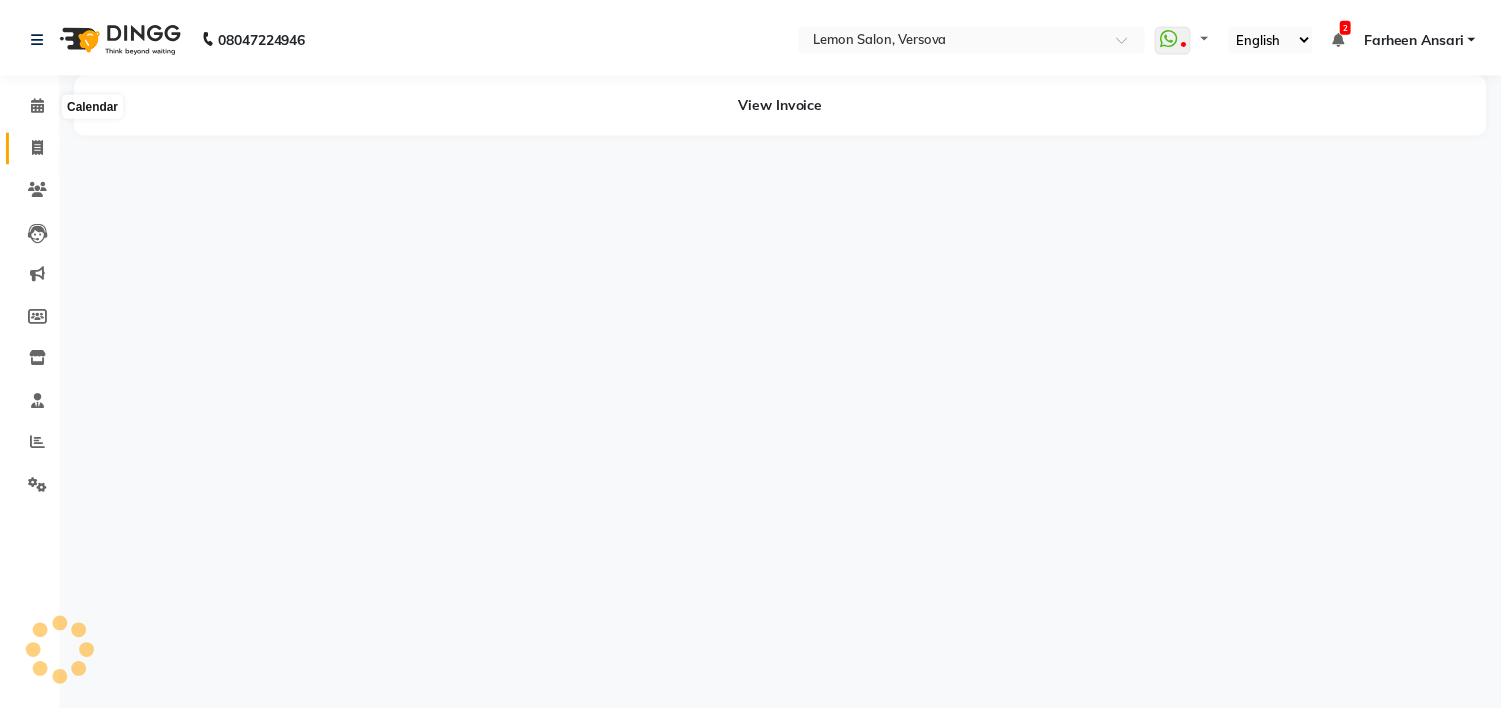 scroll, scrollTop: 0, scrollLeft: 0, axis: both 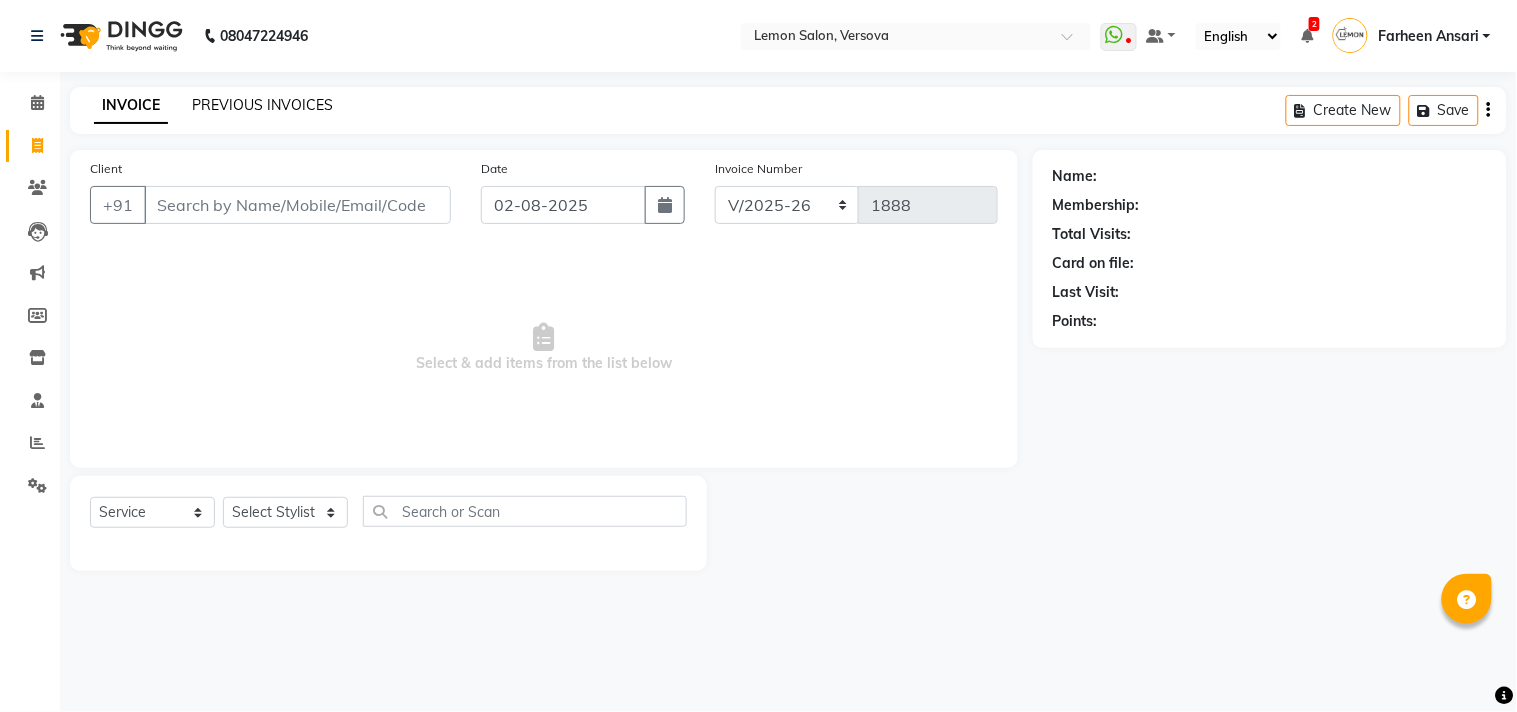 click on "PREVIOUS INVOICES" 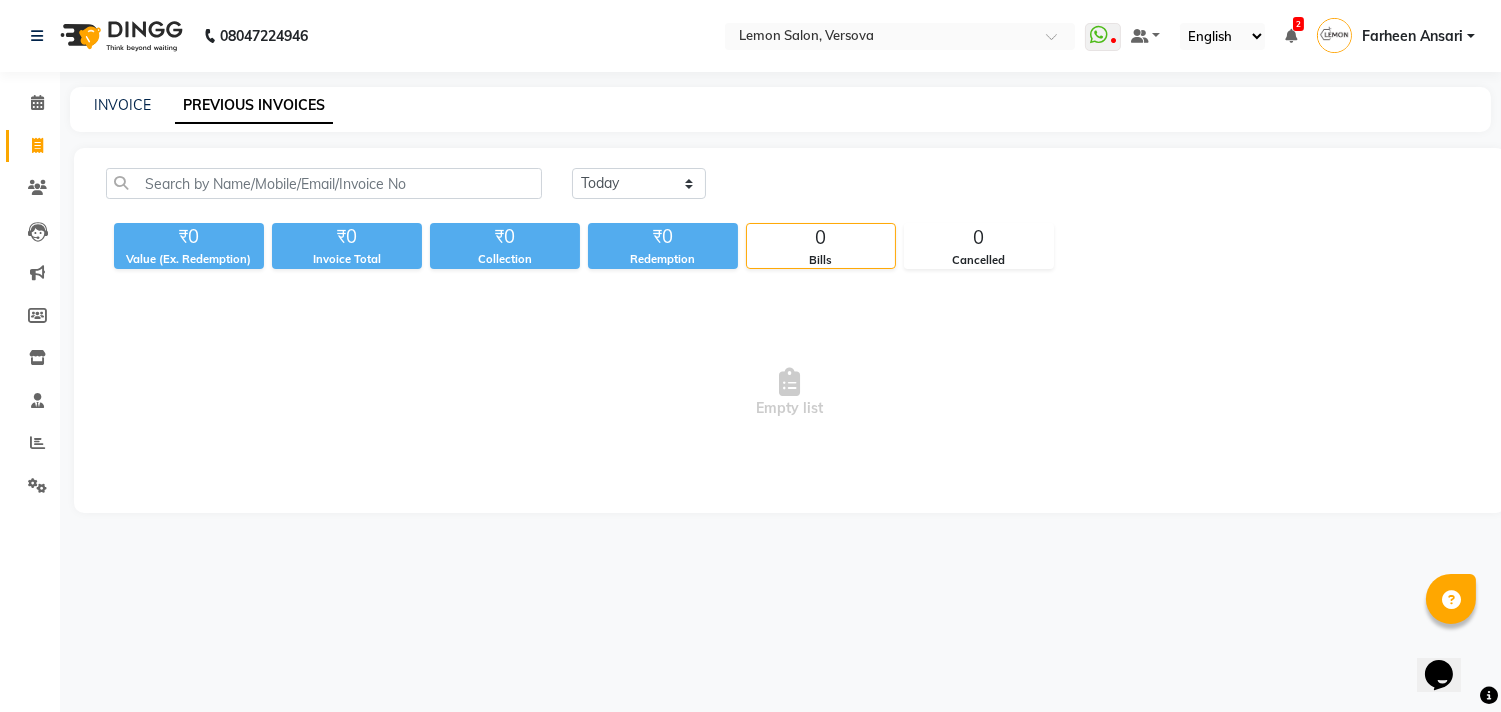 scroll, scrollTop: 0, scrollLeft: 0, axis: both 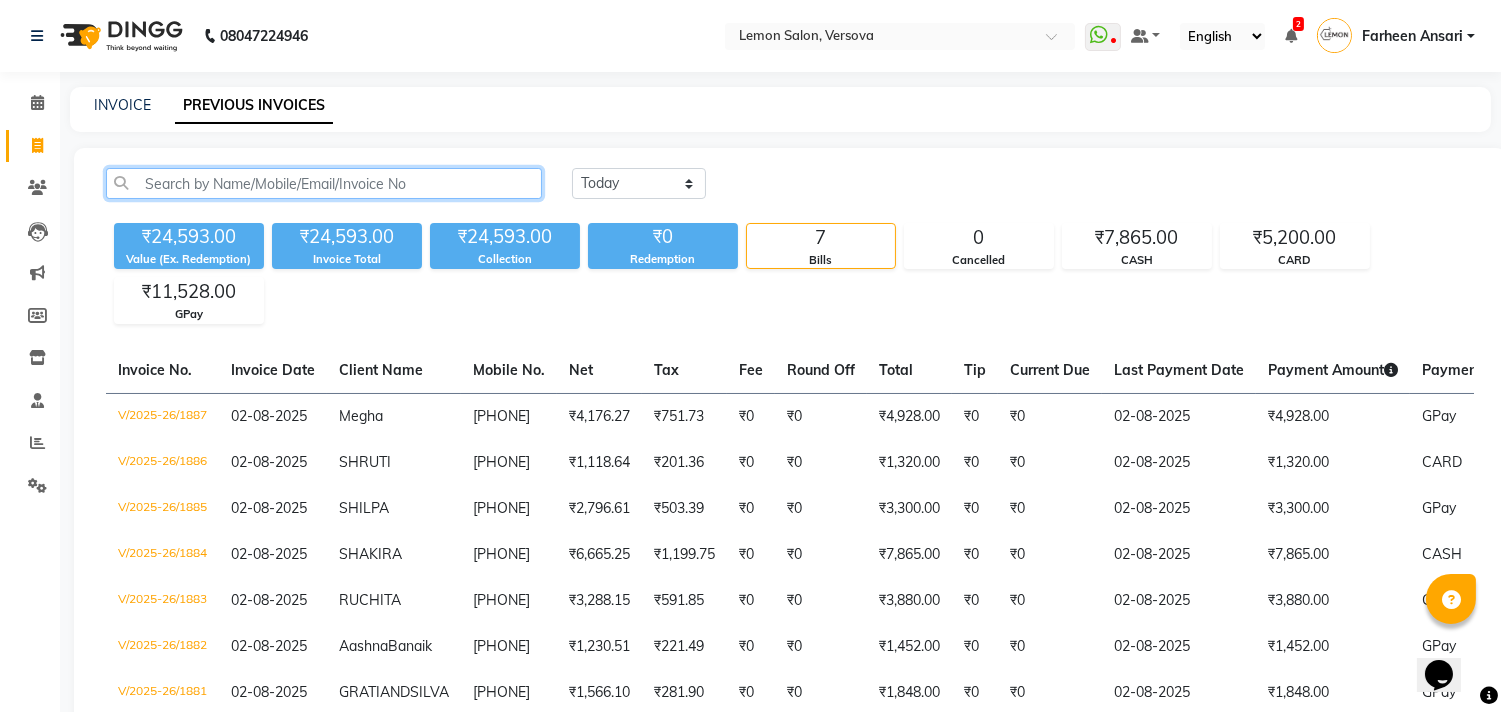 click 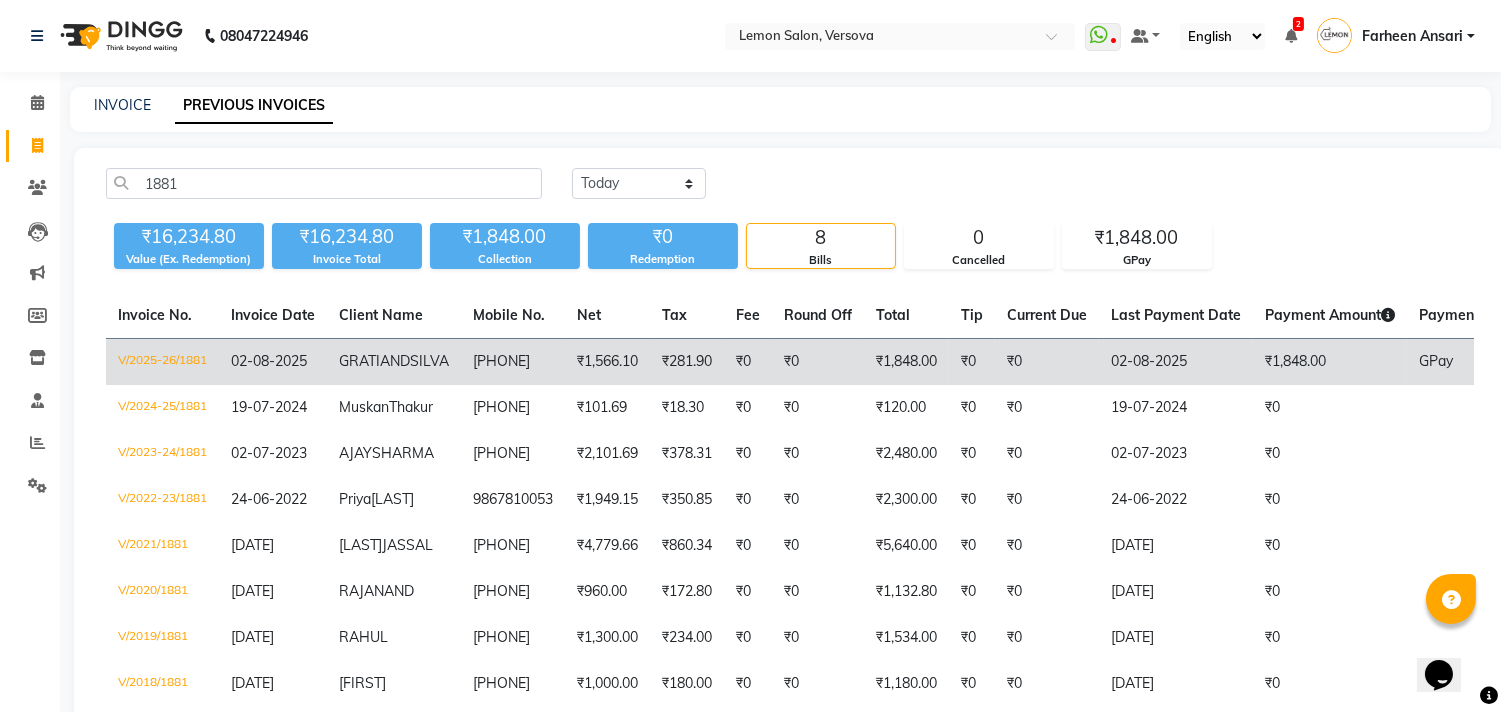 click on "[FIRST] [LAST]" 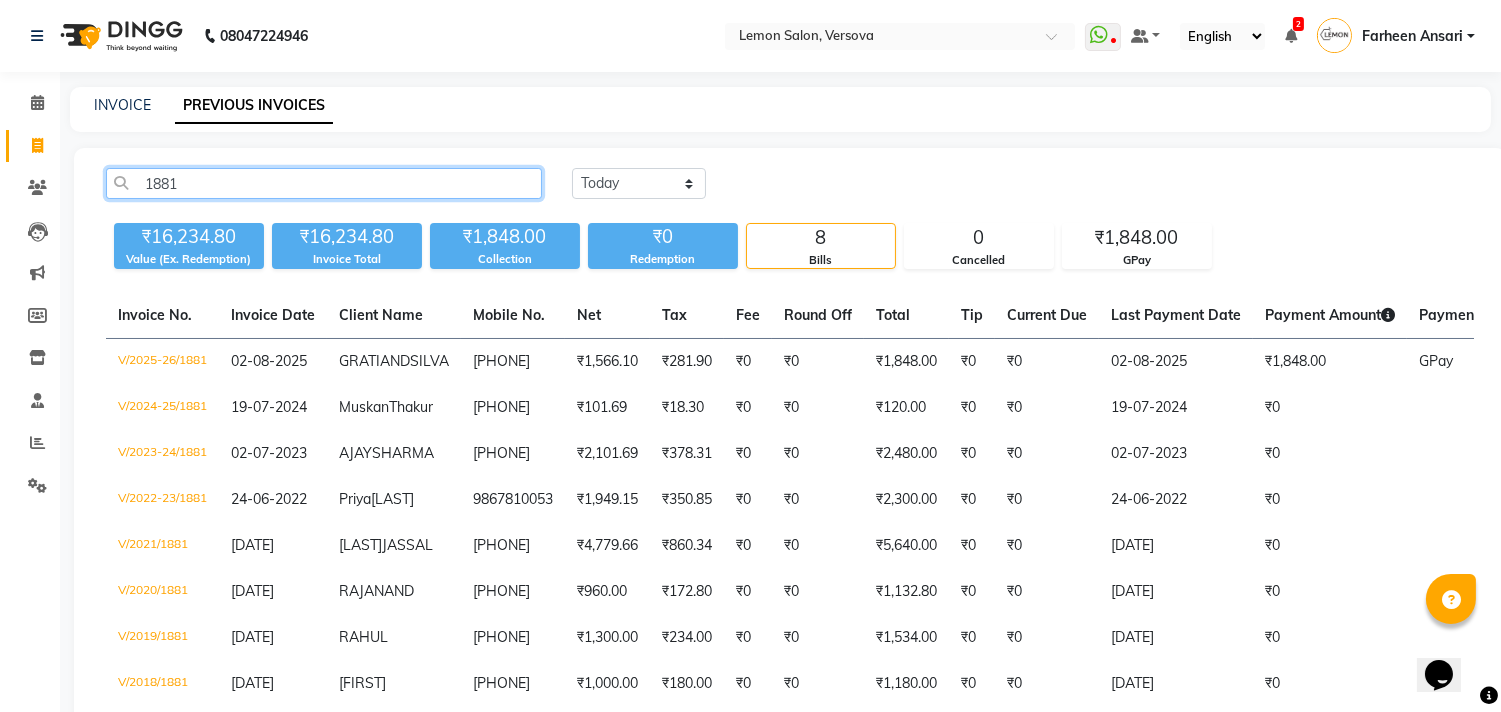 click on "1881" 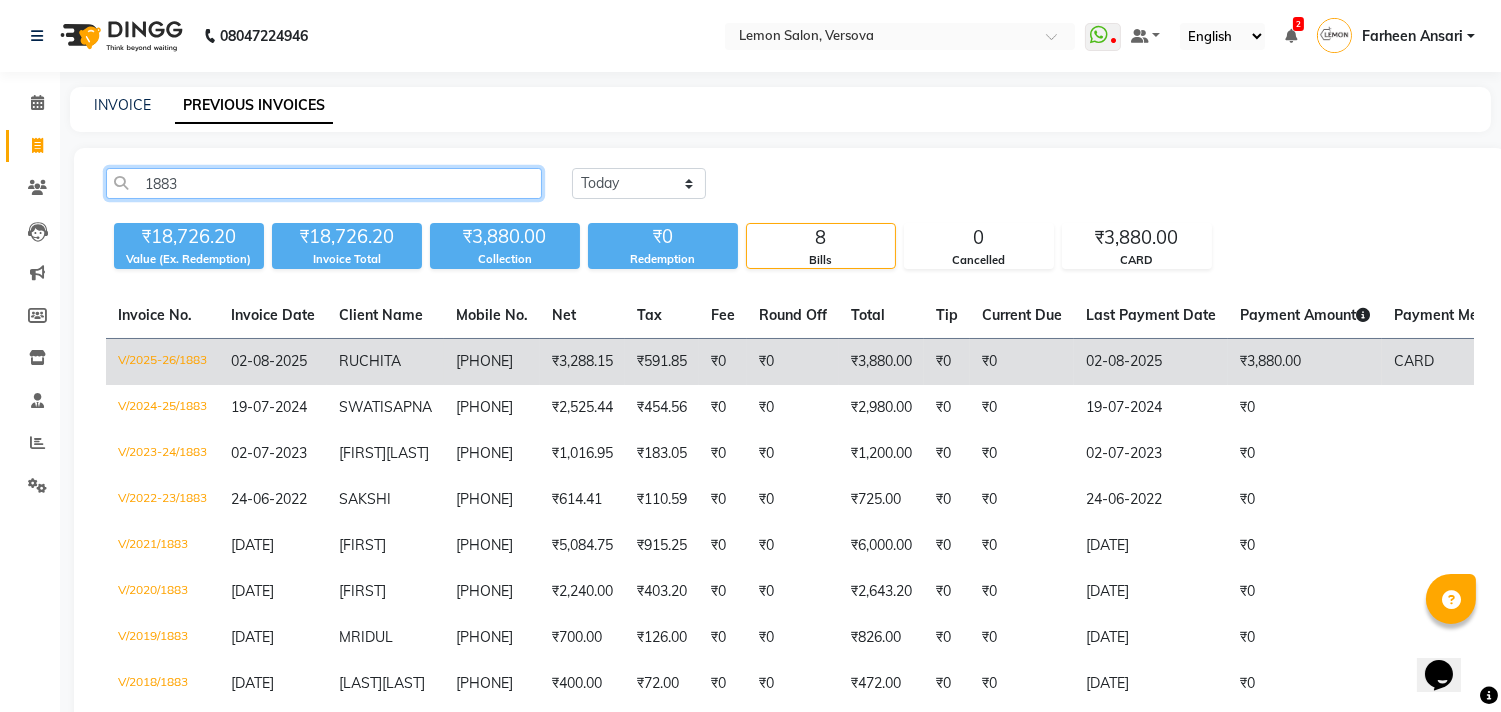 type on "1883" 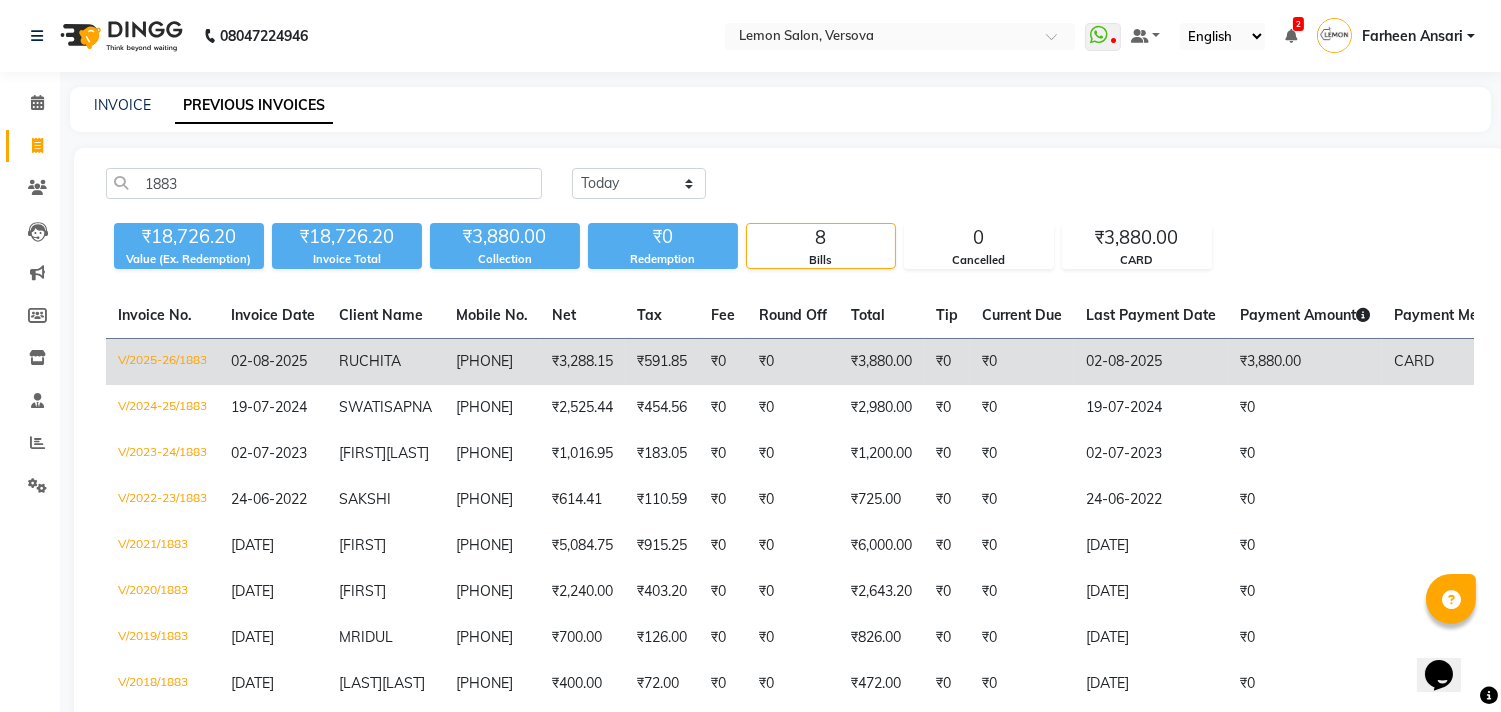 click on "[PHONE]" 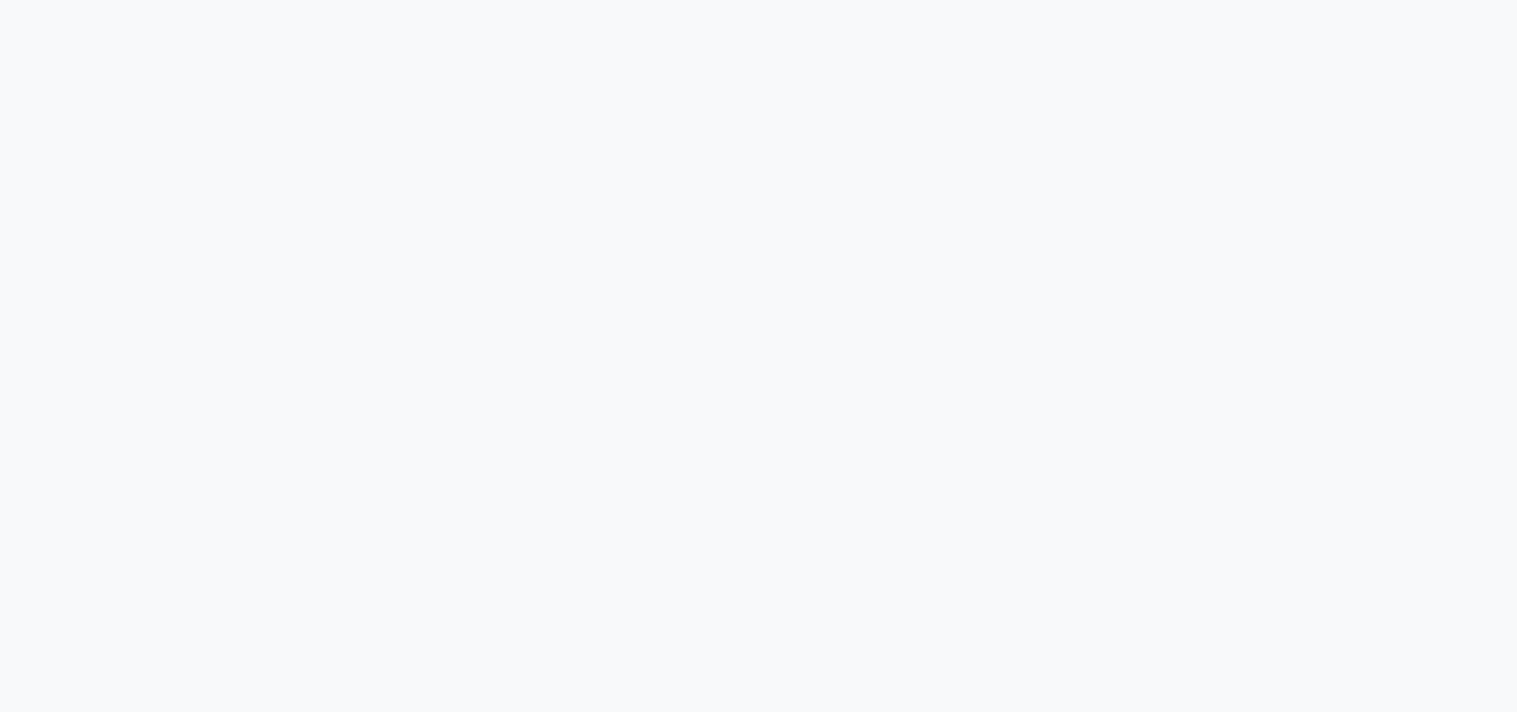 scroll, scrollTop: 0, scrollLeft: 0, axis: both 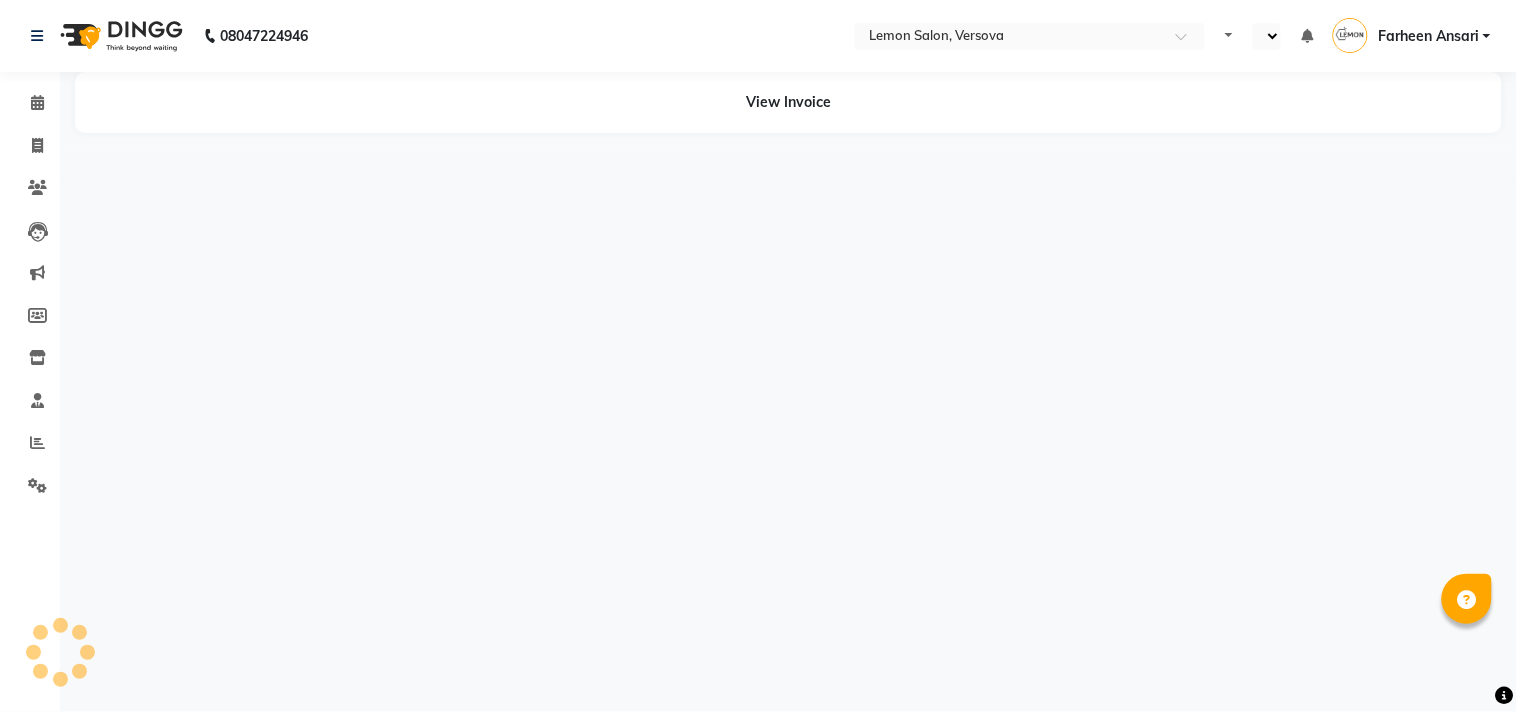 select on "en" 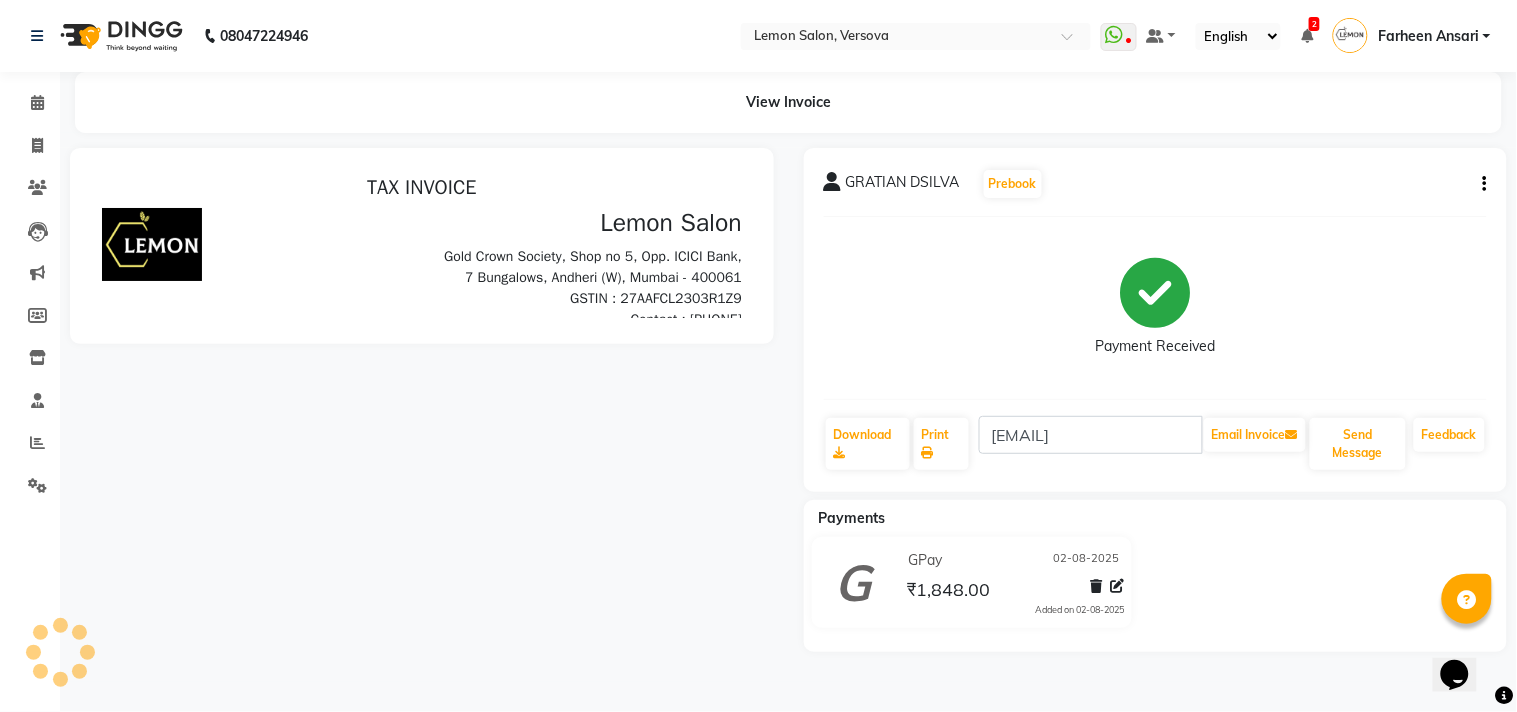 scroll, scrollTop: 0, scrollLeft: 0, axis: both 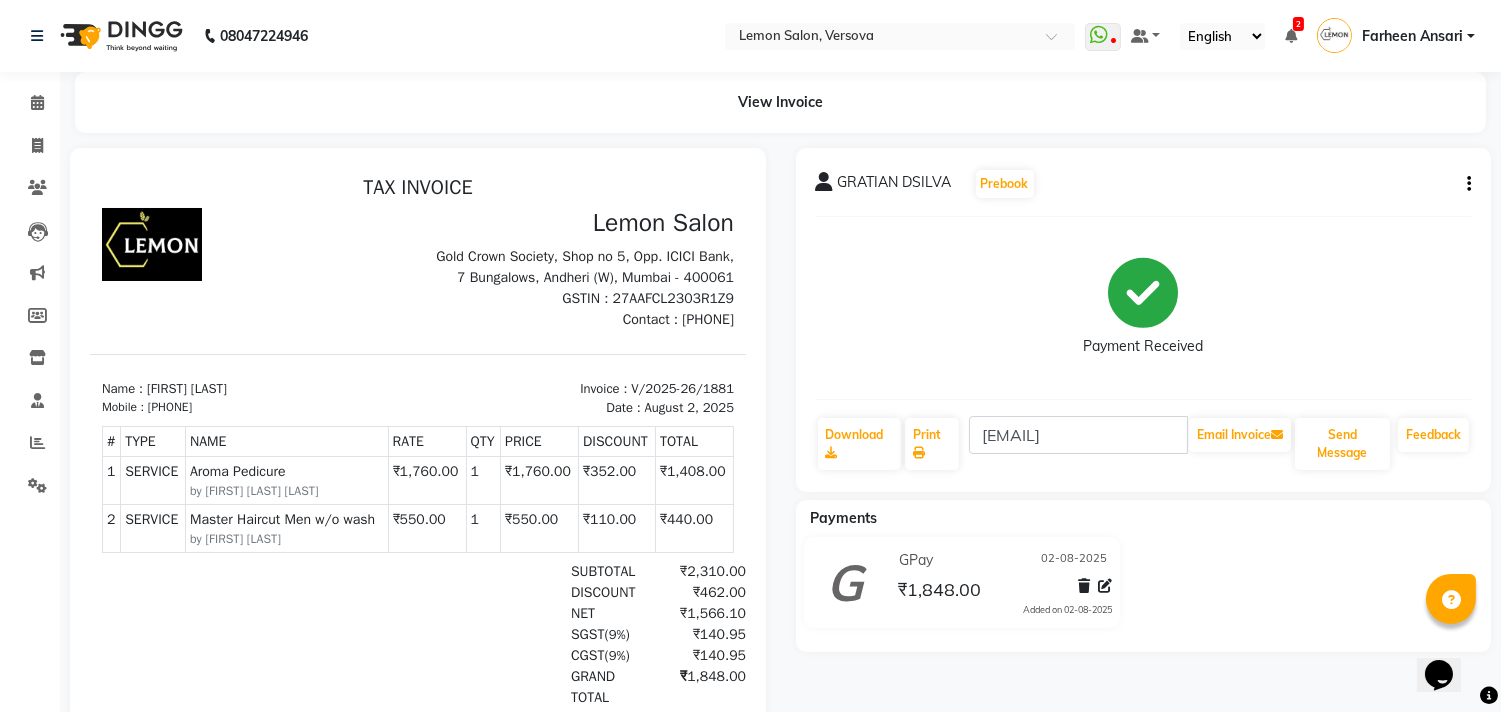 click on "[FIRST] [LAST] Prebook Payment Received Download Print [EMAIL] Email Invoice Send Message Feedback" 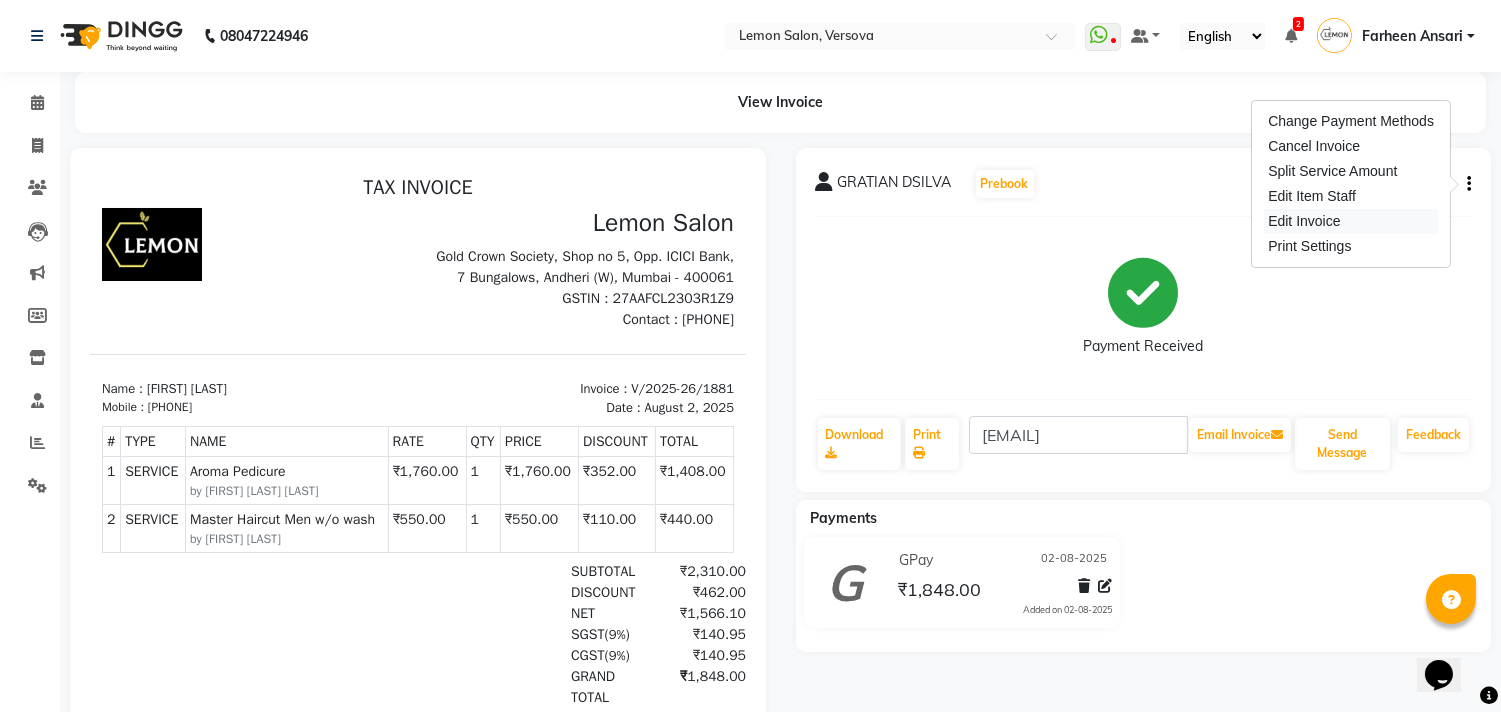 click on "Edit Invoice" at bounding box center (1351, 221) 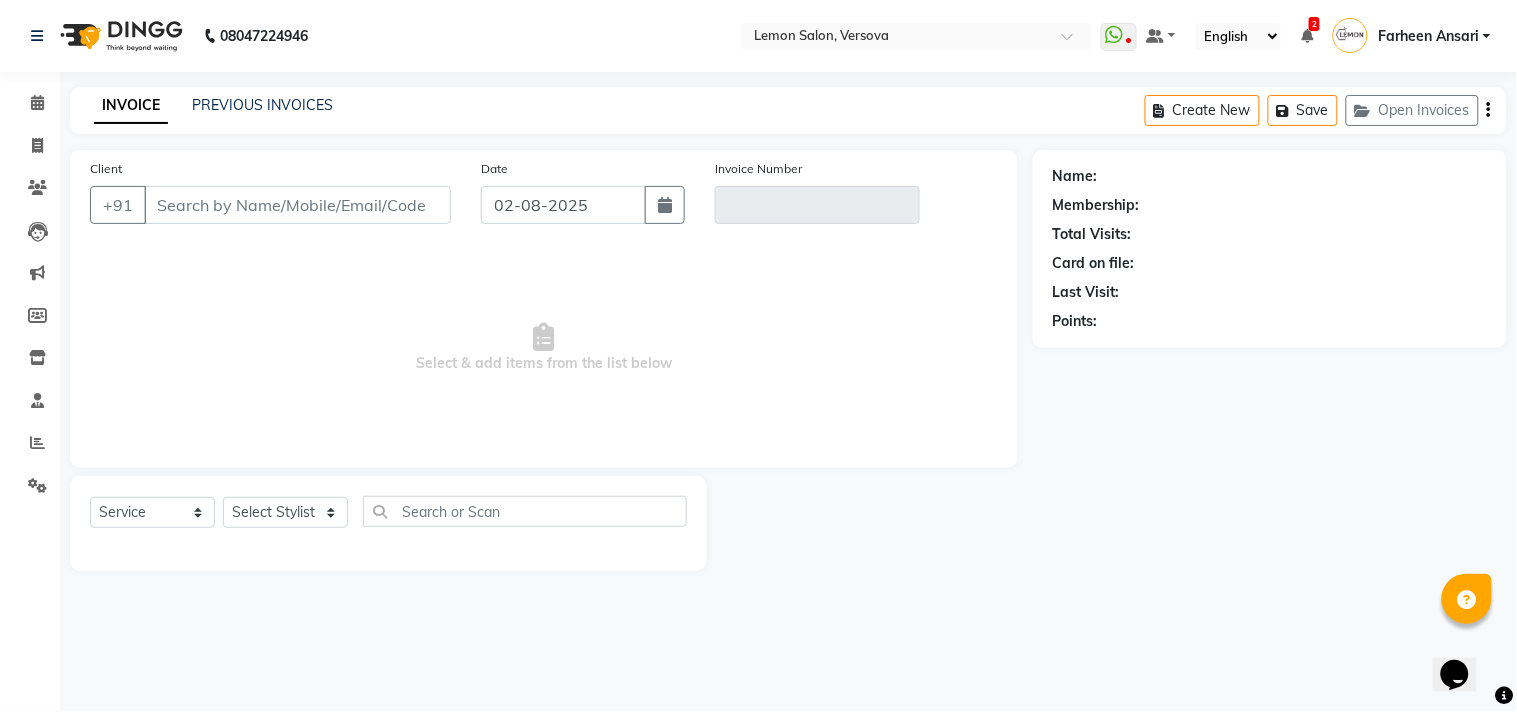 type on "[PHONE]" 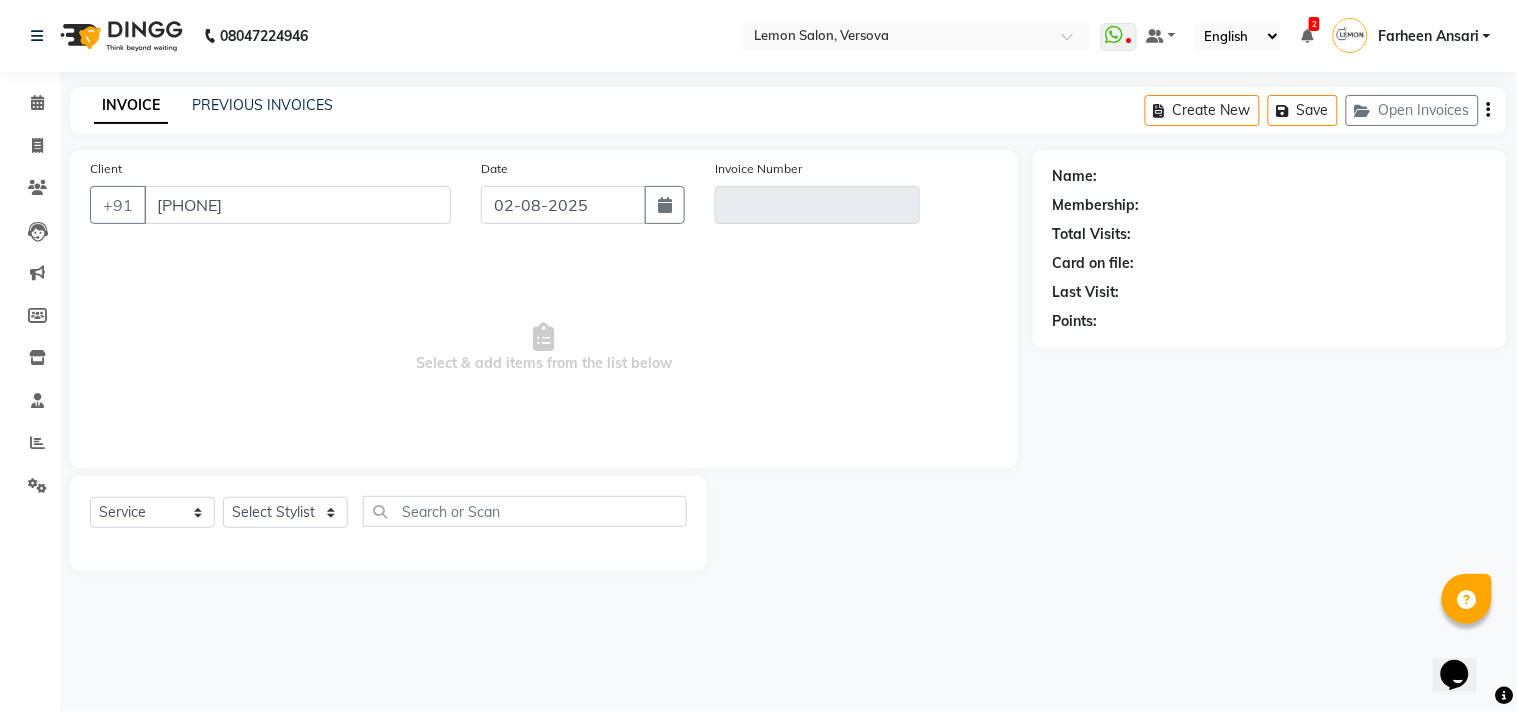 type on "V/2025-26/1881" 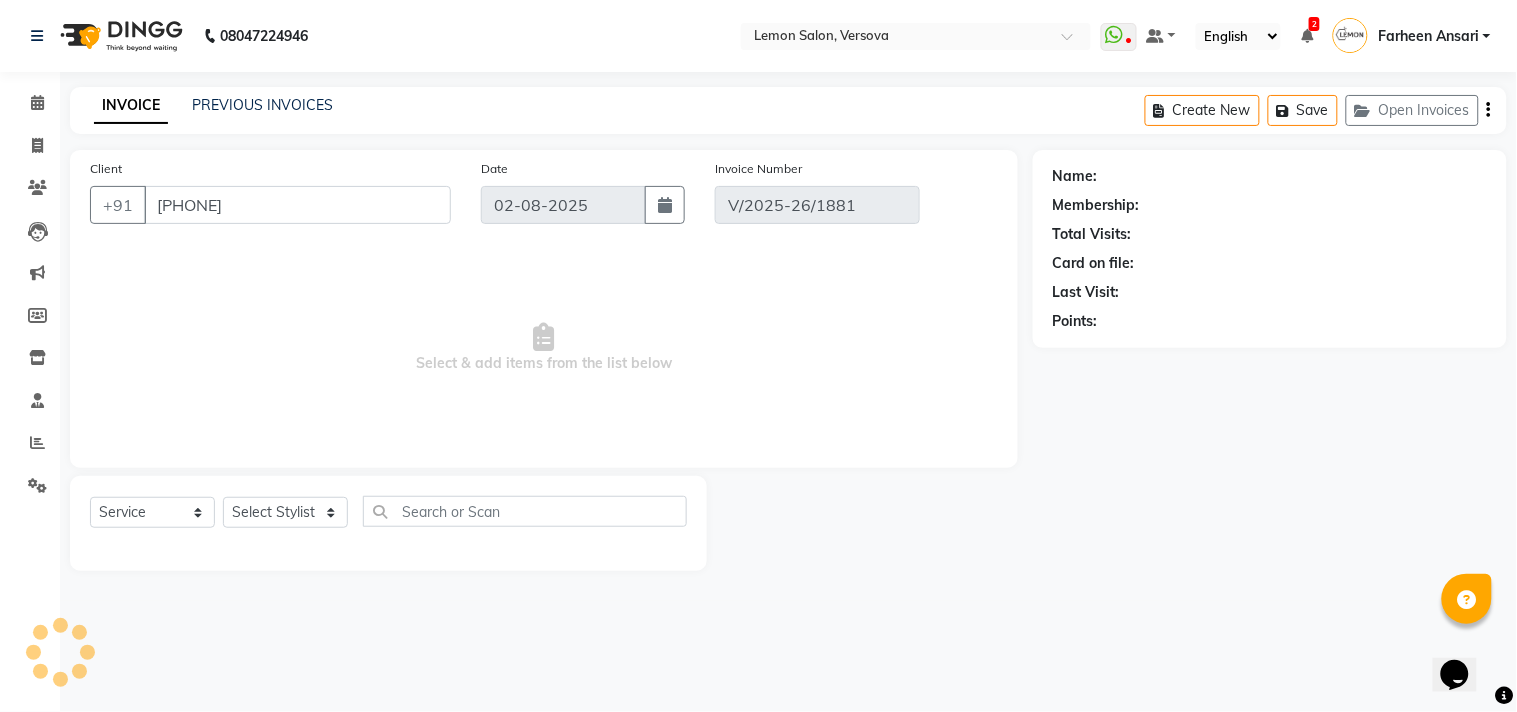 select on "1: Object" 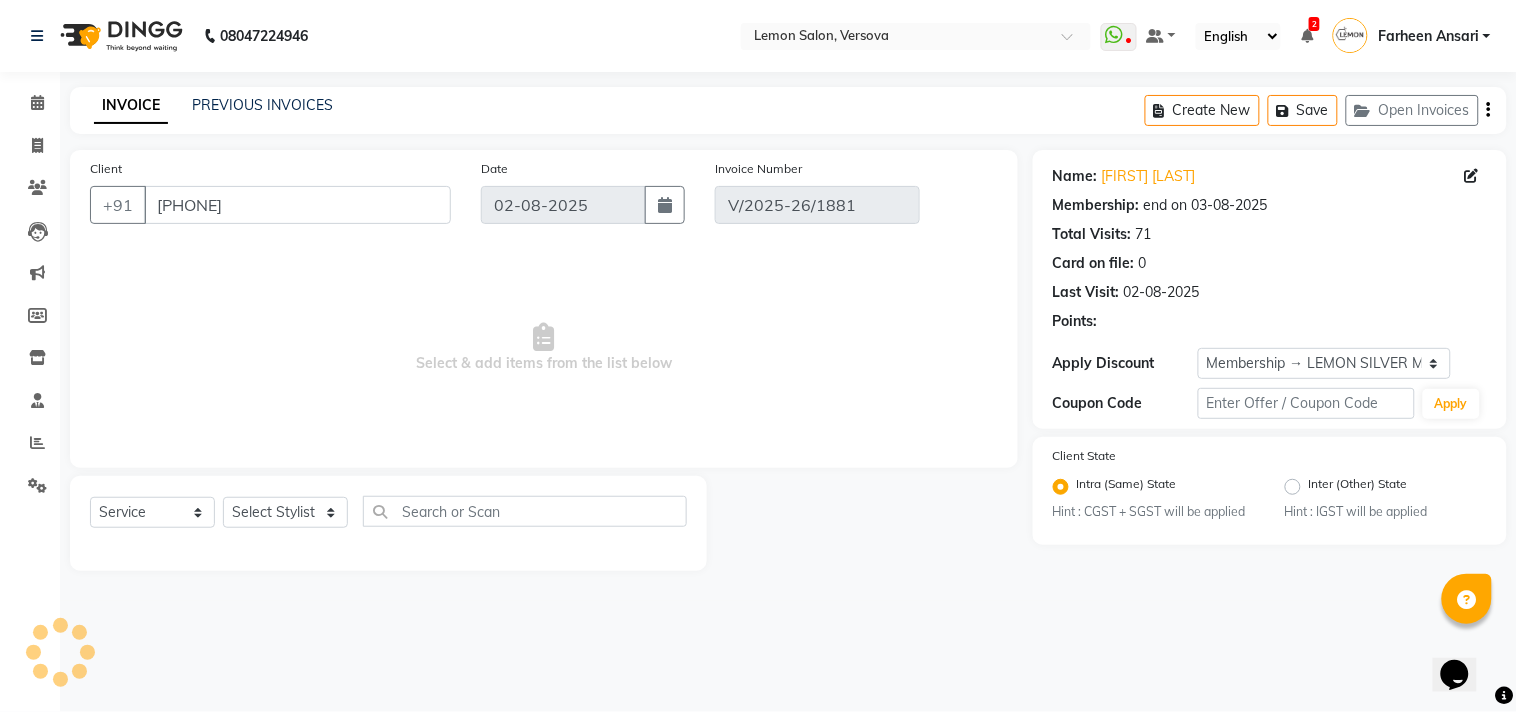 select on "select" 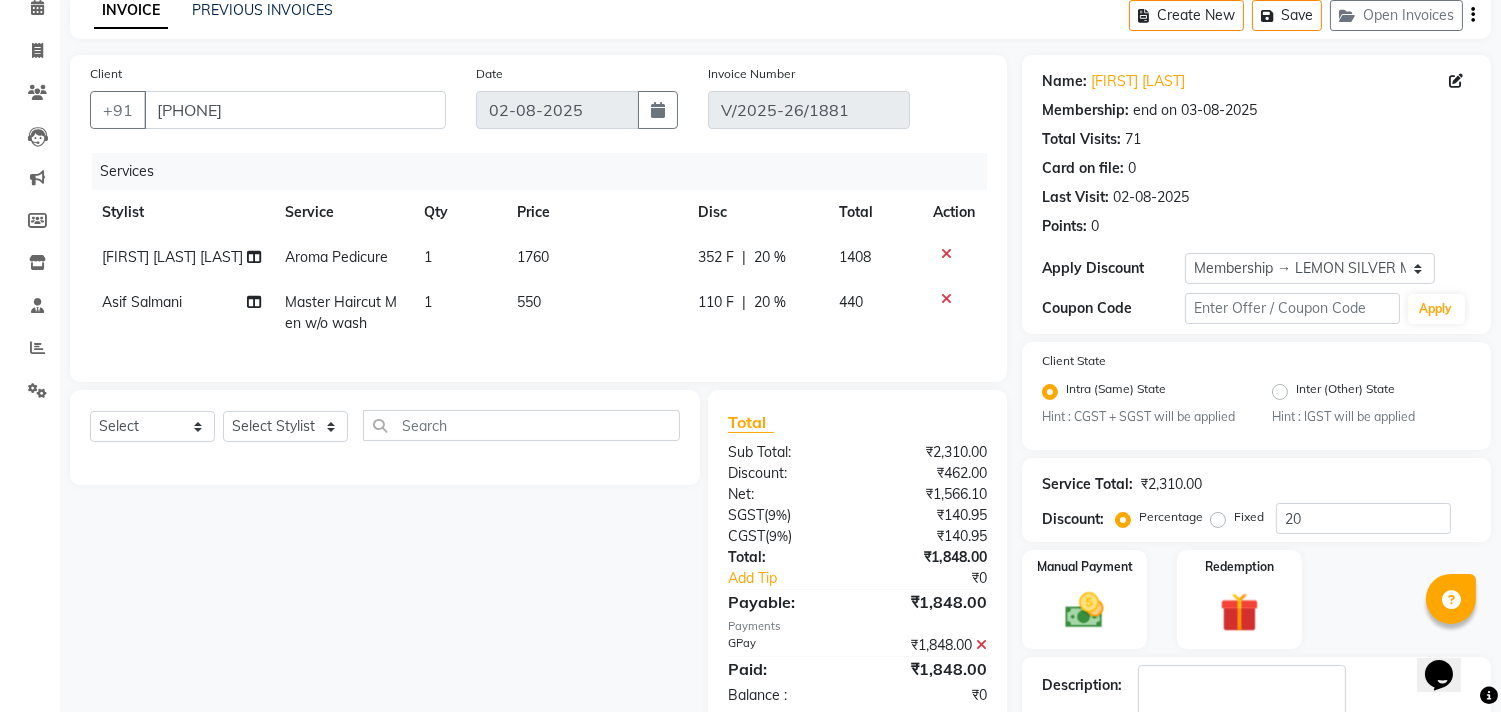 scroll, scrollTop: 222, scrollLeft: 0, axis: vertical 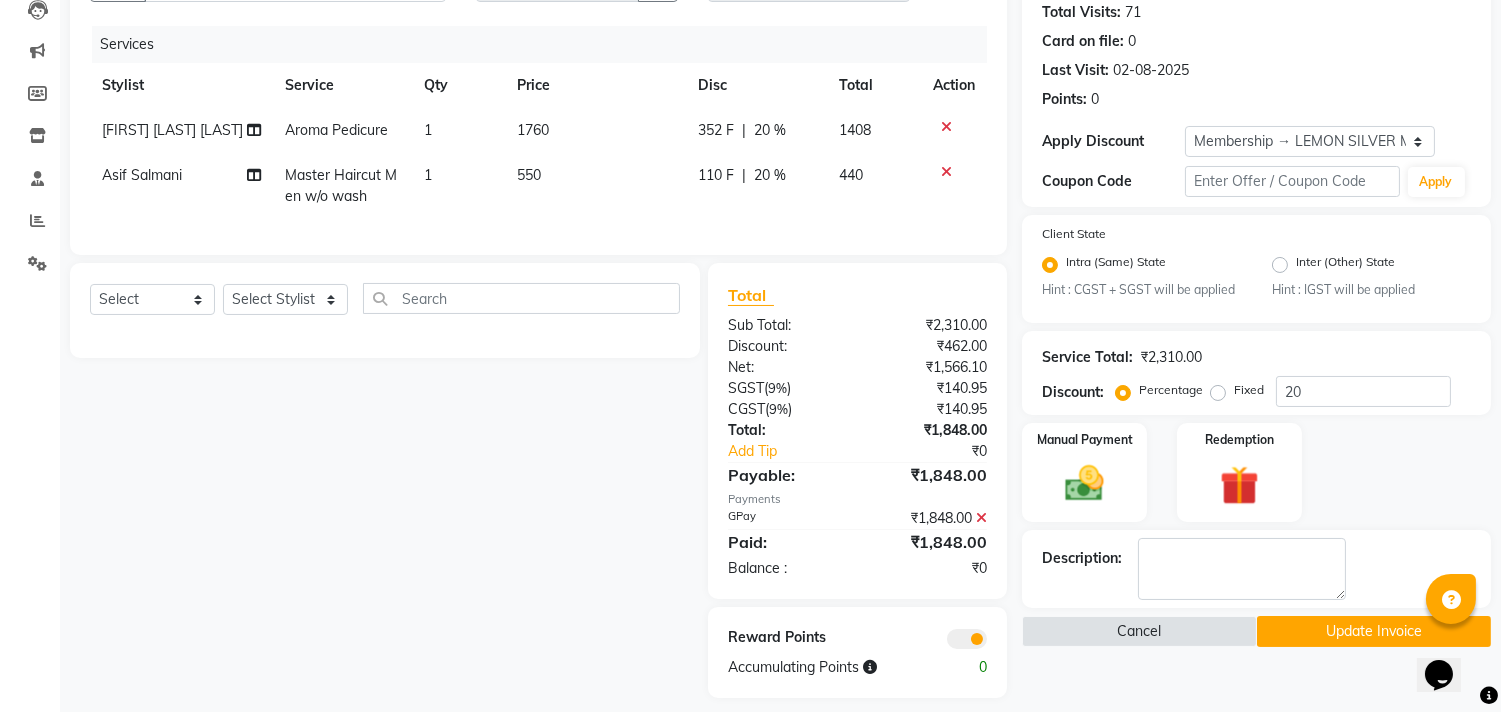 click on "20 %" 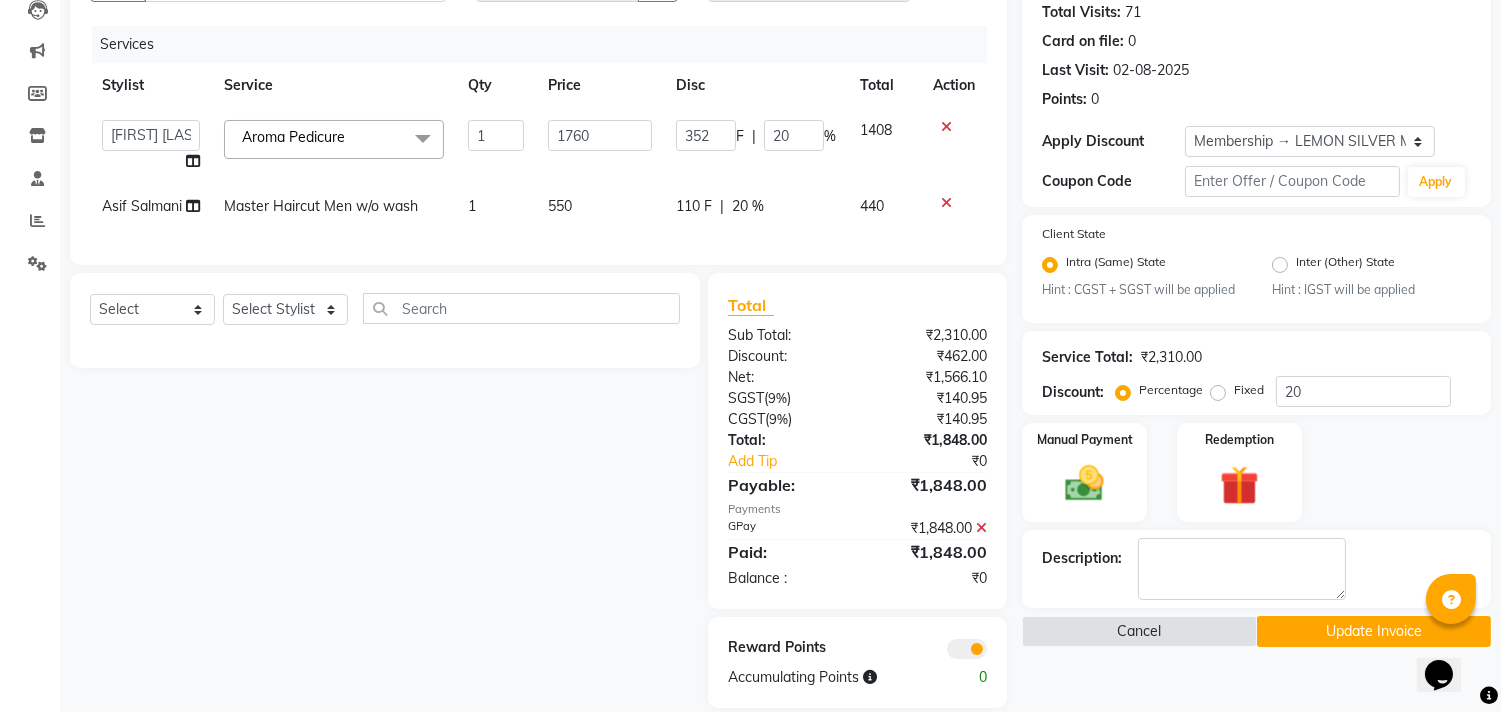 click on "20 %" 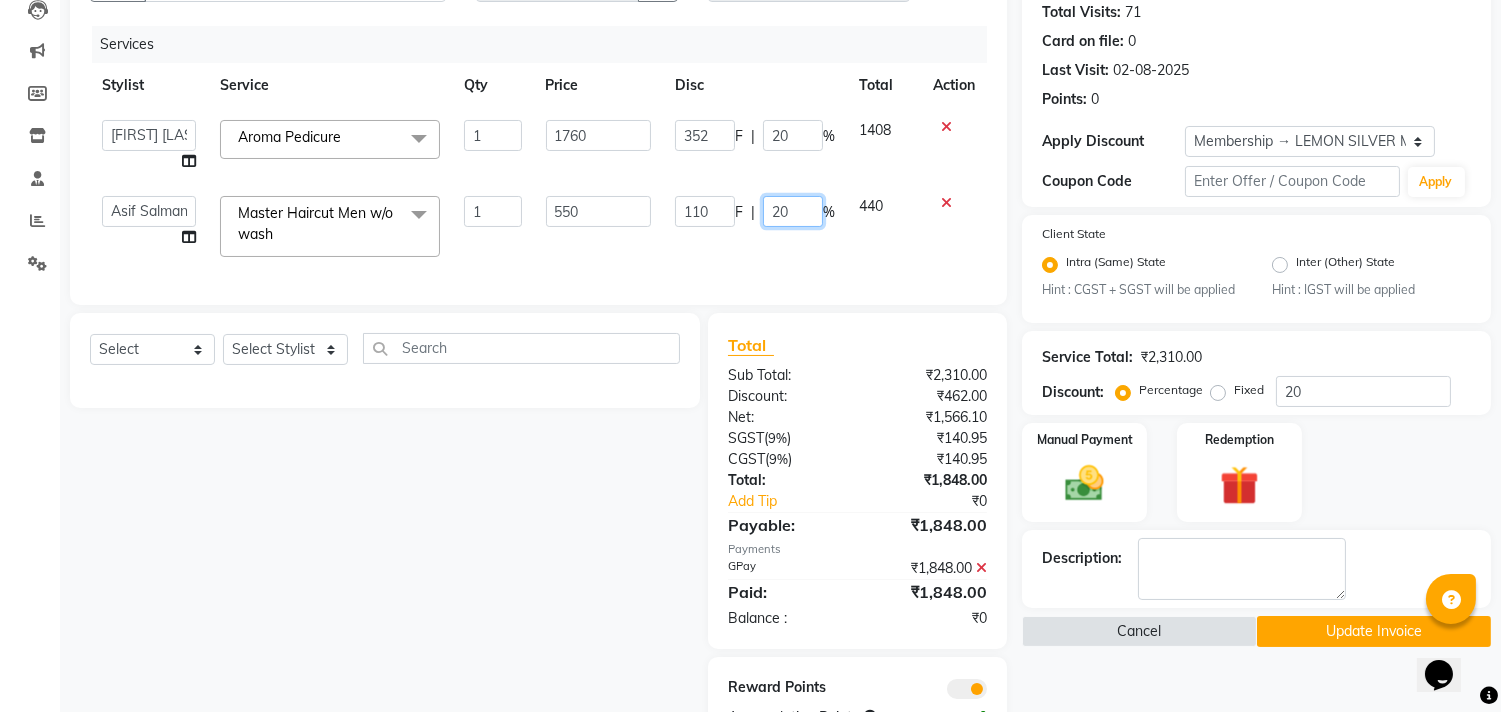 click on "20" 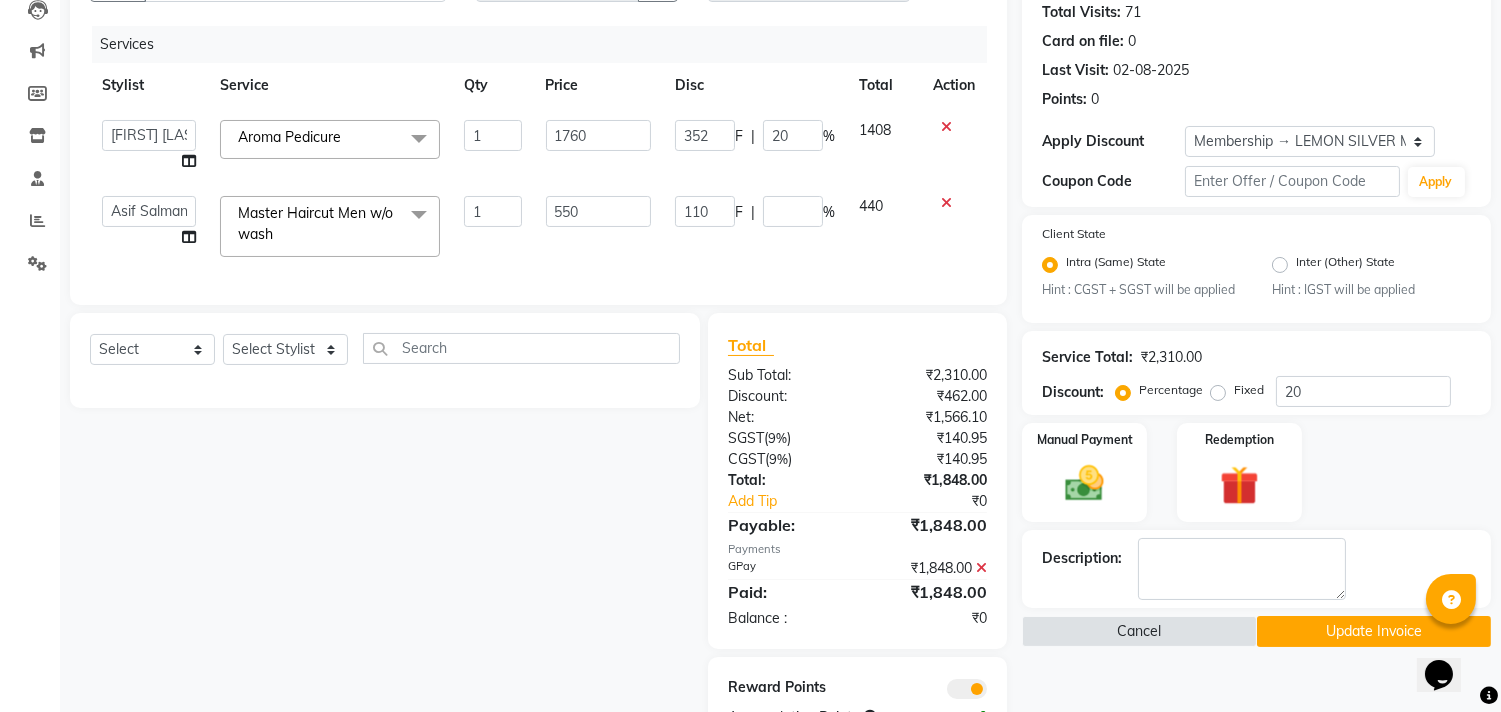 click on "Select Service Product Membership Package Voucher Prepaid Gift Card Select Stylist [FIRST] [LAST] [FIRST] [LAST] [FIRST] [LAST] [FIRST] [LAST] [FIRST] [LAST] [FIRST] [LAST] [FIRST] [LAST] [FIRST] [LAST] [FIRST] [LAST] [FIRST] [LAST] [FIRST] [LAST] [FIRST] [LAST] [FIRST] [LAST]" 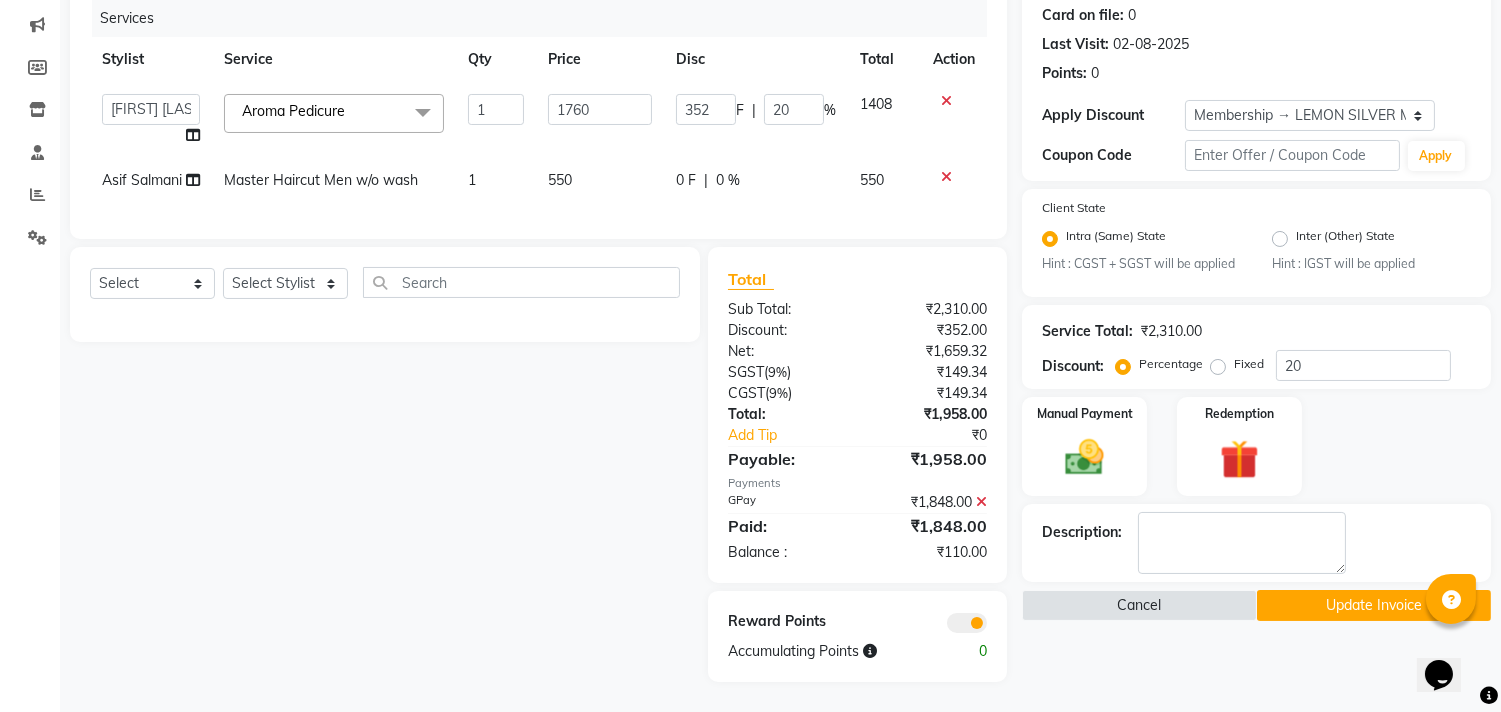 scroll, scrollTop: 264, scrollLeft: 0, axis: vertical 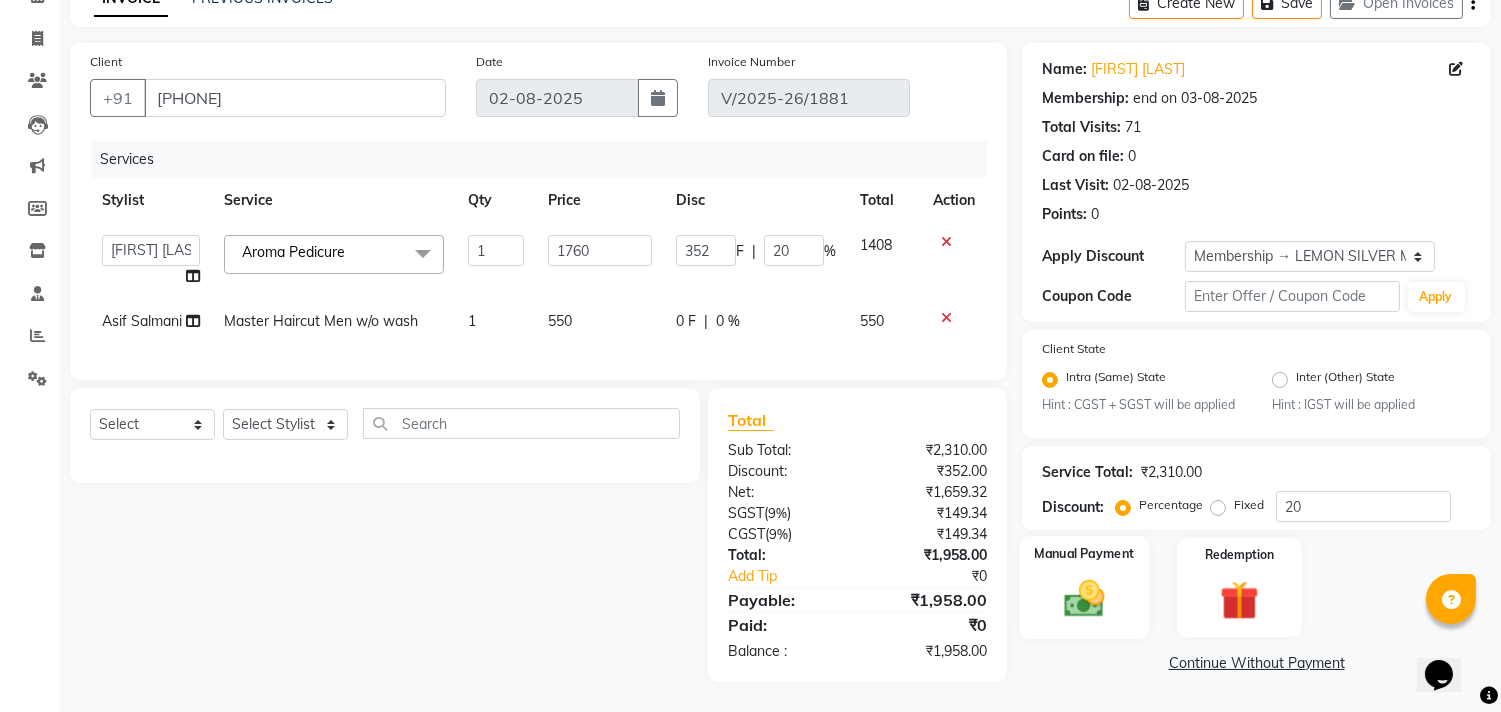 click 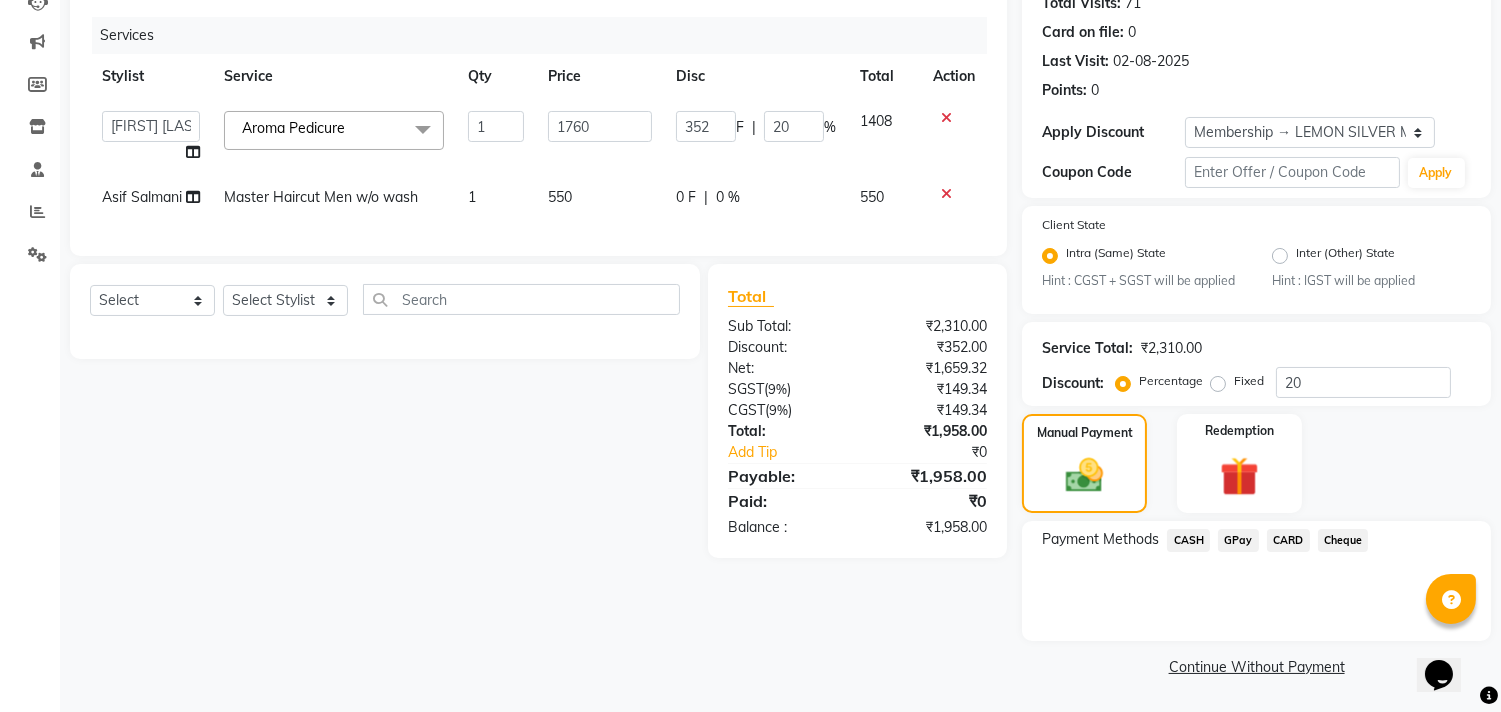 click on "GPay" 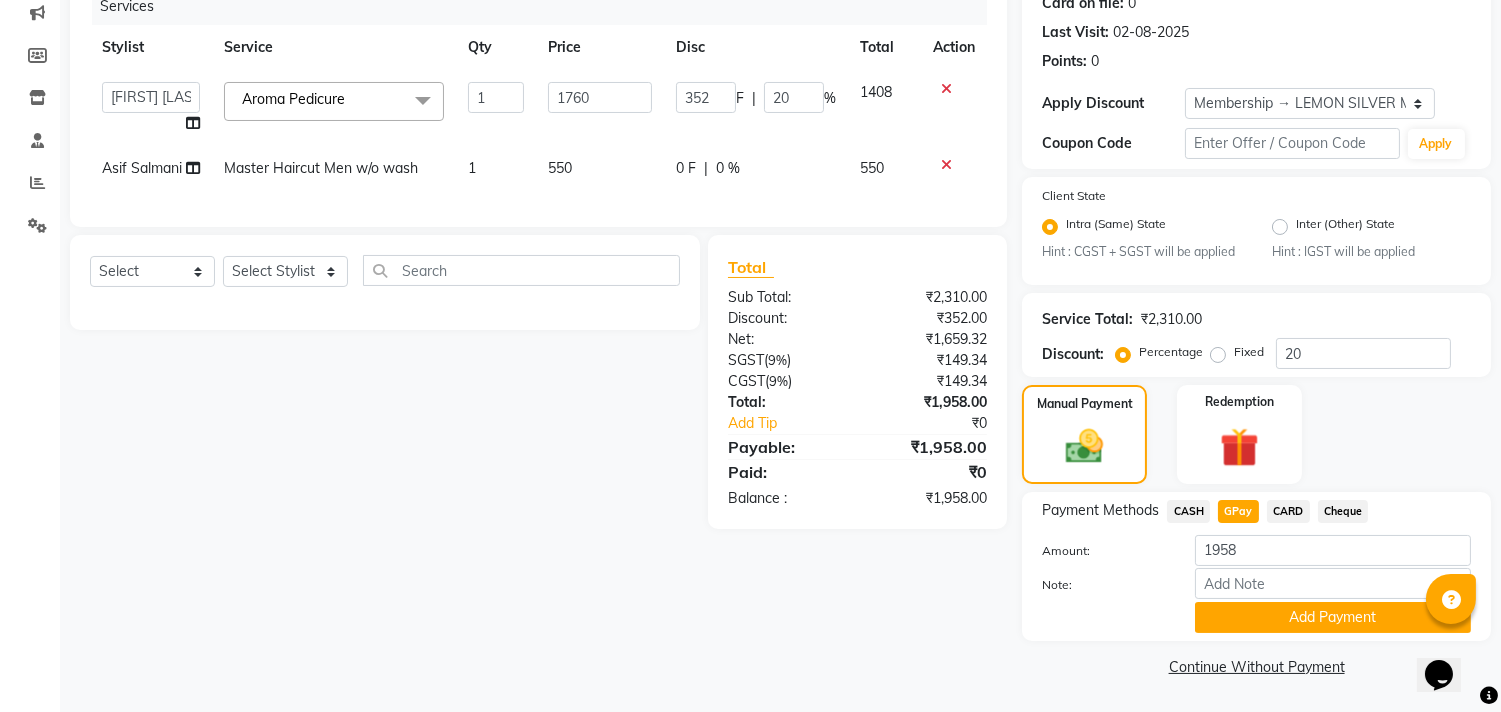 click on "Add Payment" 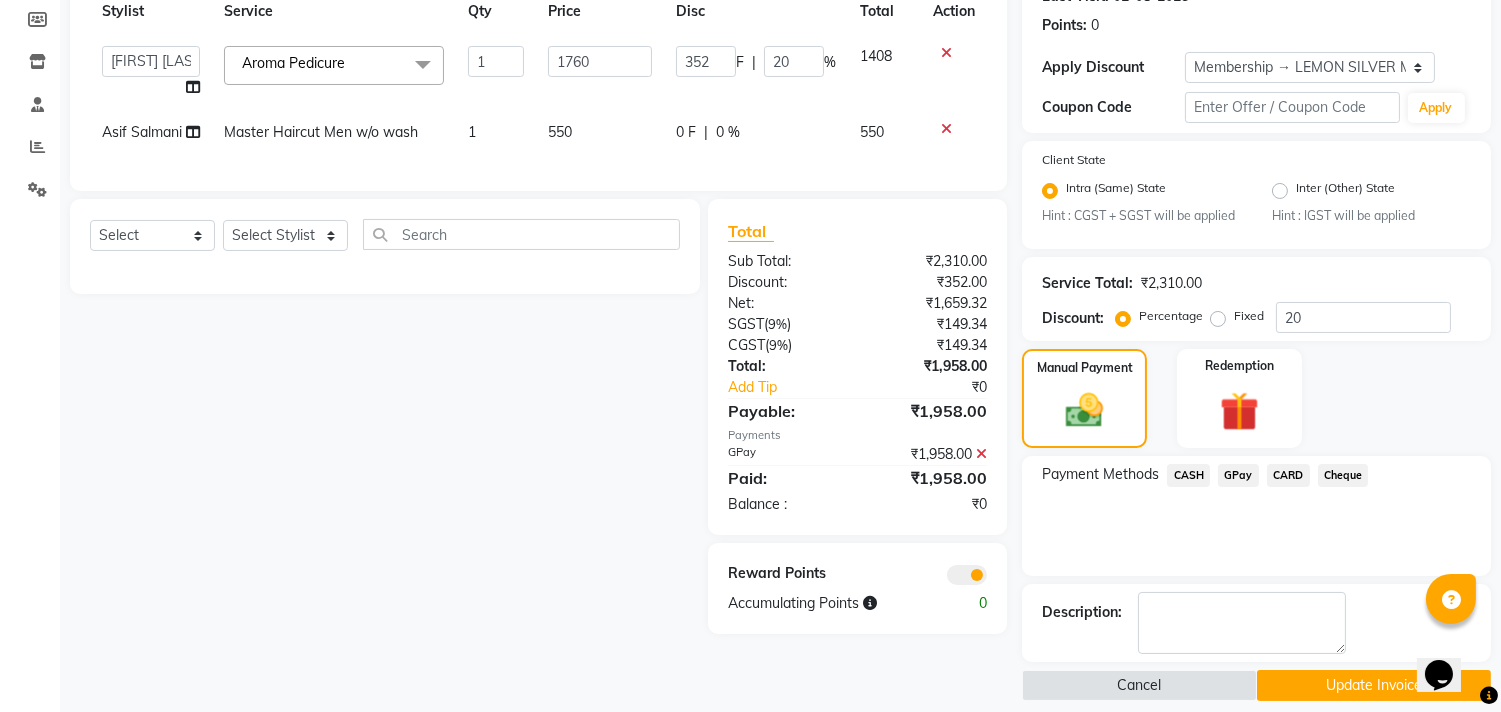 scroll, scrollTop: 315, scrollLeft: 0, axis: vertical 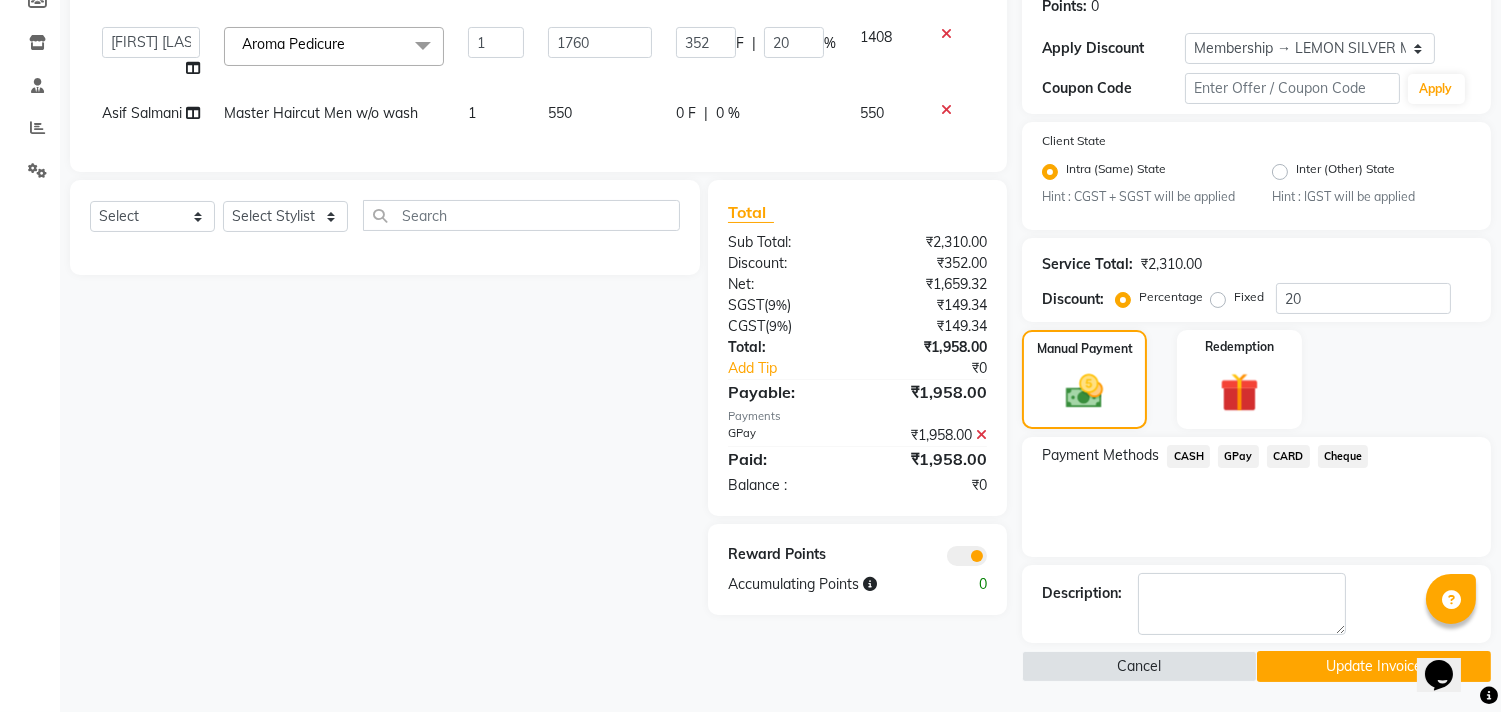 click on "Update Invoice" 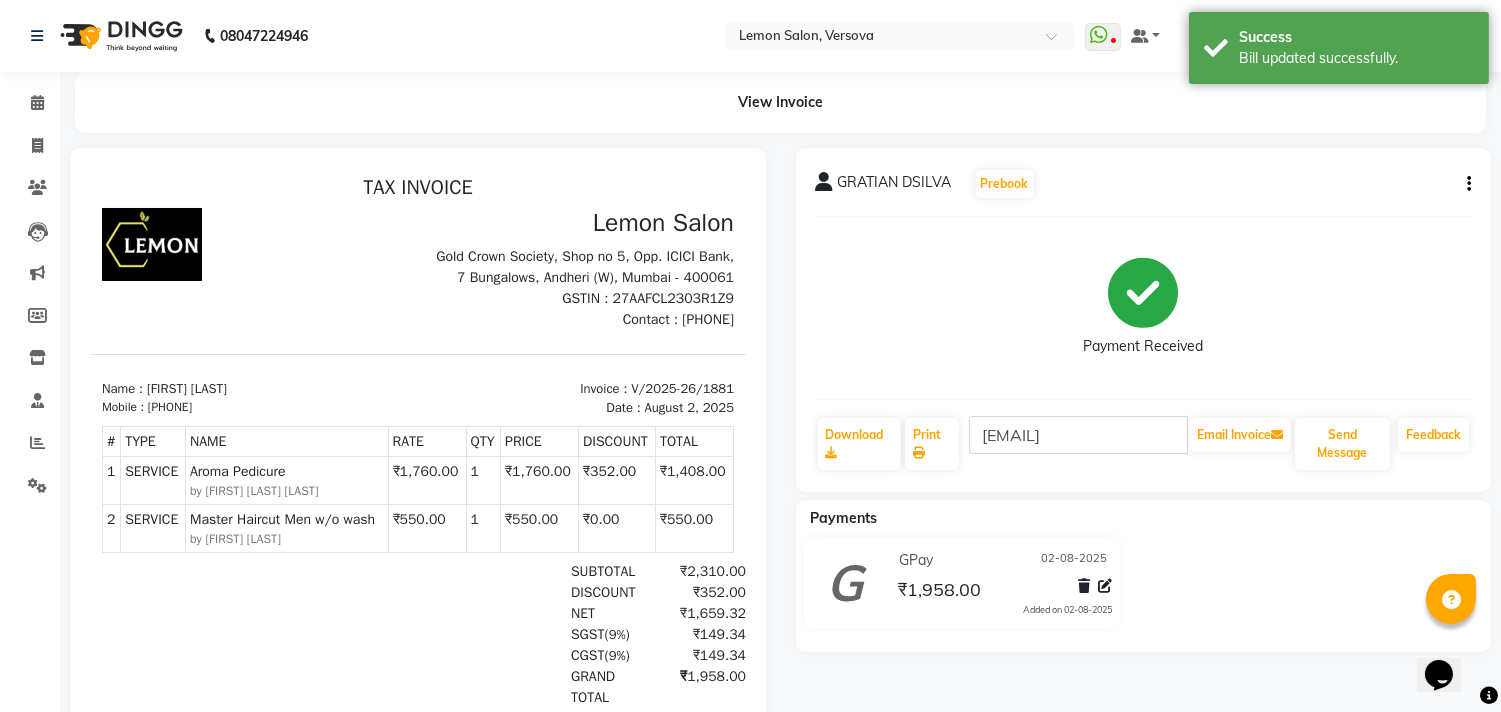 scroll, scrollTop: 0, scrollLeft: 0, axis: both 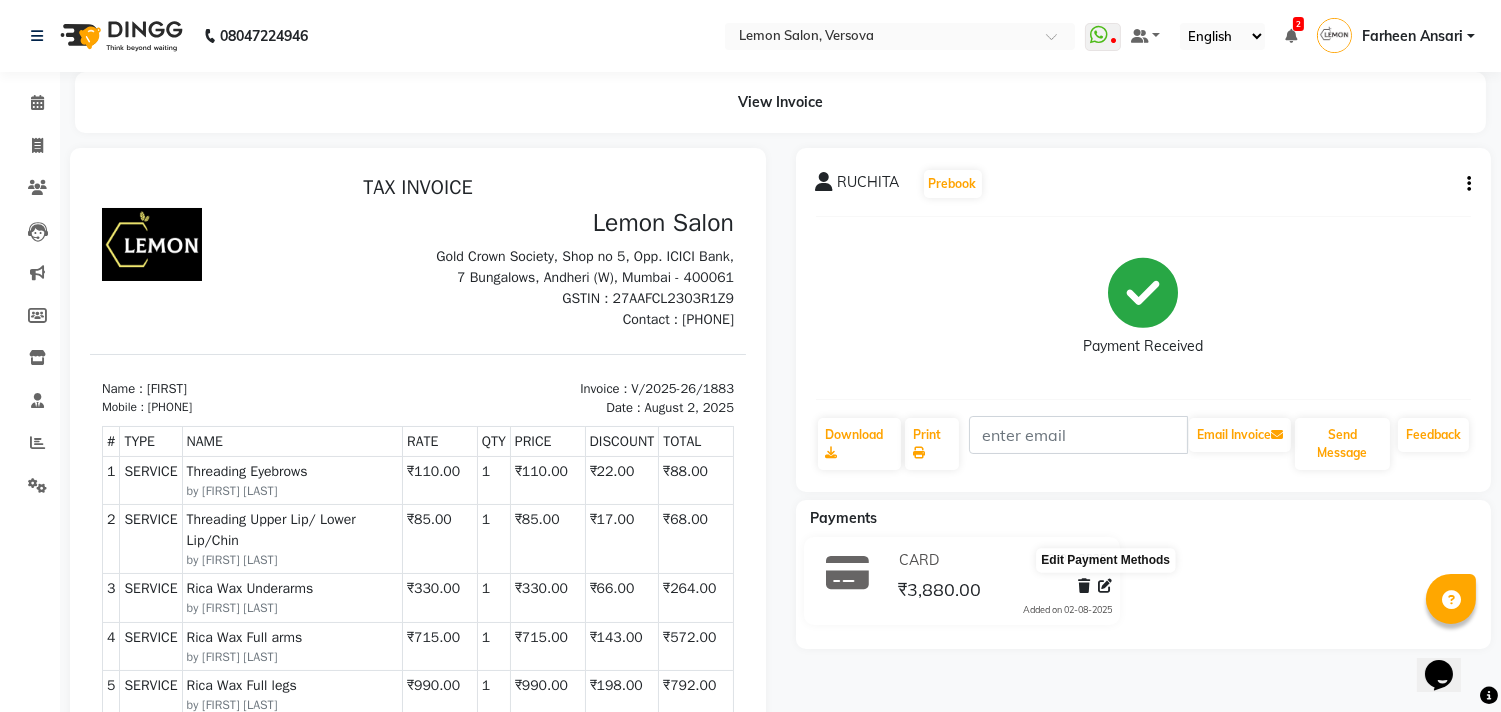 click 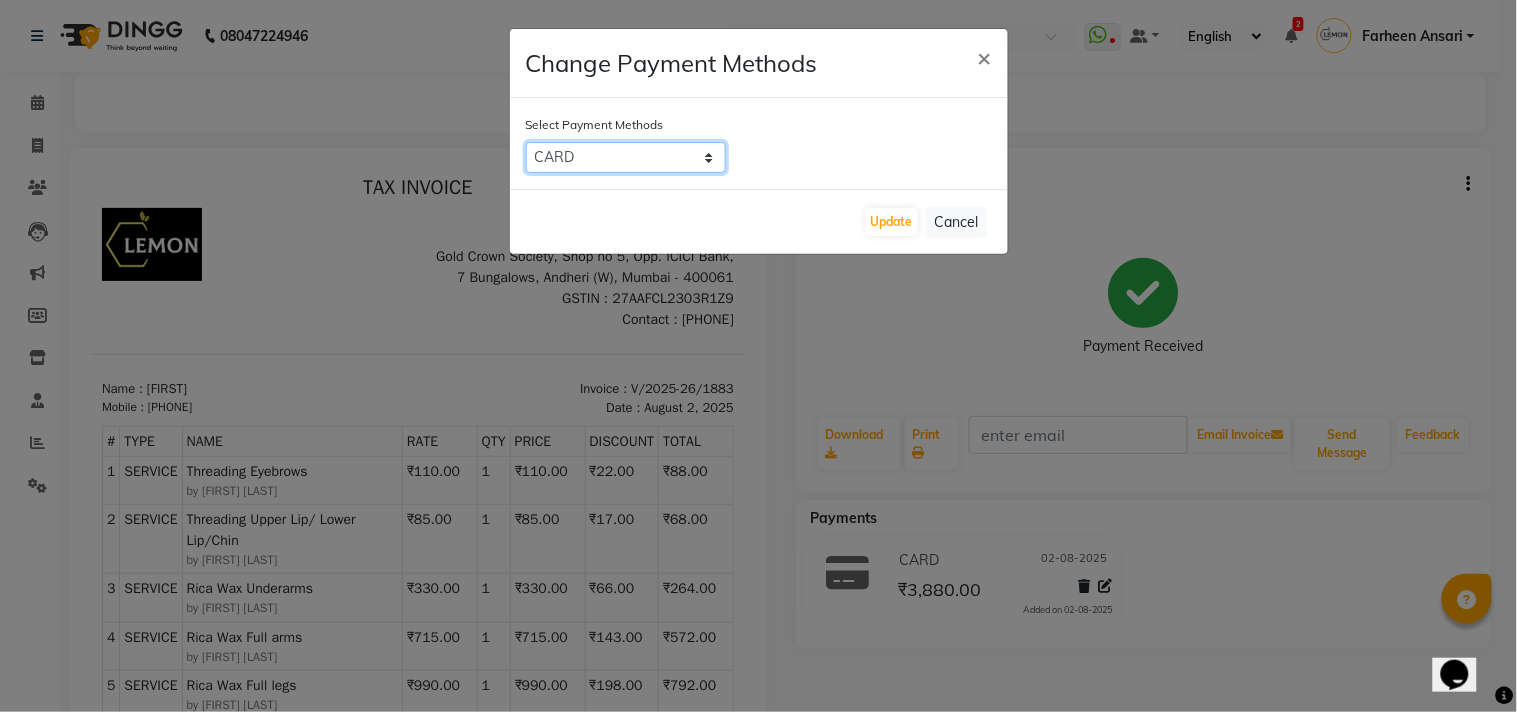 click on "CASH   GPay   CARD   Cheque" 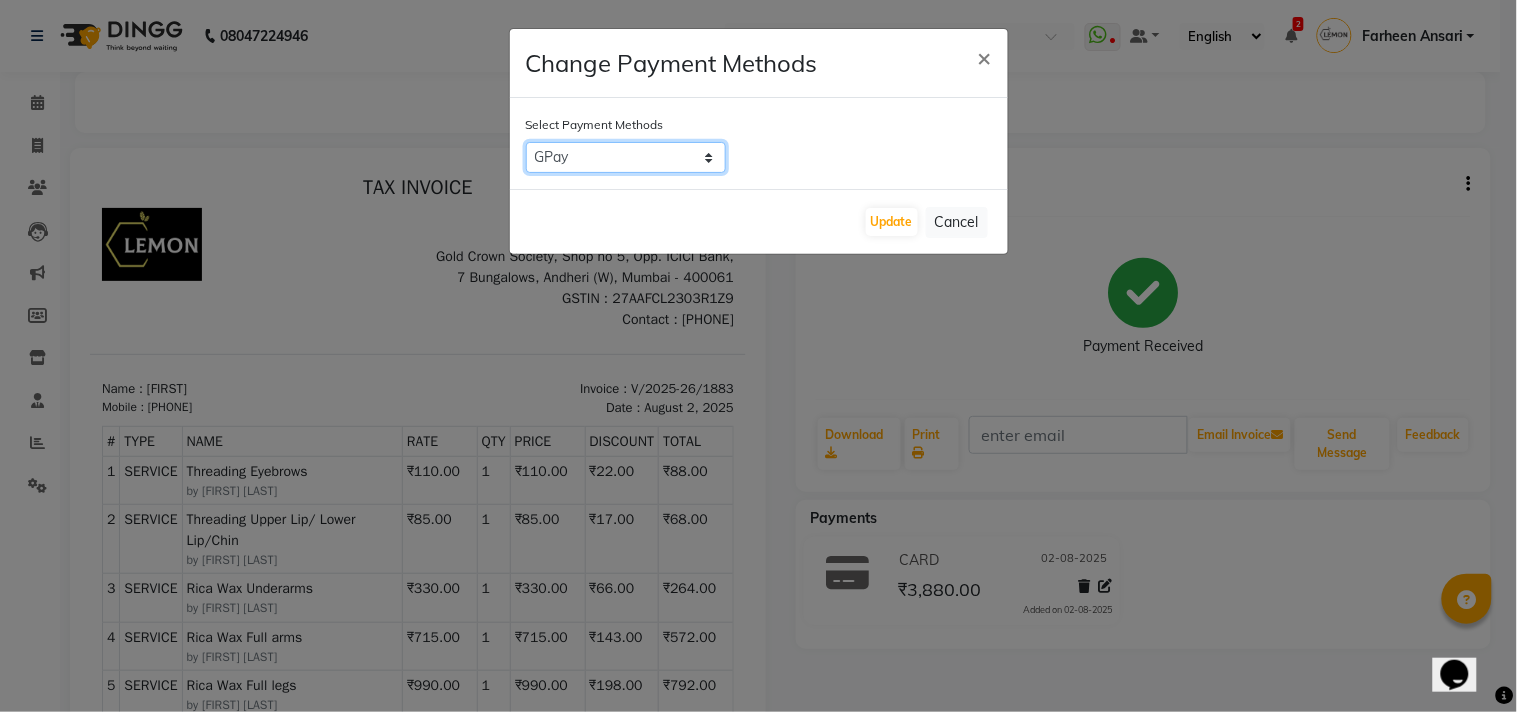 click on "CASH   GPay   CARD   Cheque" 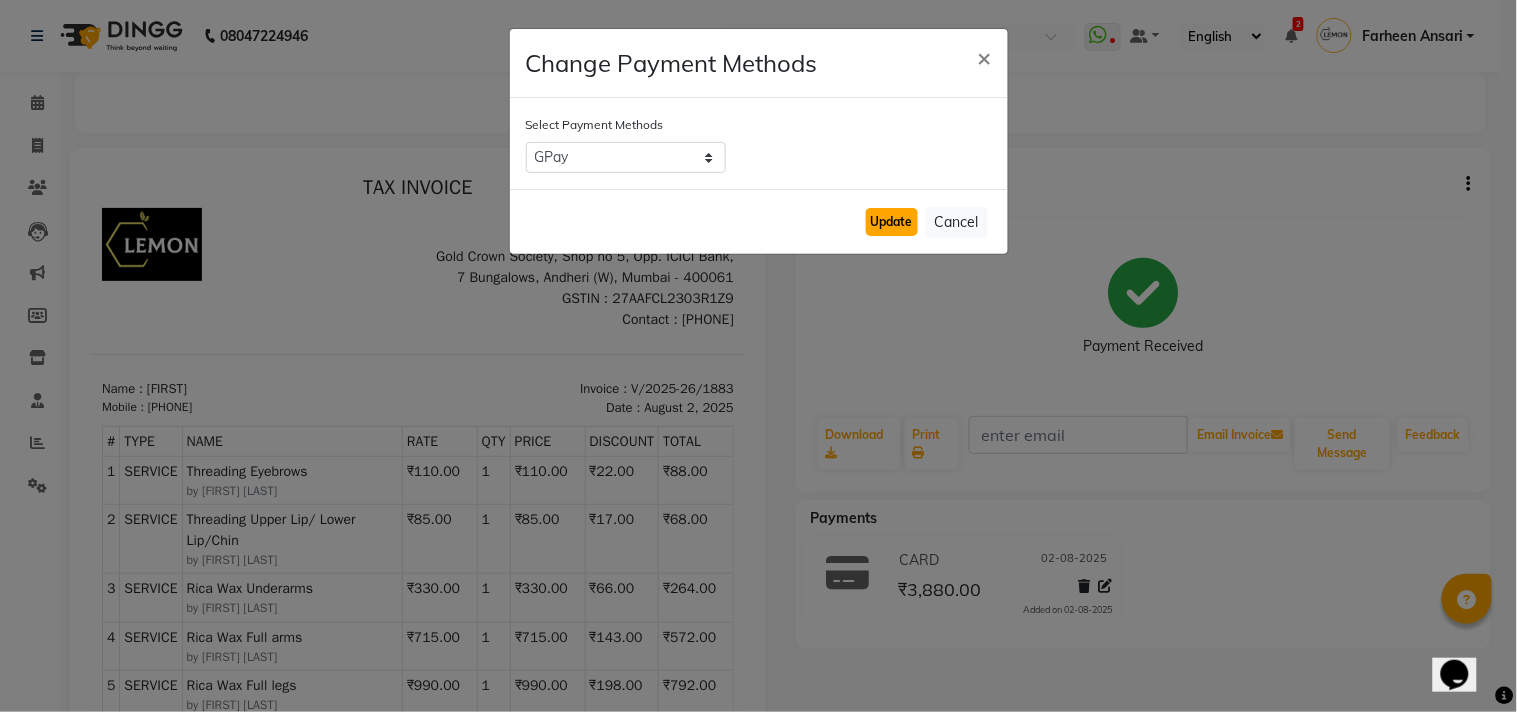 click on "Update" 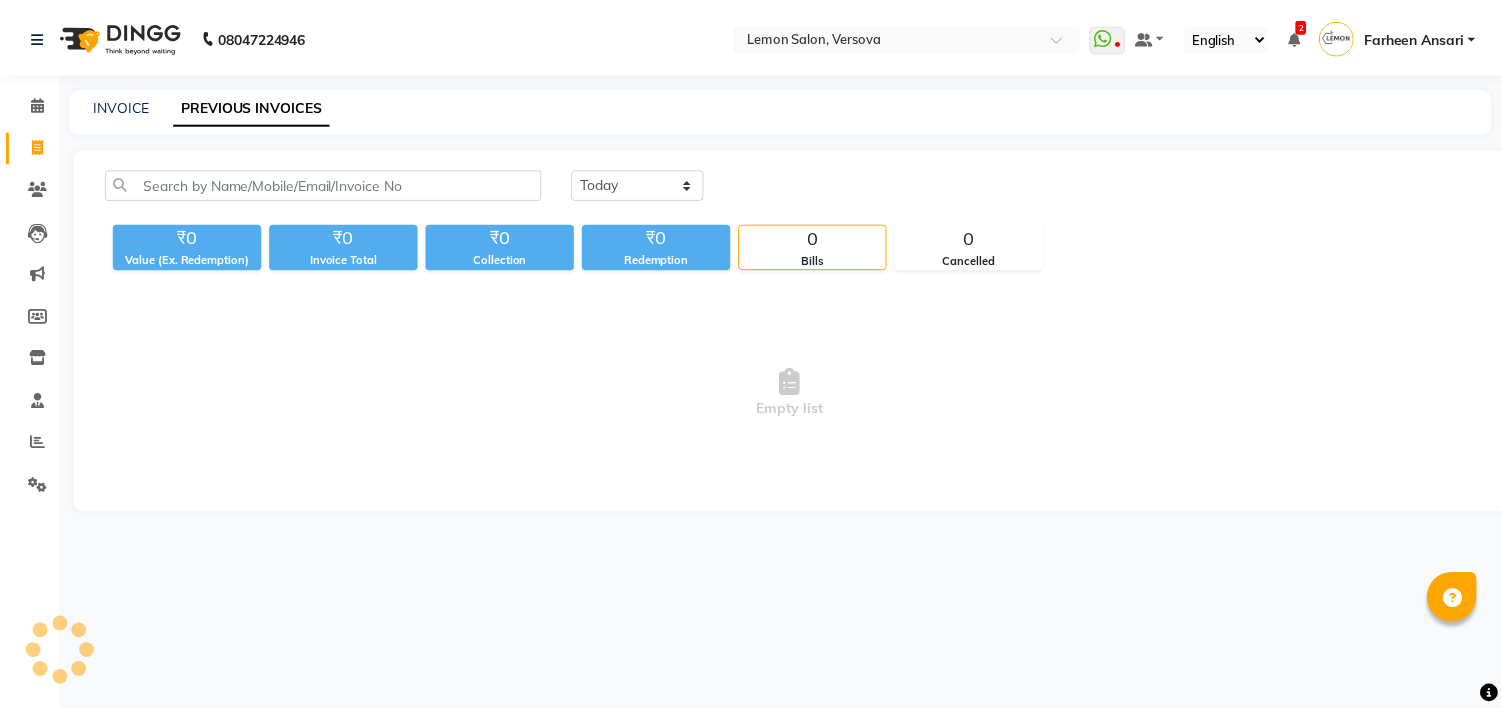 scroll, scrollTop: 0, scrollLeft: 0, axis: both 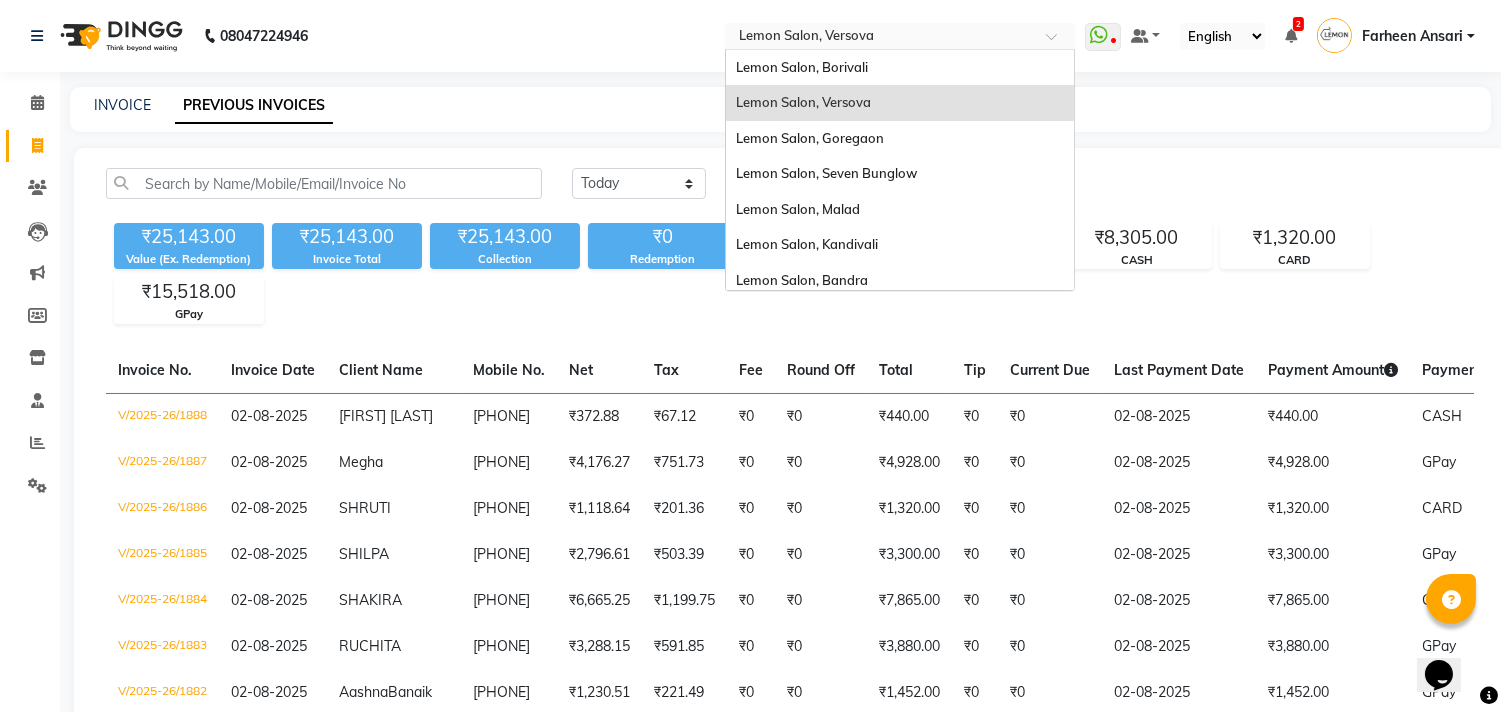 click at bounding box center [880, 38] 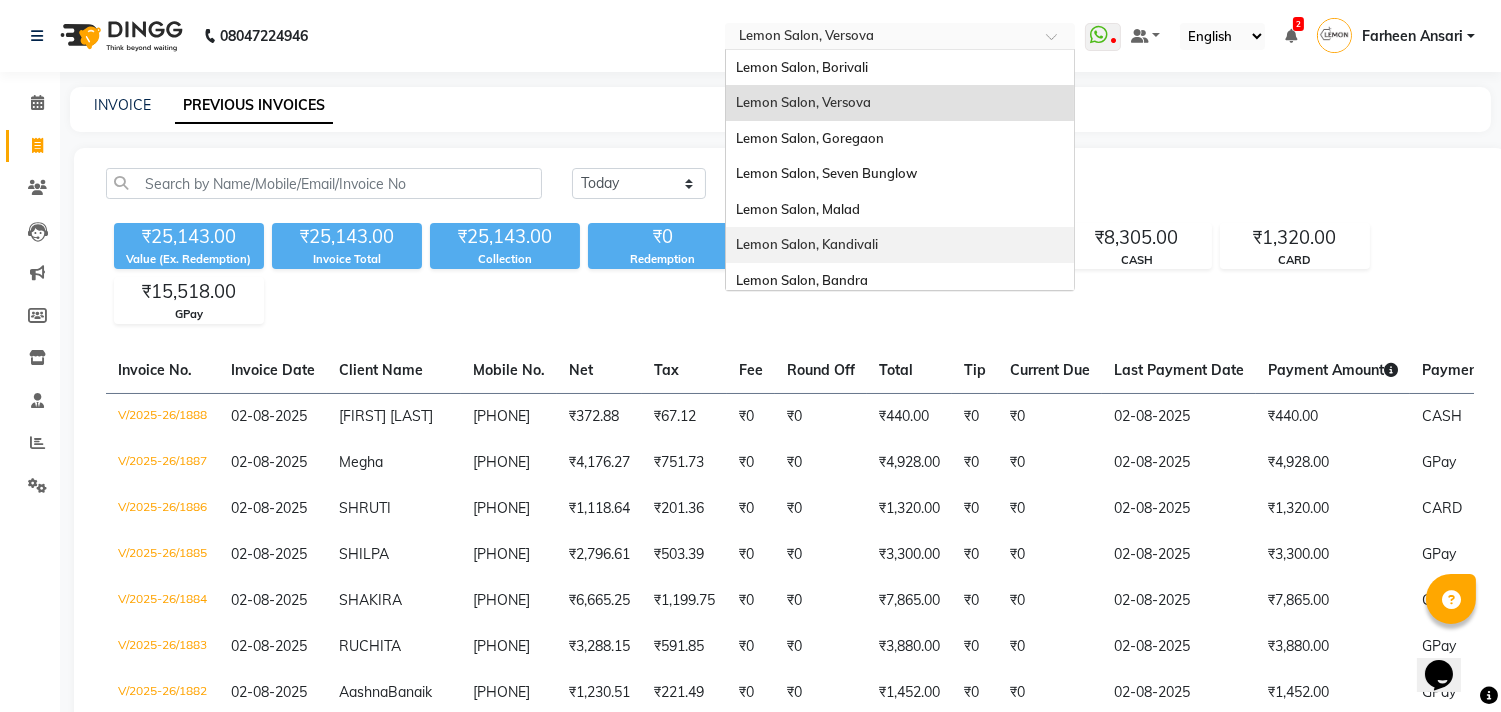click on "Lemon Salon, Kandivali" at bounding box center [900, 245] 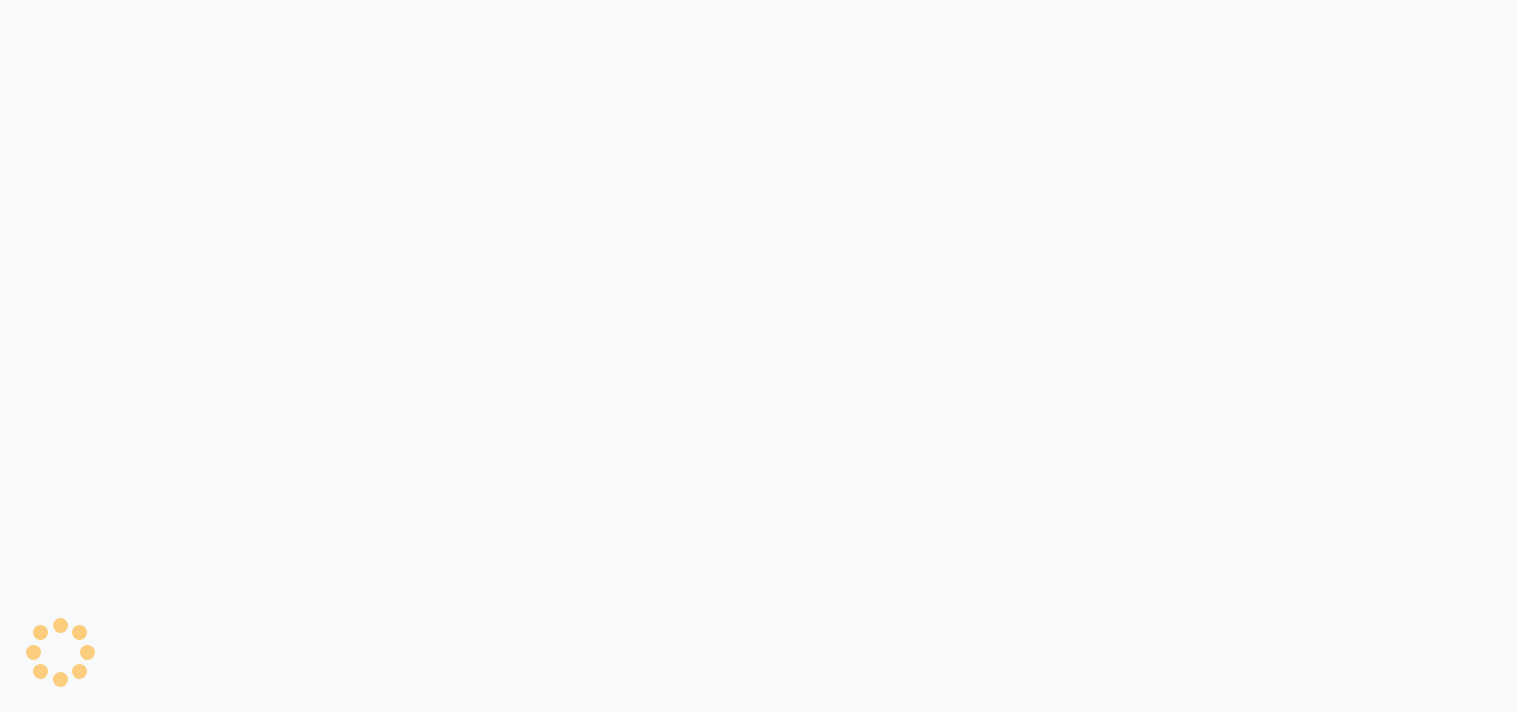 scroll, scrollTop: 0, scrollLeft: 0, axis: both 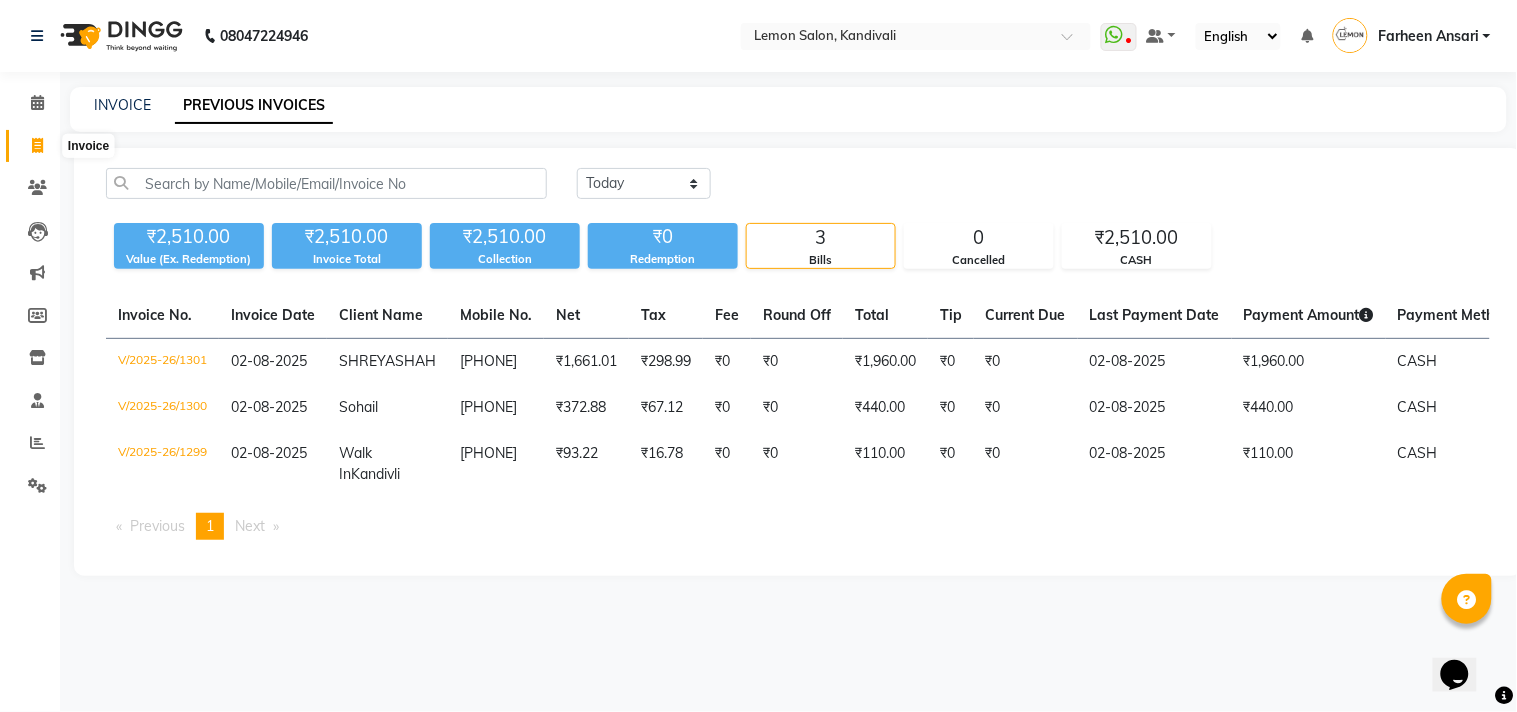 click 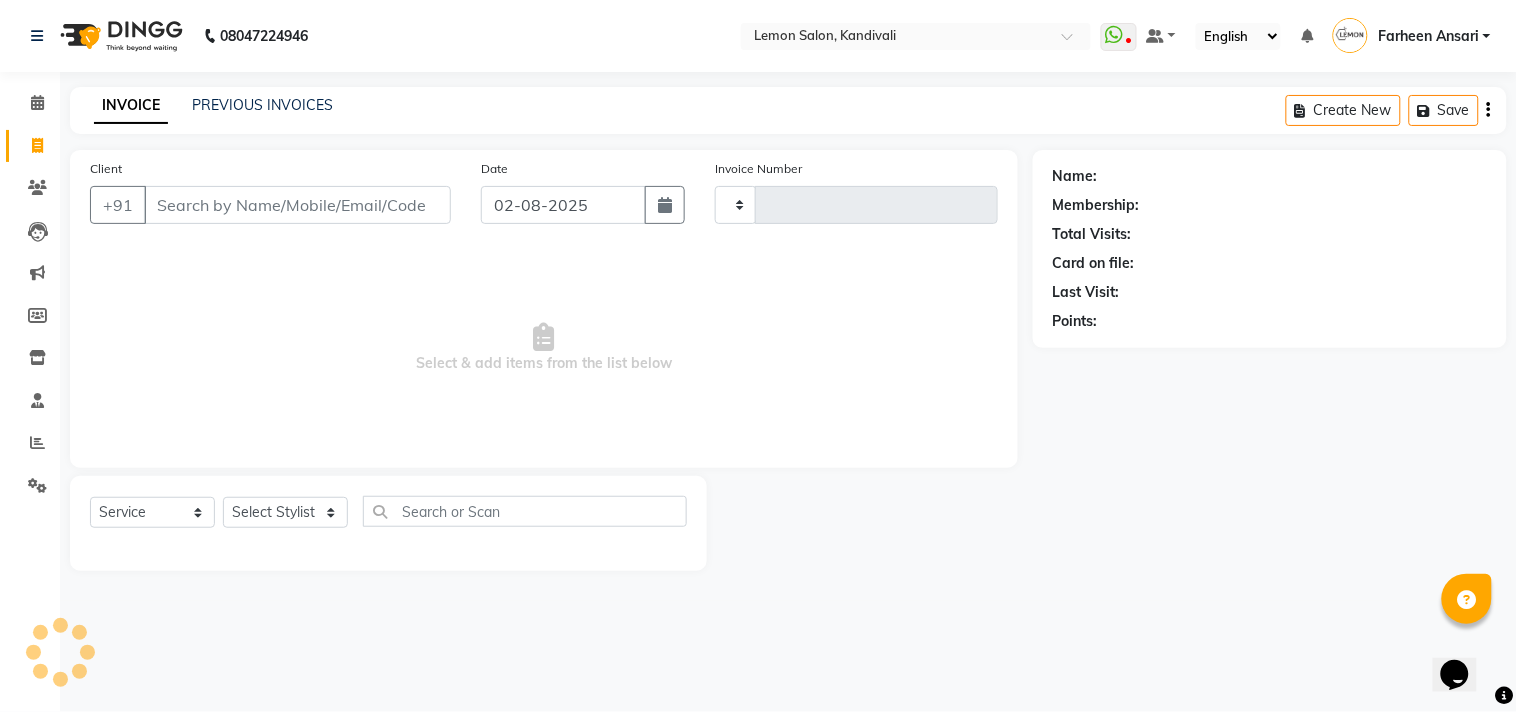 type on "1302" 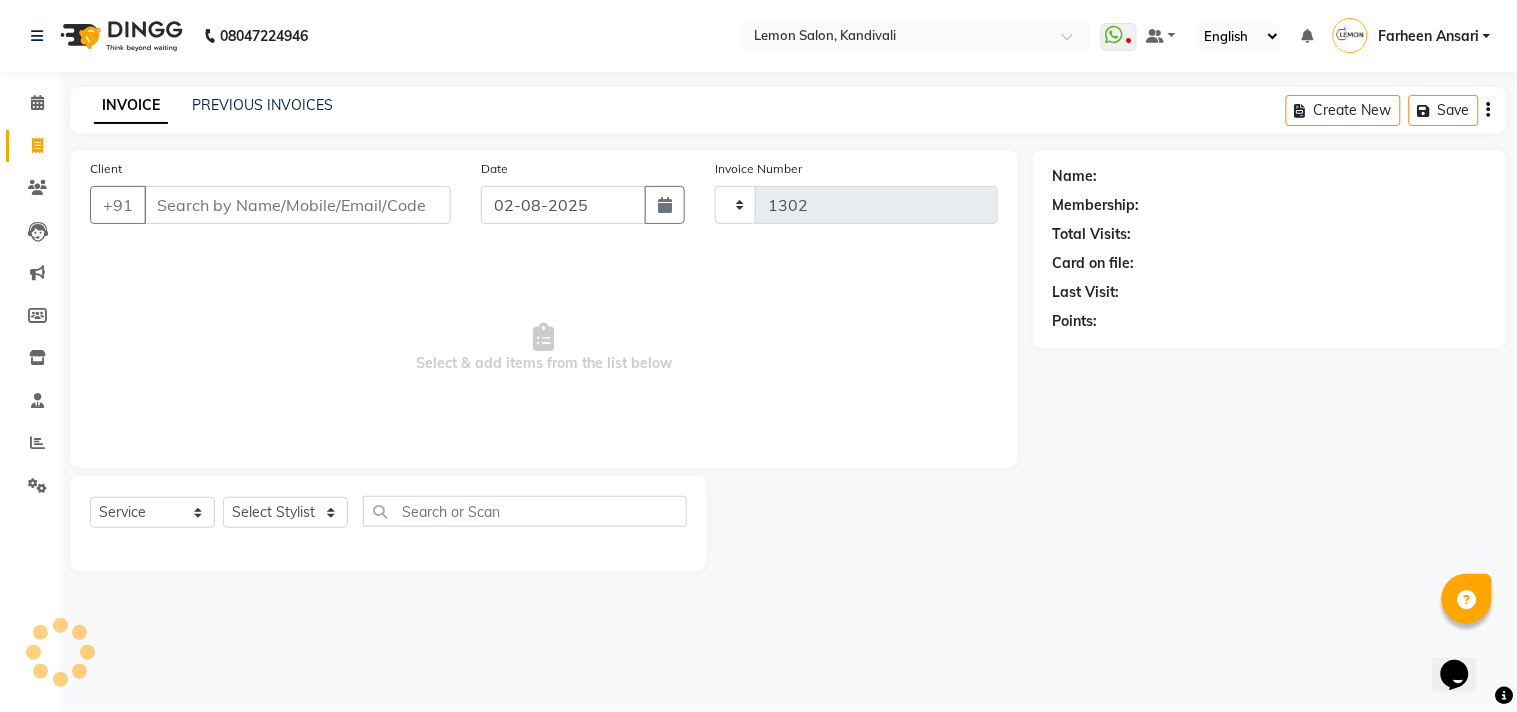 select on "569" 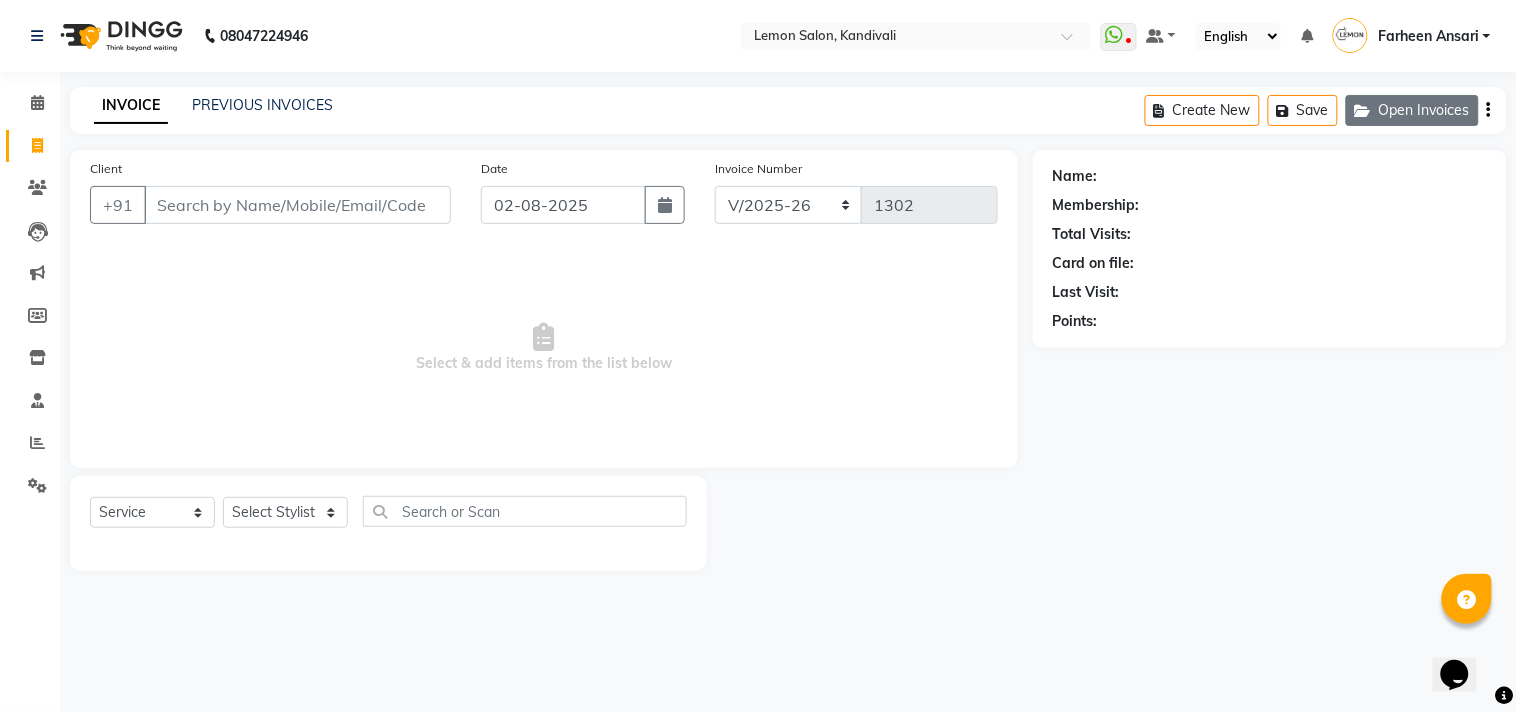 click on "Open Invoices" 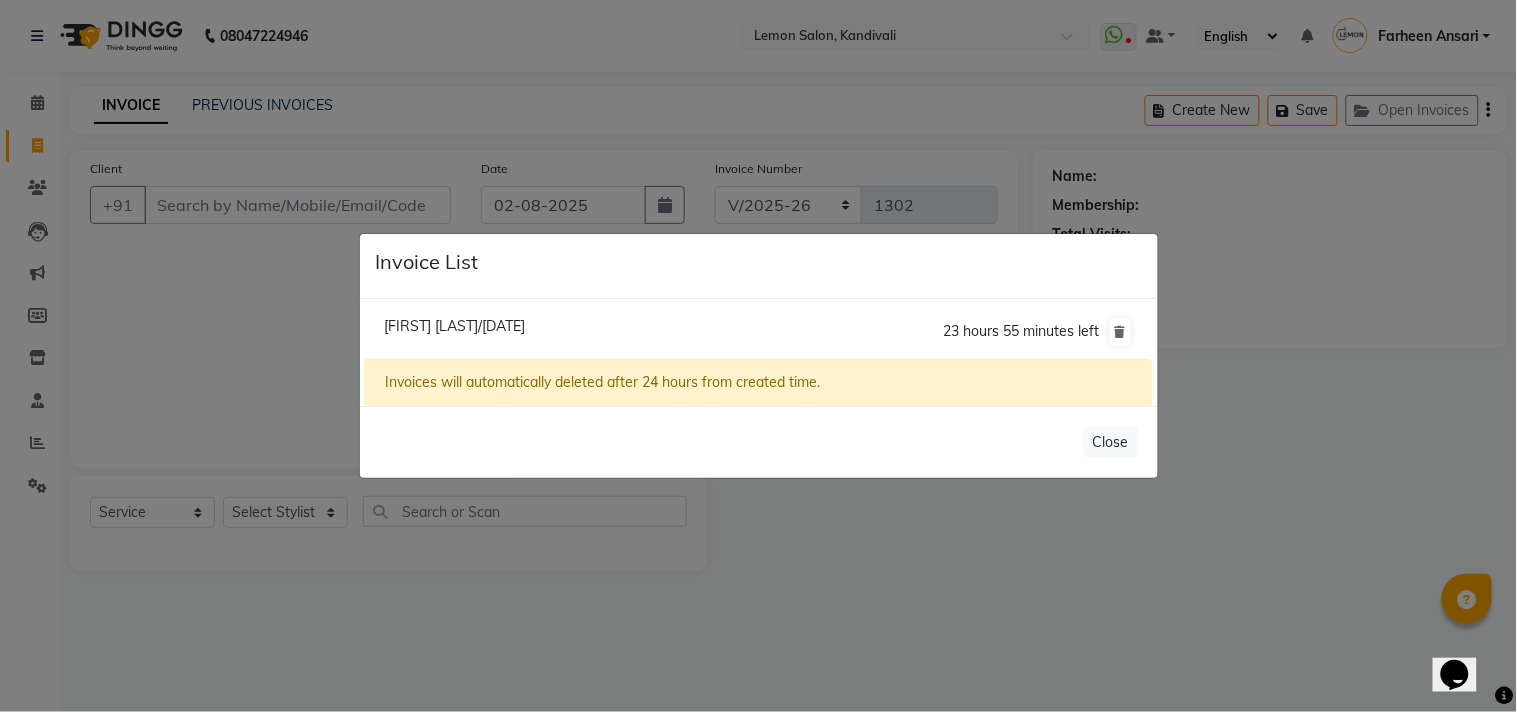 click on "Mohini Bhatt/02 August 2025  23 hours 55 minutes left" 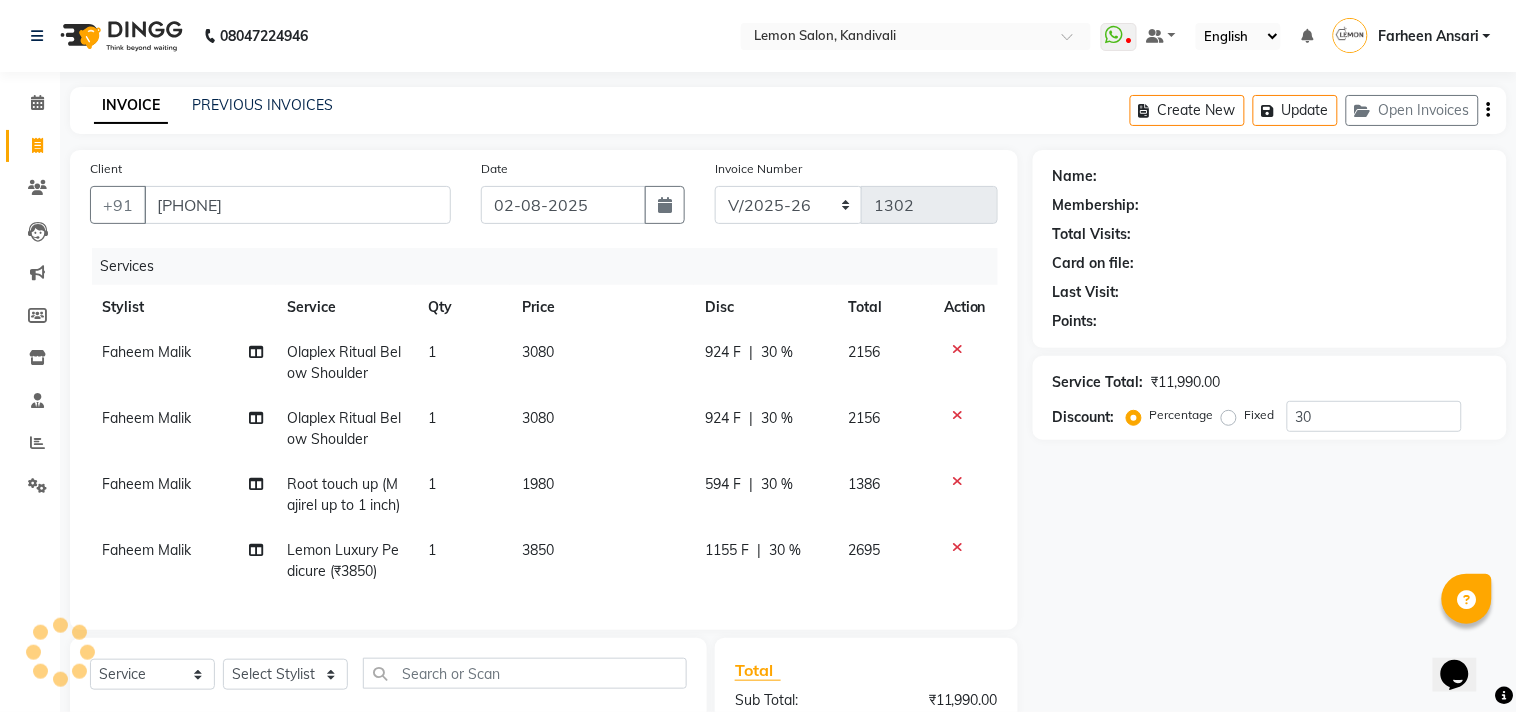 type on "0" 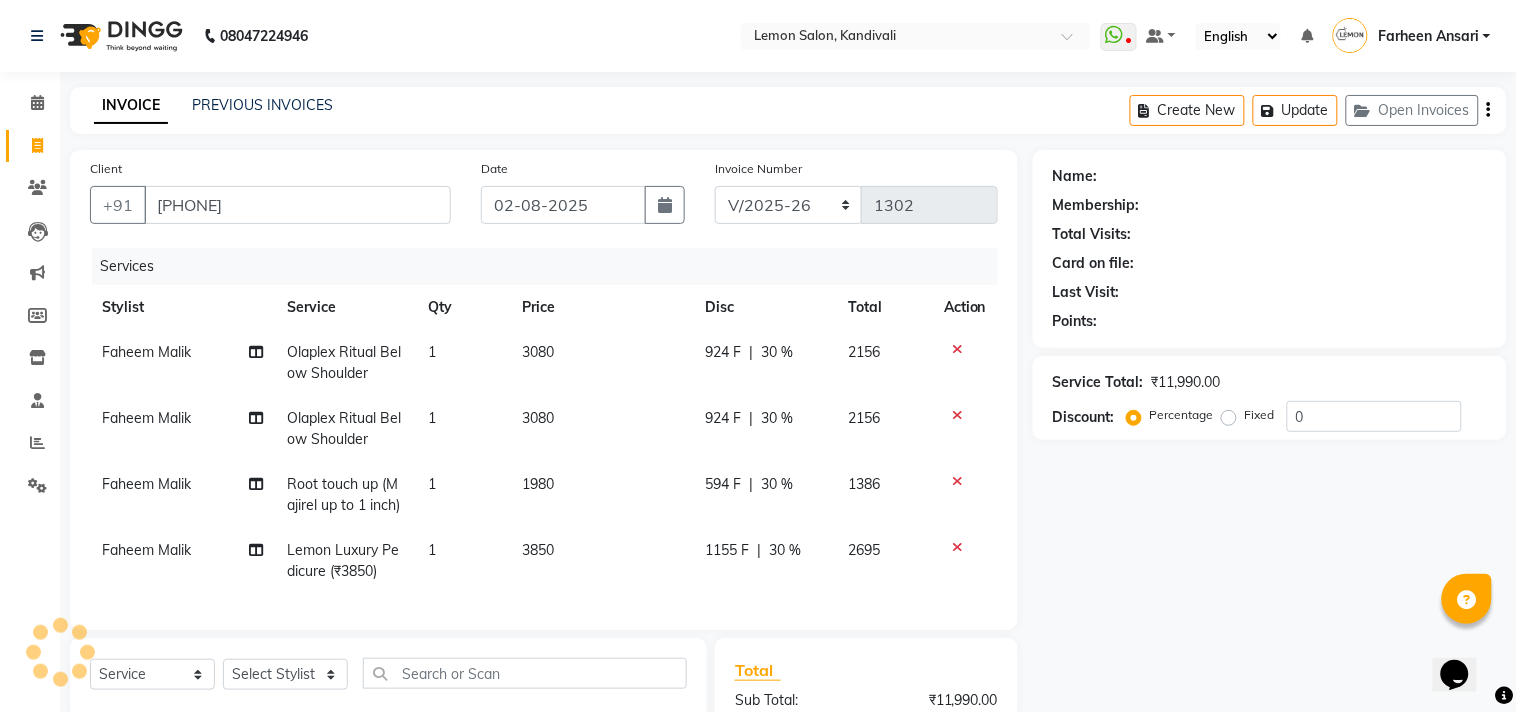 select on "1: Object" 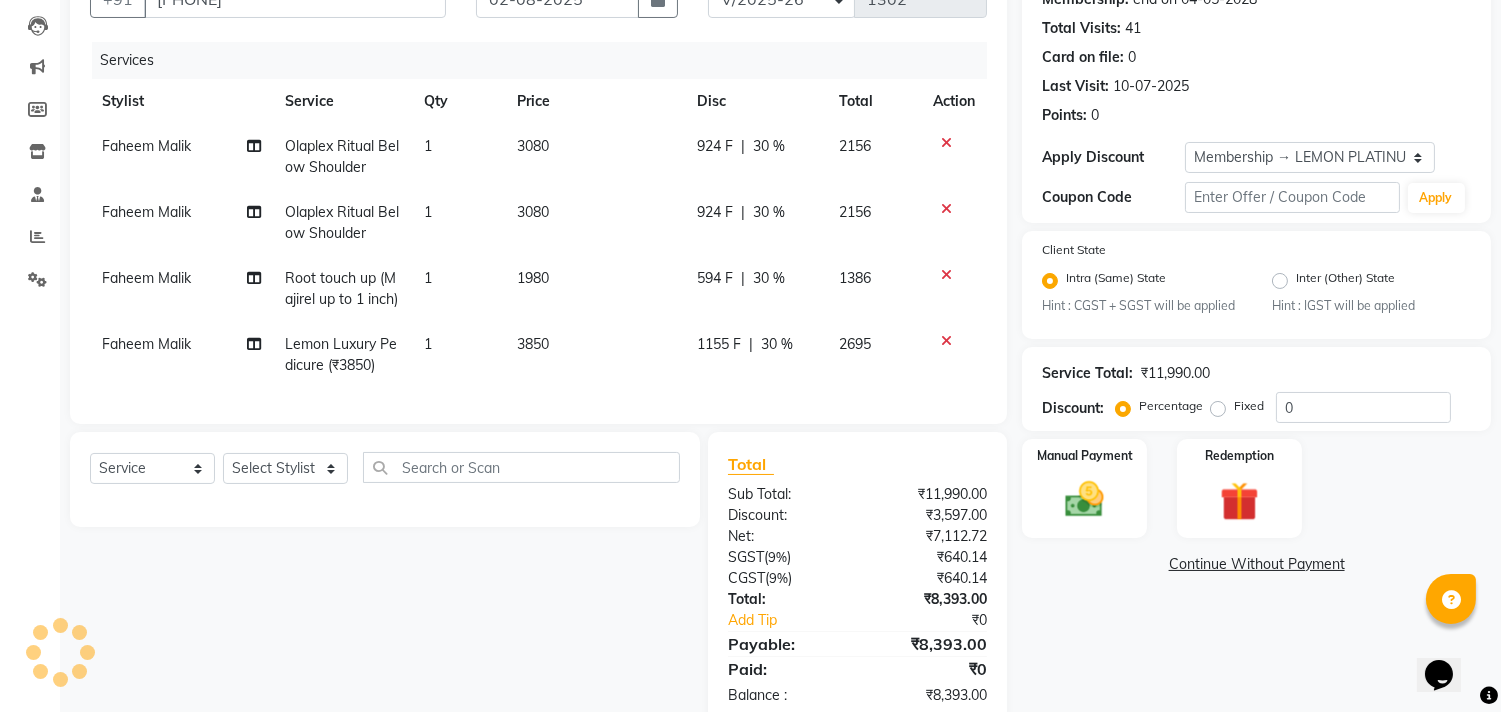 type on "30" 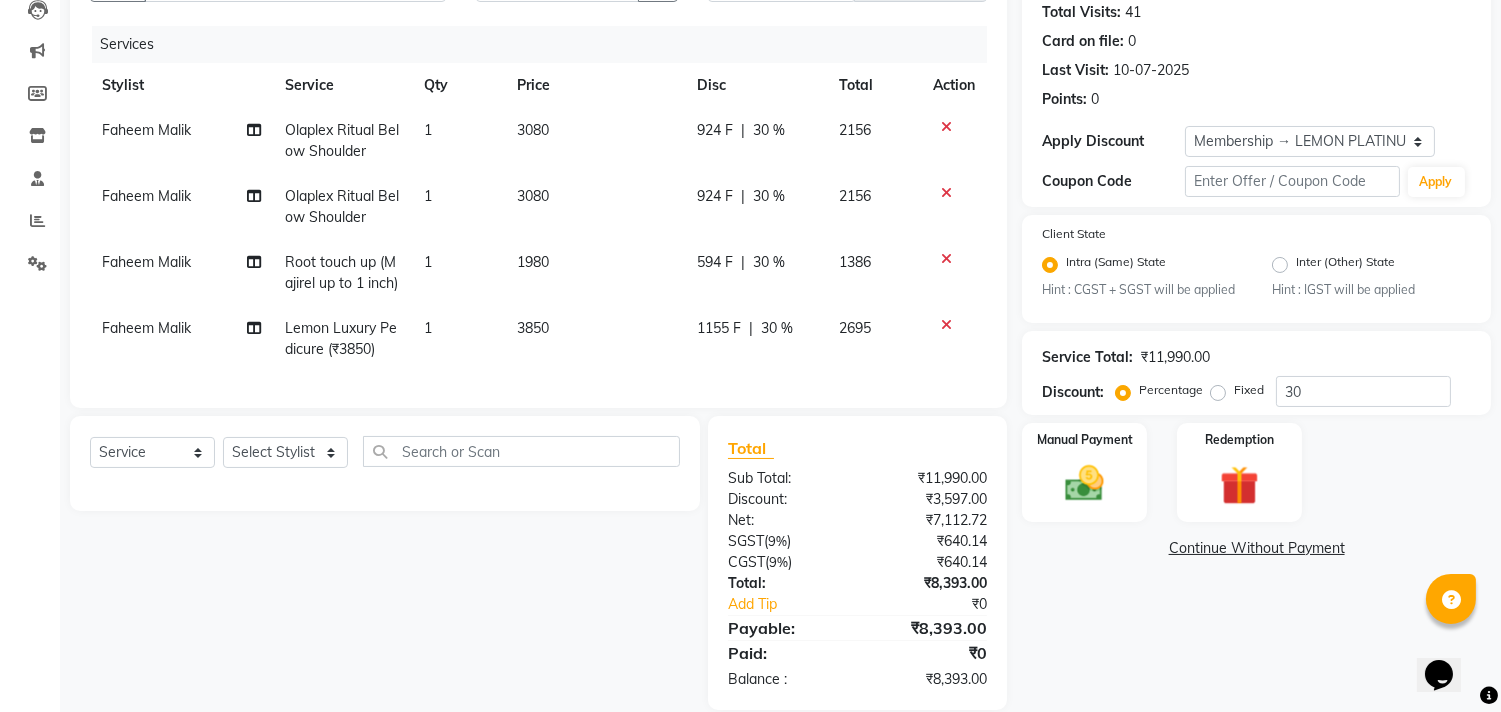 scroll, scrollTop: 266, scrollLeft: 0, axis: vertical 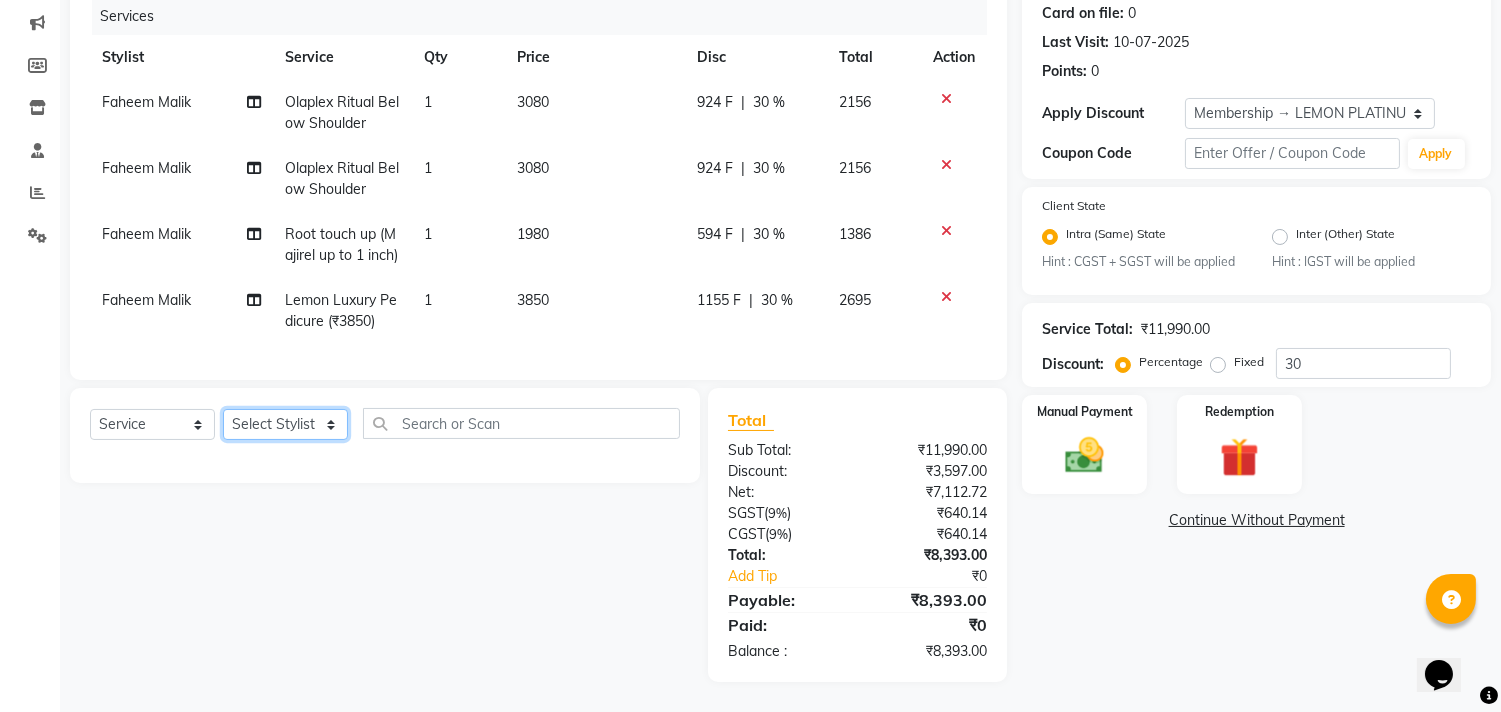 click on "Select Stylist Alam Arun Arndive DC Faheem Malik Gufran Salmani Payal Maurya Riya Adawade Shoeb Salmani Kandivali Swati Sharma Yunus Yusuf Shaikh" 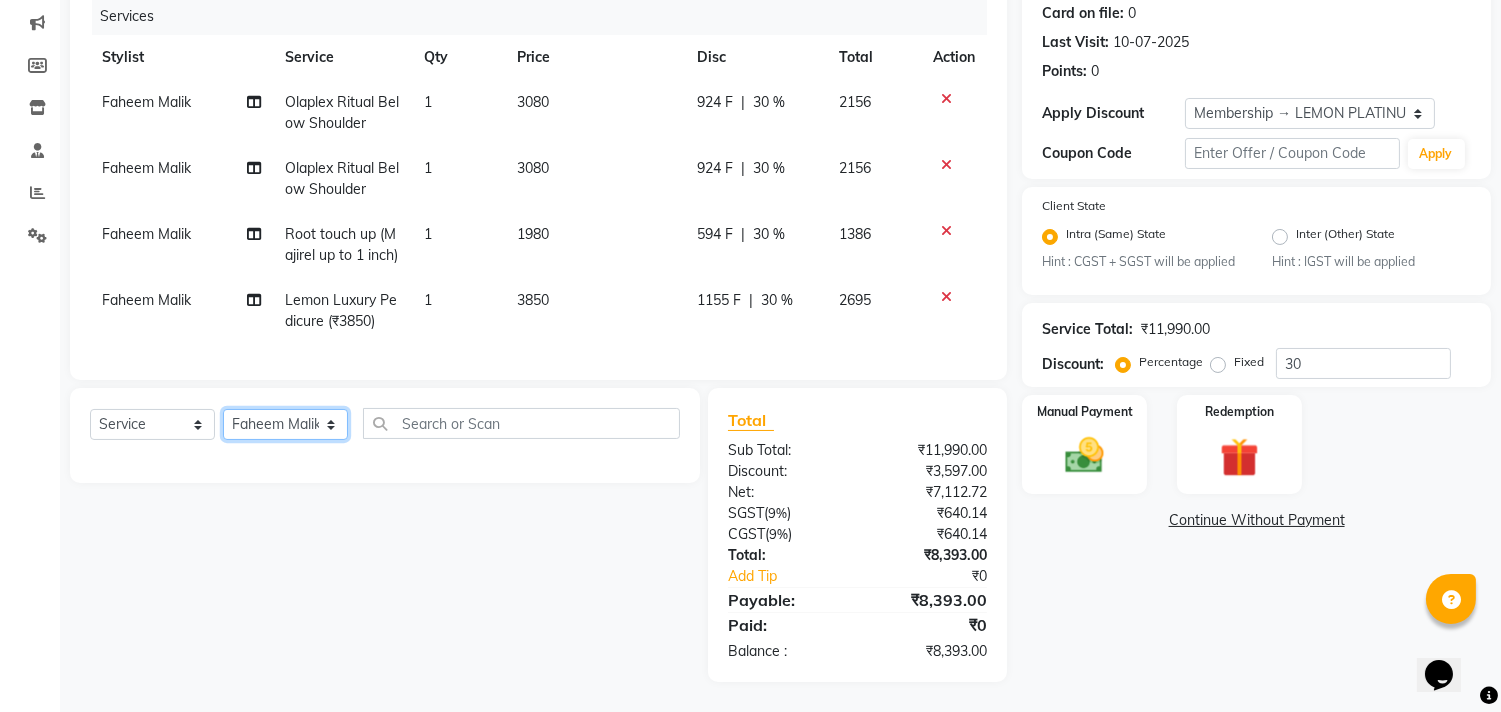 click on "Select Stylist Alam Arun Arndive DC Faheem Malik Gufran Salmani Payal Maurya Riya Adawade Shoeb Salmani Kandivali Swati Sharma Yunus Yusuf Shaikh" 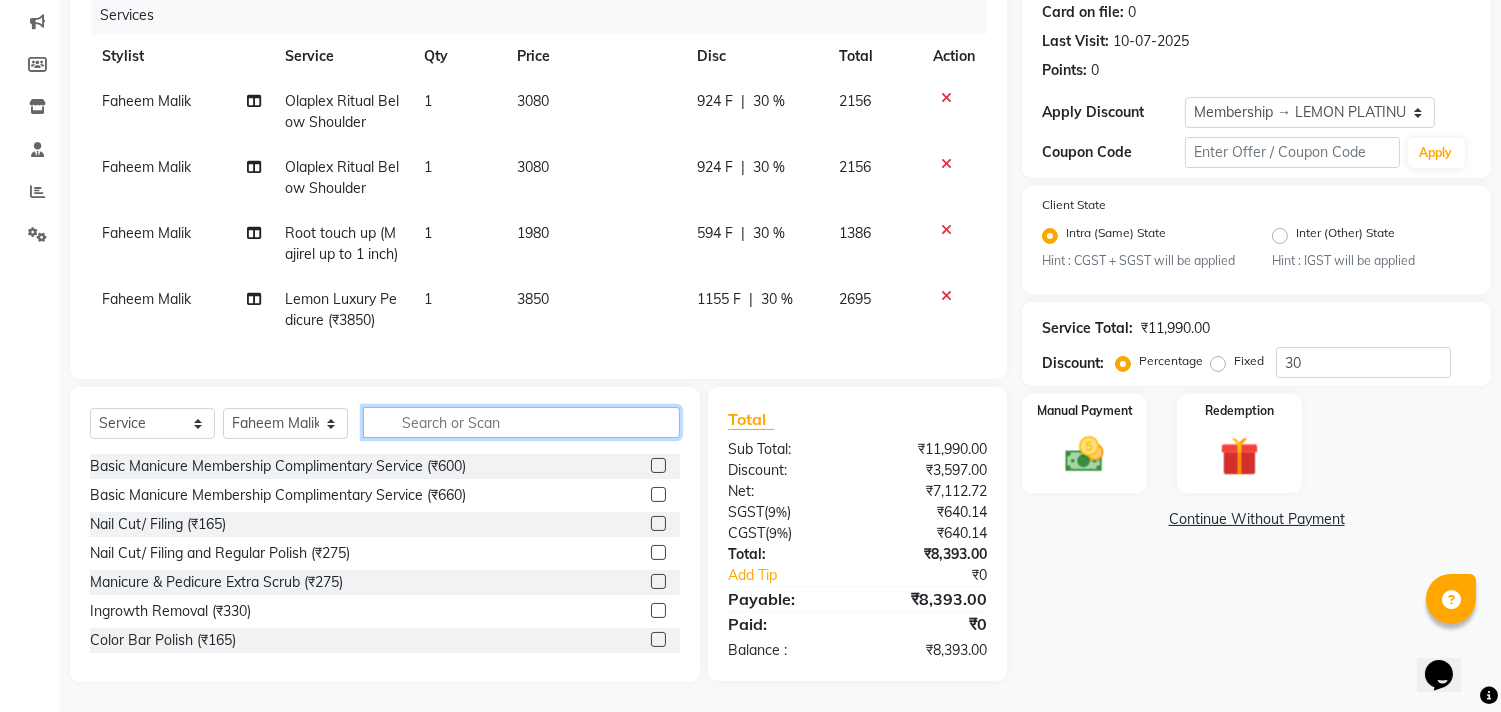 click 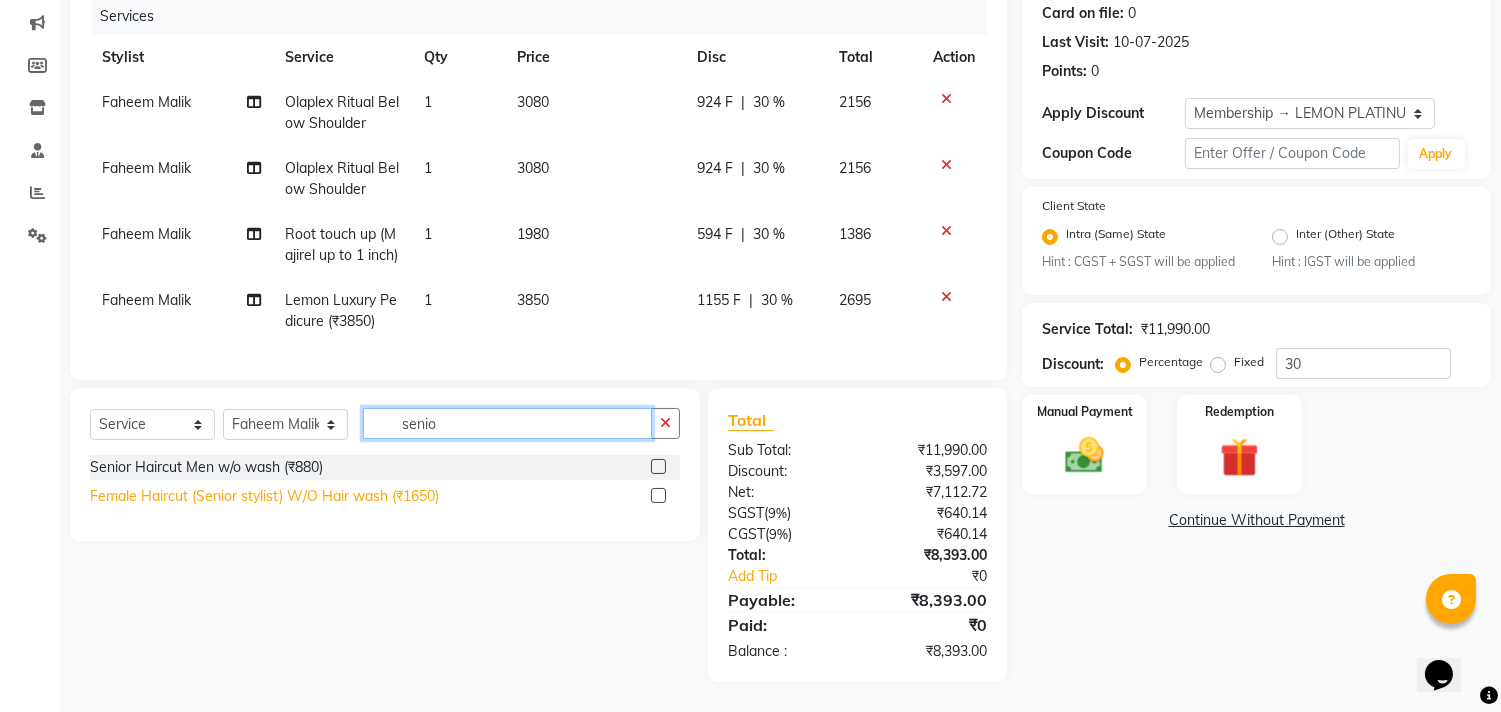 type on "senio" 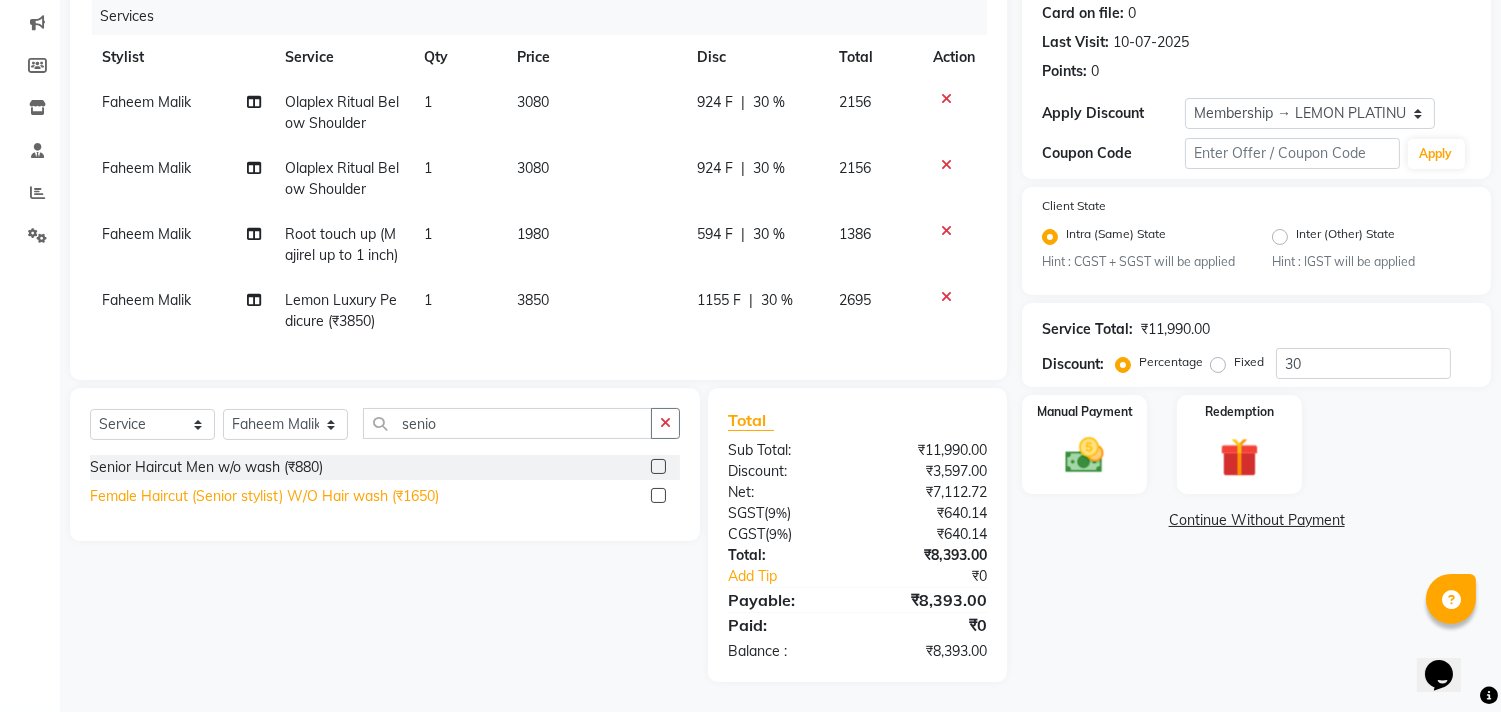 click on "Female Haircut (Senior stylist) W/O Hair wash (₹1650)" 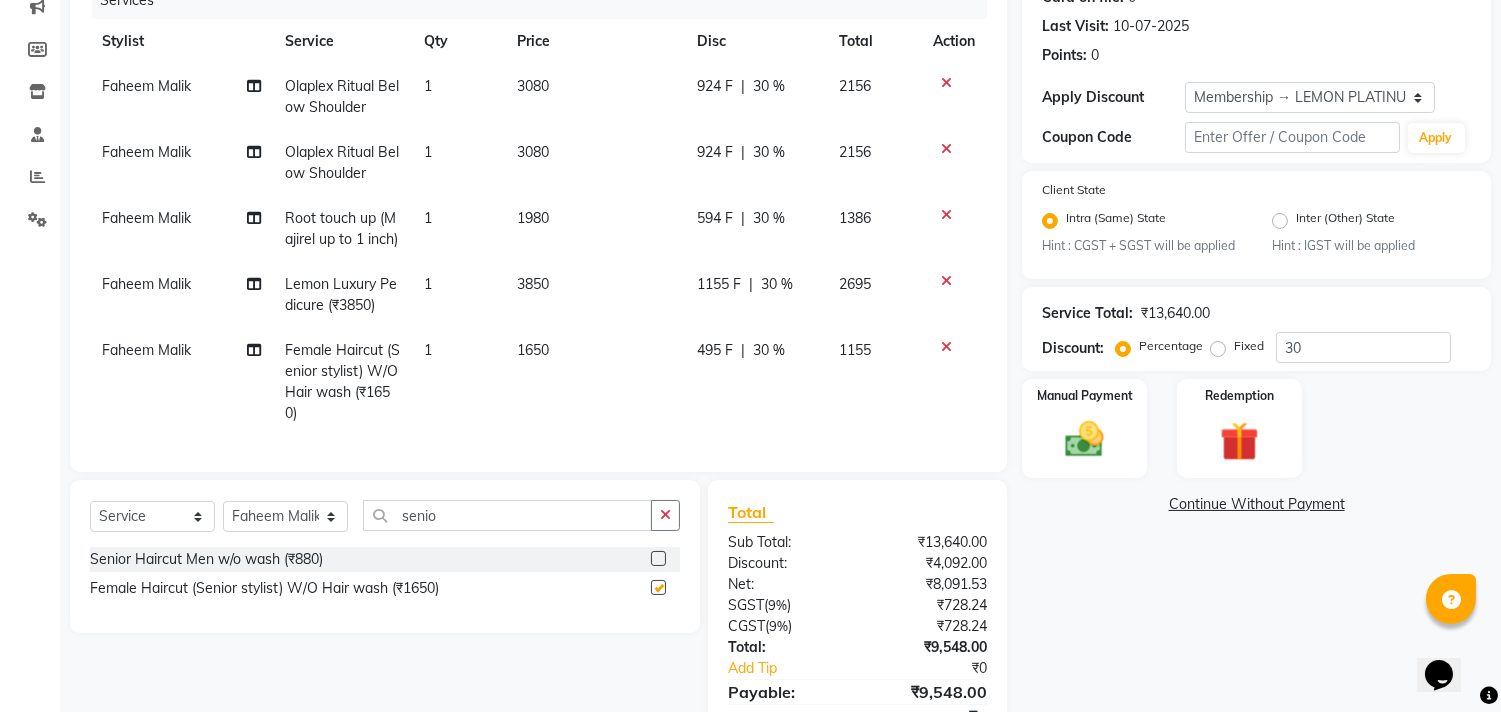 checkbox on "false" 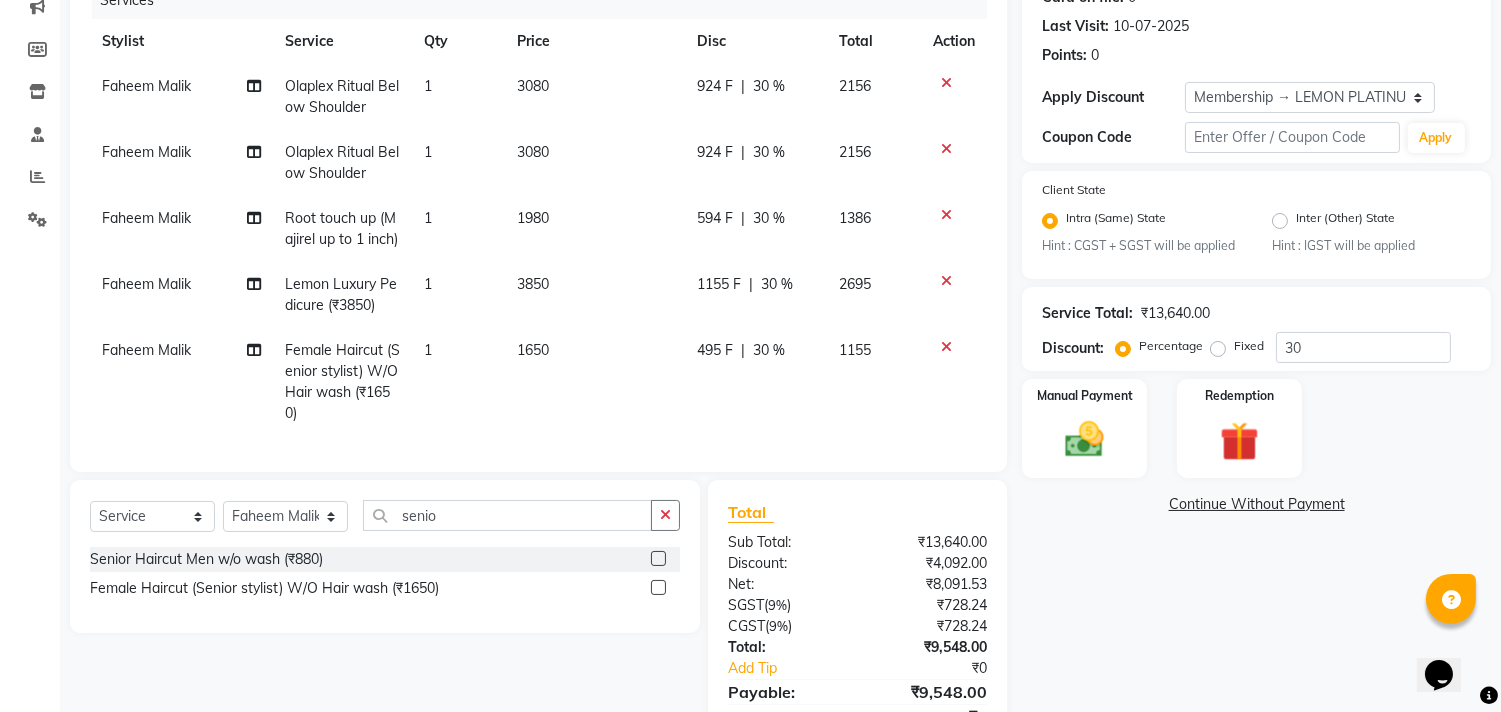 click on "Faheem Malik" 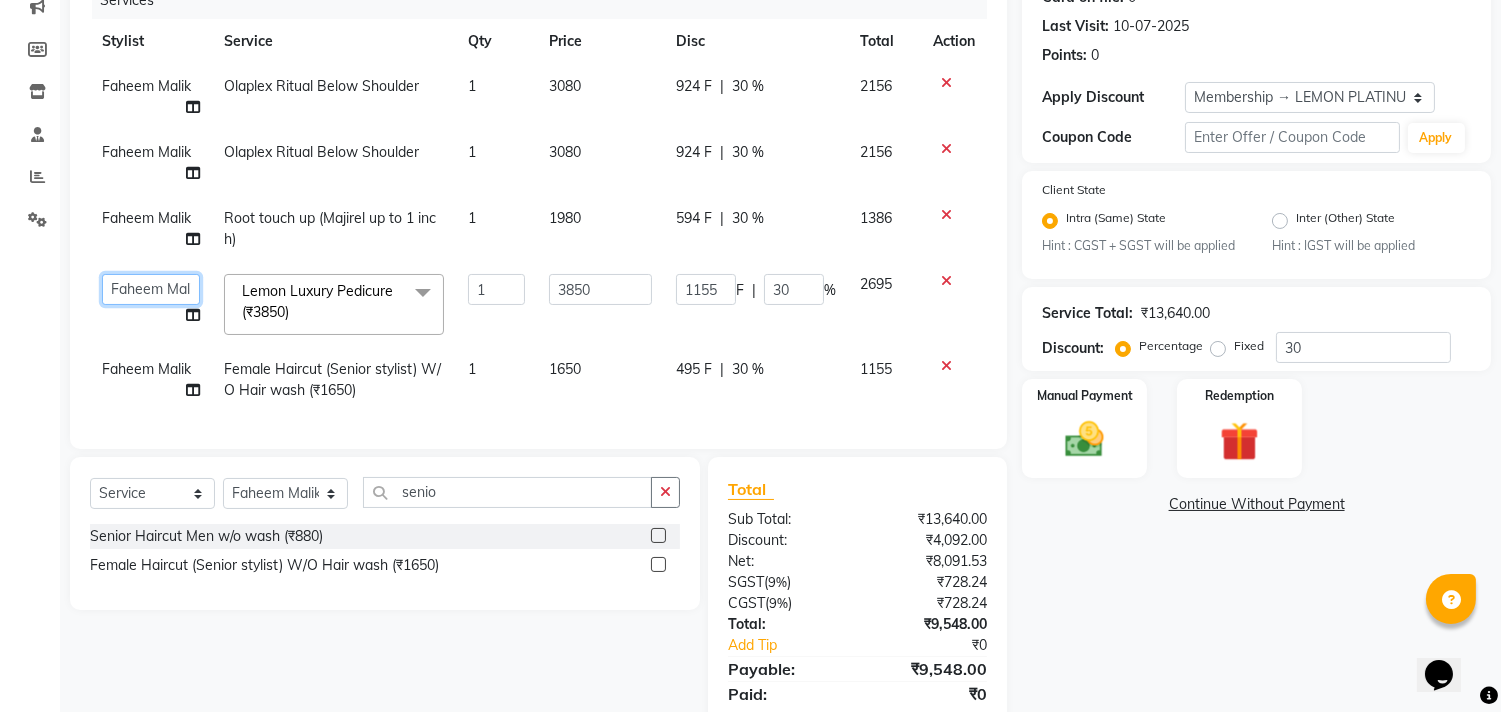 click on "Alam   Arun Arndive   DC   Faheem Malik   Gufran Salmani   Payal Maurya   Riya Adawade   Shoeb Salmani Kandivali   Swati Sharma   Yunus Yusuf Shaikh" 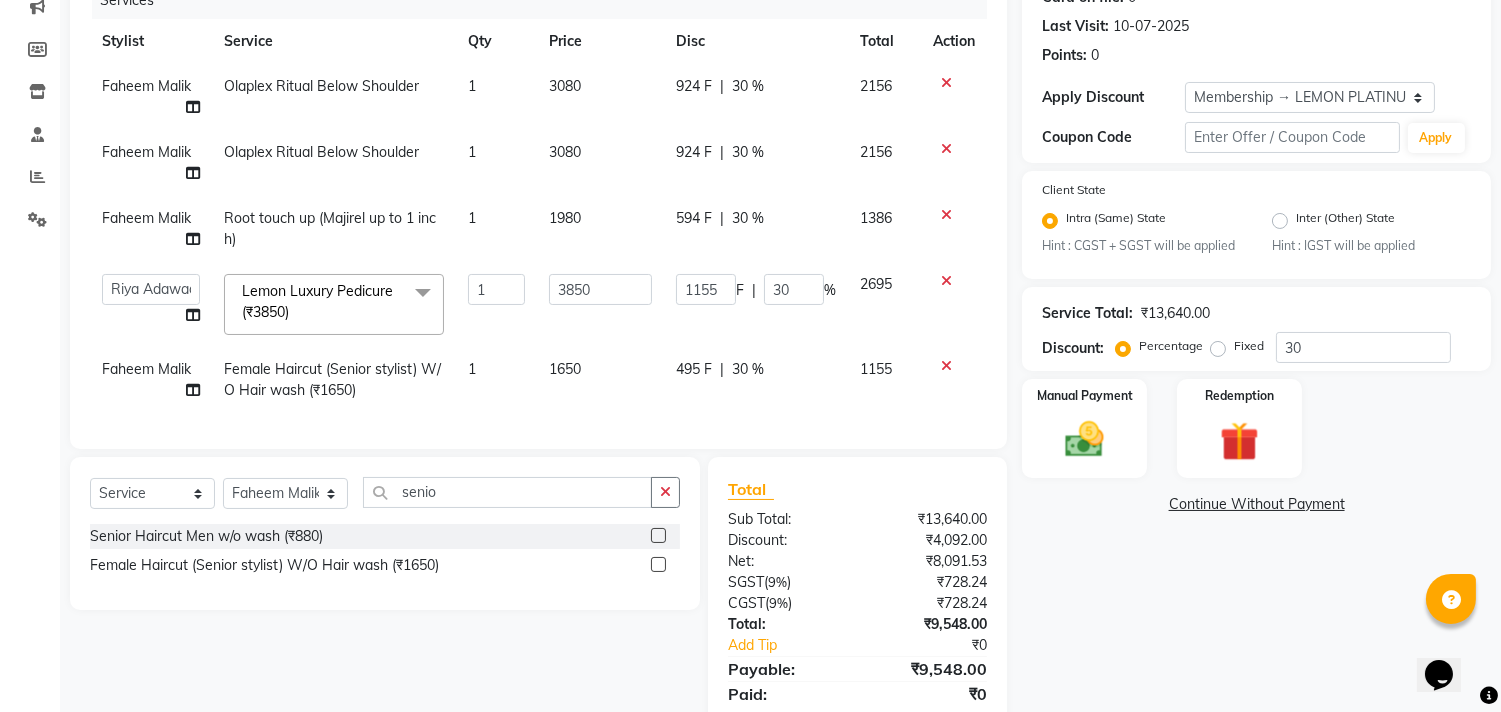 select on "7383" 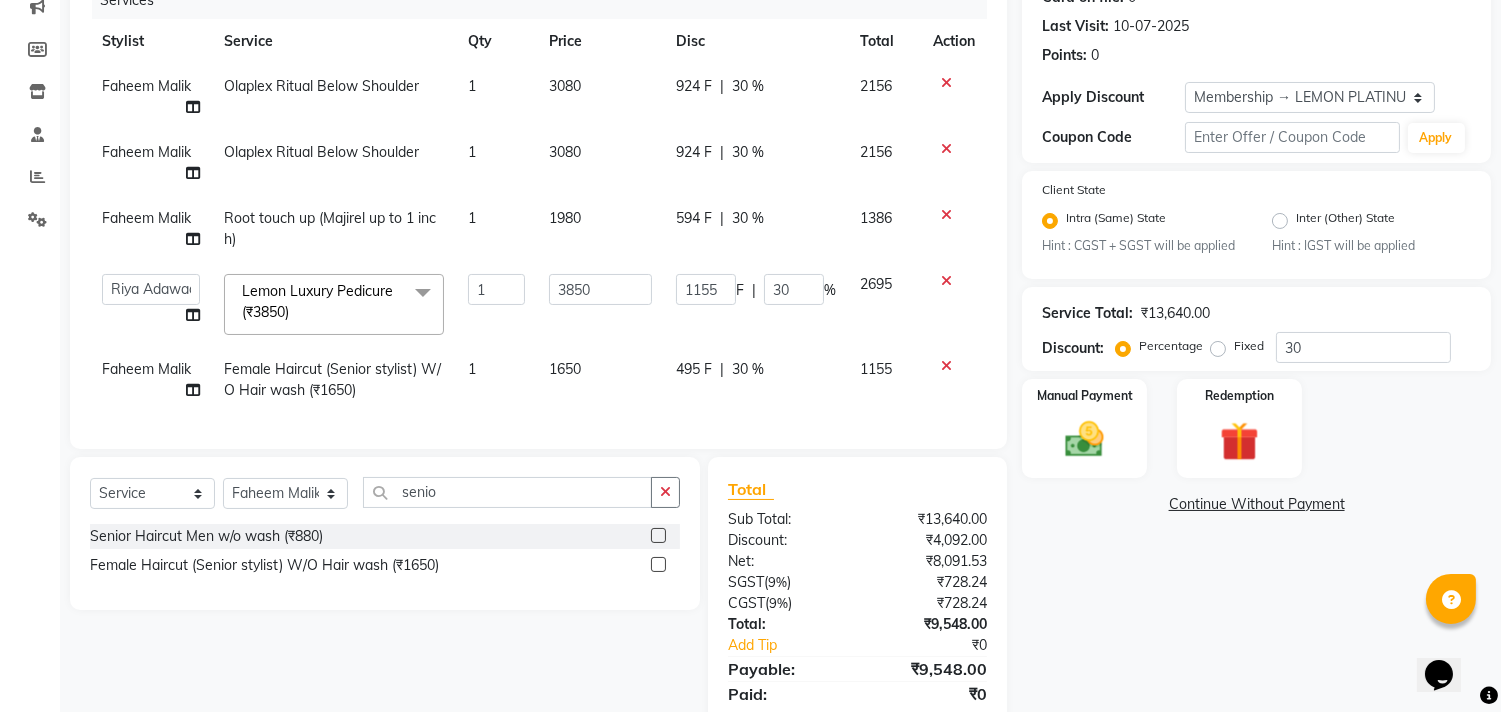 click on "Name: Mohini Bhatt Membership: end on 04-05-2028 Total Visits:  41 Card on file:  0 Last Visit:   10-07-2025 Points:   0  Apply Discount Select Membership → LEMON PLATINUM MEMBERSHIP  Membership → LEMON SILVER MEMBERSHIP Coupon → Abc Coupon Code Apply Client State Intra (Same) State Hint : CGST + SGST will be applied Inter (Other) State Hint : IGST will be applied Service Total:  ₹13,640.00  Discount:  Percentage   Fixed  30 Manual Payment Redemption  Continue Without Payment" 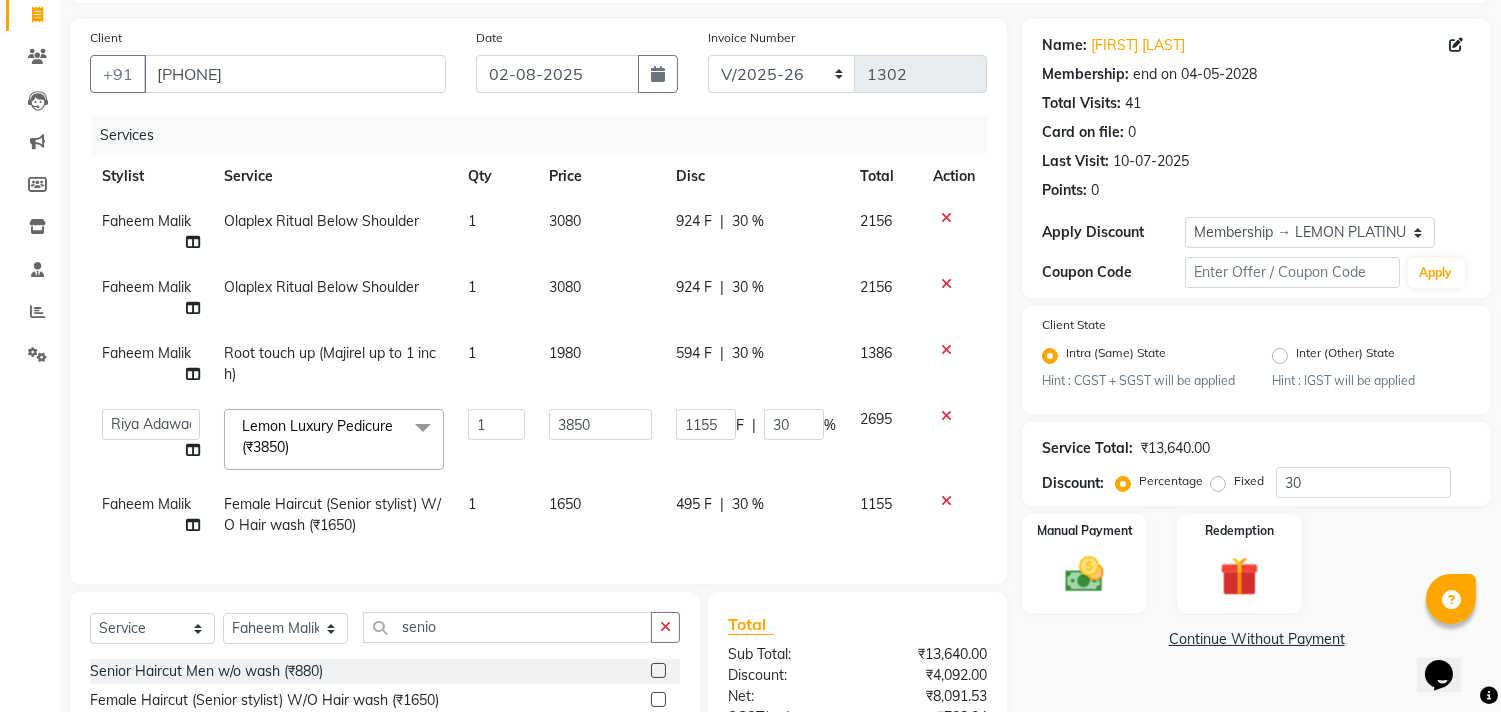 scroll, scrollTop: 128, scrollLeft: 0, axis: vertical 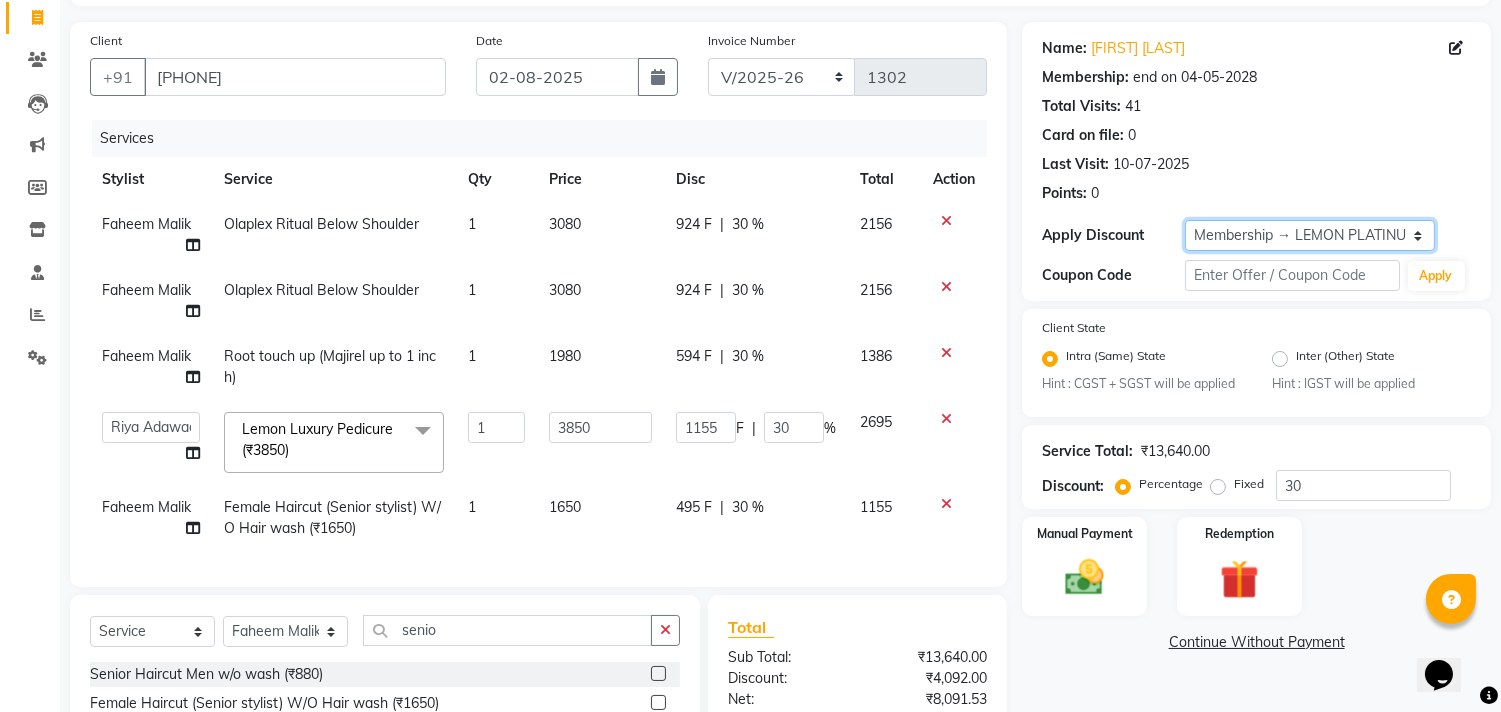 click on "Select Membership → LEMON PLATINUM MEMBERSHIP  Membership → LEMON SILVER MEMBERSHIP Coupon → Abc" 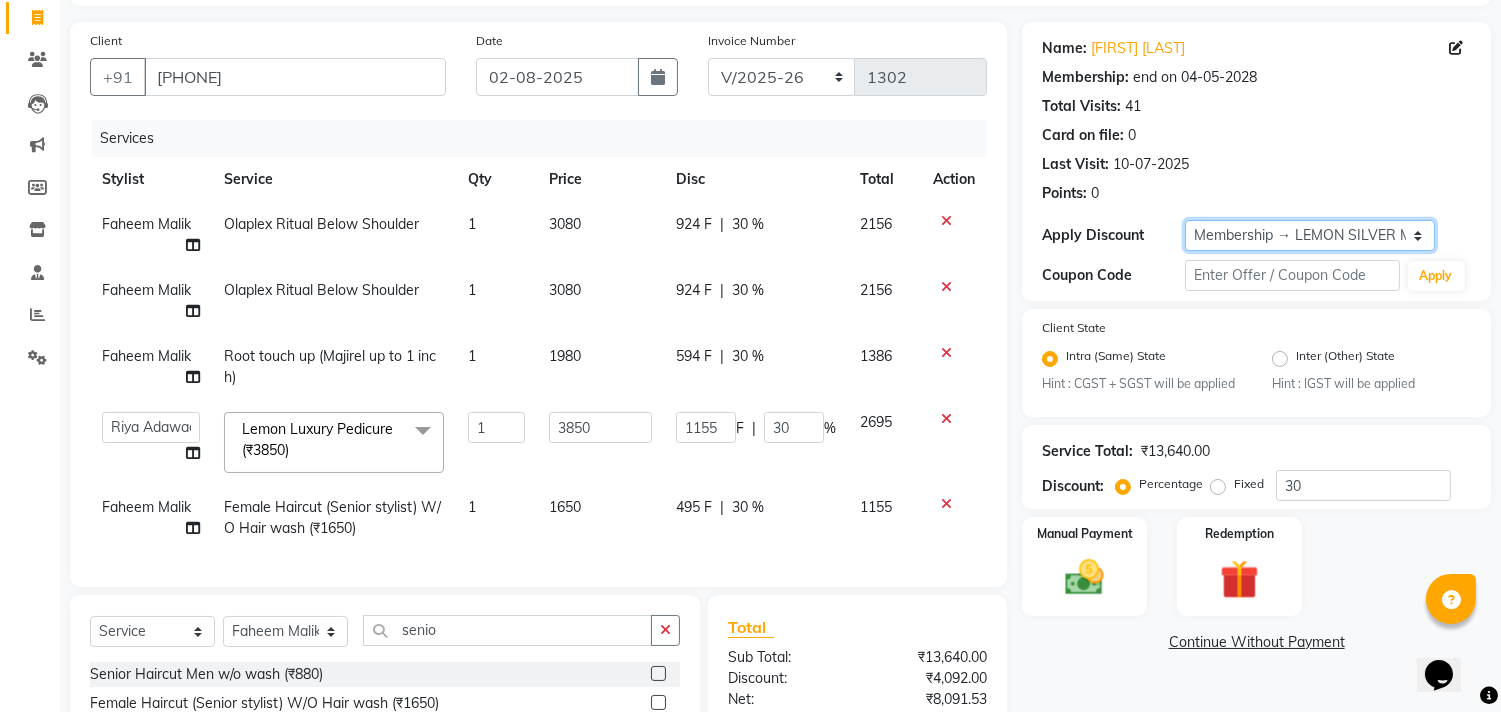 click on "Select Membership → LEMON PLATINUM MEMBERSHIP  Membership → LEMON SILVER MEMBERSHIP Coupon → Abc" 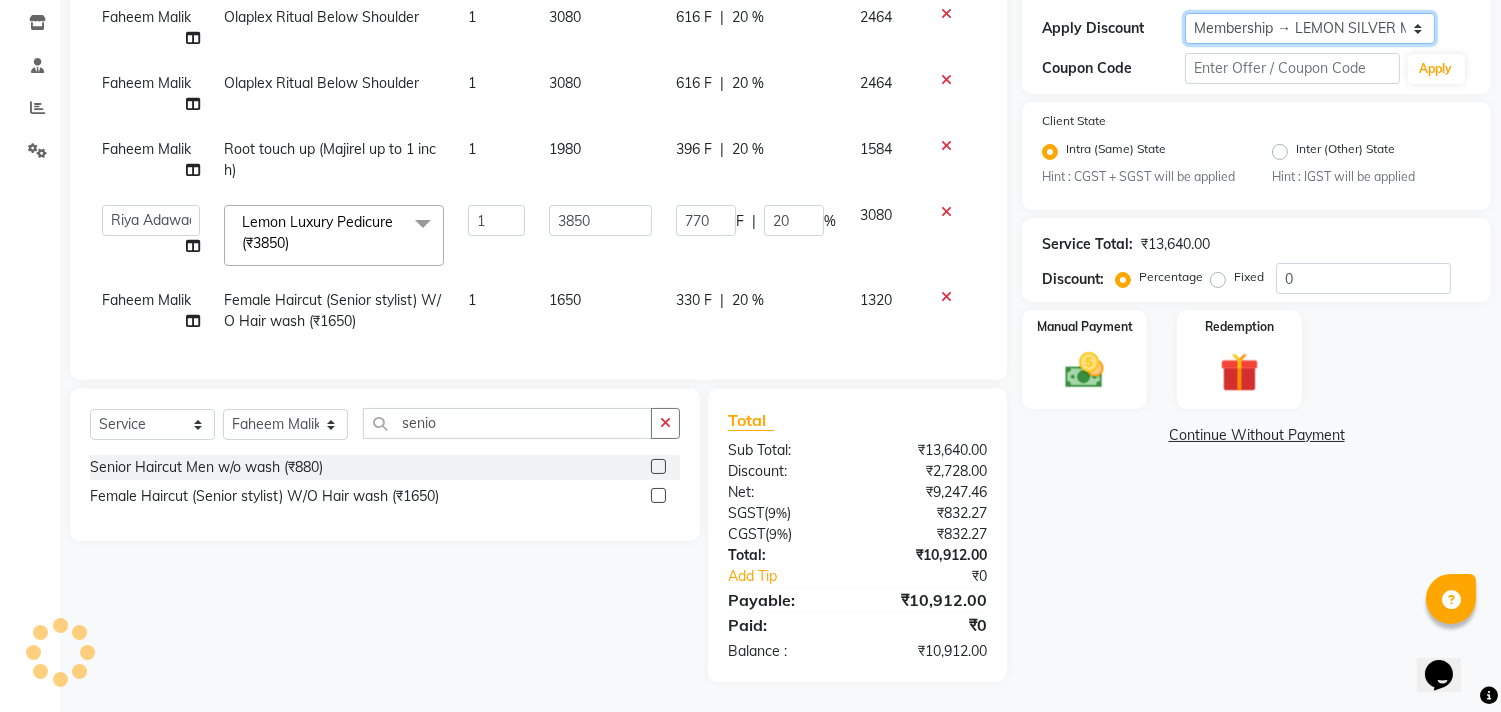 type on "20" 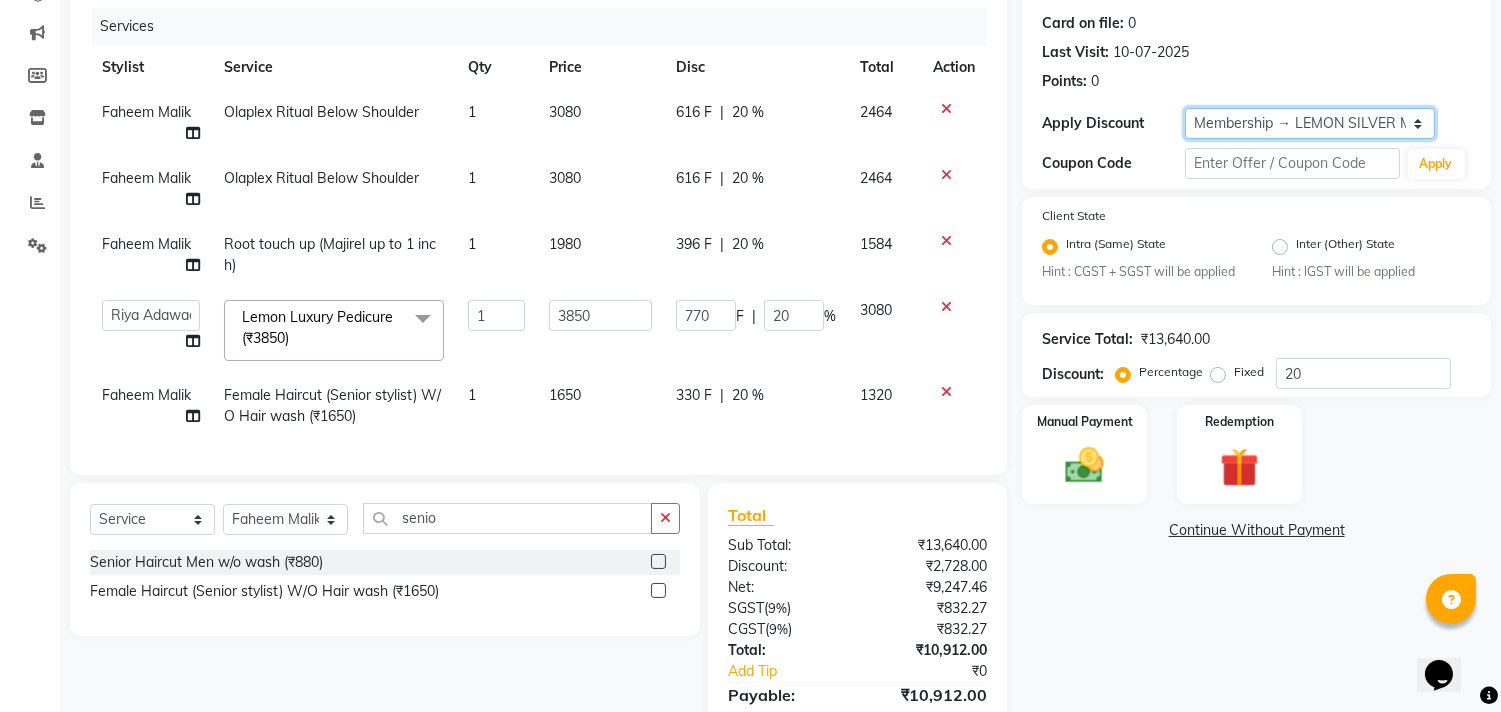 scroll, scrollTop: 351, scrollLeft: 0, axis: vertical 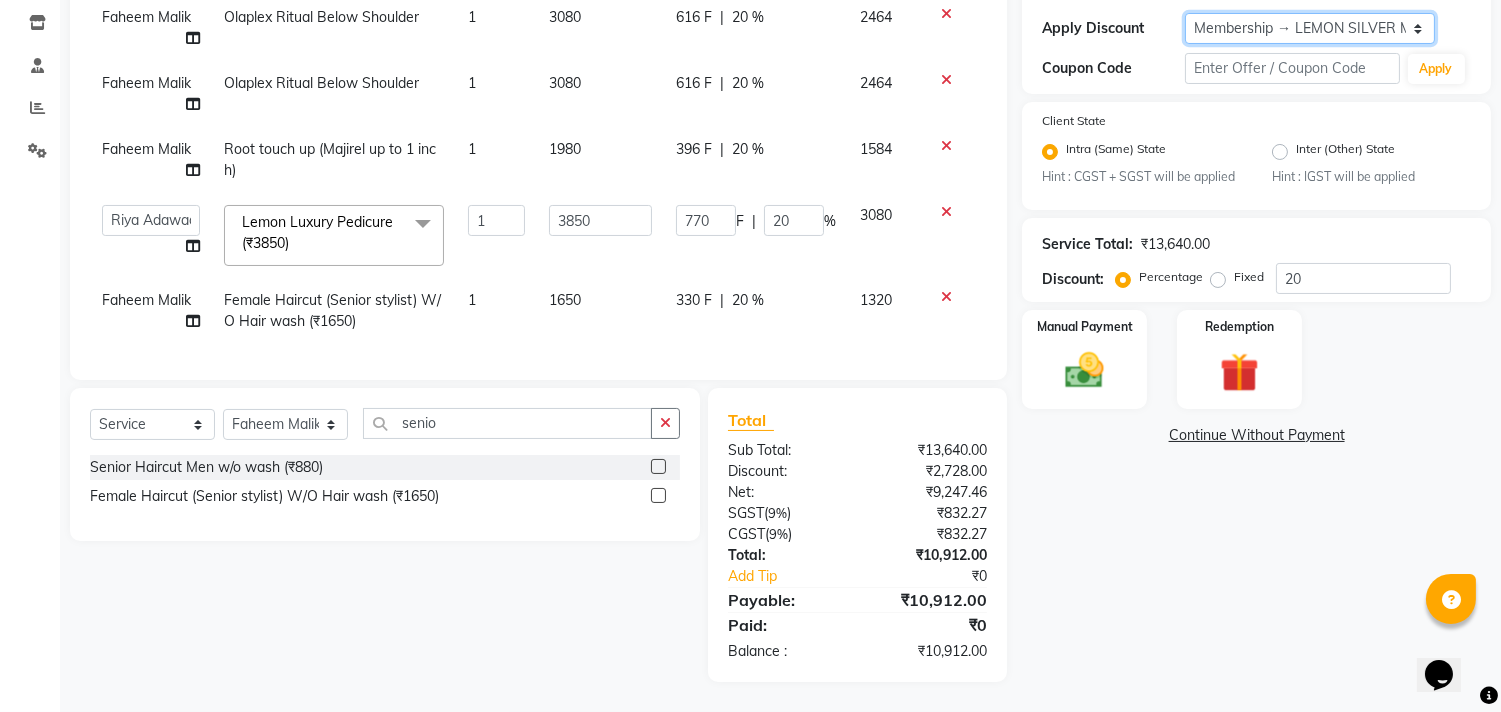 click on "Select Membership → LEMON PLATINUM MEMBERSHIP  Membership → LEMON SILVER MEMBERSHIP Coupon → Abc" 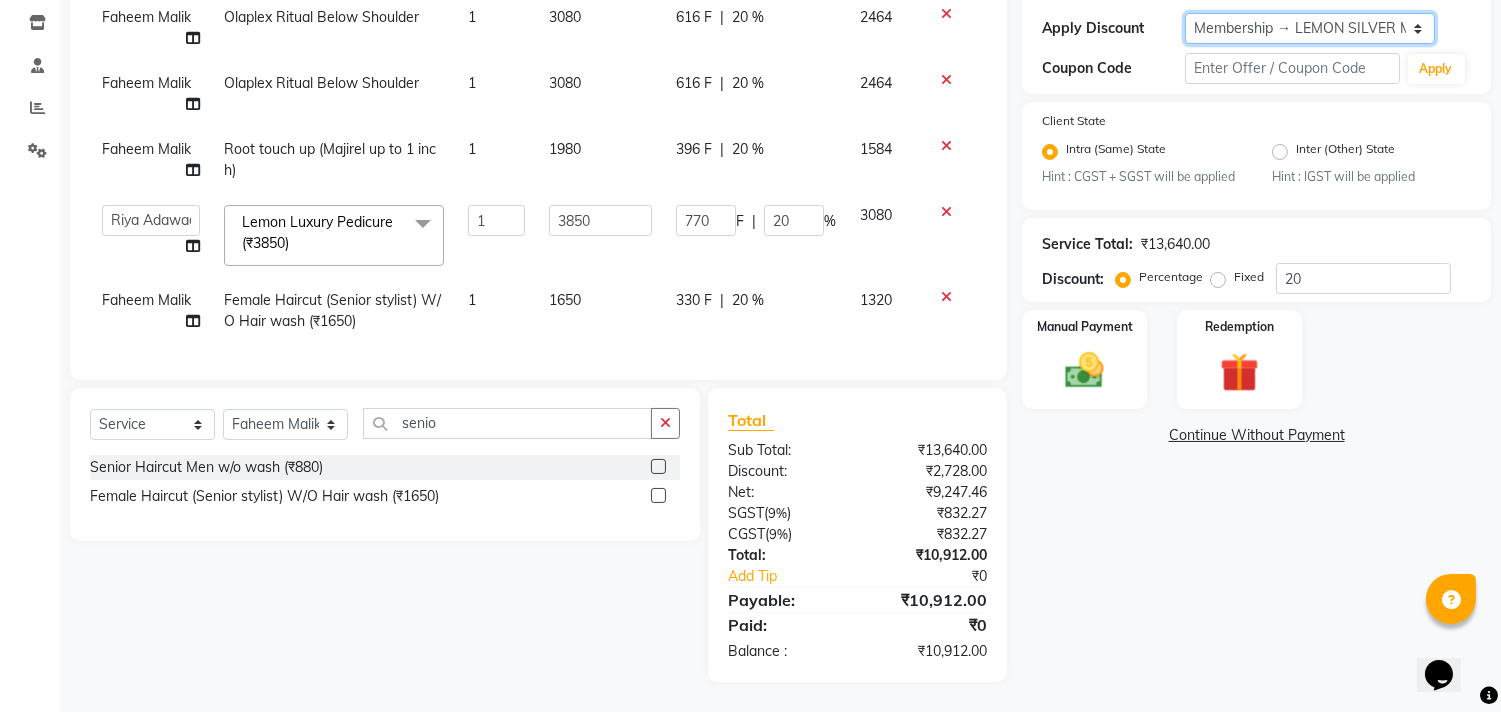 select on "1: Object" 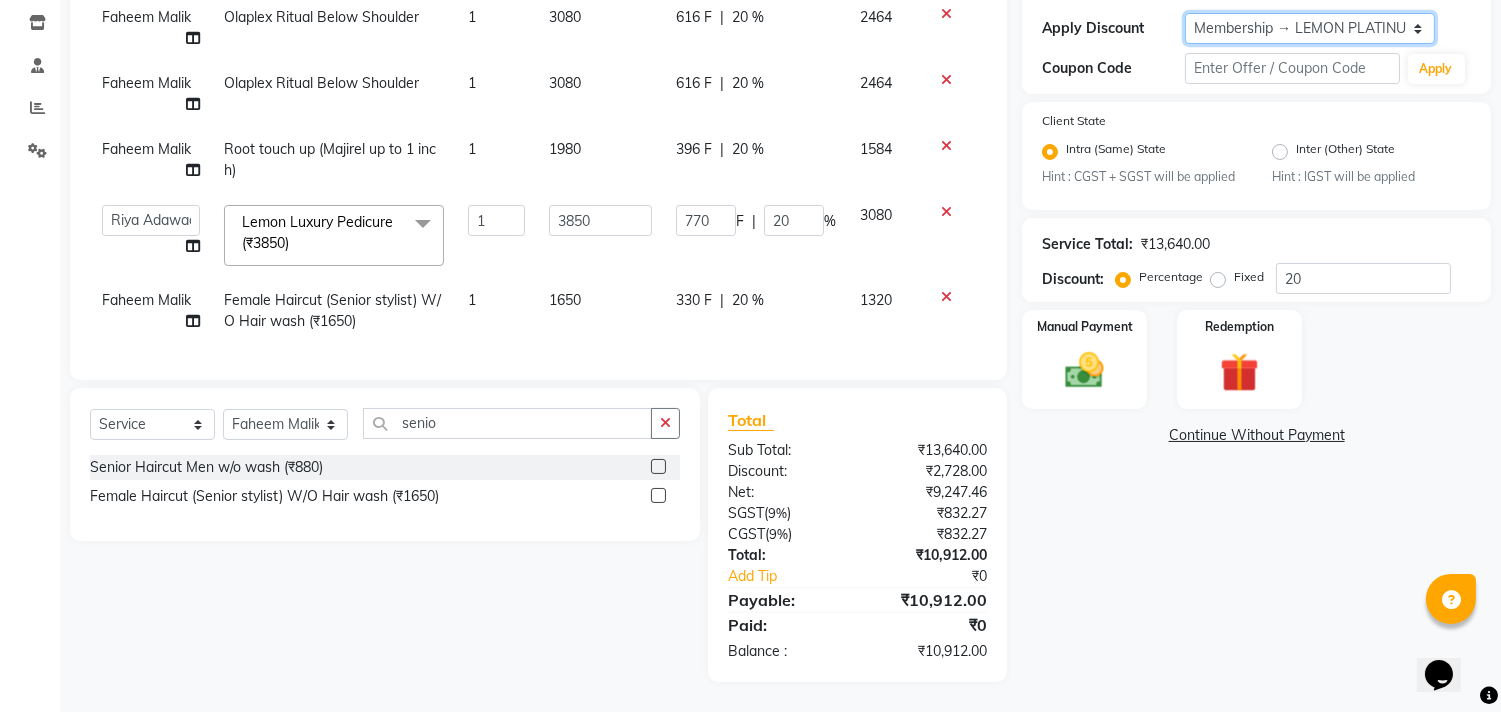 click on "Select Membership → LEMON PLATINUM MEMBERSHIP  Membership → LEMON SILVER MEMBERSHIP Coupon → Abc" 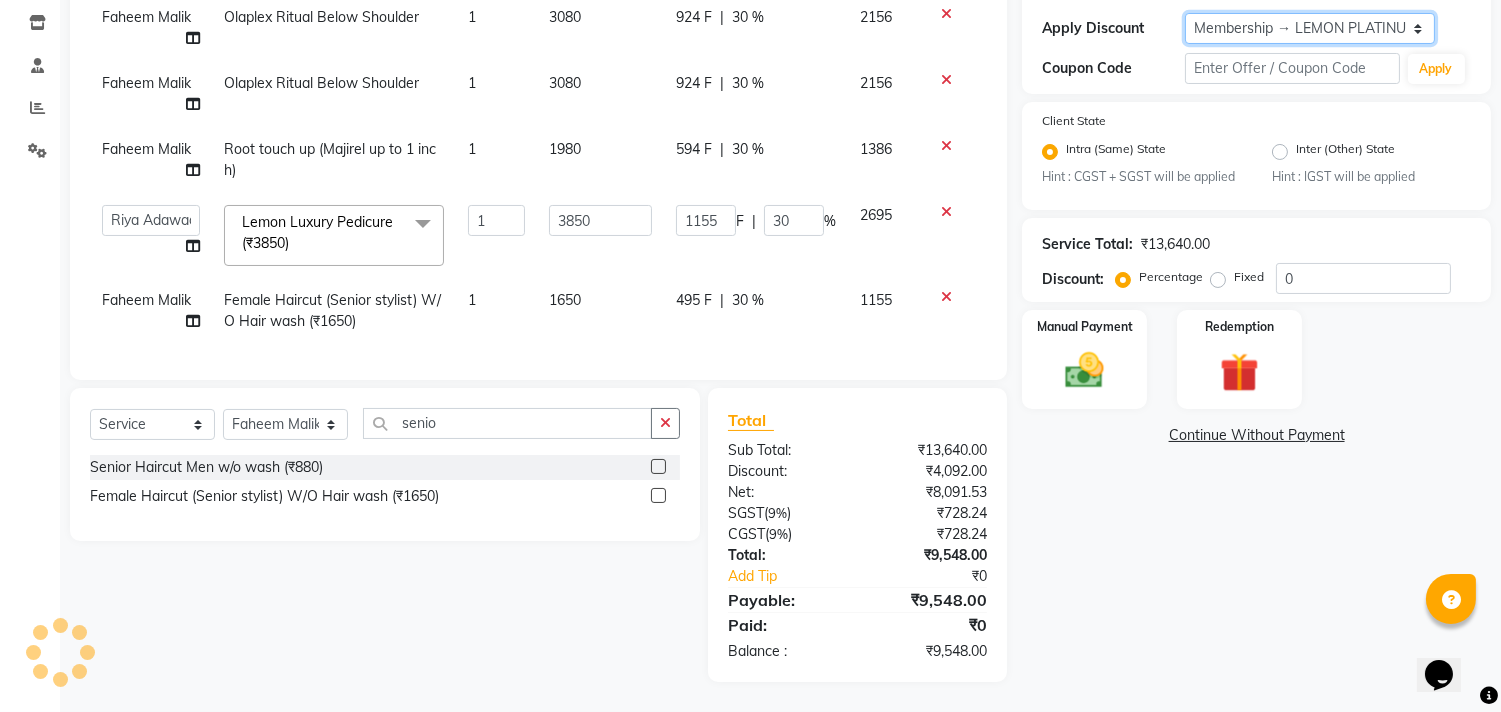 type on "30" 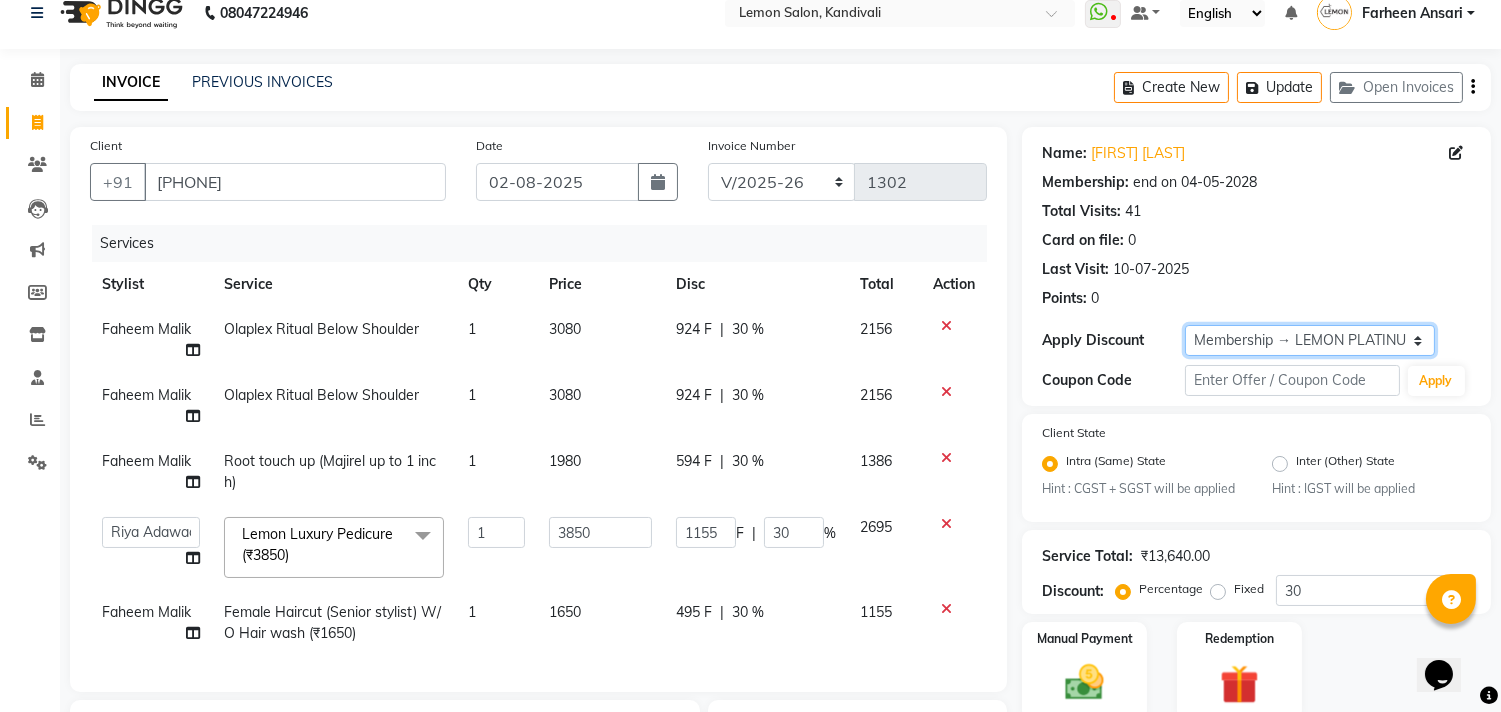 scroll, scrollTop: 17, scrollLeft: 0, axis: vertical 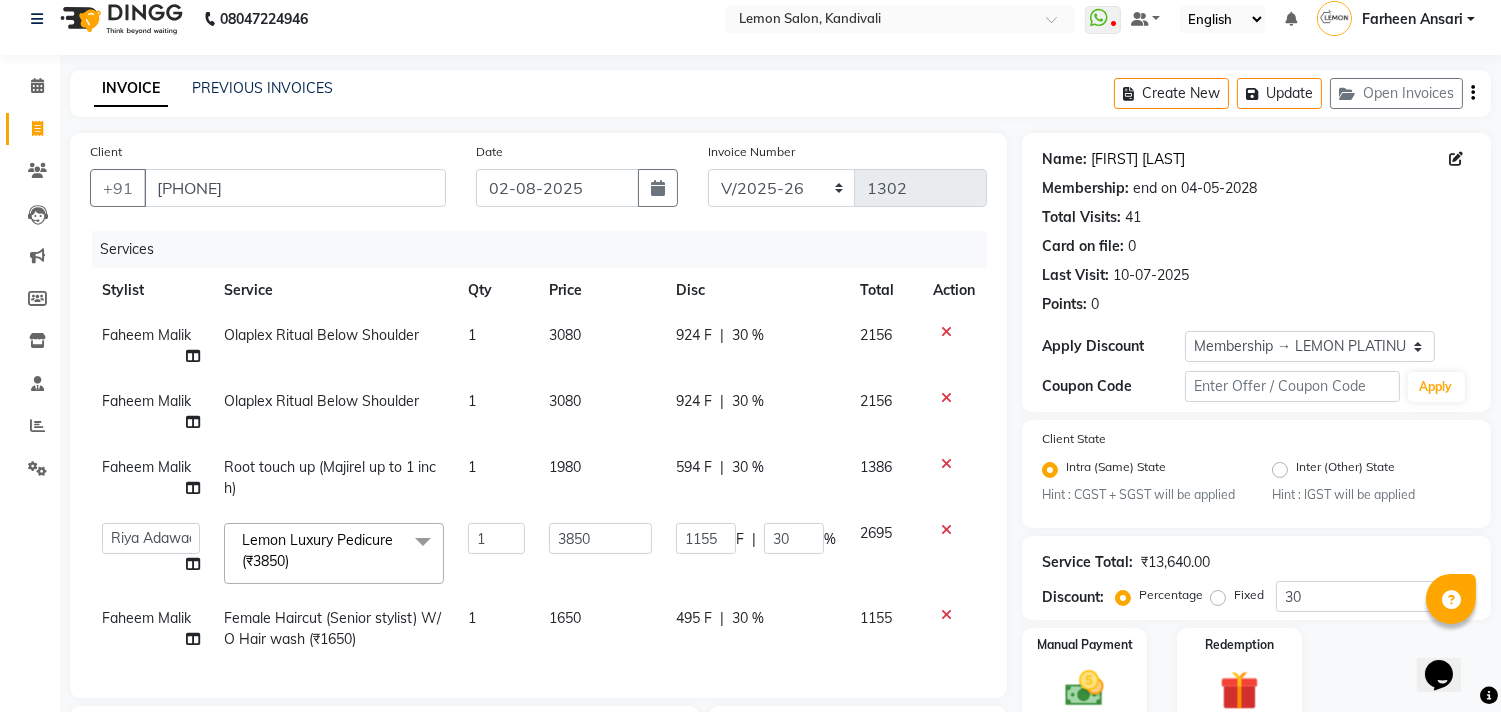 click on "Mohini Bhatt" 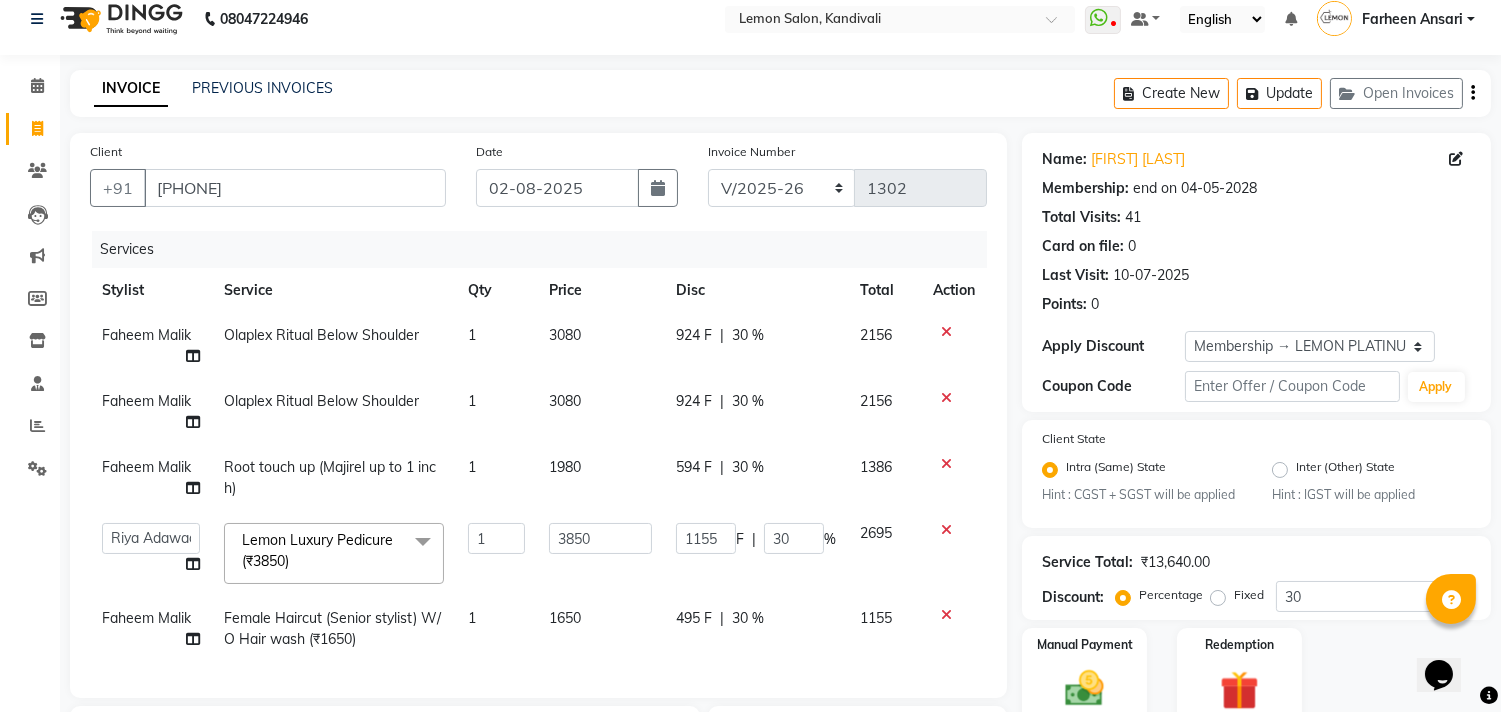 click on "Root touch up (Majirel up to 1 inch)" 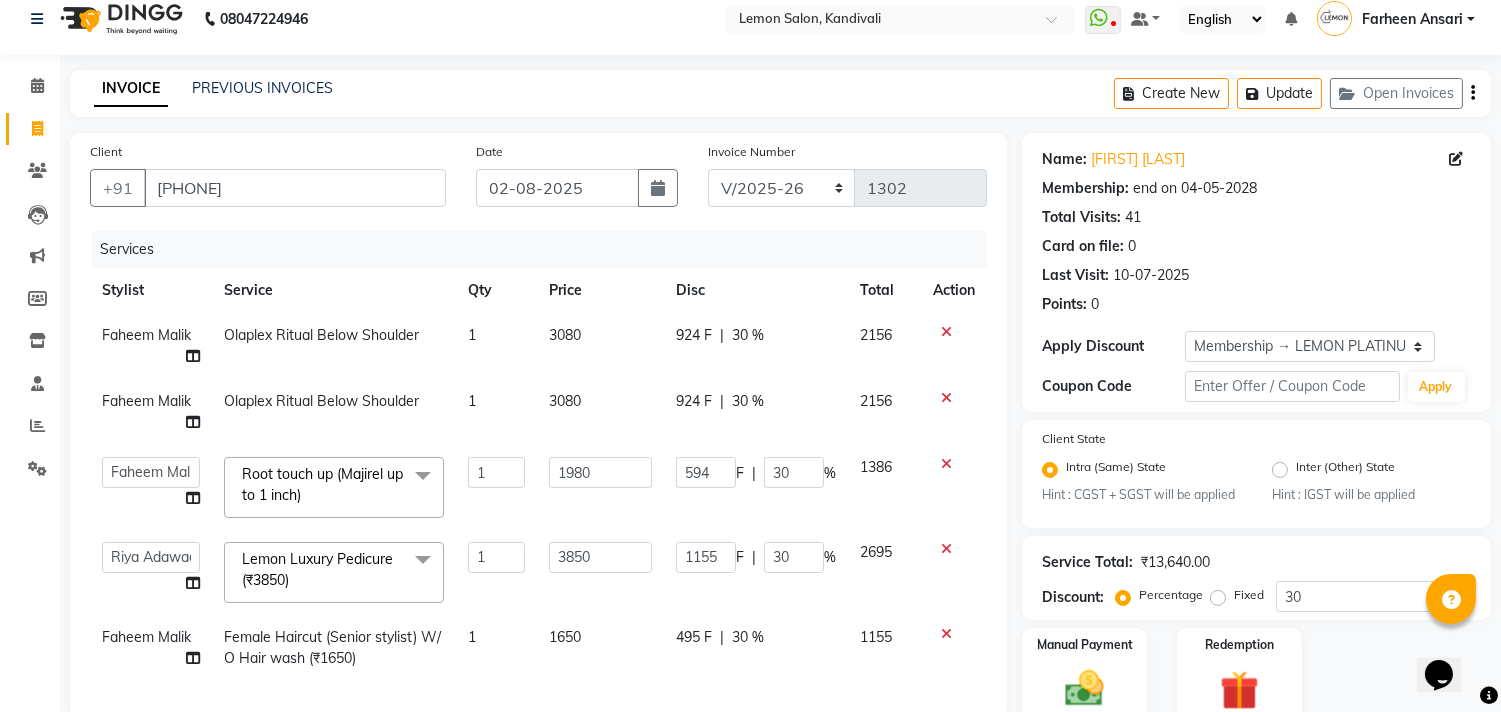 click on "Root touch up (Majirel up to 1 inch)" 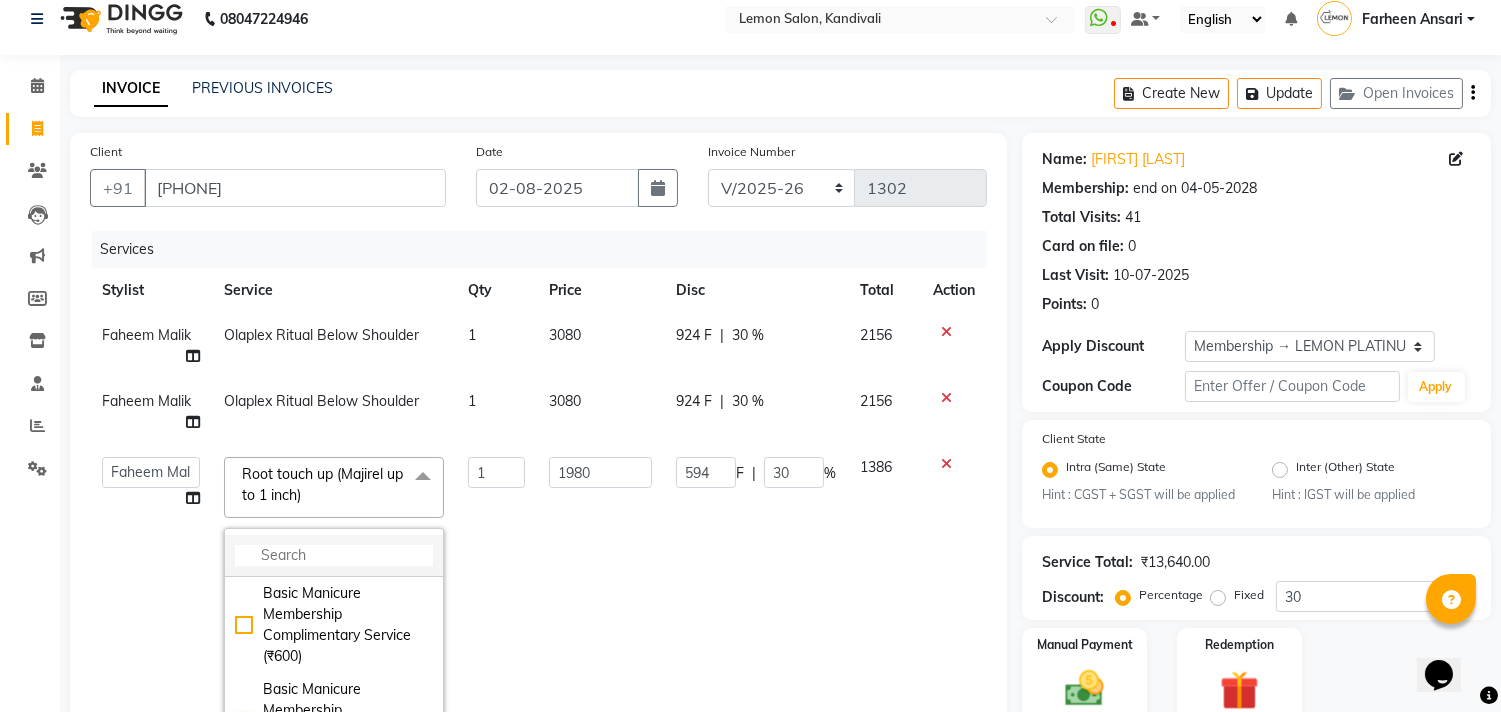 click 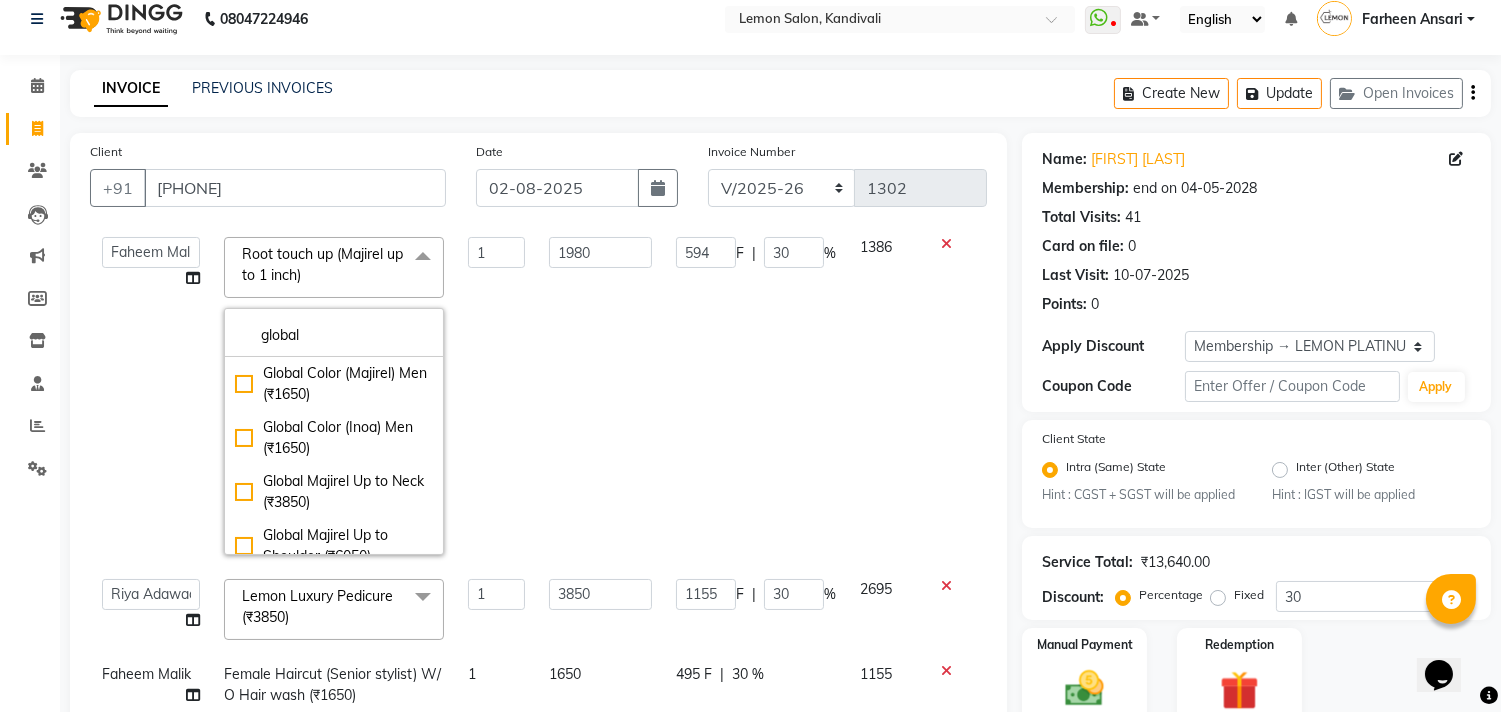 scroll, scrollTop: 222, scrollLeft: 0, axis: vertical 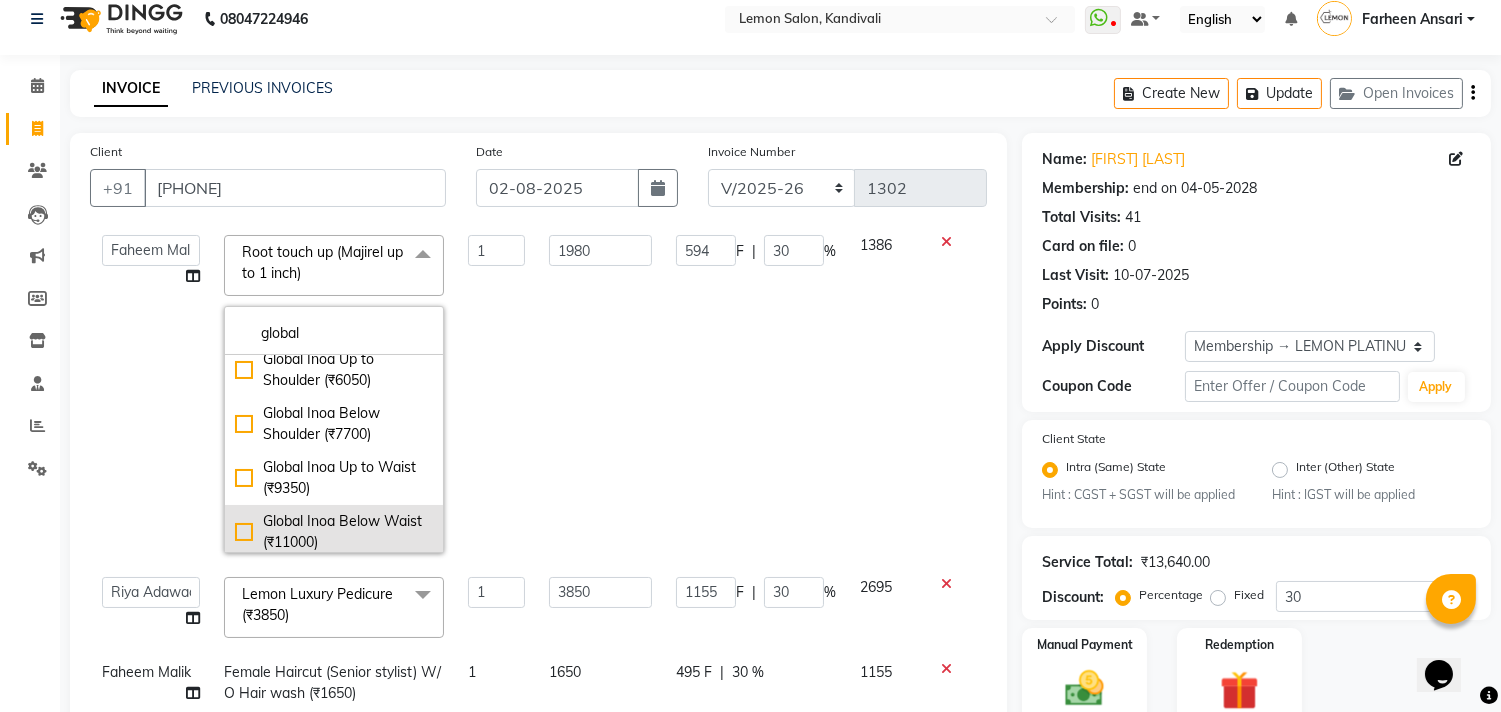 type on "global" 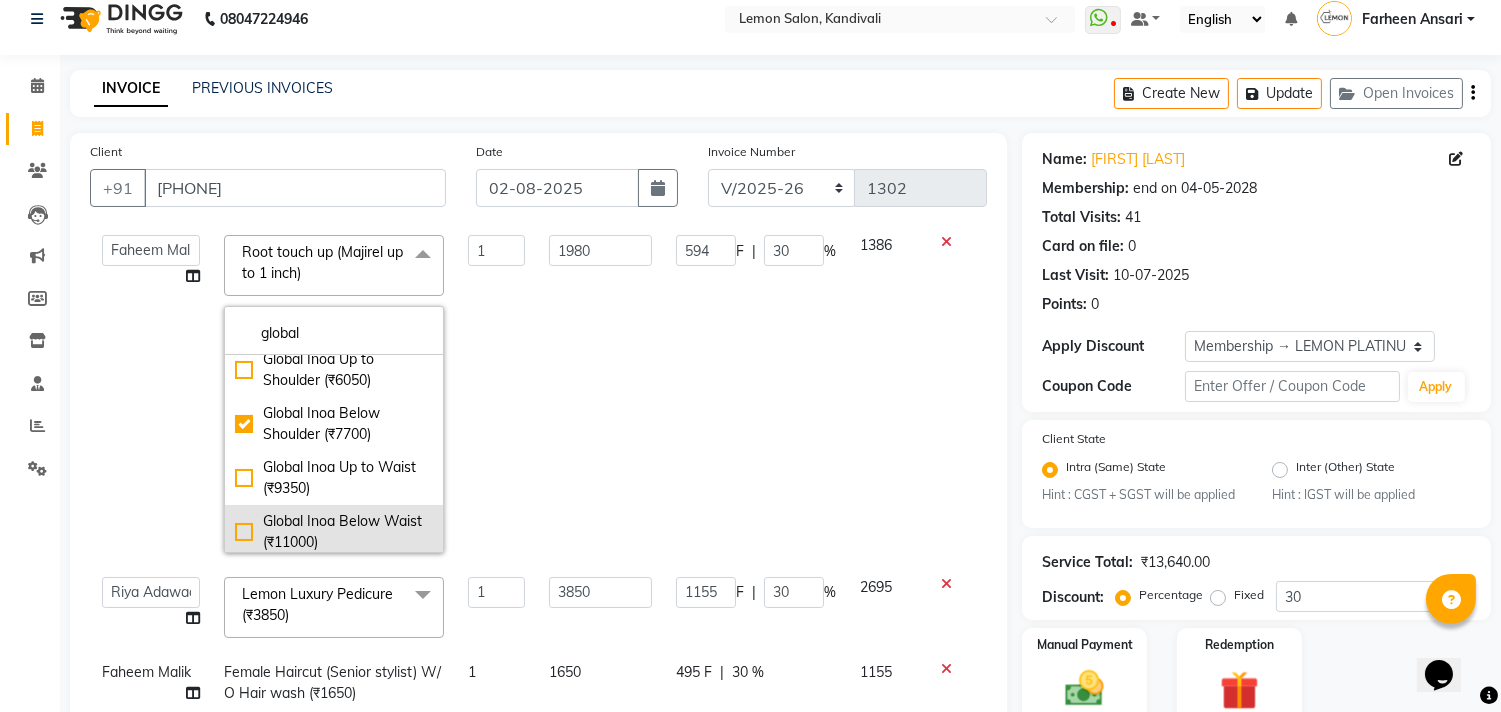 checkbox on "true" 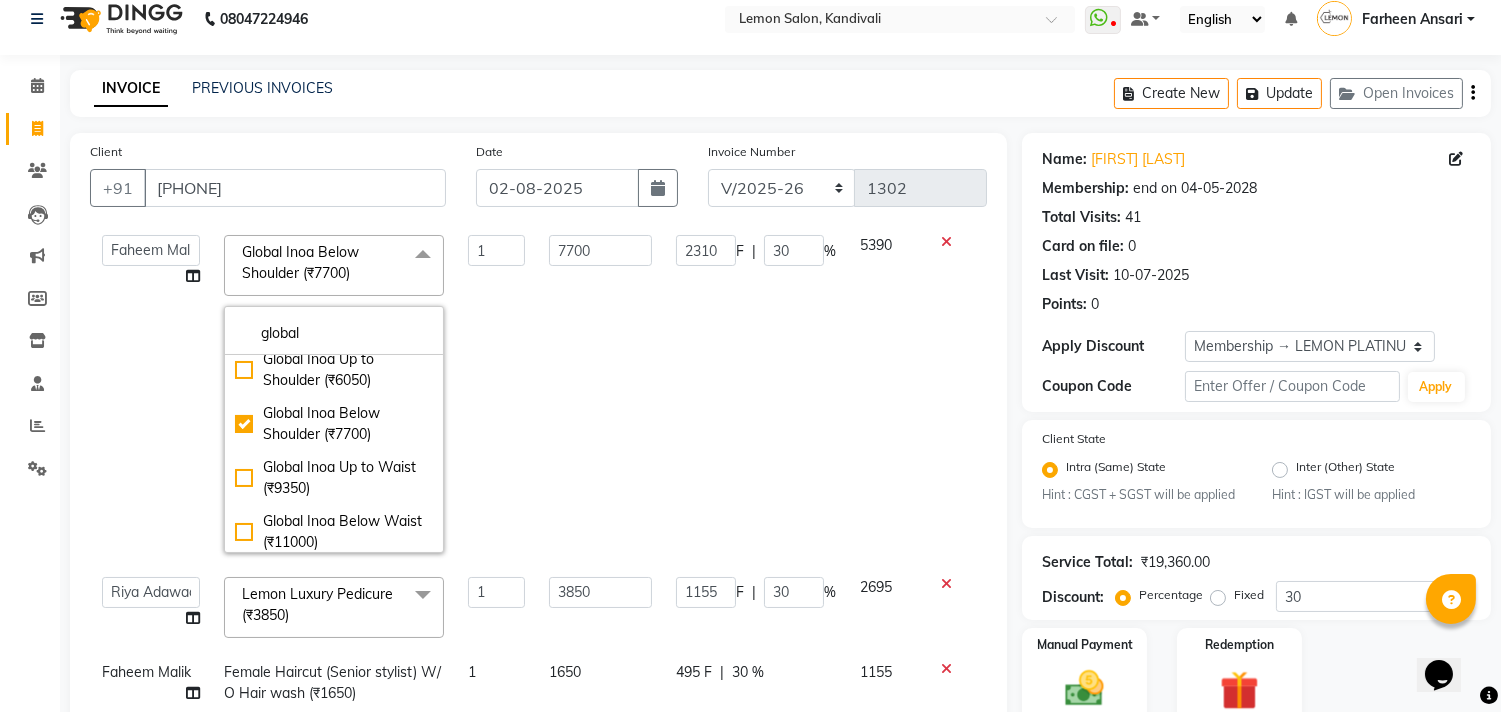click on "Client +91 9881308057 Date 02-08-2025 Invoice Number KND/2025-26 V/2025 V/2025-26 1302 Services Stylist Service Qty Price Disc Total Action Faheem Malik Olaplex Ritual Below Shoulder 1 3080 924 F | 30 % 2156 Faheem Malik Olaplex Ritual Below Shoulder 1 3080 924 F | 30 % 2156  Alam   Arun Arndive   DC   Faheem Malik   Gufran Salmani   Payal Maurya   Riya Adawade   Shoeb Salmani Kandivali   Swati Sharma   Yunus Yusuf Shaikh  Global Inoa Below Shoulder (₹7700)  x global Global Color (Majirel) Men (₹1650) Global Color (Inoa) Men (₹1650) Global Majirel Up to Neck (₹3850) Global Majirel Up to Shoulder (₹6050) Global Majirel Below Shoulder (₹7700) Global Majirel Up to Waist (₹9350) Global Majirel Below Waist (₹11000) Global Inoa Up to Neck (₹3850) Global Inoa Up to Shoulder (₹6050) Global Inoa Below Shoulder (₹7700) Global Inoa Up to Waist (₹9350) Global Inoa Below Waist (₹11000) Global Schwarzkopf Up to Neck (₹3850) Global Schwarzkopf Up to Shoulder (₹6050) 1 7700 2310 F | 30 % 5390 x" 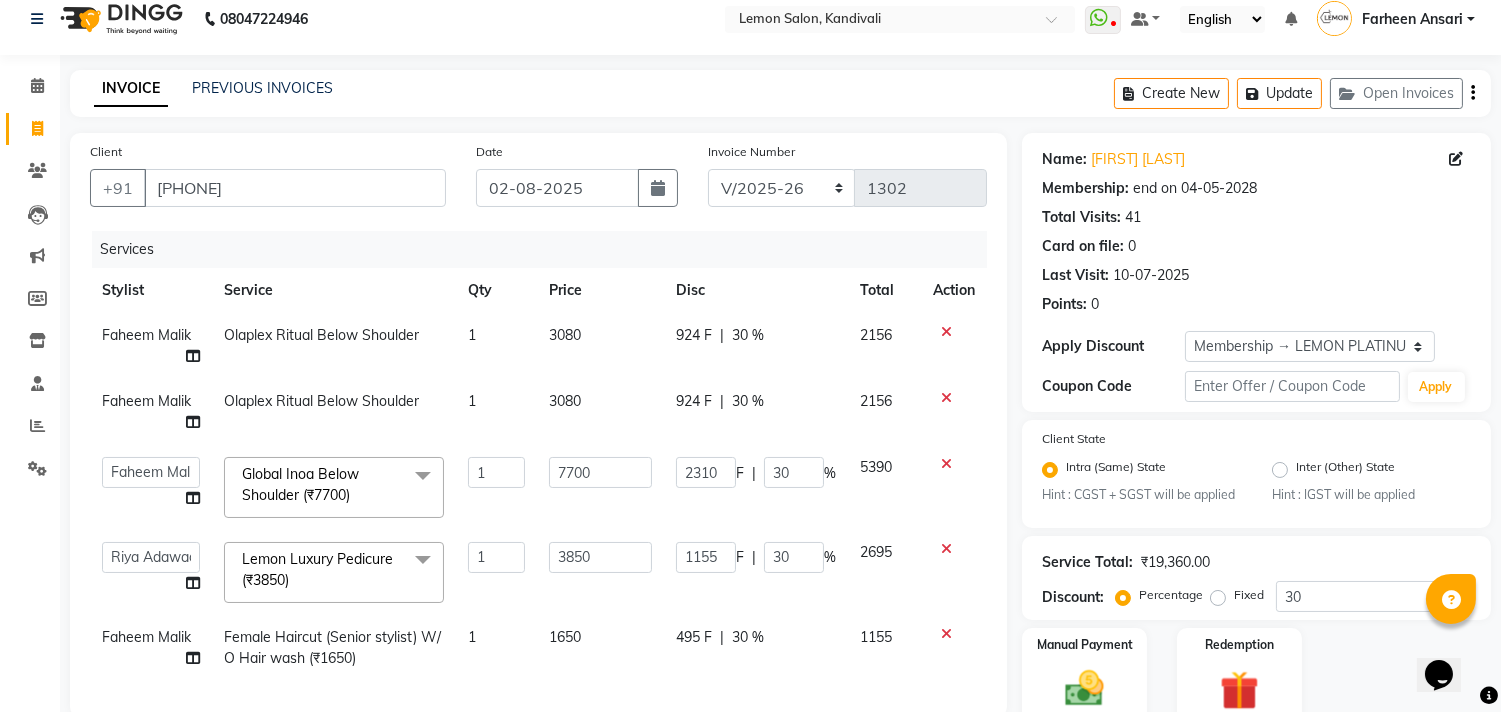 scroll, scrollTop: 0, scrollLeft: 0, axis: both 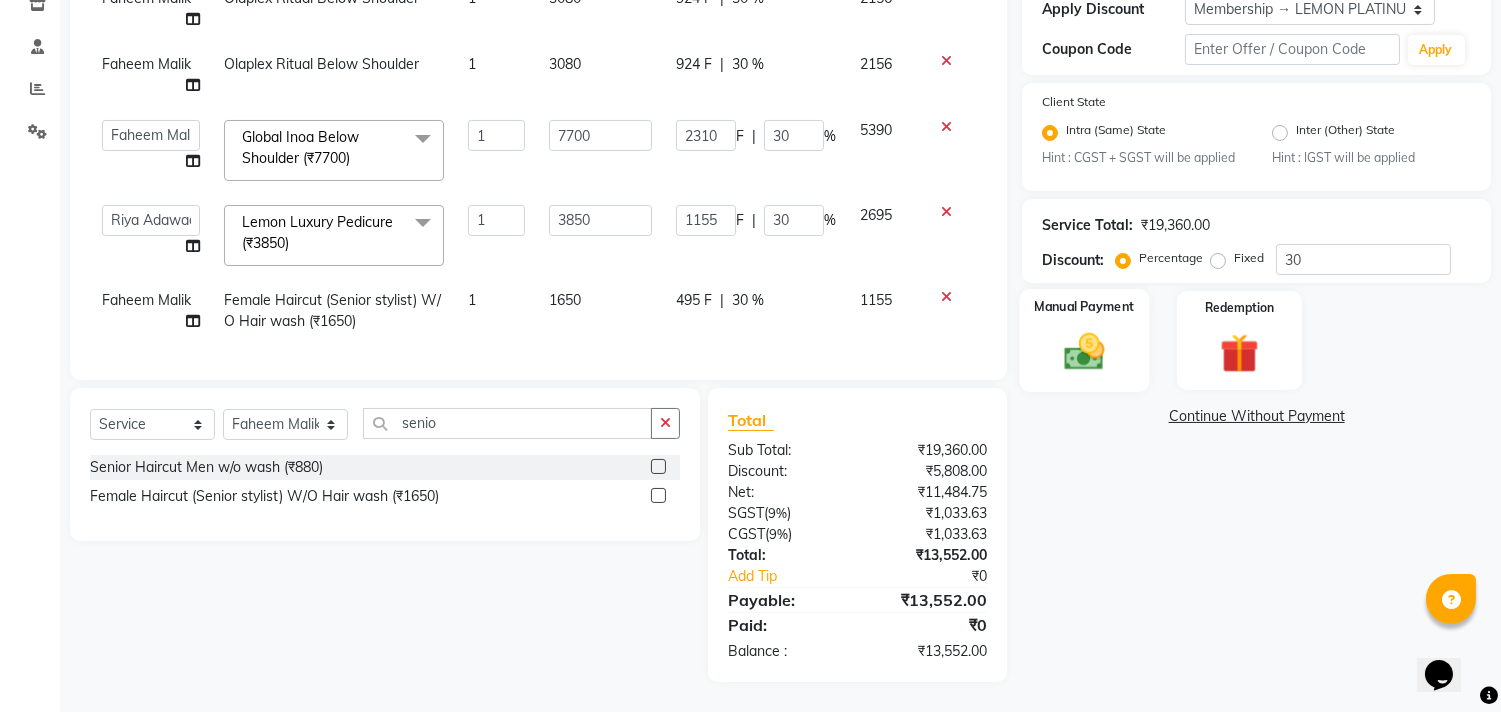 click 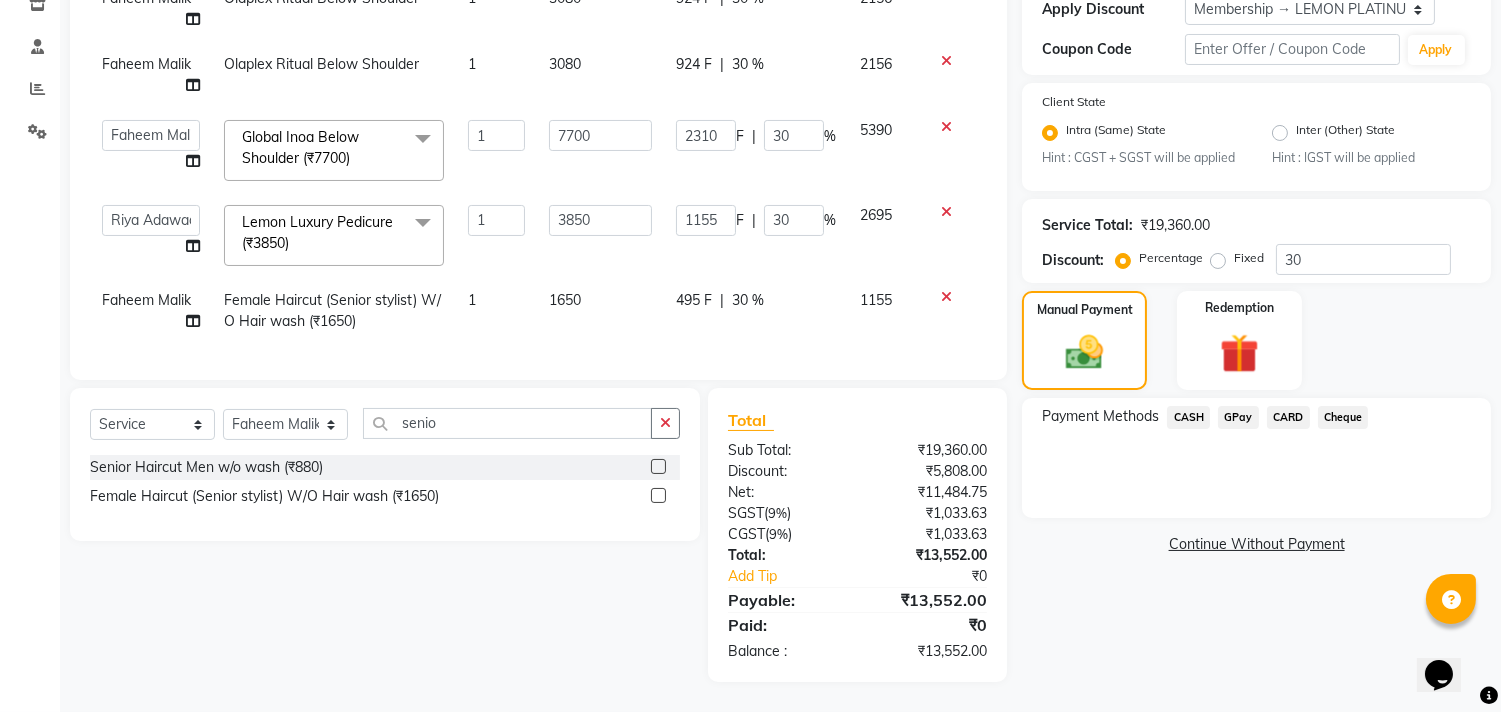 click on "CARD" 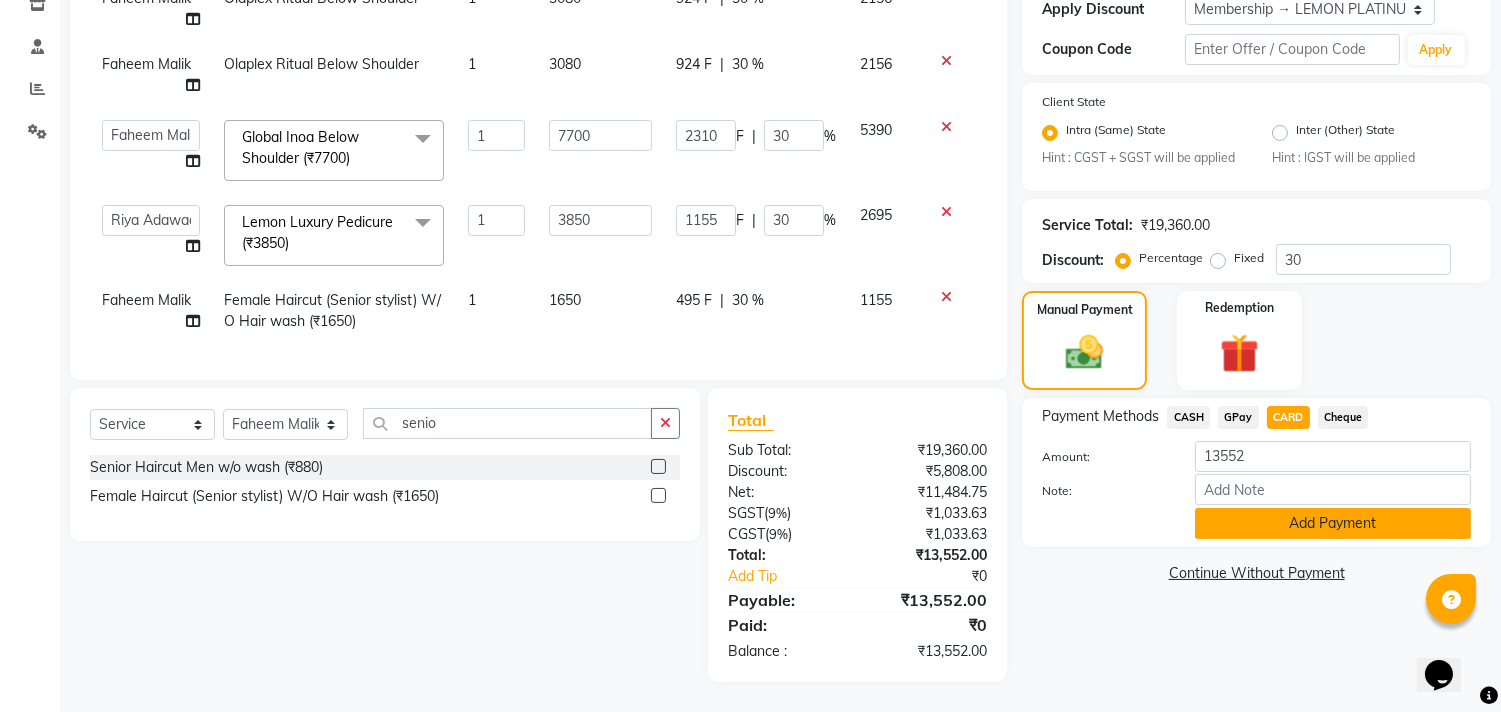 click on "Add Payment" 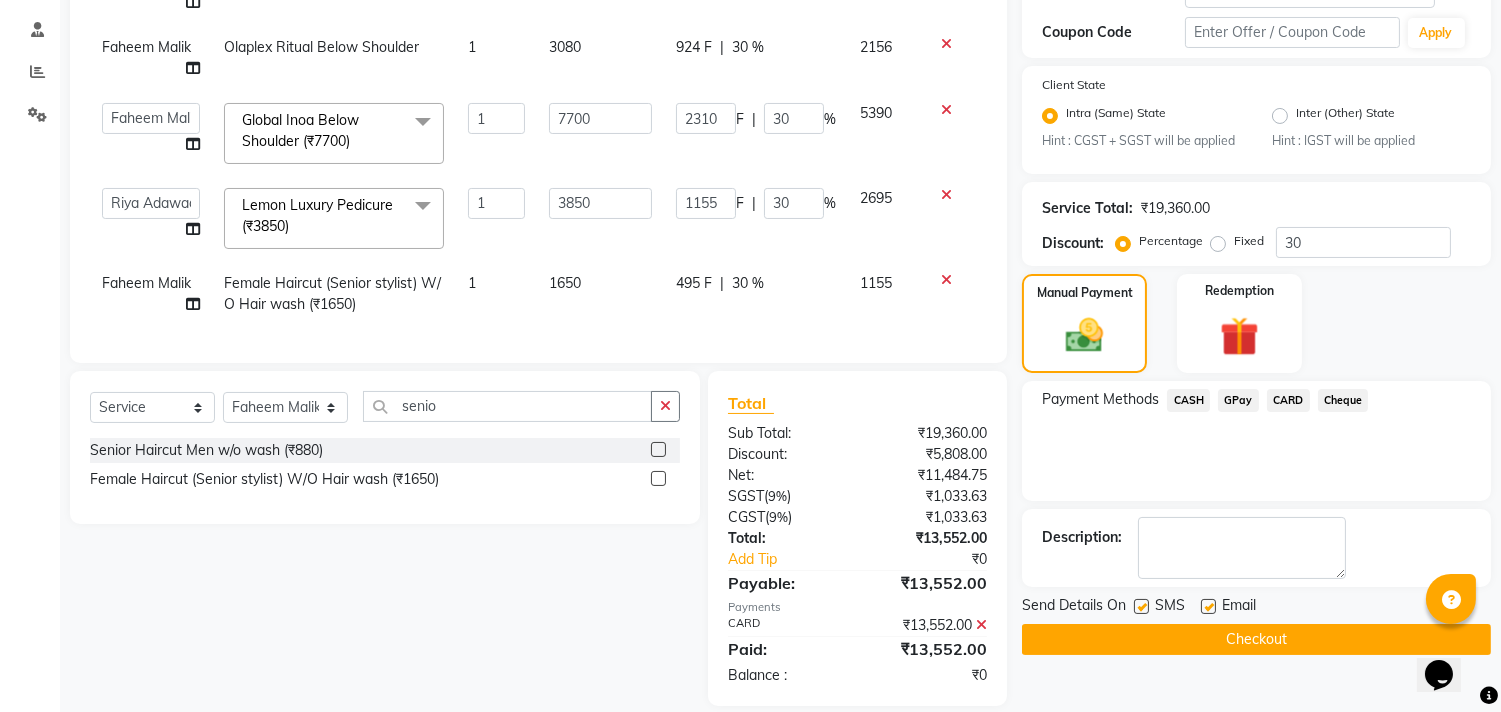 click on "Checkout" 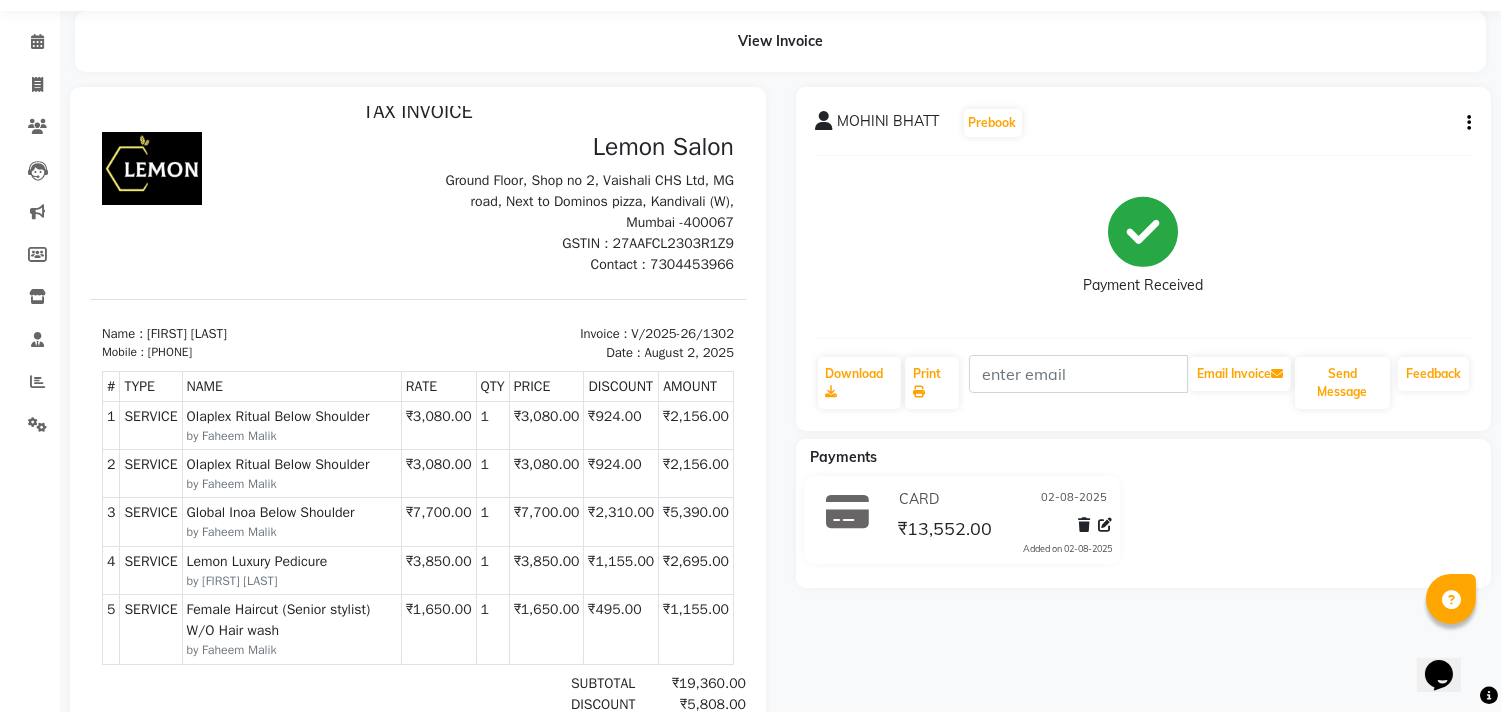 scroll, scrollTop: 111, scrollLeft: 0, axis: vertical 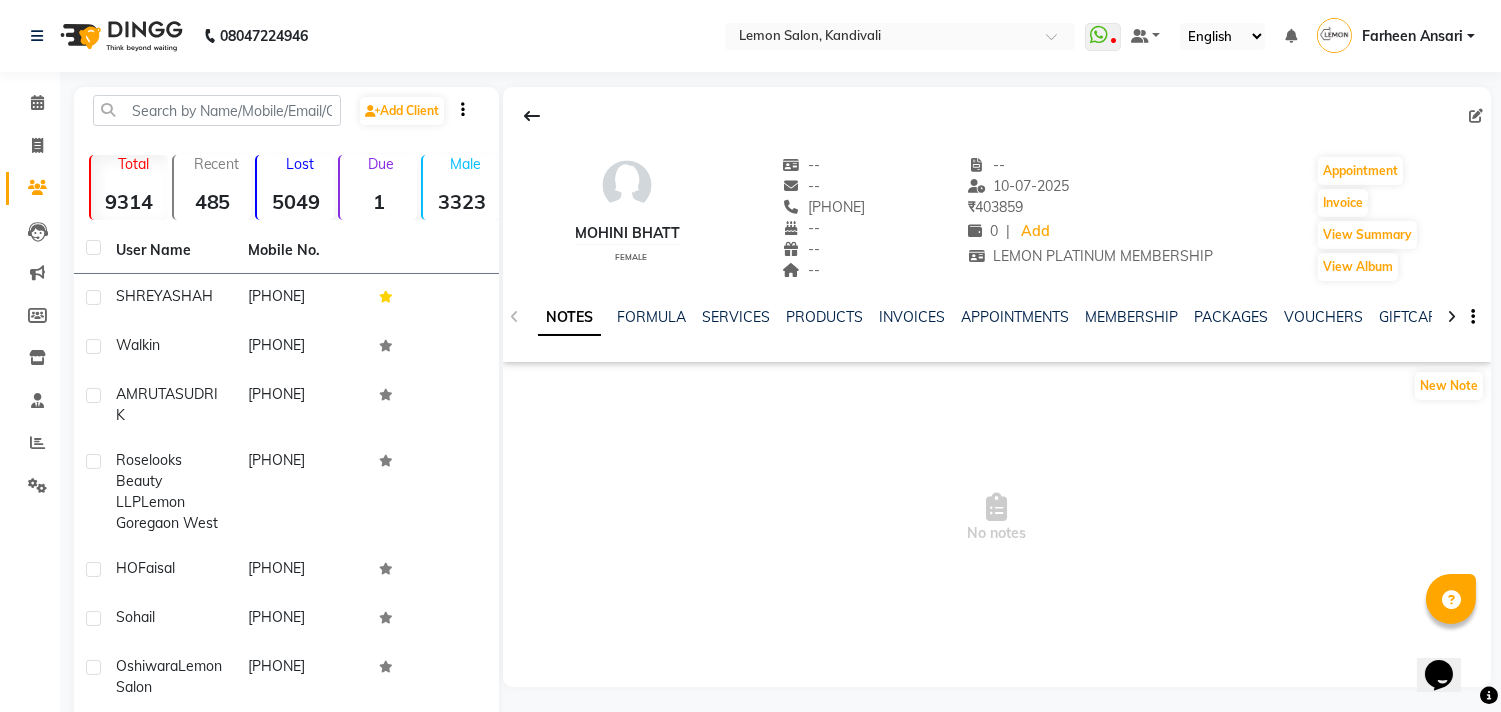 click on "NOTES FORMULA SERVICES PRODUCTS INVOICES APPOINTMENTS MEMBERSHIP PACKAGES VOUCHERS GIFTCARDS POINTS FORMS FAMILY CARDS WALLET" 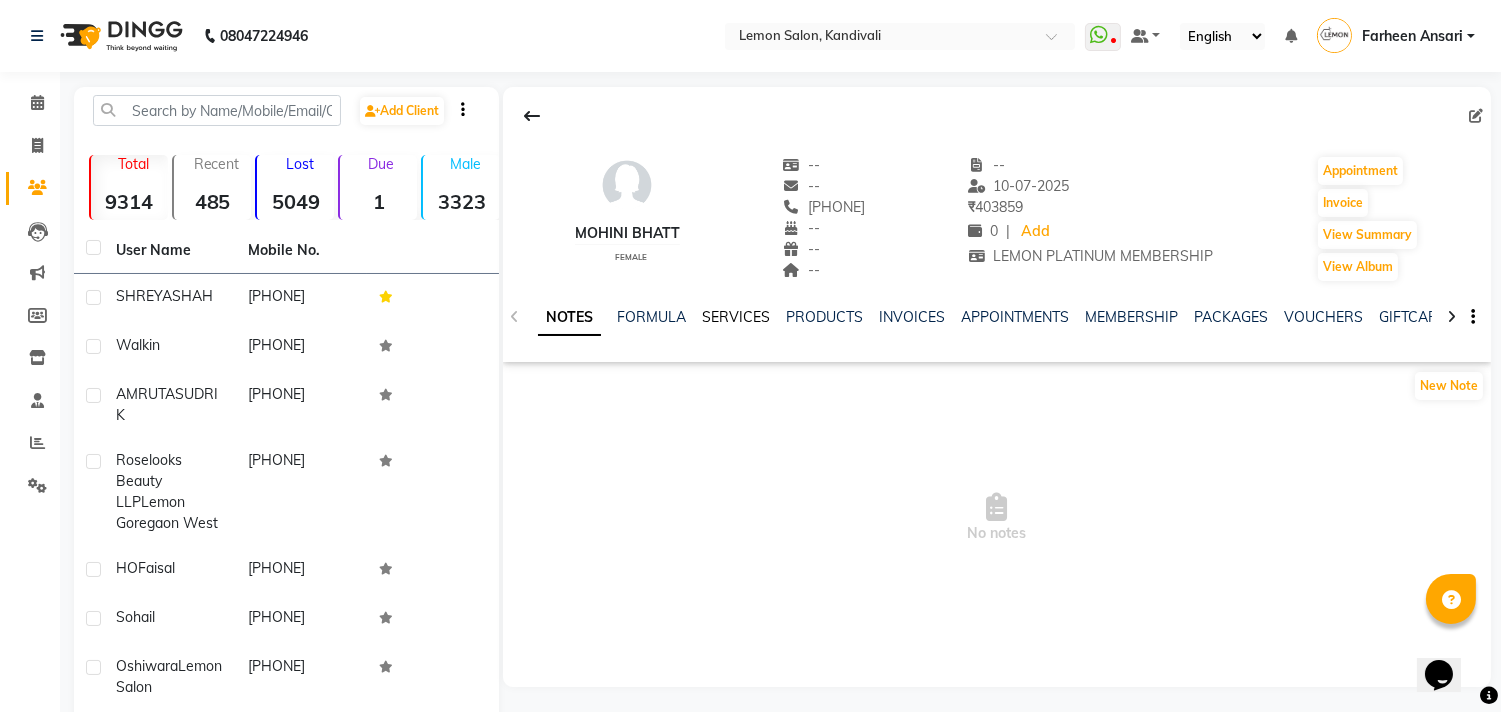 click on "SERVICES" 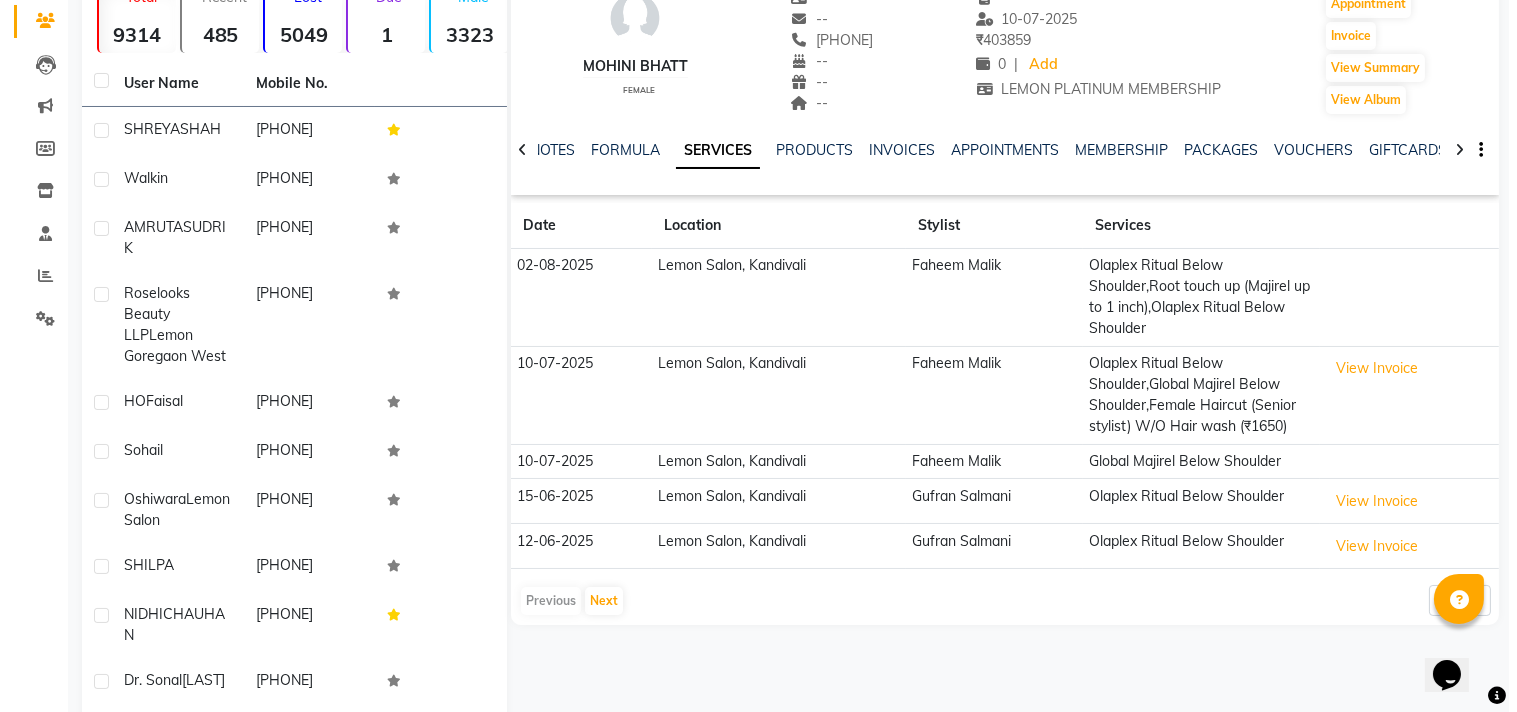 scroll, scrollTop: 222, scrollLeft: 0, axis: vertical 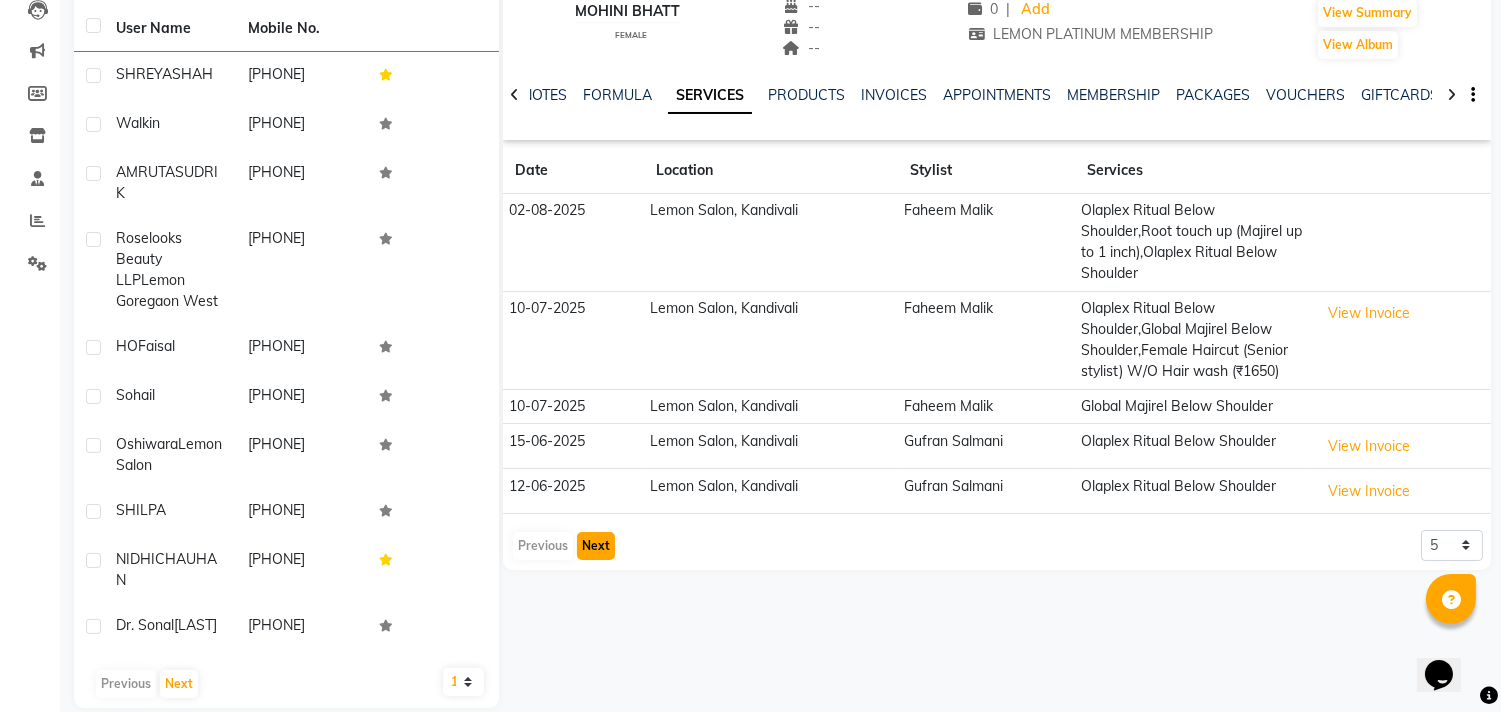 click on "Next" 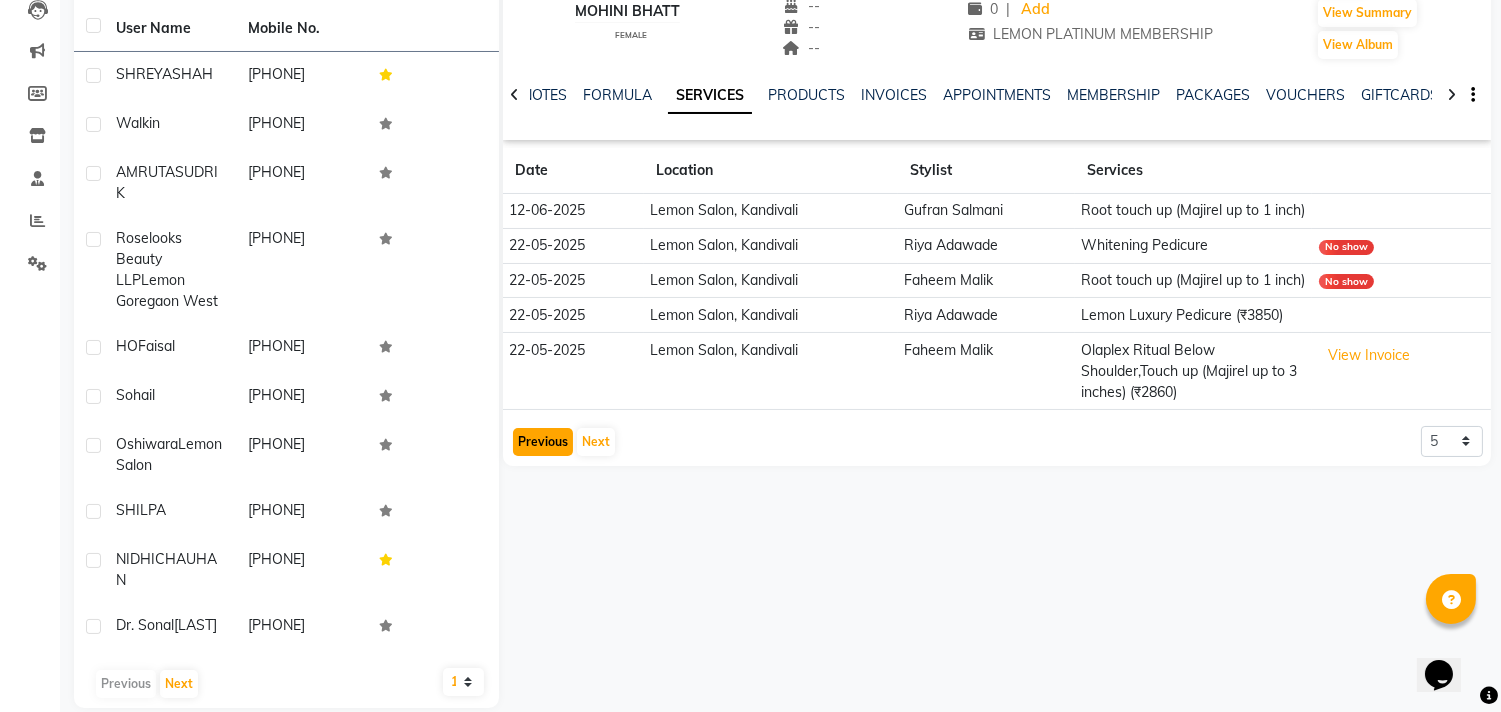 click on "Previous" 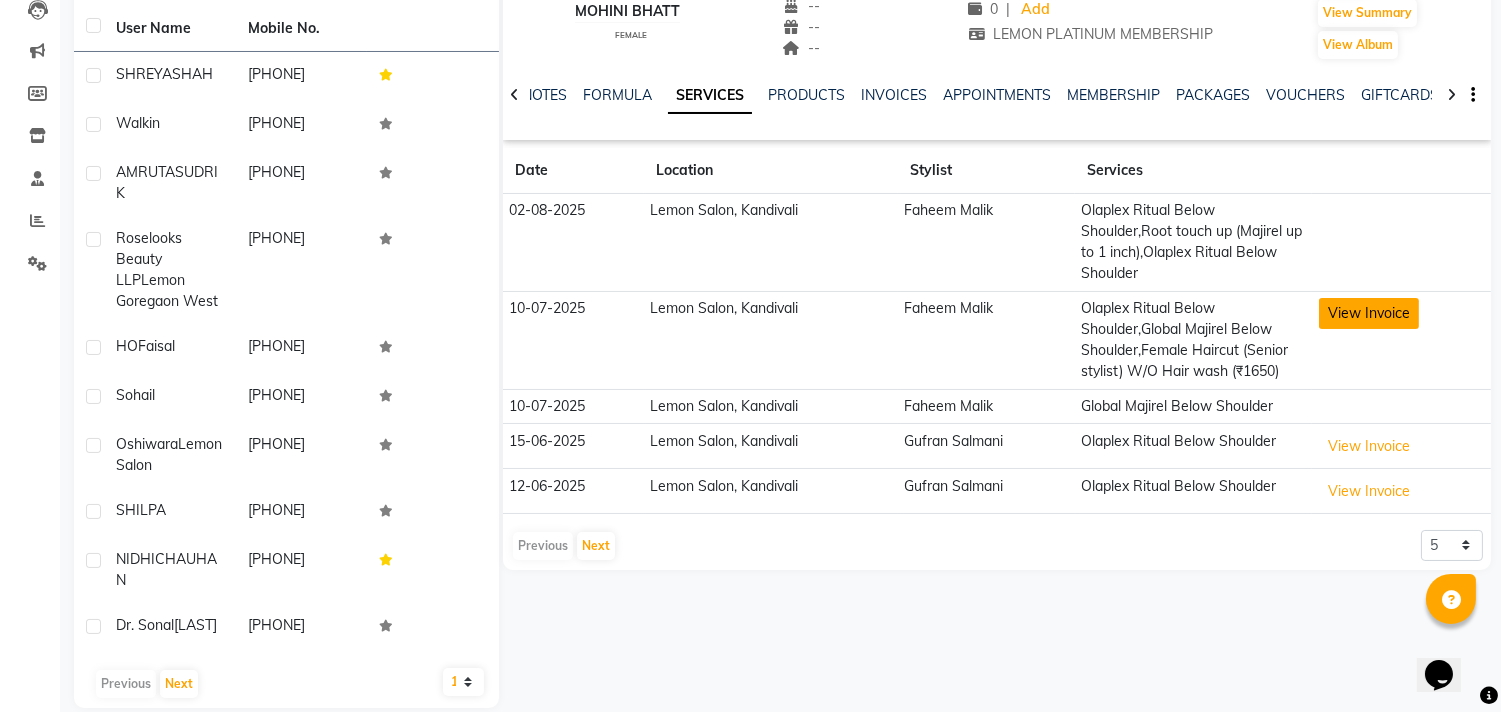 click on "View Invoice" 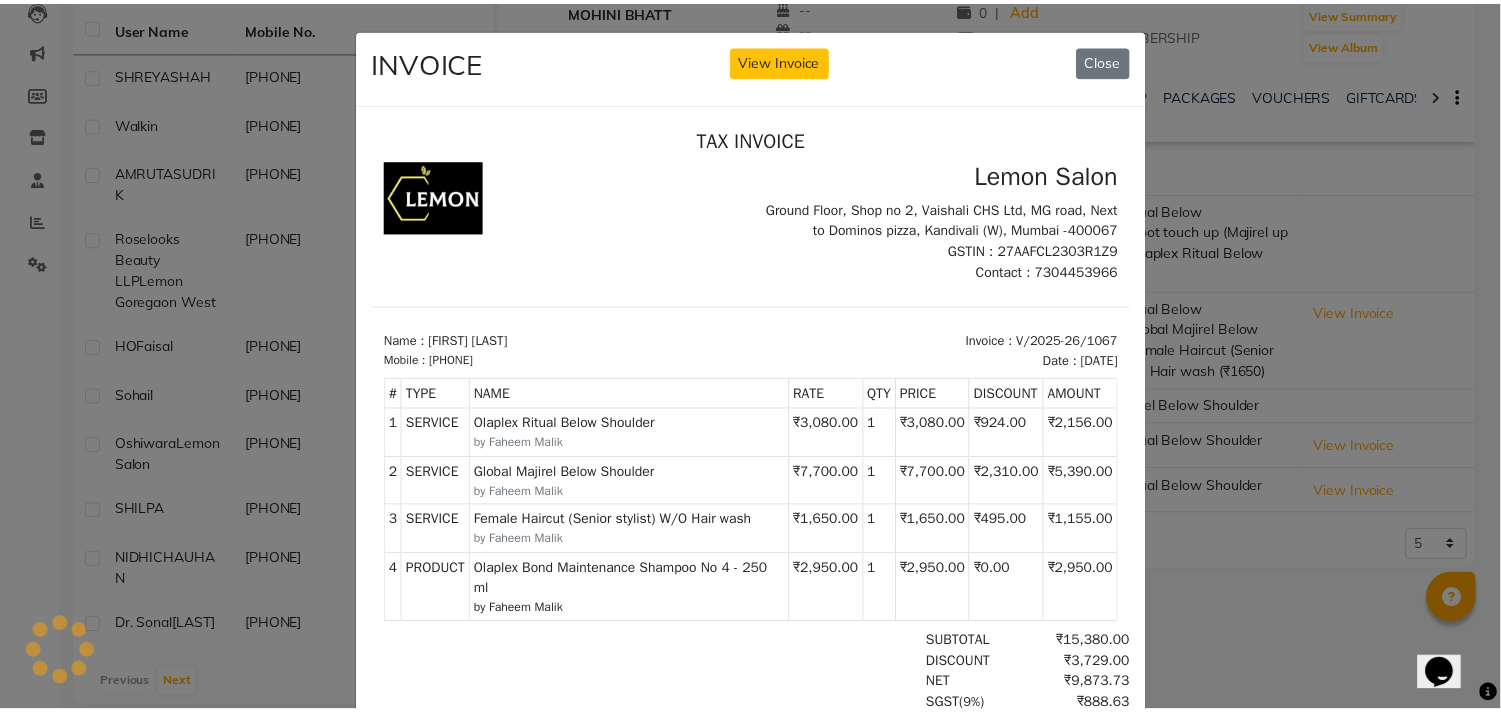 scroll, scrollTop: 0, scrollLeft: 0, axis: both 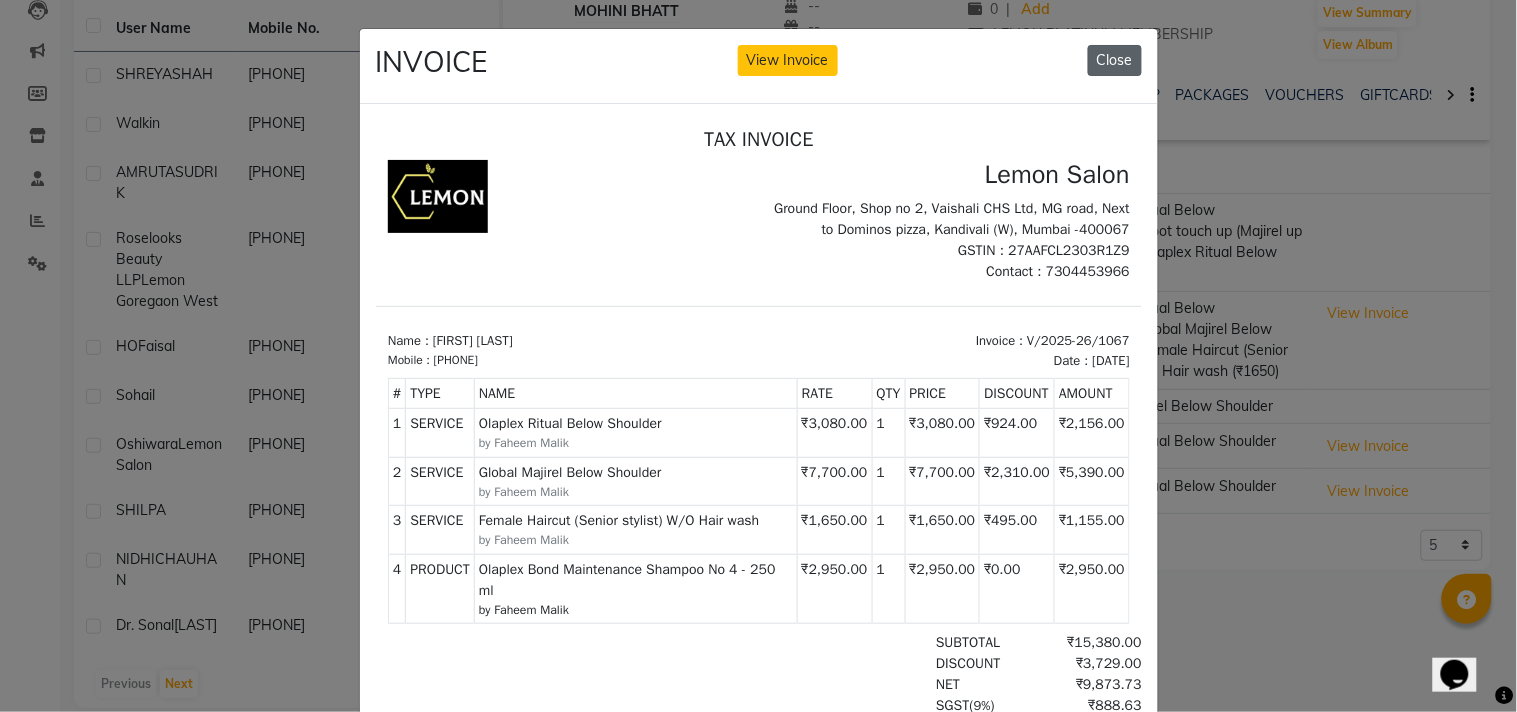click on "Close" 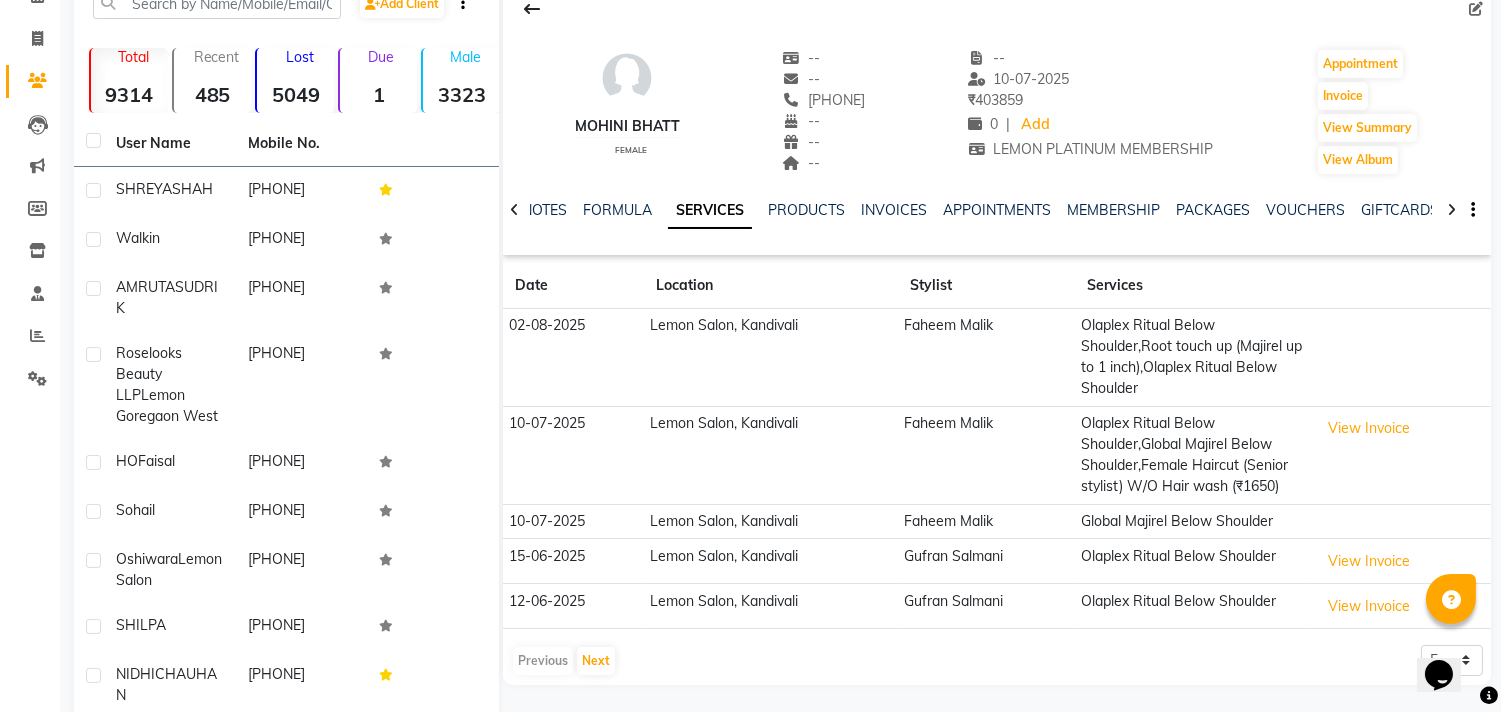 scroll, scrollTop: 0, scrollLeft: 0, axis: both 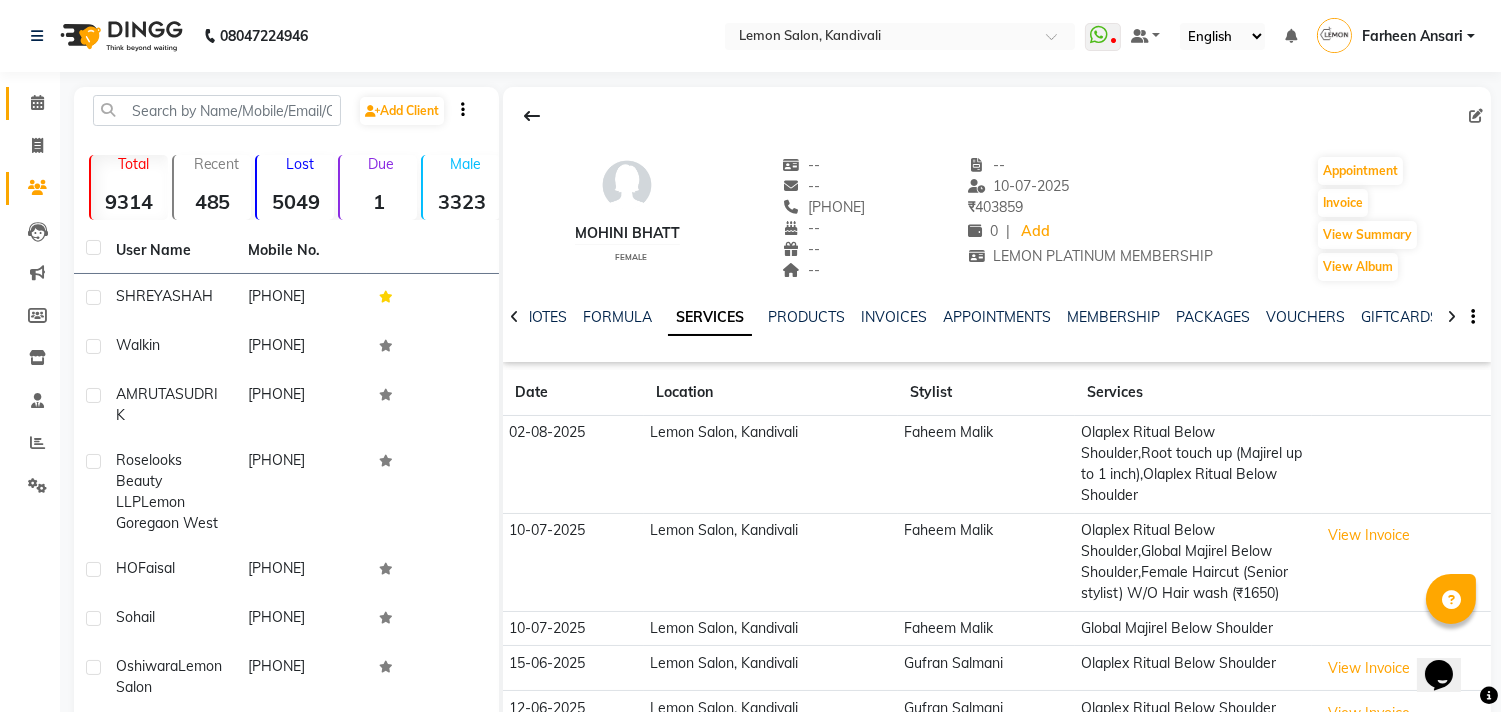 click on "Calendar" 